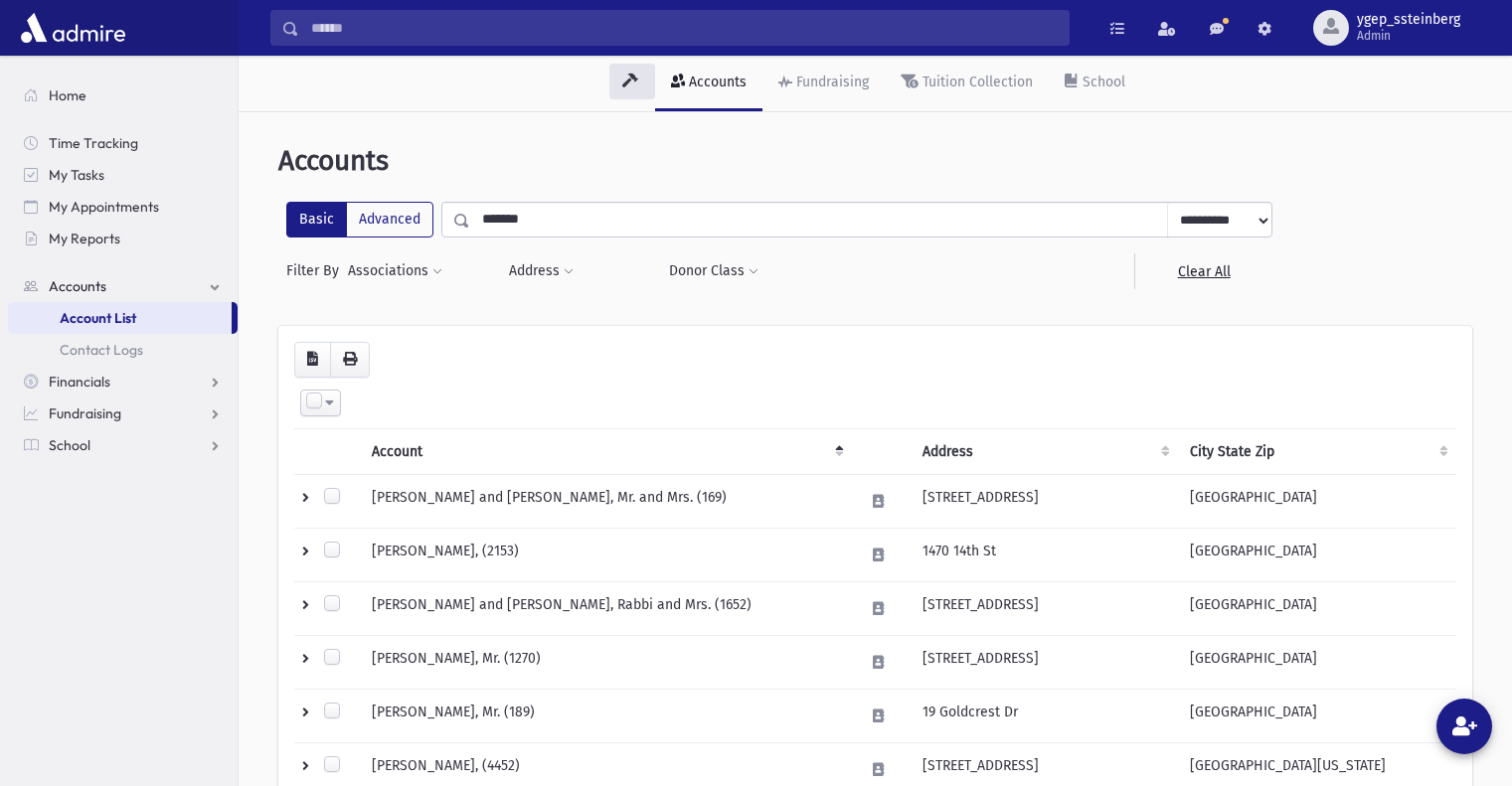 scroll, scrollTop: 0, scrollLeft: 0, axis: both 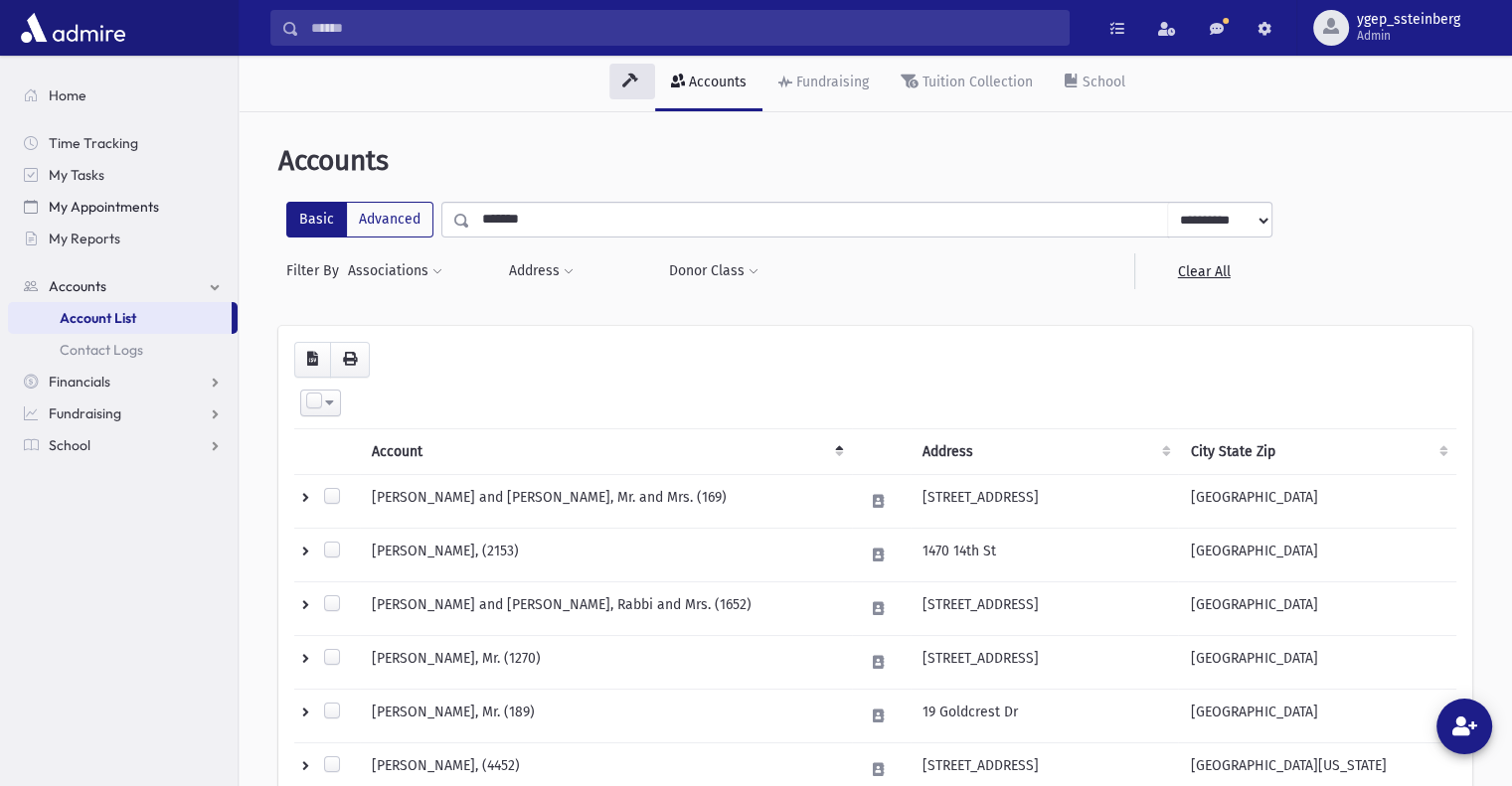 drag, startPoint x: 542, startPoint y: 218, endPoint x: 208, endPoint y: 197, distance: 334.6595 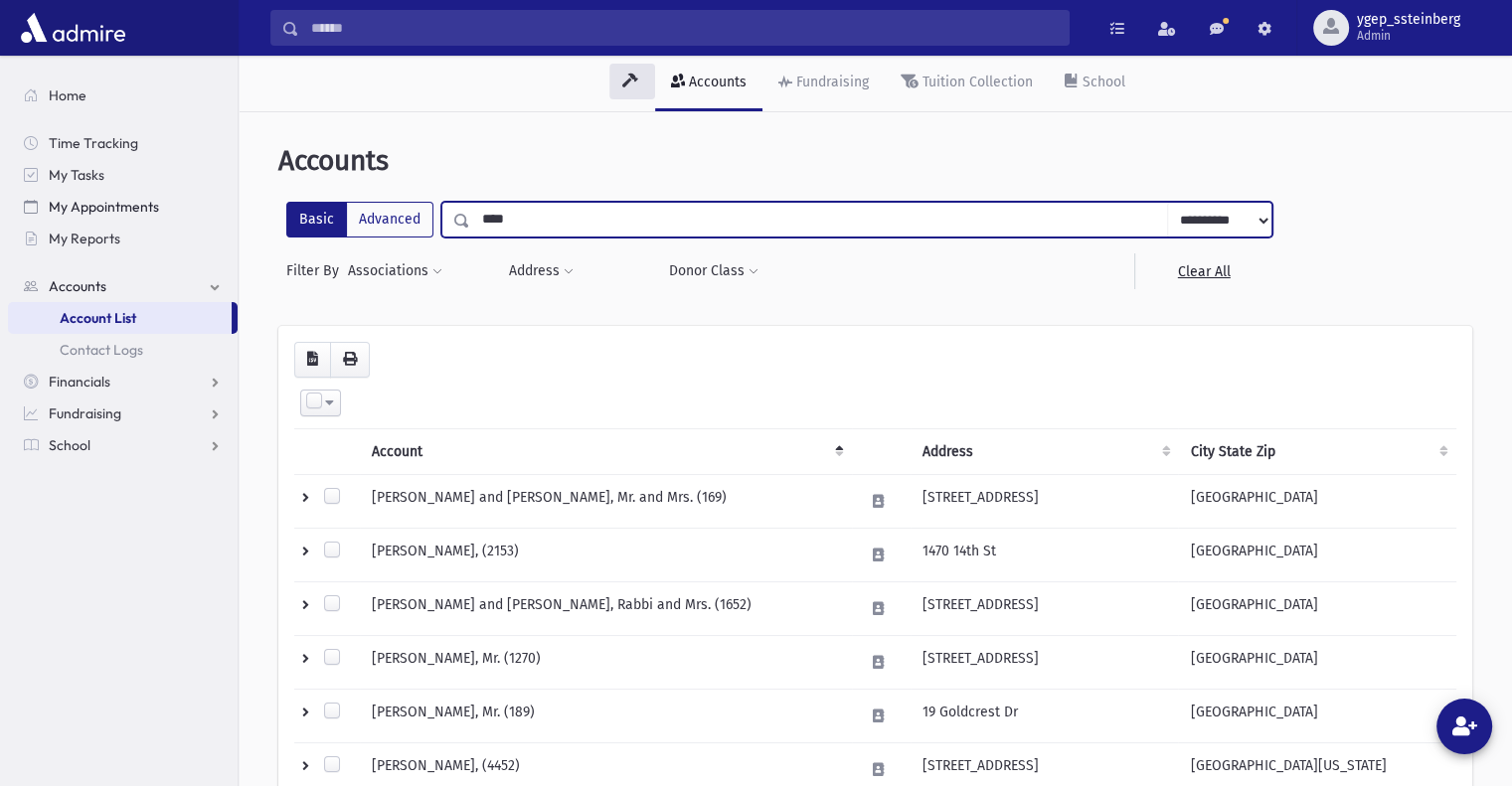 type on "*****" 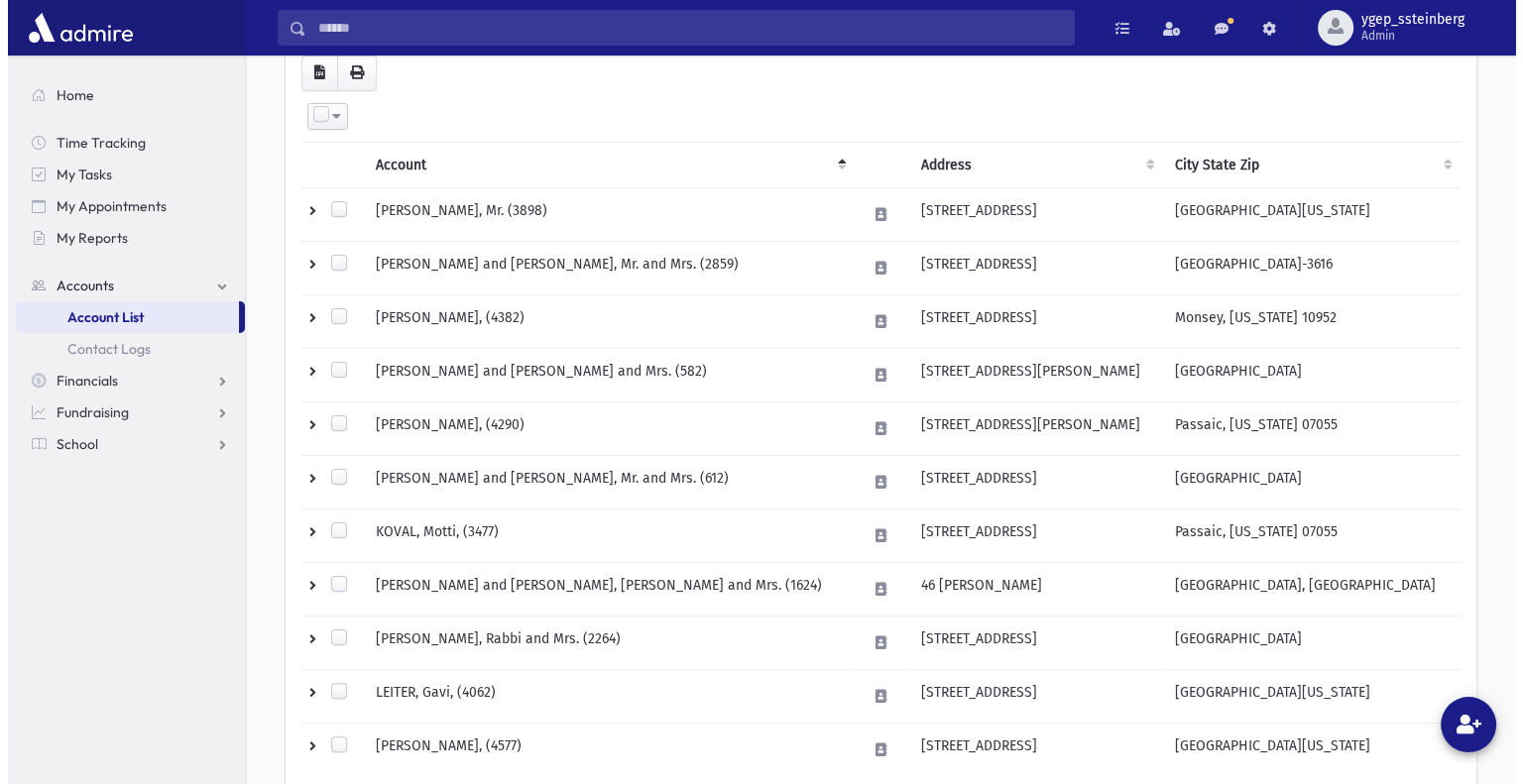scroll, scrollTop: 293, scrollLeft: 0, axis: vertical 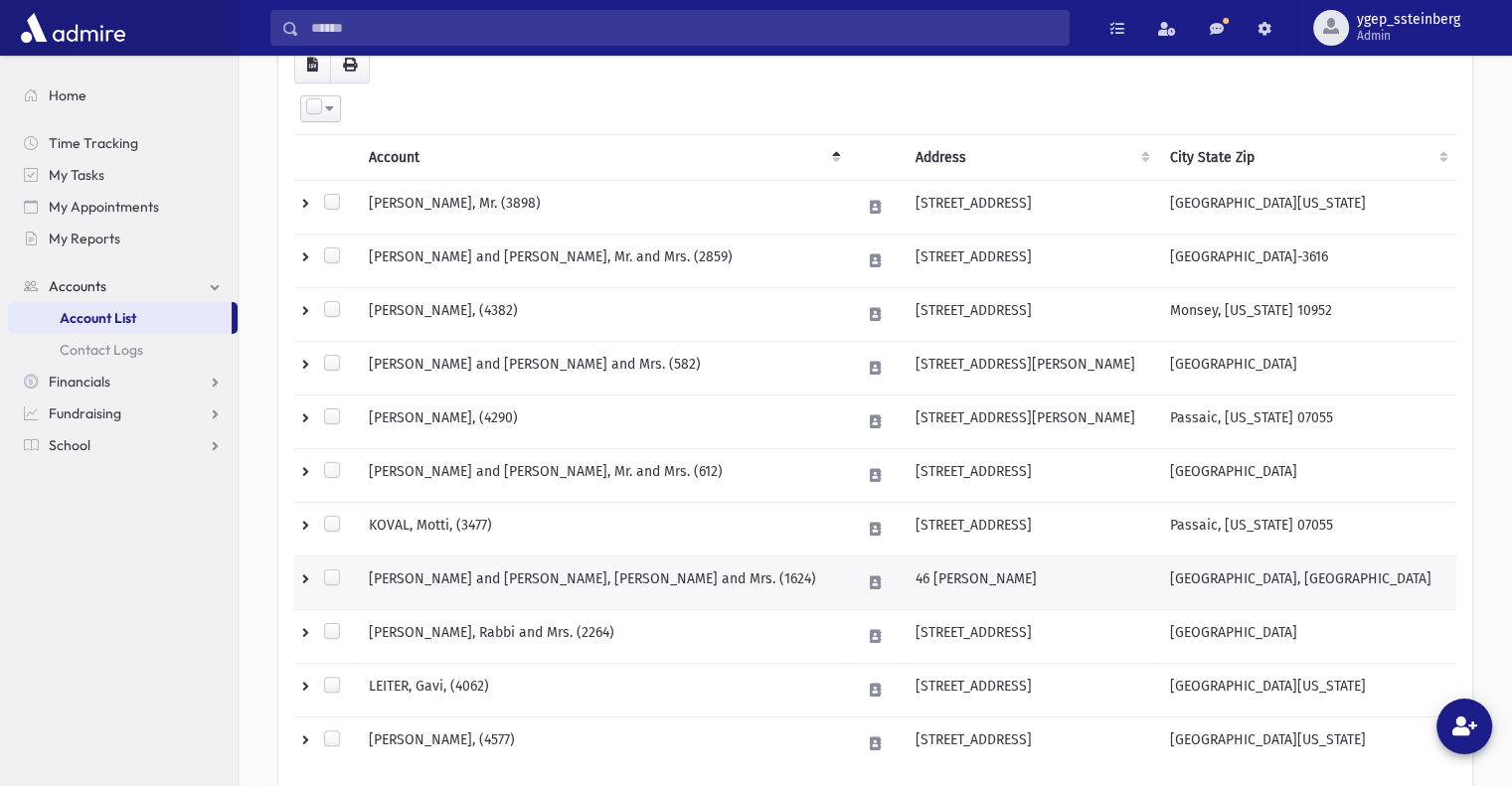 click on "KOVAL, Yehuda and Rachel, Rabbi and Mrs. (1624)" at bounding box center [602, 582] 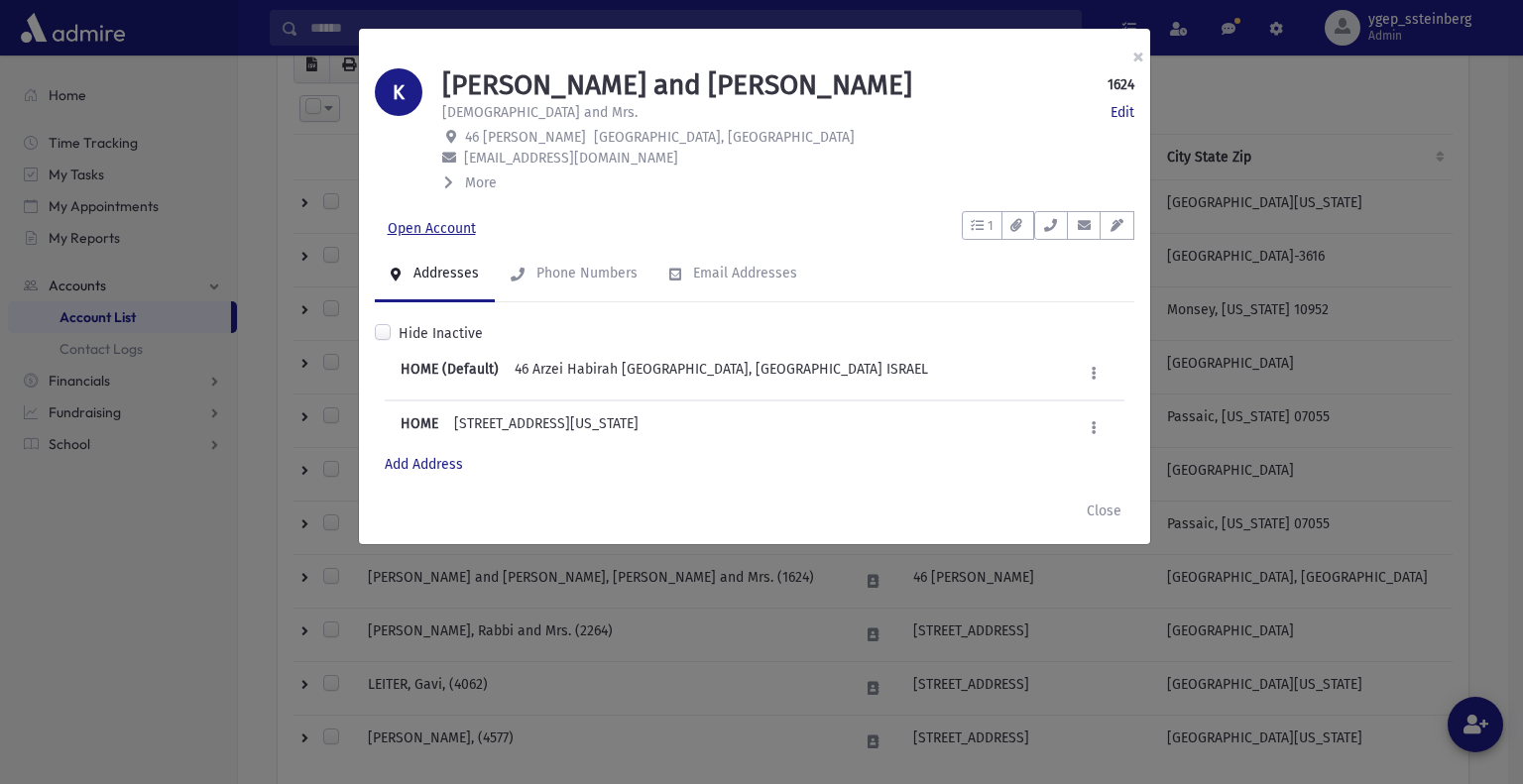 click on "Open Account" at bounding box center (431, 229) 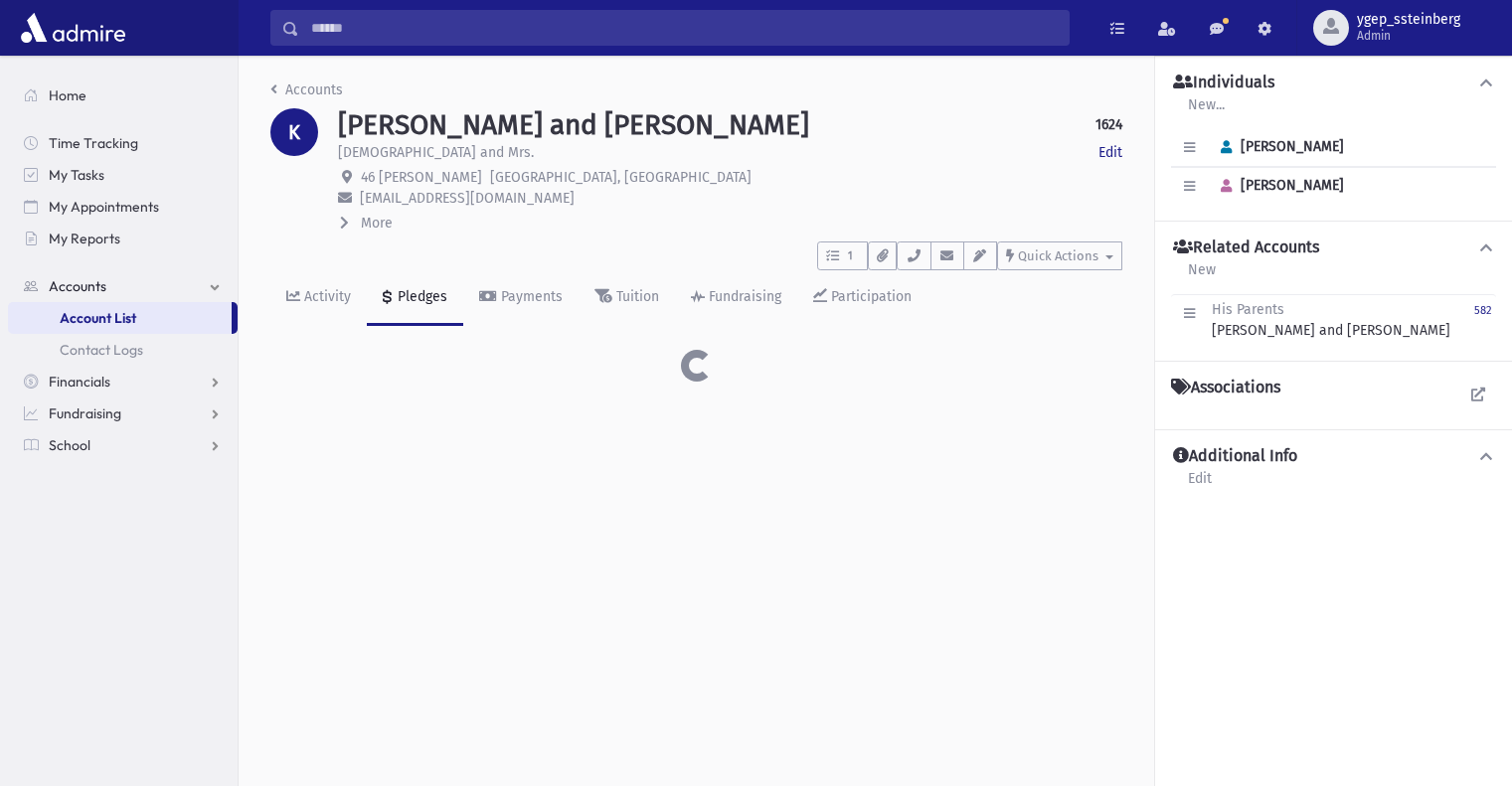 scroll, scrollTop: 0, scrollLeft: 0, axis: both 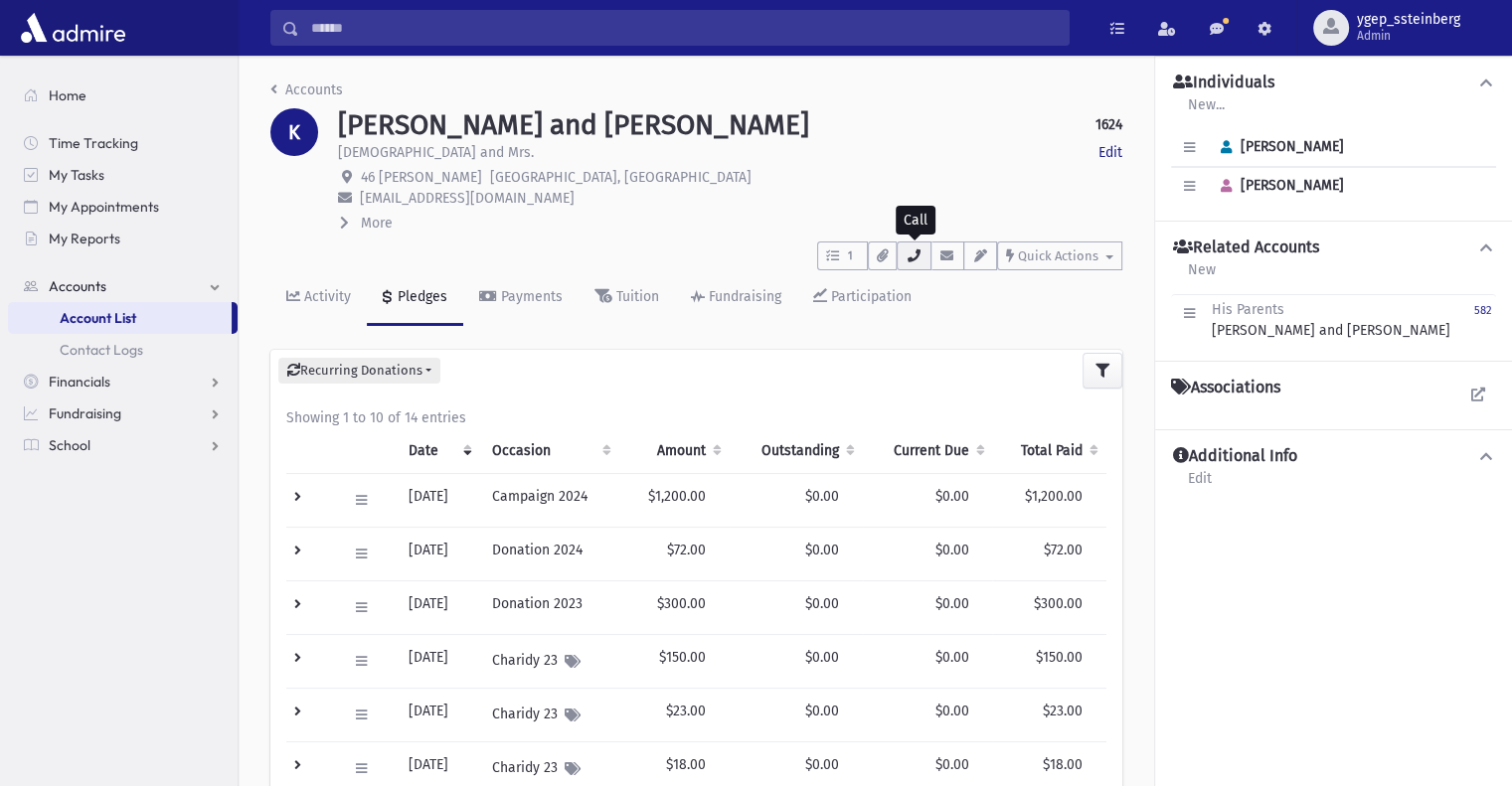 click at bounding box center [914, 255] 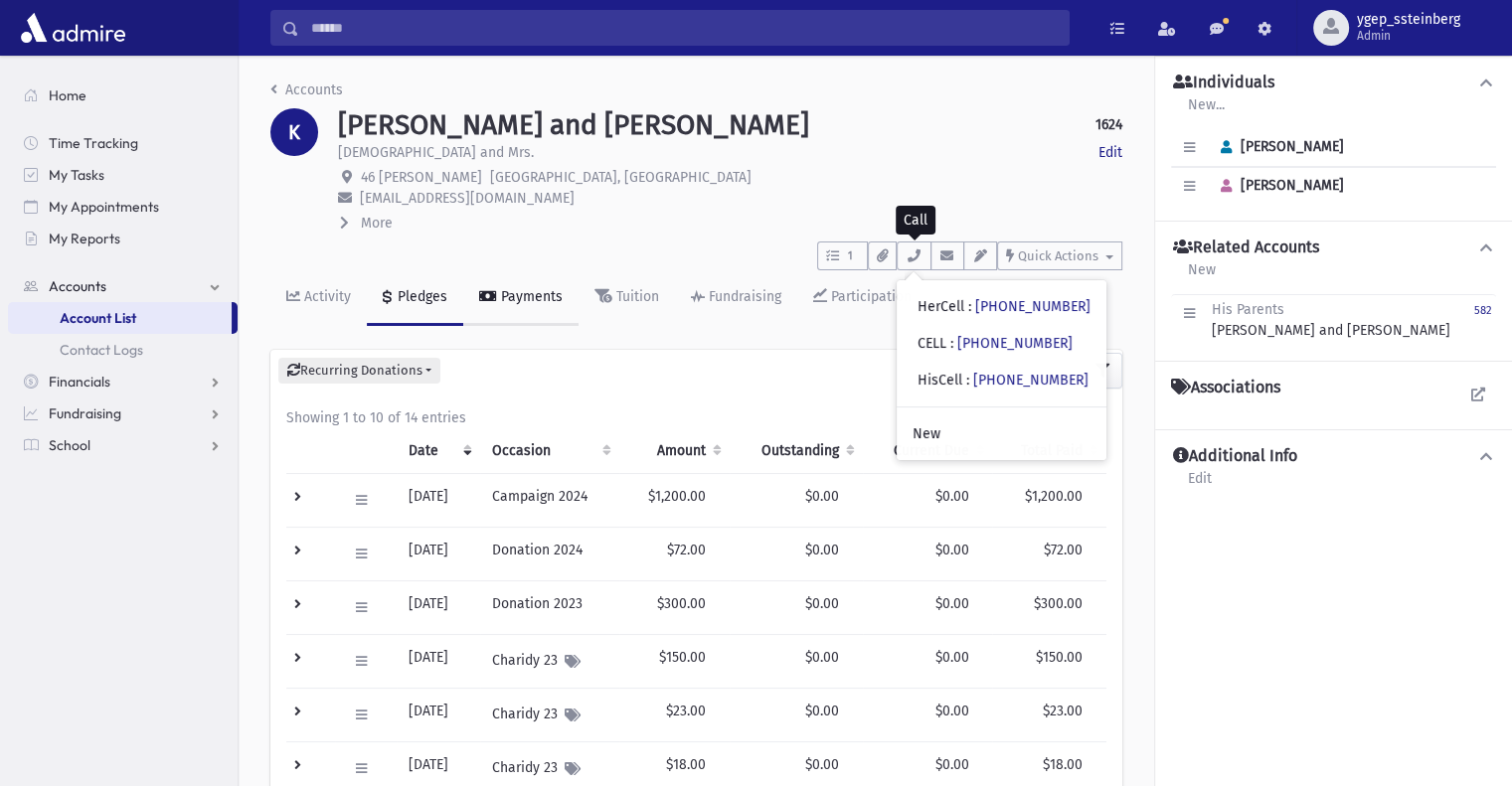 click on "Payments" at bounding box center (530, 296) 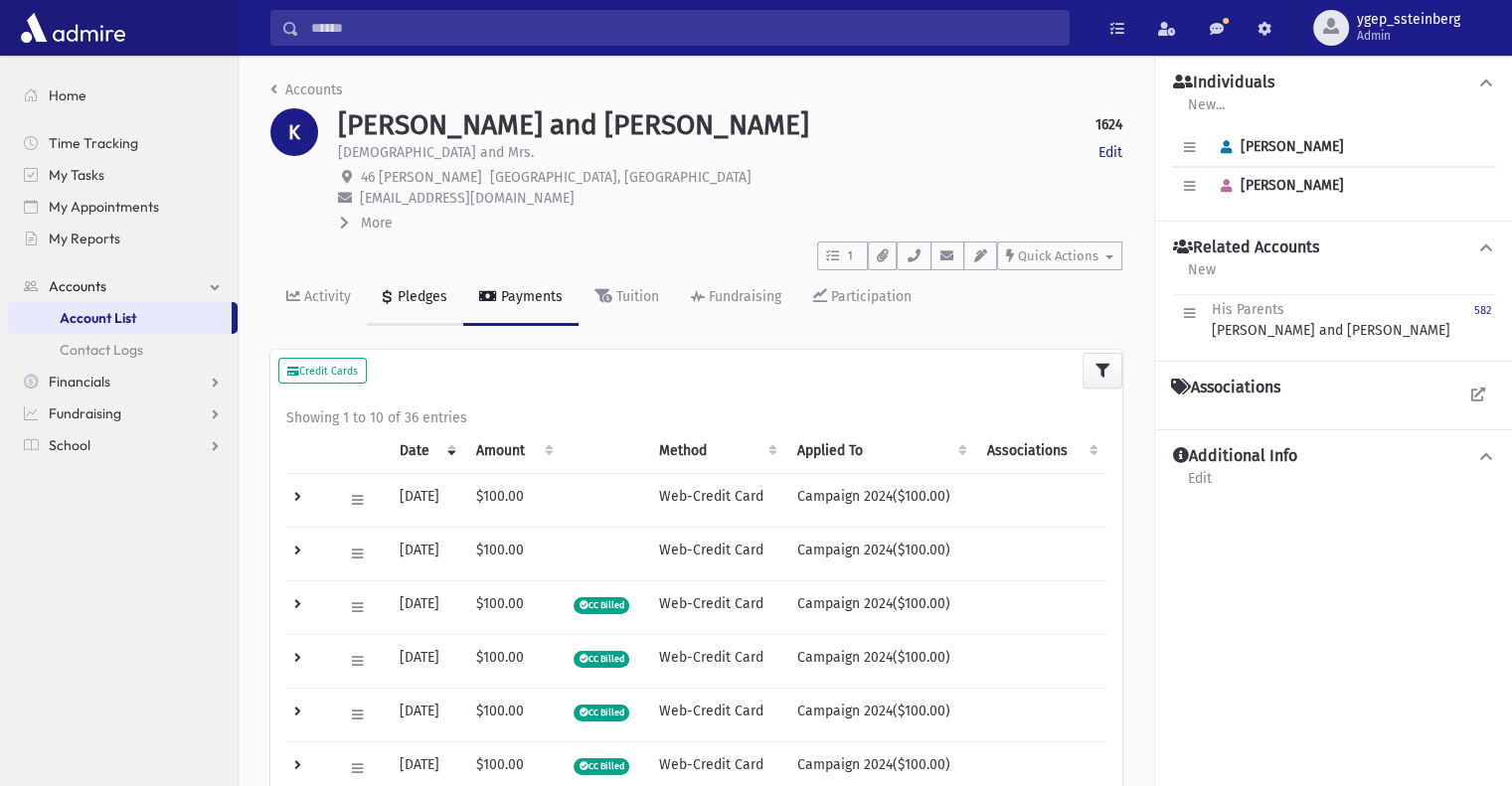 click on "Pledges" at bounding box center [420, 296] 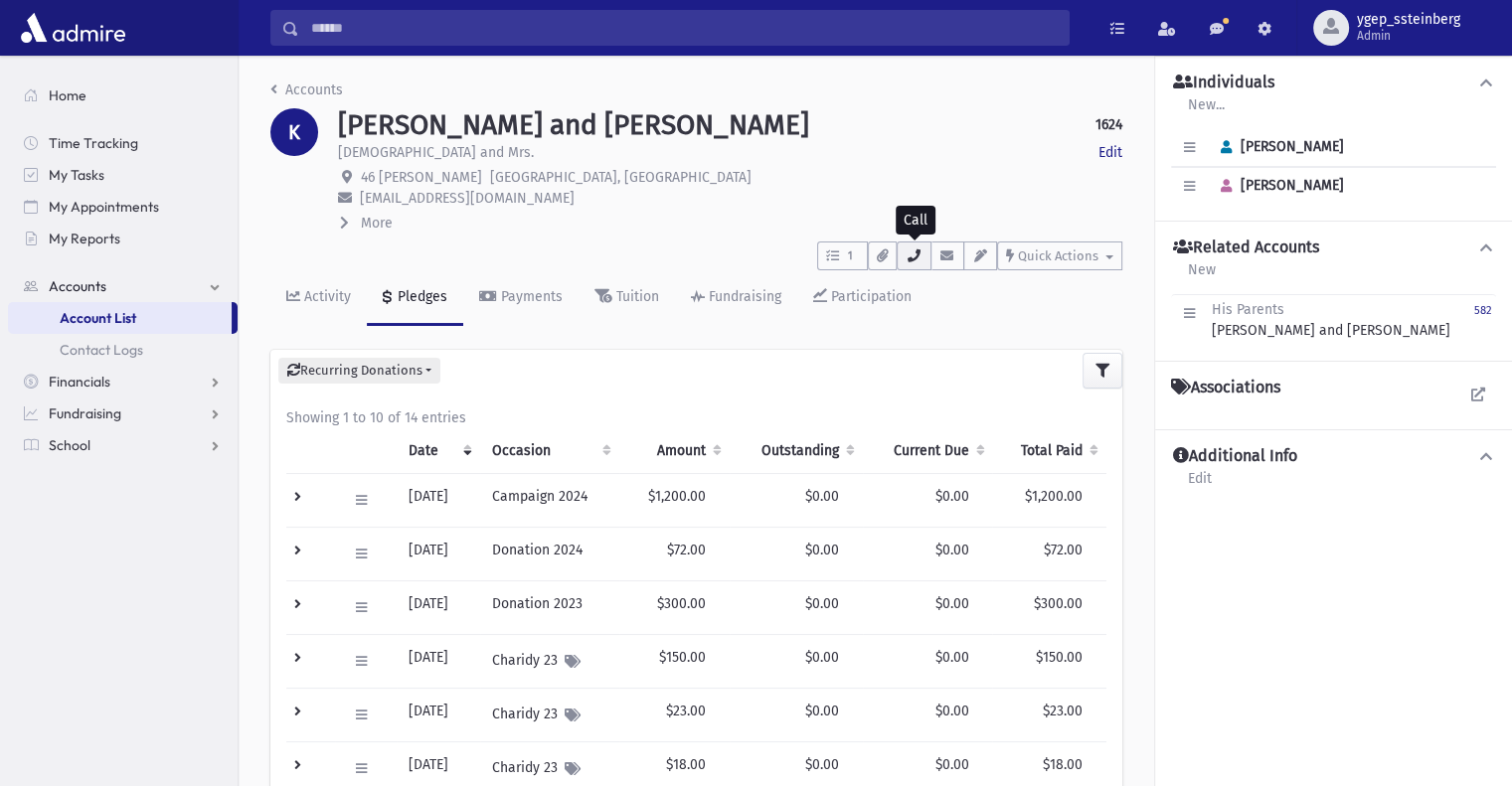 click at bounding box center (914, 255) 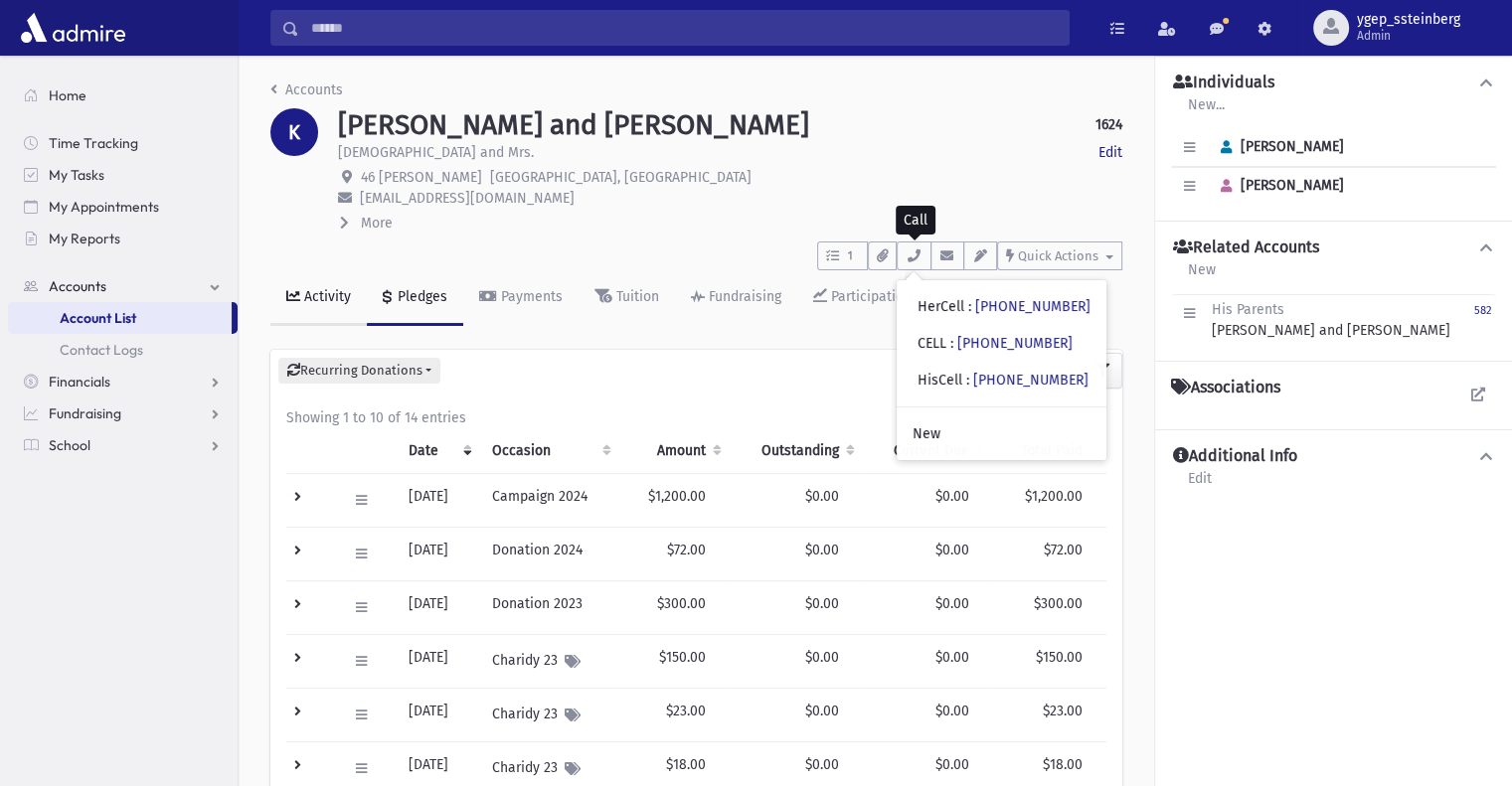 click on "Activity" at bounding box center [325, 296] 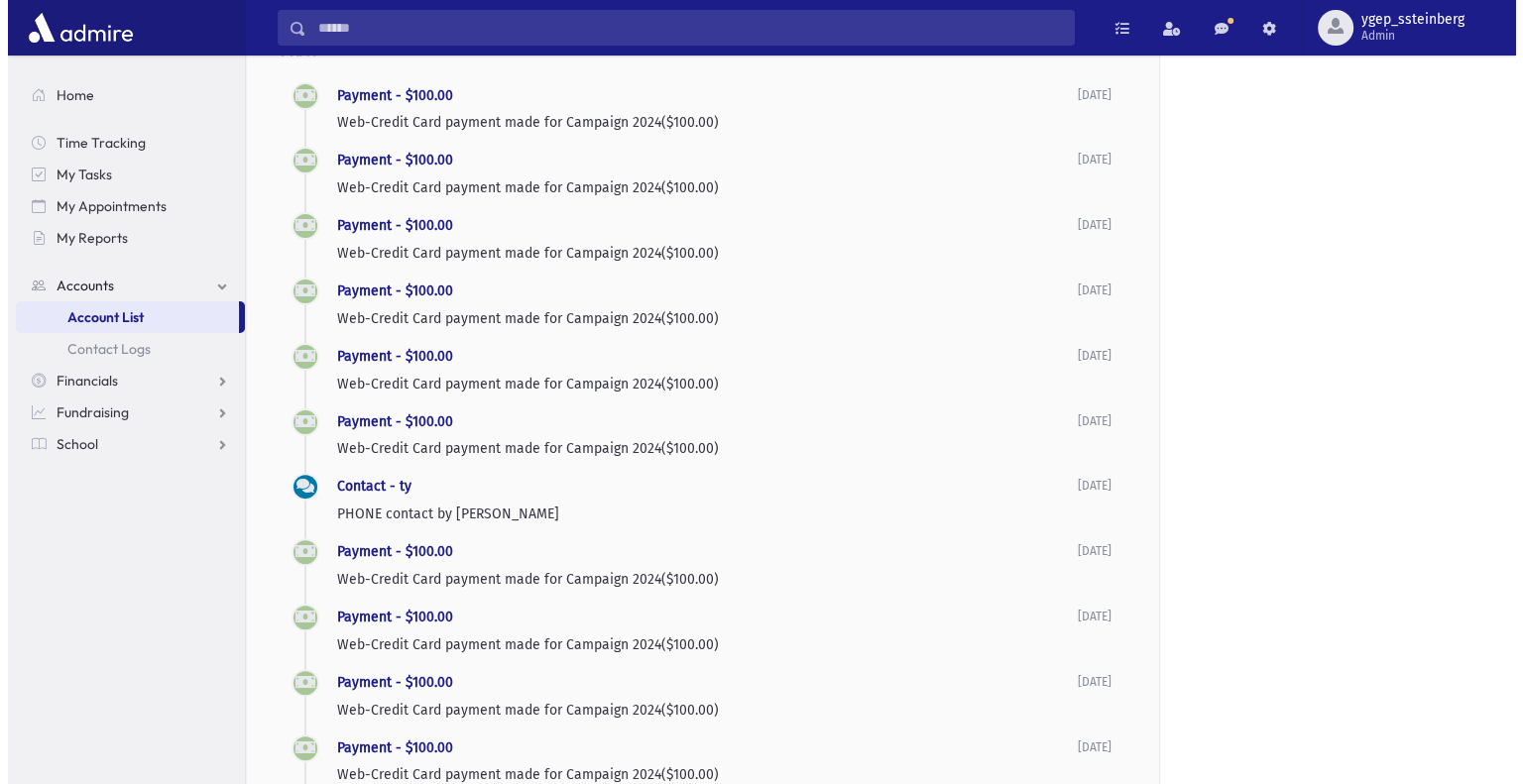 scroll, scrollTop: 826, scrollLeft: 0, axis: vertical 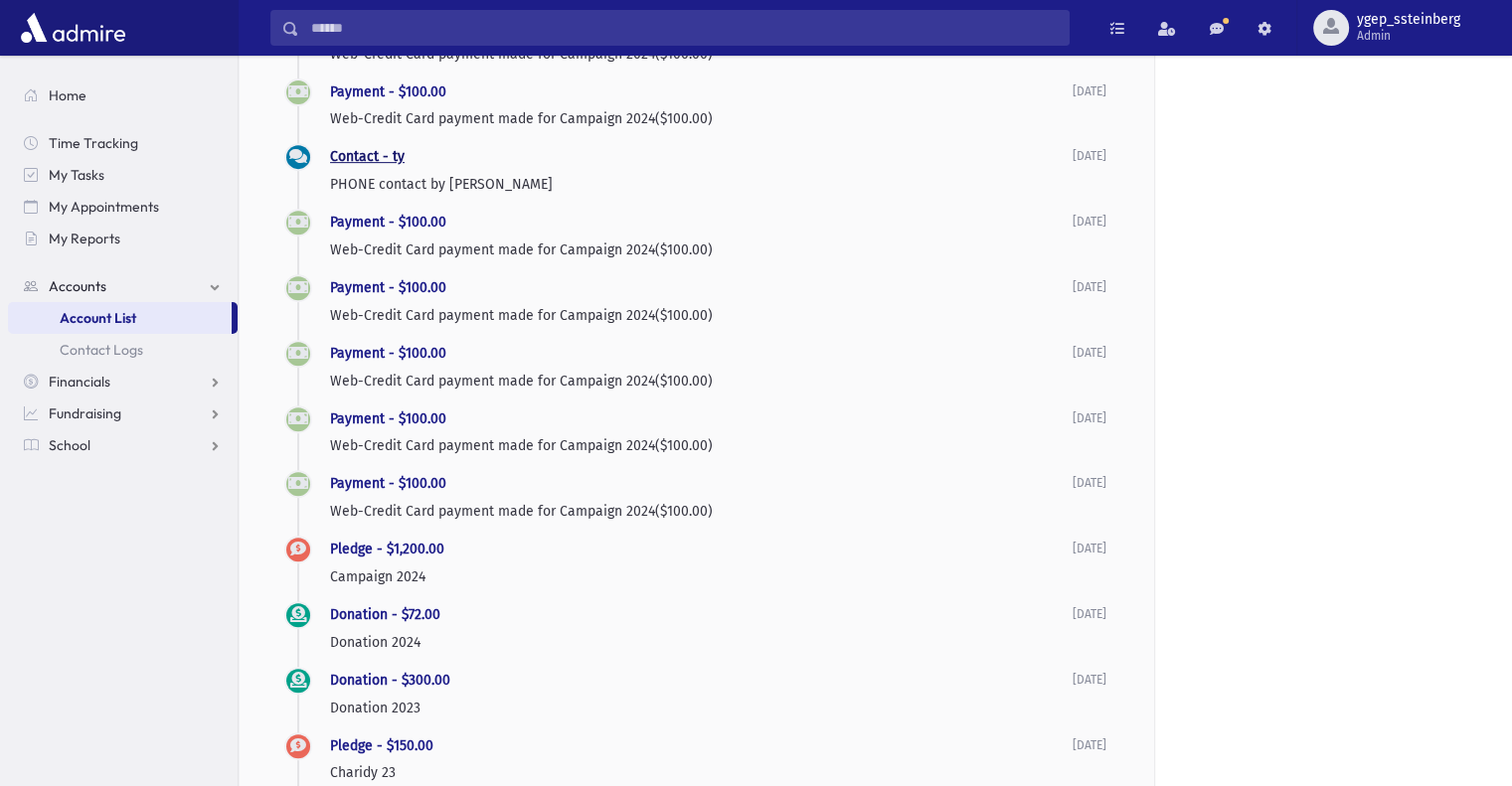 click on "Contact - ty" at bounding box center (367, 156) 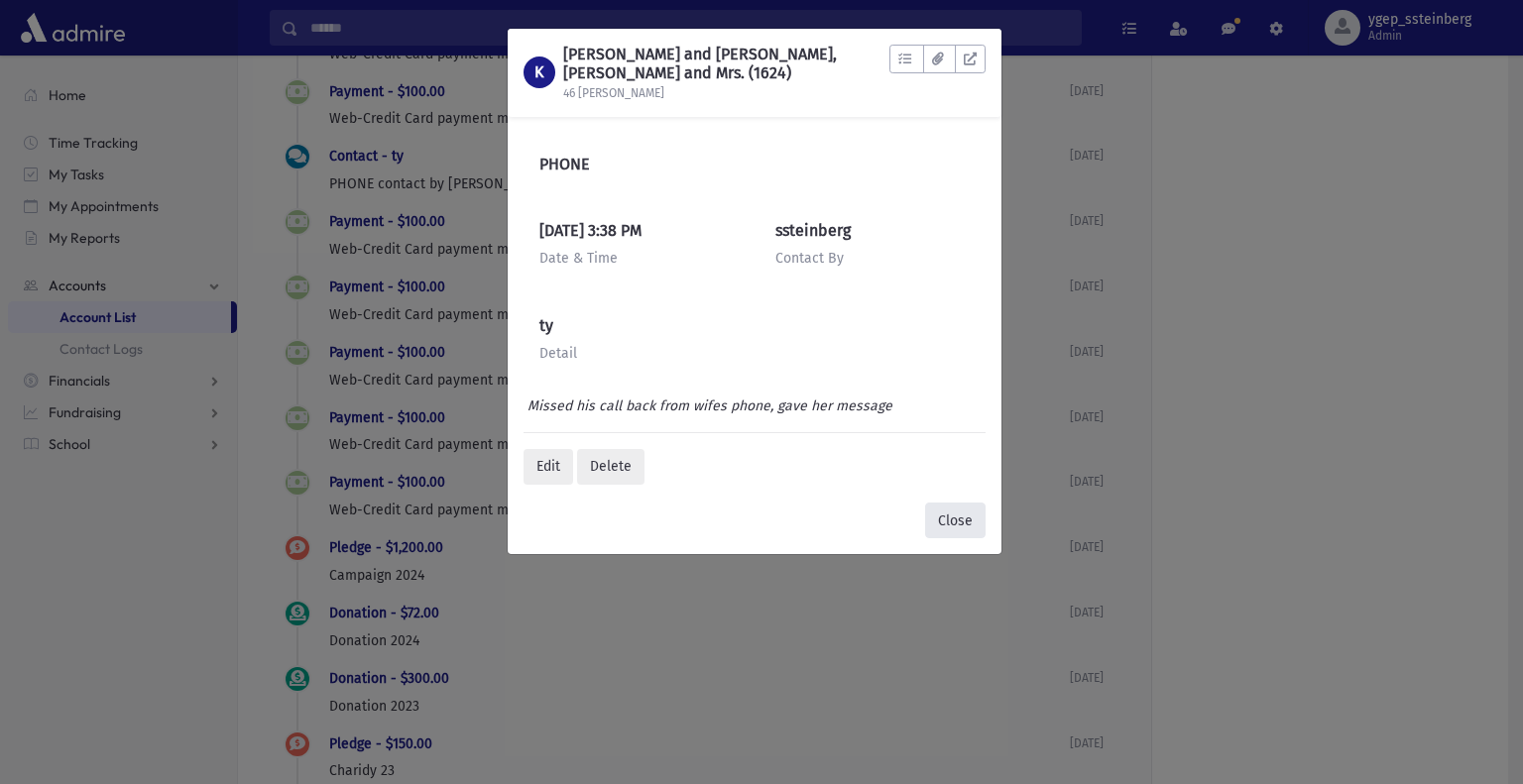 click on "Close" at bounding box center [955, 520] 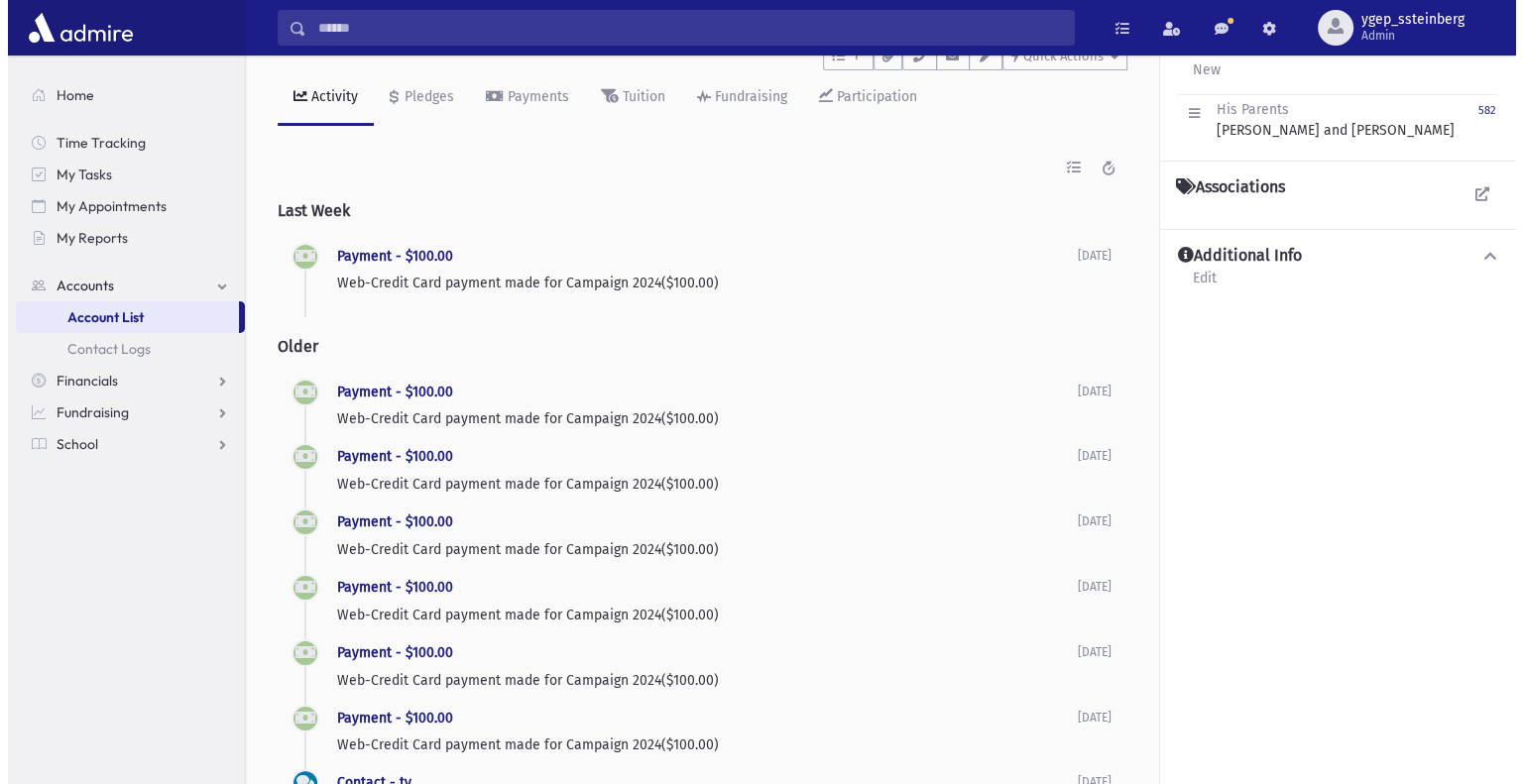 scroll, scrollTop: 0, scrollLeft: 0, axis: both 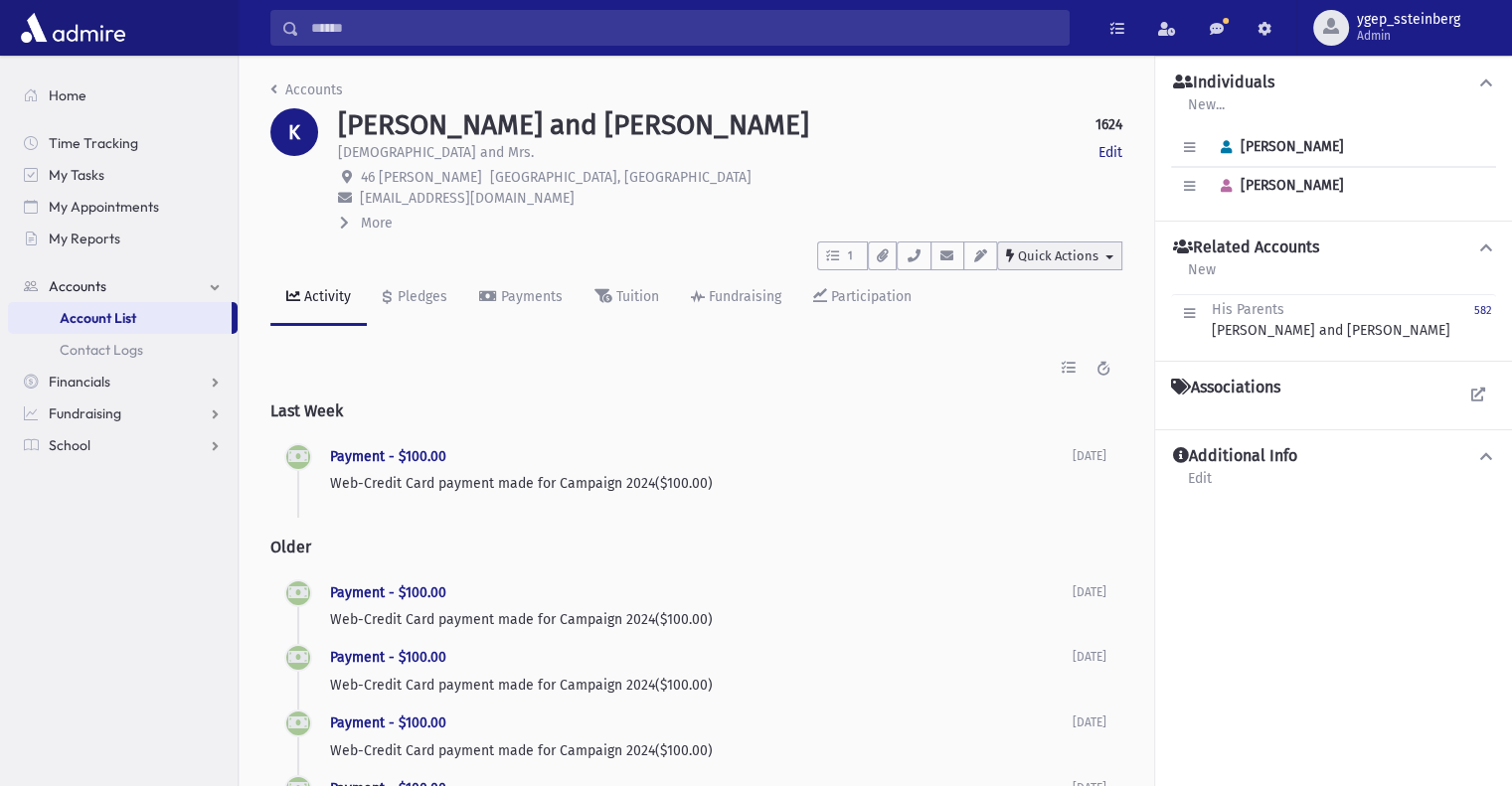 click on "Quick Actions" at bounding box center [1058, 255] 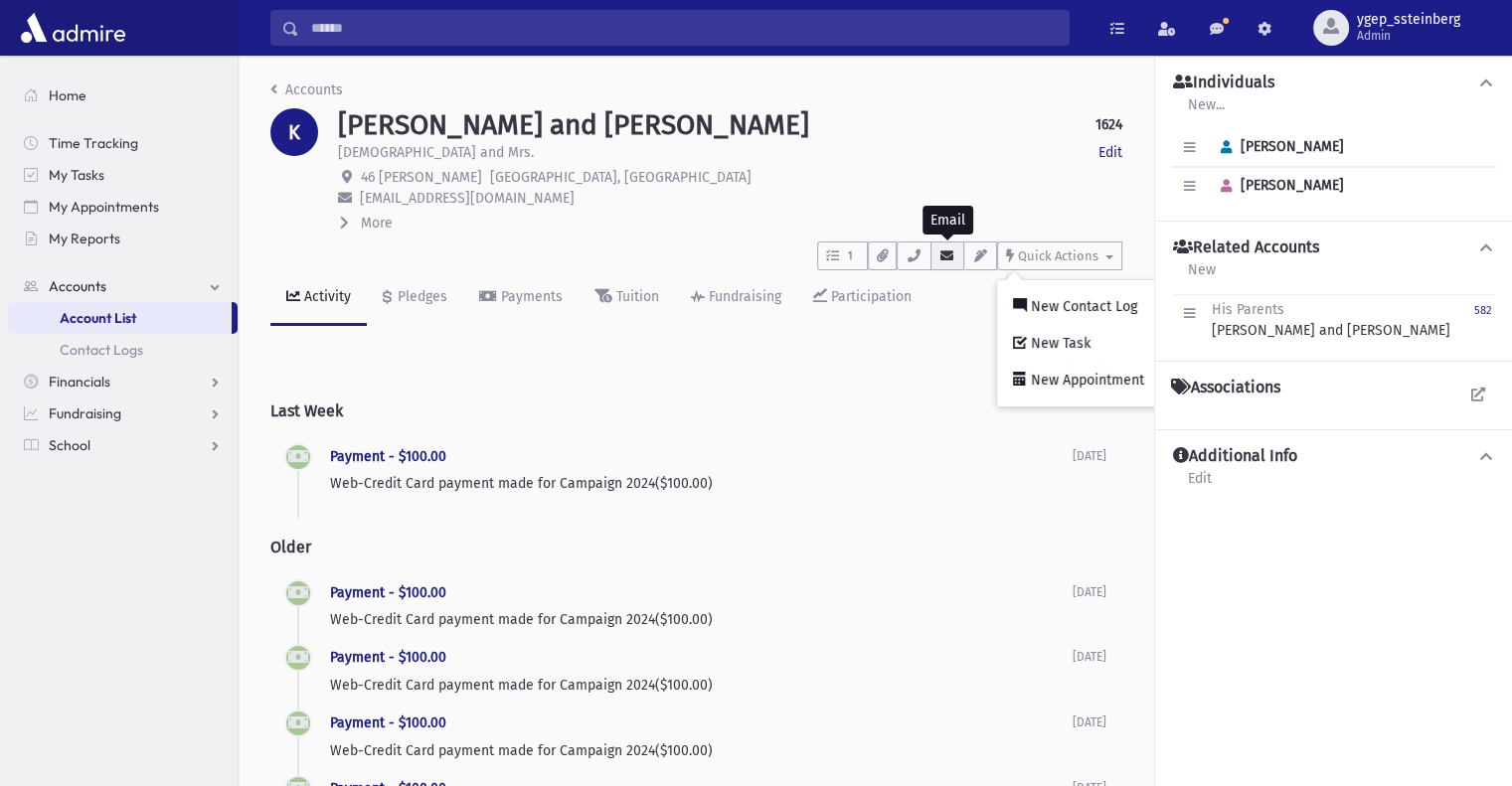 click at bounding box center (947, 255) 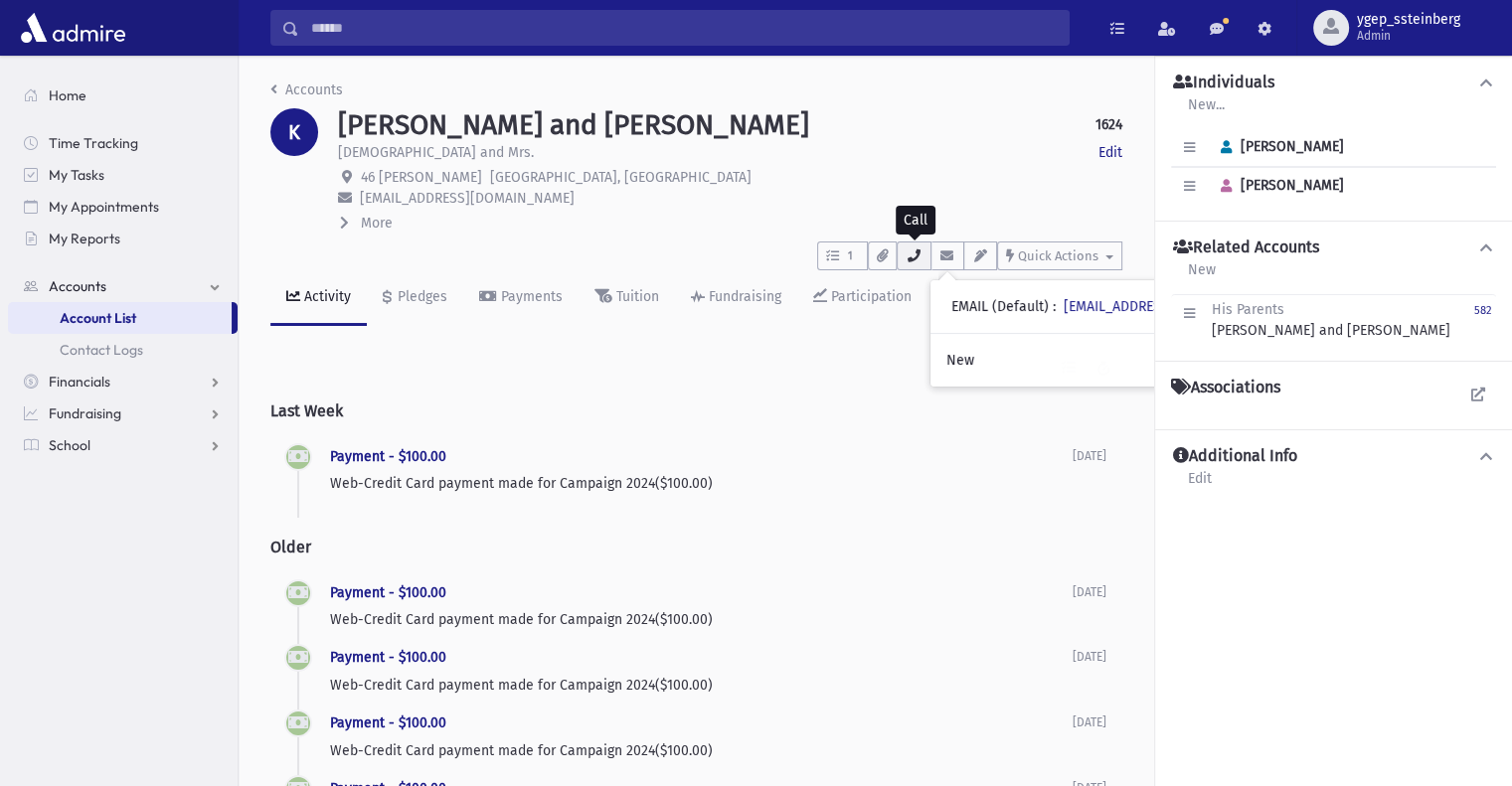 click at bounding box center [914, 255] 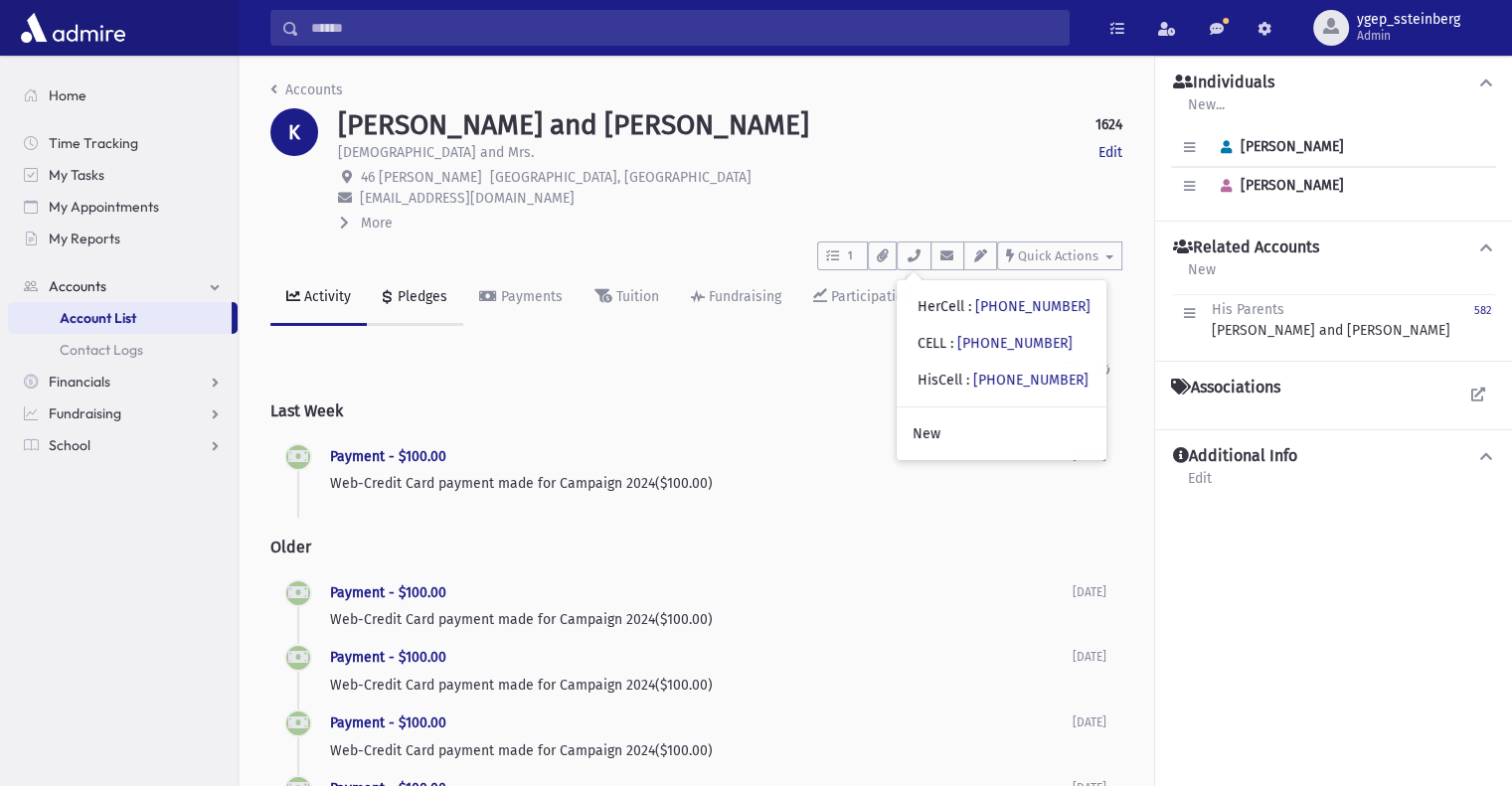 click on "Pledges" at bounding box center [420, 296] 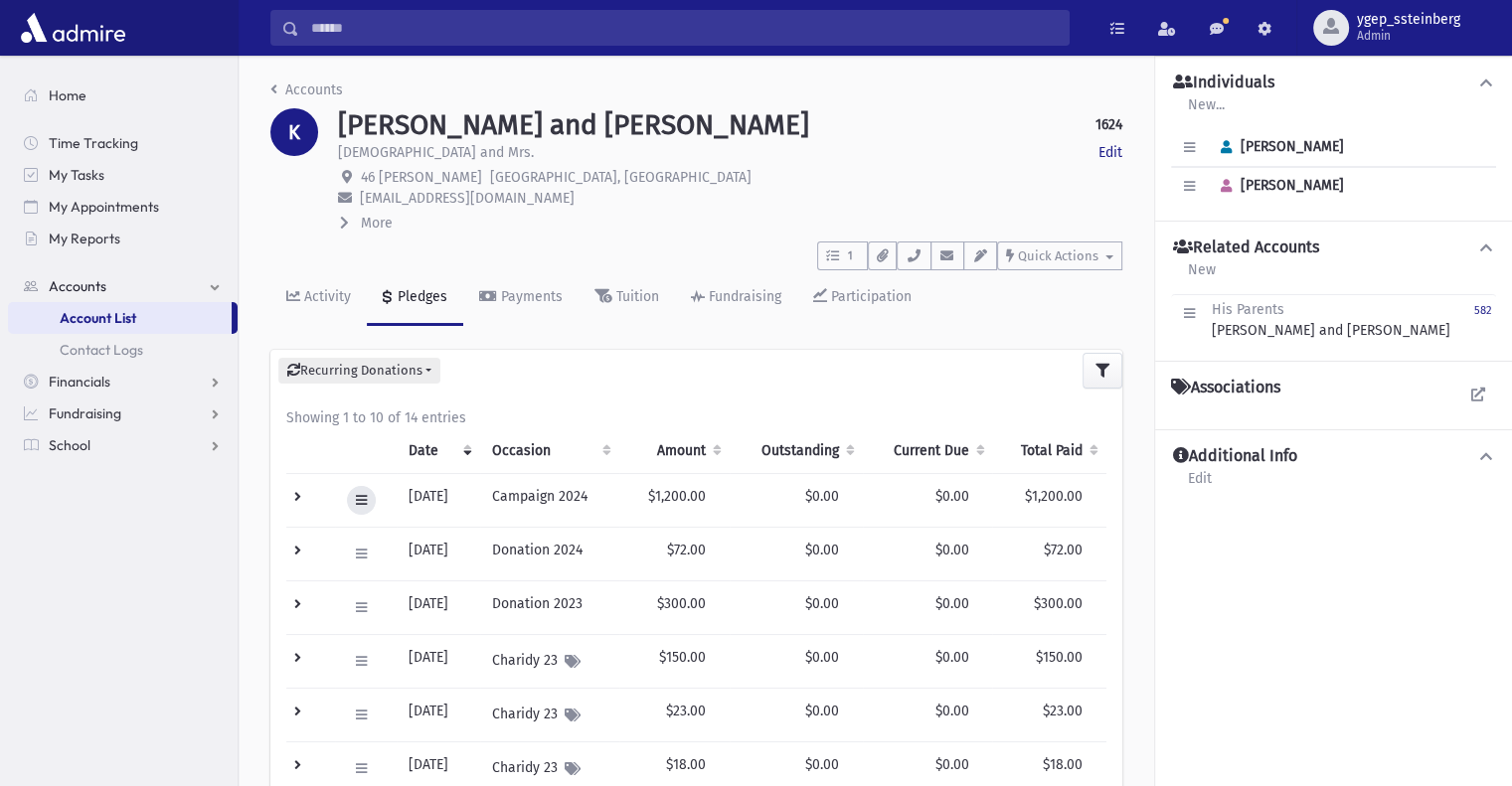 click at bounding box center (361, 500) 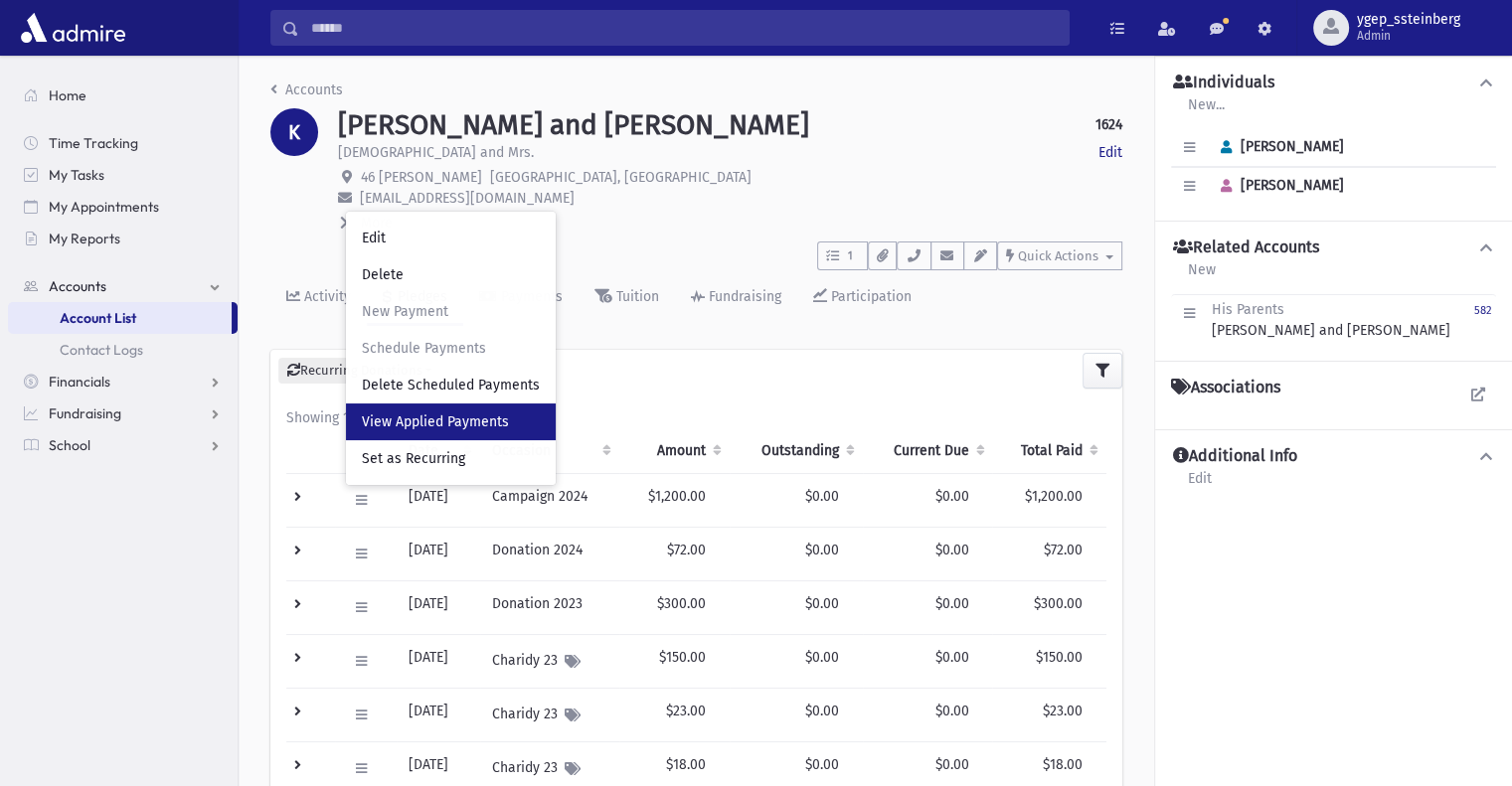 click on "View Applied Payments" at bounding box center [435, 421] 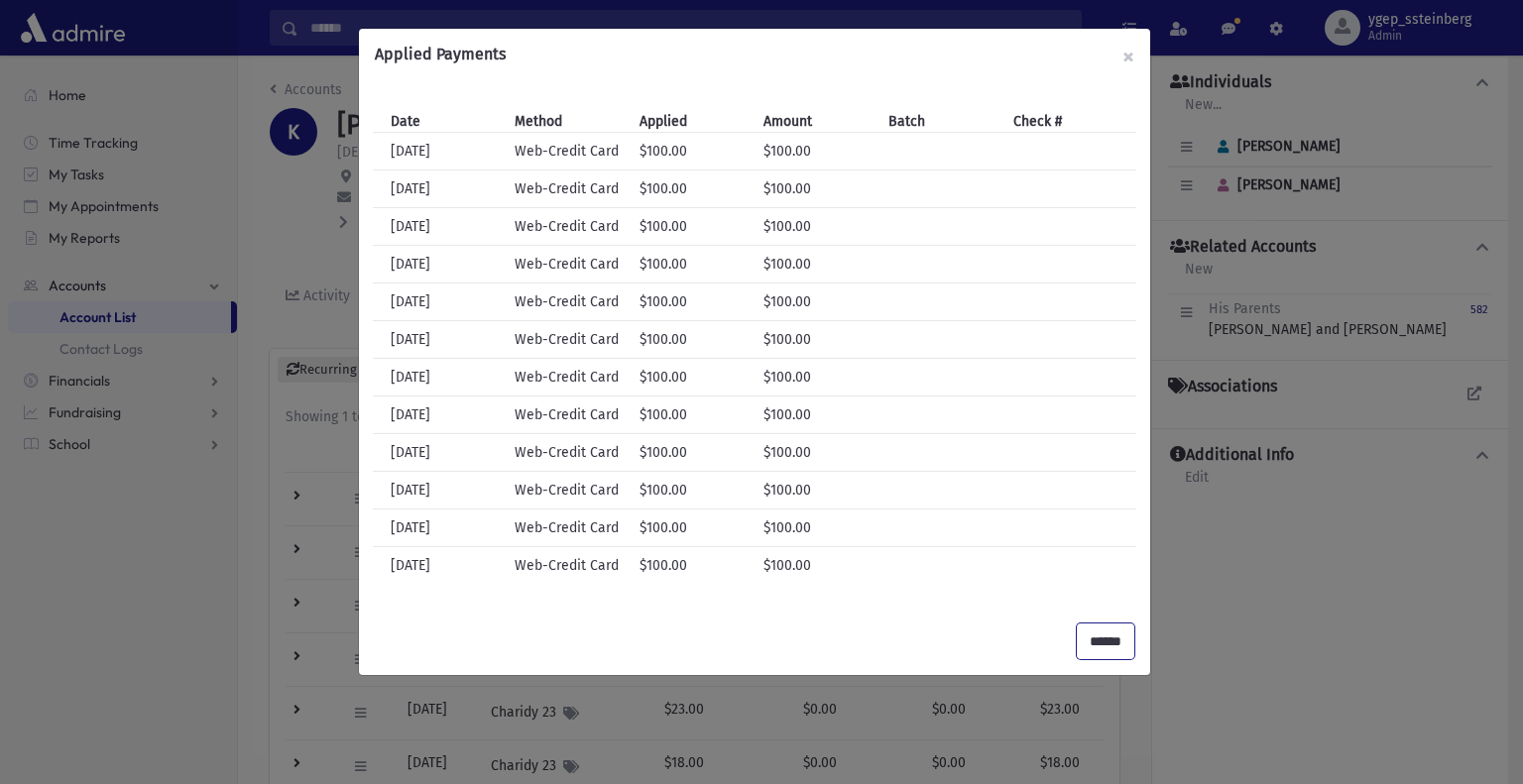 click on "******" at bounding box center (1106, 641) 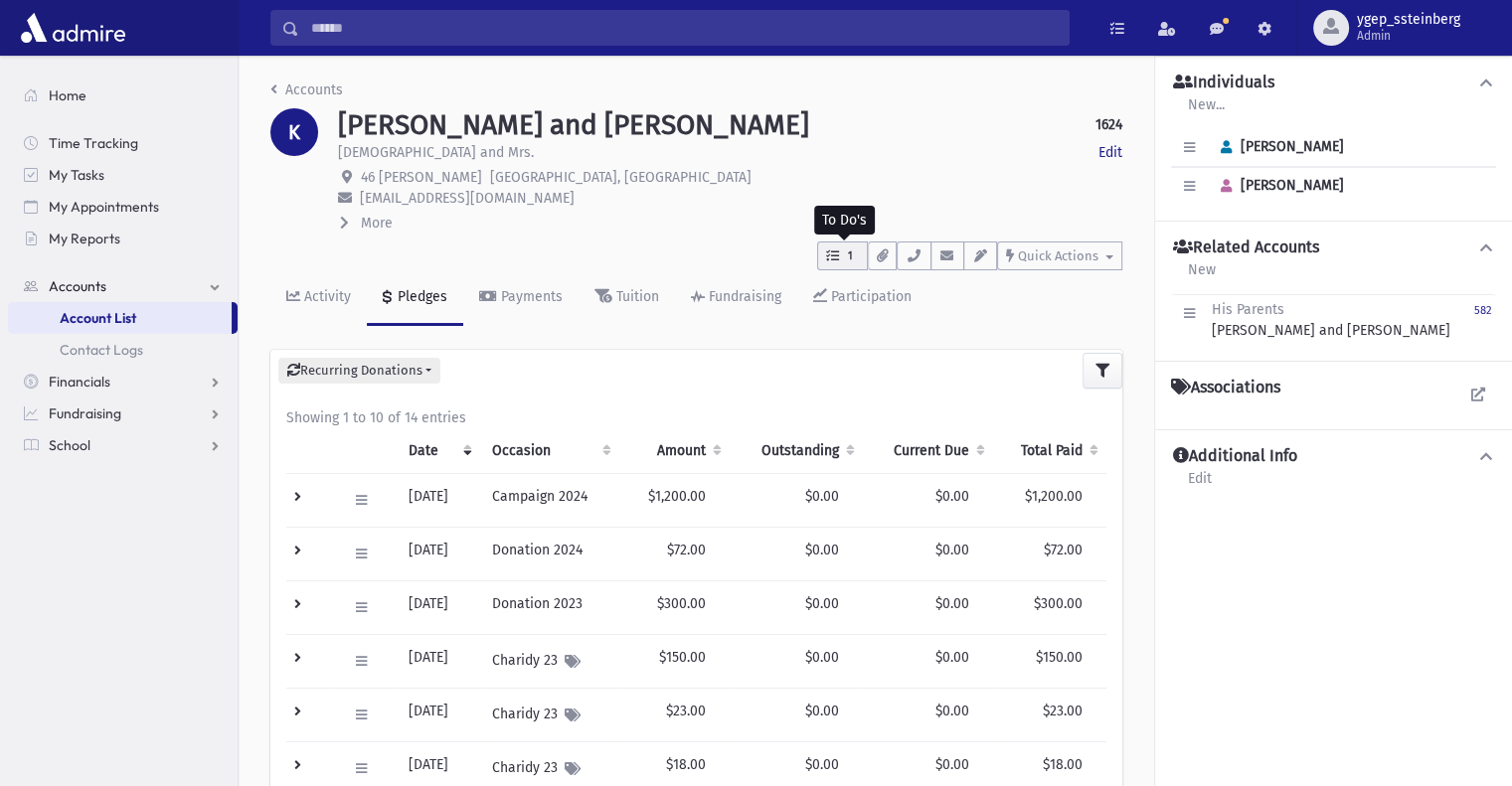 click on "1" at bounding box center (850, 256) 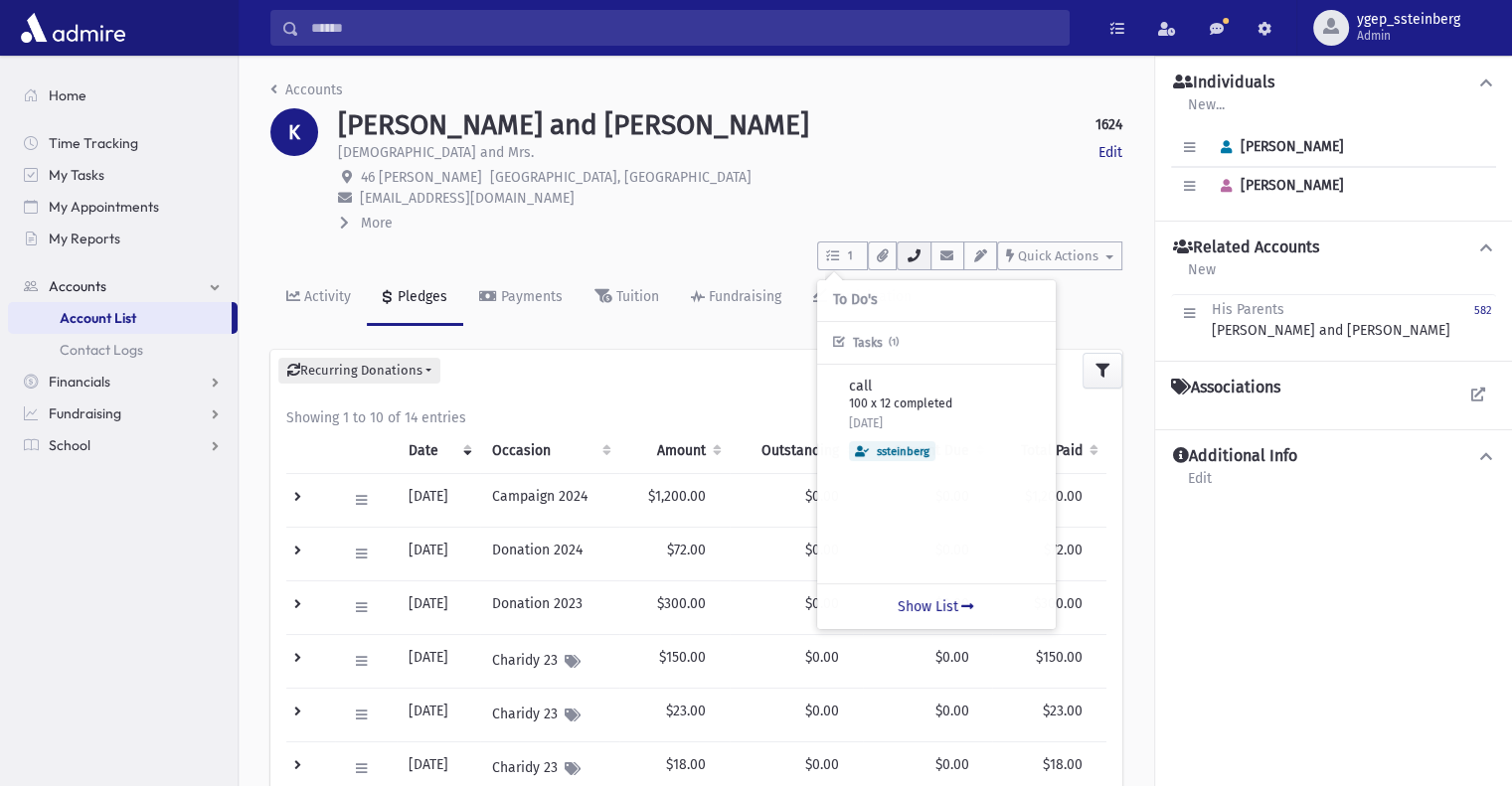 drag, startPoint x: 945, startPoint y: 206, endPoint x: 921, endPoint y: 245, distance: 45.793013 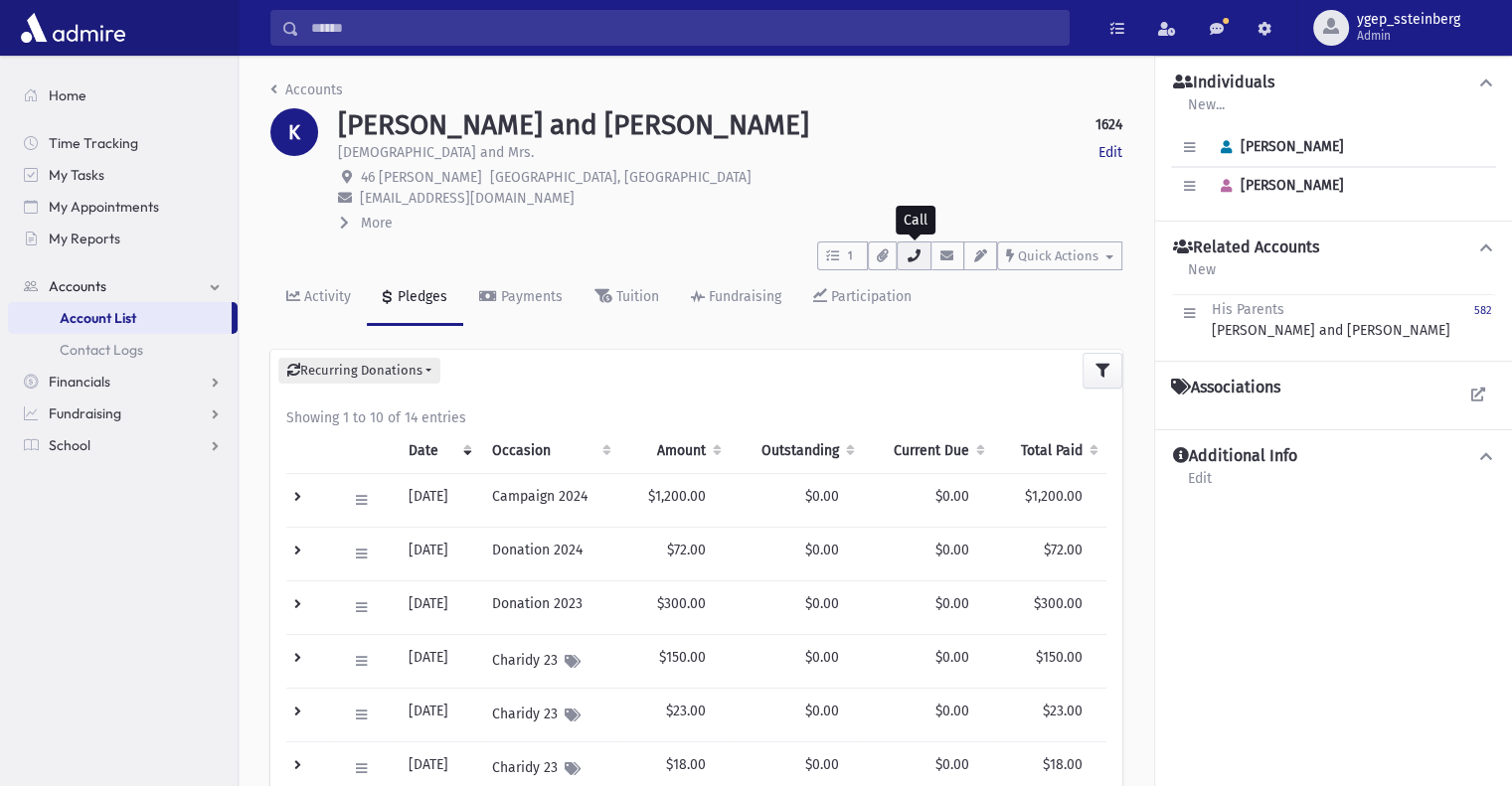 click at bounding box center (914, 255) 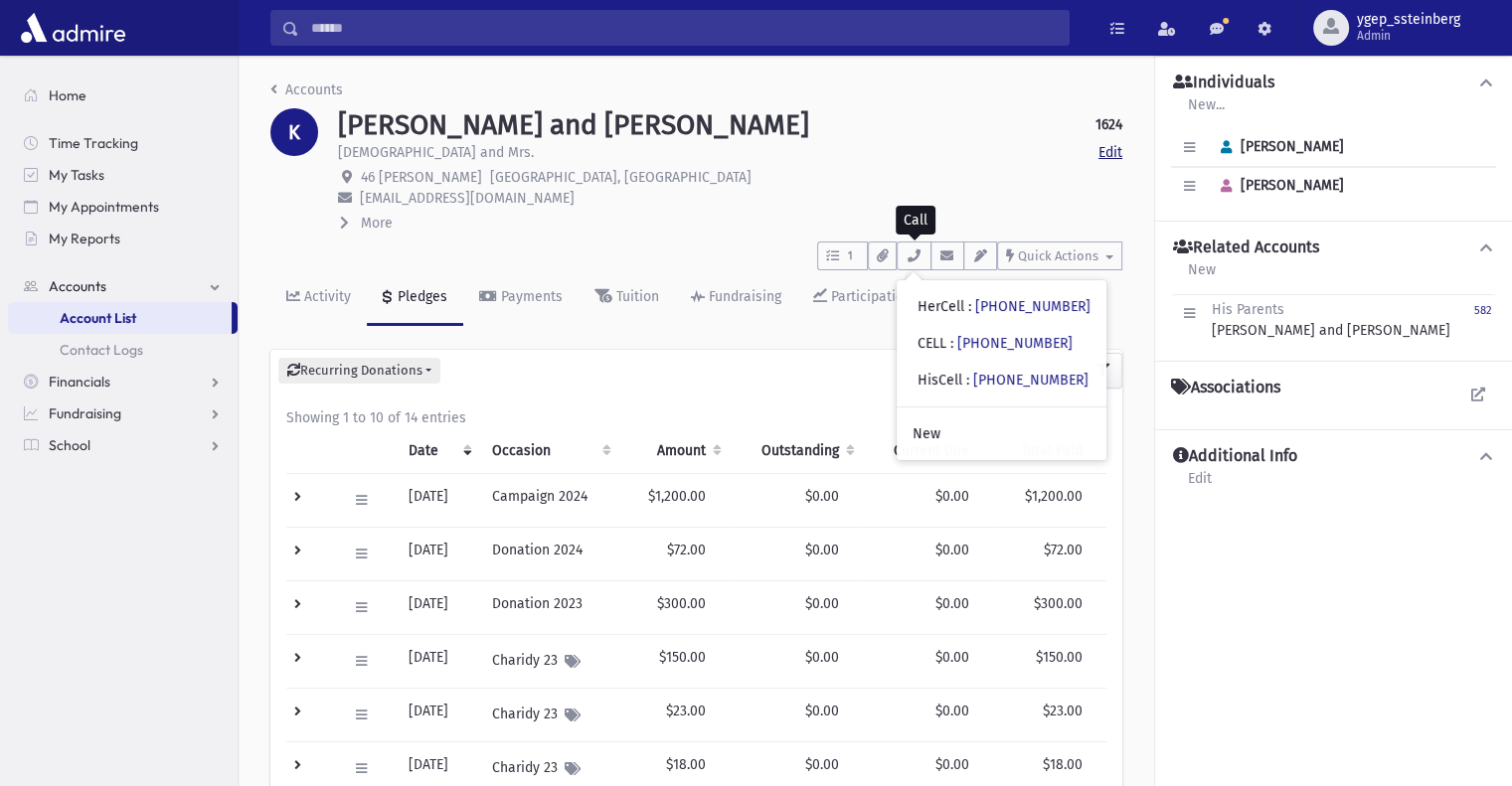 click on "Edit" at bounding box center [1110, 152] 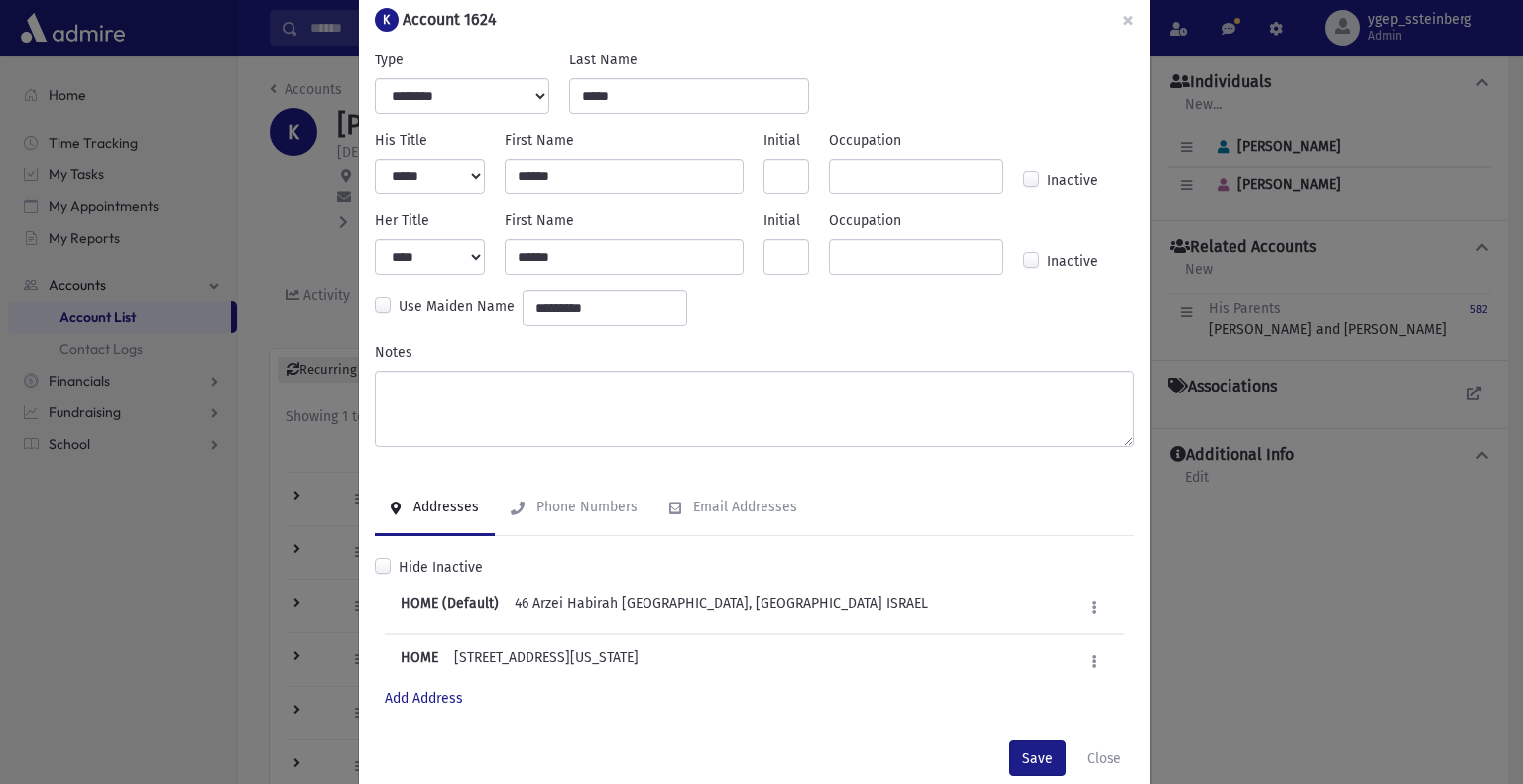 scroll, scrollTop: 71, scrollLeft: 0, axis: vertical 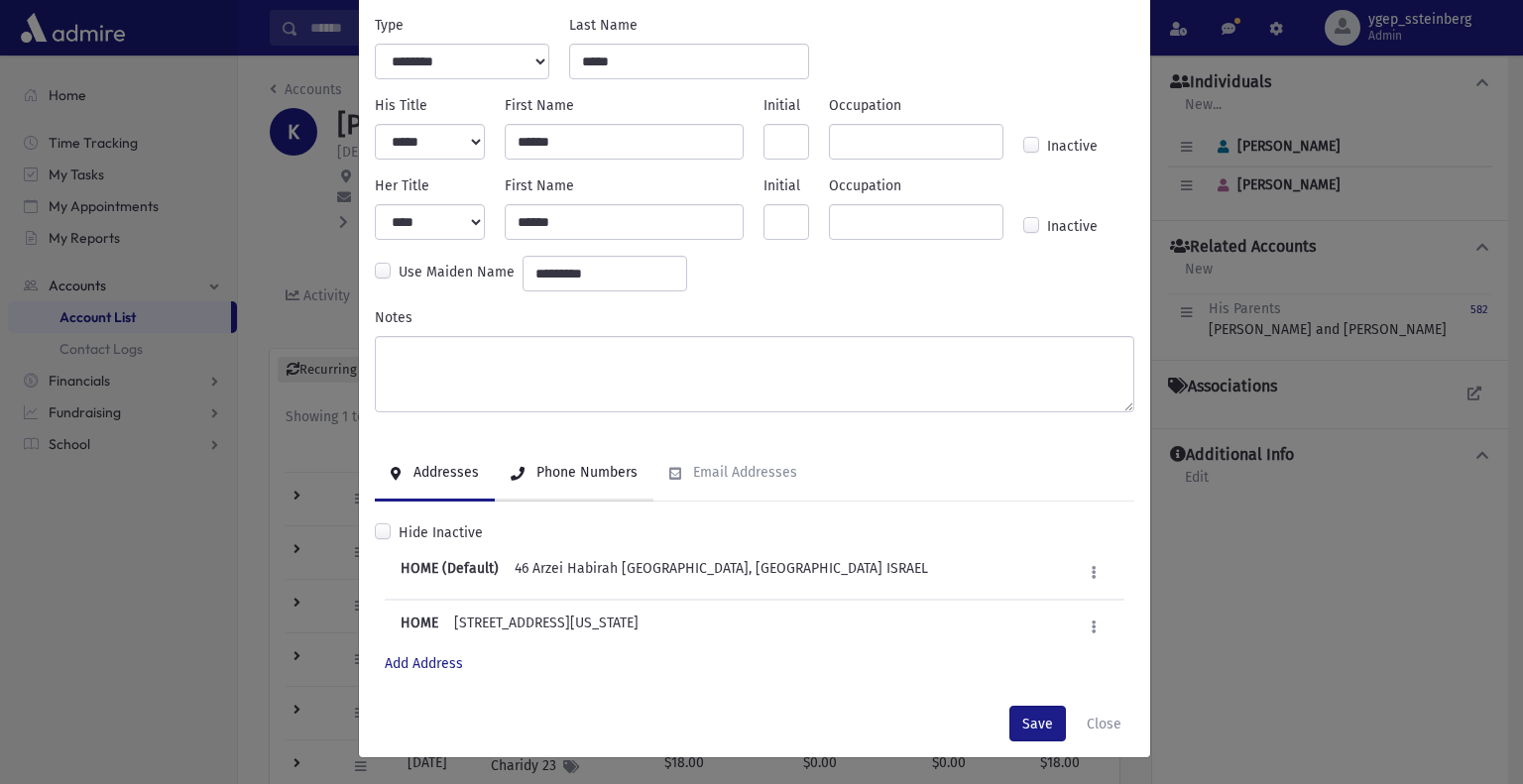 click on "Phone Numbers" at bounding box center (585, 472) 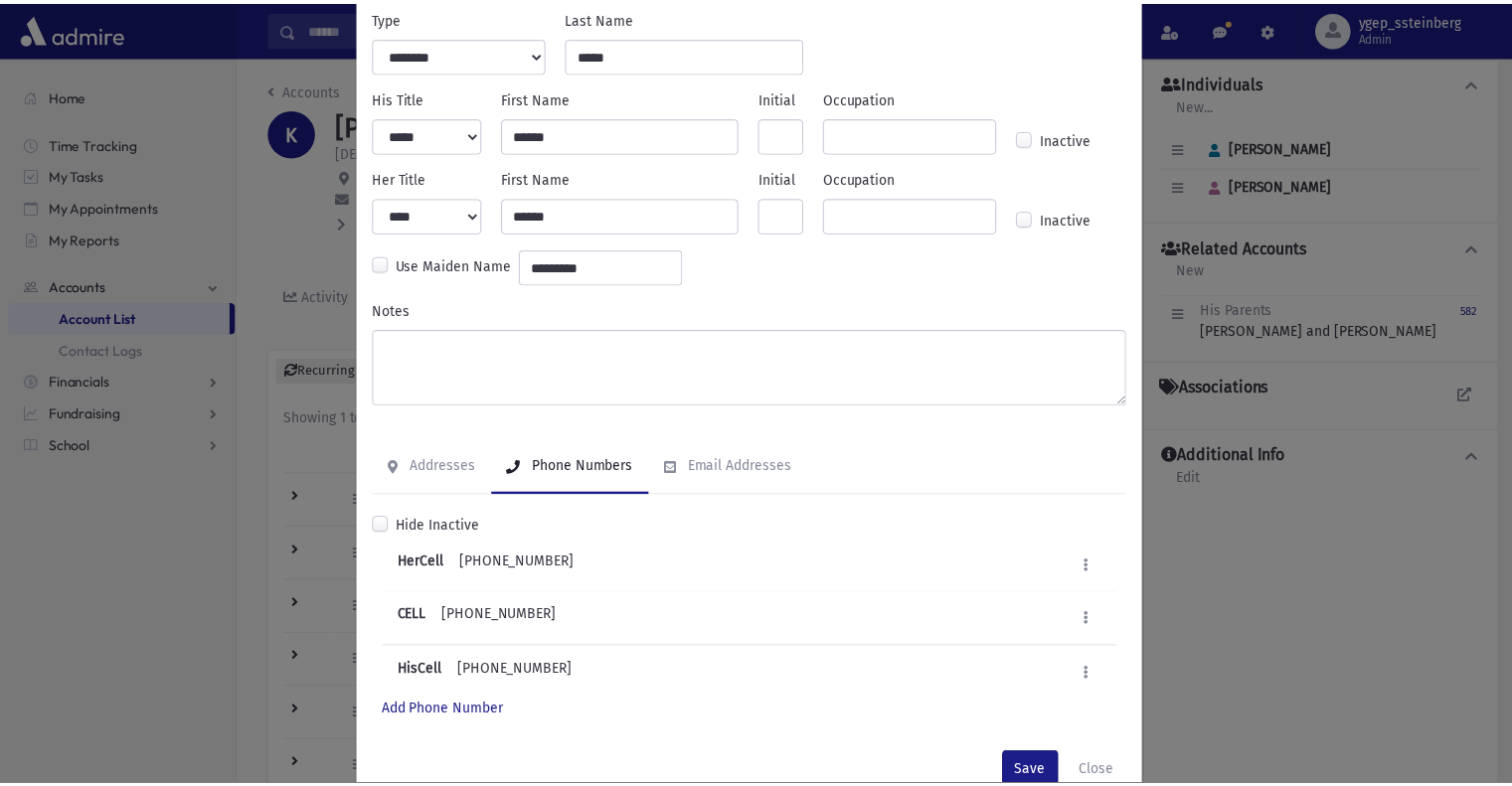 scroll, scrollTop: 124, scrollLeft: 0, axis: vertical 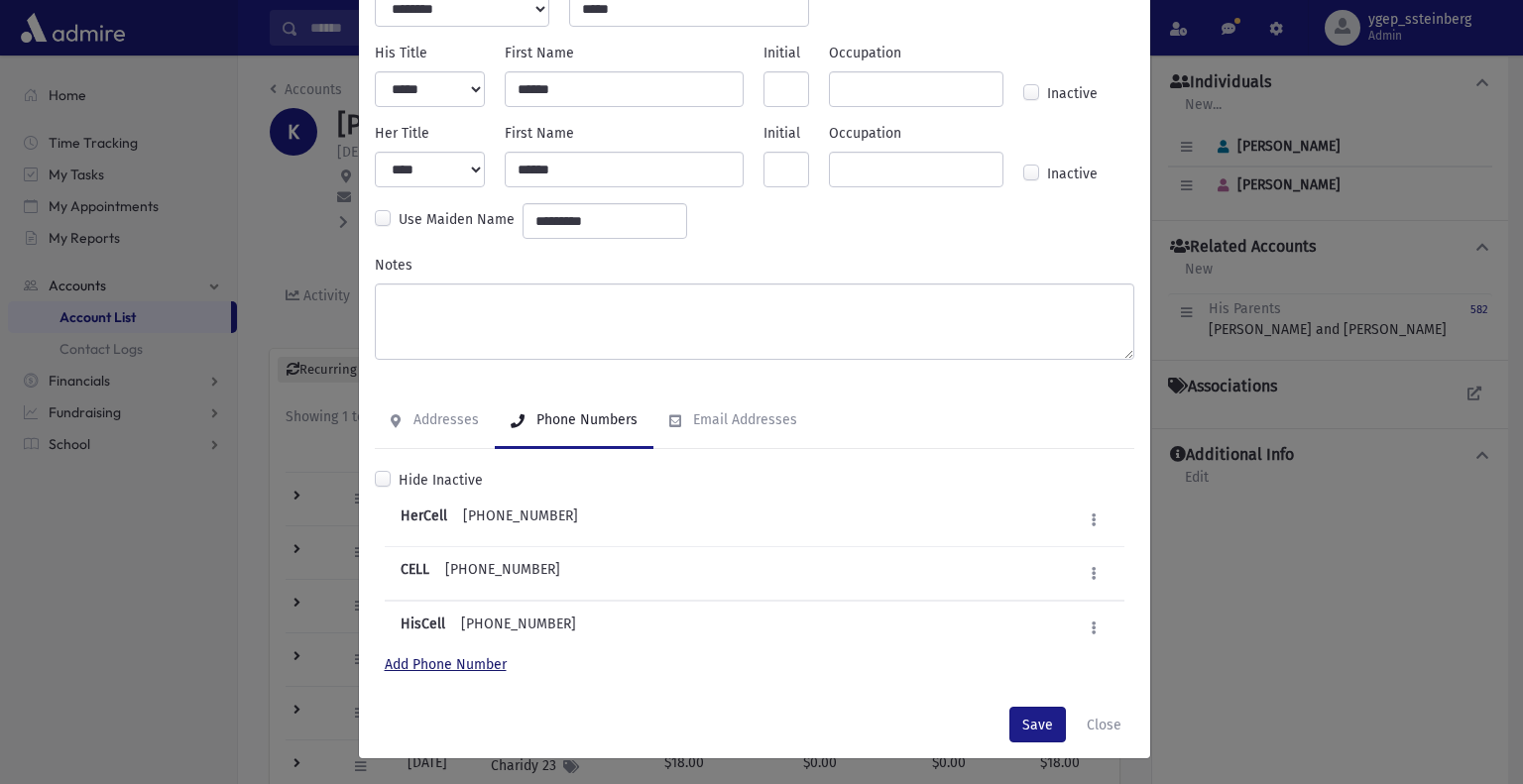 click on "Add Phone Number" at bounding box center (445, 664) 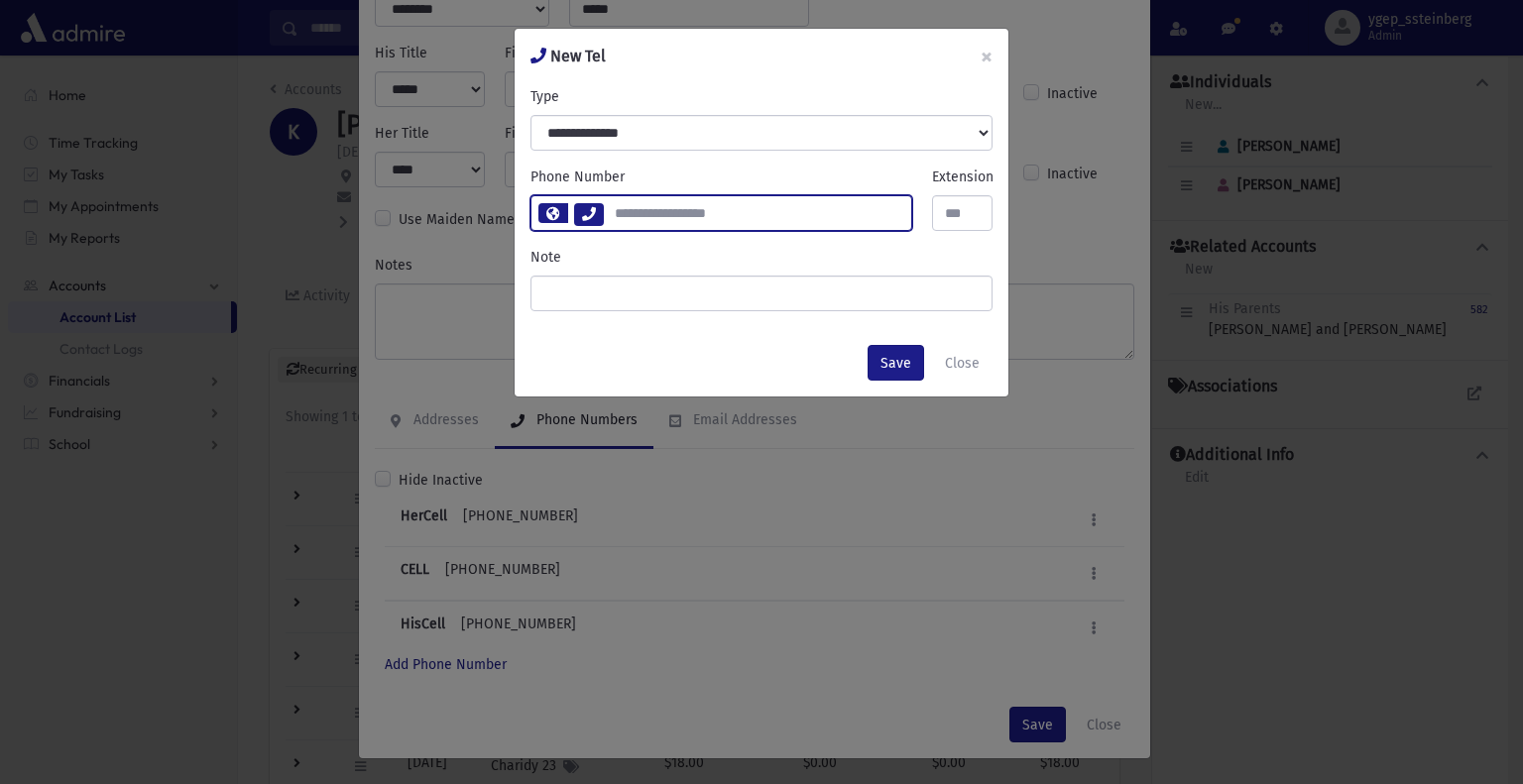 click at bounding box center [757, 213] 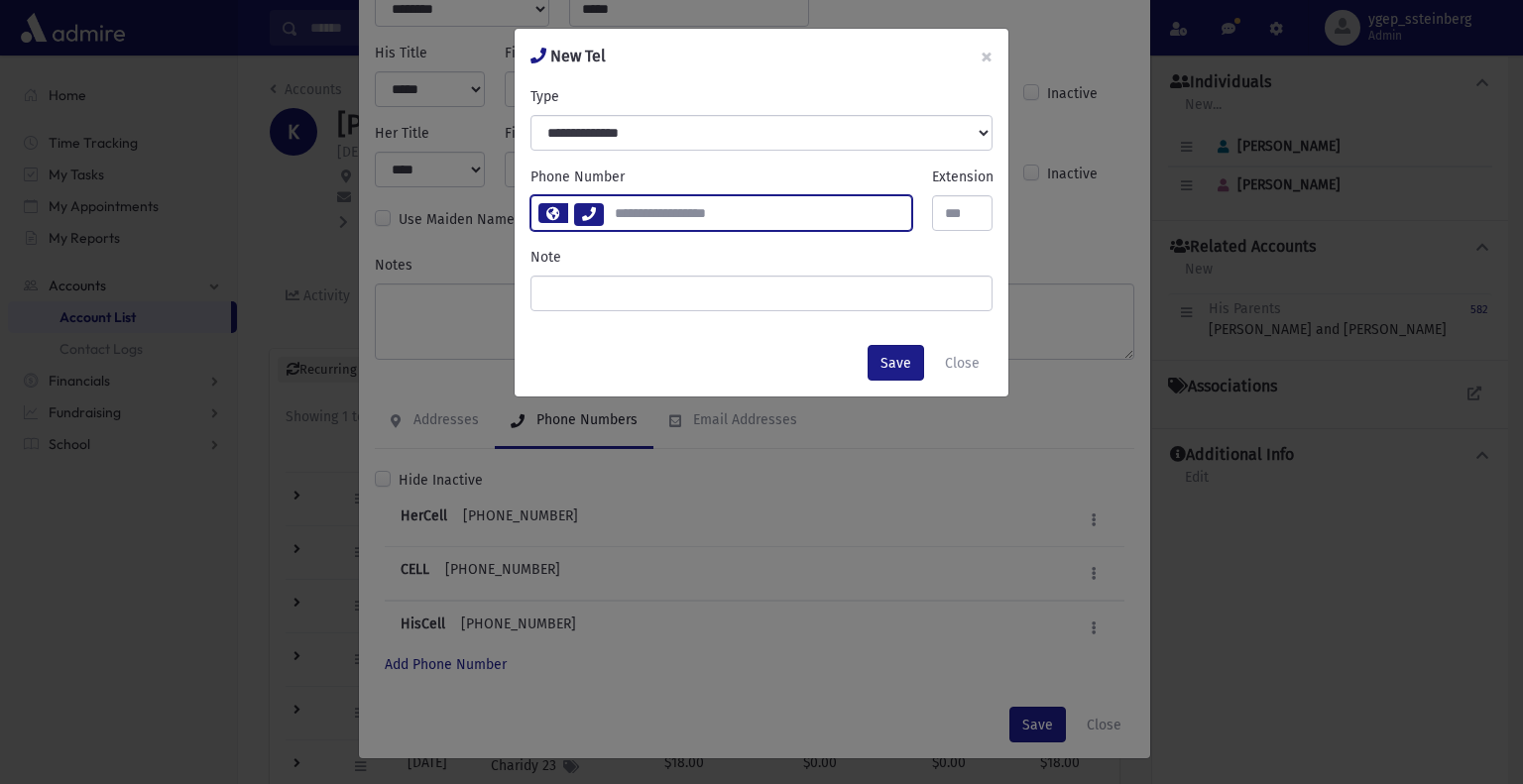 type on "***" 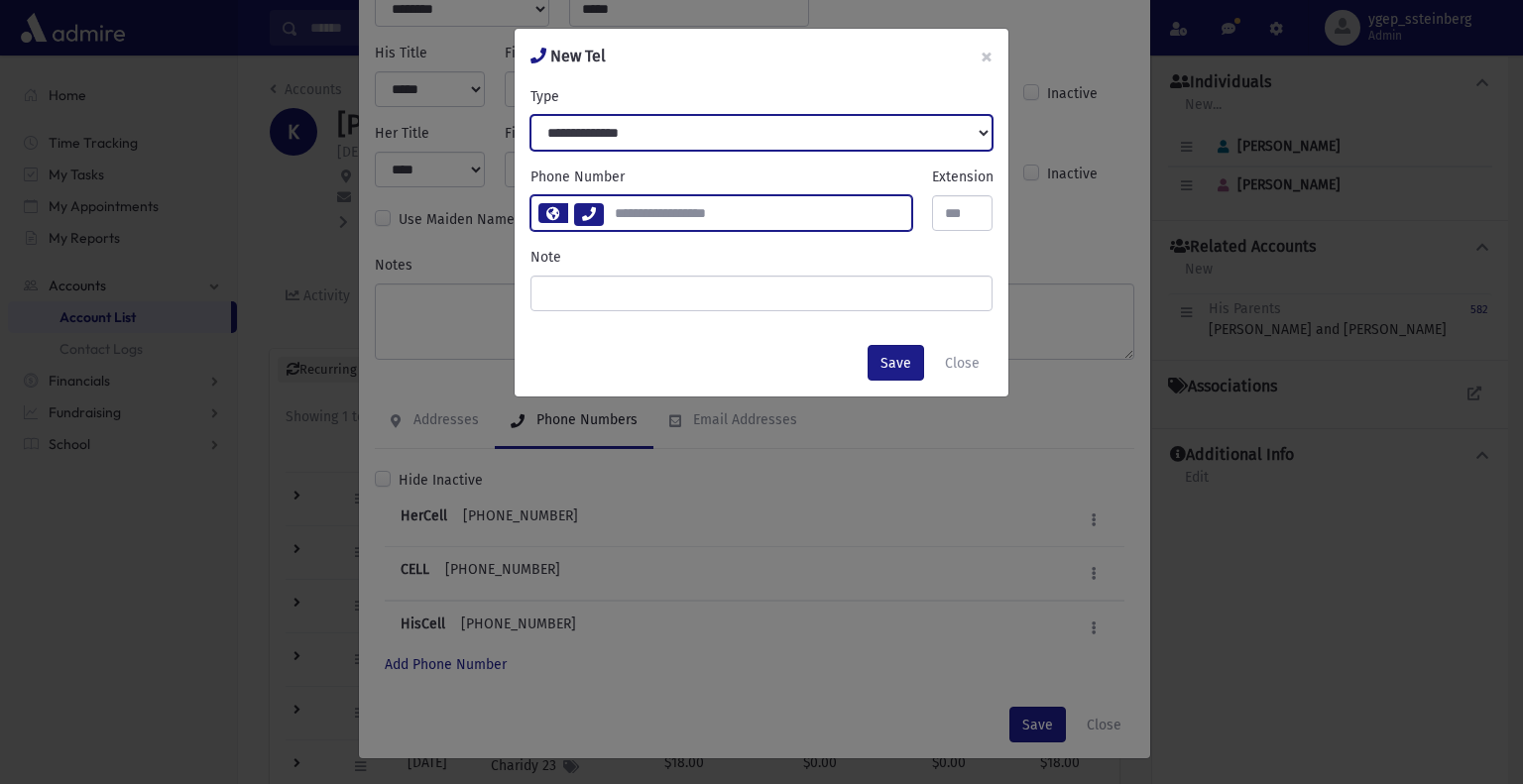 click on "**********" at bounding box center [762, 133] 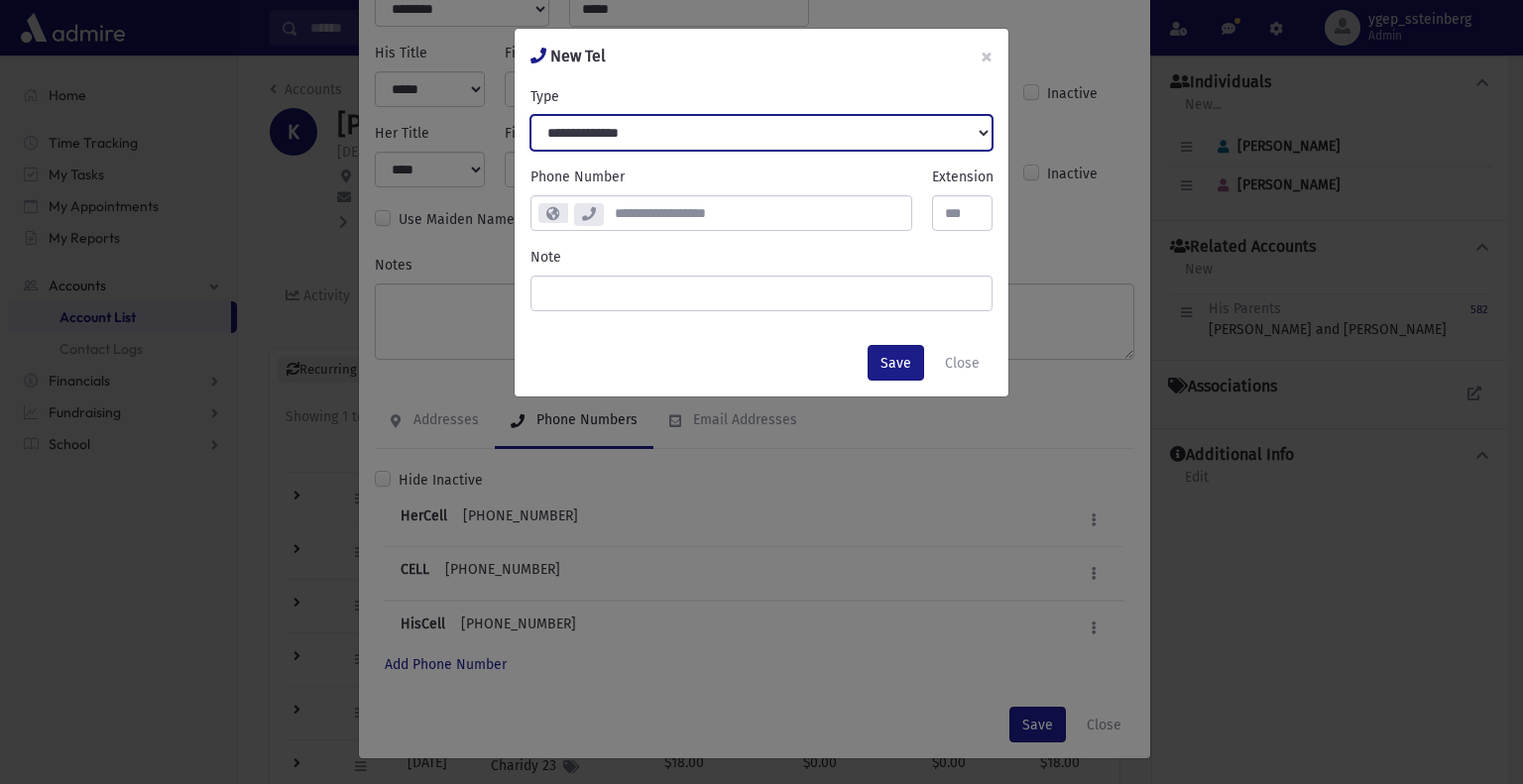 select on "****" 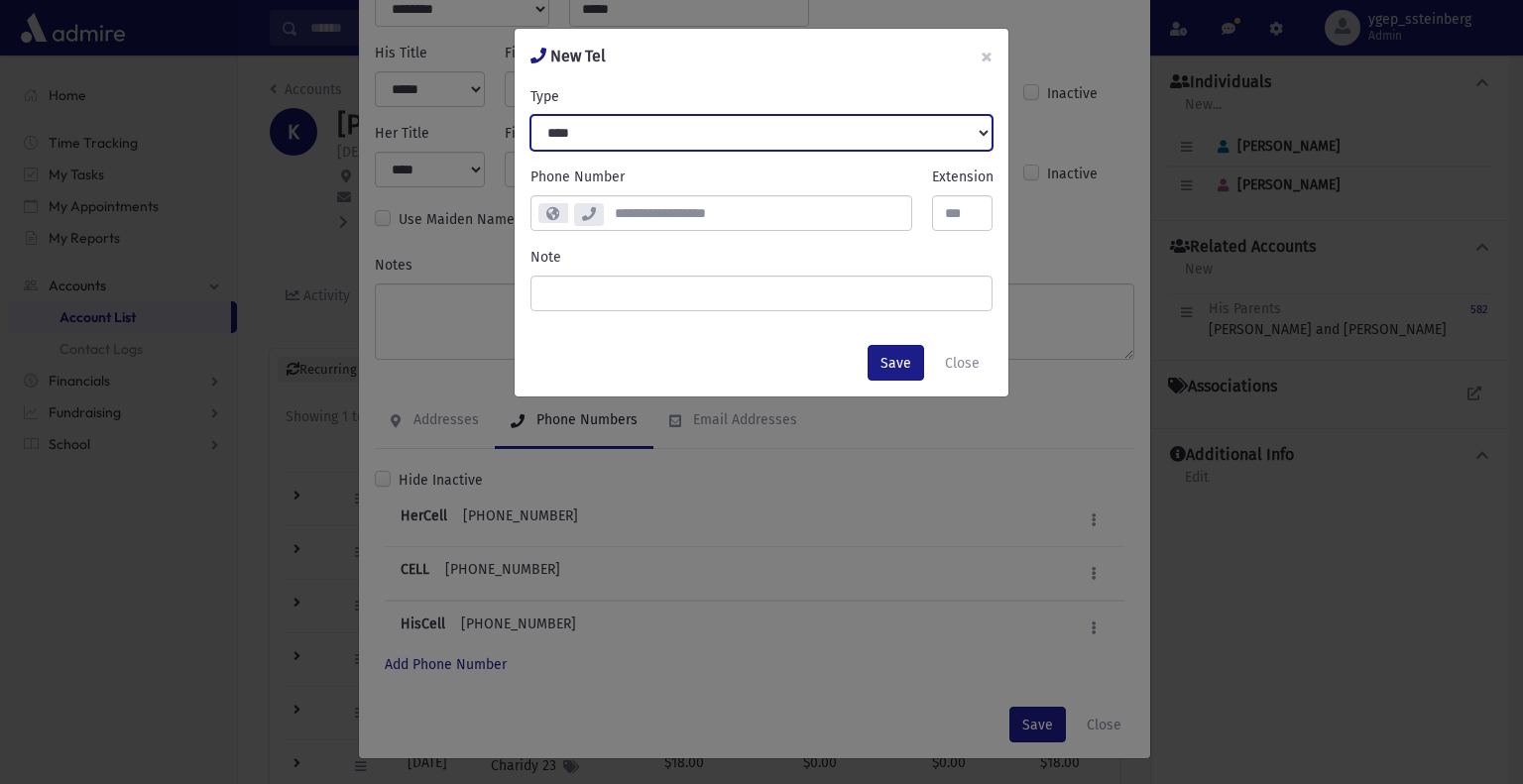click on "**********" at bounding box center (762, 133) 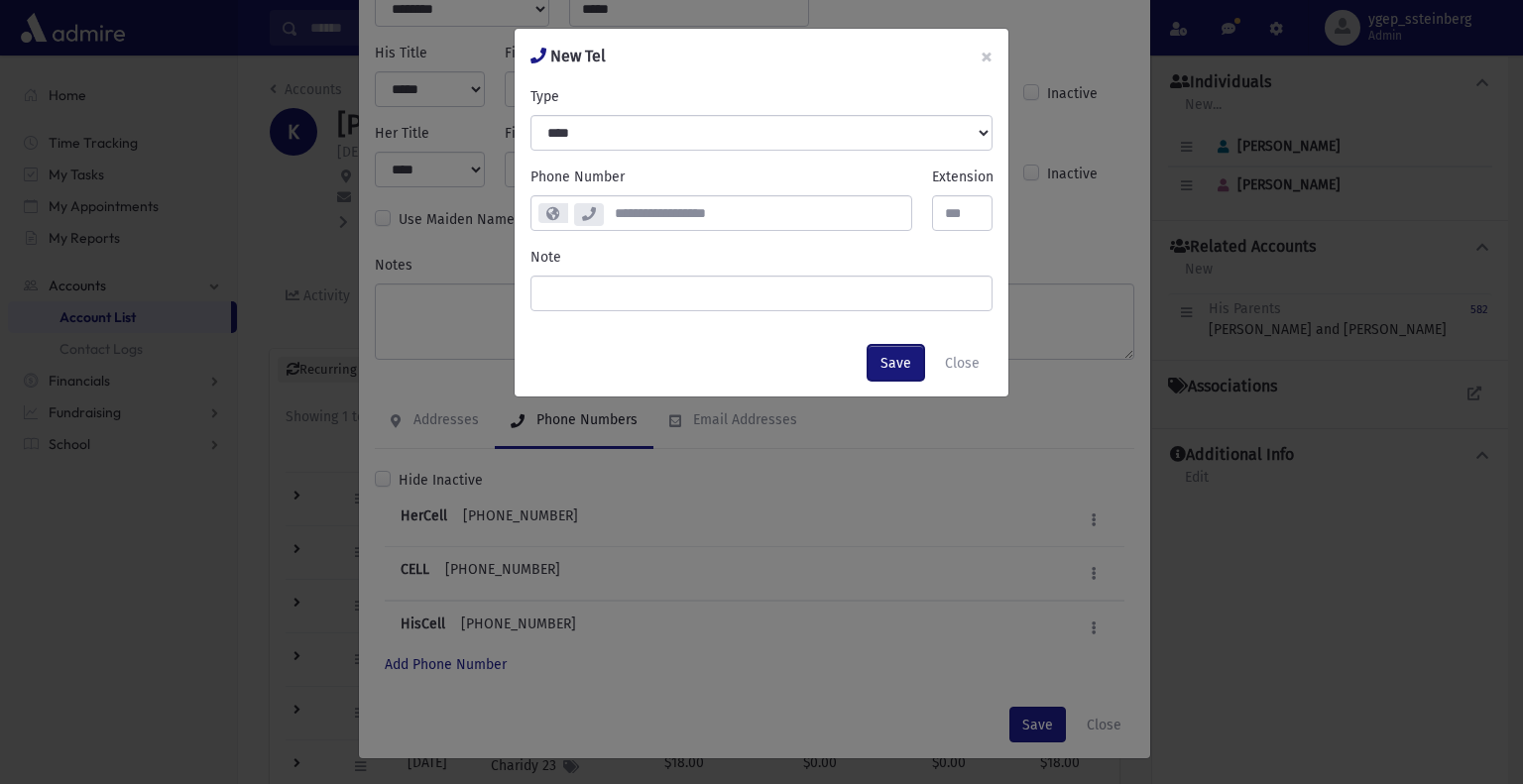 click on "Save" at bounding box center [895, 363] 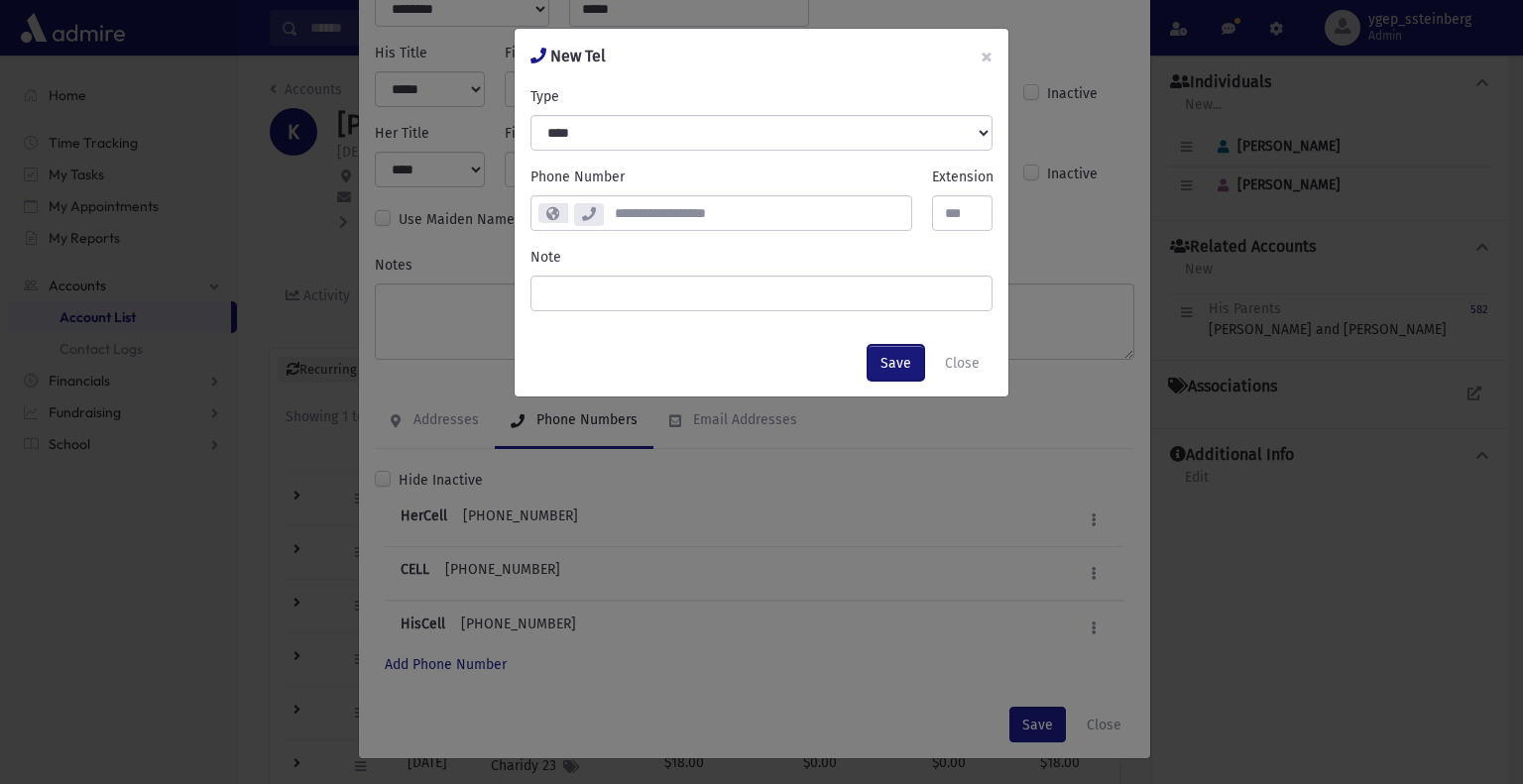 click on "Save" at bounding box center [895, 363] 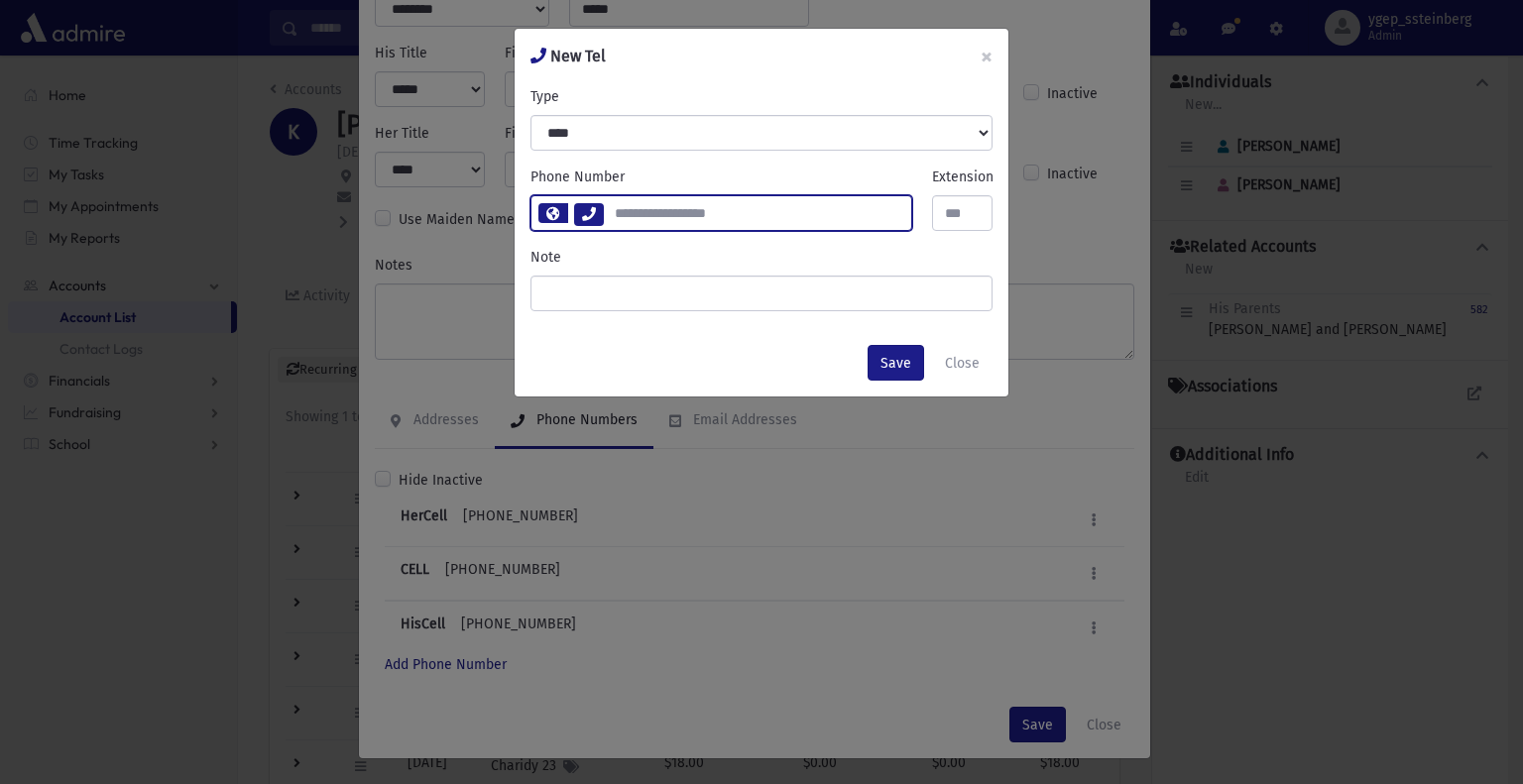 click at bounding box center [757, 213] 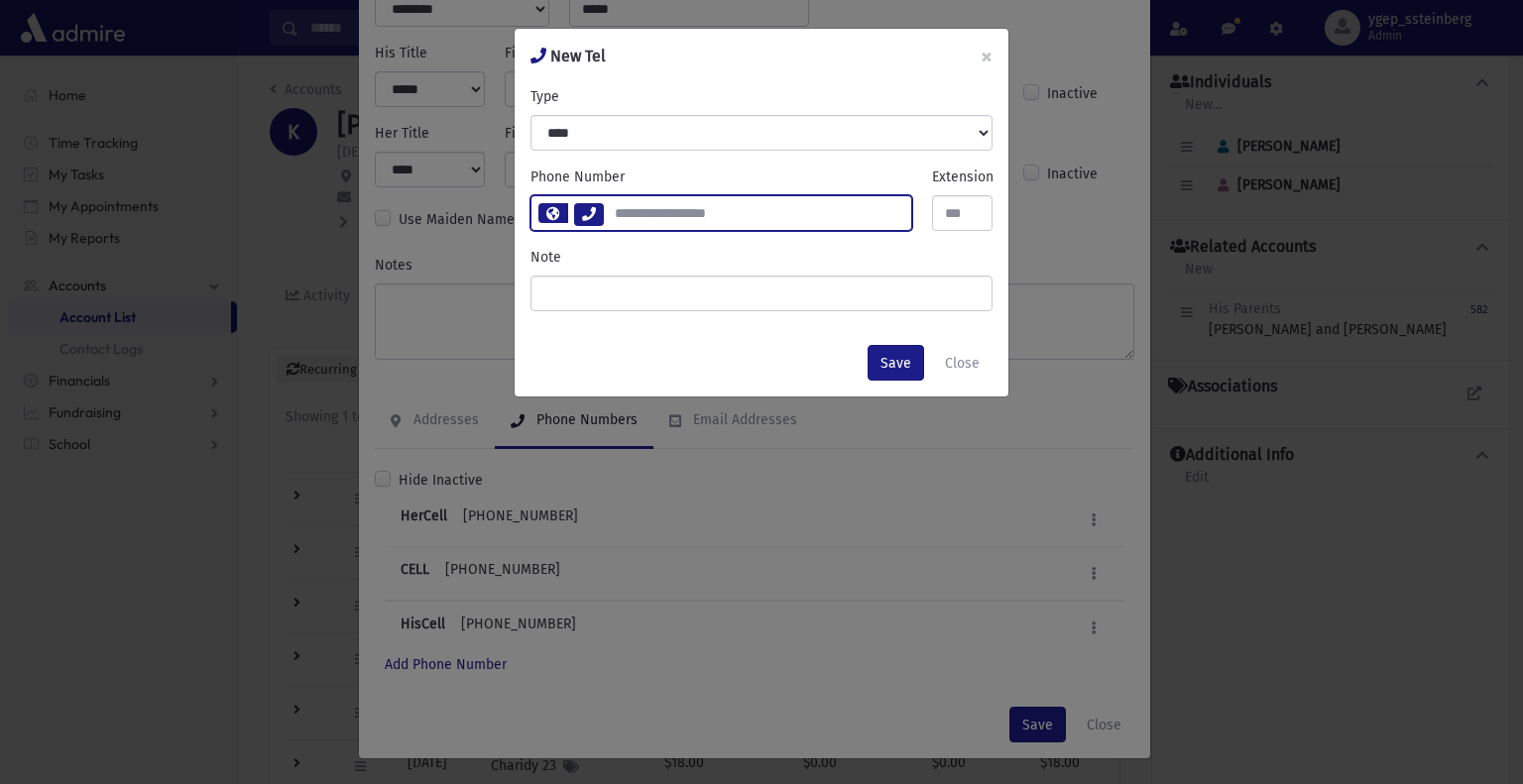 click at bounding box center [757, 213] 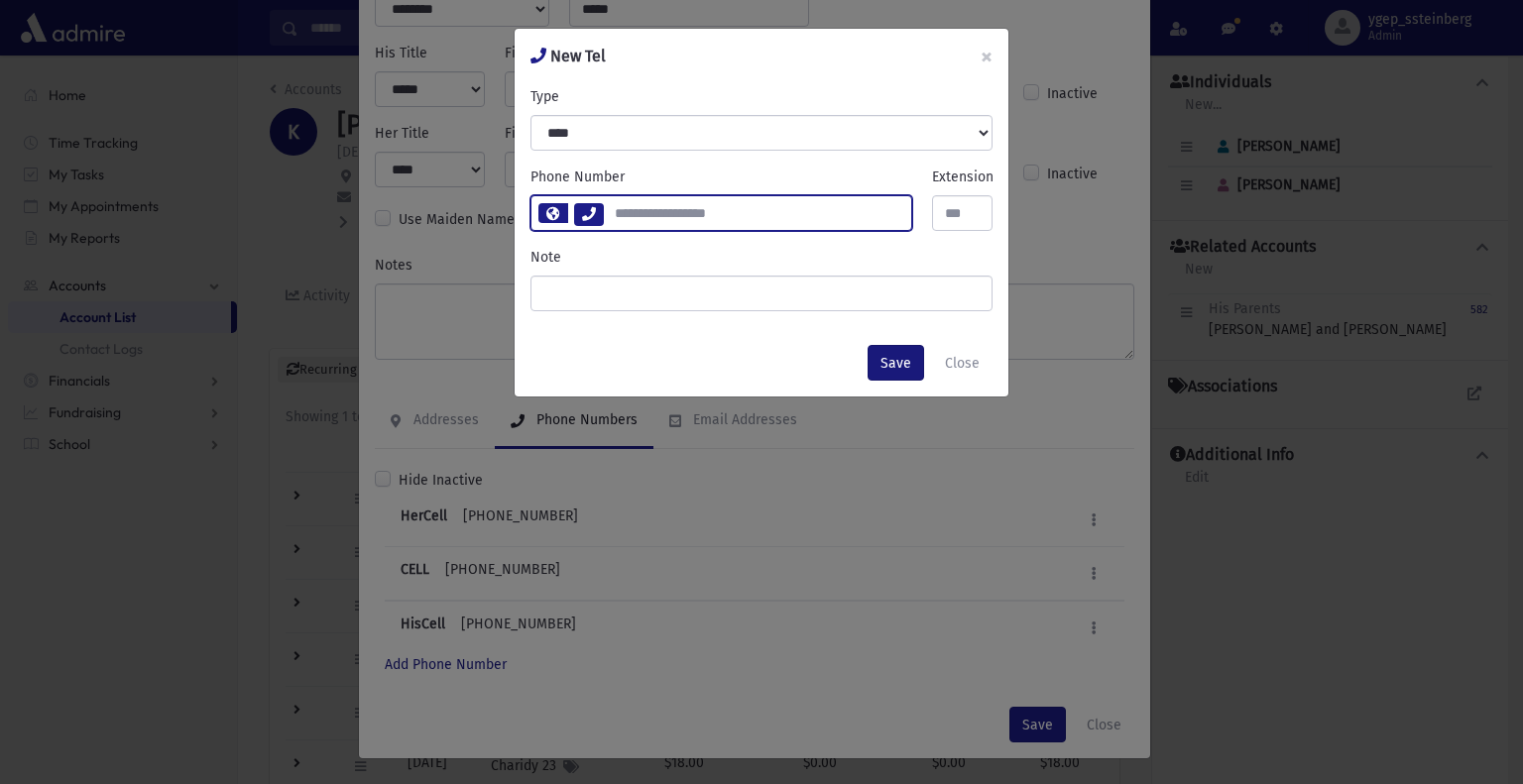 type on "**********" 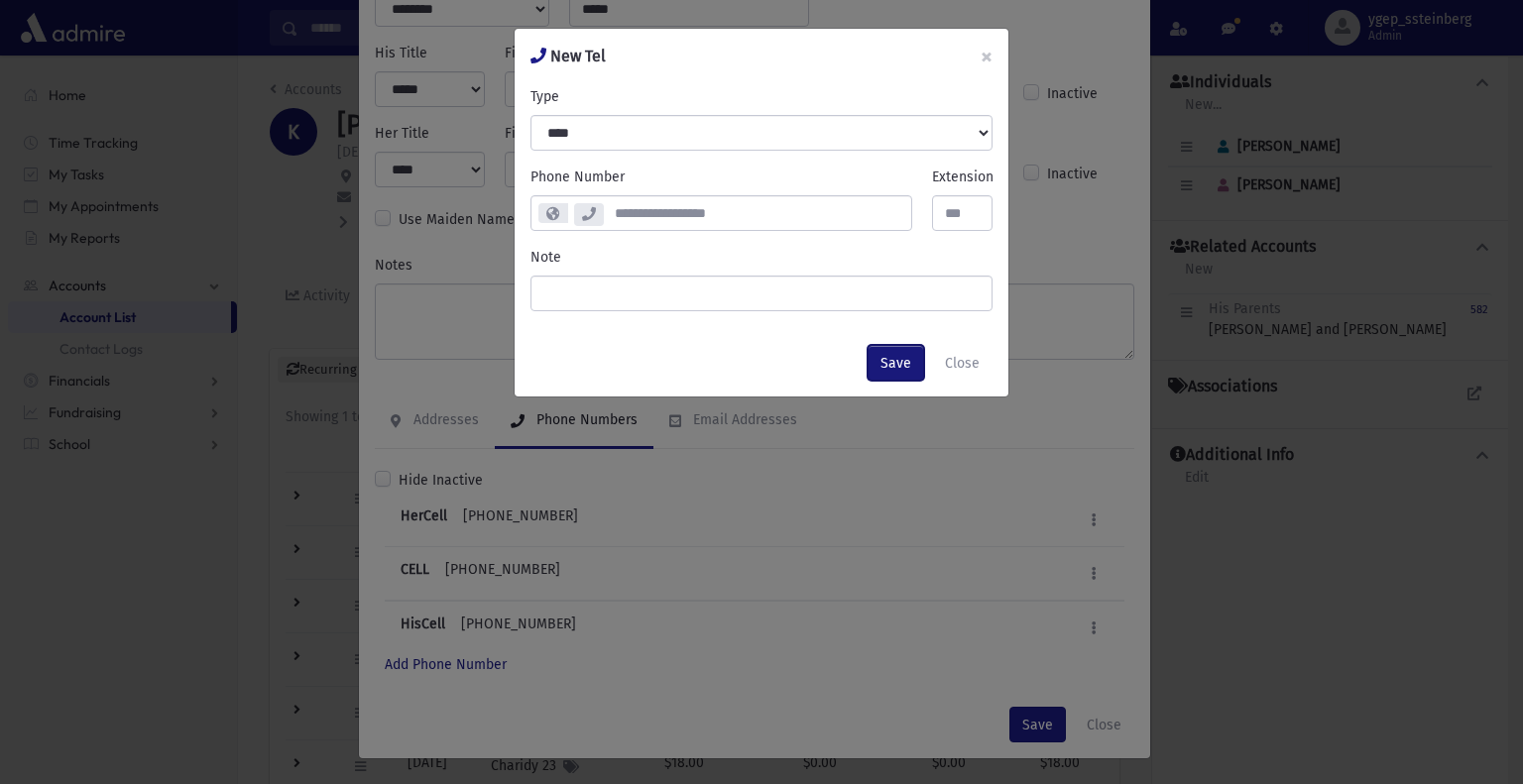 click on "Save" at bounding box center (895, 363) 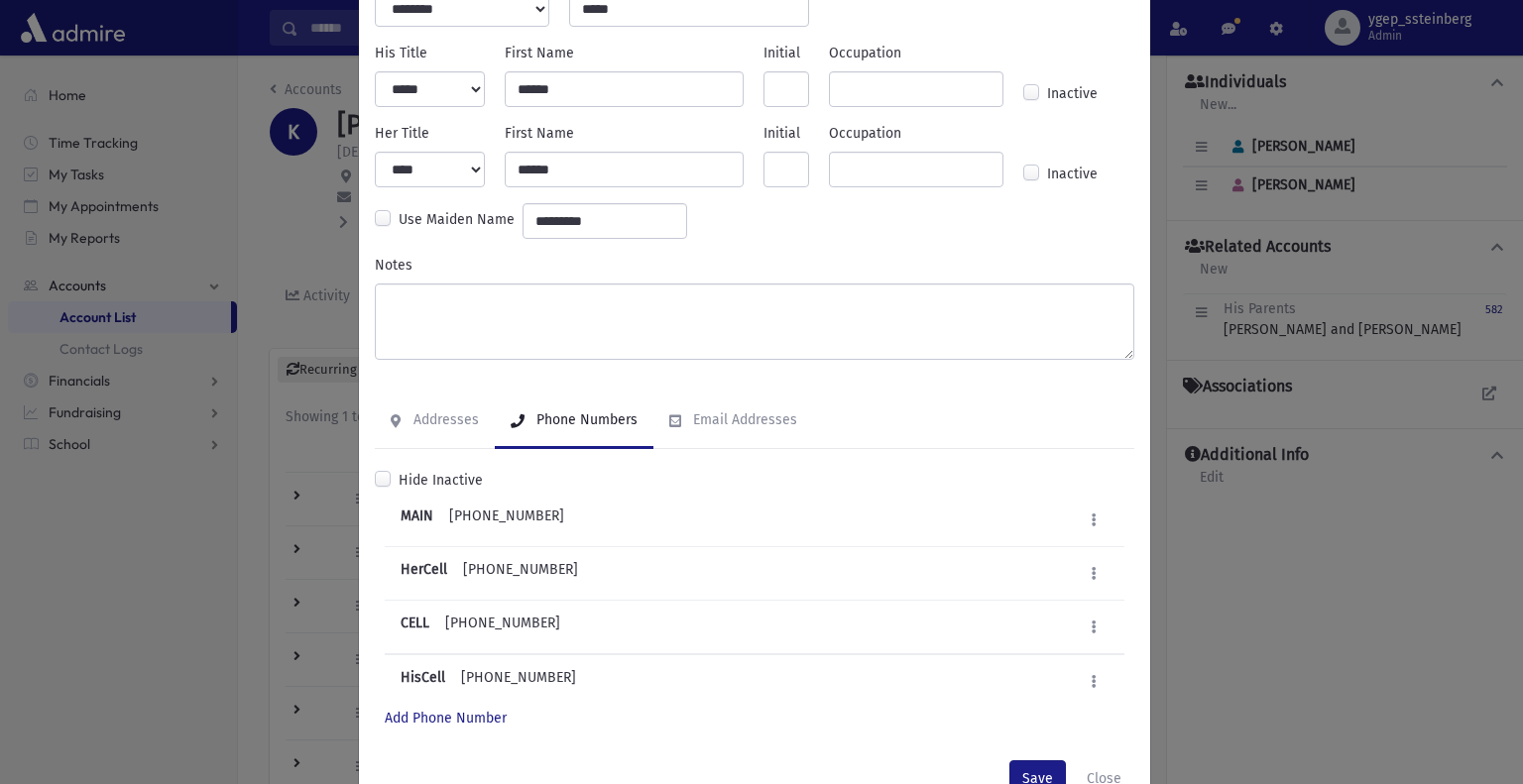 click on "**********" at bounding box center (762, 392) 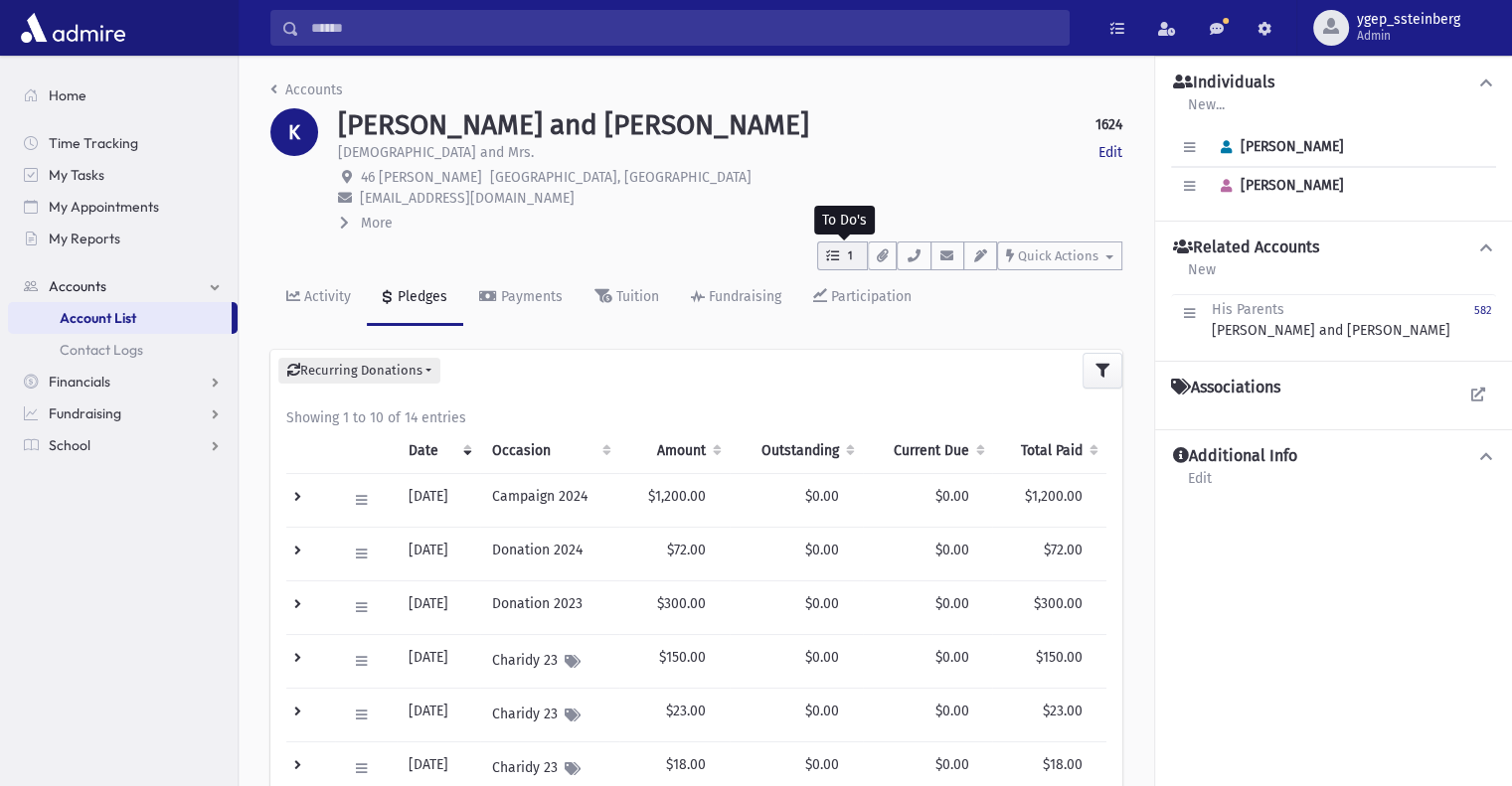 click on "1" at bounding box center (850, 256) 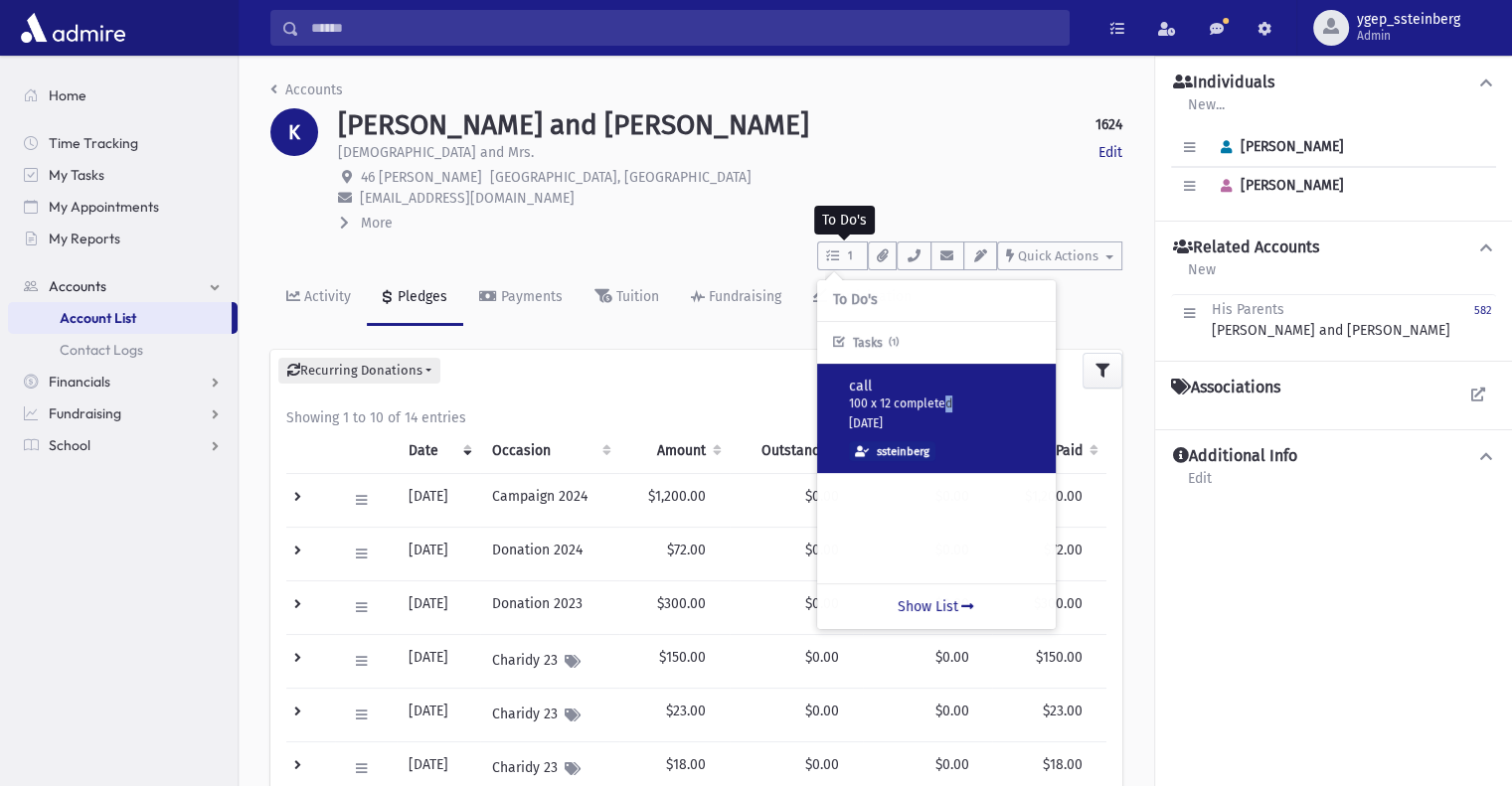 click on "100 x 12 completed" at bounding box center [944, 404] 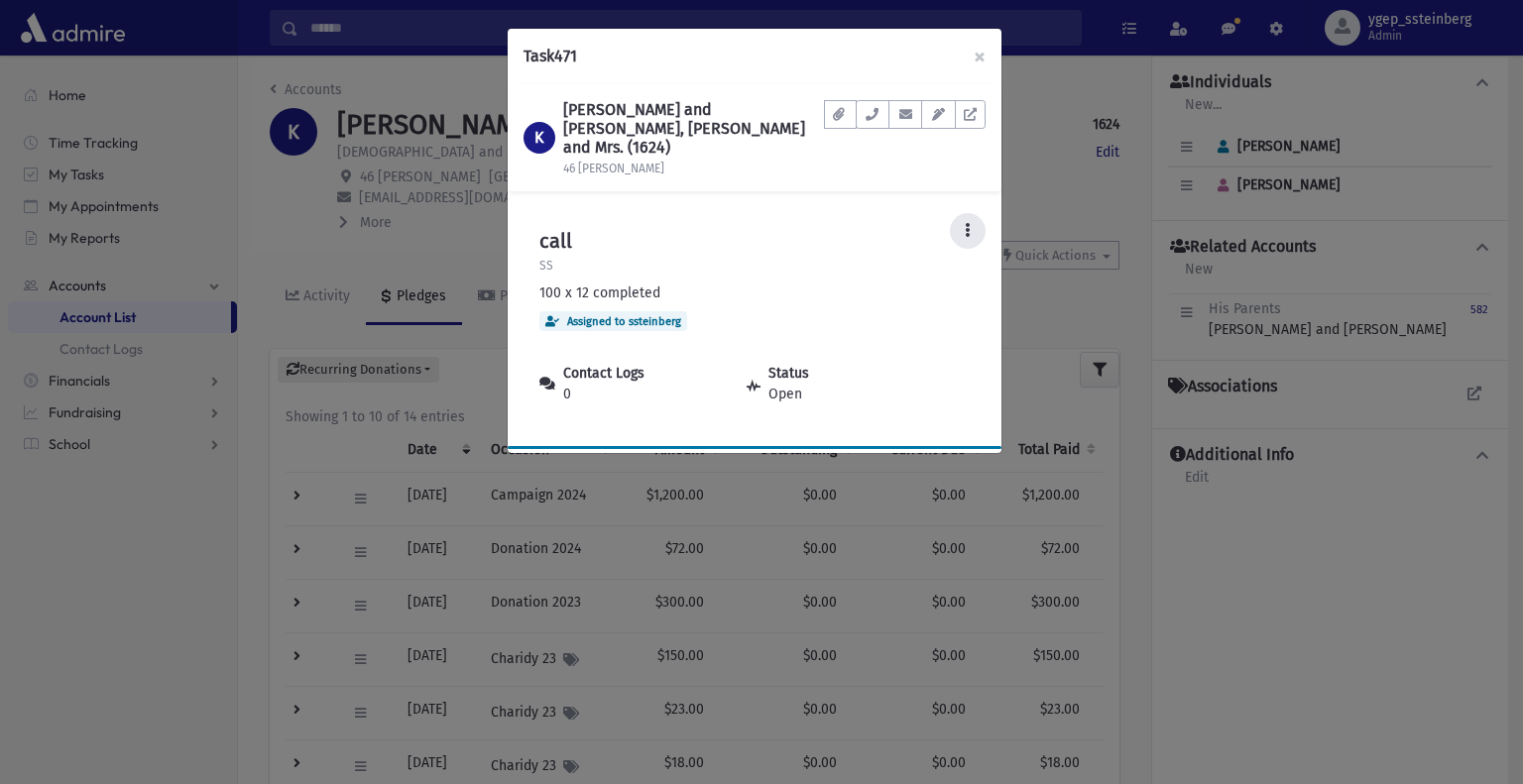 click at bounding box center (968, 231) 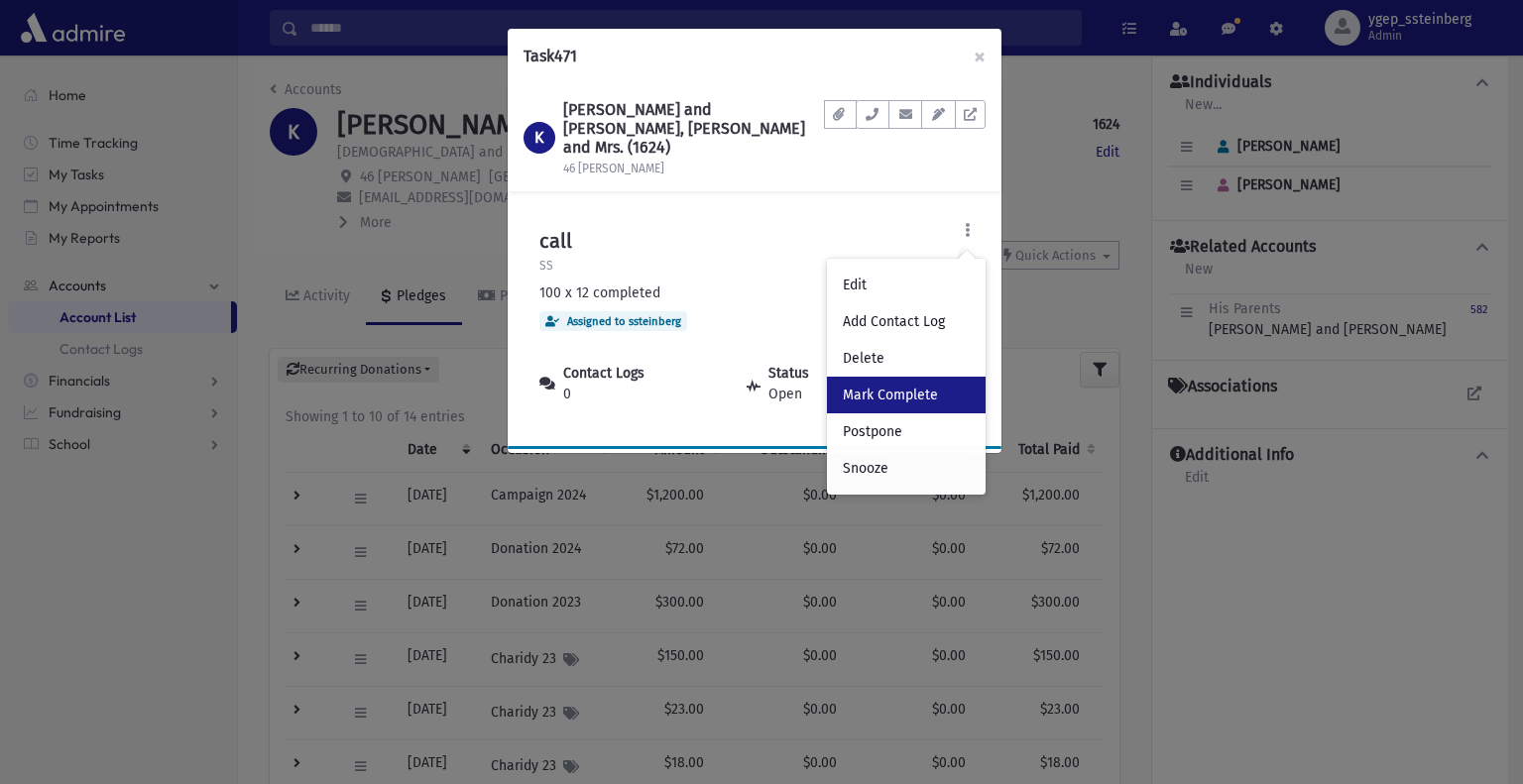 click on "Mark Complete" at bounding box center (906, 394) 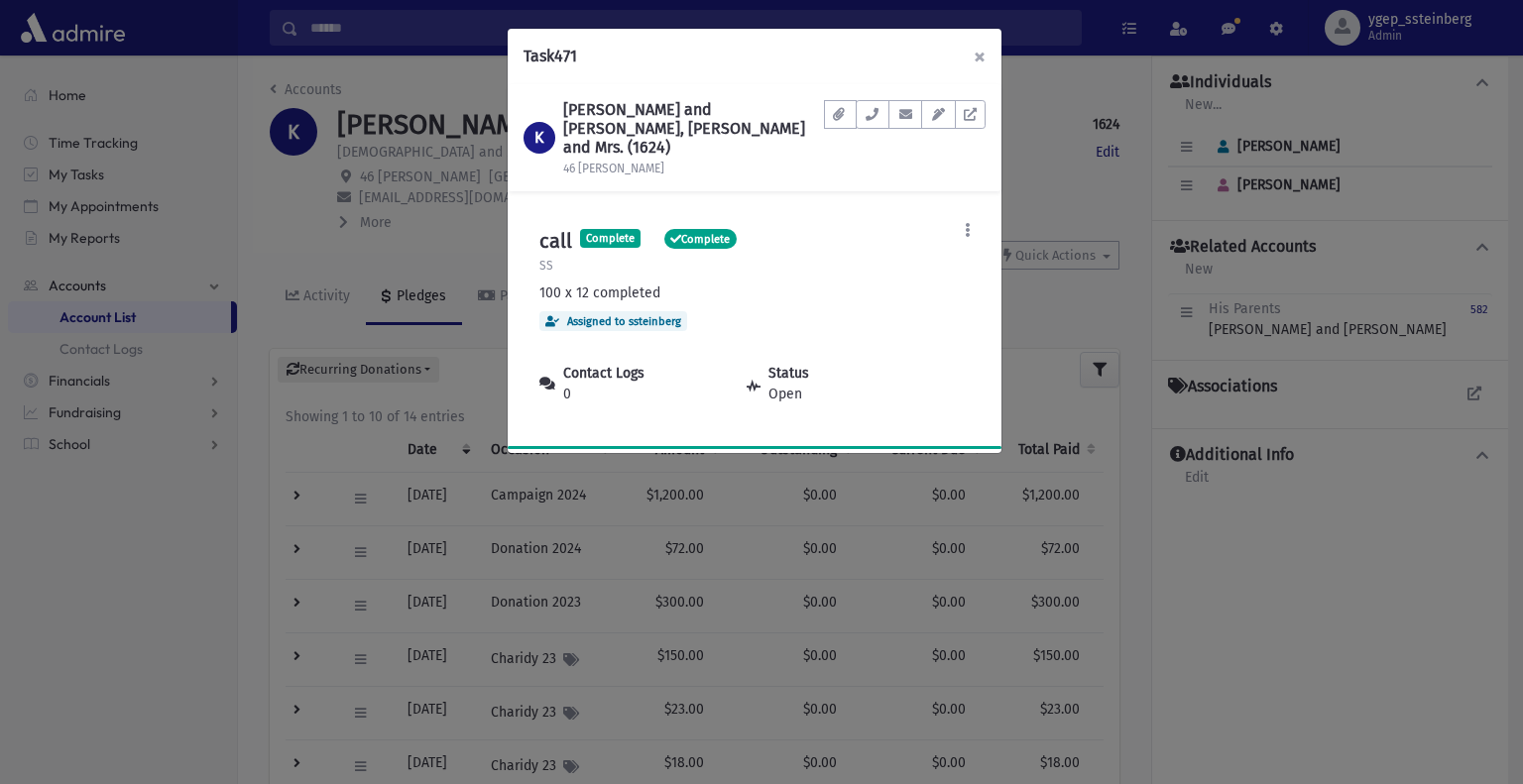 click on "×" at bounding box center (980, 56) 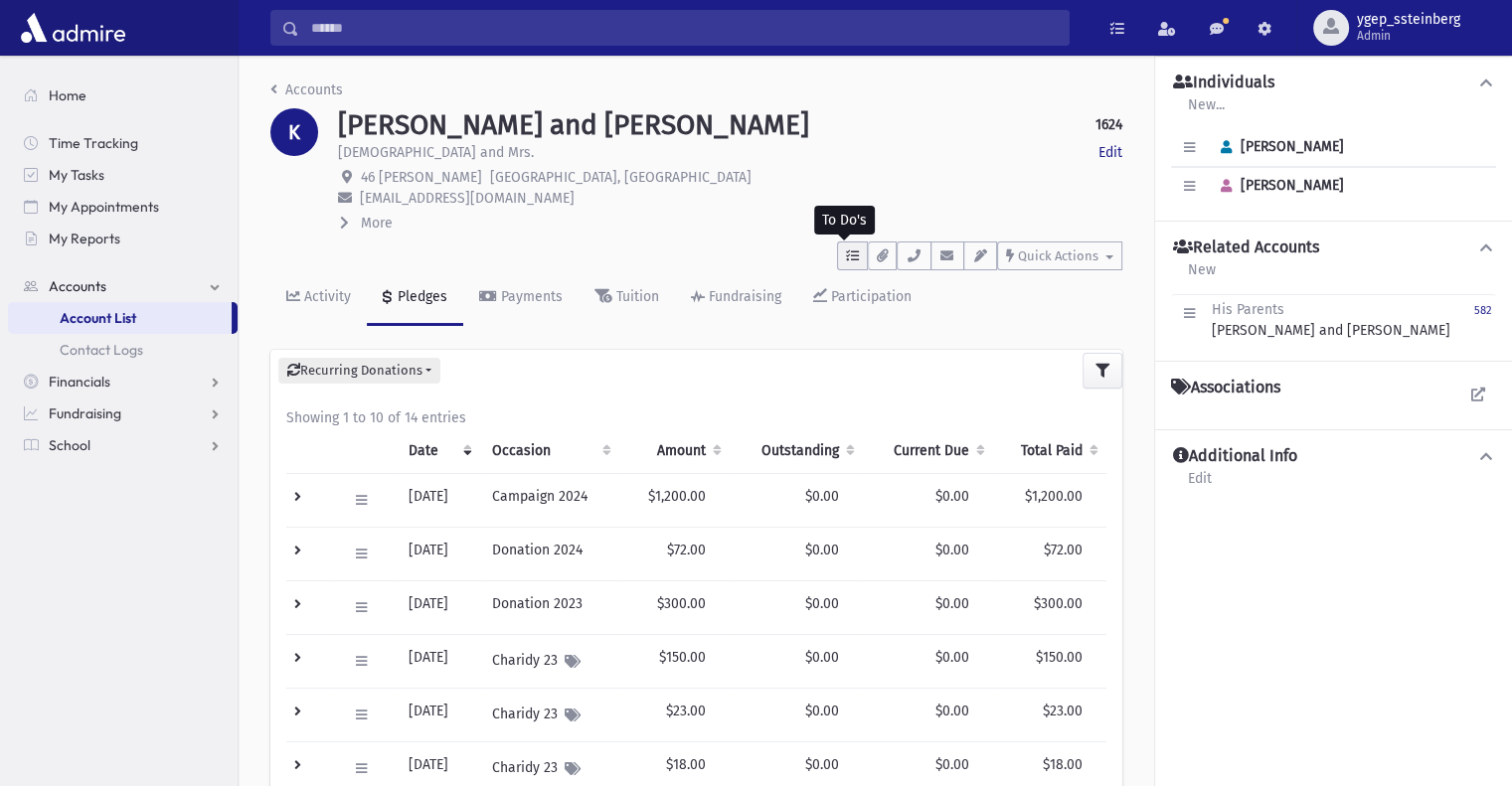 click at bounding box center [852, 255] 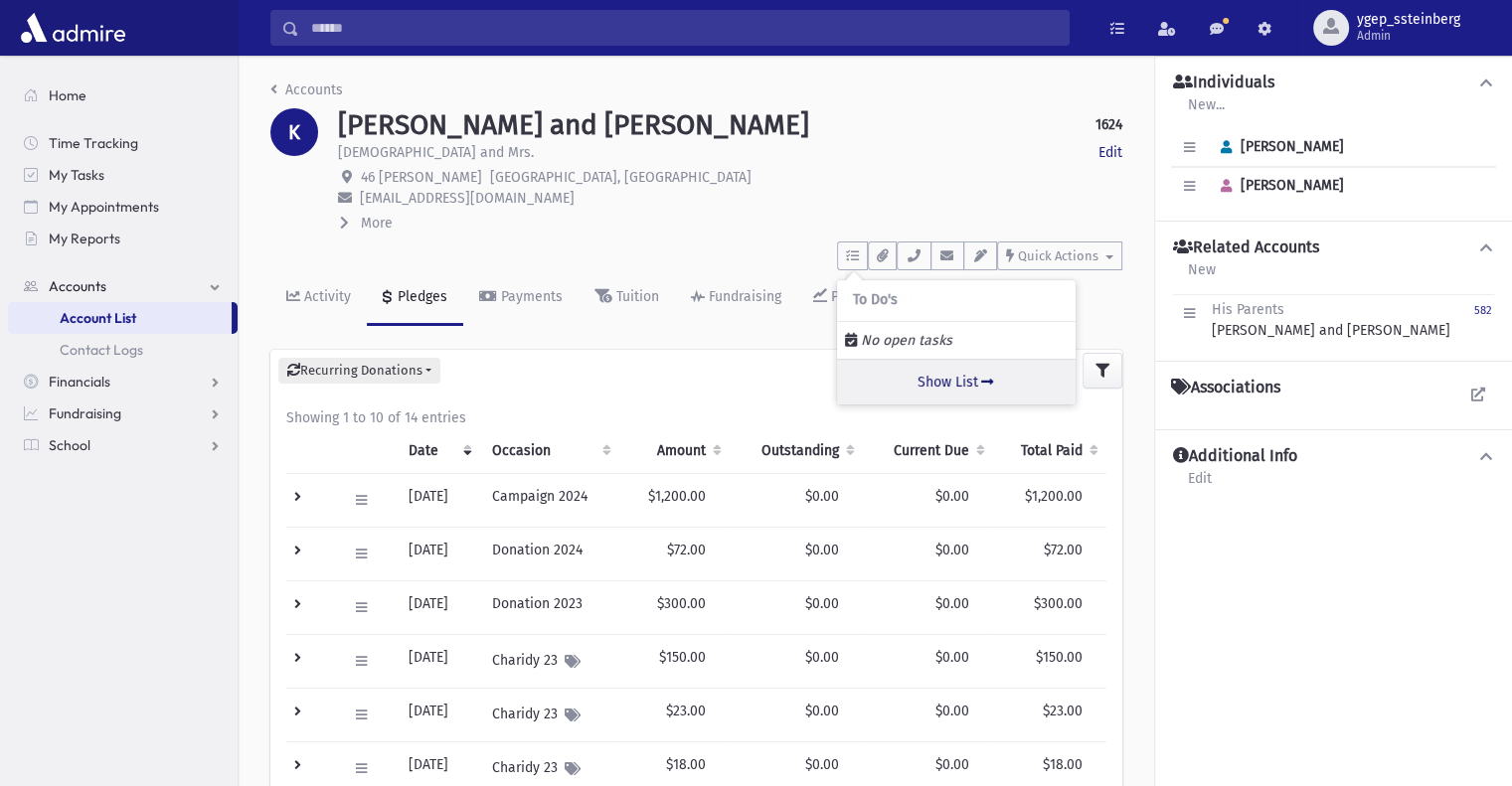 click on "Show List" at bounding box center [956, 382] 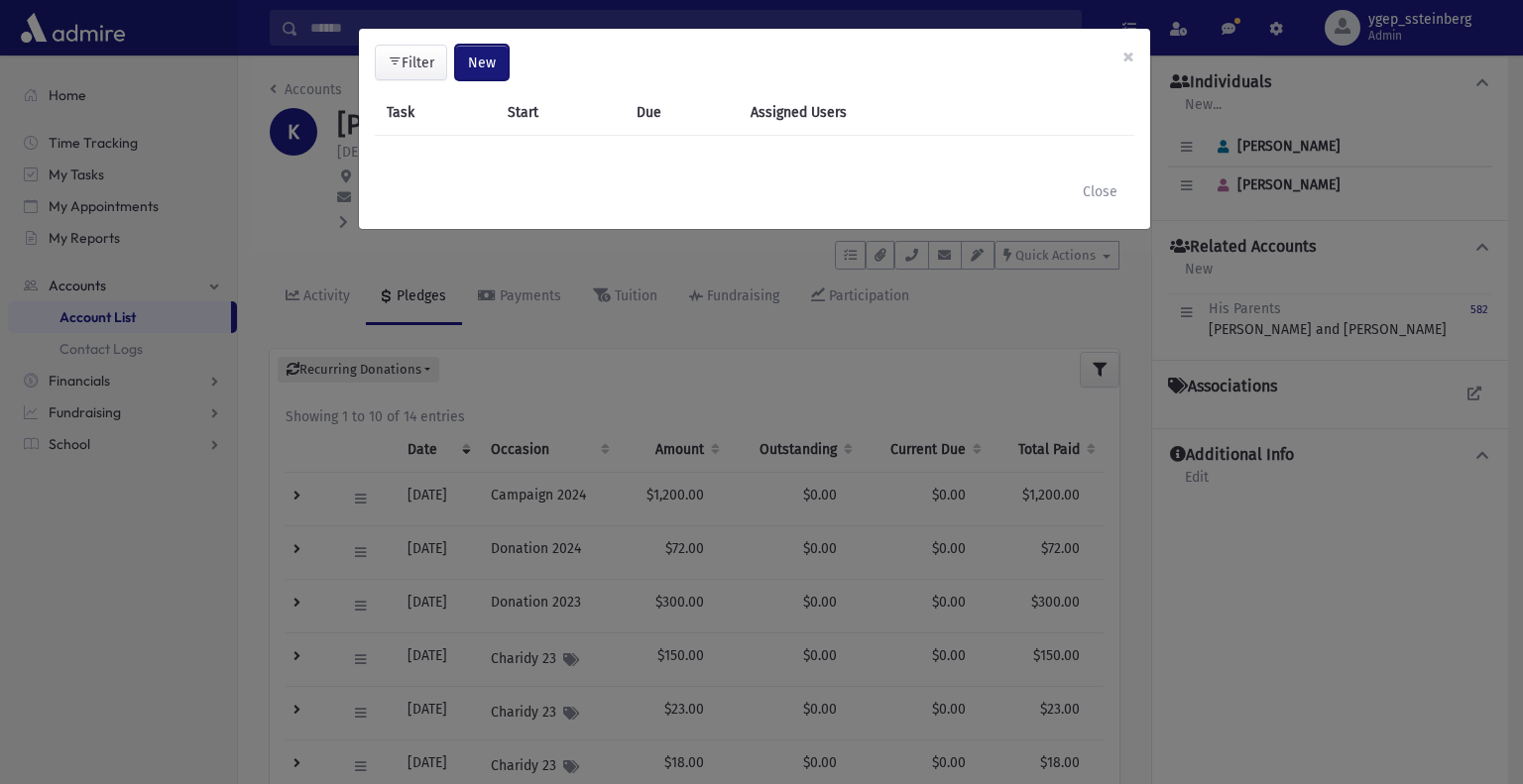 click on "New" at bounding box center (482, 62) 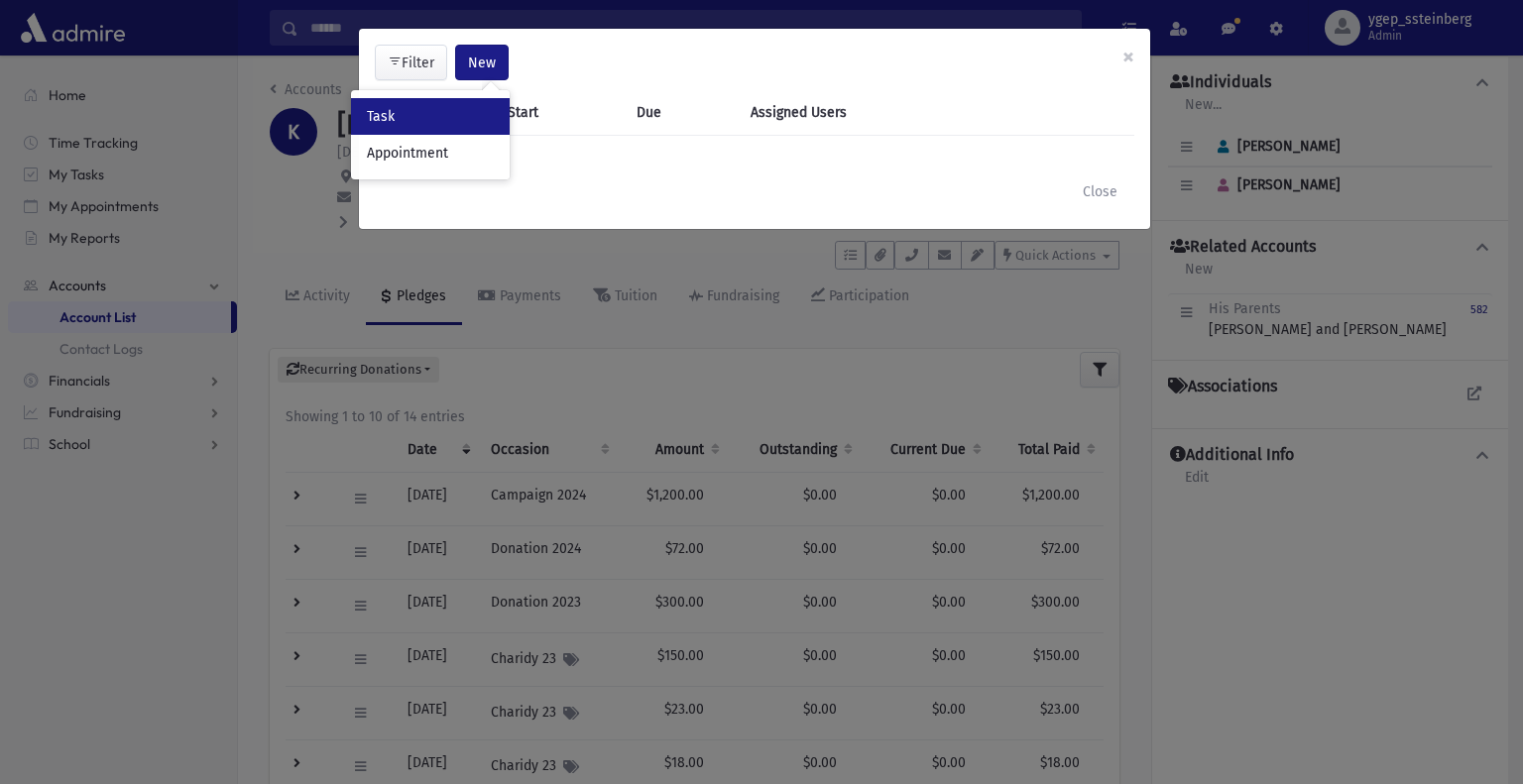 click on "Task" at bounding box center [430, 116] 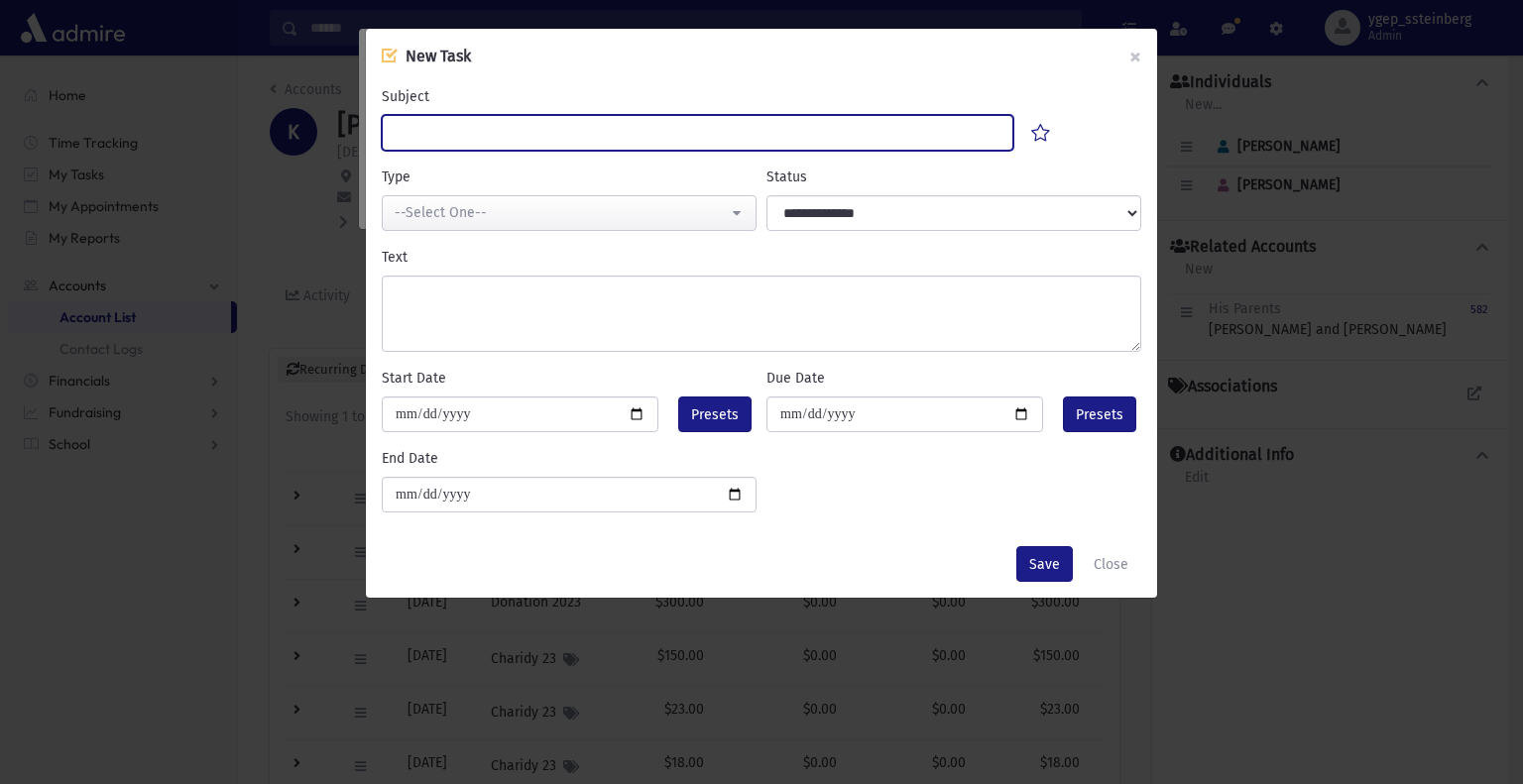 click on "Subject" at bounding box center [697, 133] 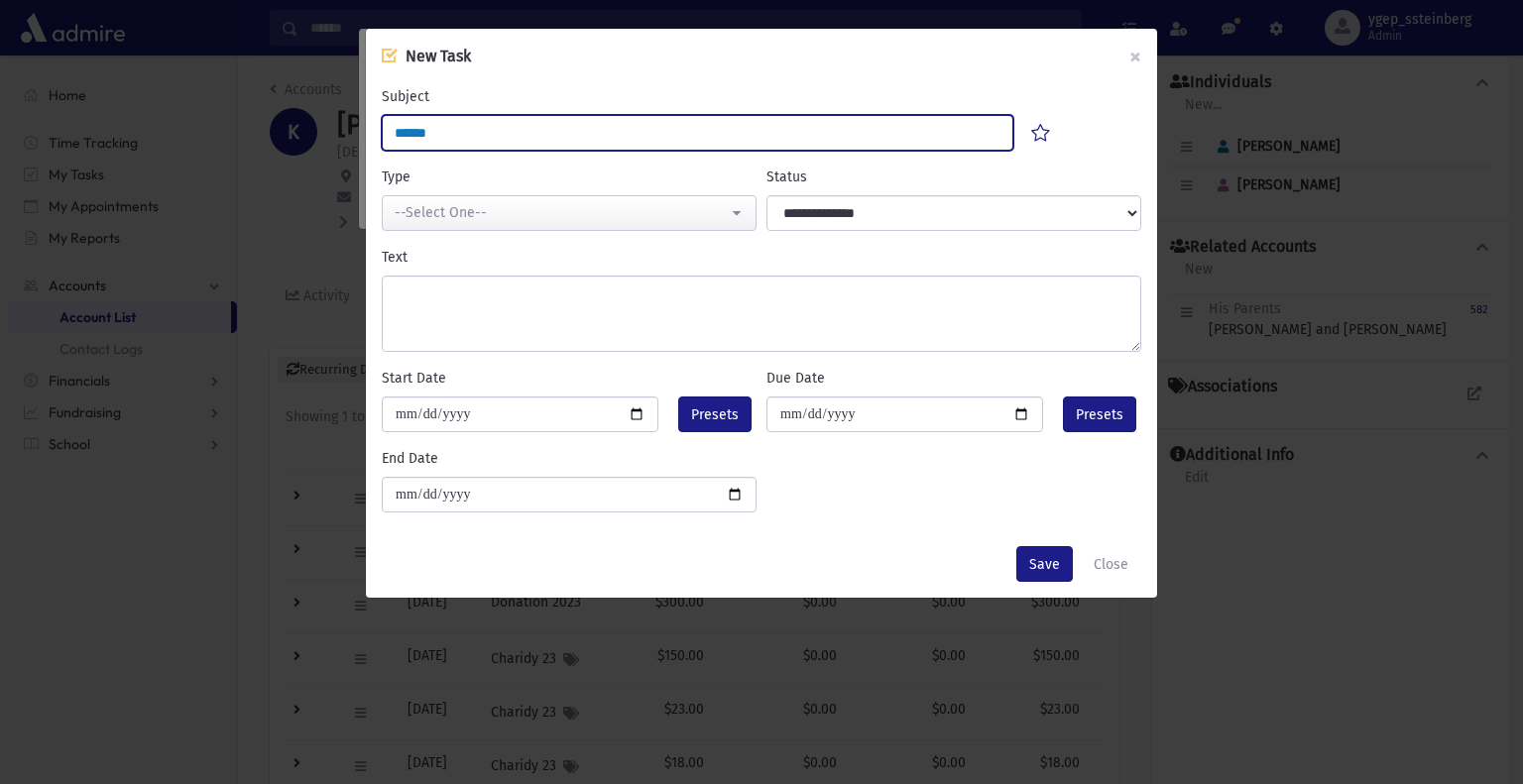 click on "******" at bounding box center (697, 133) 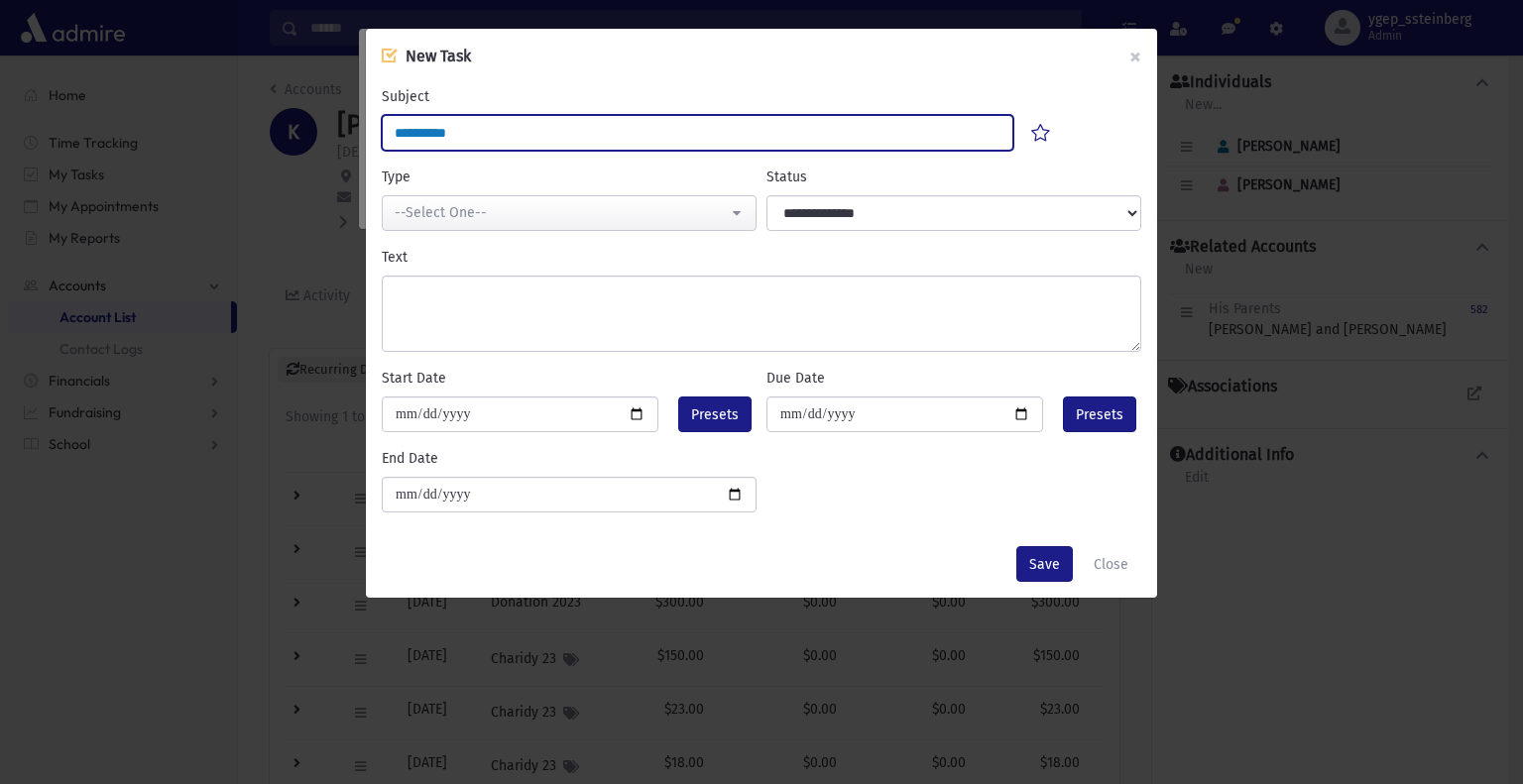 type on "**********" 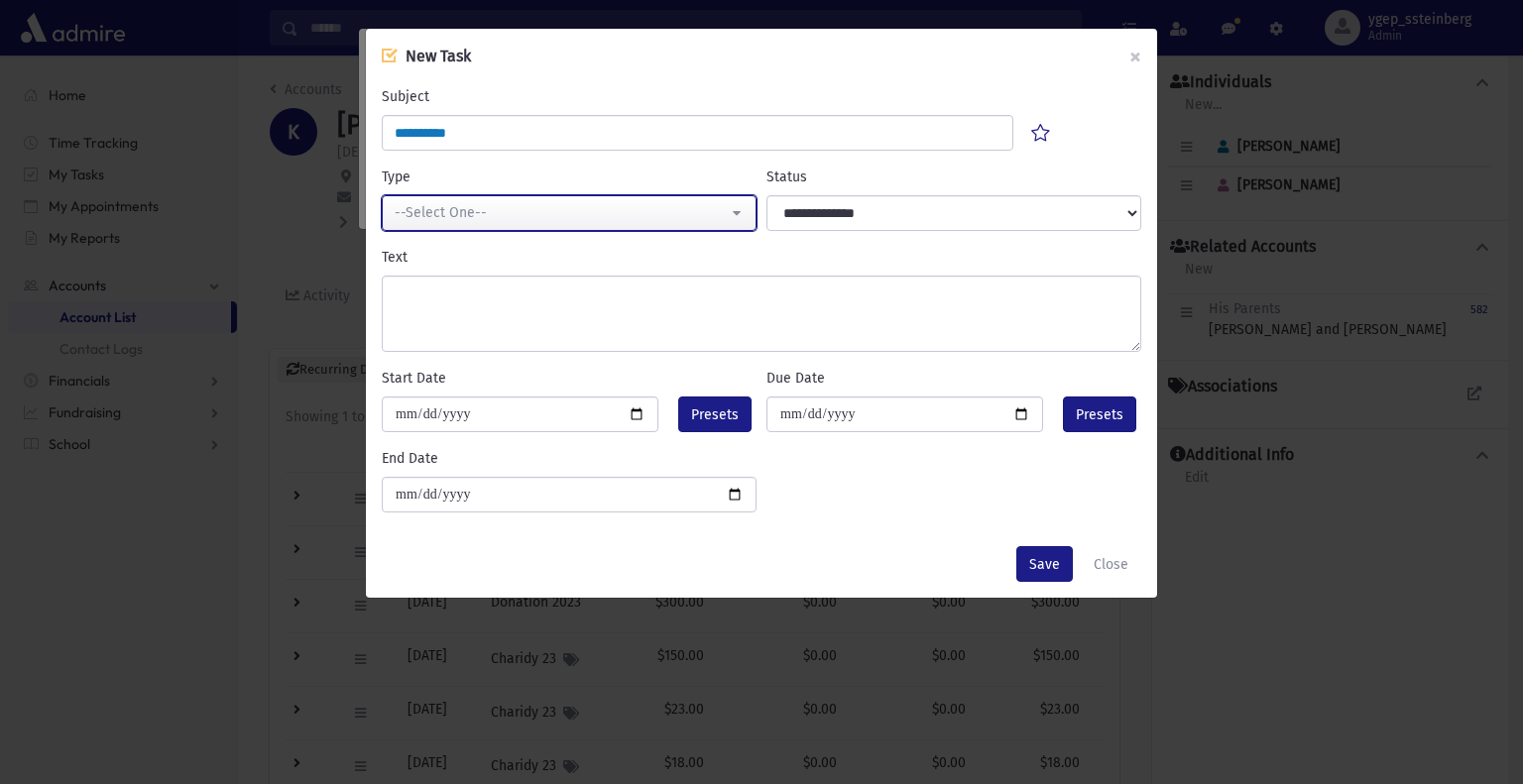 click on "--Select One--" at bounding box center [561, 212] 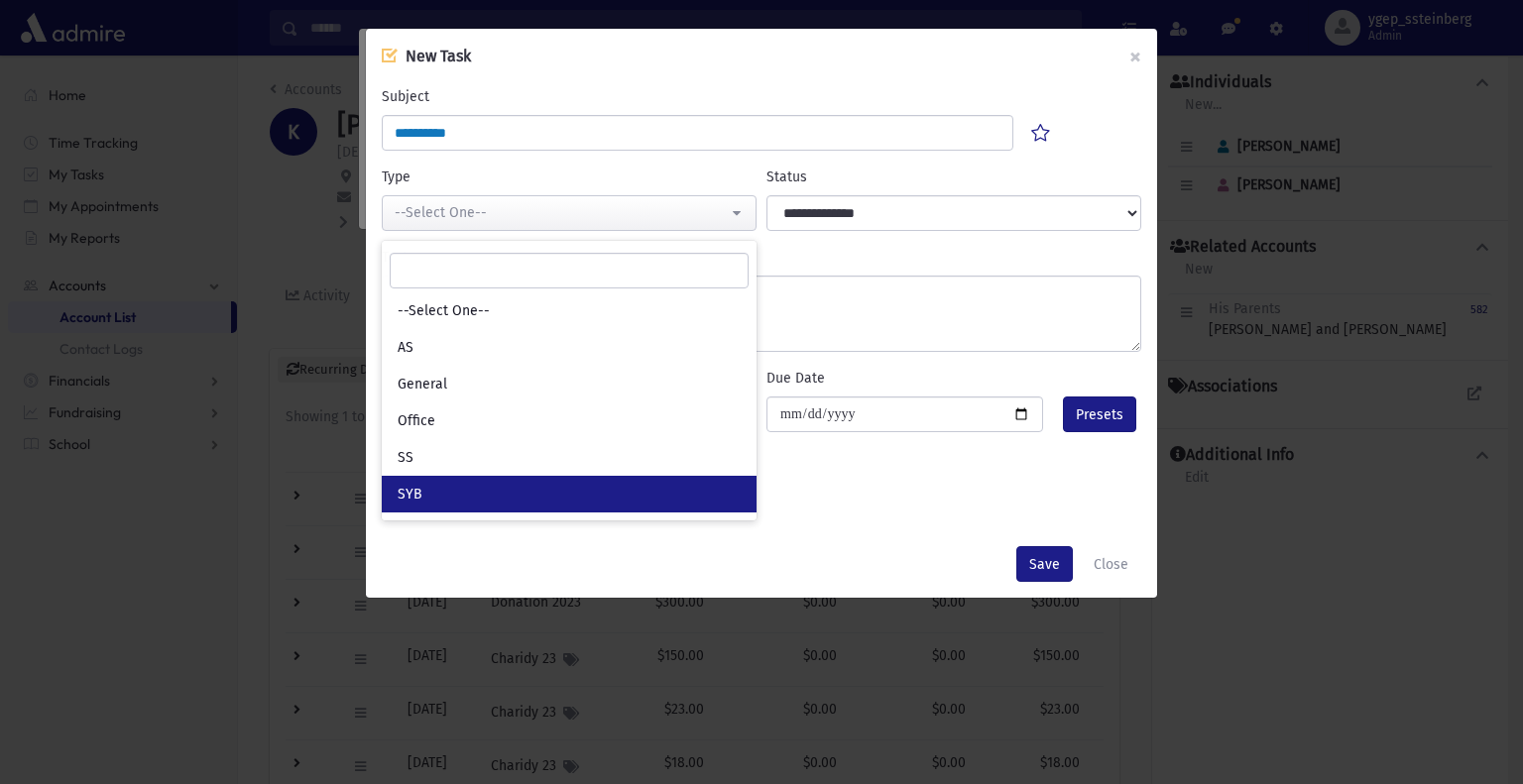 click on "SYB" at bounding box center (569, 494) 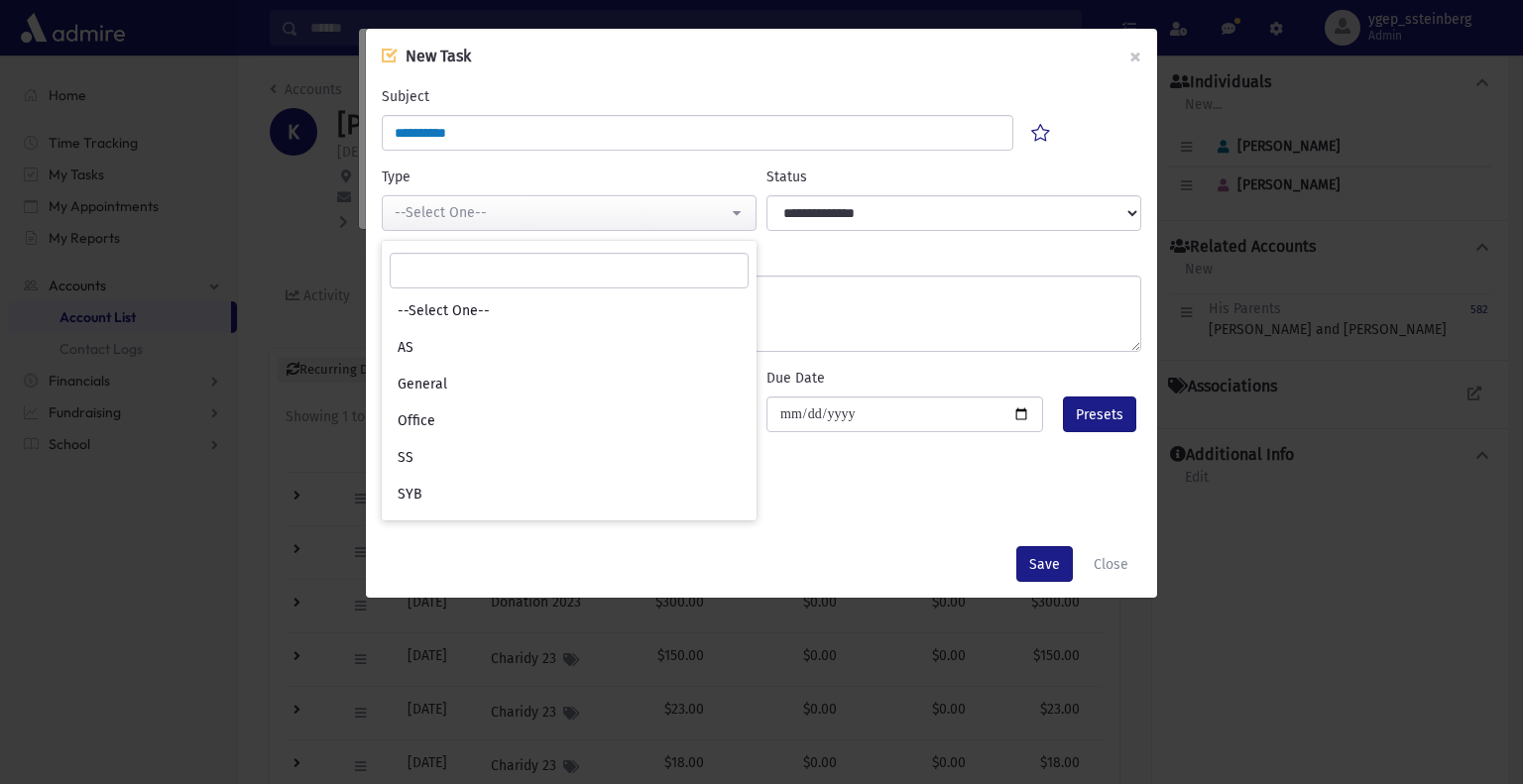 select on "*" 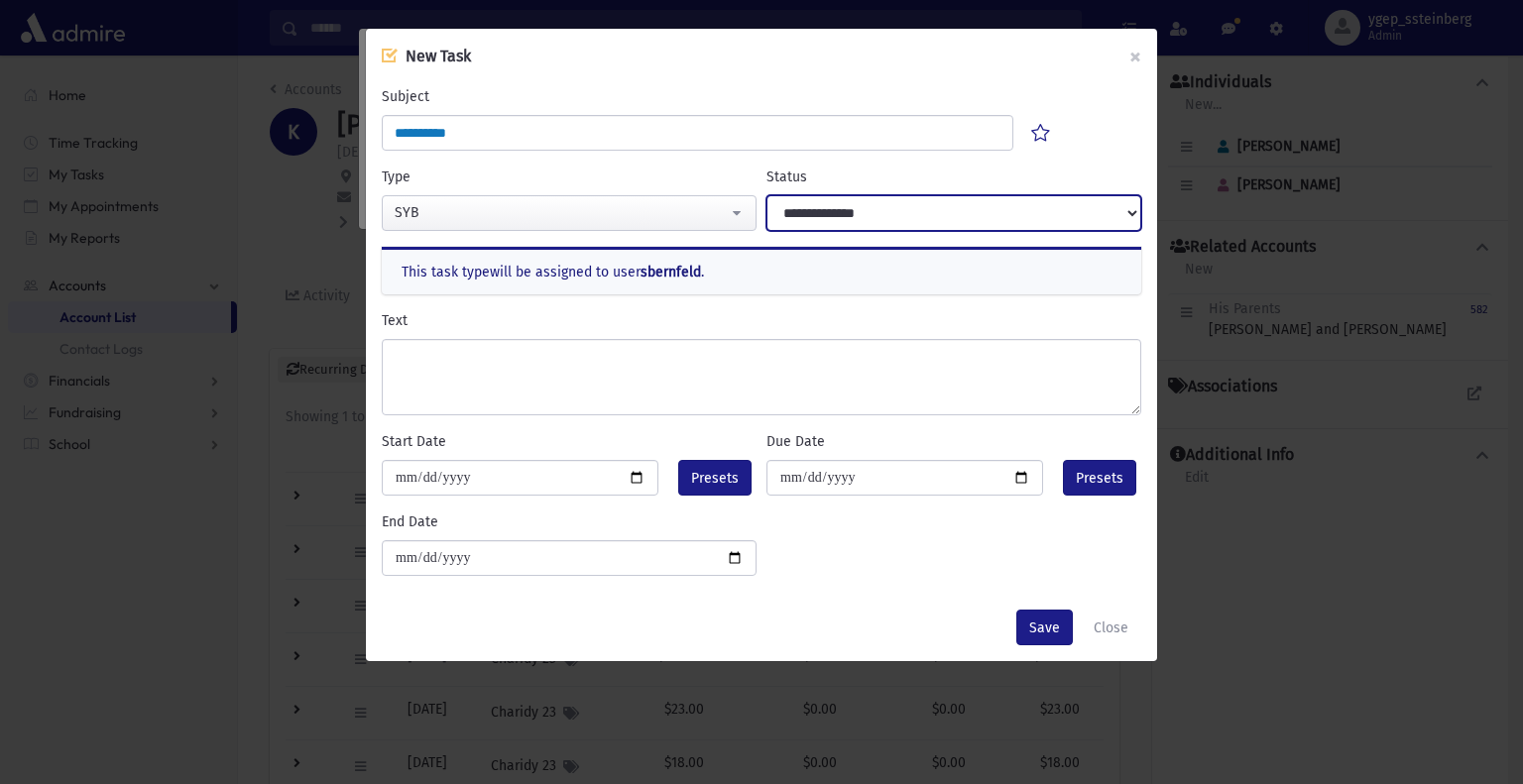 click on "**********" at bounding box center (954, 213) 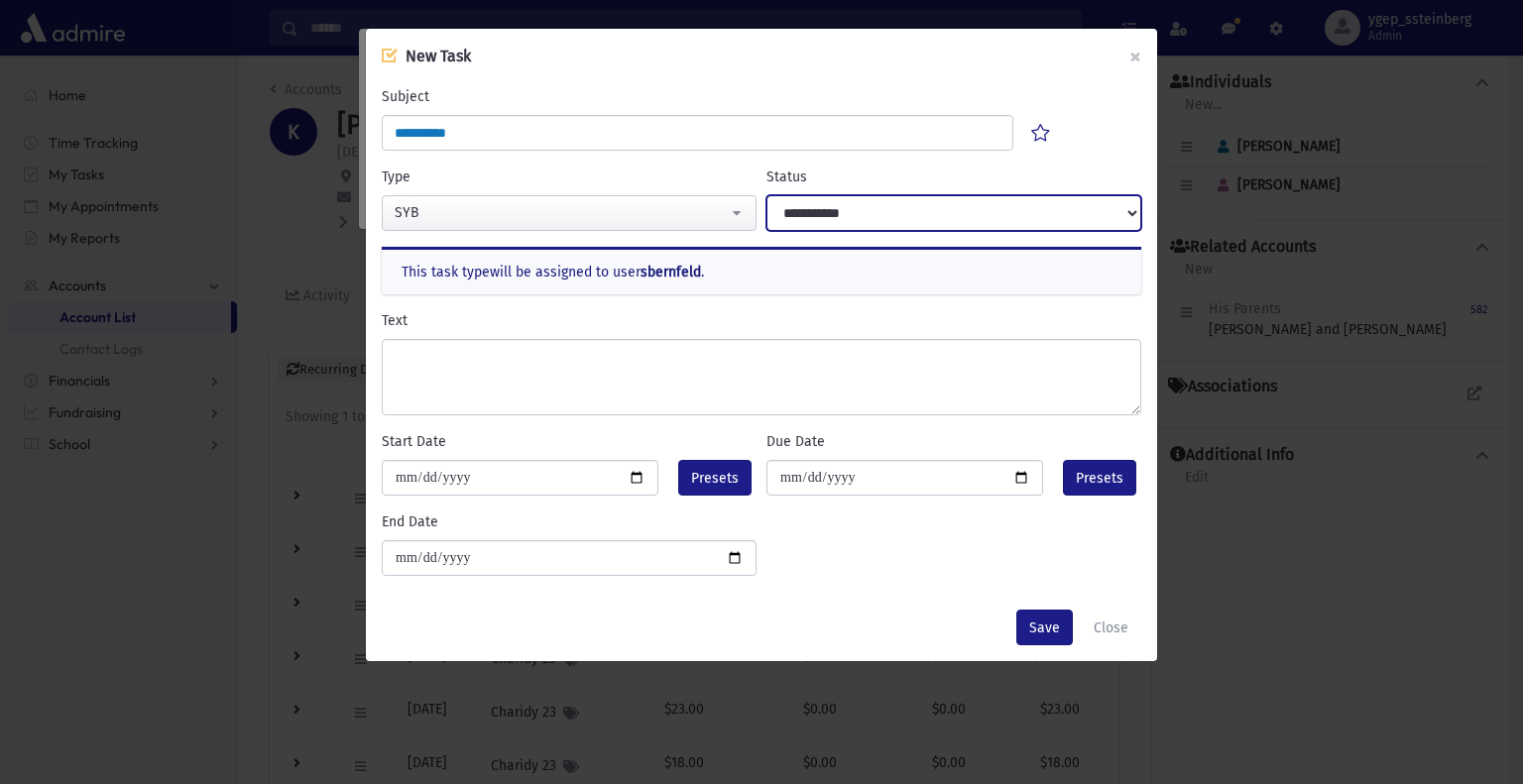 click on "**********" at bounding box center [954, 213] 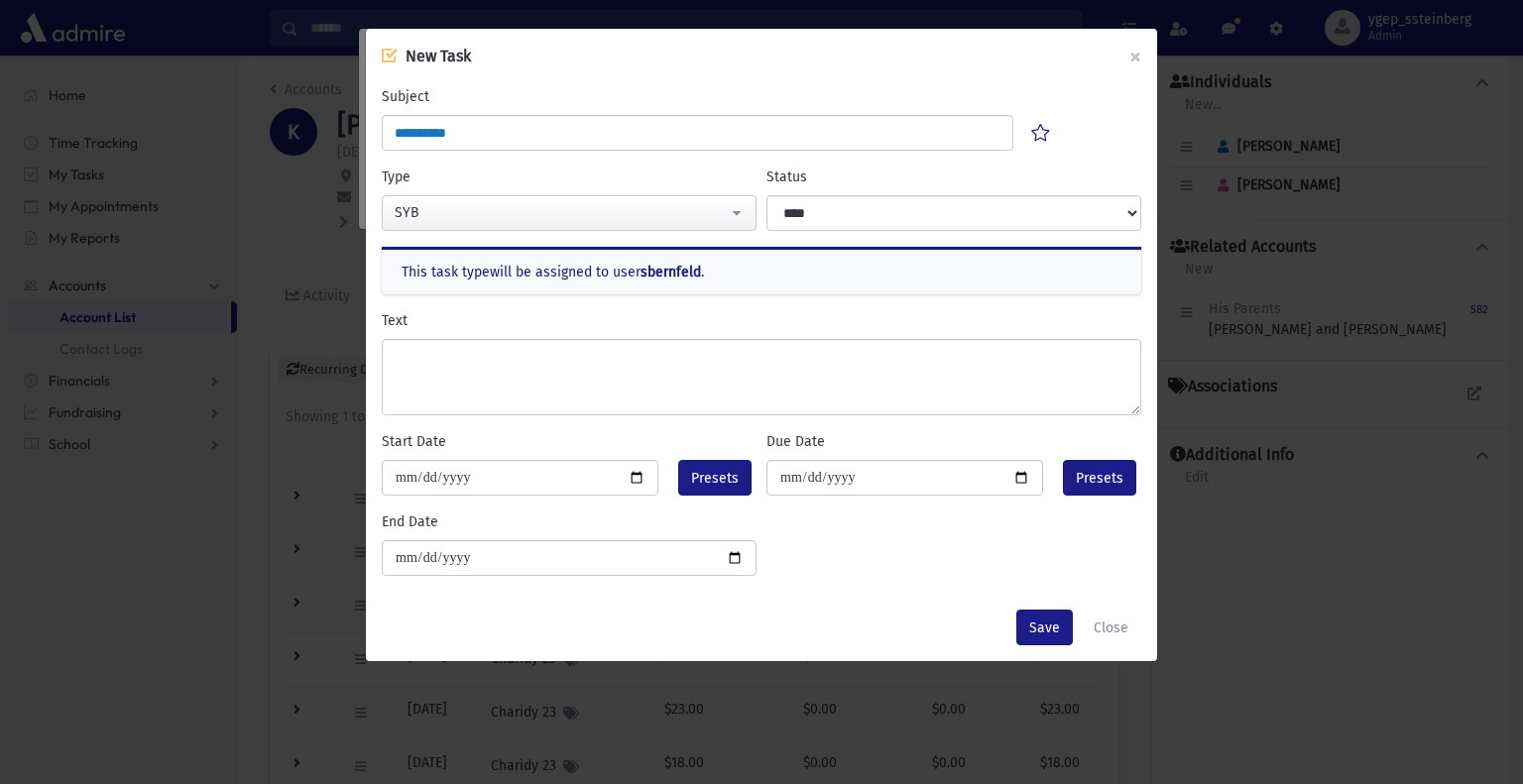 click on "**********" at bounding box center (762, 339) 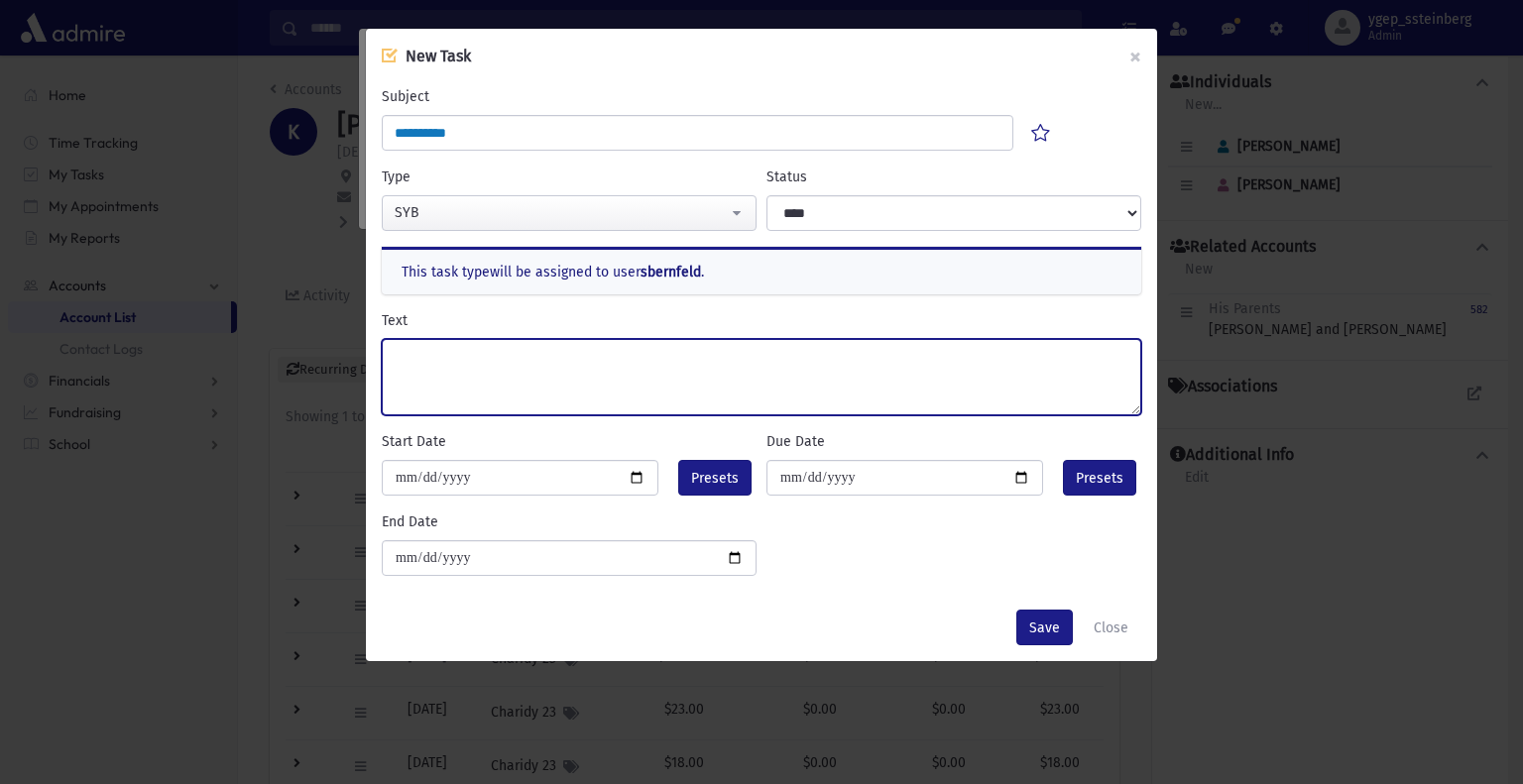 click on "Text" at bounding box center [762, 377] 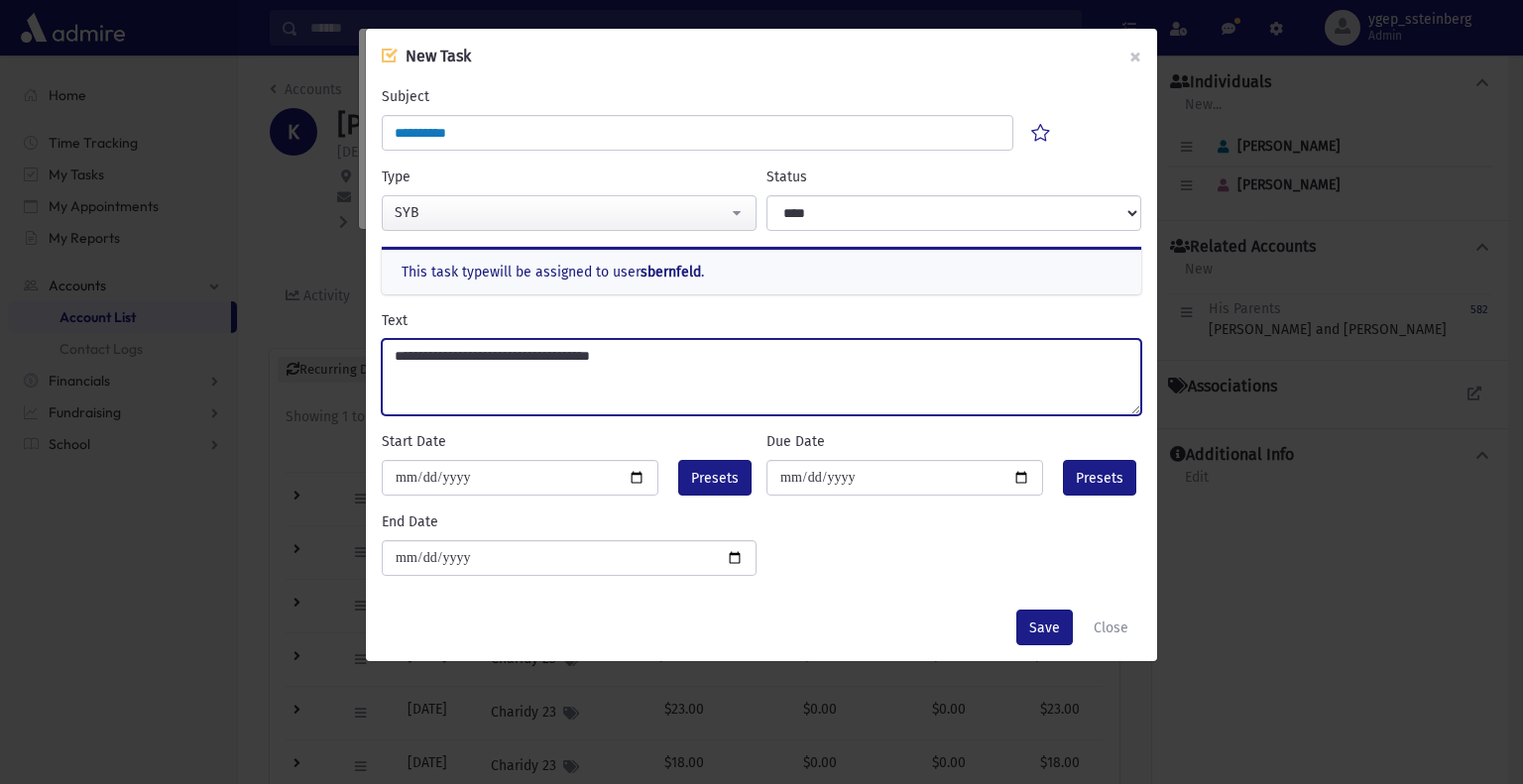 click on "**********" at bounding box center (762, 377) 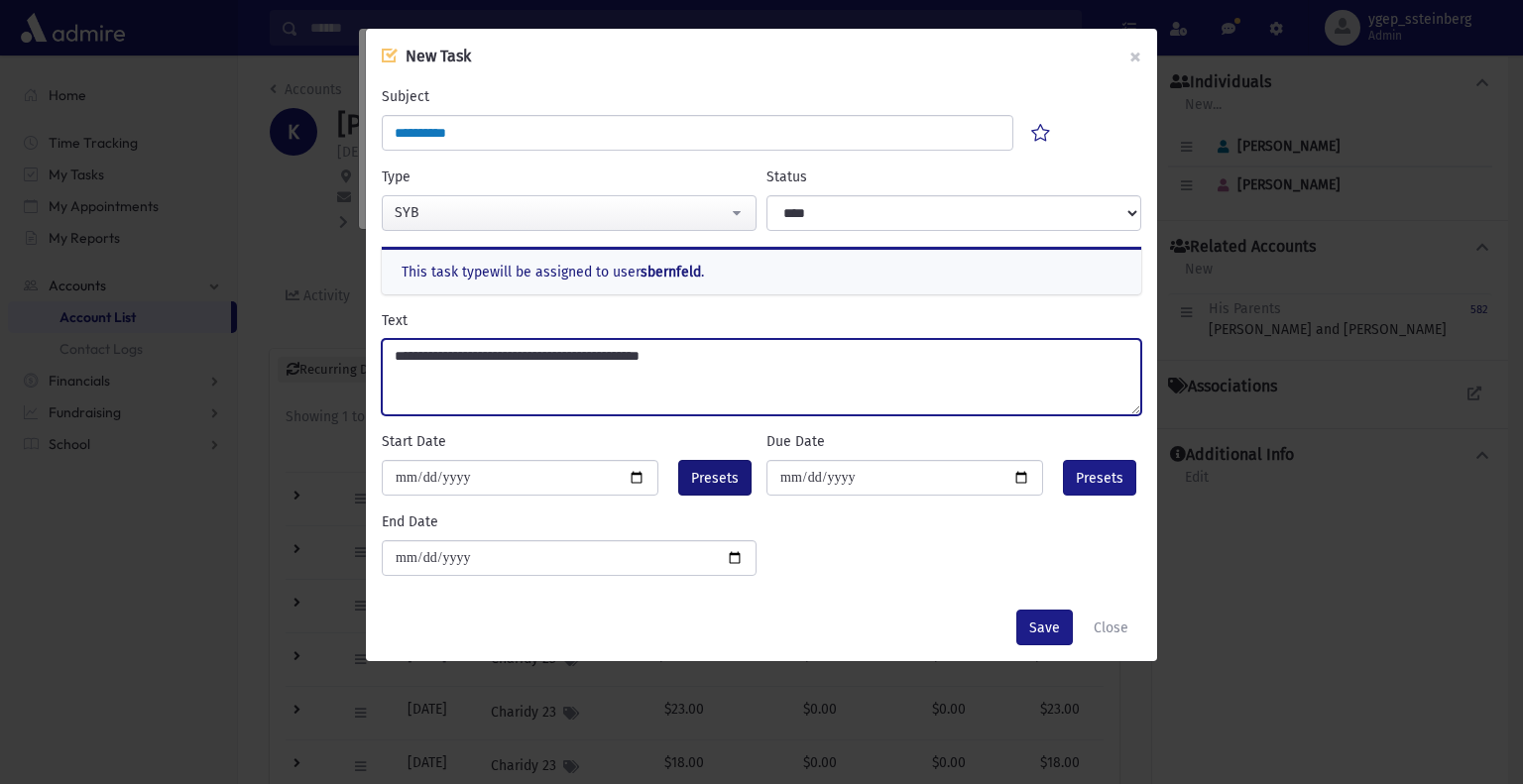 type on "**********" 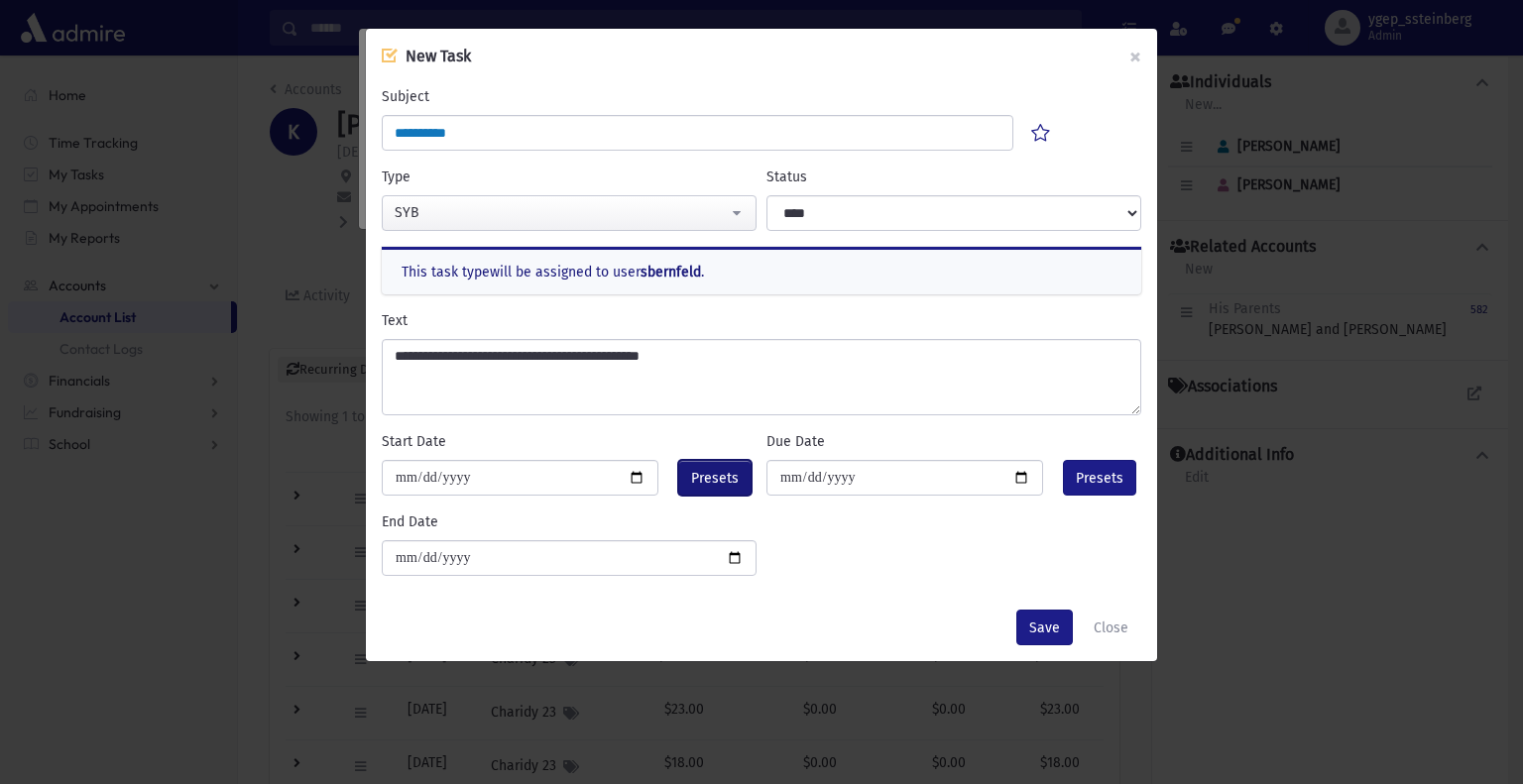 click on "Presets" at bounding box center (715, 478) 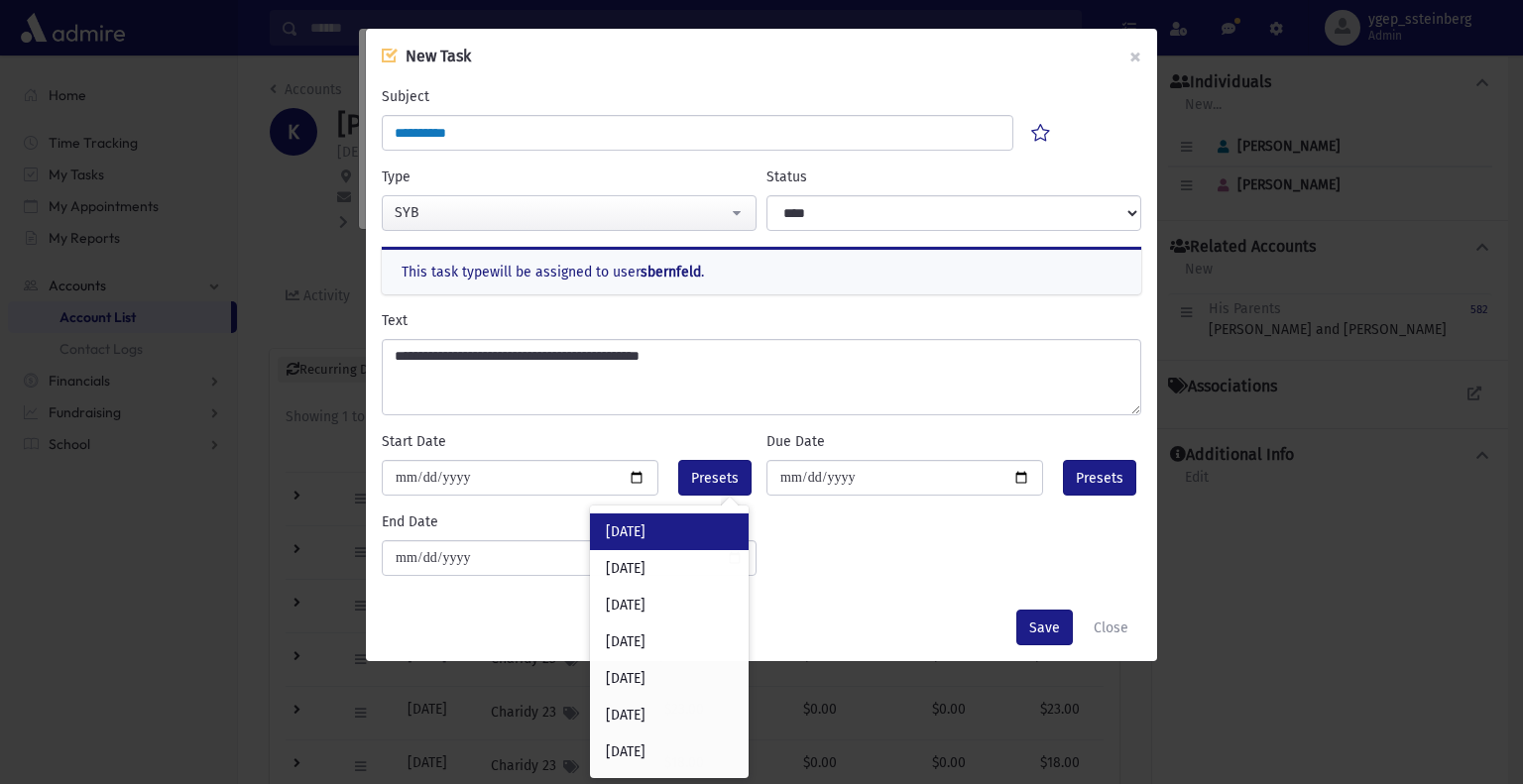 click on "Today" at bounding box center [669, 531] 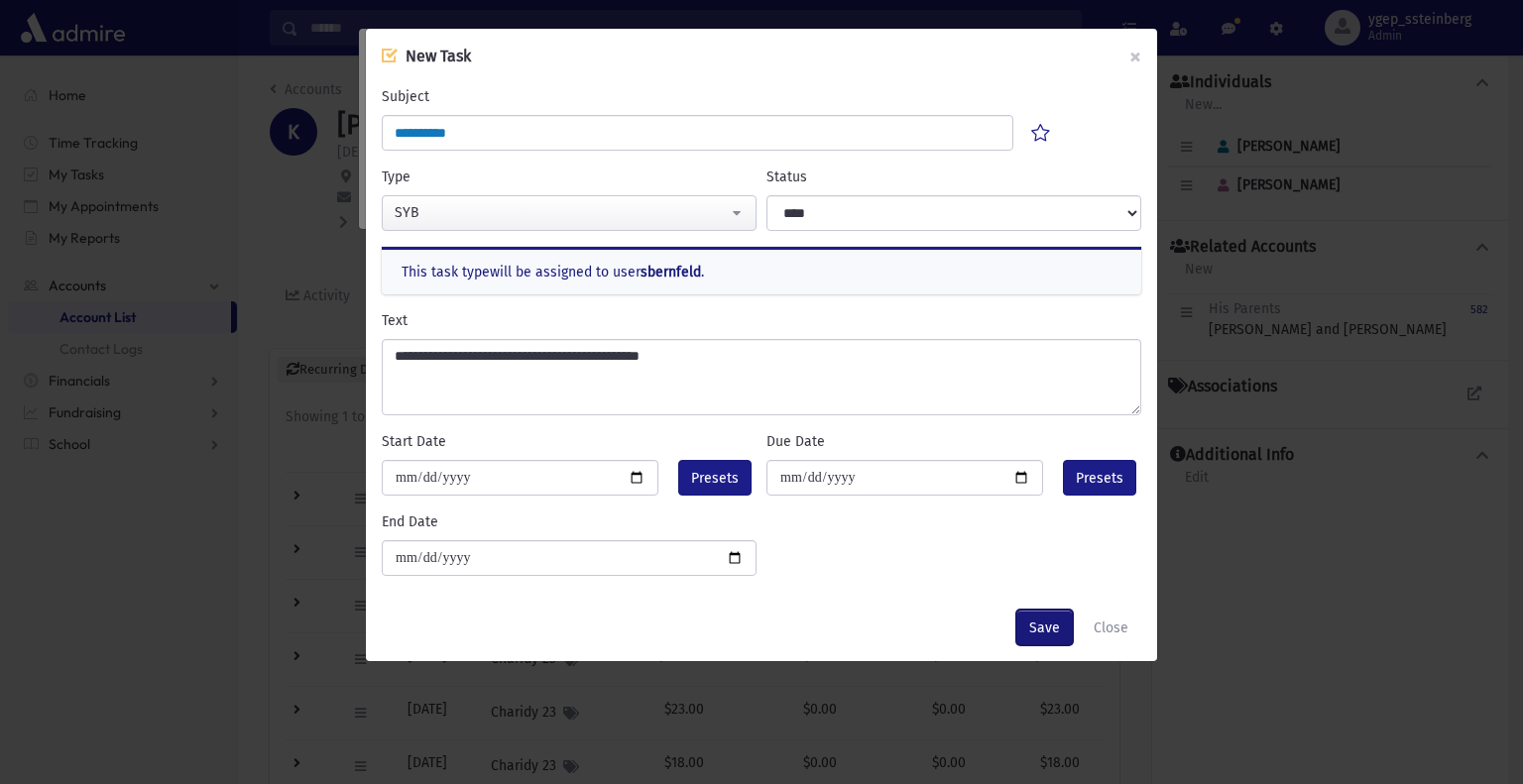 click on "Save" at bounding box center (1044, 627) 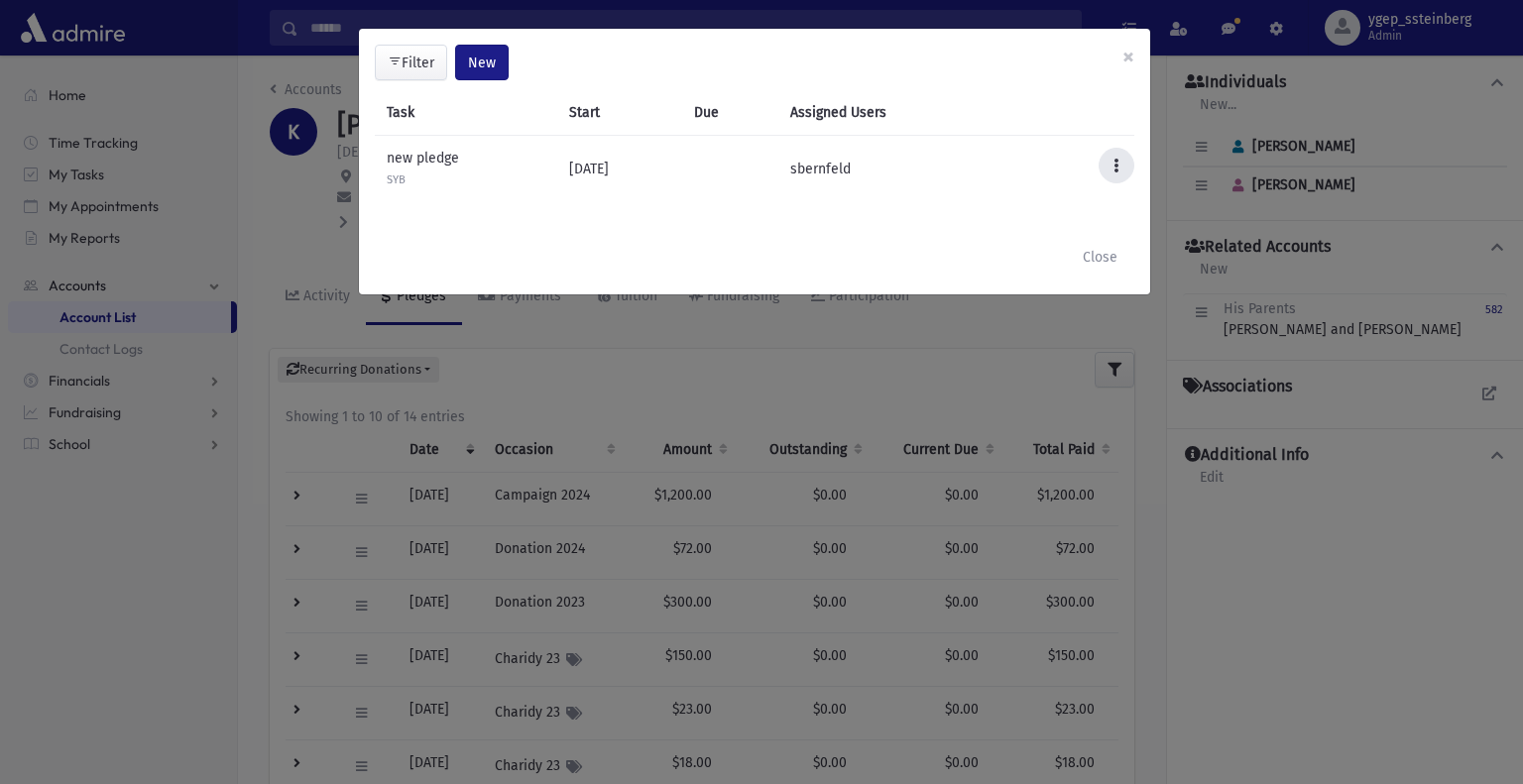 click at bounding box center [1116, 166] 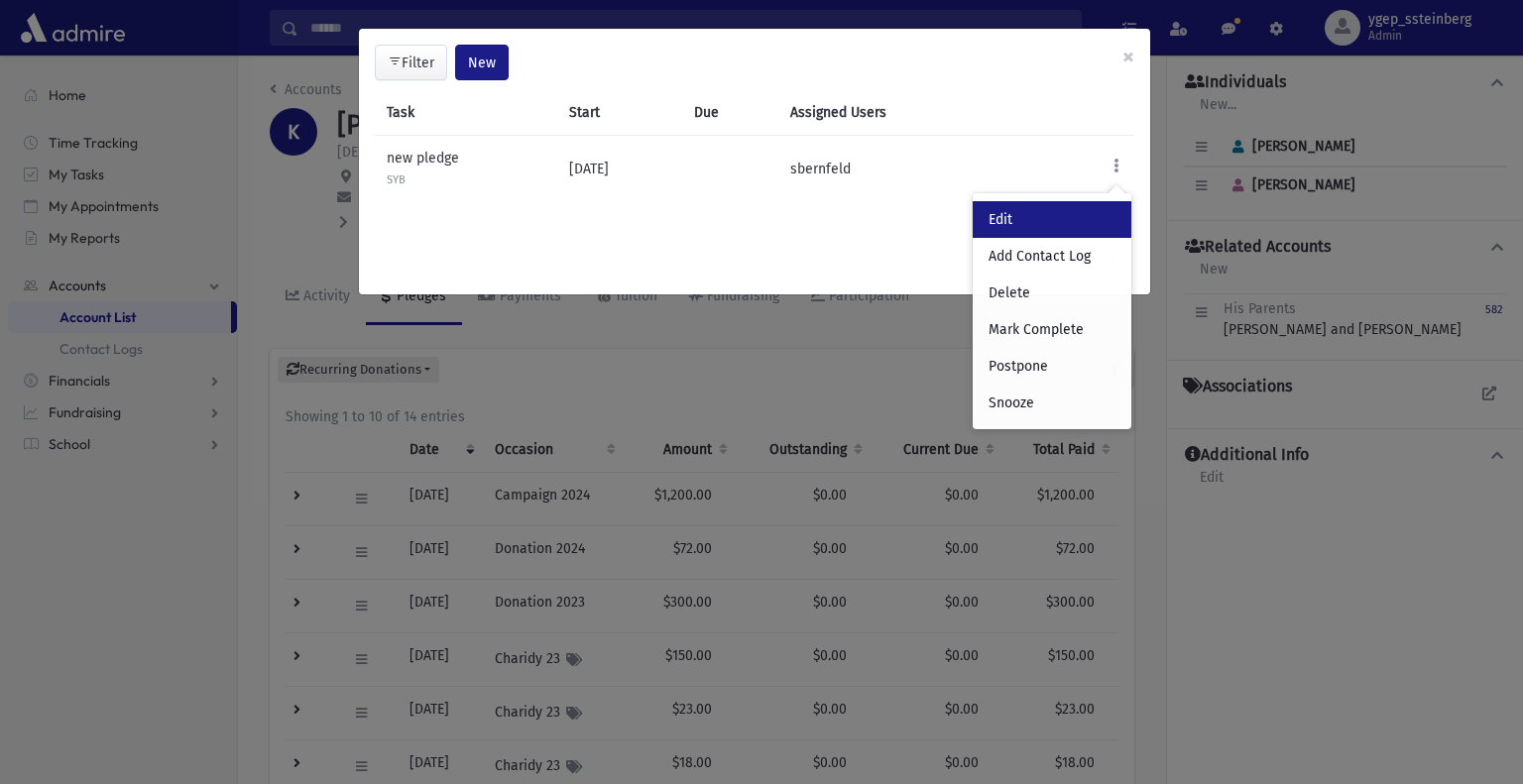 click on "Edit" at bounding box center (1052, 219) 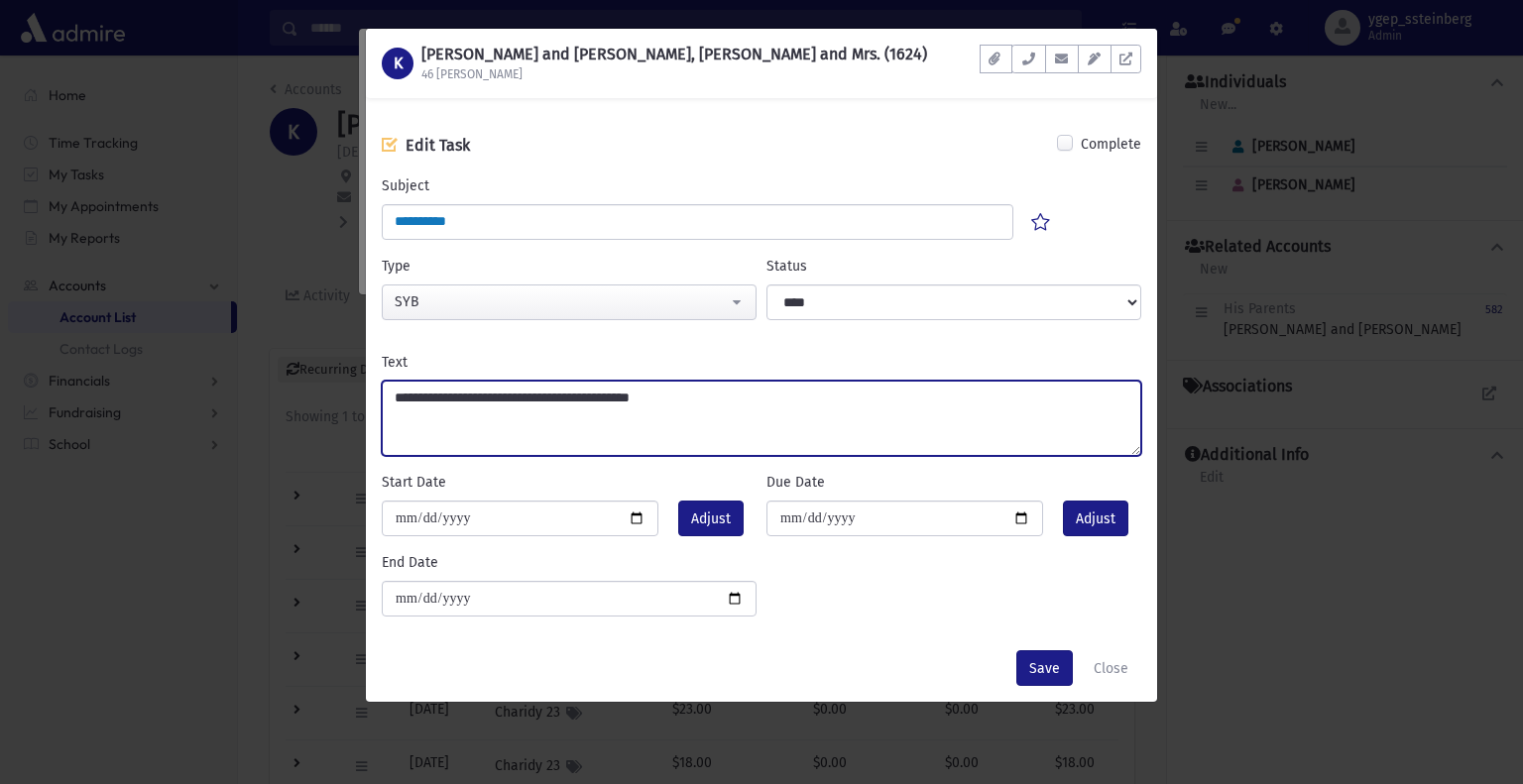 click on "**********" at bounding box center (762, 418) 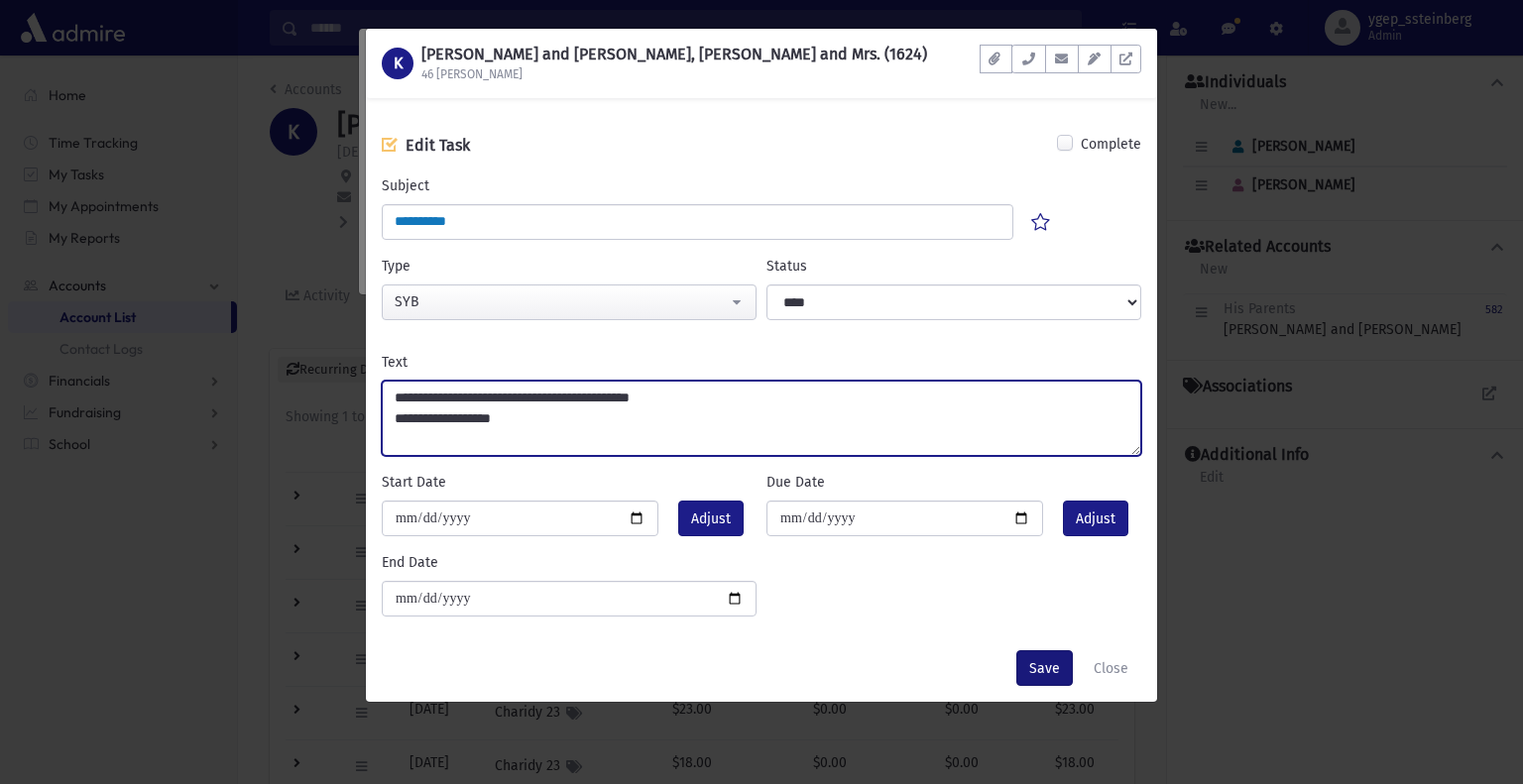 type on "**********" 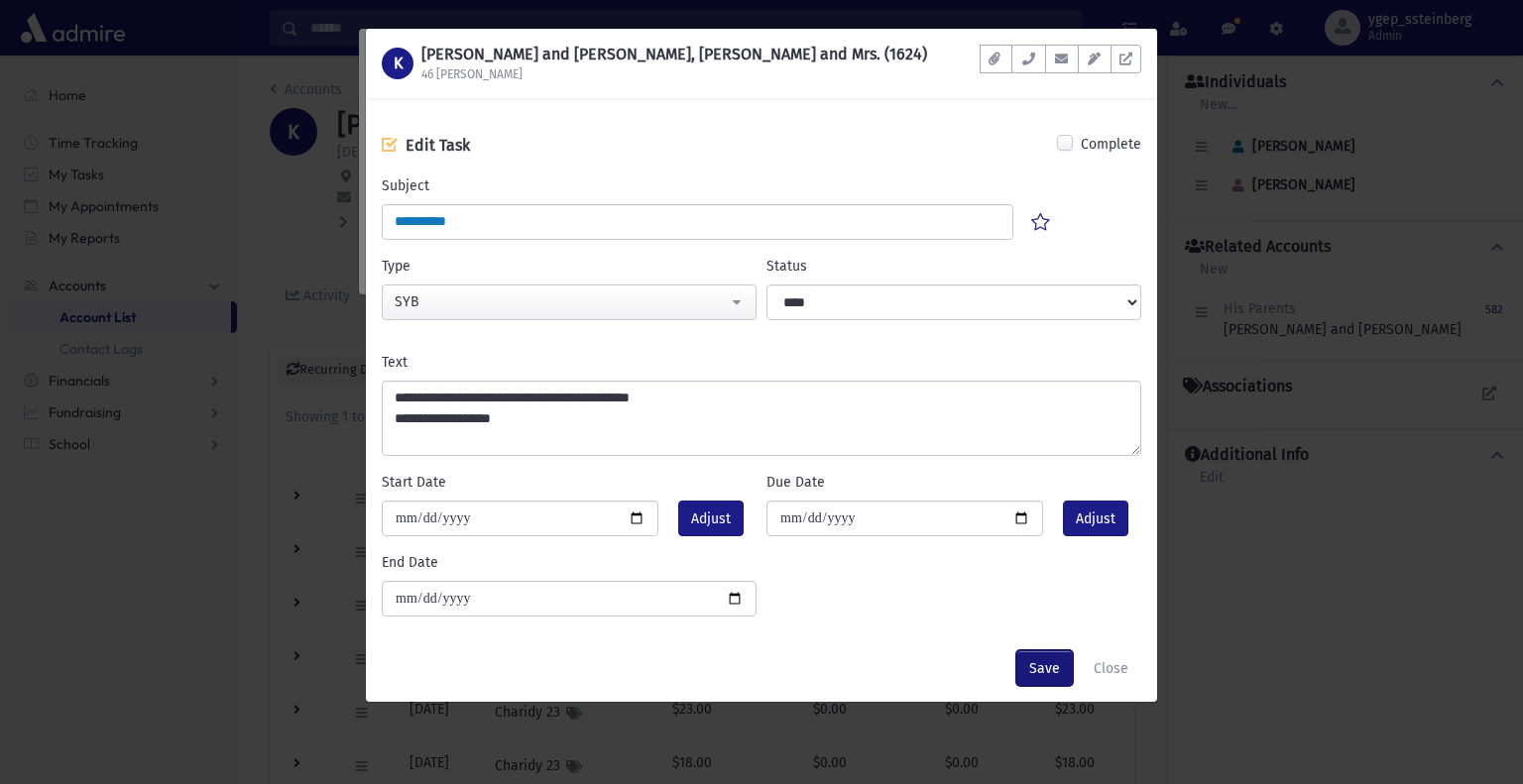 click on "Save" at bounding box center (1044, 668) 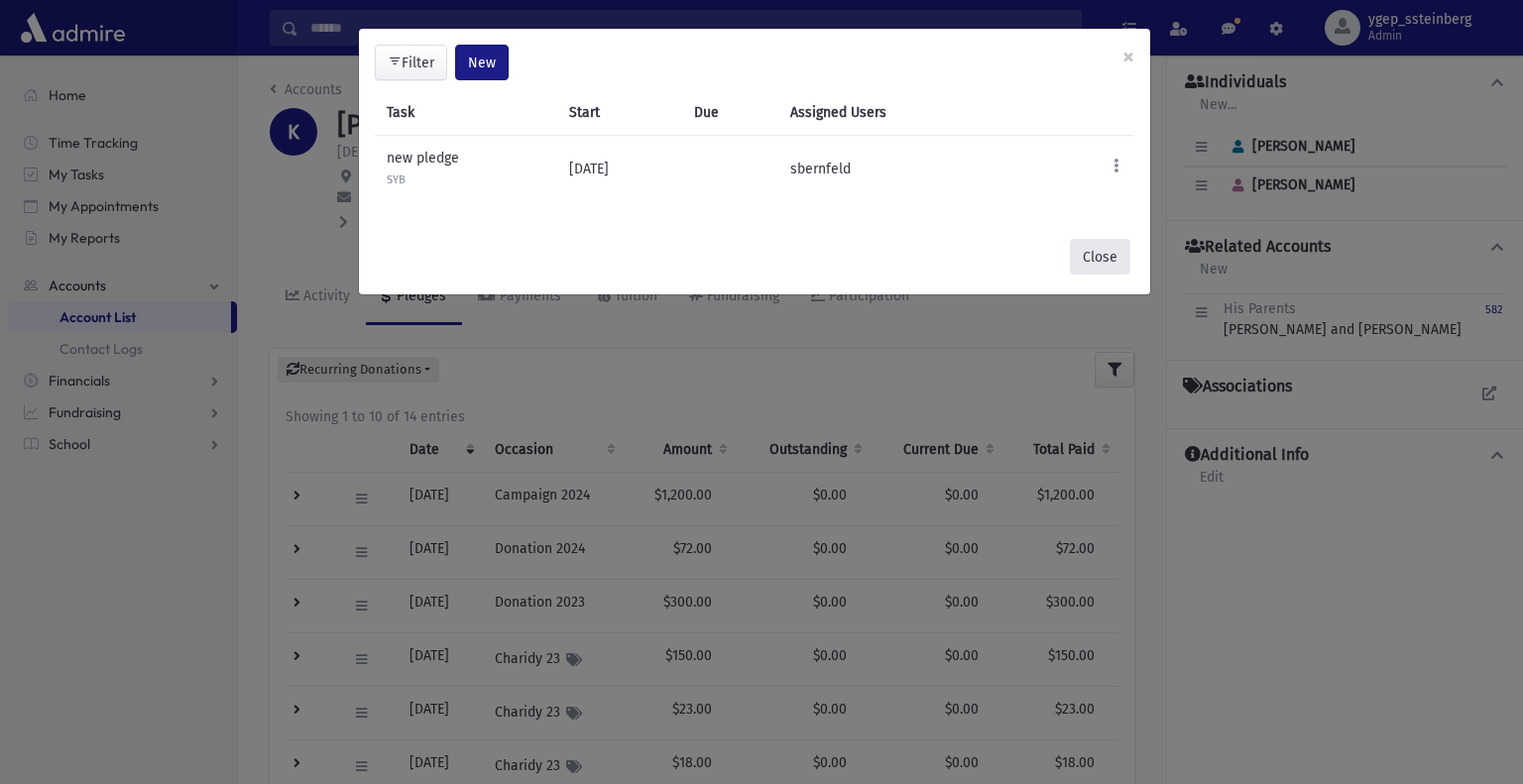 click on "Close" at bounding box center [1100, 257] 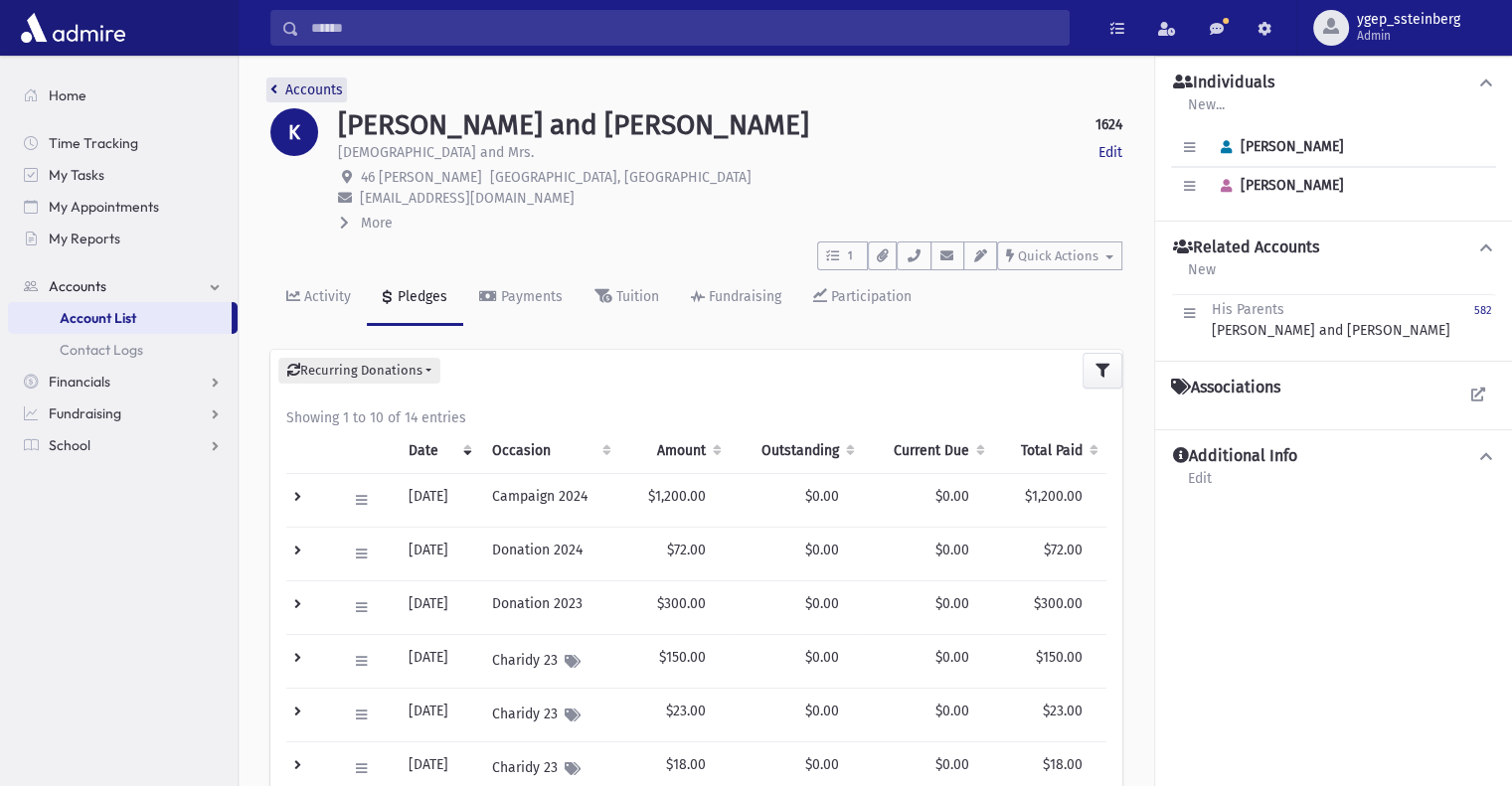 click on "Accounts" at bounding box center (306, 89) 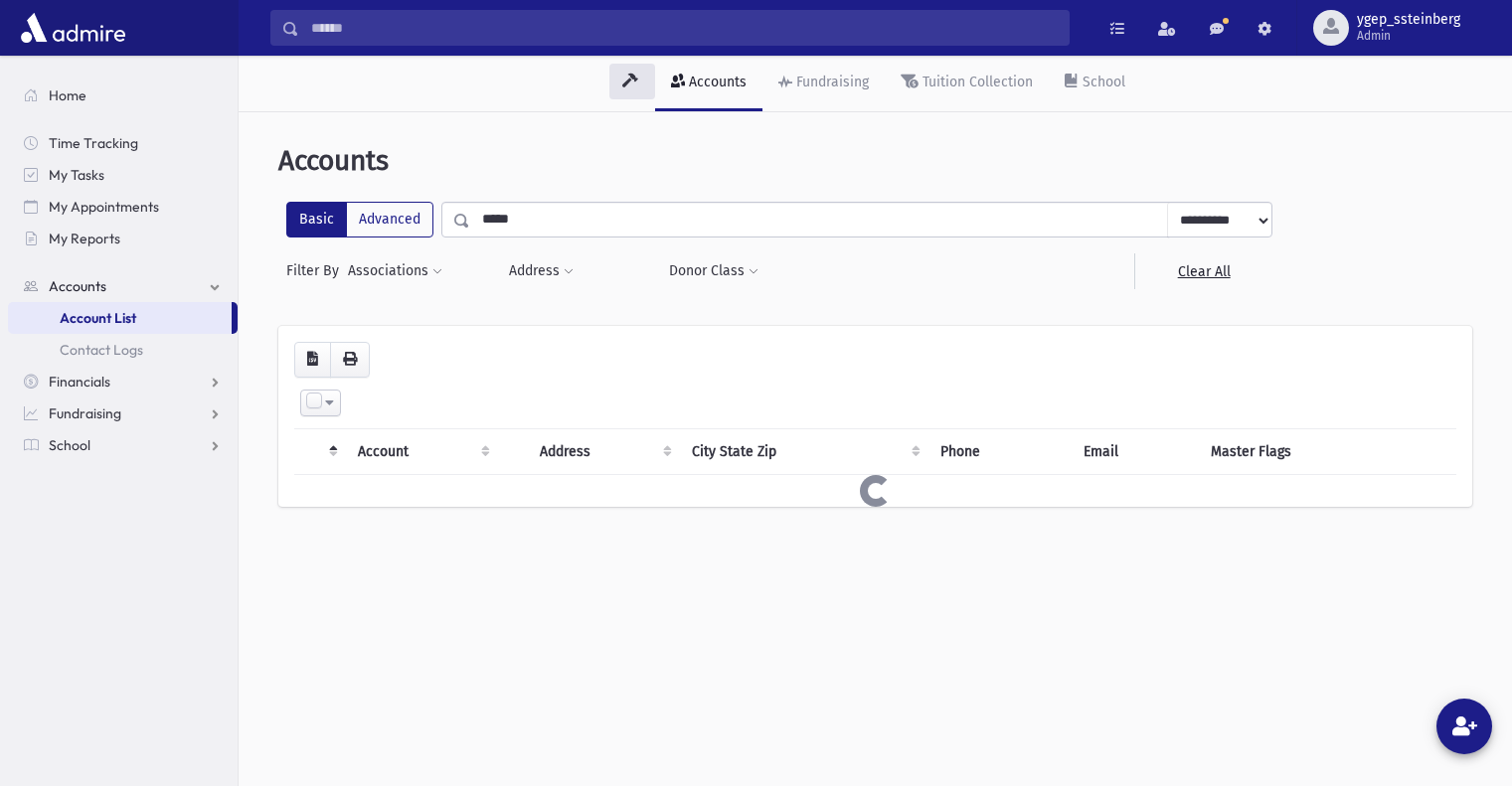 scroll, scrollTop: 0, scrollLeft: 0, axis: both 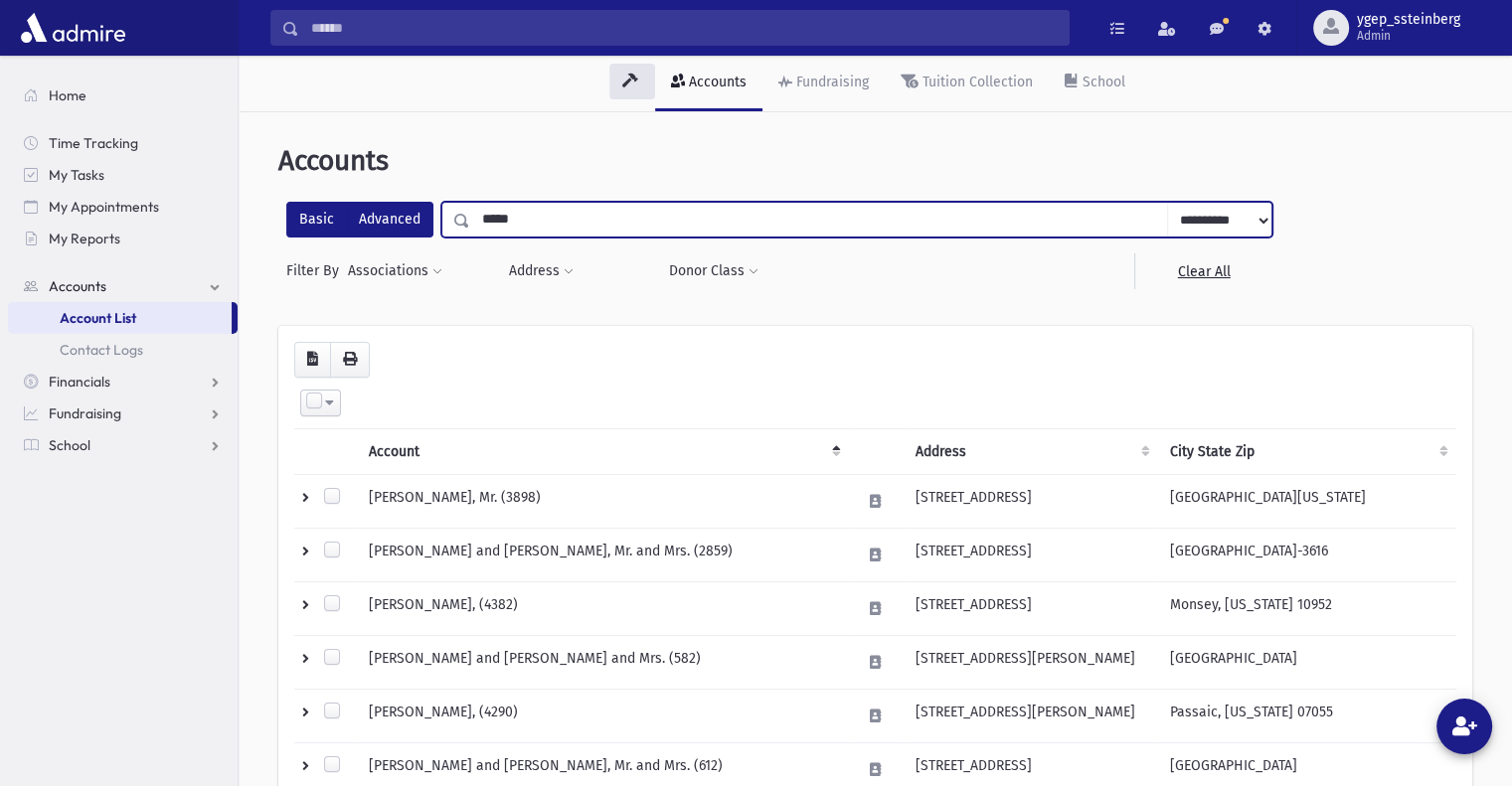 drag, startPoint x: 473, startPoint y: 216, endPoint x: 403, endPoint y: 214, distance: 70.02857 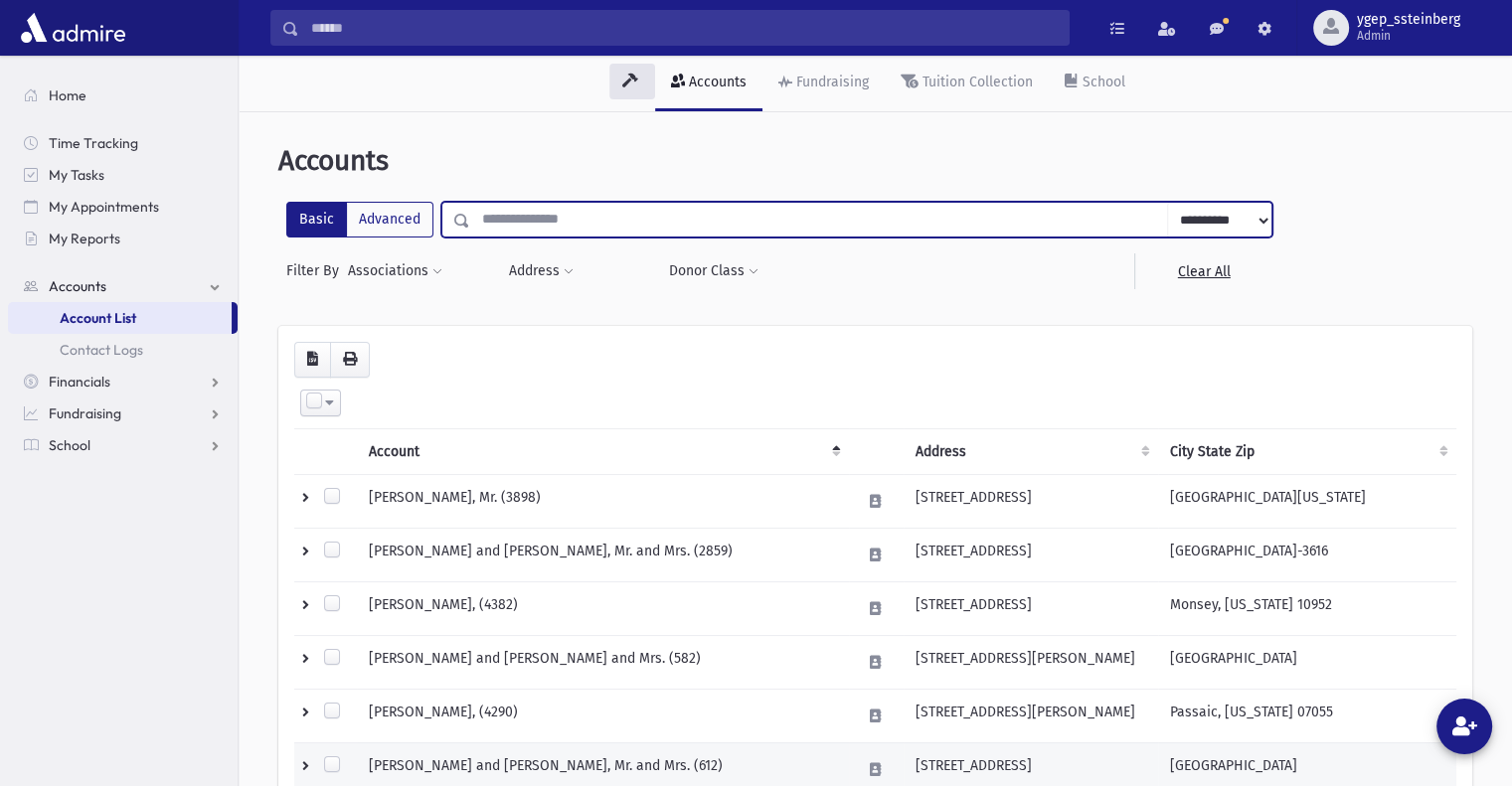 type 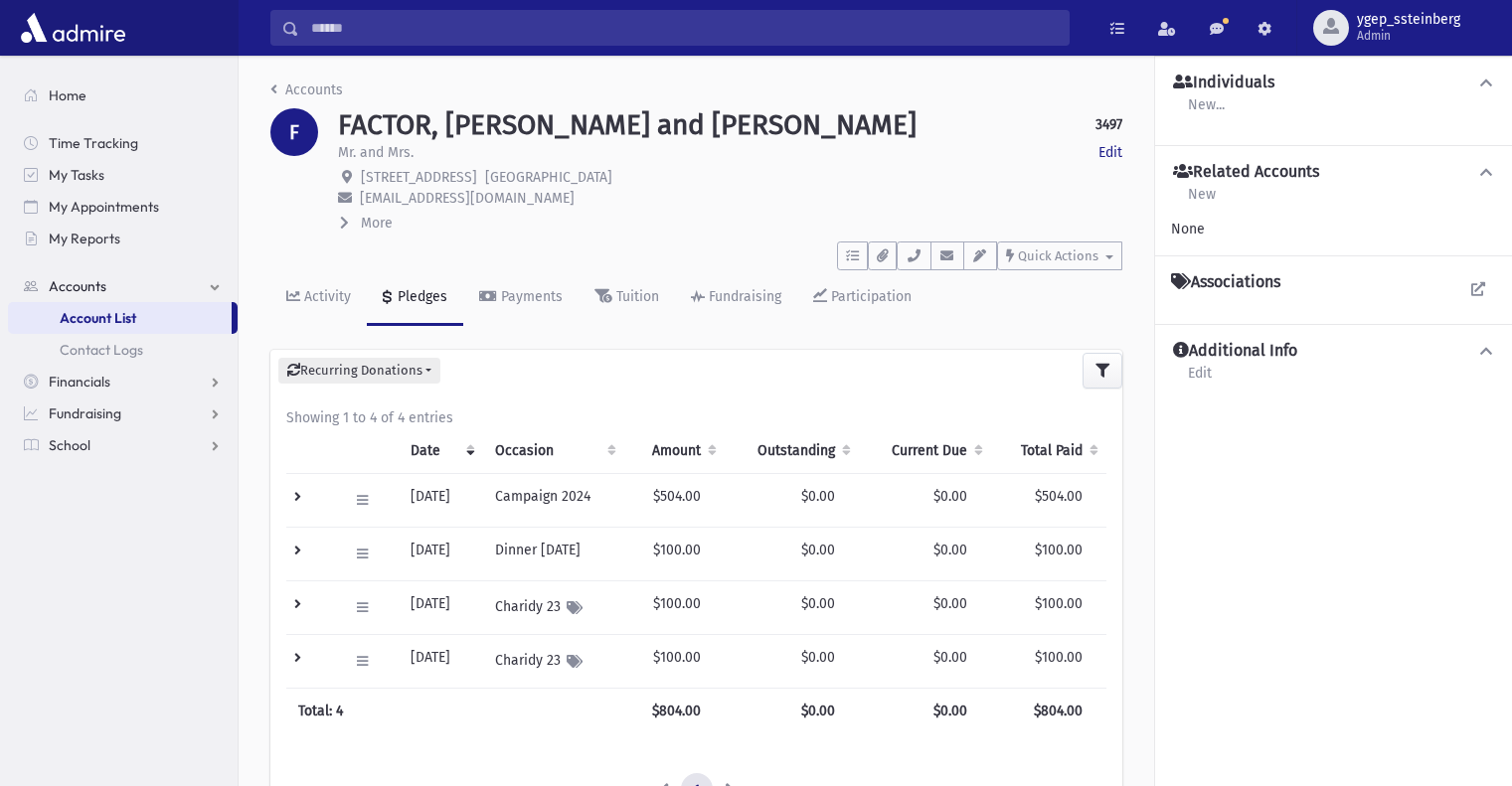 scroll, scrollTop: 0, scrollLeft: 0, axis: both 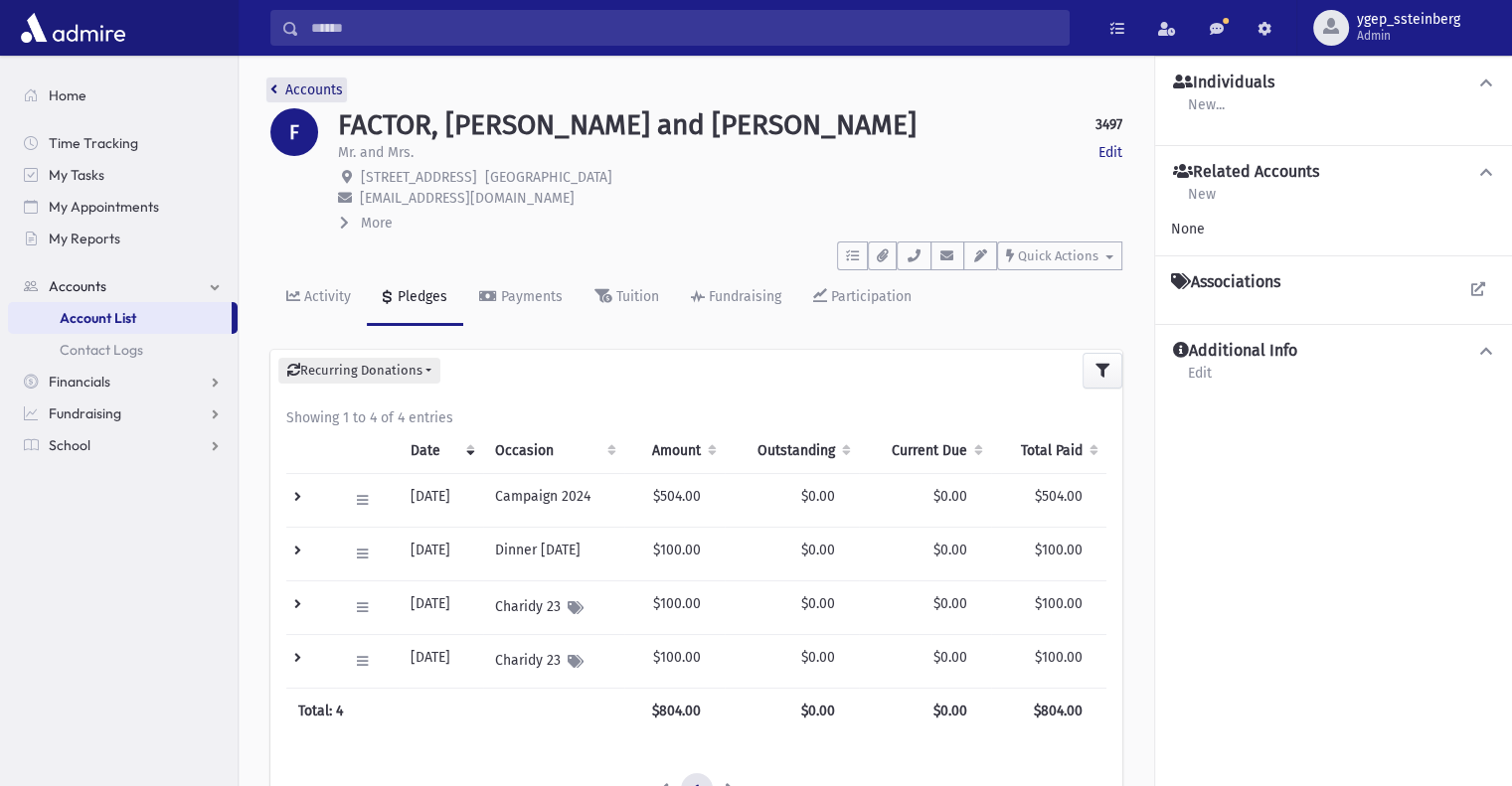 drag, startPoint x: 327, startPoint y: 88, endPoint x: 348, endPoint y: 9, distance: 81.743501 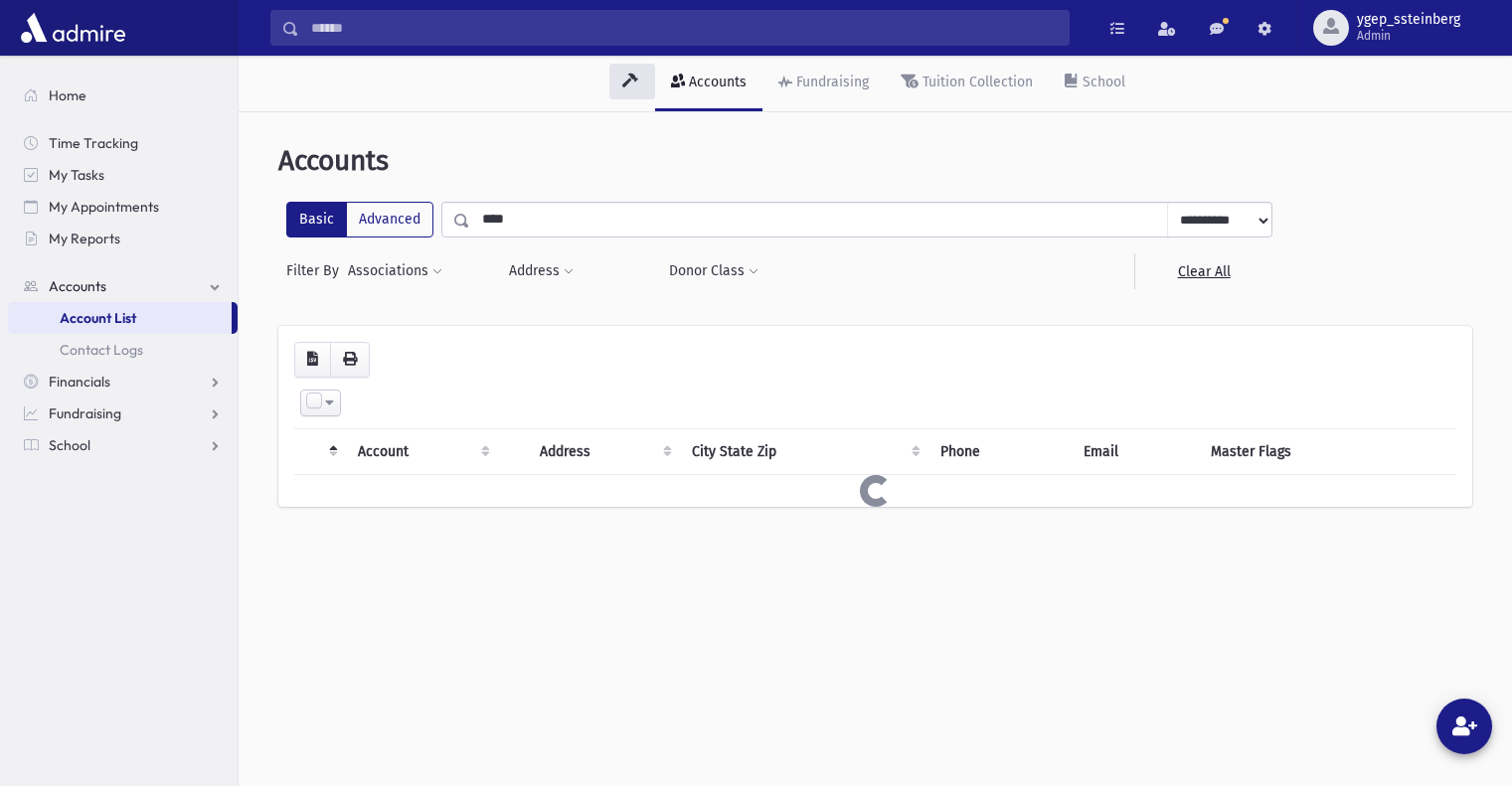 scroll, scrollTop: 0, scrollLeft: 0, axis: both 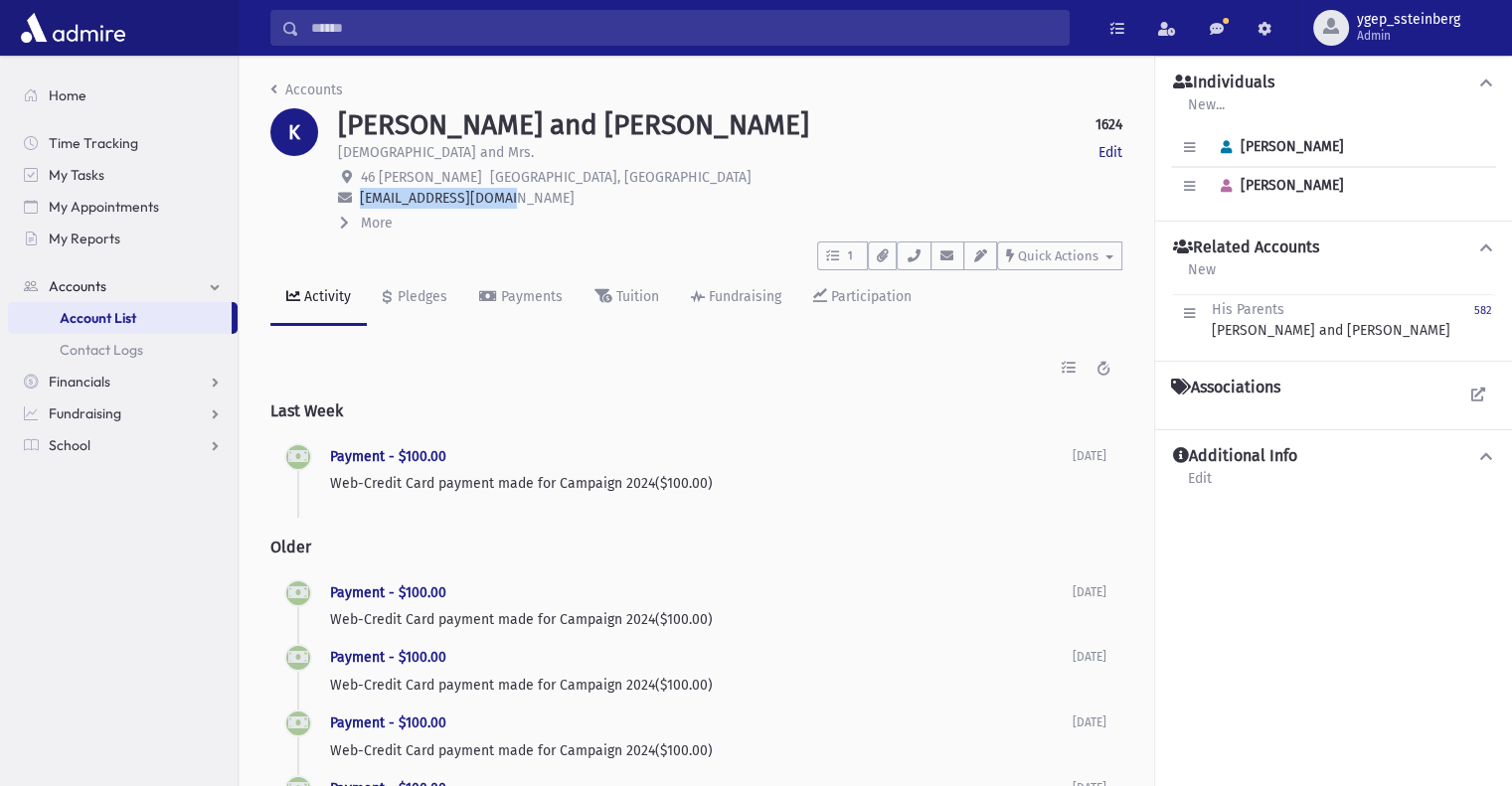 drag, startPoint x: 525, startPoint y: 206, endPoint x: 361, endPoint y: 203, distance: 164.02744 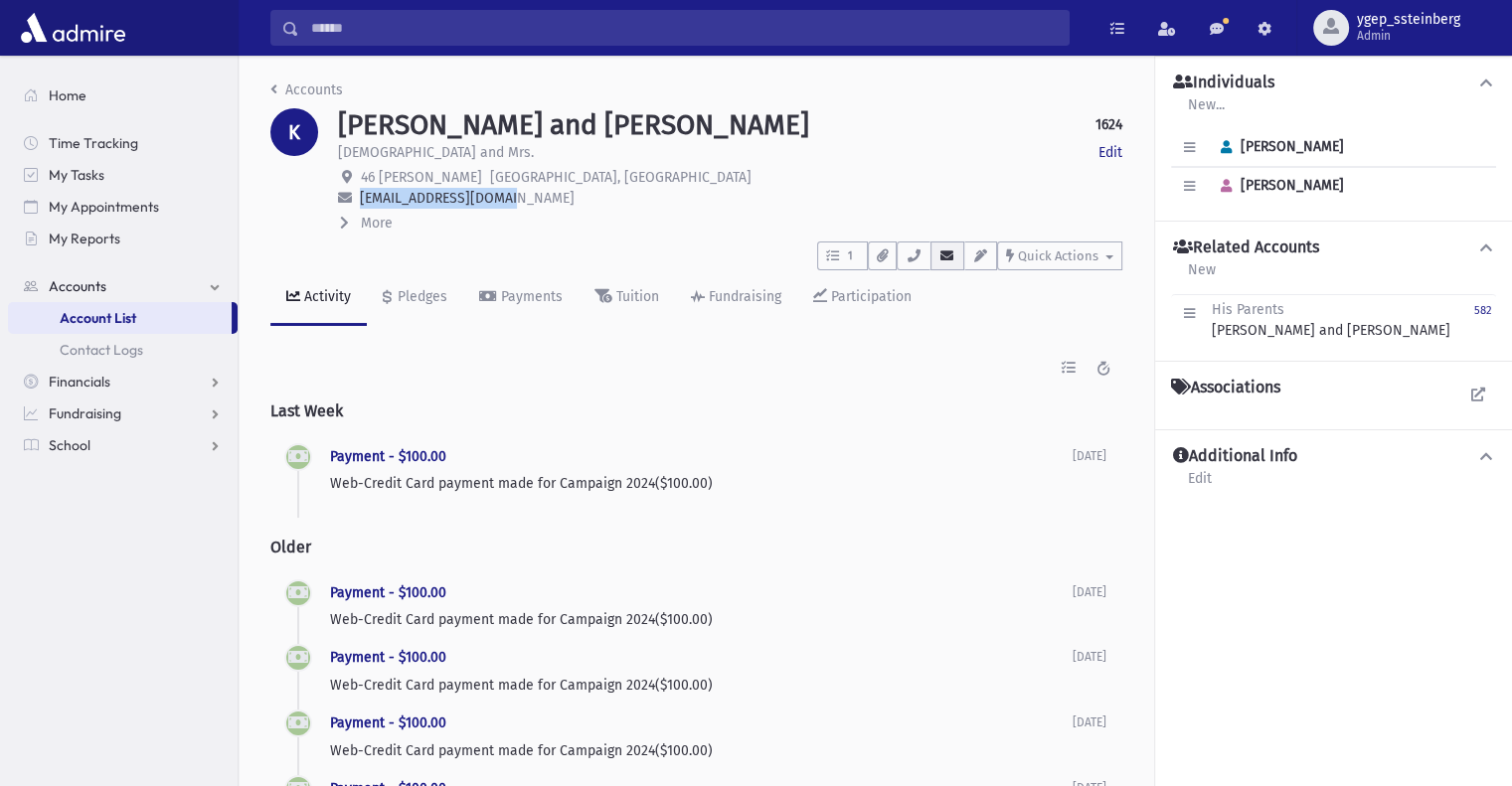 drag, startPoint x: 398, startPoint y: 198, endPoint x: 946, endPoint y: 260, distance: 551.4961 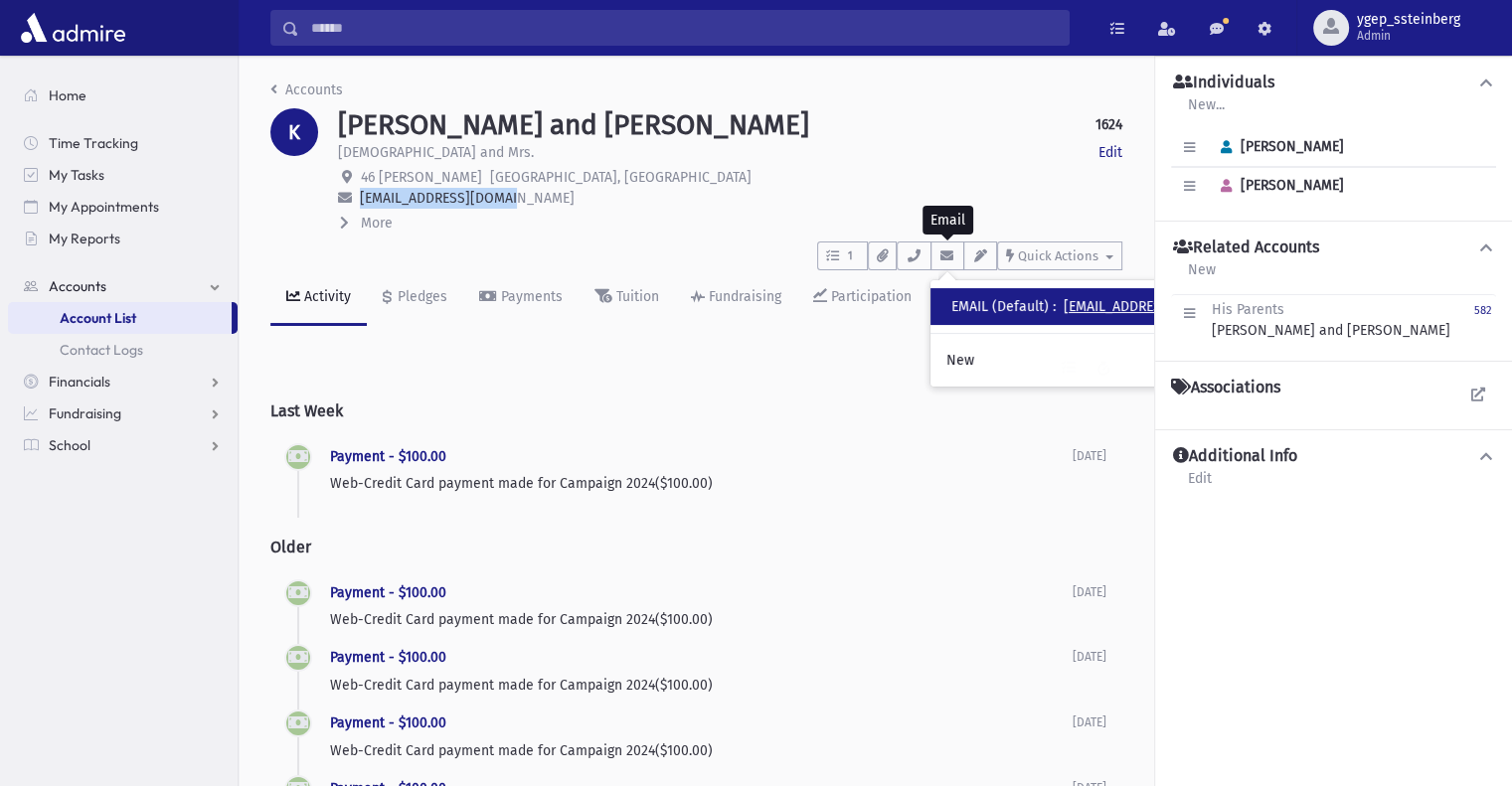 click on "yehudakoval@gmail.com" at bounding box center (1171, 306) 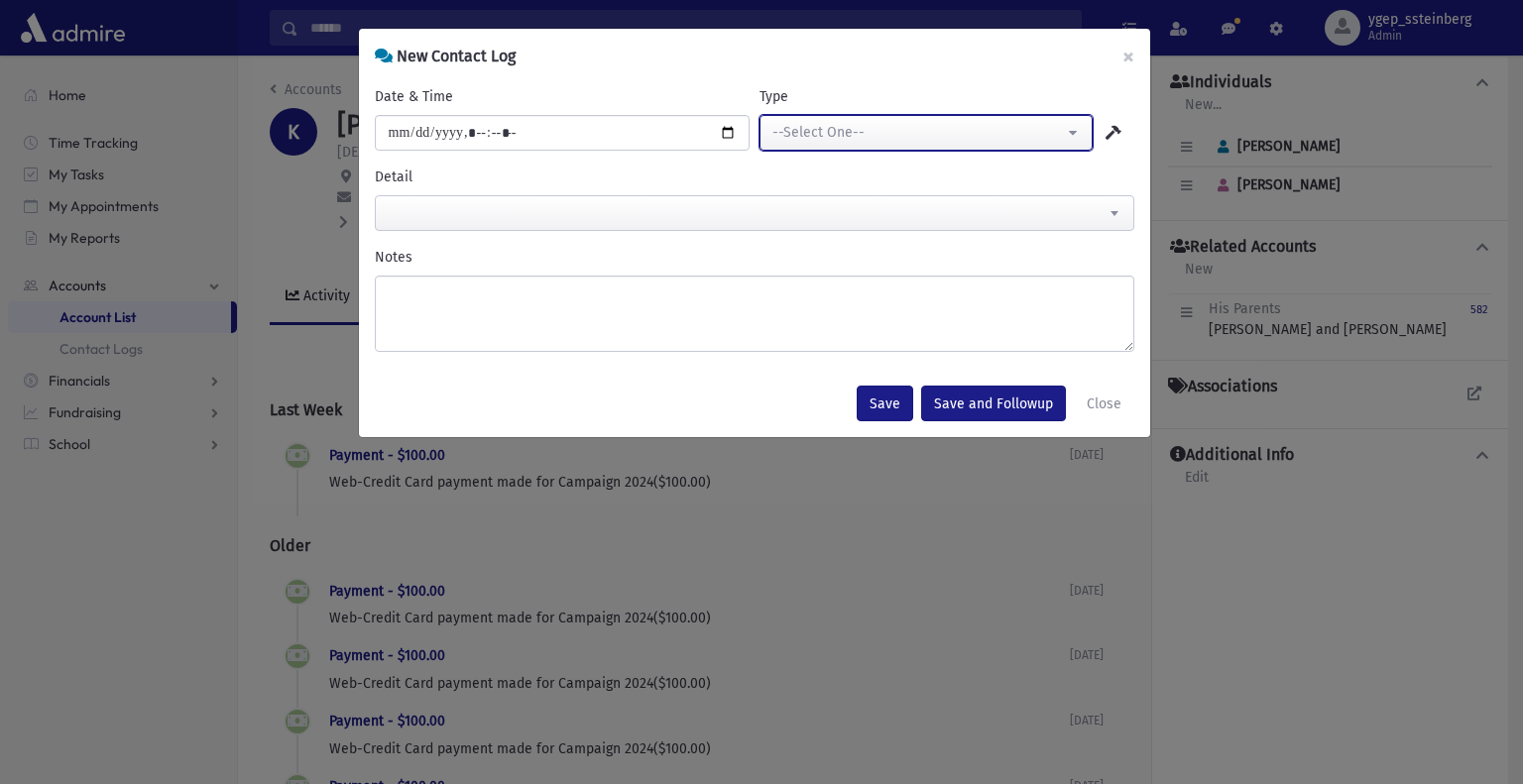 click on "--Select One--" at bounding box center (918, 132) 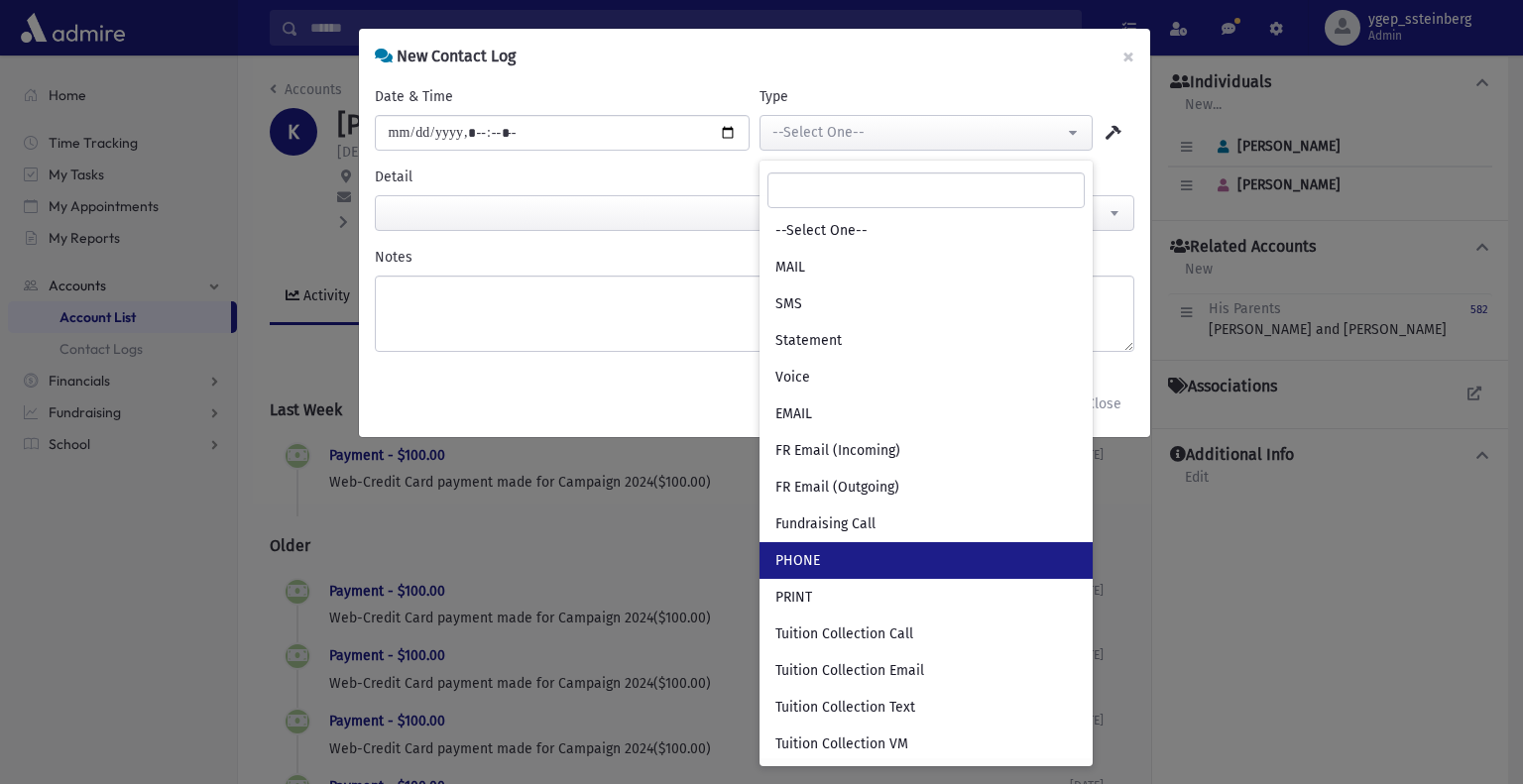 drag, startPoint x: 844, startPoint y: 554, endPoint x: 758, endPoint y: 336, distance: 234.35017 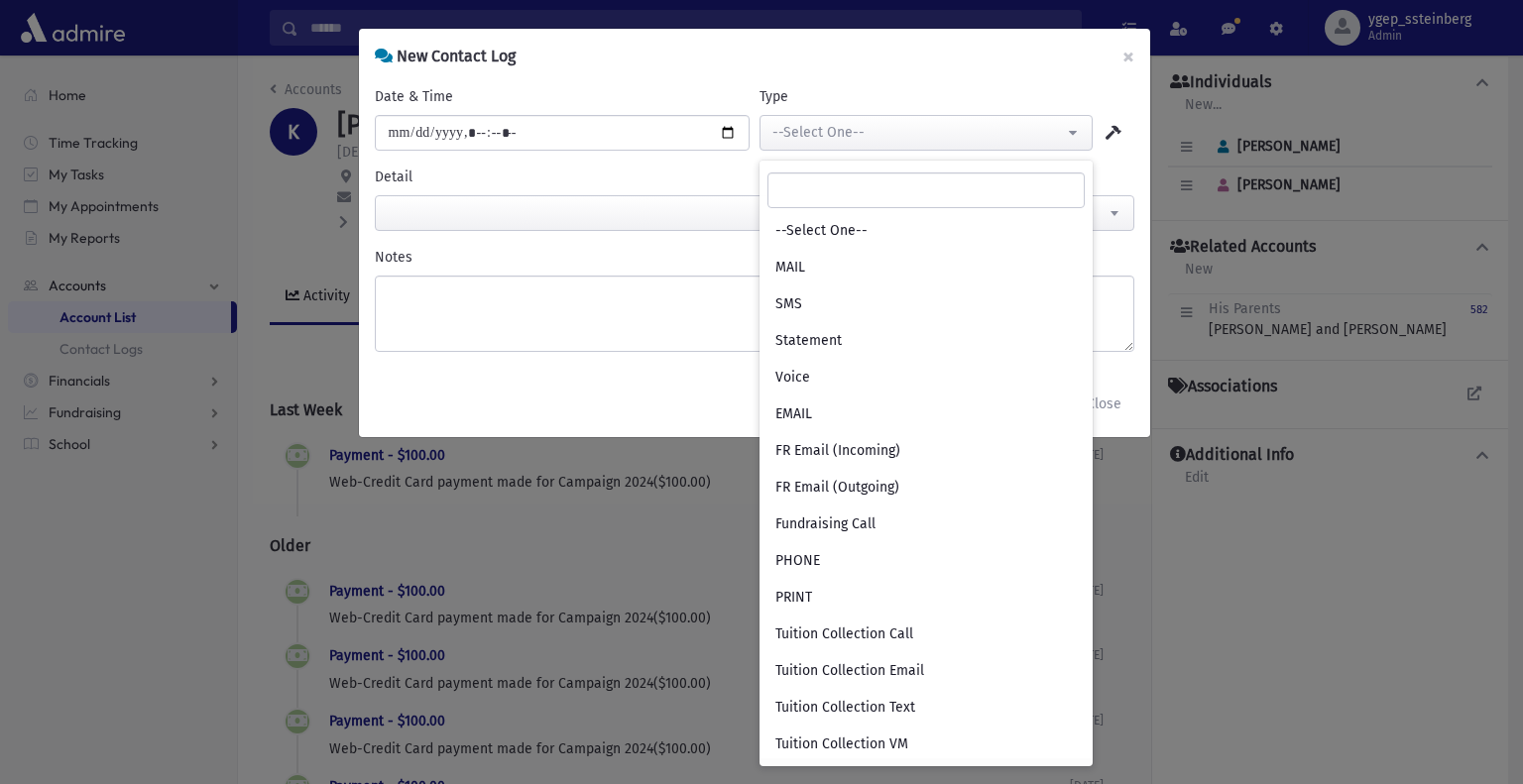 select on "***" 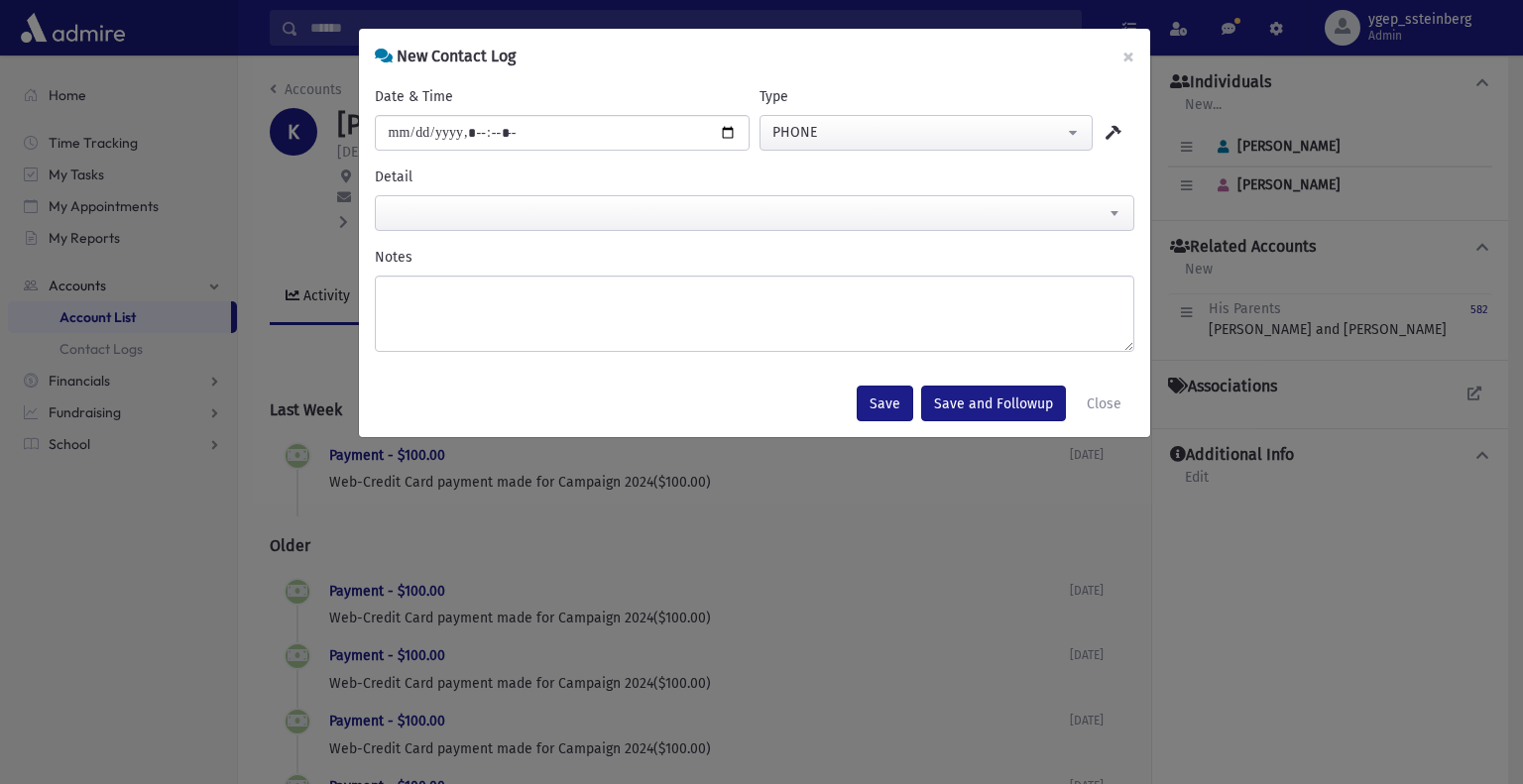 click on "**********" at bounding box center [755, 198] 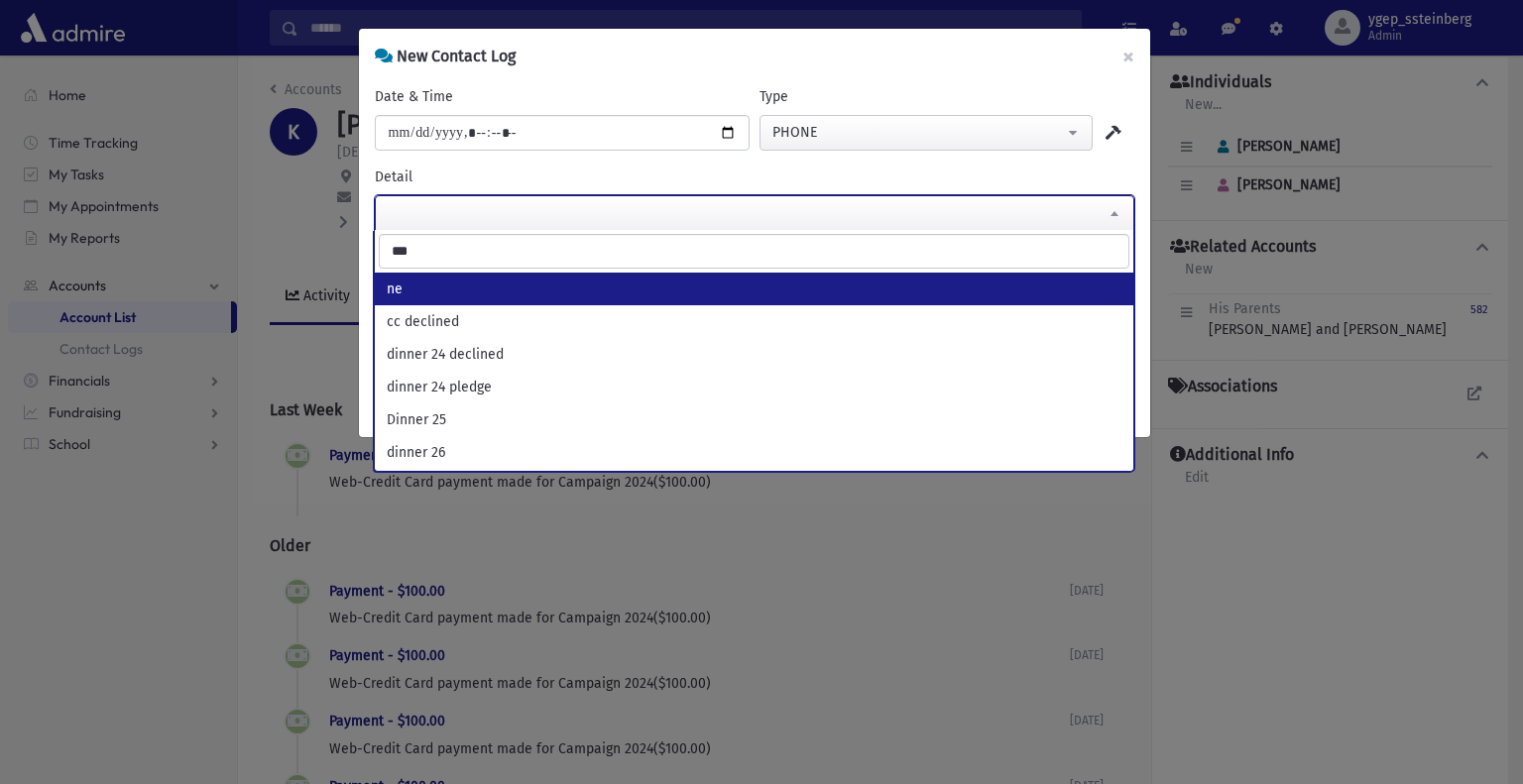 type on "***" 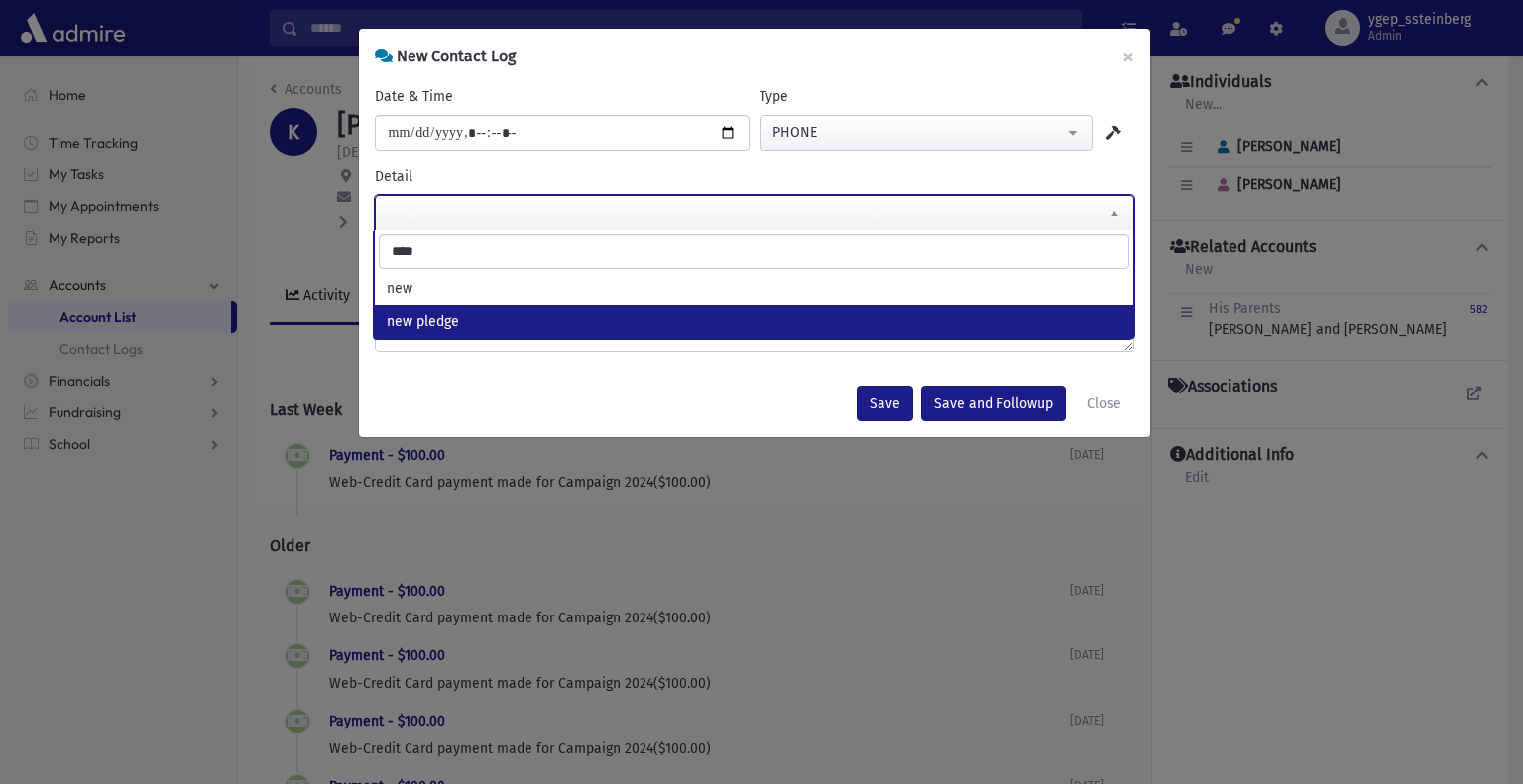 select on "**********" 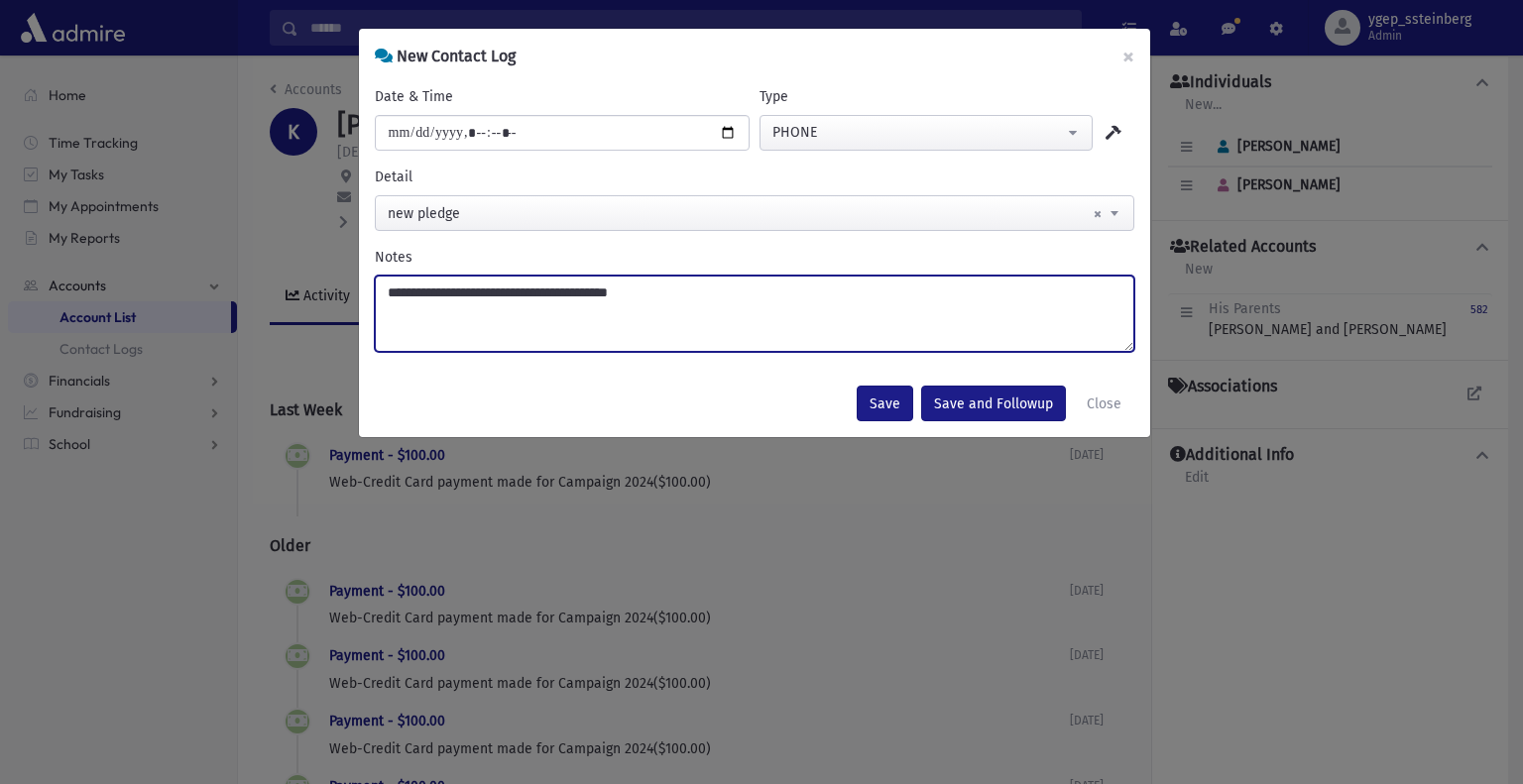 click on "**********" at bounding box center [755, 313] 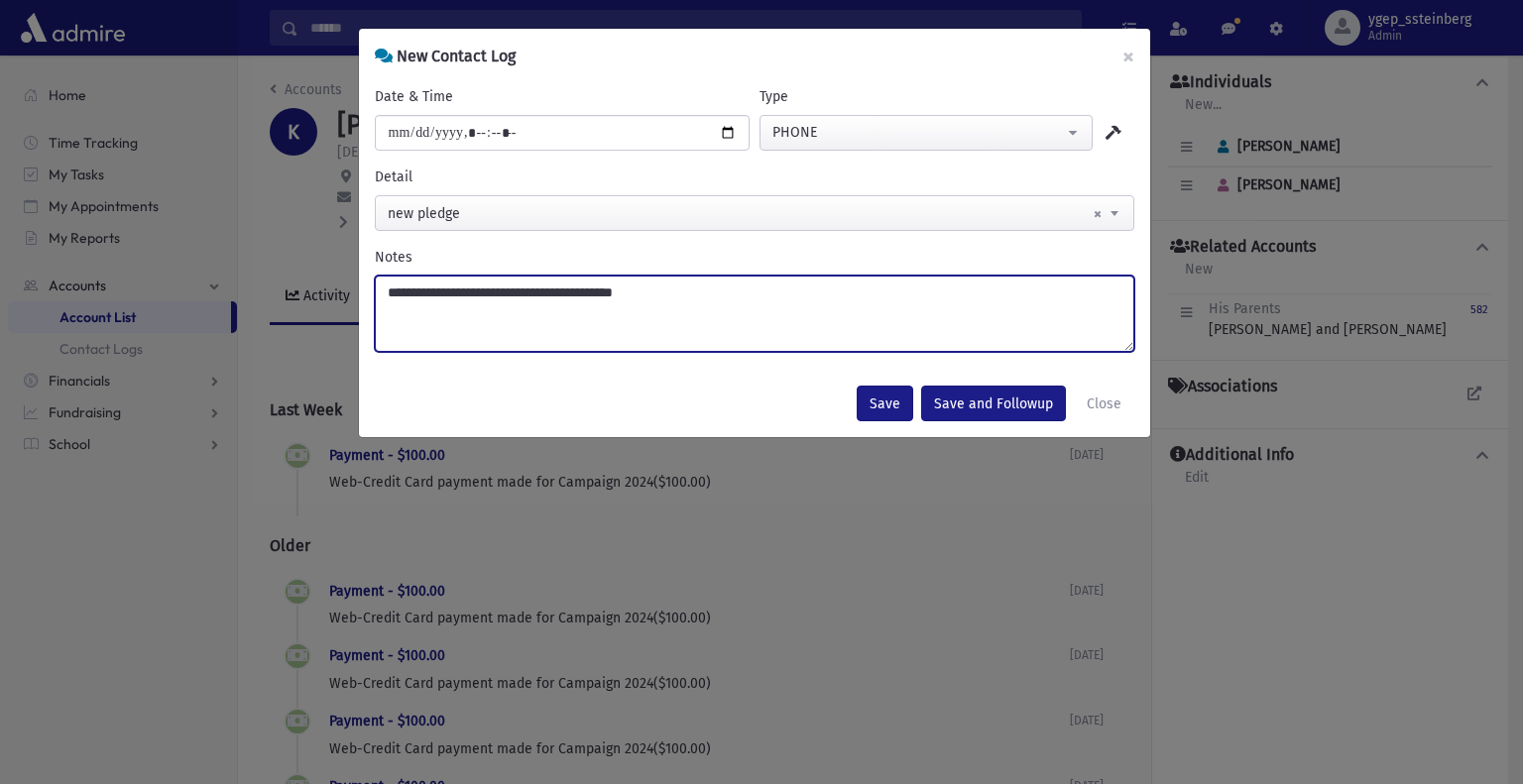 click on "**********" at bounding box center [755, 313] 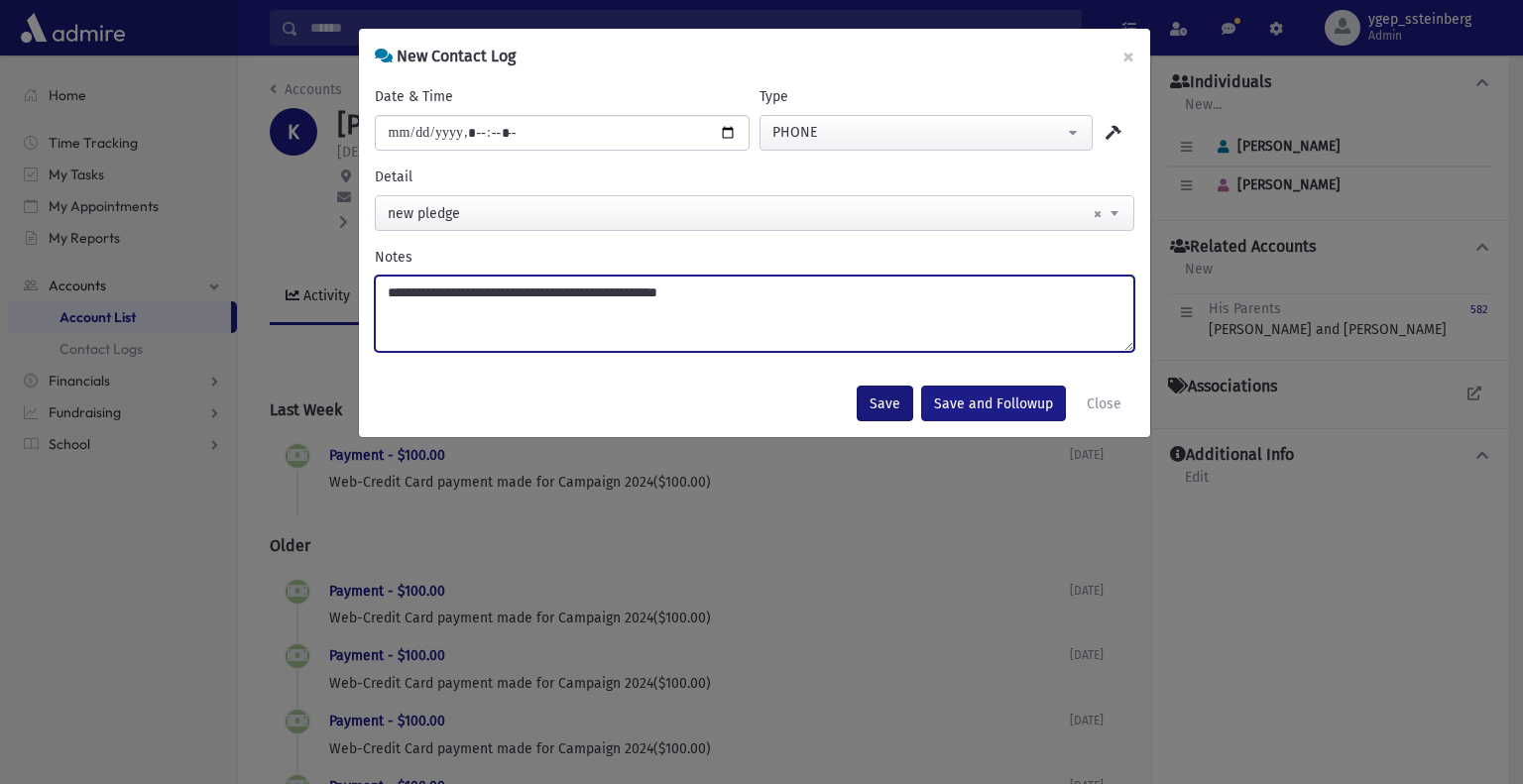 type on "**********" 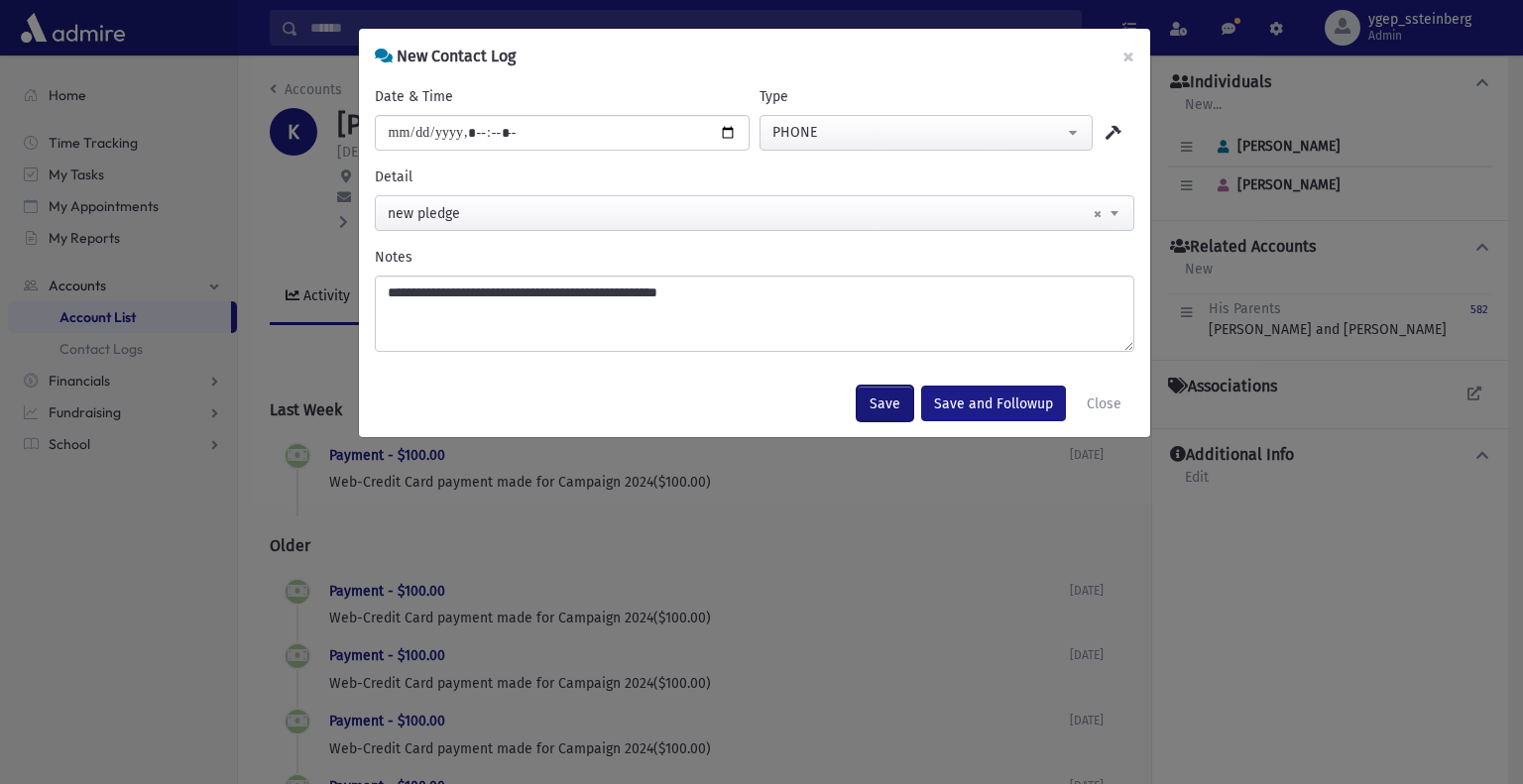 click on "Save" at bounding box center [884, 403] 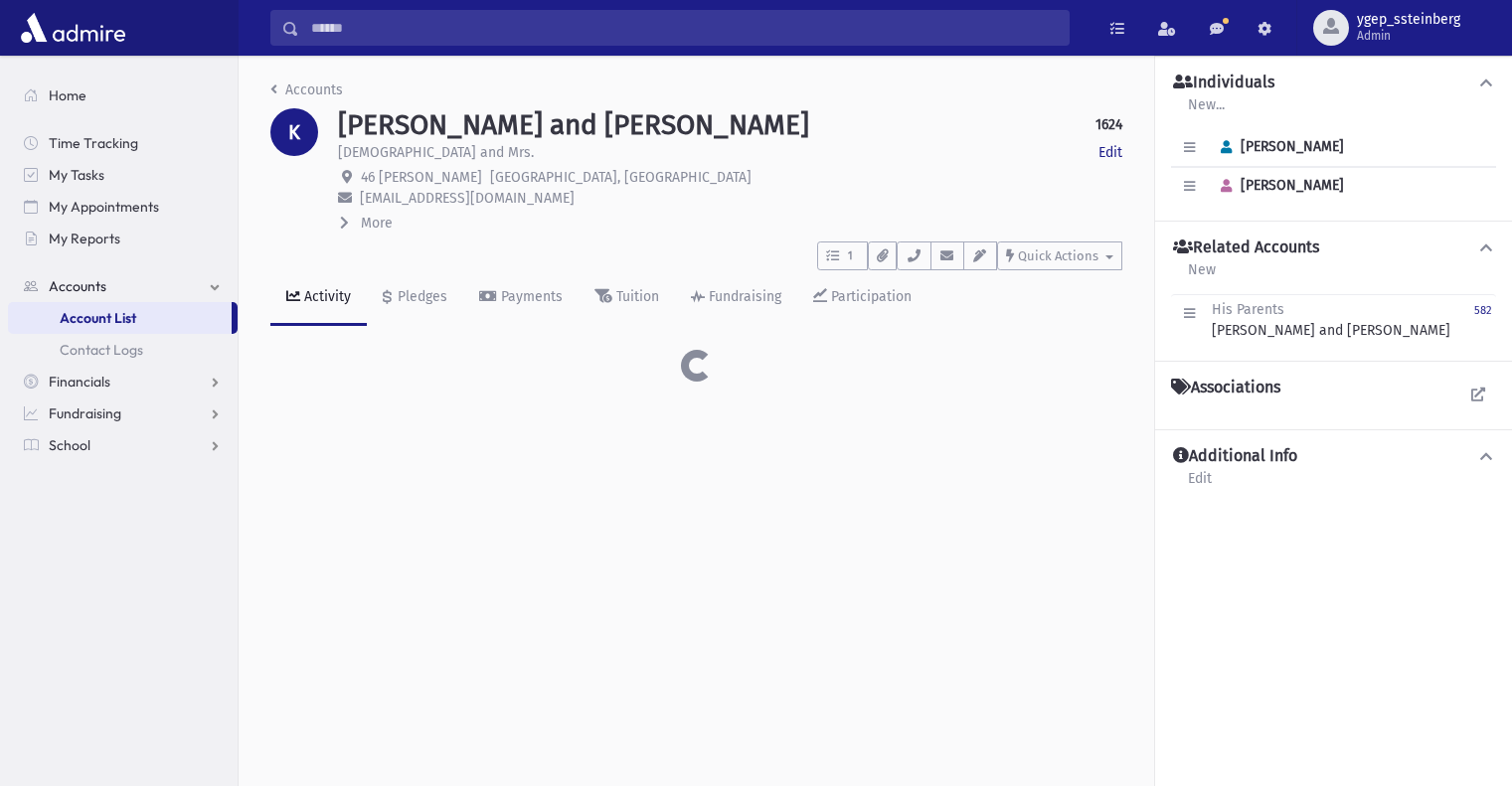 scroll, scrollTop: 0, scrollLeft: 0, axis: both 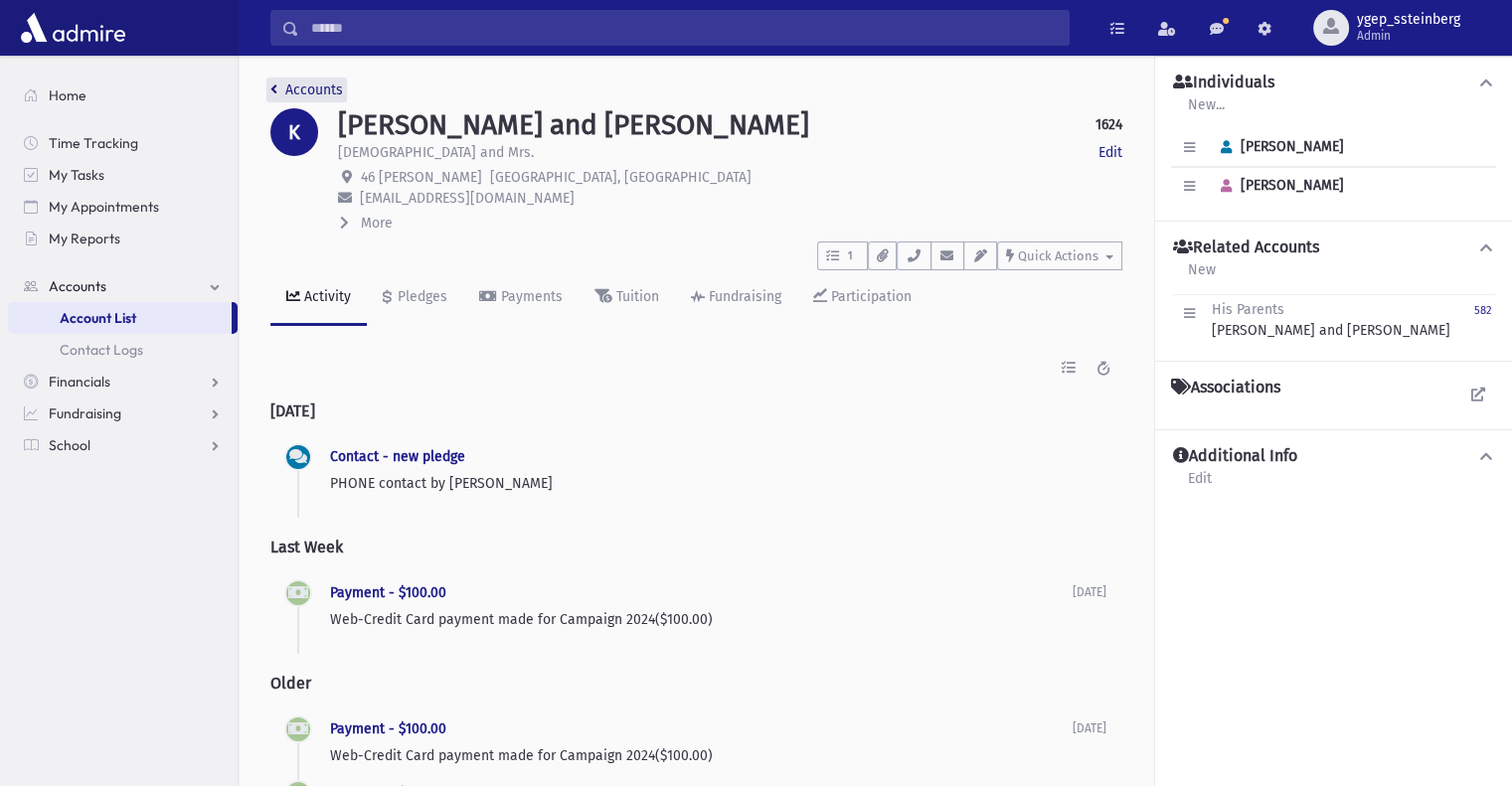 click on "Accounts" at bounding box center (306, 89) 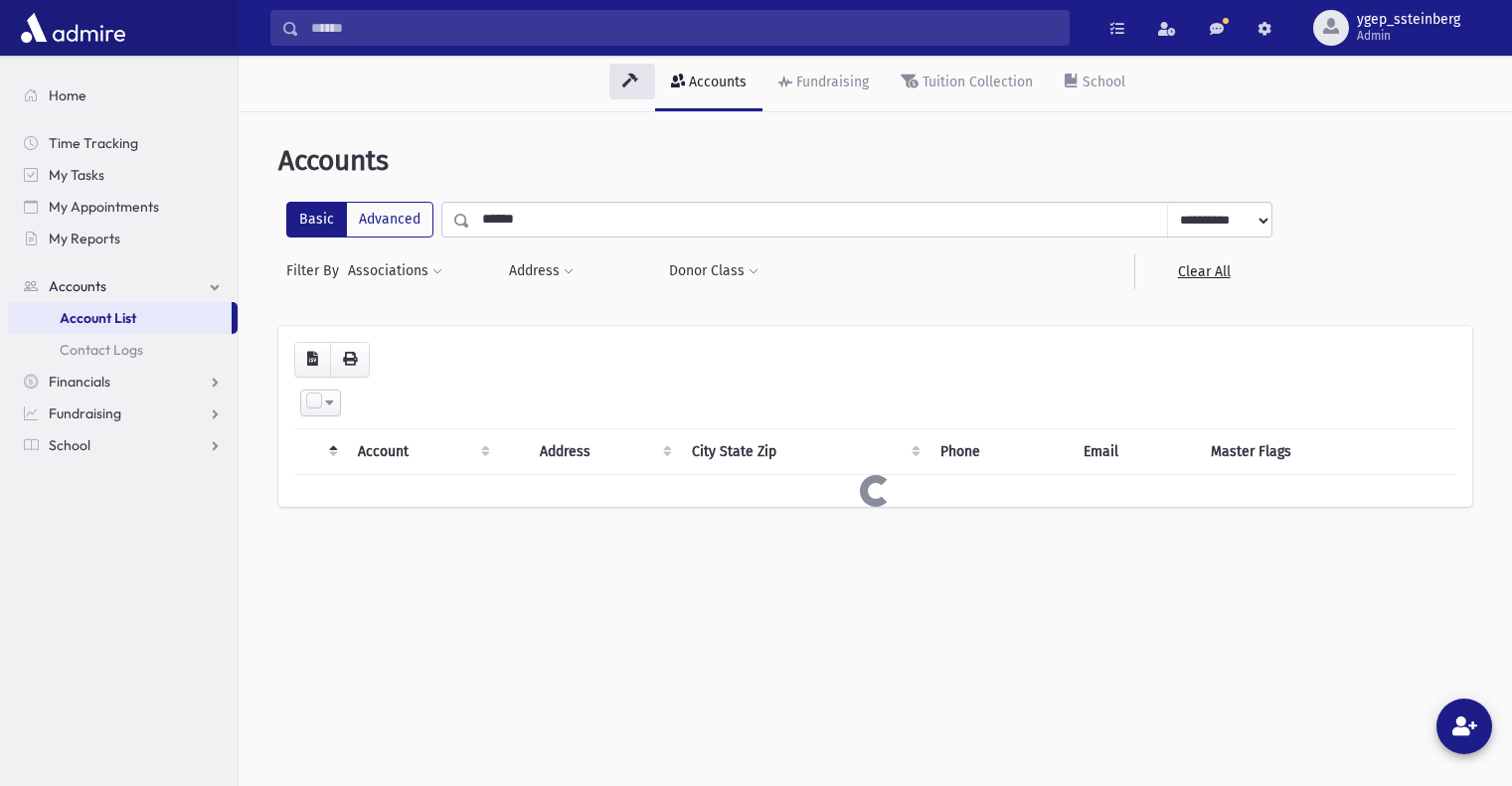 scroll, scrollTop: 0, scrollLeft: 0, axis: both 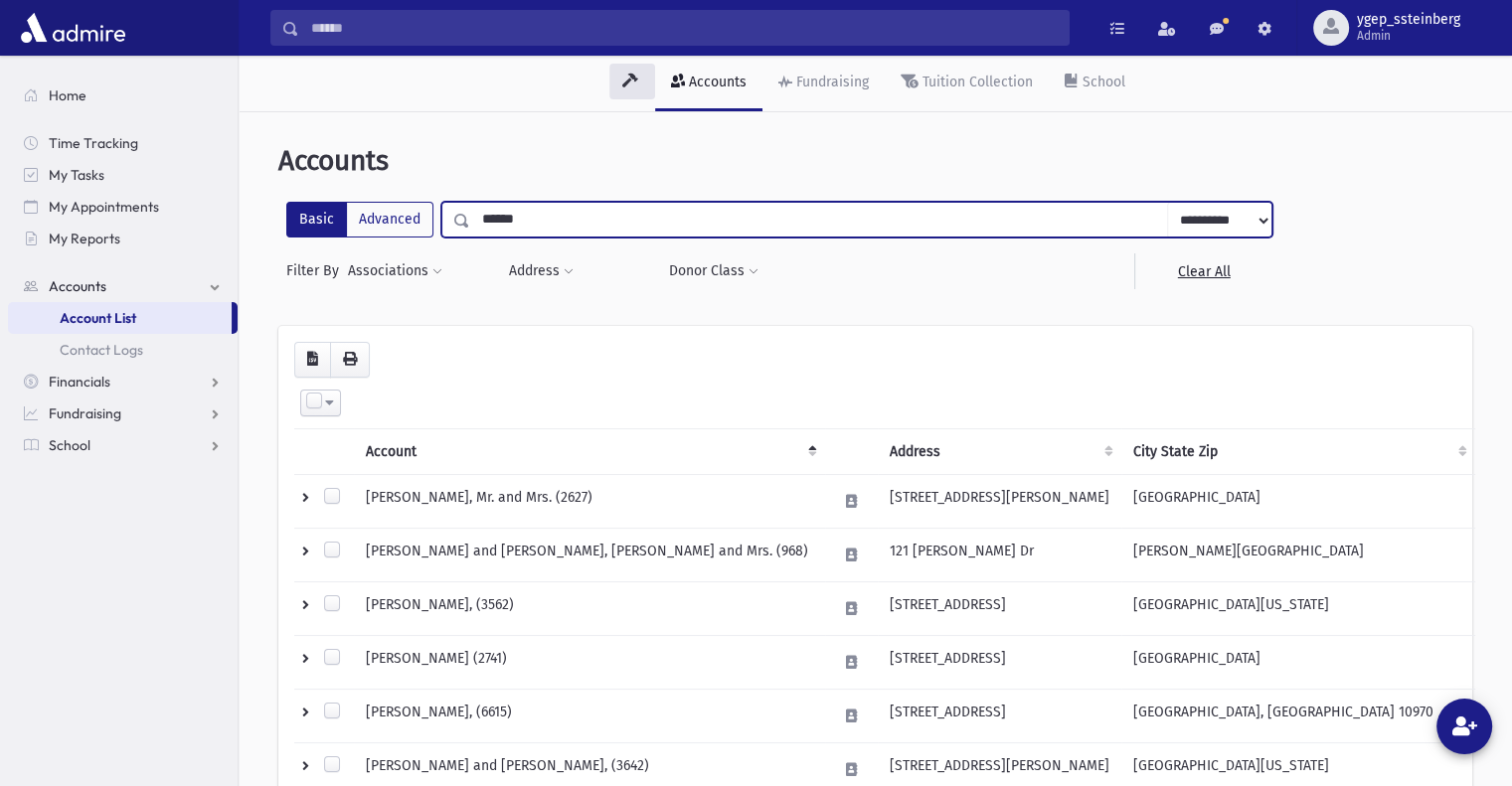 drag, startPoint x: 532, startPoint y: 231, endPoint x: 431, endPoint y: 218, distance: 101.8332 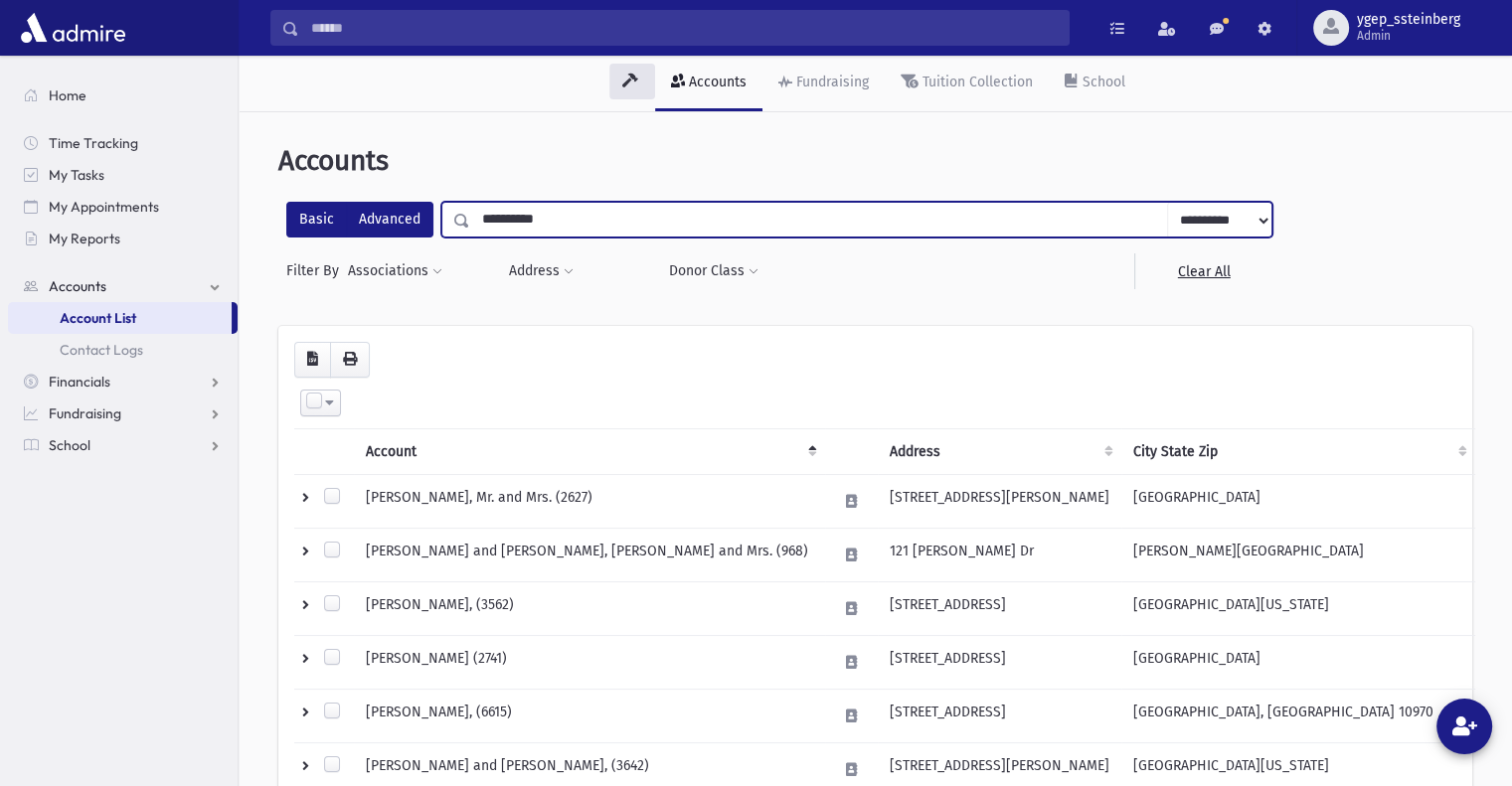 type on "**********" 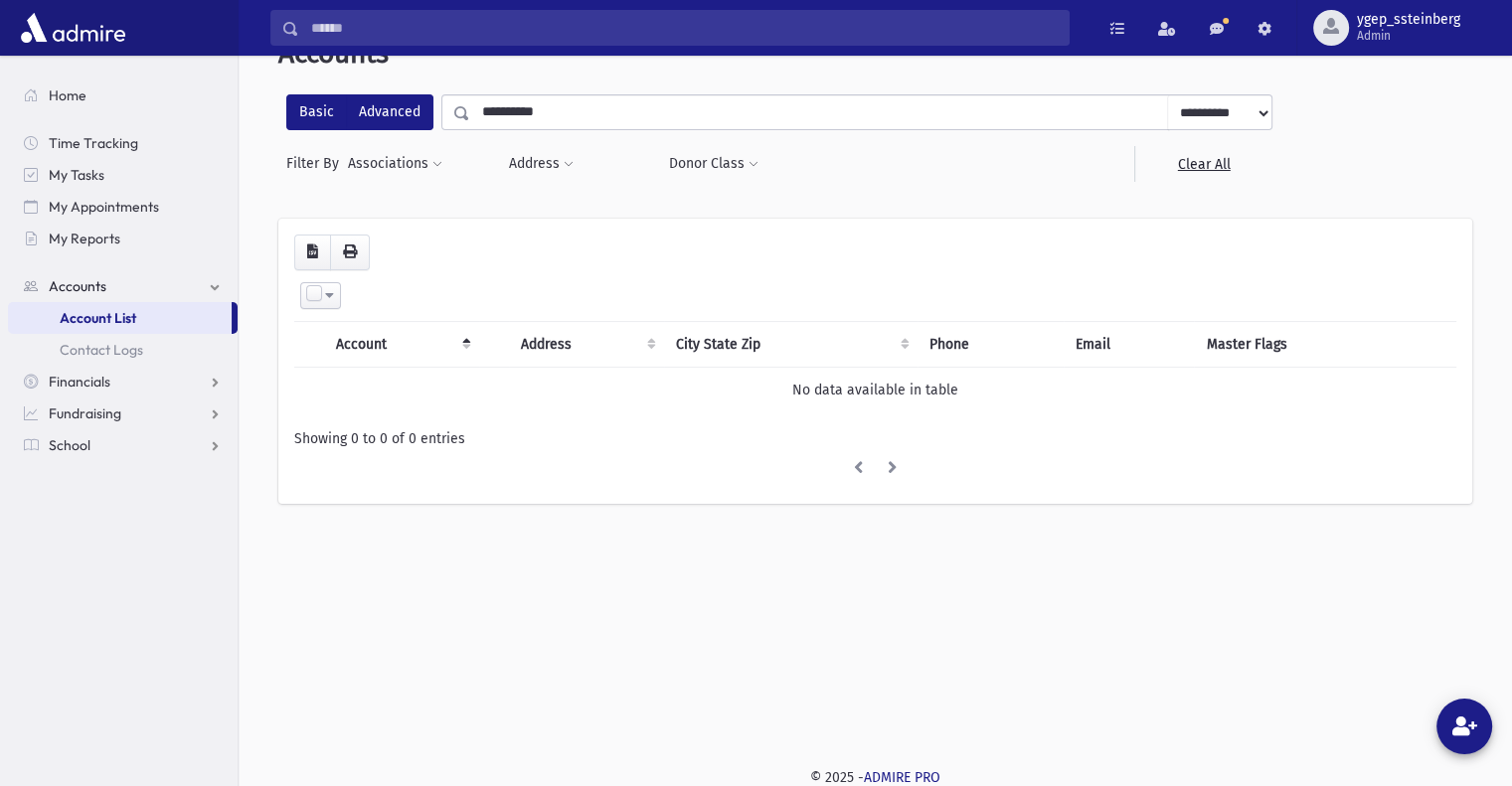 scroll, scrollTop: 108, scrollLeft: 0, axis: vertical 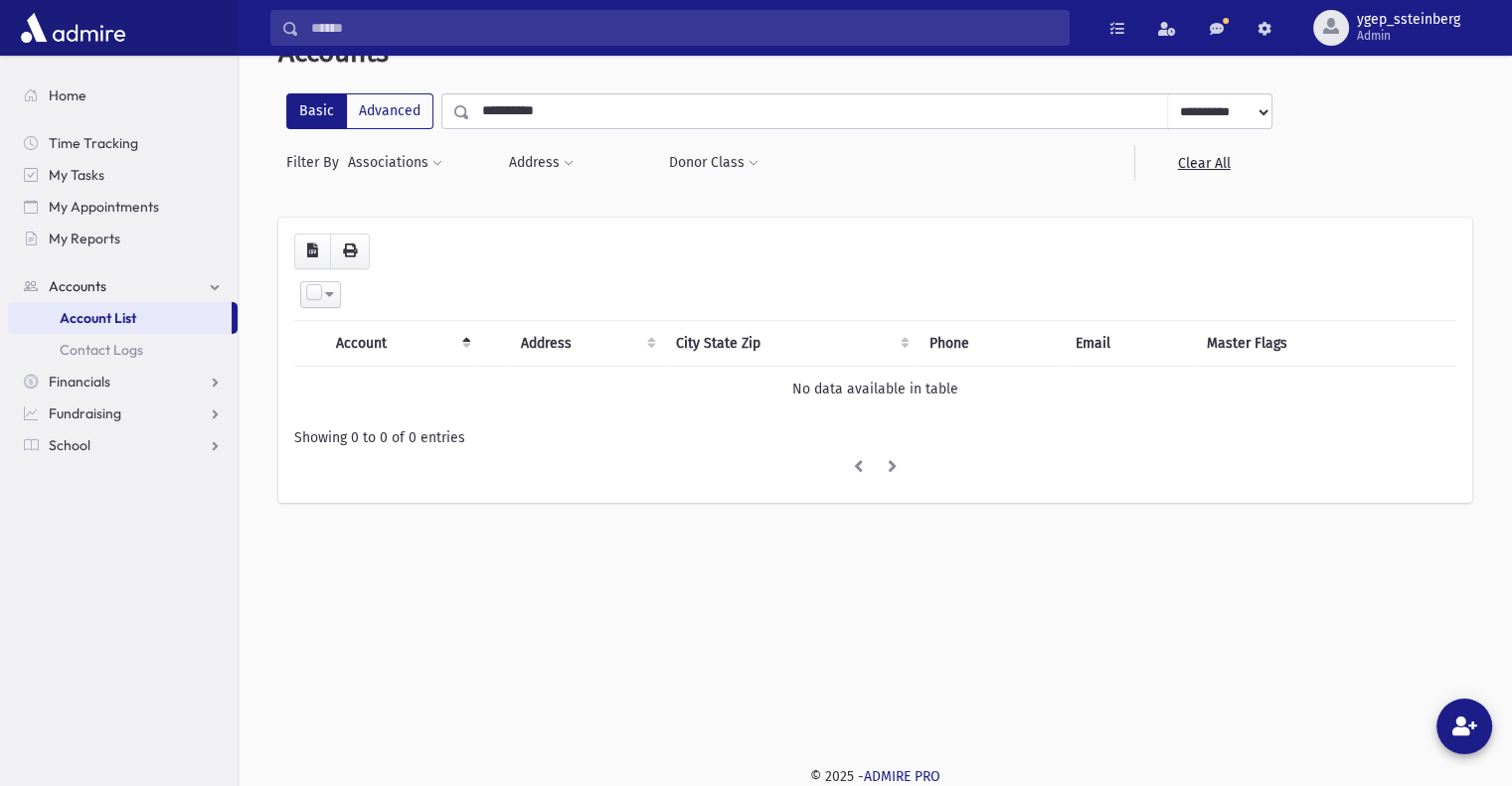 click on "**********" at bounding box center (875, 279) 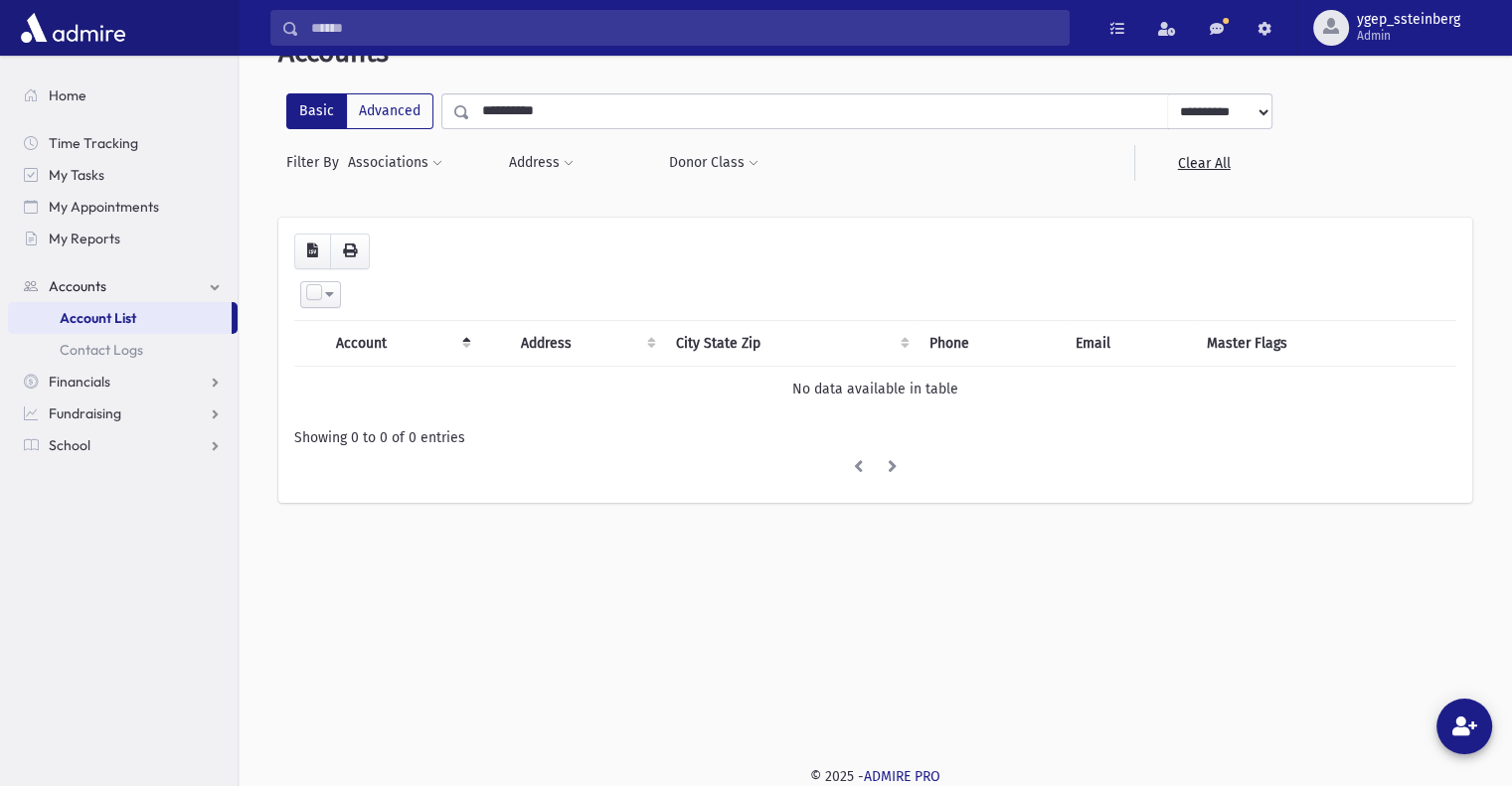 click on "**********" at bounding box center [819, 111] 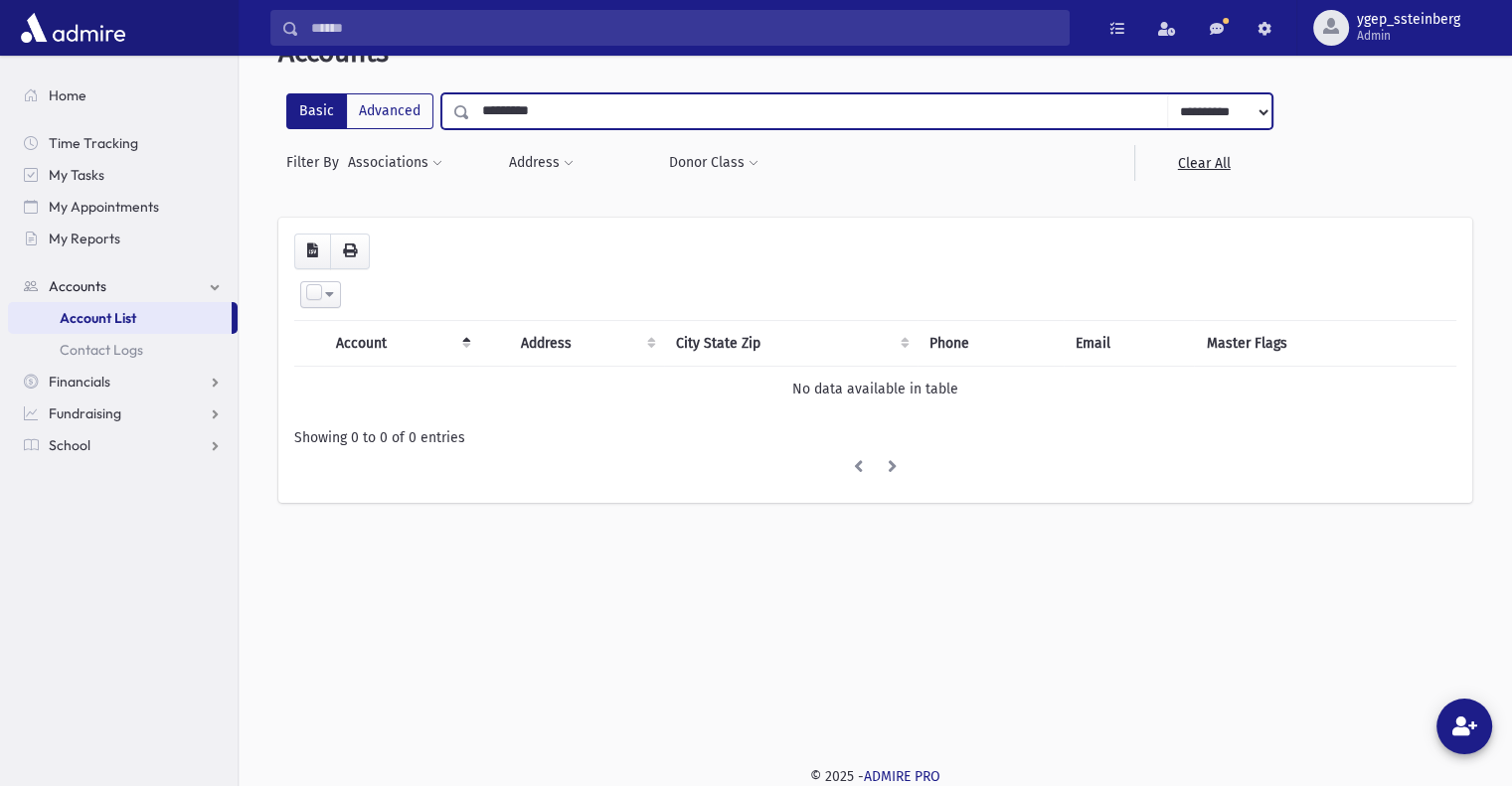 type on "*********" 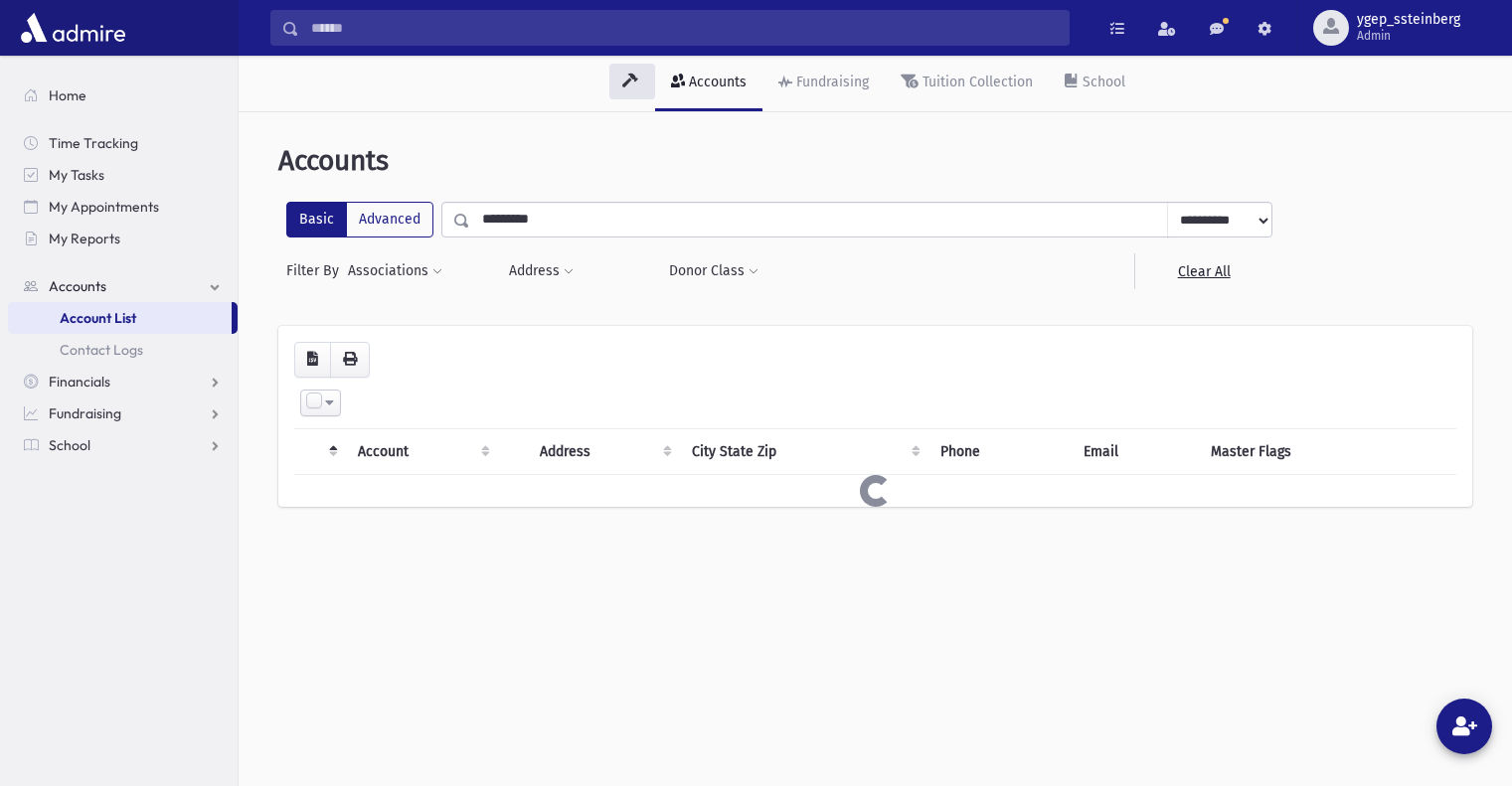scroll, scrollTop: 0, scrollLeft: 0, axis: both 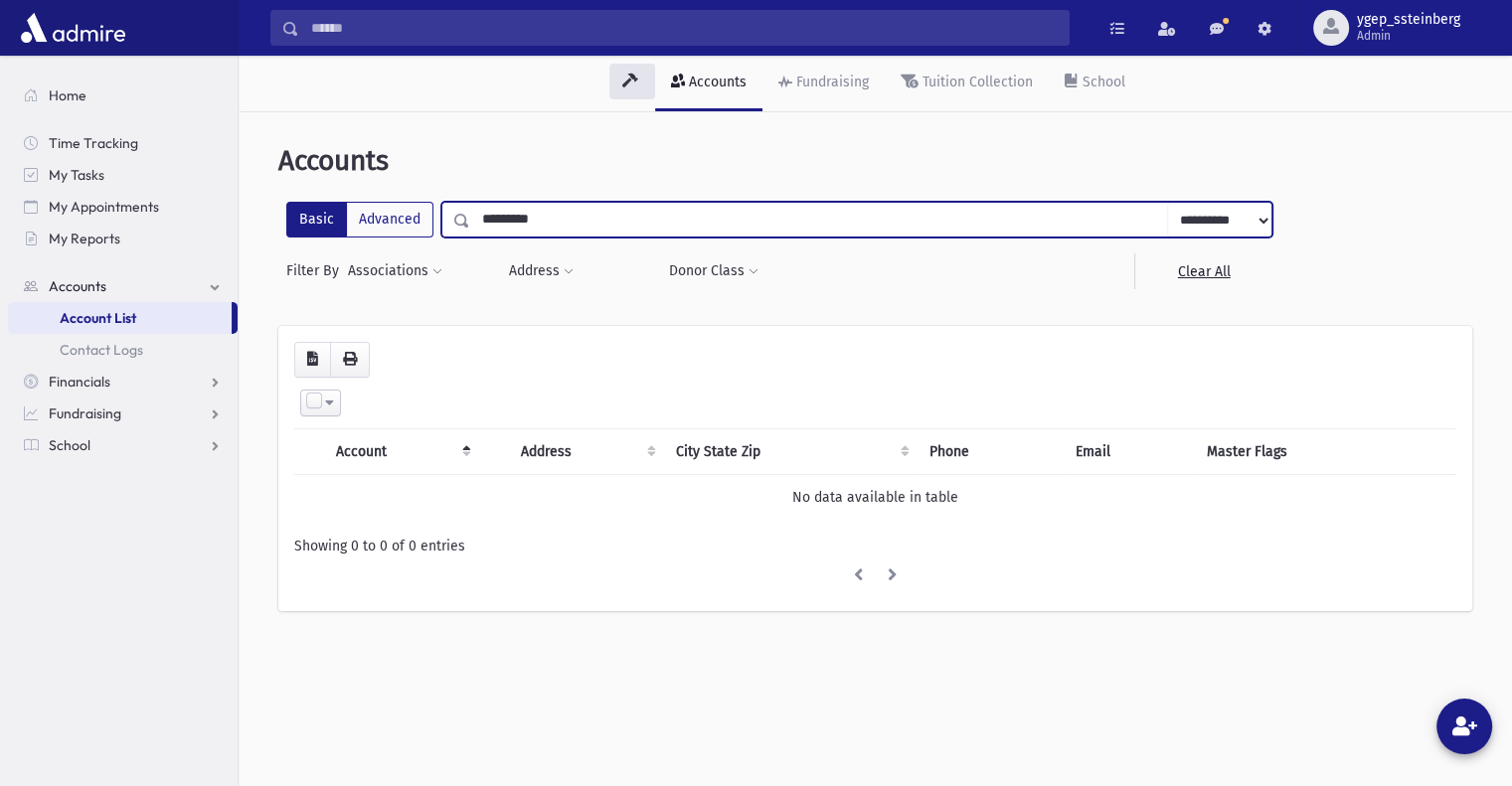 drag, startPoint x: 498, startPoint y: 220, endPoint x: 488, endPoint y: 219, distance: 10.049876 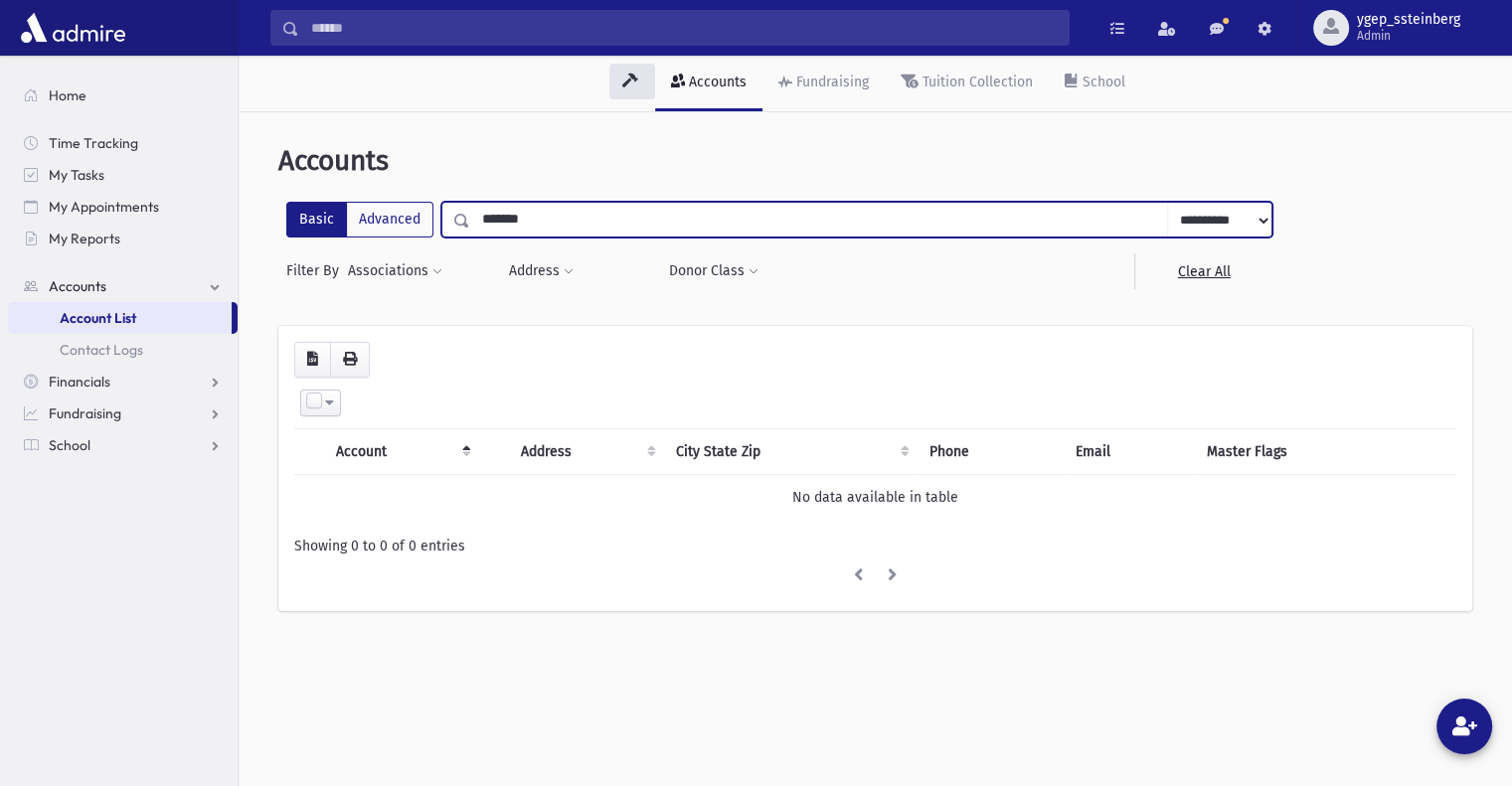 type on "*******" 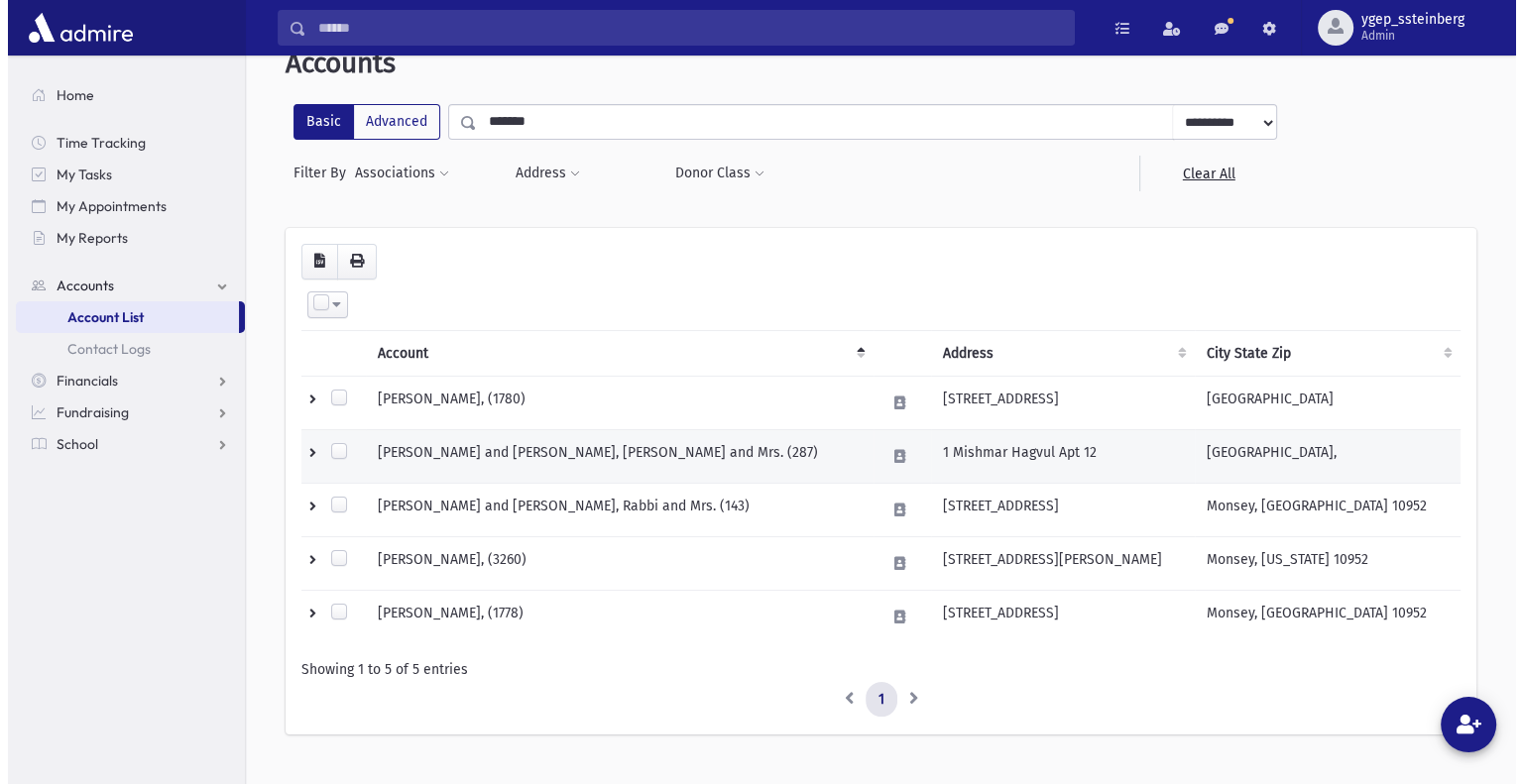 scroll, scrollTop: 133, scrollLeft: 0, axis: vertical 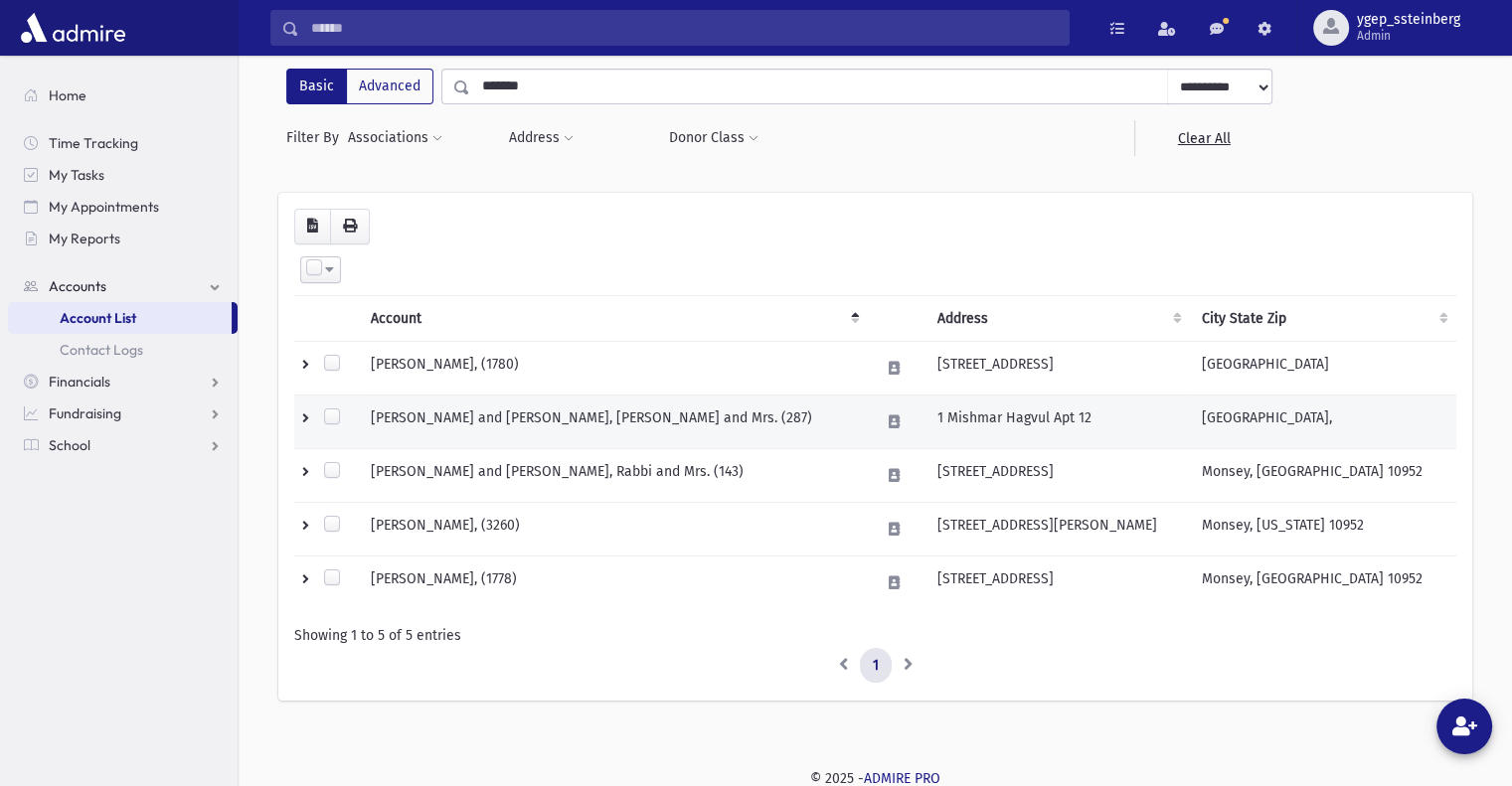 click on "[PERSON_NAME] and [PERSON_NAME], [PERSON_NAME] and Mrs. (287)" at bounding box center [613, 421] 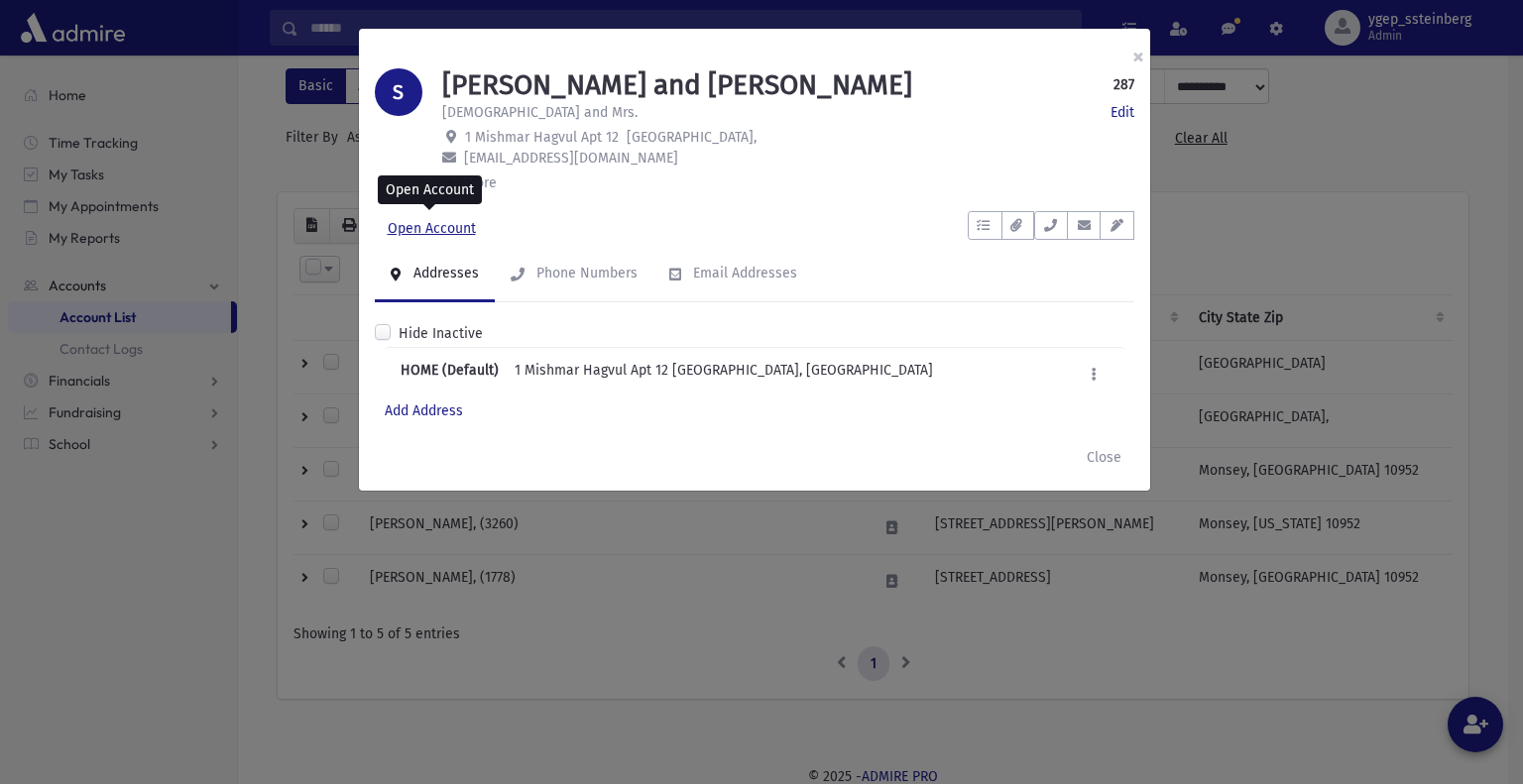 click on "Open Account" at bounding box center (431, 229) 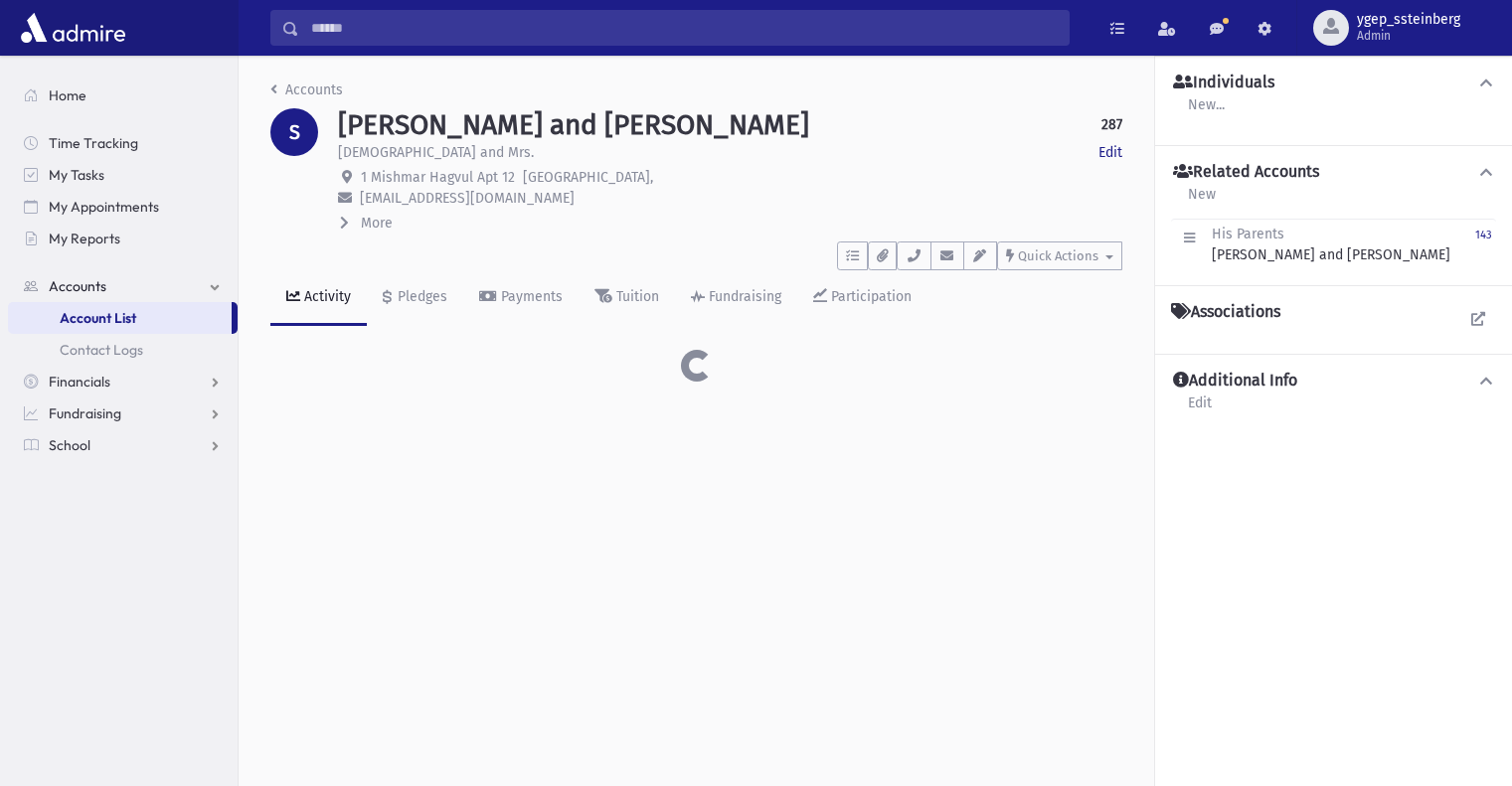 scroll, scrollTop: 0, scrollLeft: 0, axis: both 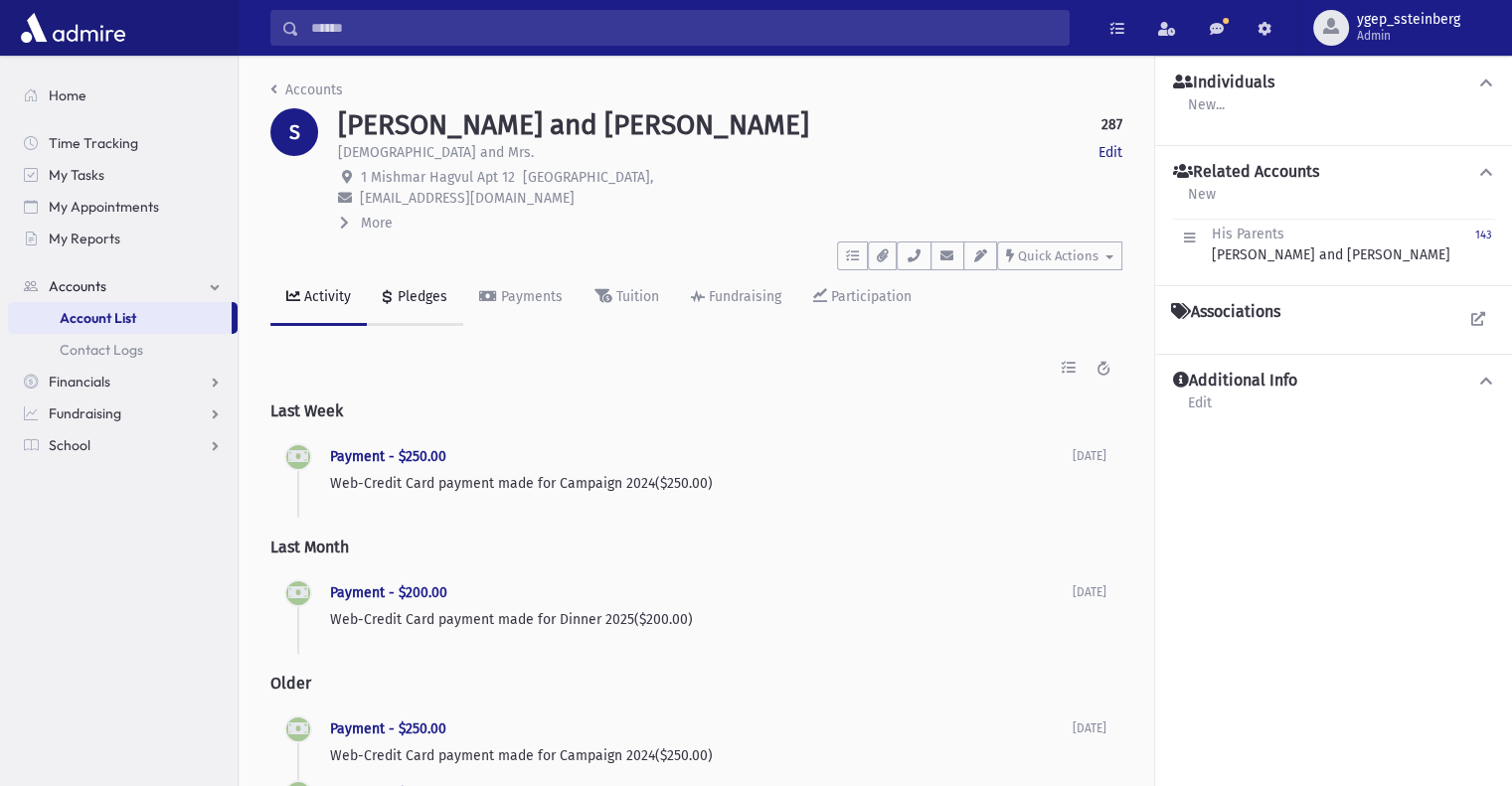 click on "Pledges" at bounding box center (415, 298) 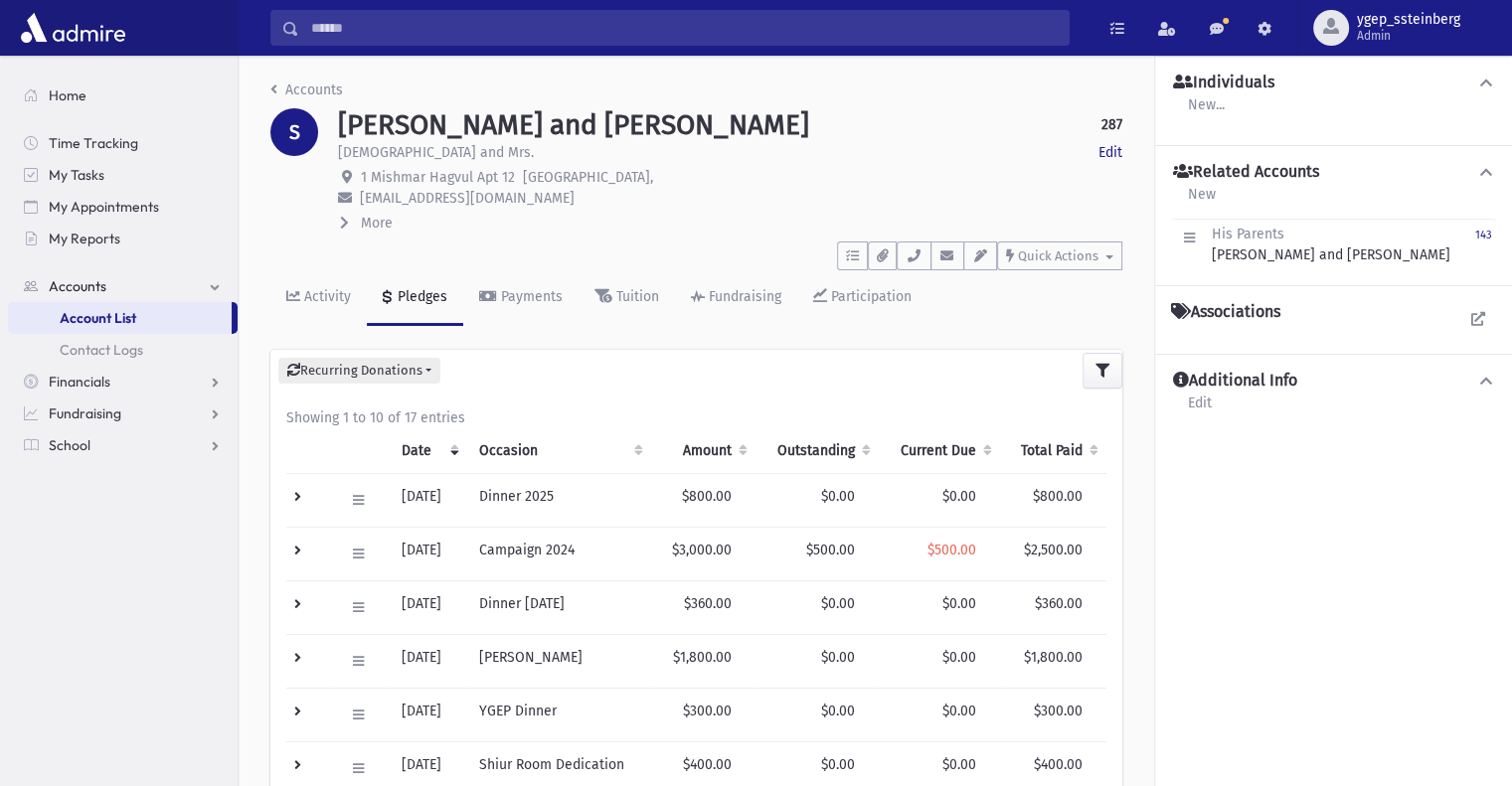 scroll, scrollTop: 165, scrollLeft: 0, axis: vertical 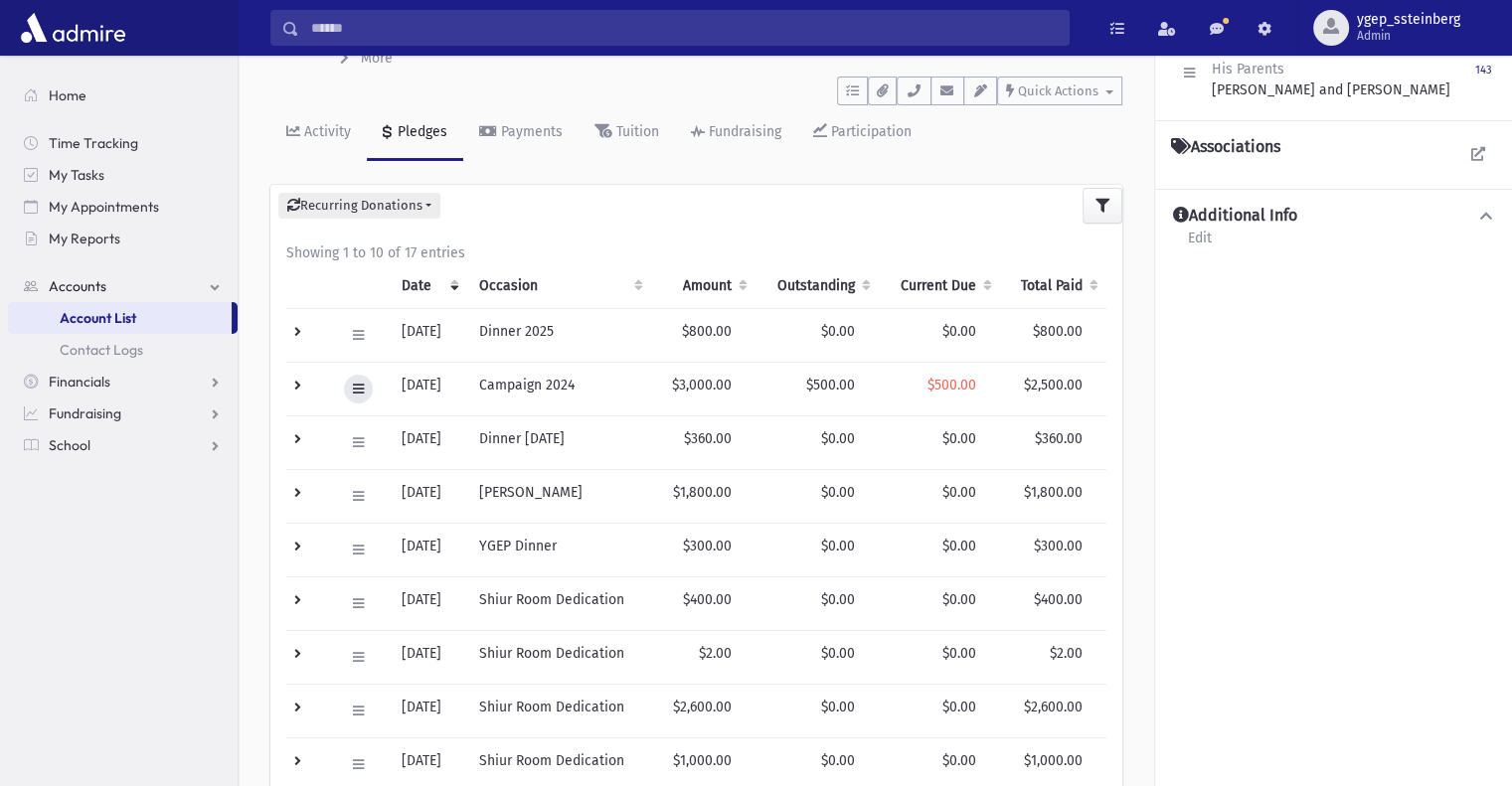 click at bounding box center [358, 389] 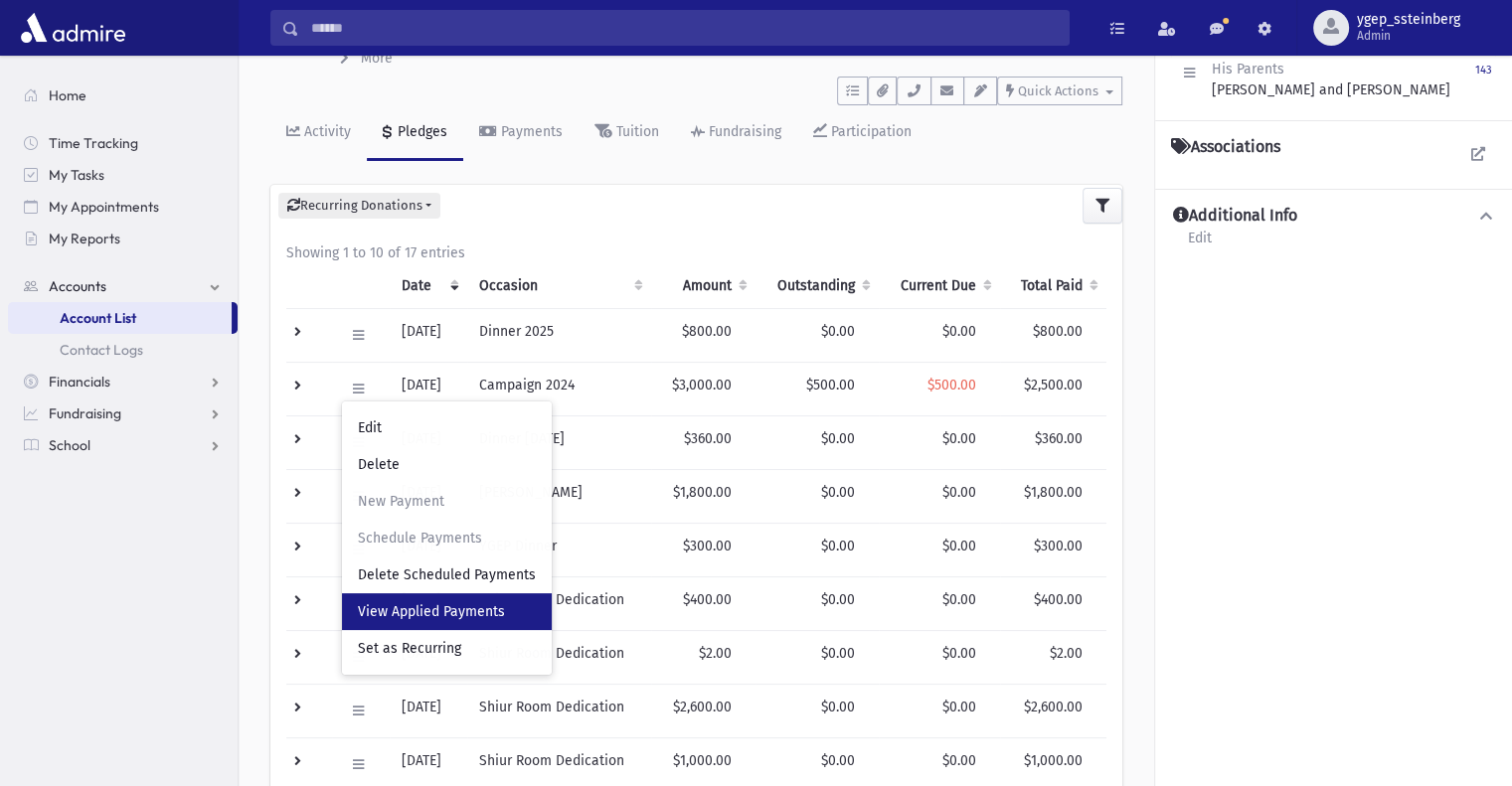 click on "View Applied Payments" at bounding box center (431, 611) 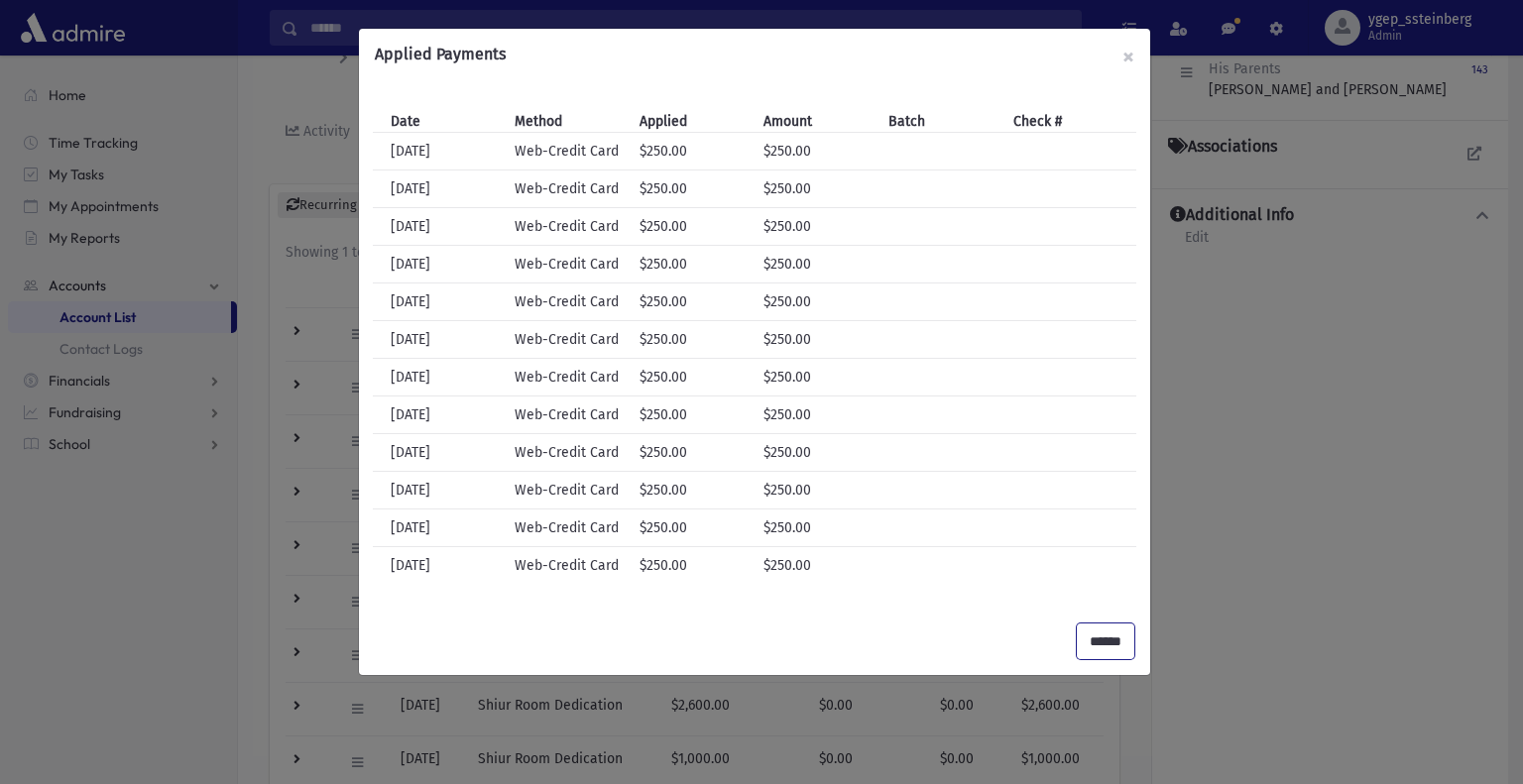 click on "******" at bounding box center [1106, 641] 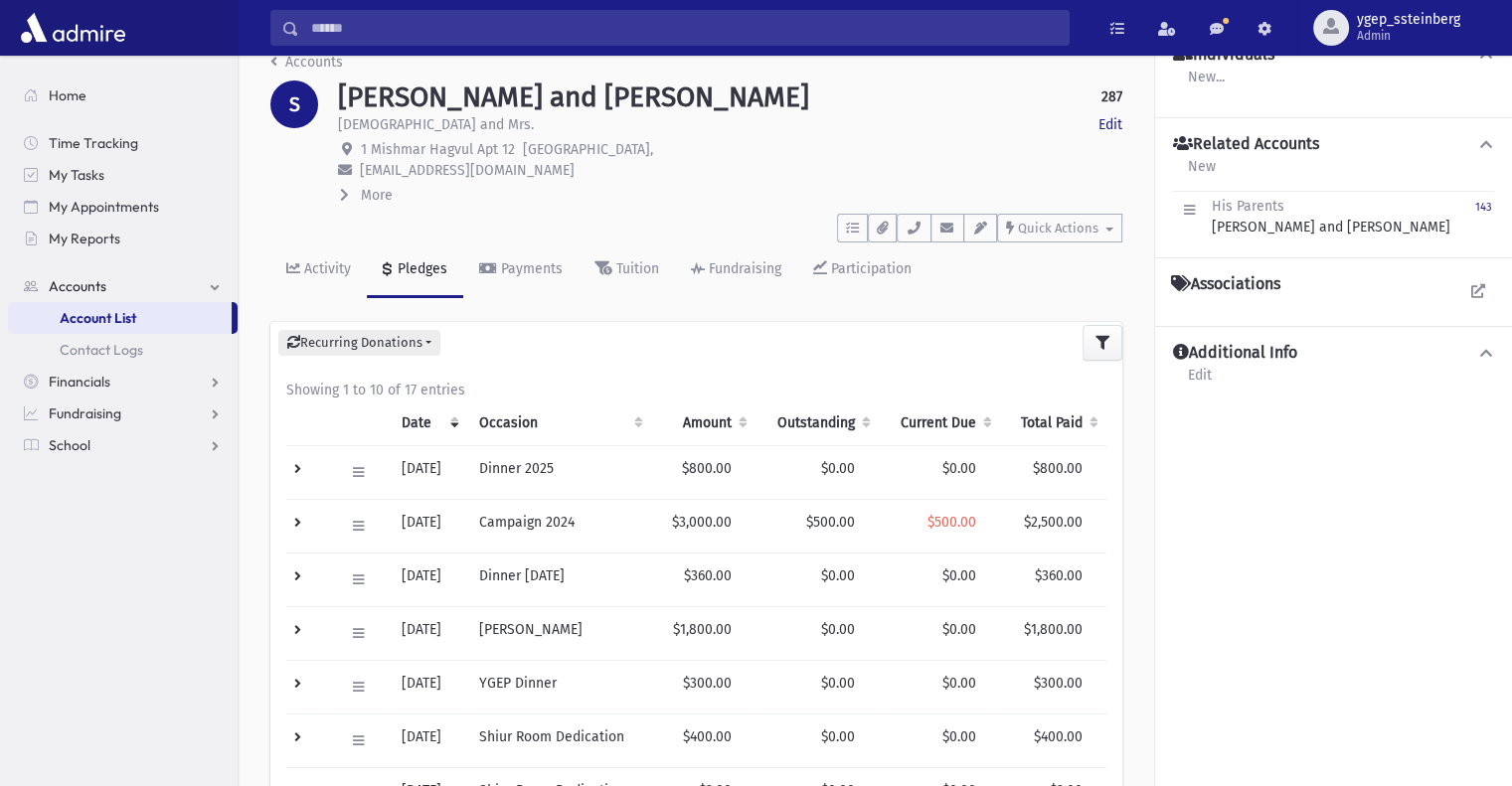 scroll, scrollTop: 0, scrollLeft: 0, axis: both 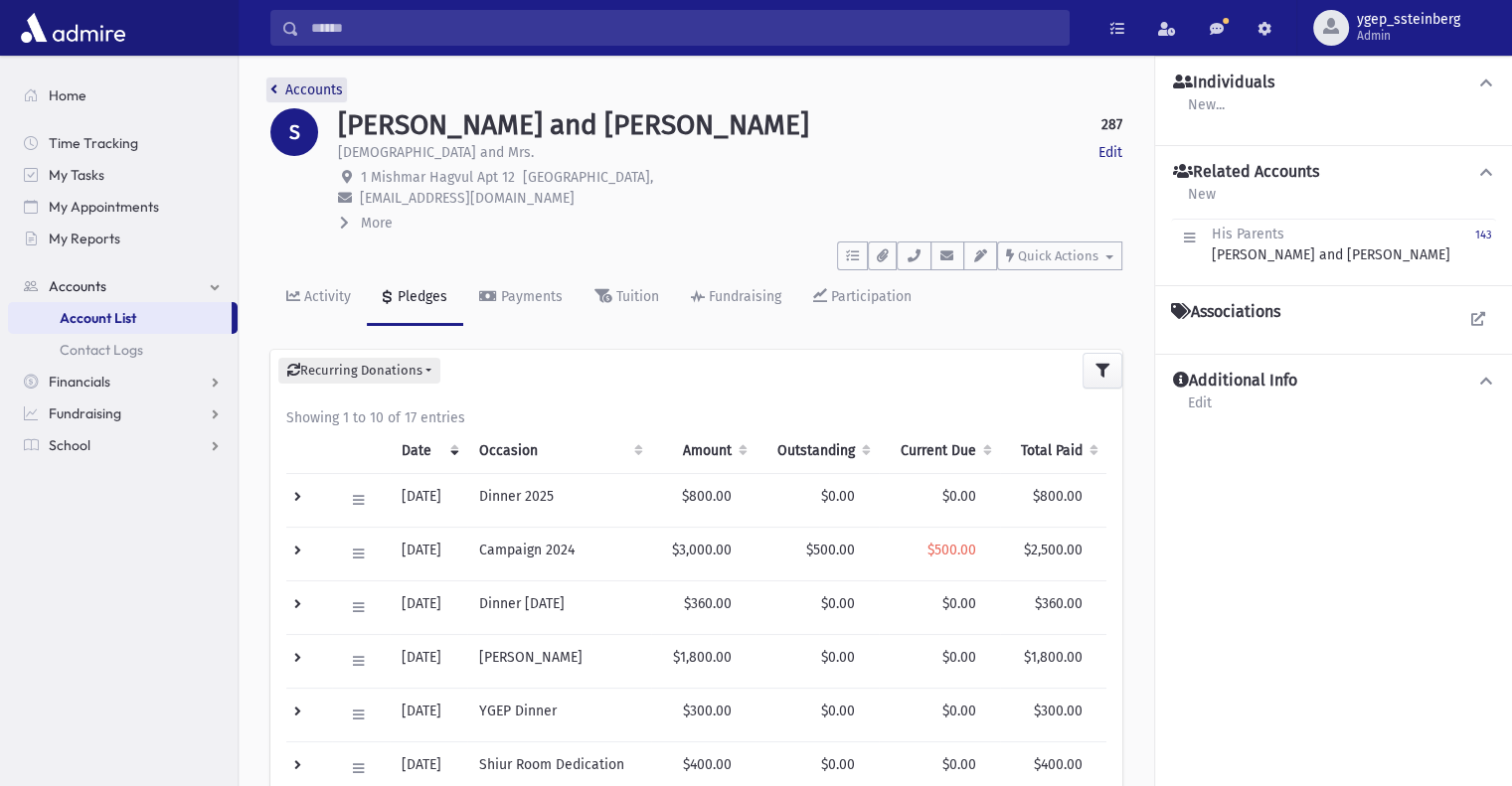 click on "Accounts" at bounding box center [306, 89] 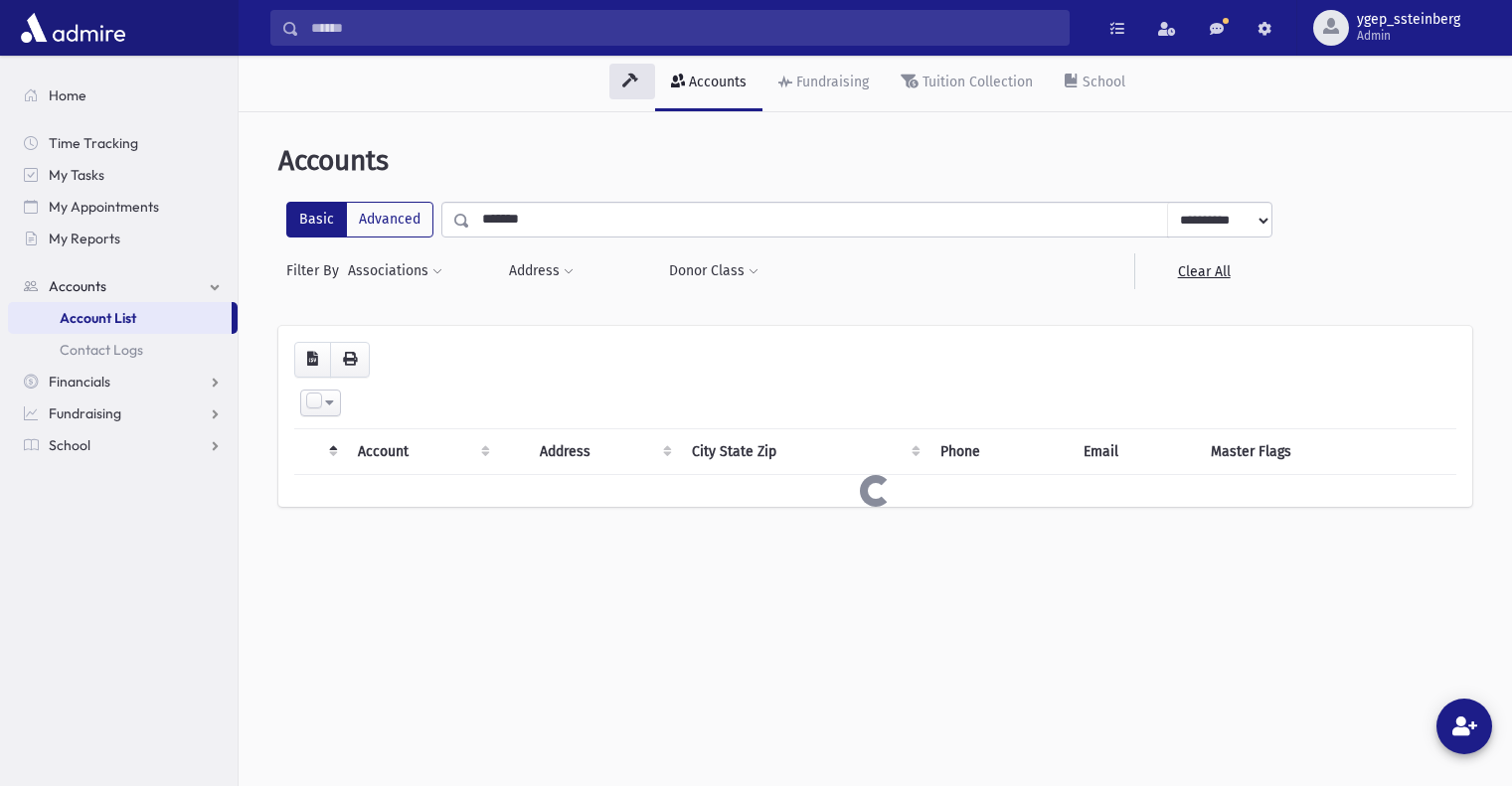 scroll, scrollTop: 0, scrollLeft: 0, axis: both 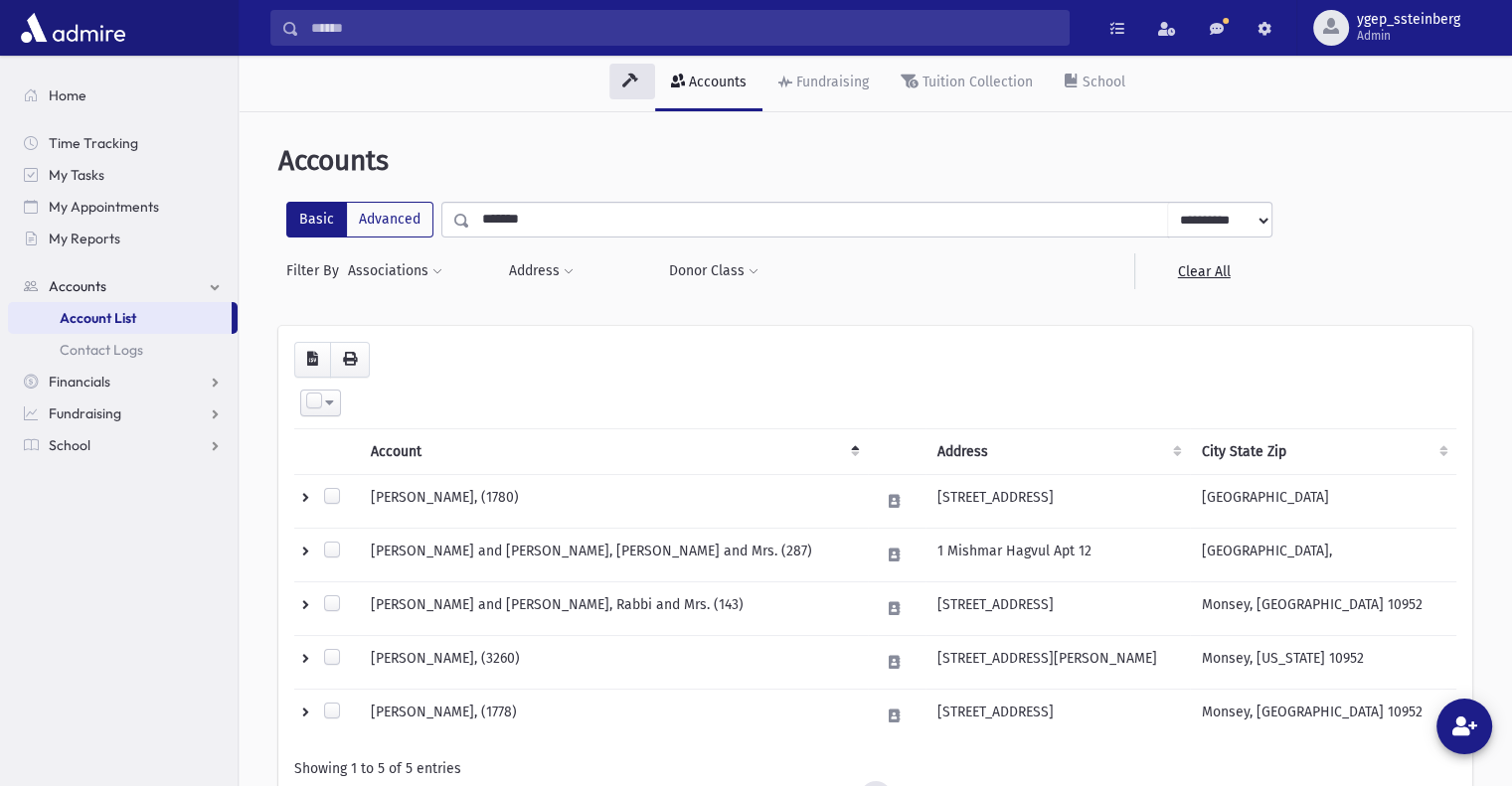 drag, startPoint x: 462, startPoint y: 214, endPoint x: 386, endPoint y: 197, distance: 77.87811 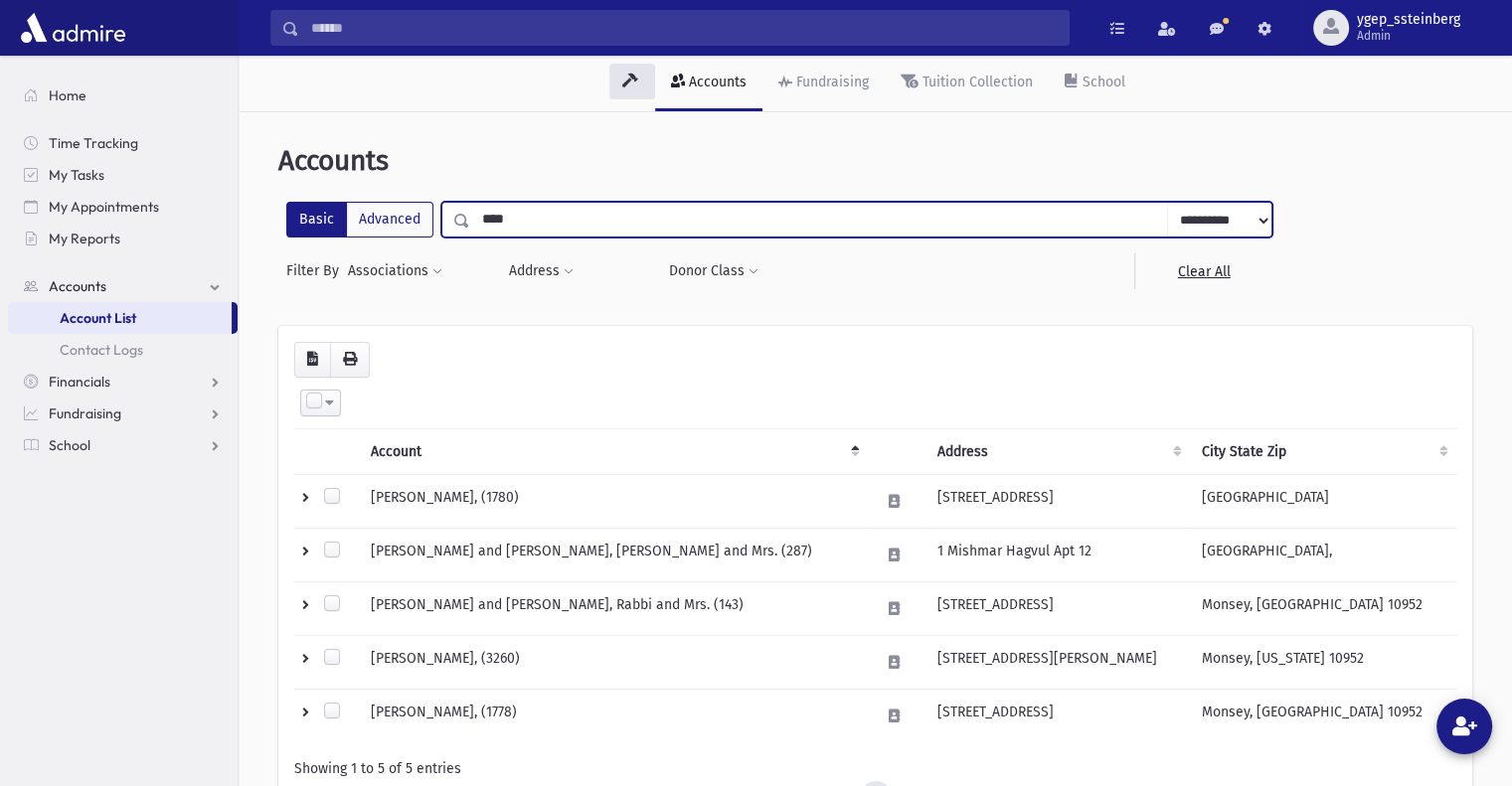 type on "****" 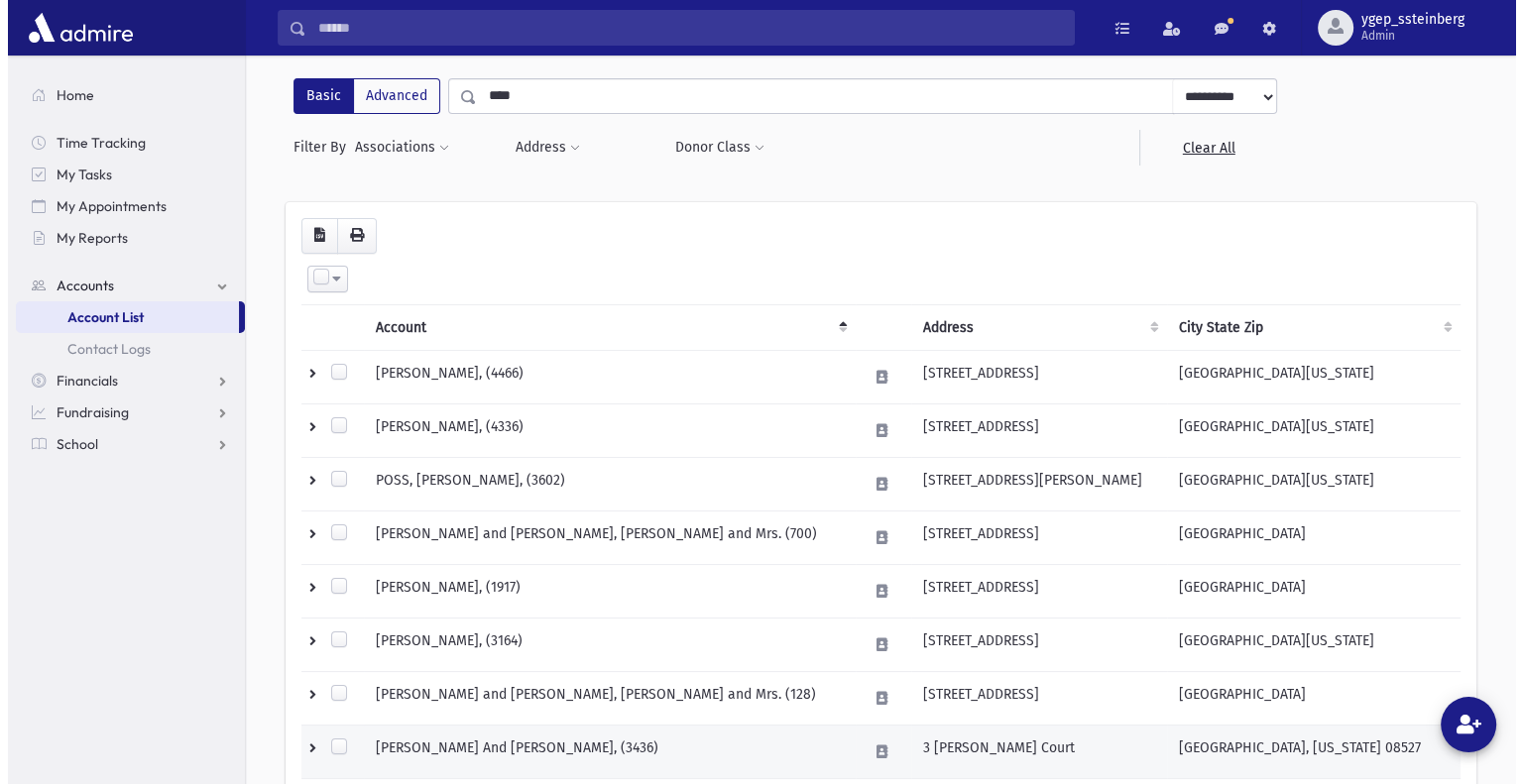 scroll, scrollTop: 330, scrollLeft: 0, axis: vertical 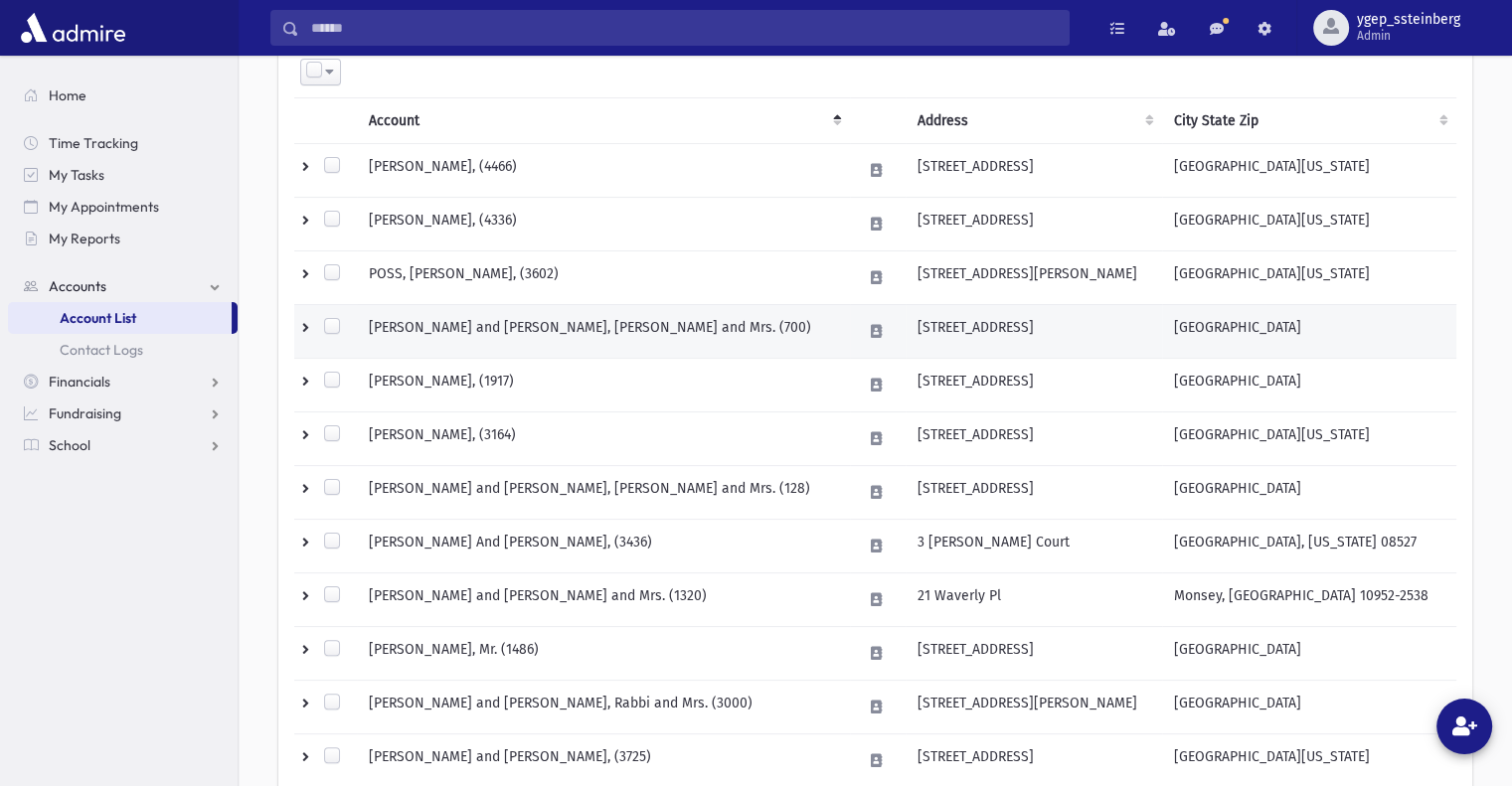 click on "POSS, Gershon and Rikki, Rabbi and Mrs. (700)" at bounding box center (602, 331) 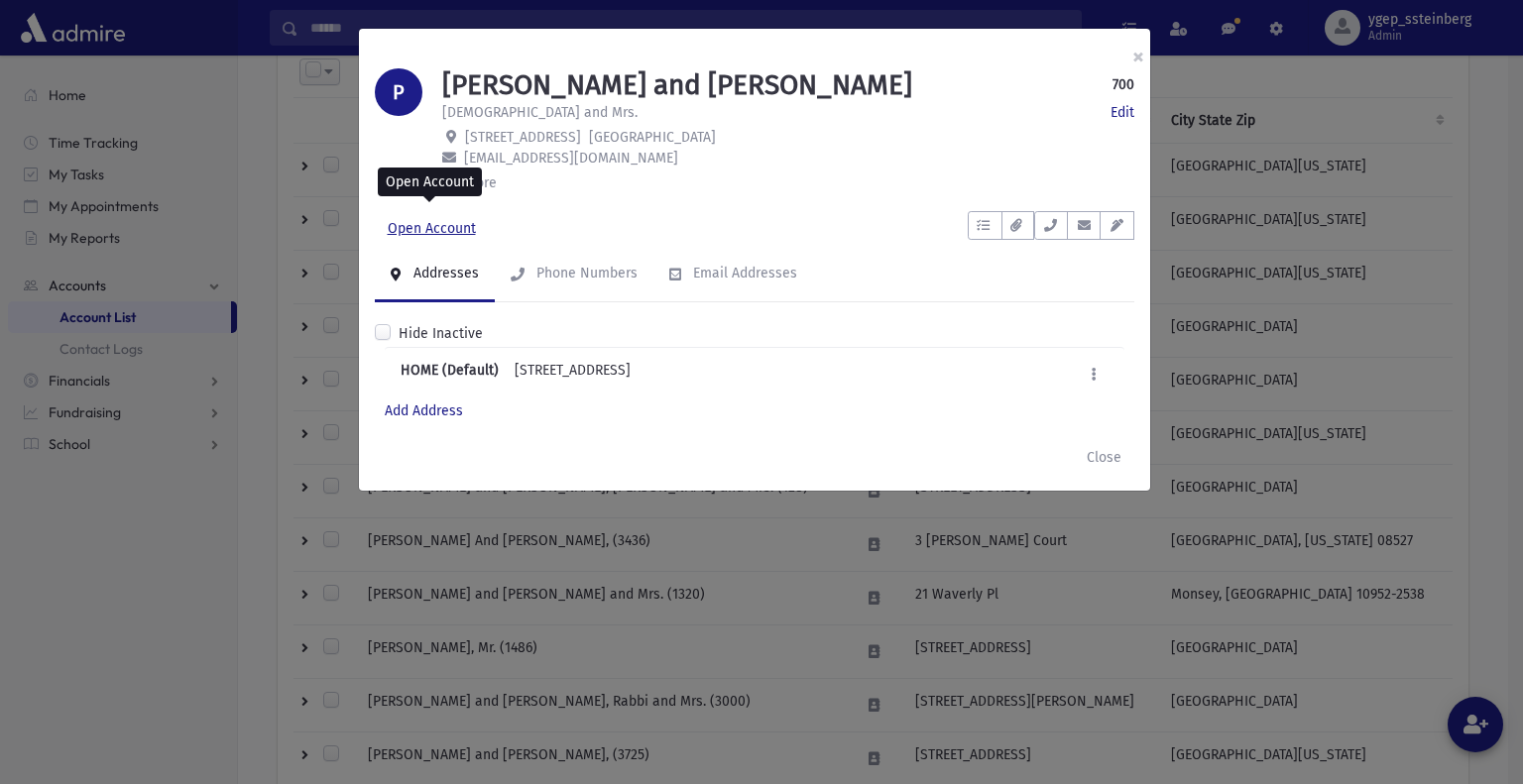 click on "Open Account" at bounding box center (431, 229) 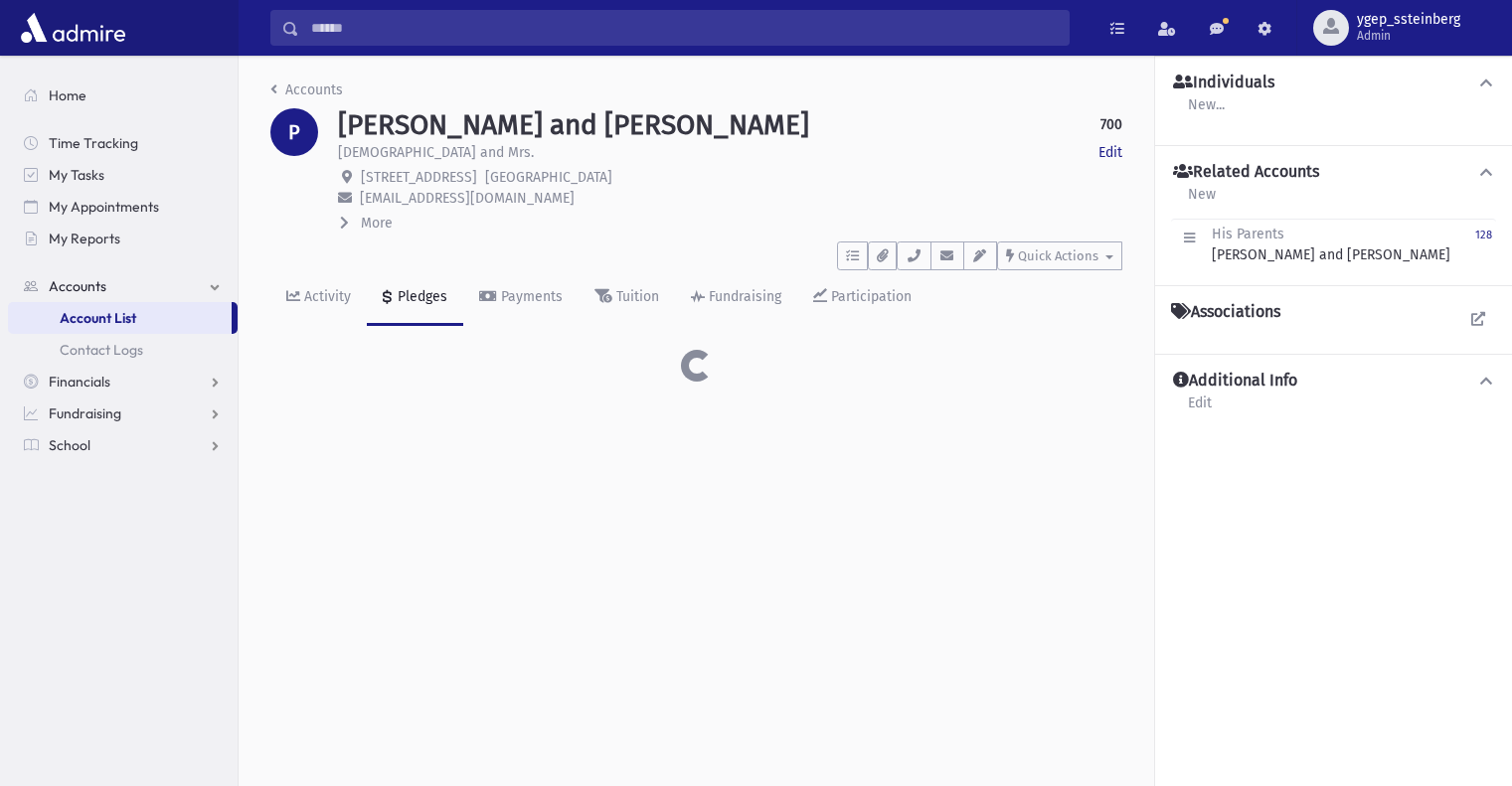 scroll, scrollTop: 0, scrollLeft: 0, axis: both 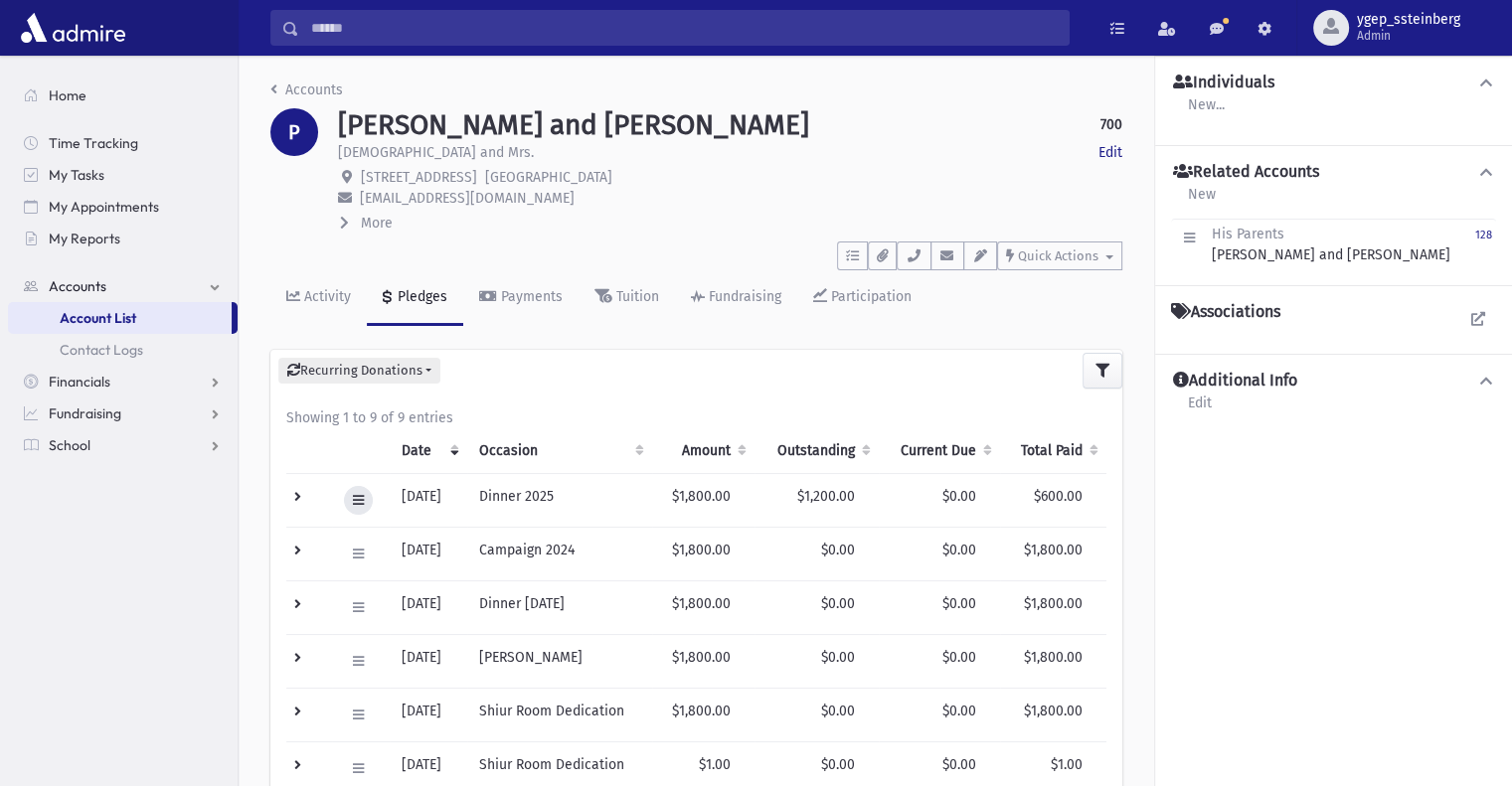click at bounding box center (358, 500) 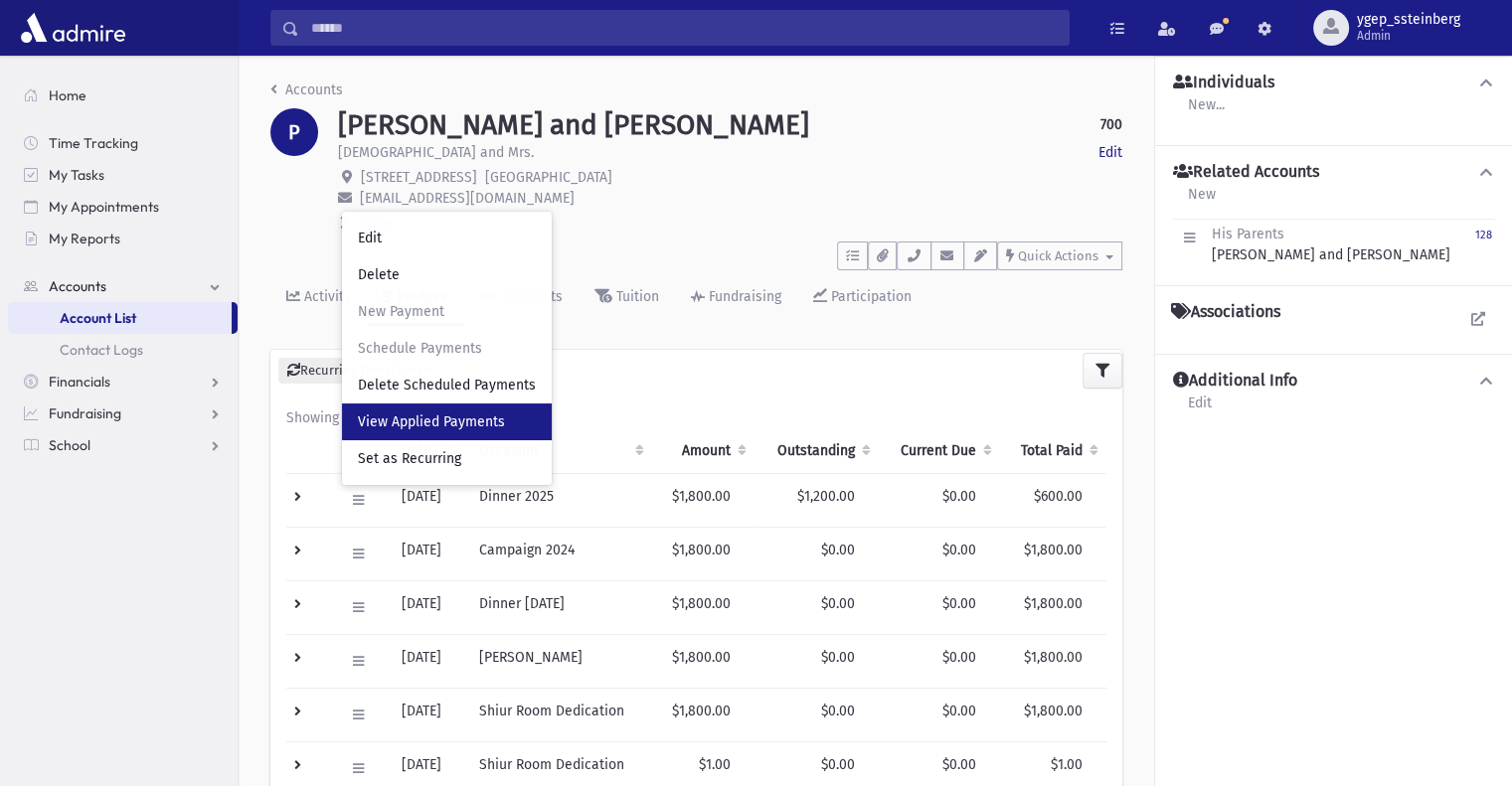 click on "View Applied Payments" at bounding box center [431, 421] 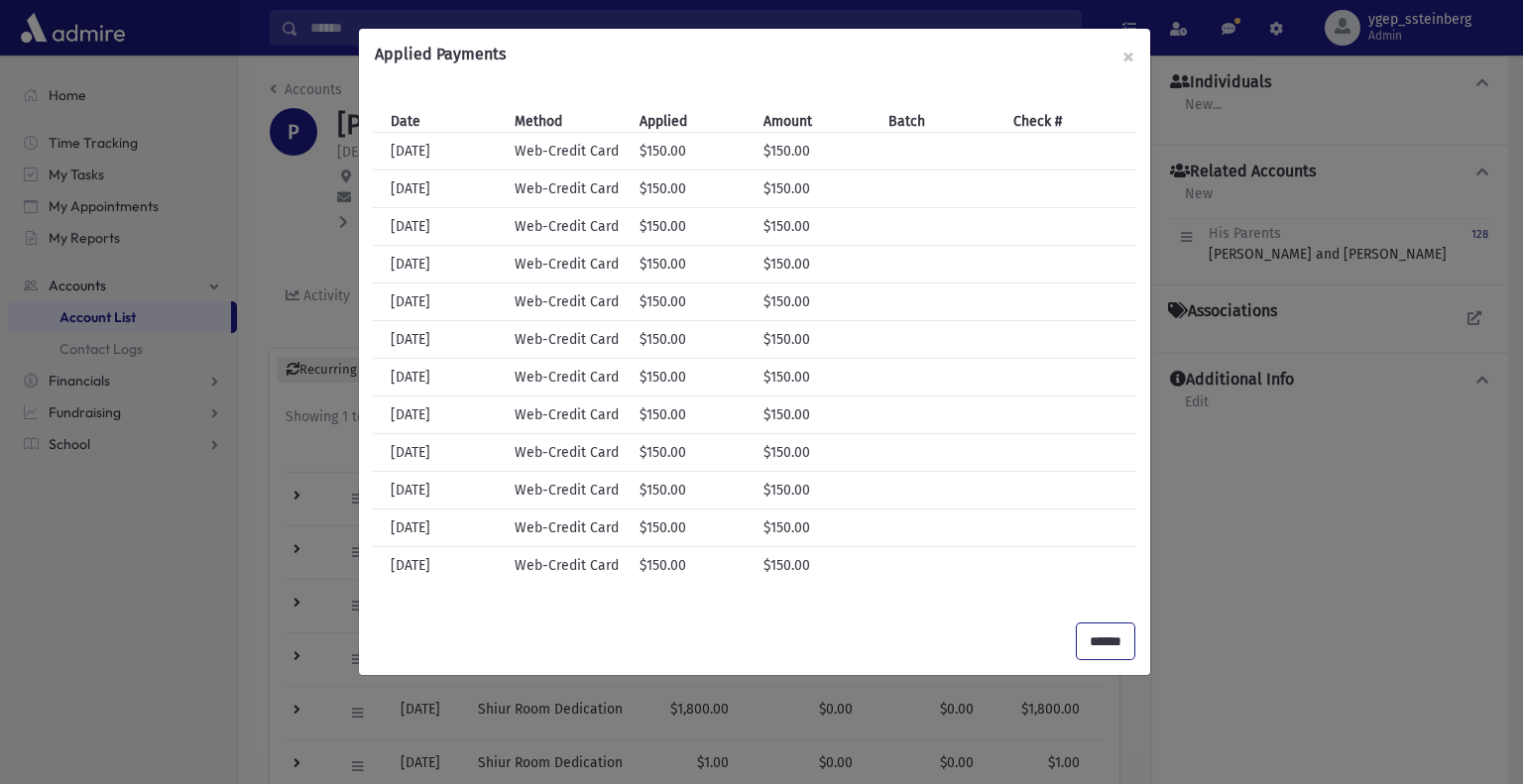 click on "******" at bounding box center [1106, 641] 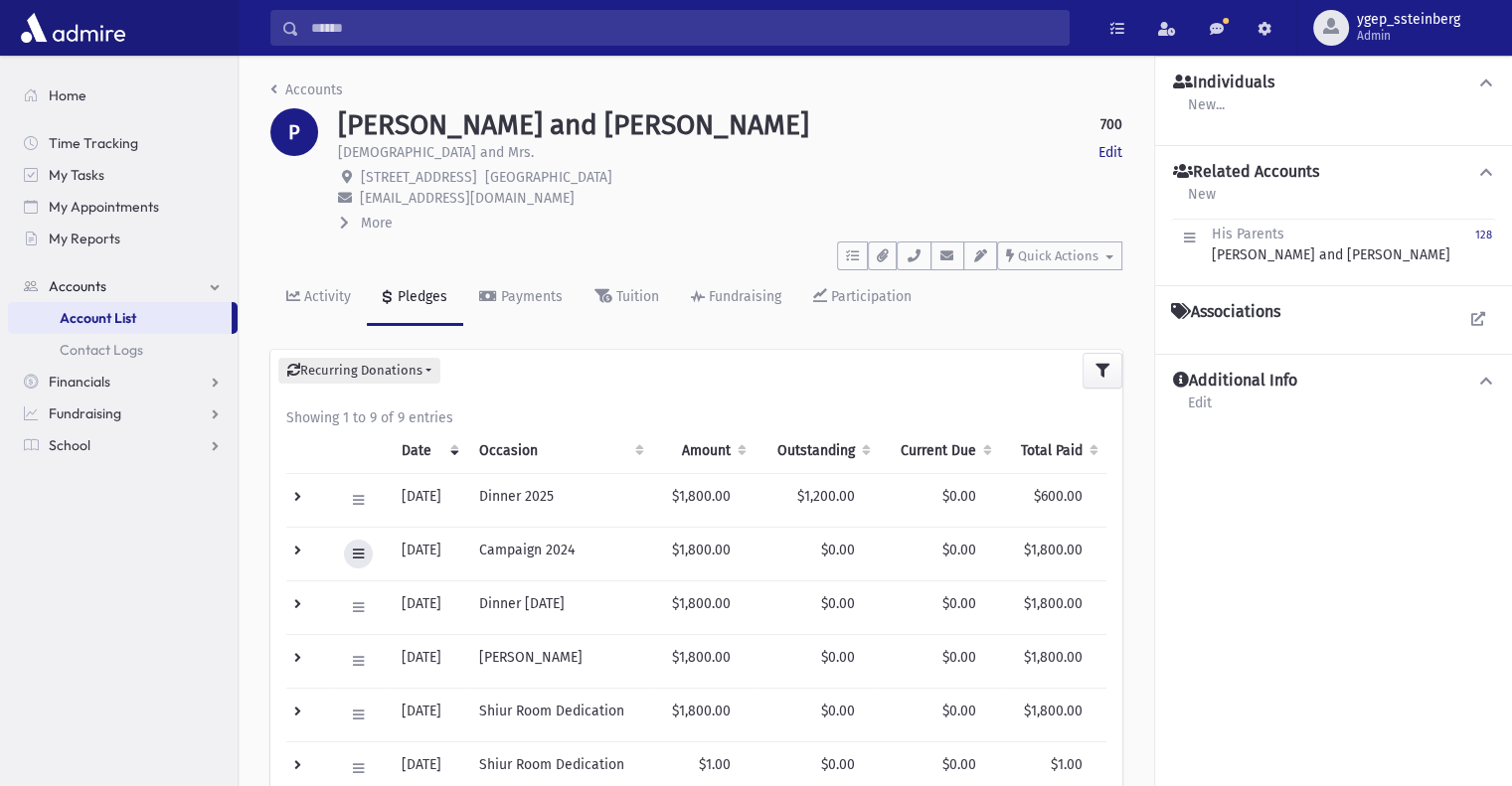 click at bounding box center [358, 553] 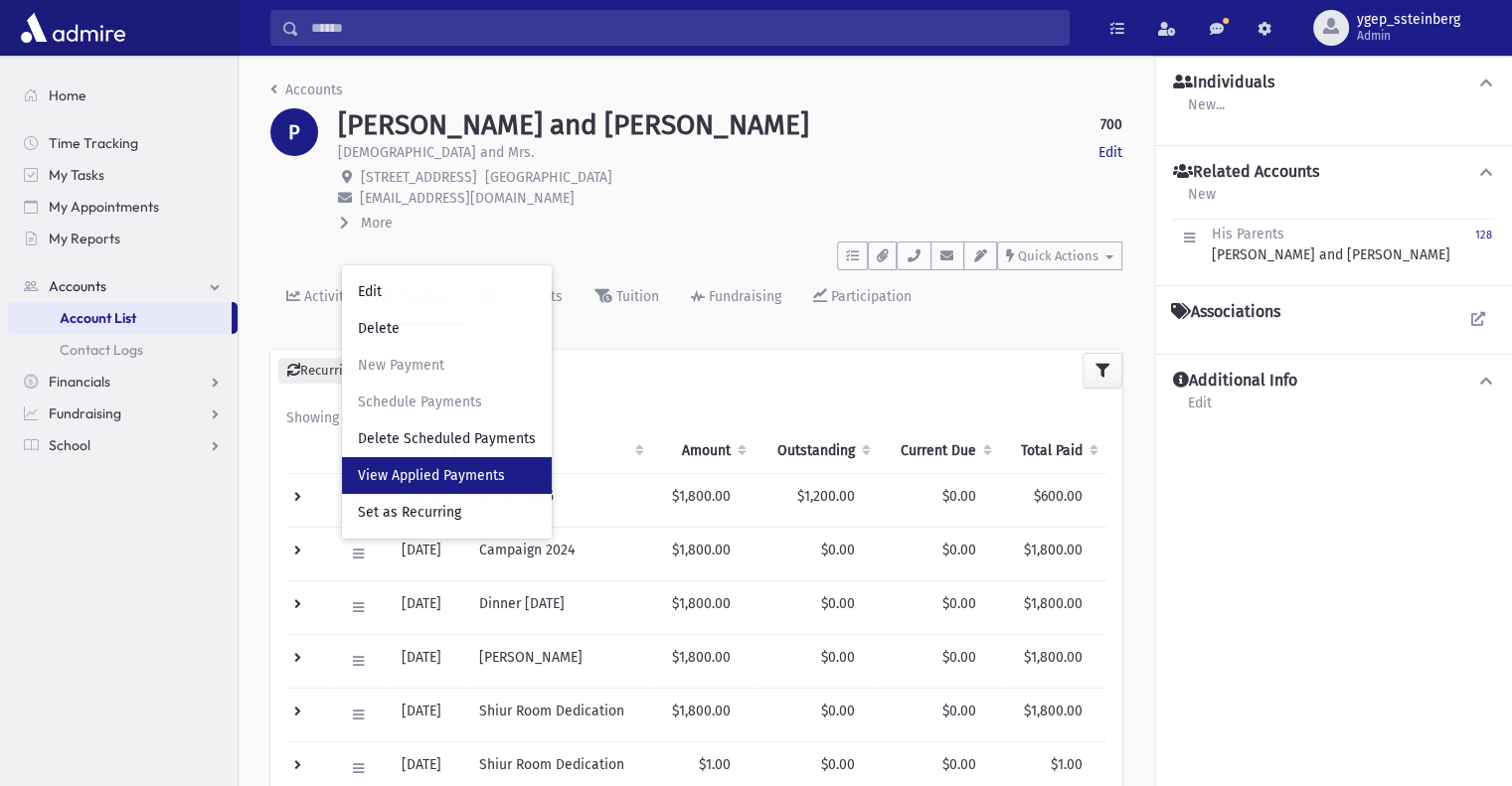 click on "View Applied Payments" at bounding box center [431, 475] 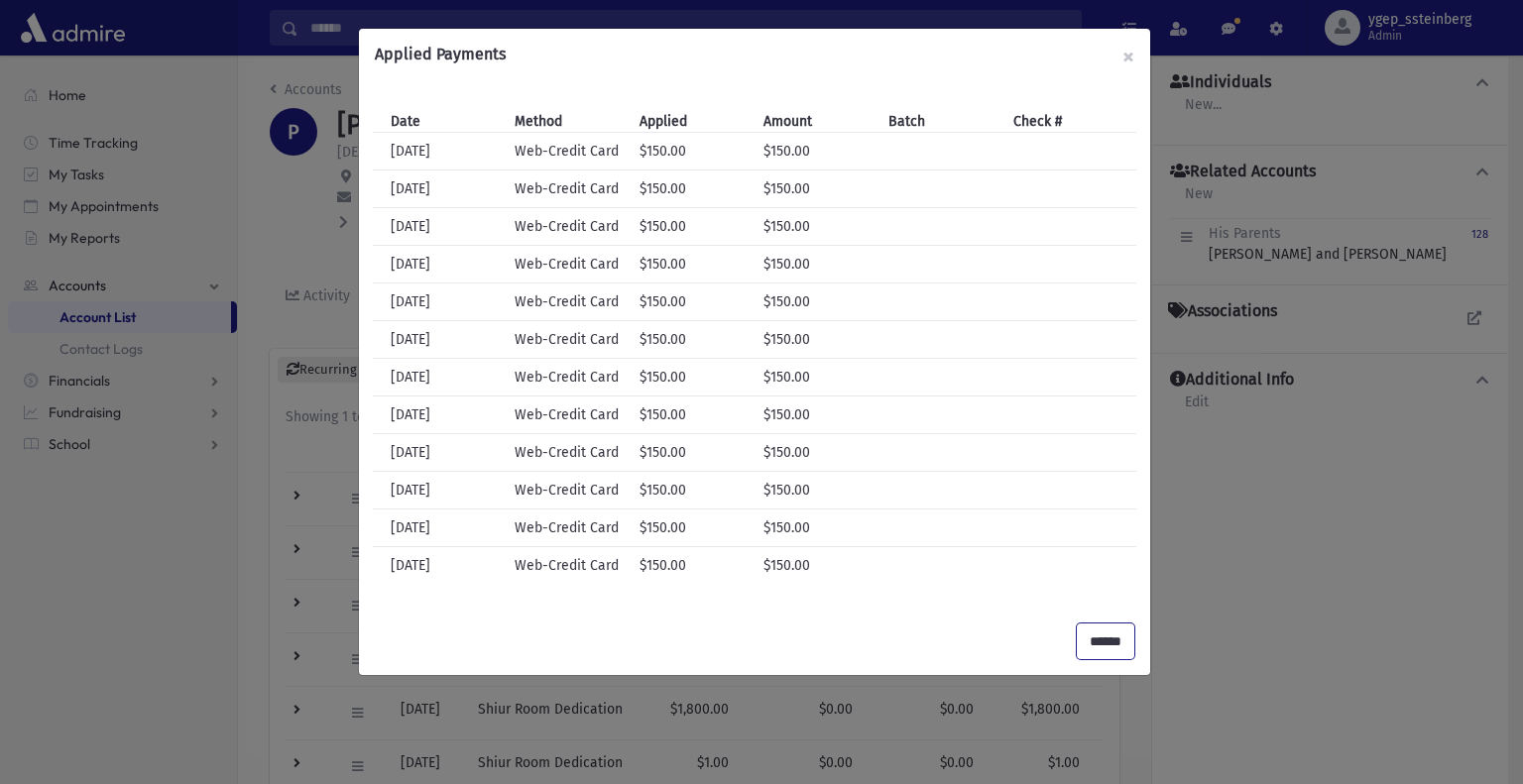 click on "******" at bounding box center (1106, 641) 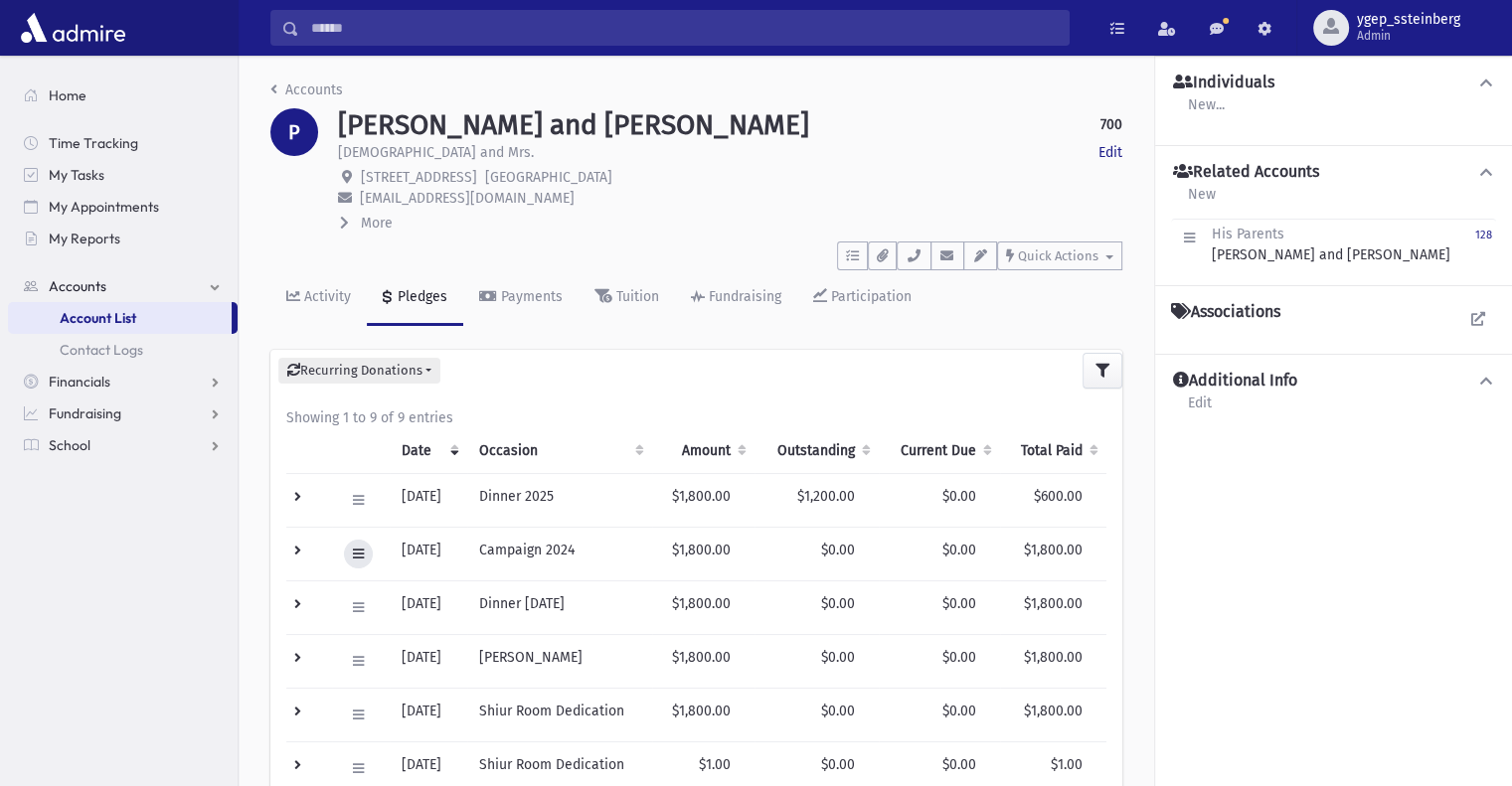 click at bounding box center (358, 553) 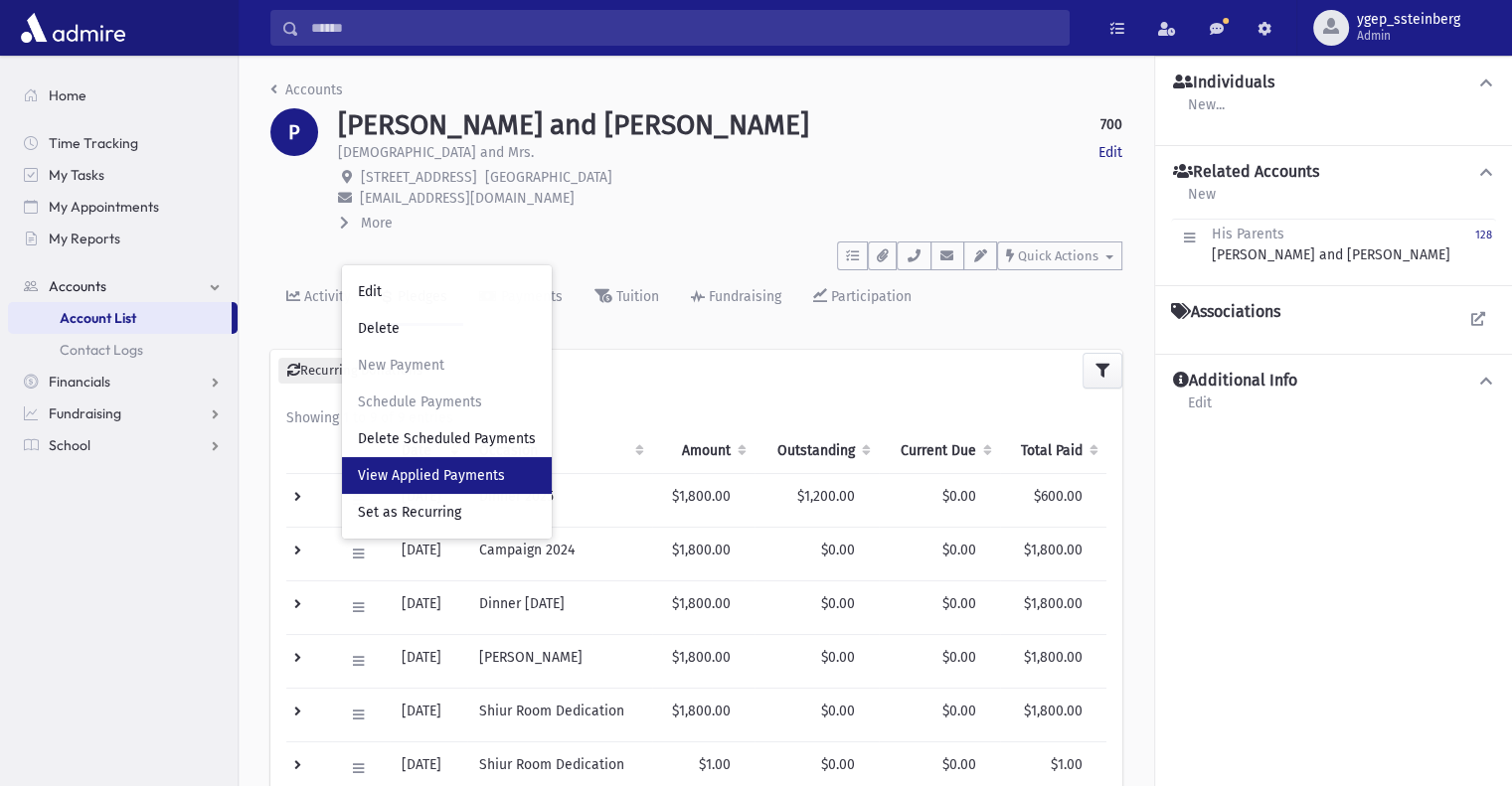 click on "View Applied Payments" at bounding box center (431, 475) 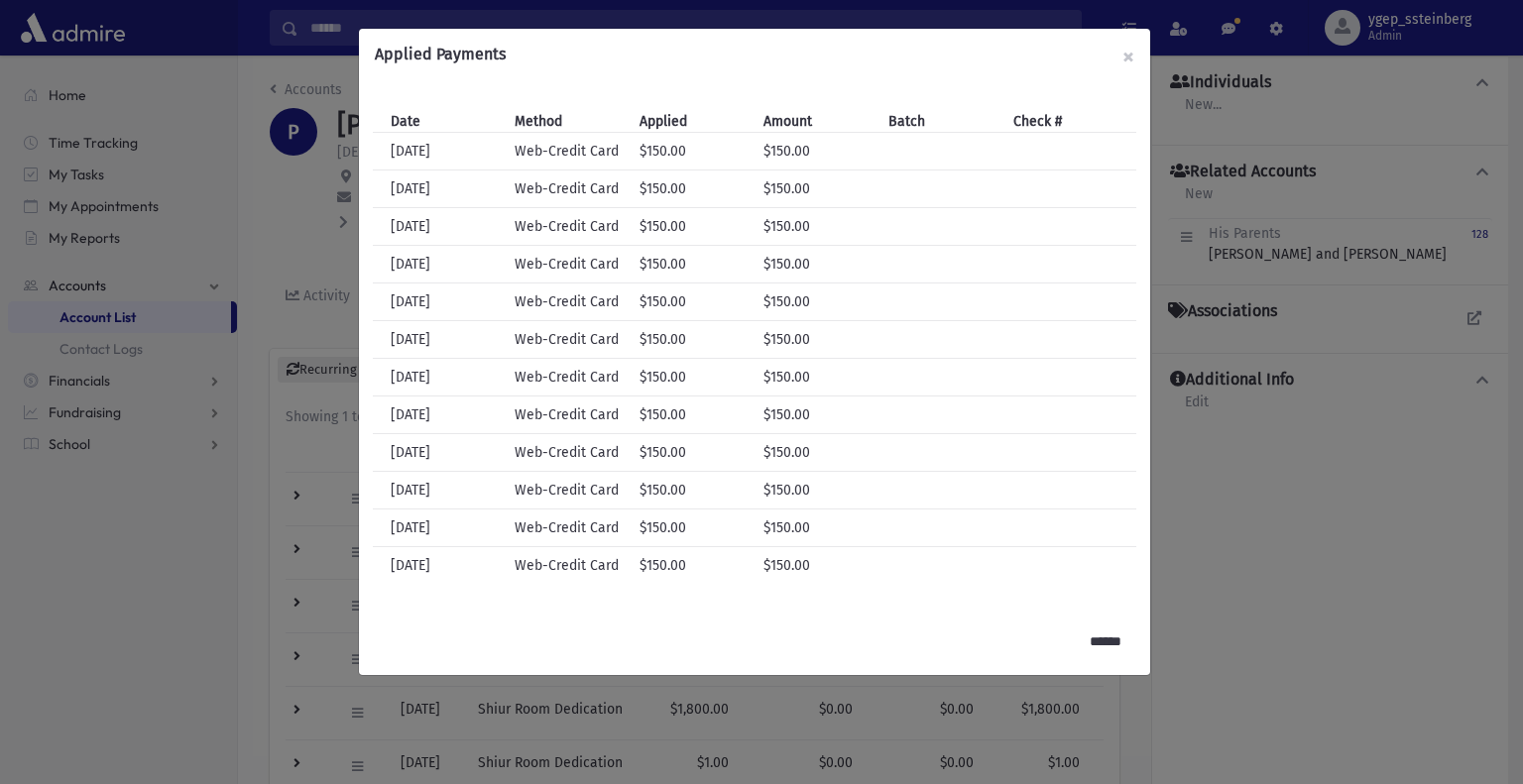 click on "Applied Payments
×
Date
Method
Applied
Amount
Batch
Check #
Date
7/31/2024
Method
Web-Credit Card
Applied
$150.00
Amount
$150.00" at bounding box center (762, 392) 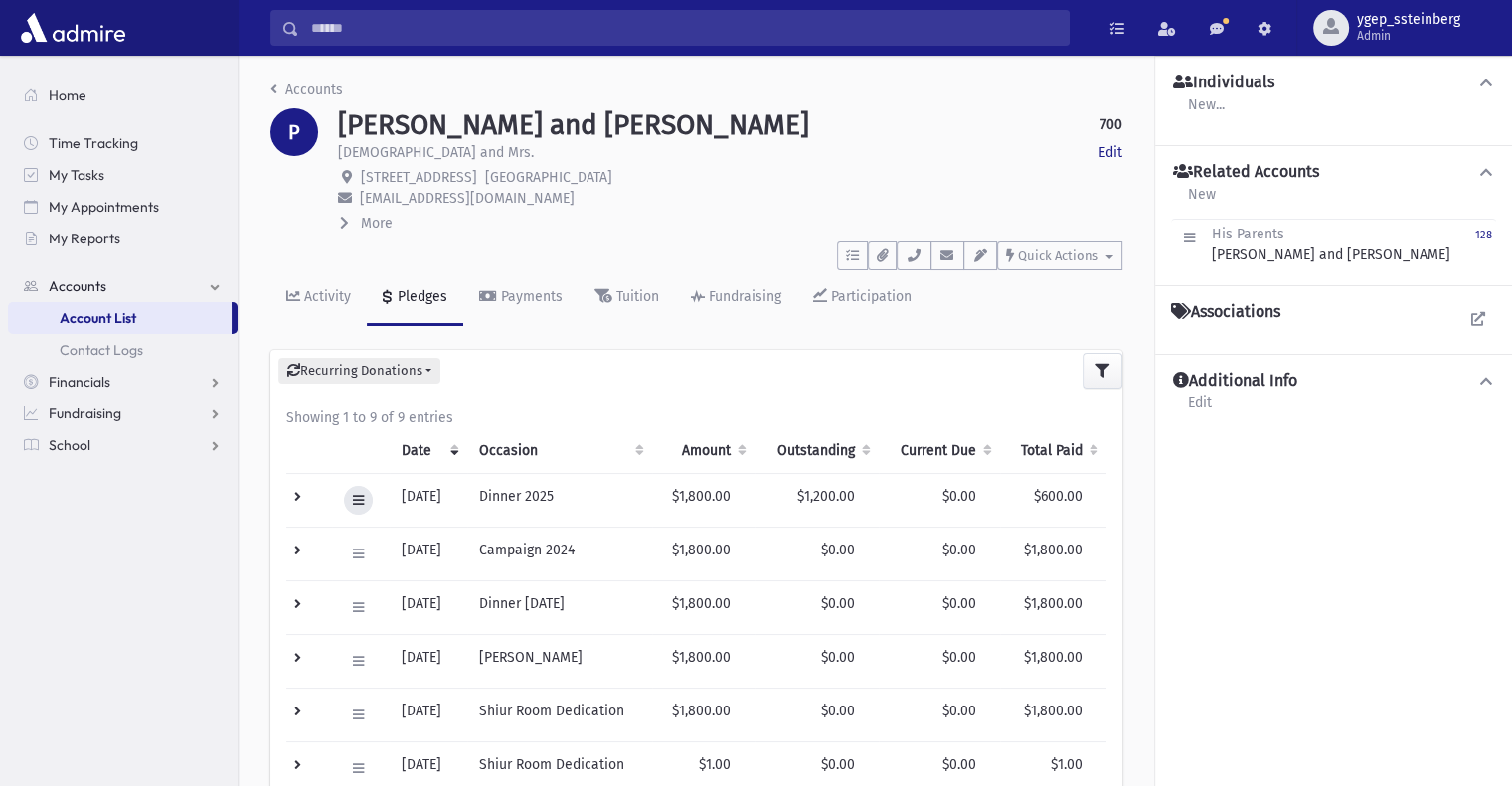 click at bounding box center (358, 500) 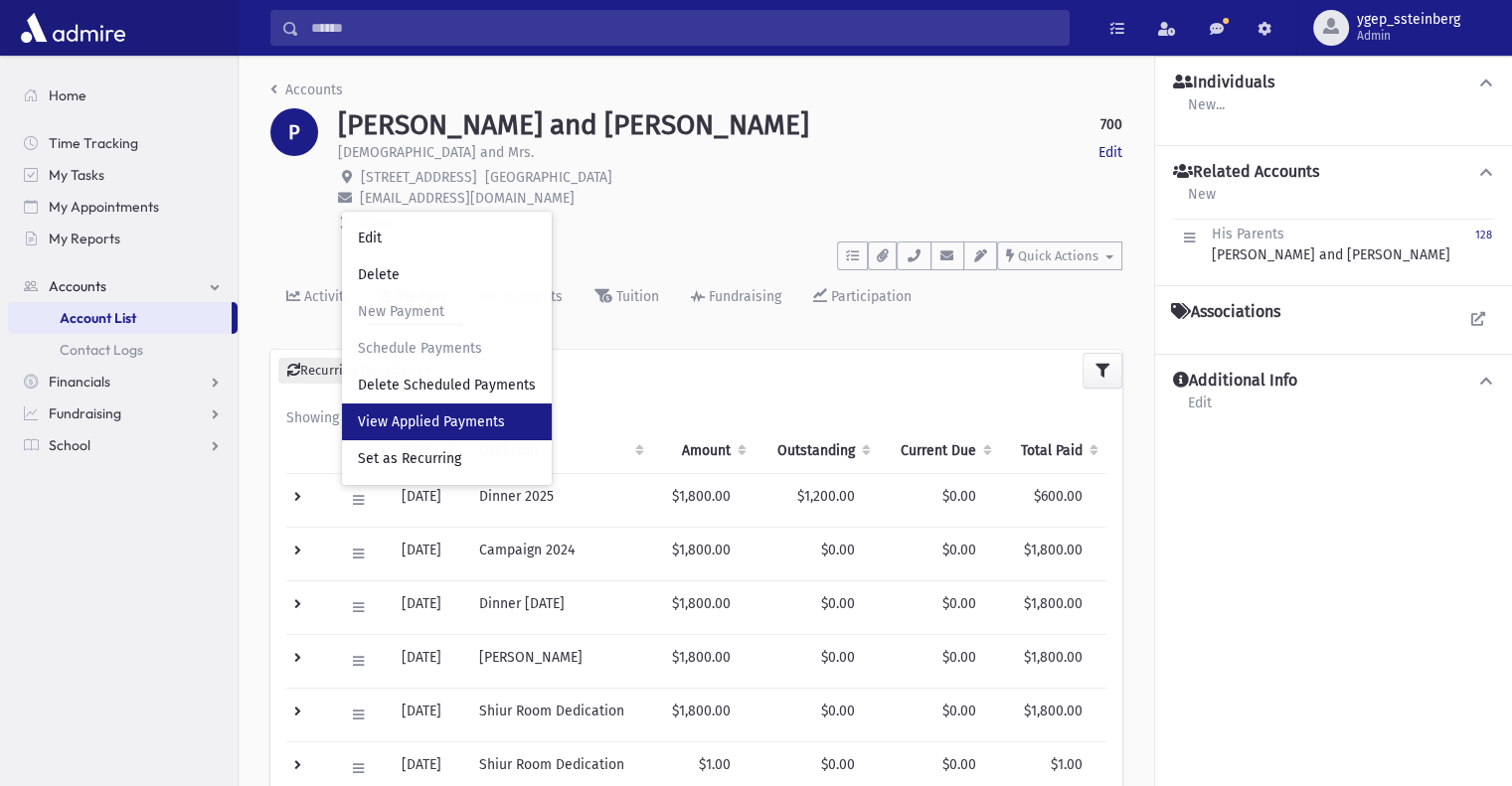 click on "View Applied Payments" at bounding box center (431, 421) 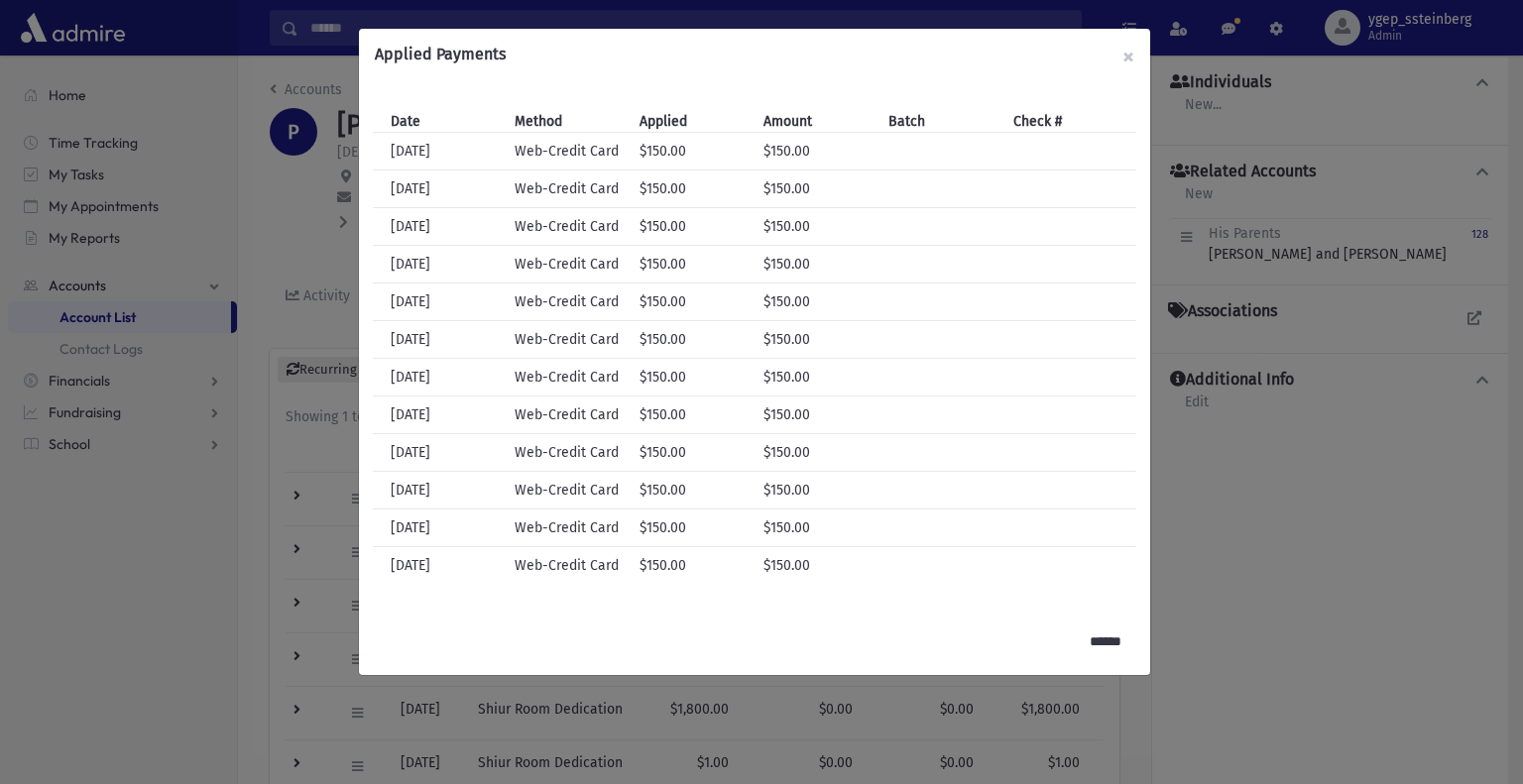 click on "Applied Payments
×
Date
Method
Applied
Amount
Batch
Check #
Date
3/4/2025
Method
Web-Credit Card
Applied
$150.00
Amount
$150.00" at bounding box center (762, 392) 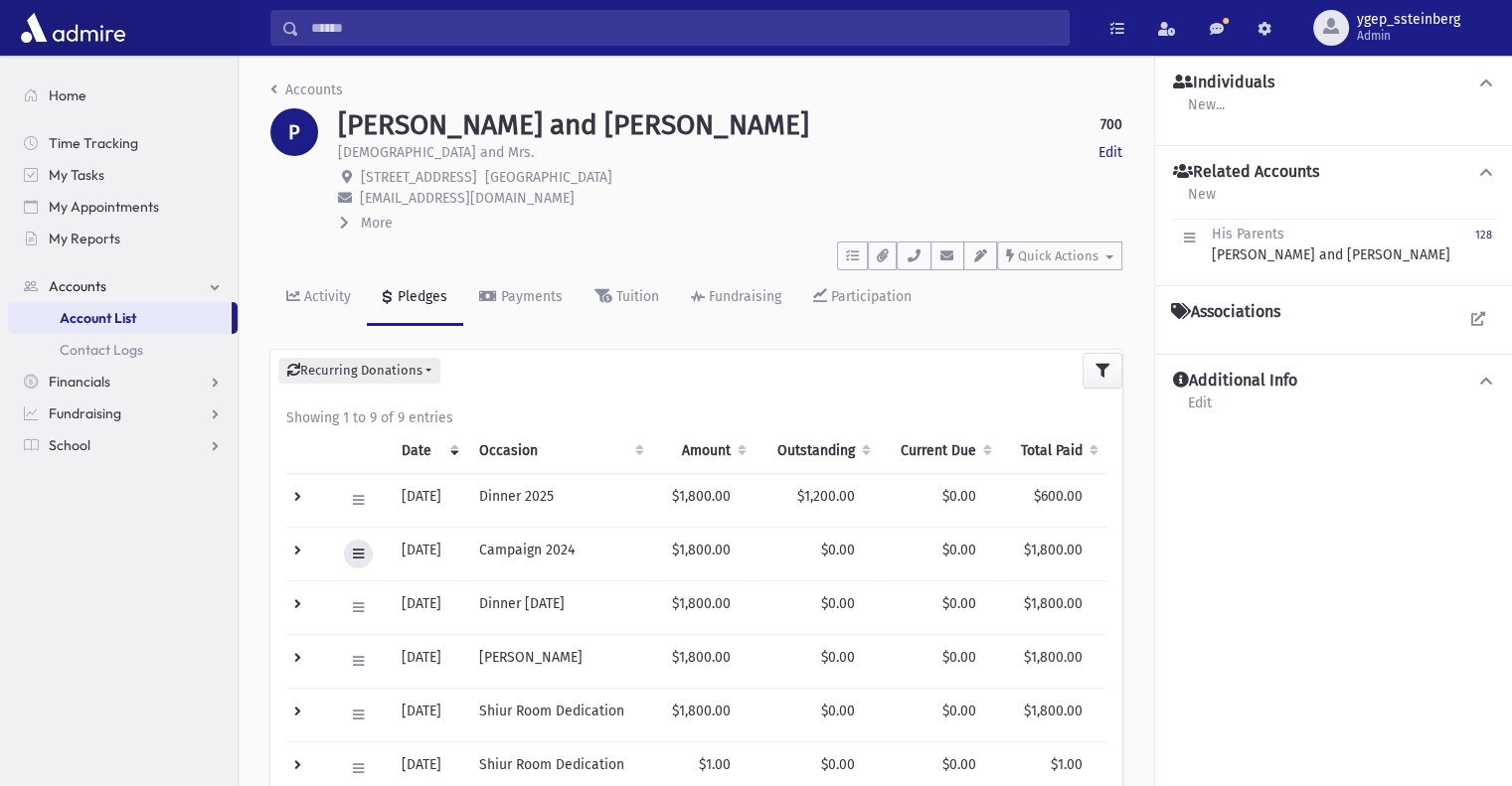 click at bounding box center (358, 553) 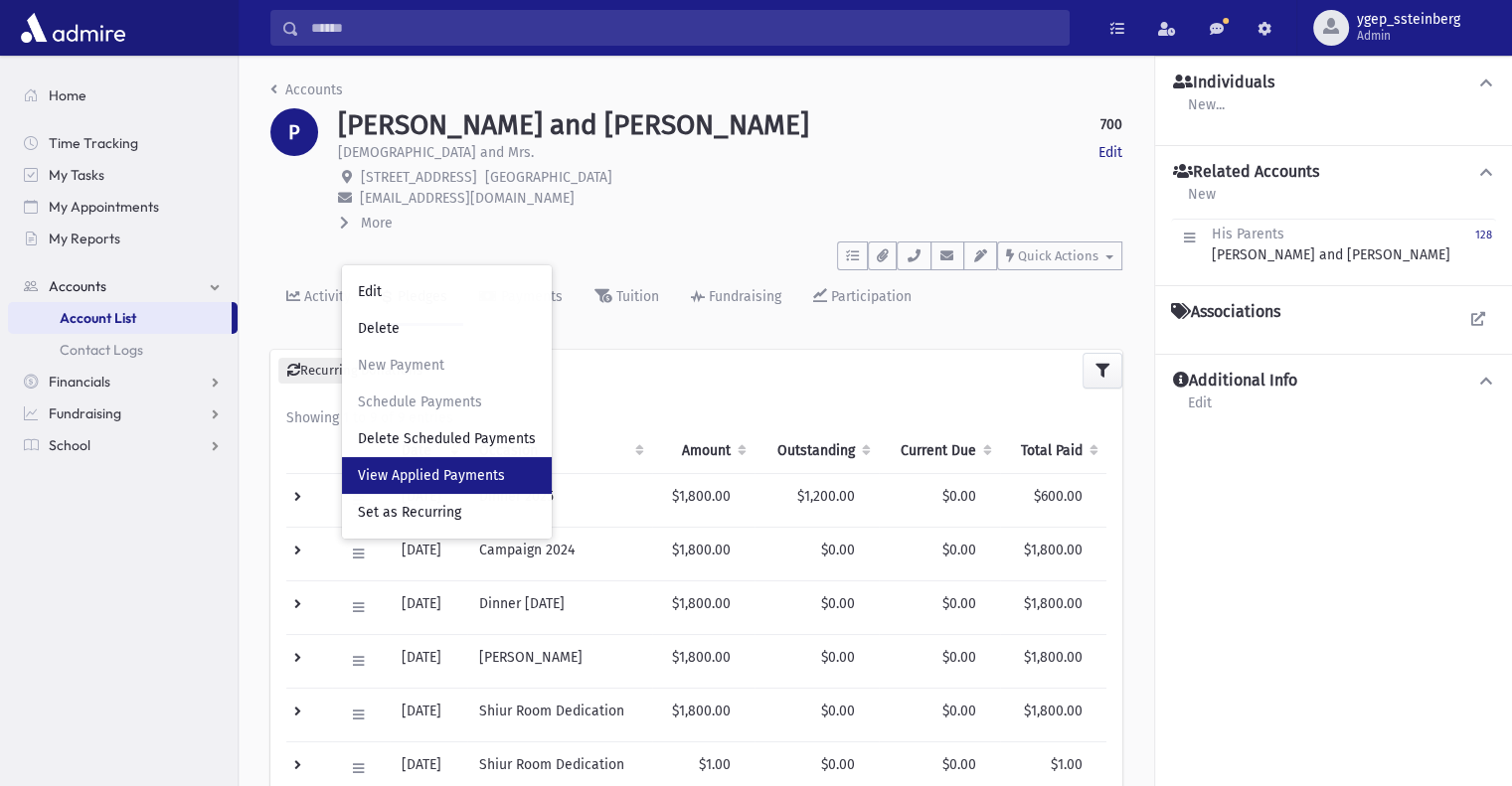 click on "View Applied Payments" at bounding box center (431, 475) 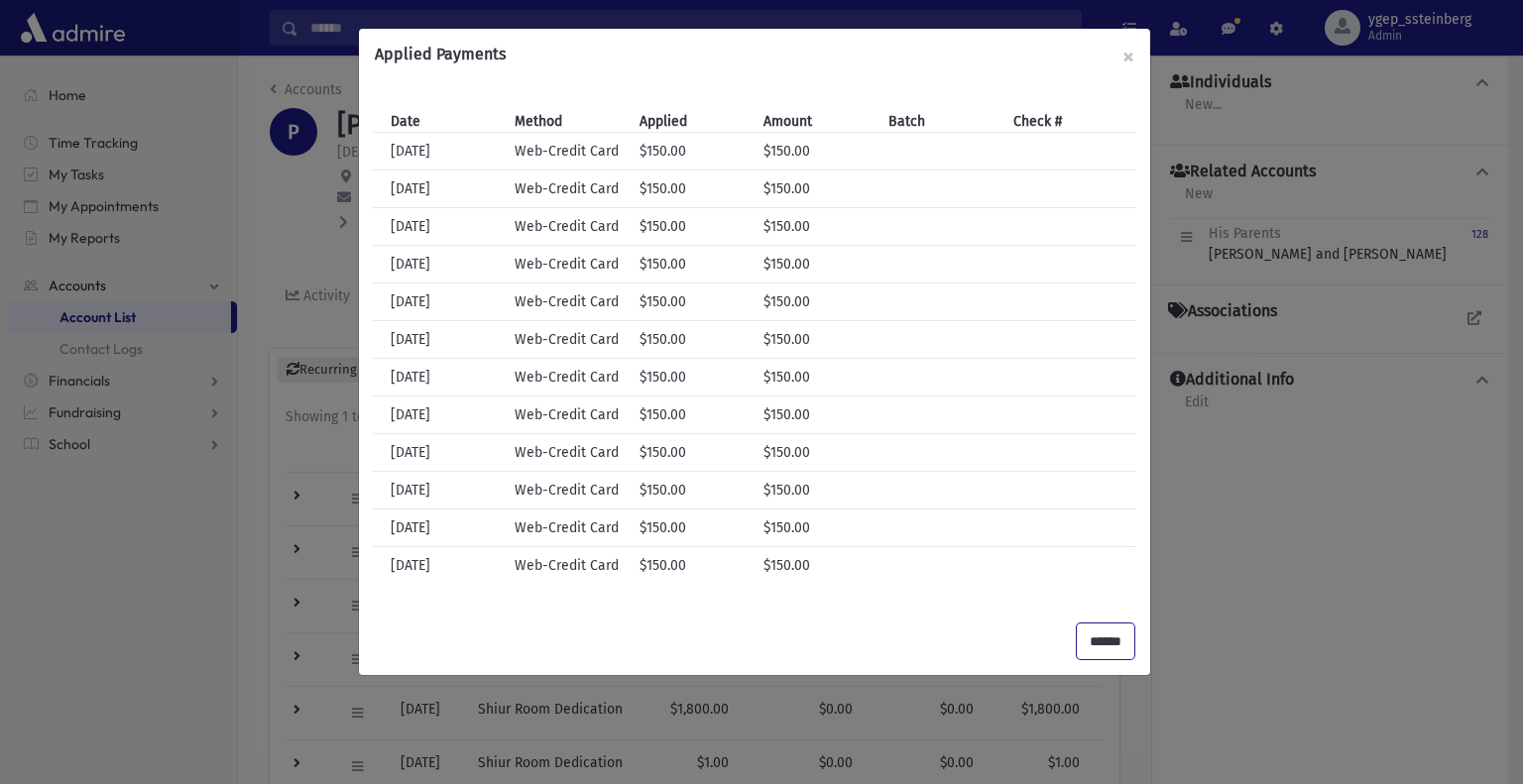 click on "******" at bounding box center (1106, 641) 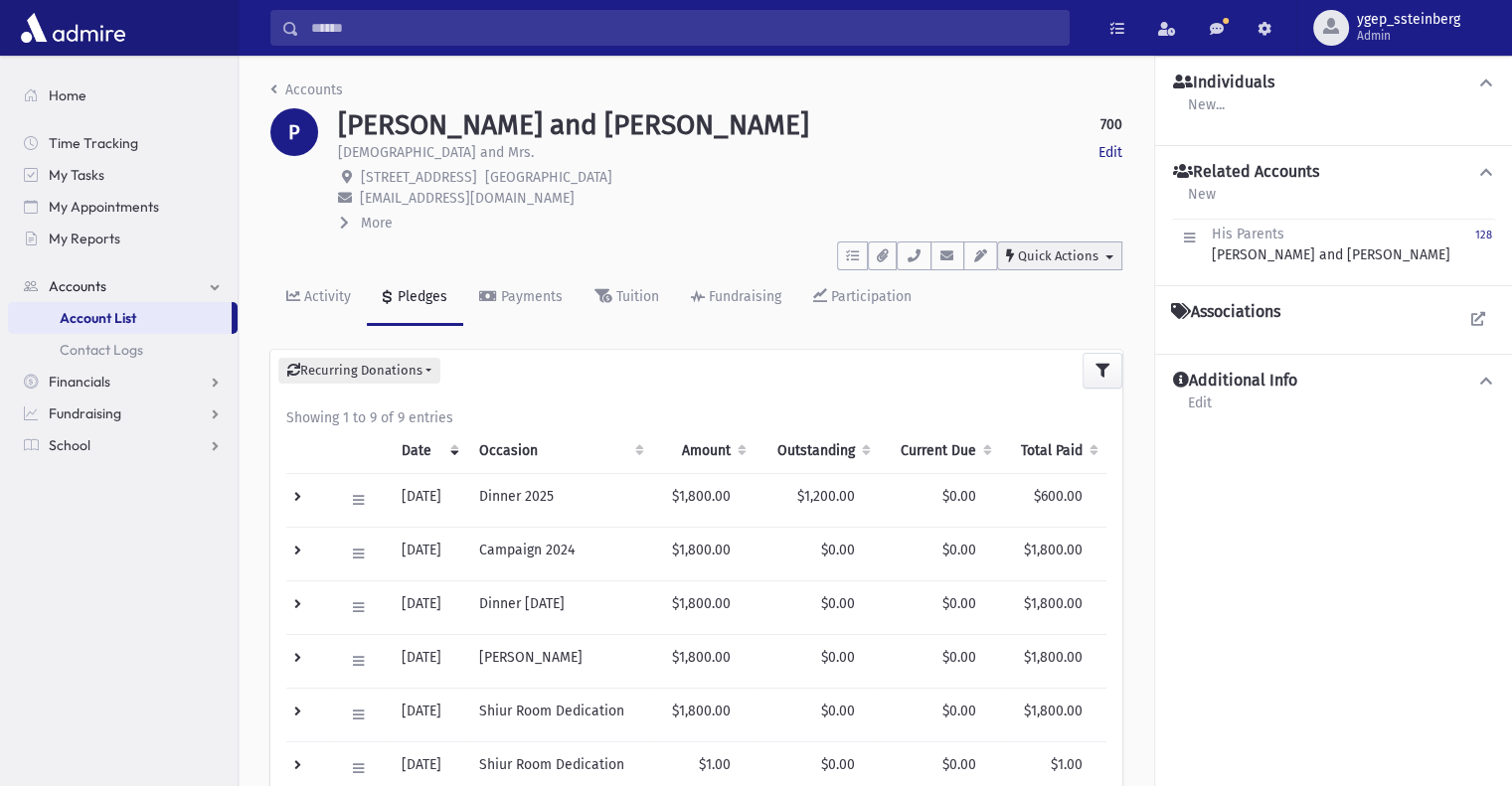 click on "Quick Actions" at bounding box center (1058, 255) 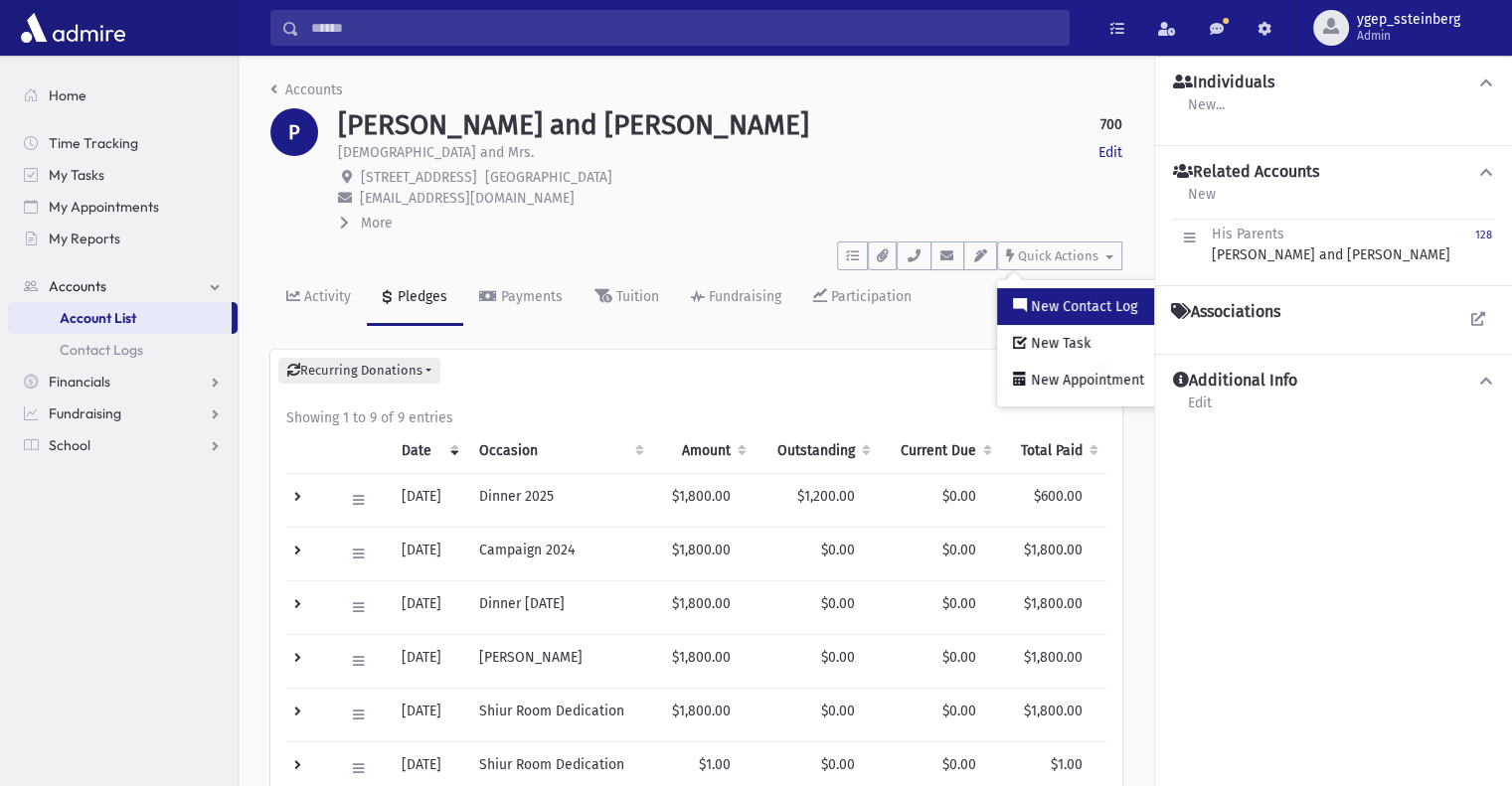 click on "New Contact Log" at bounding box center [1082, 306] 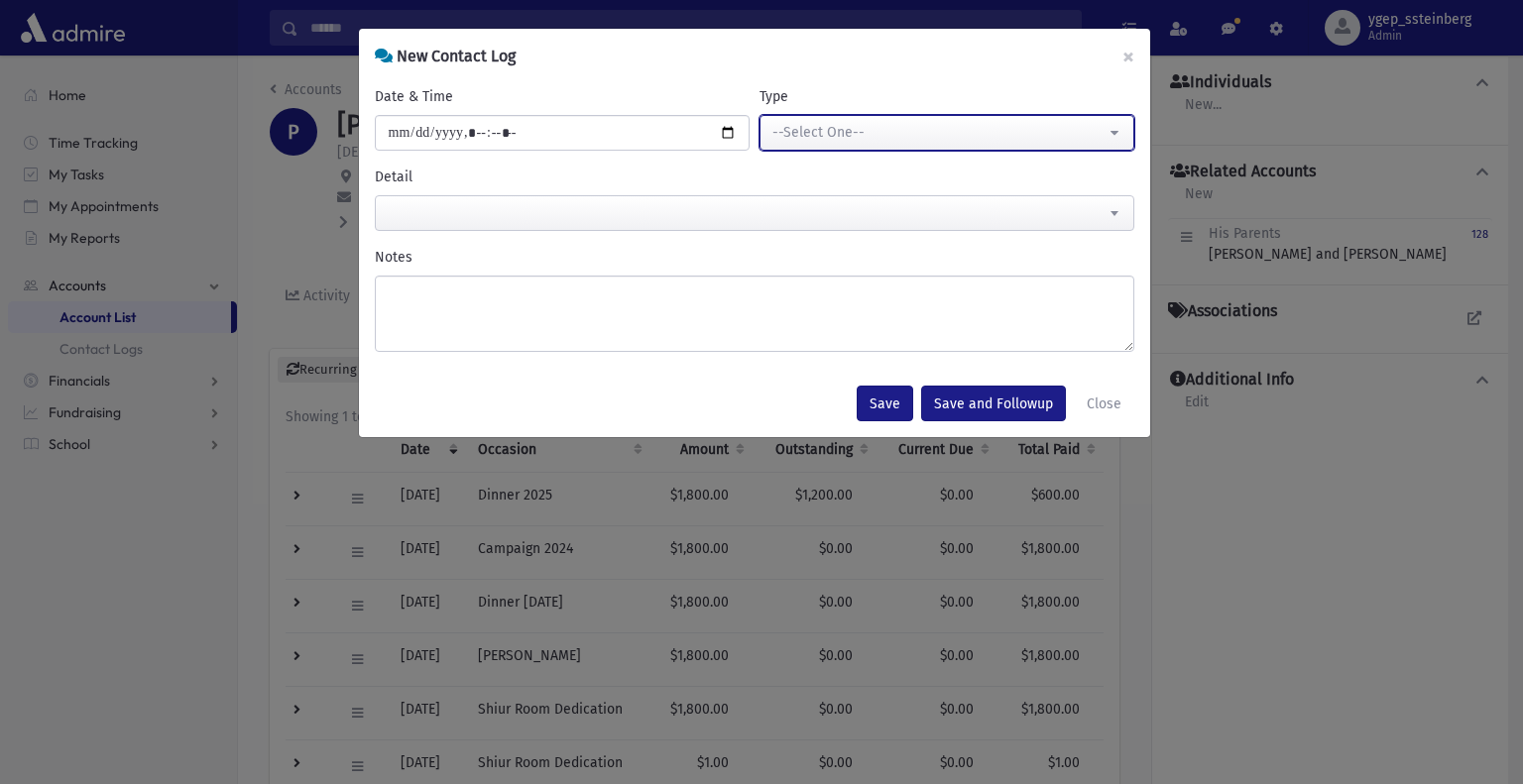 click on "--Select One--" at bounding box center (939, 133) 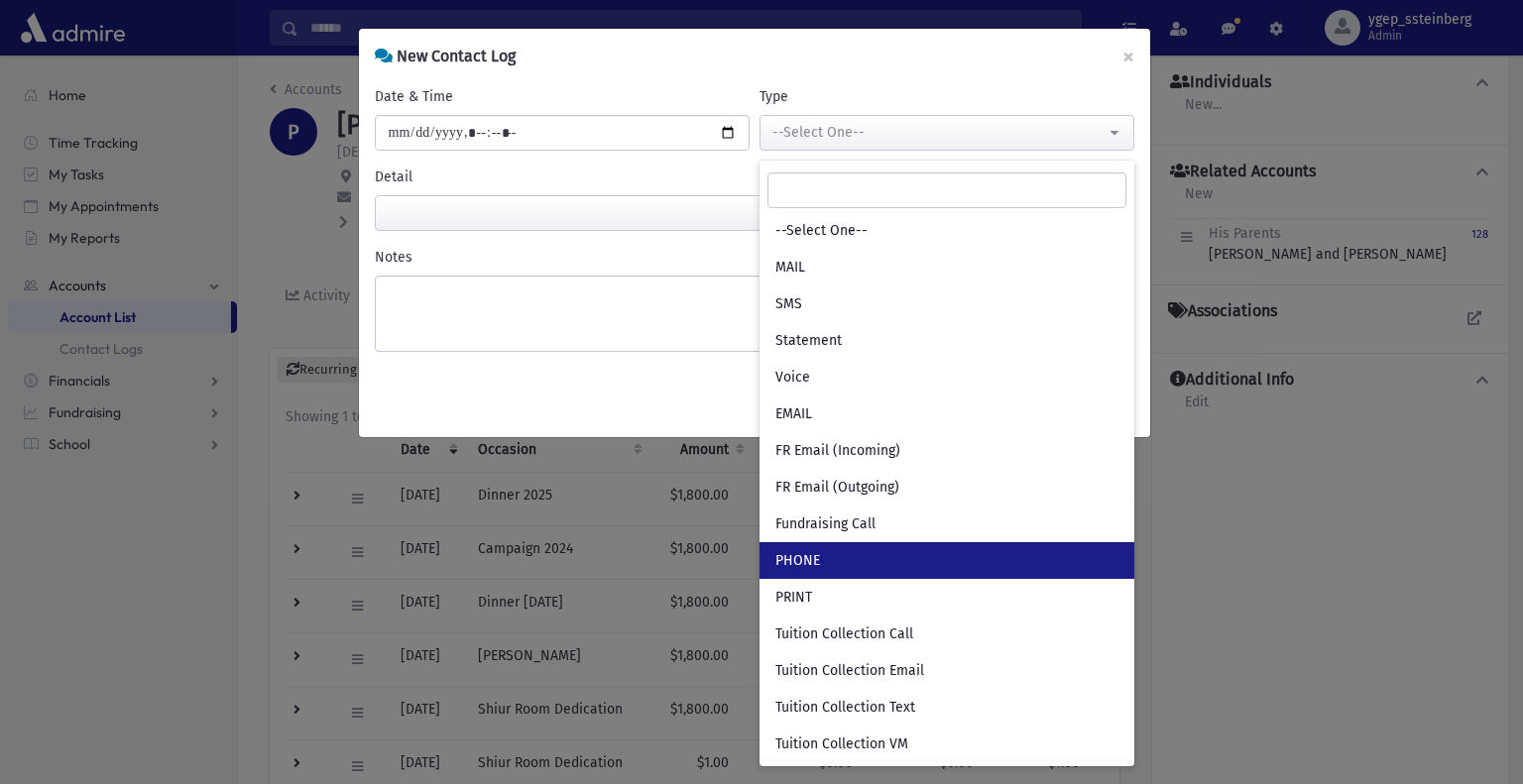click on "PHONE" at bounding box center (947, 560) 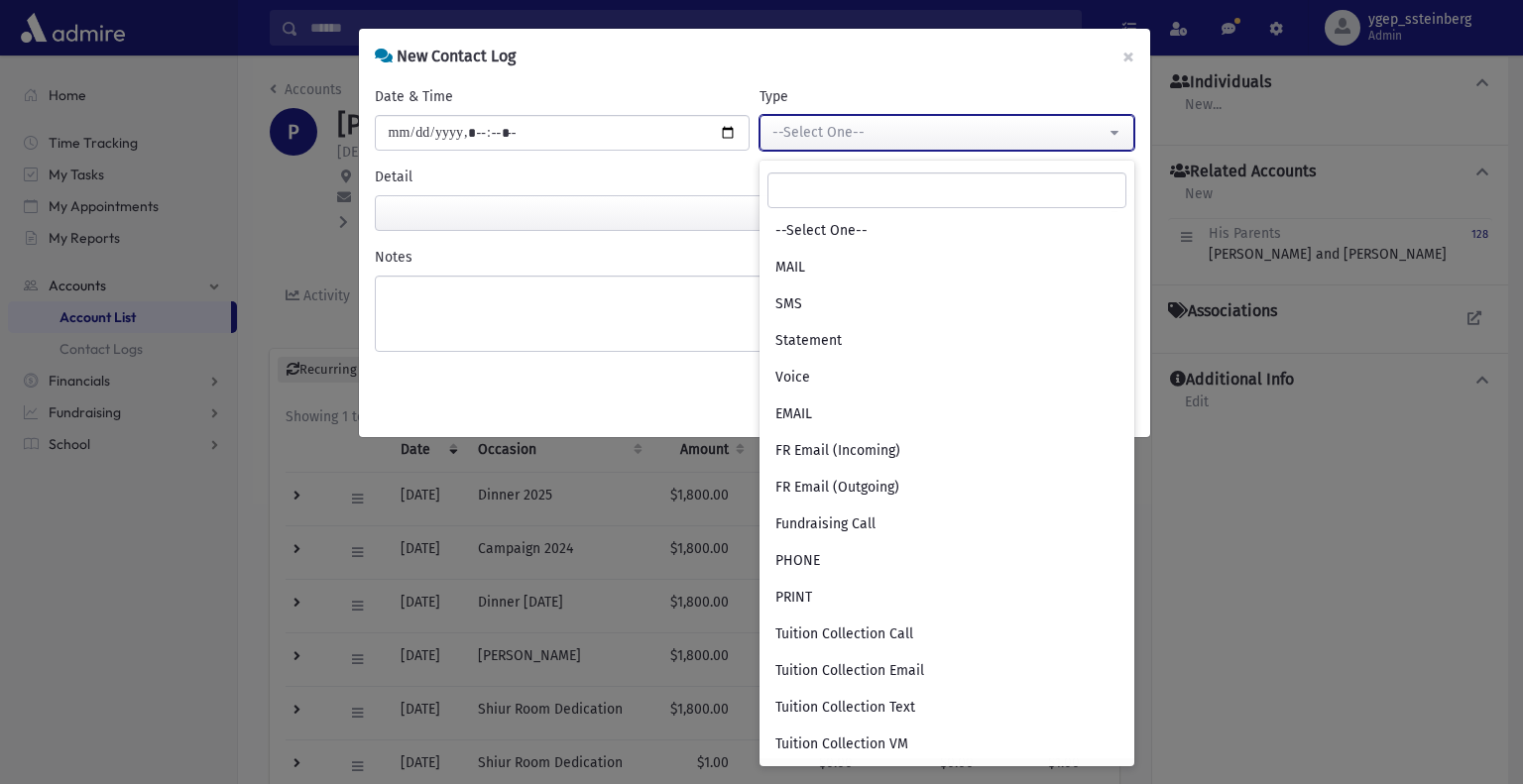 select on "***" 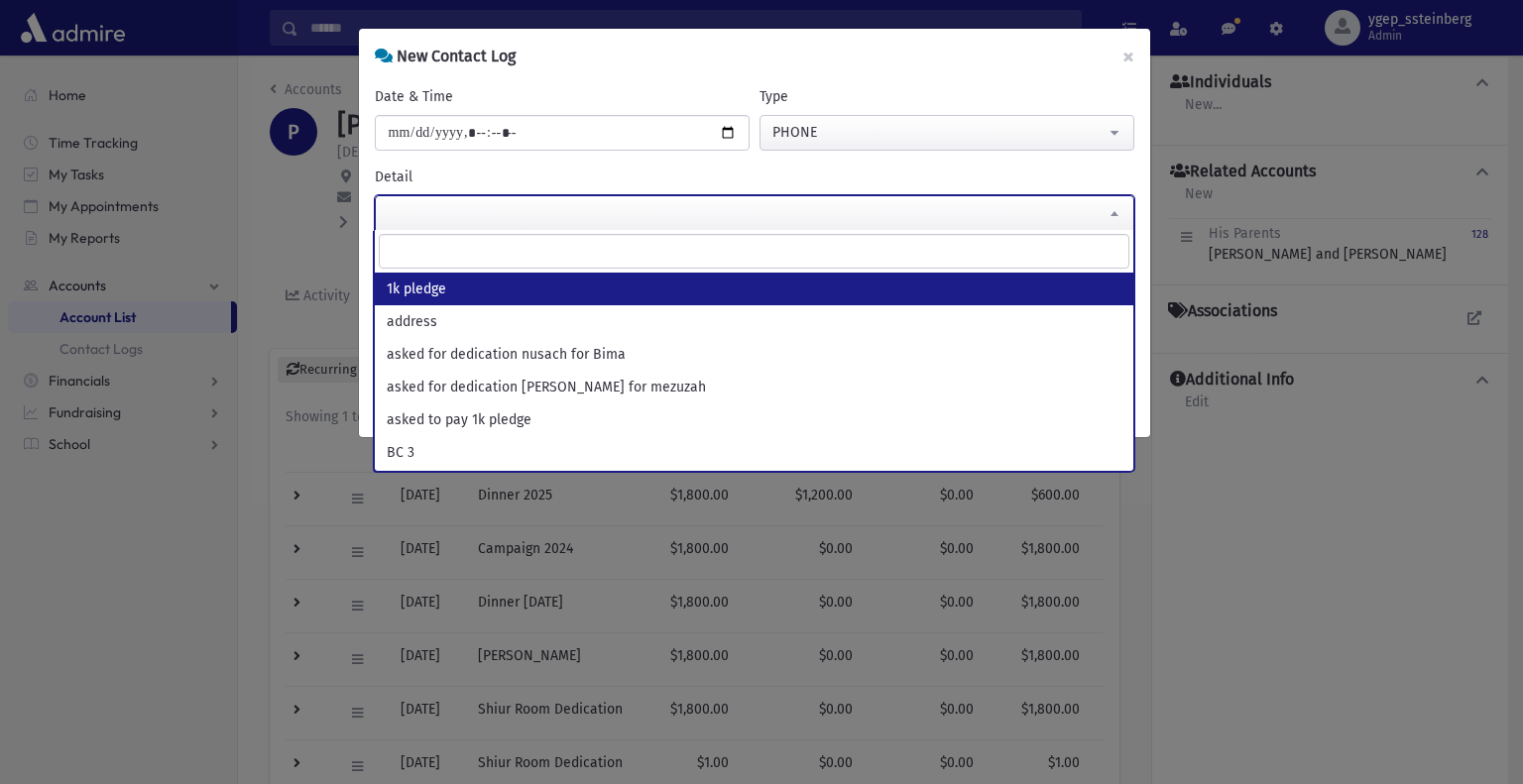 click at bounding box center (755, 213) 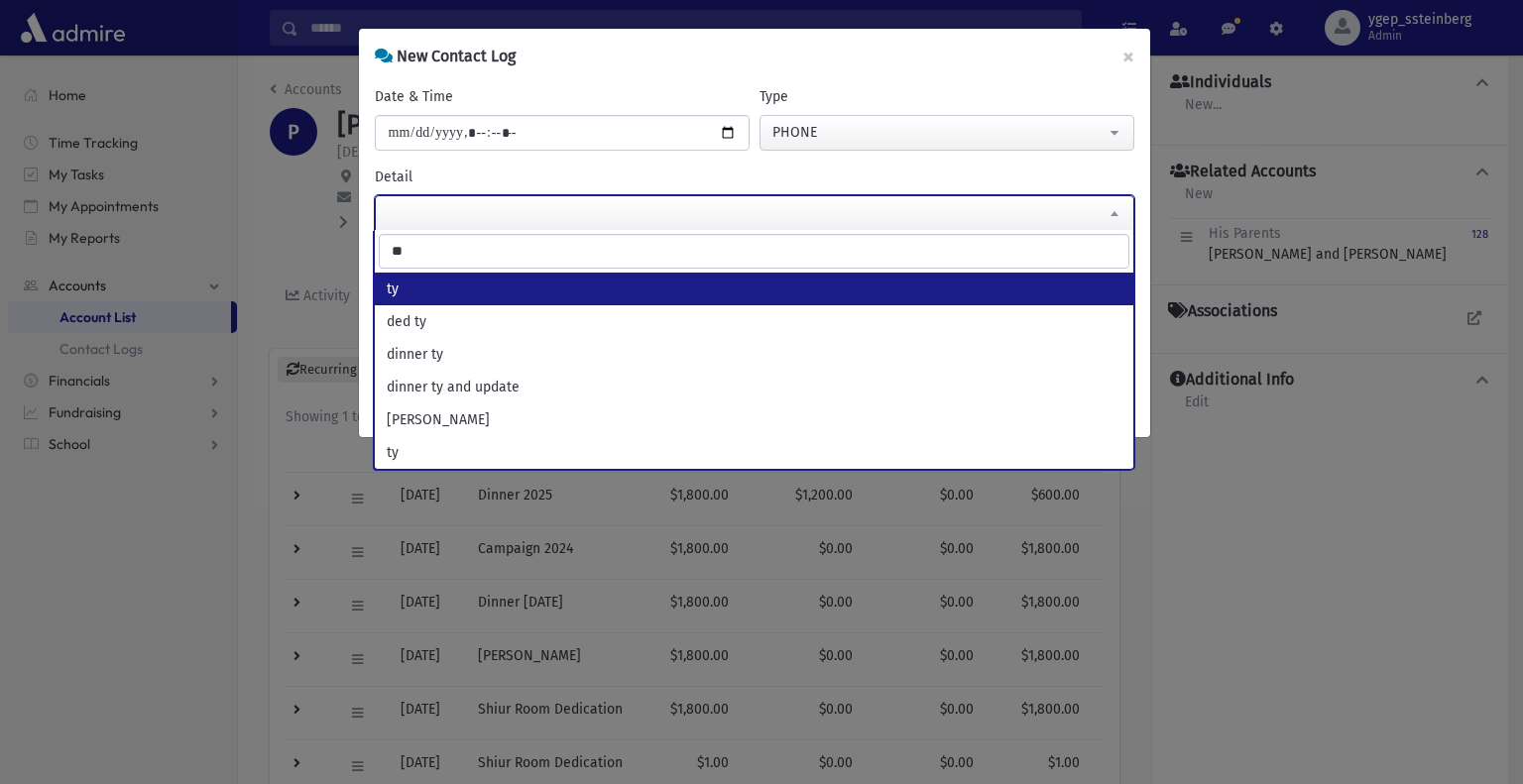 type on "**" 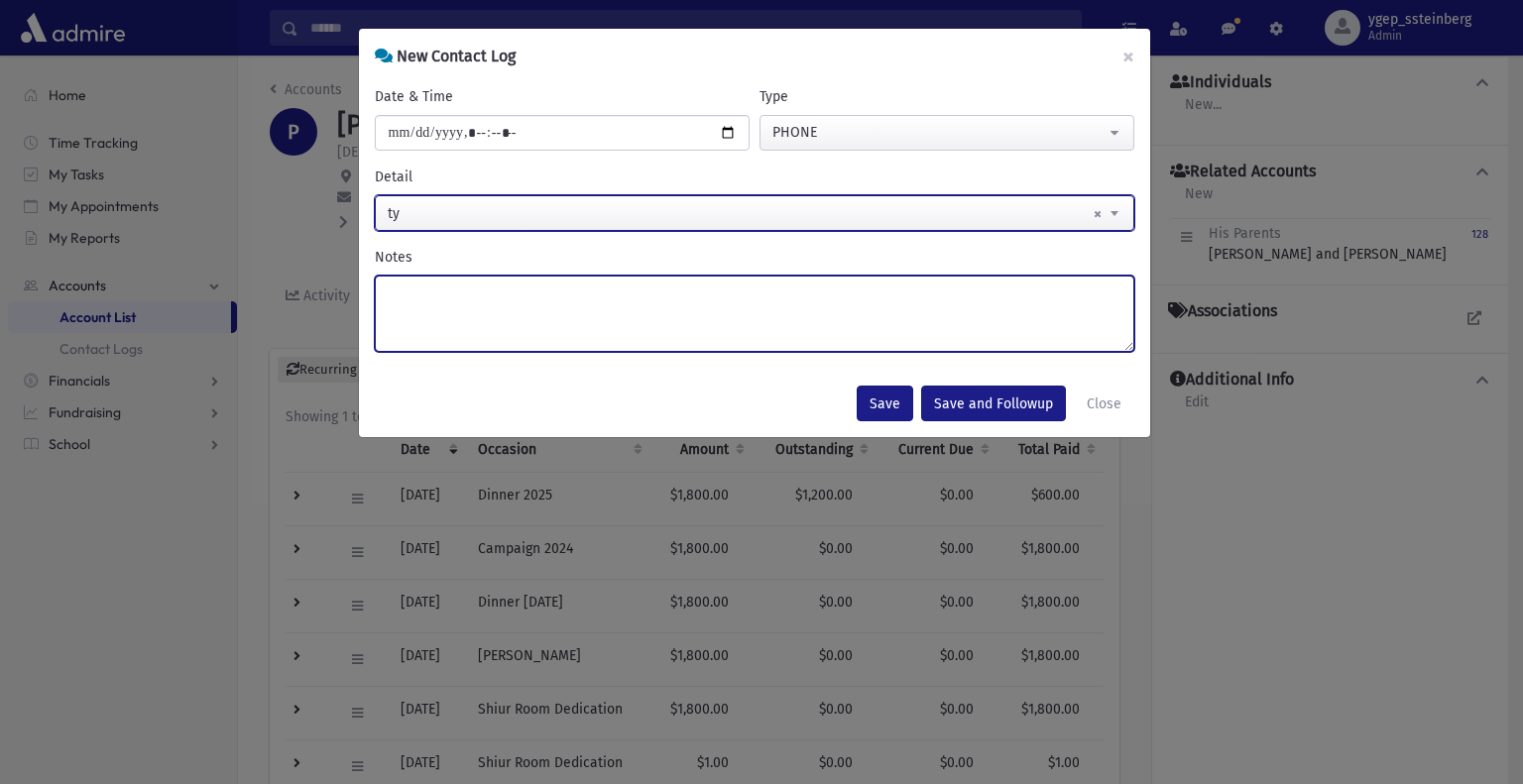 click on "Notes" at bounding box center (755, 313) 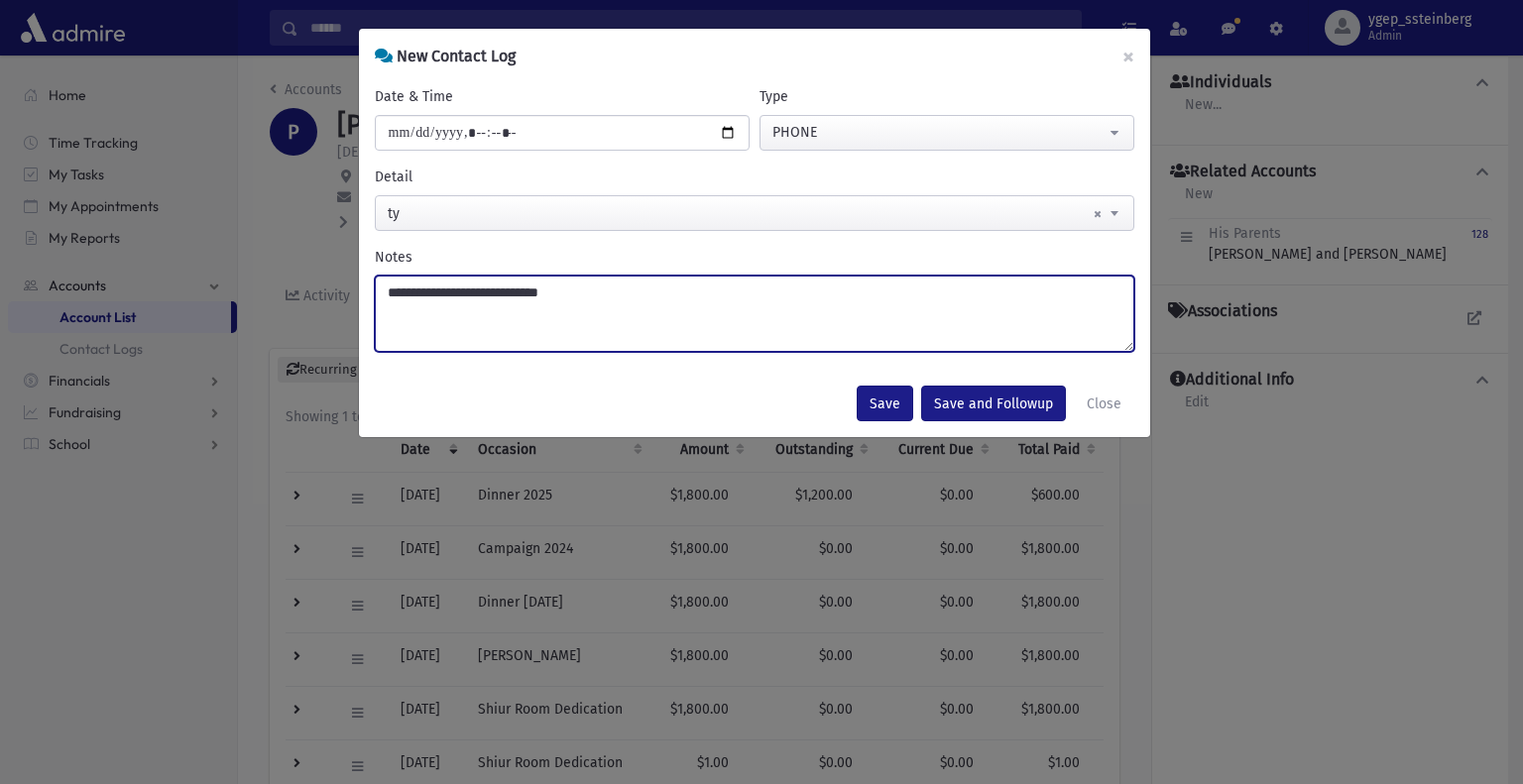 drag, startPoint x: 533, startPoint y: 305, endPoint x: 546, endPoint y: 295, distance: 16.40122 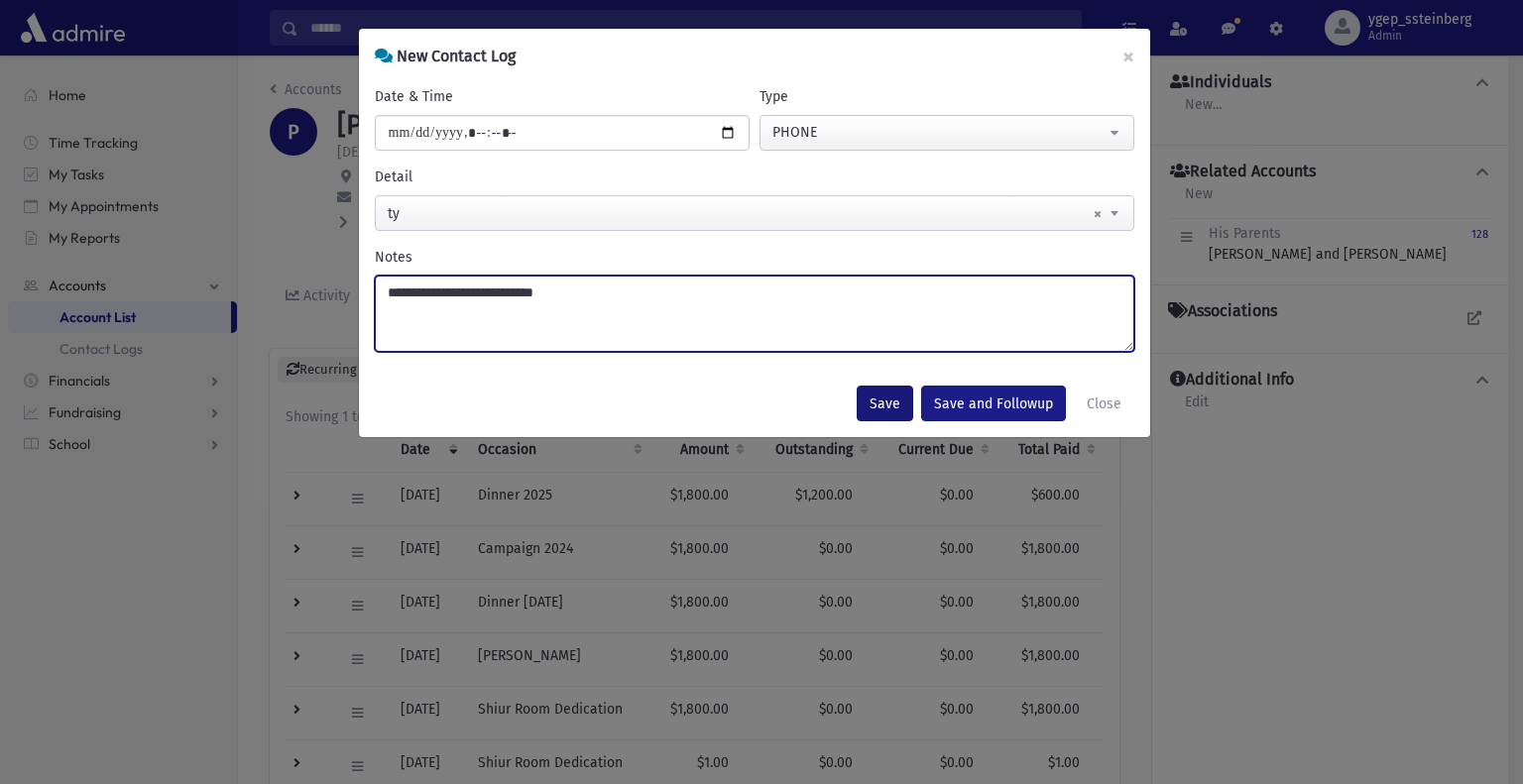 type on "**********" 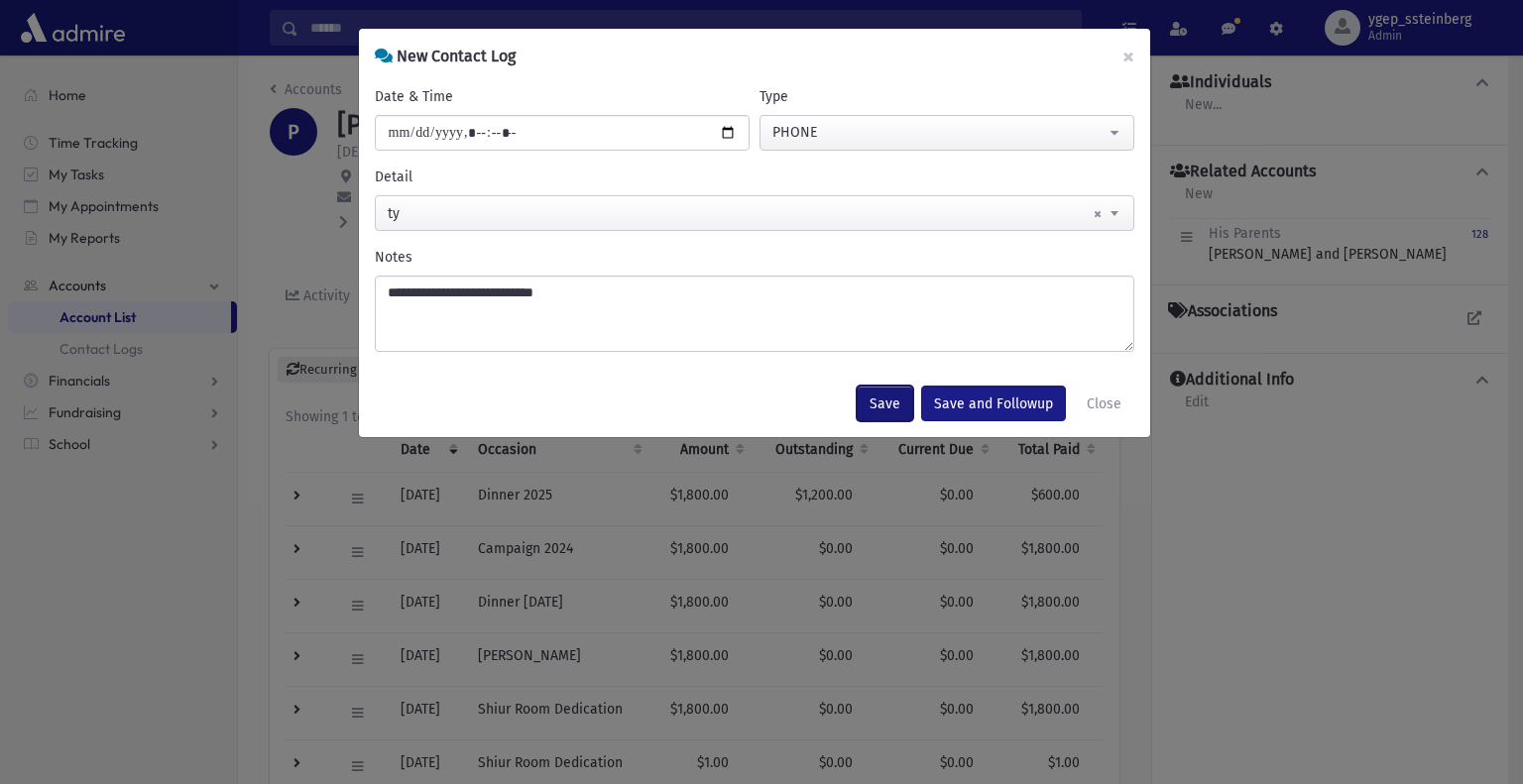 click on "Save" at bounding box center (884, 403) 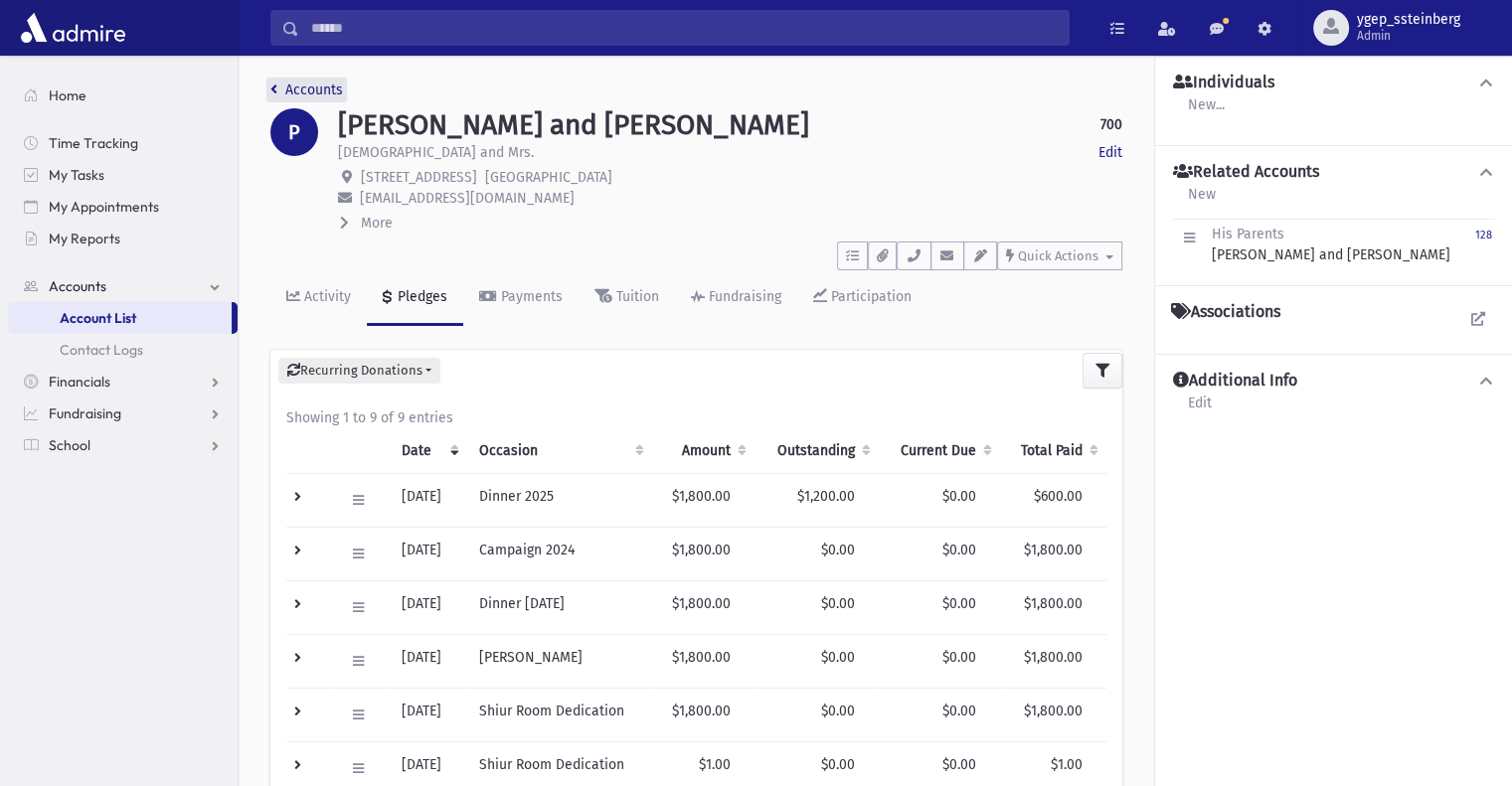 click on "Accounts" at bounding box center [306, 89] 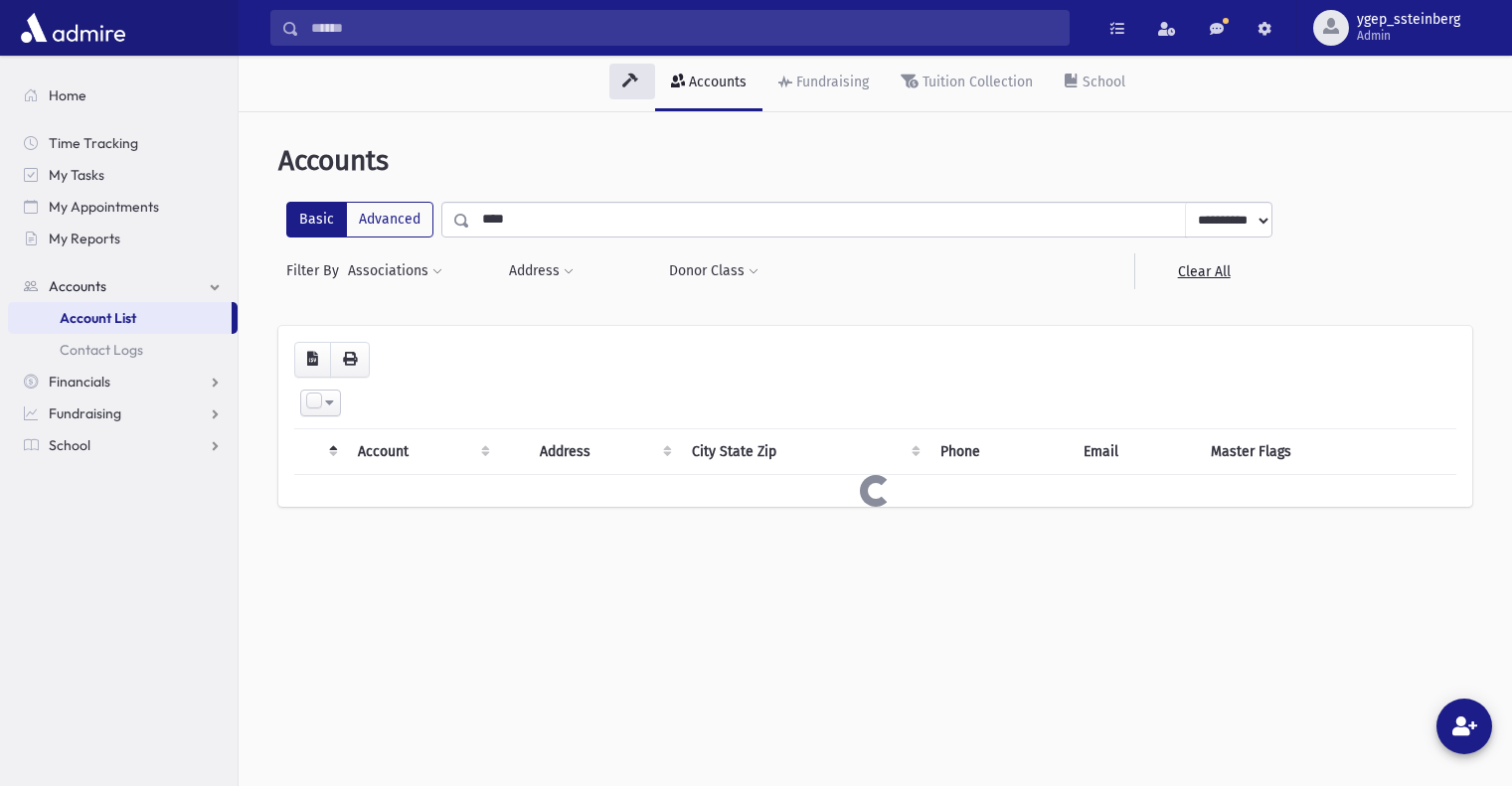 scroll, scrollTop: 0, scrollLeft: 0, axis: both 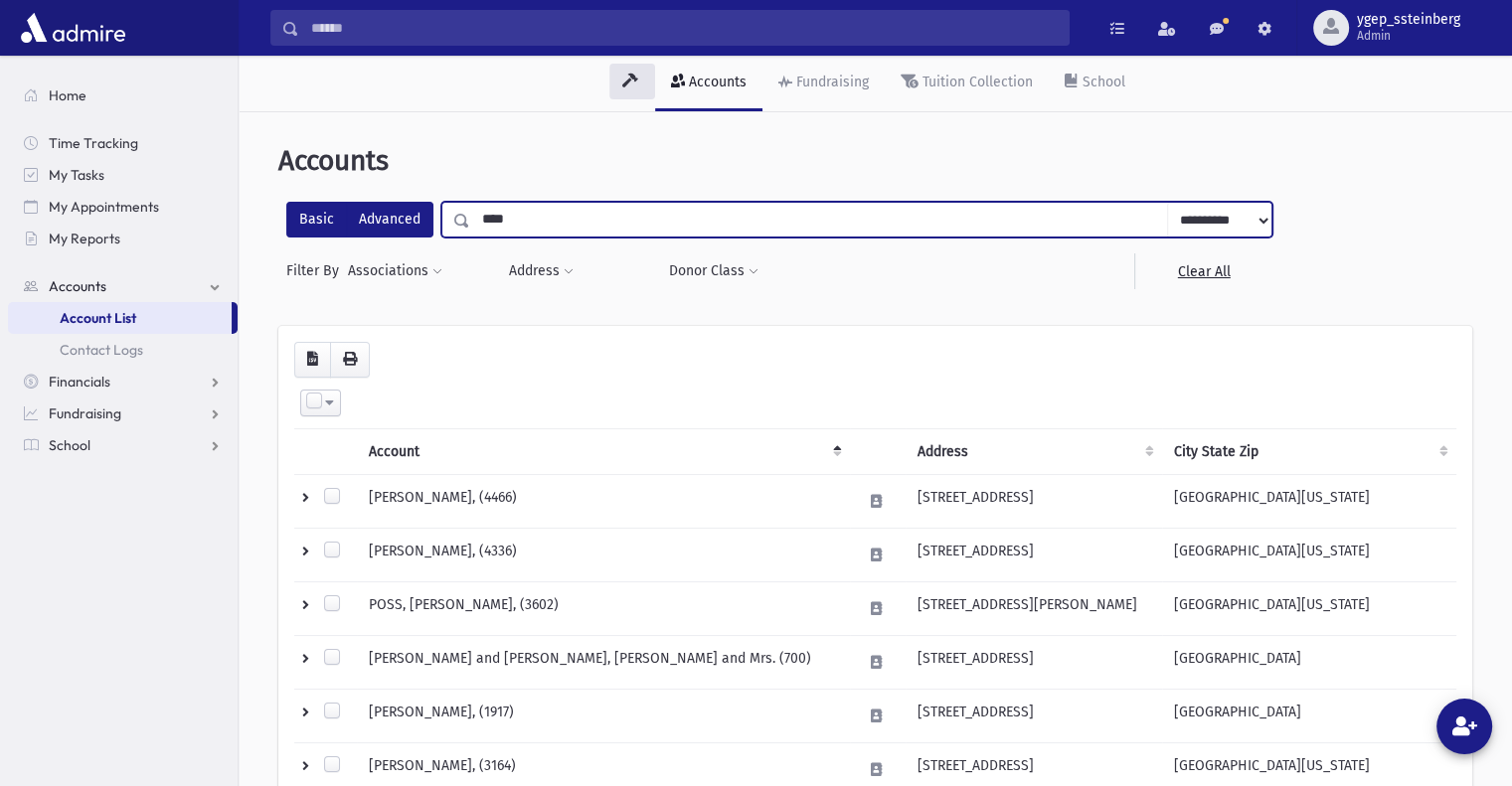 drag, startPoint x: 516, startPoint y: 220, endPoint x: 405, endPoint y: 201, distance: 112.614386 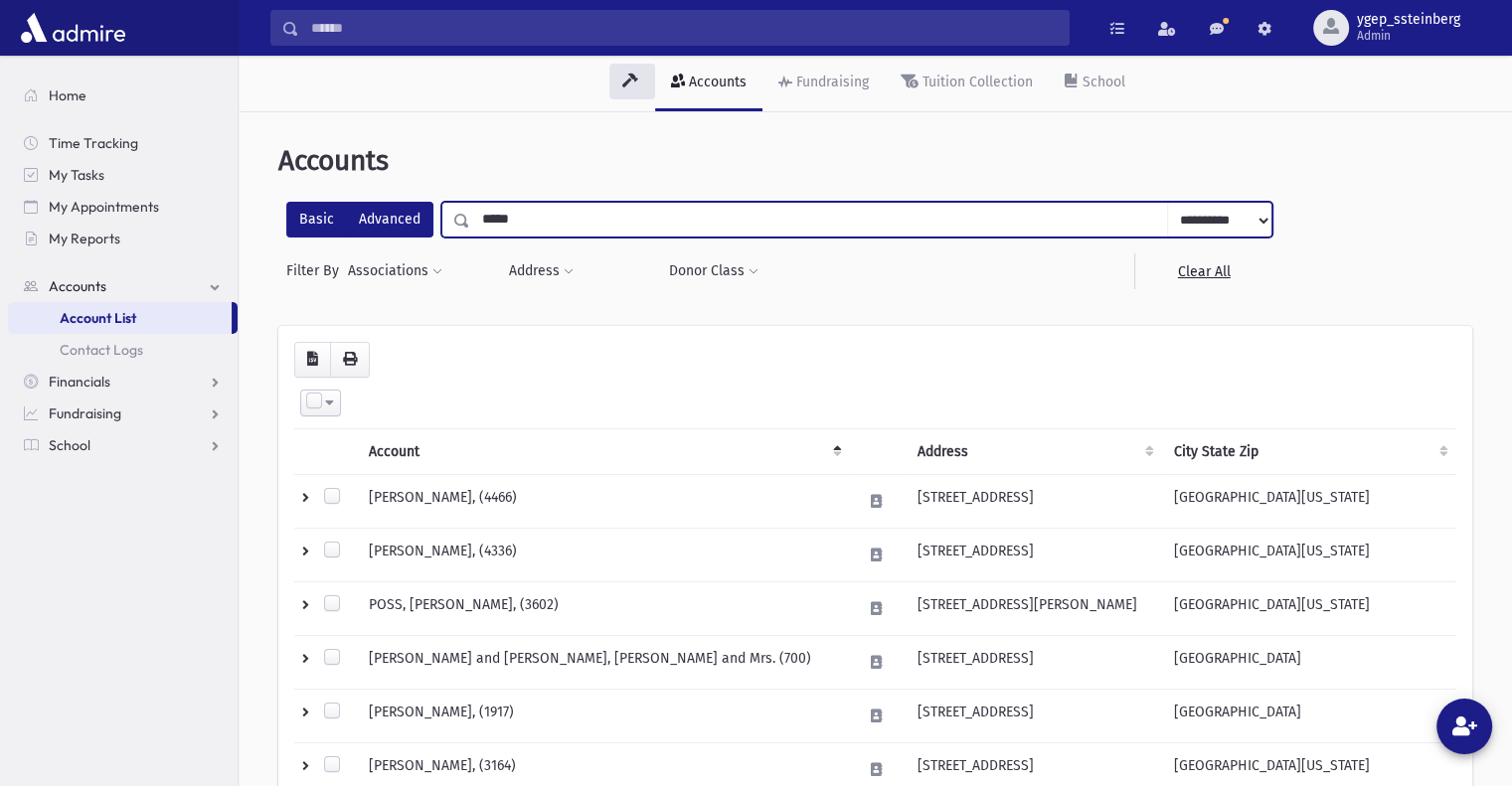 type on "*****" 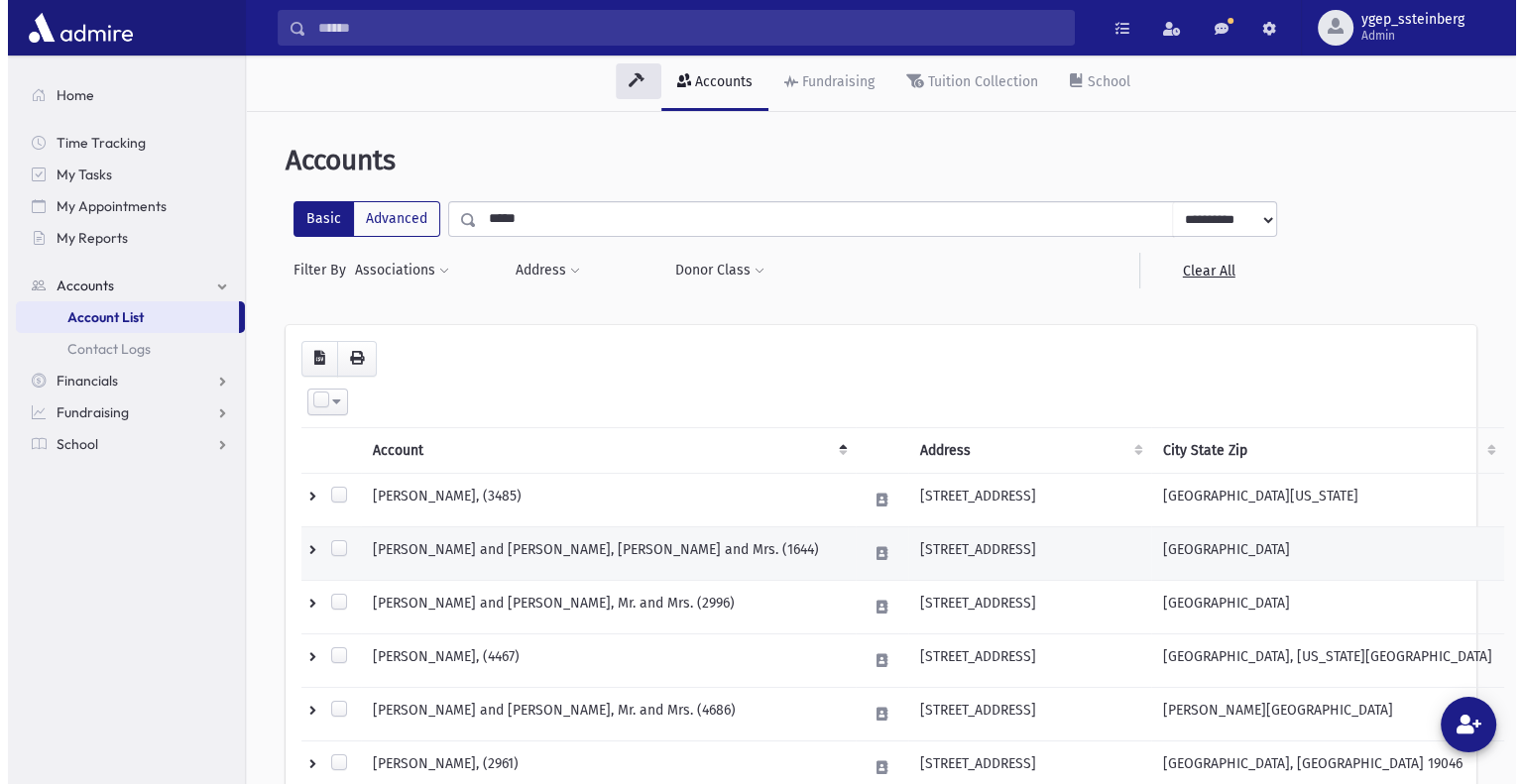 scroll, scrollTop: 165, scrollLeft: 0, axis: vertical 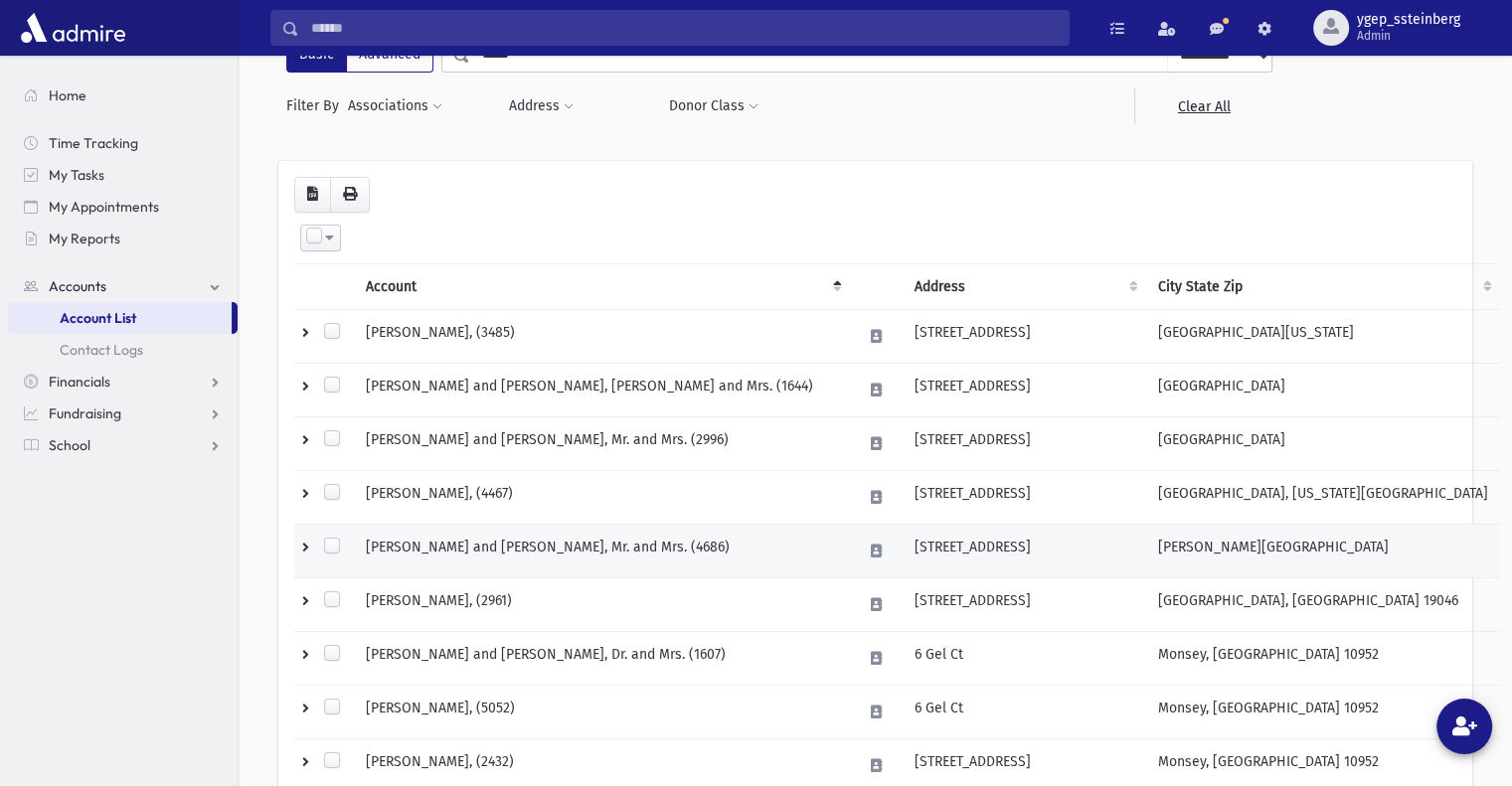 click on "[PERSON_NAME] and [PERSON_NAME], Mr. and Mrs. (4686)" at bounding box center (601, 550) 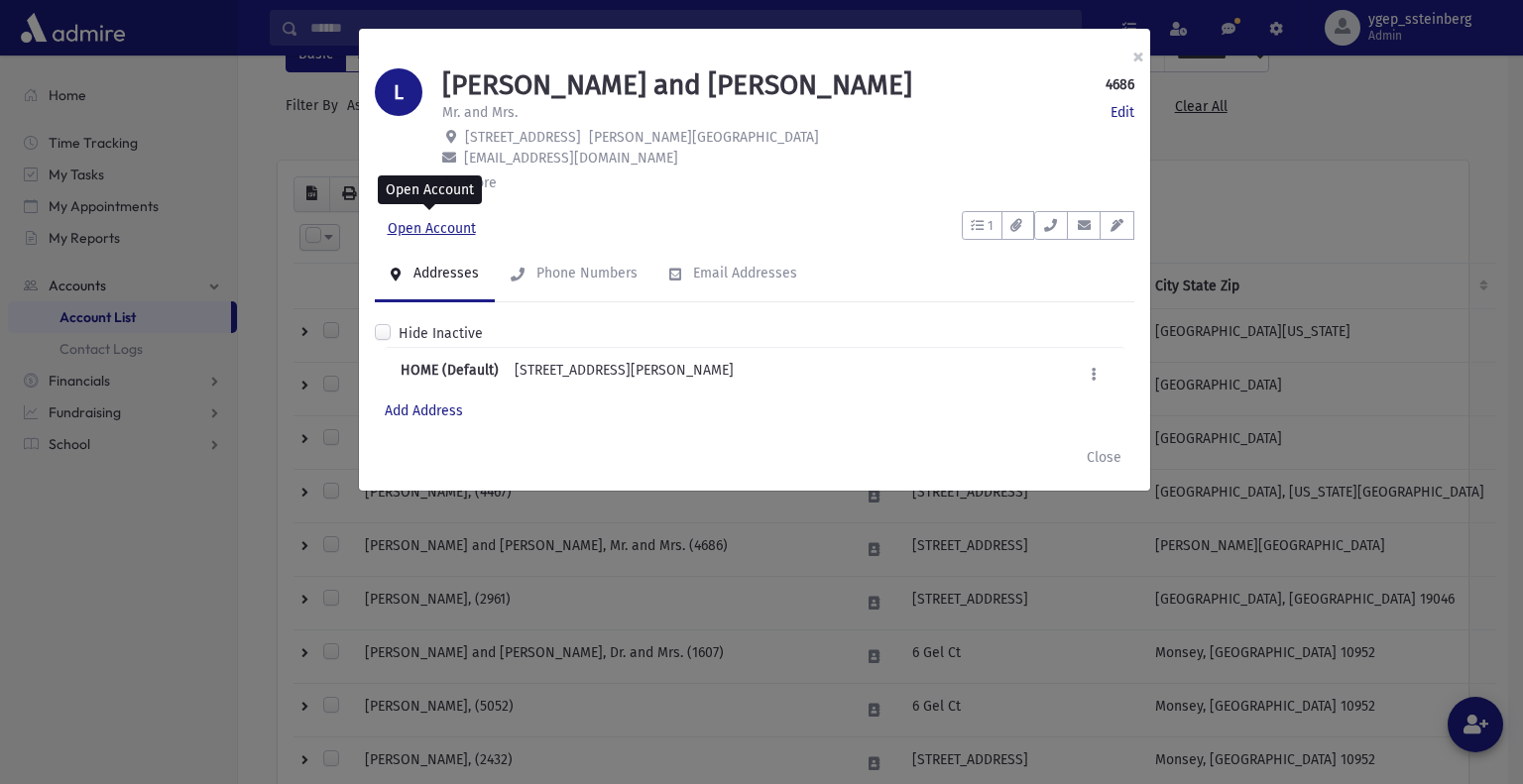 click on "Open Account" at bounding box center [431, 229] 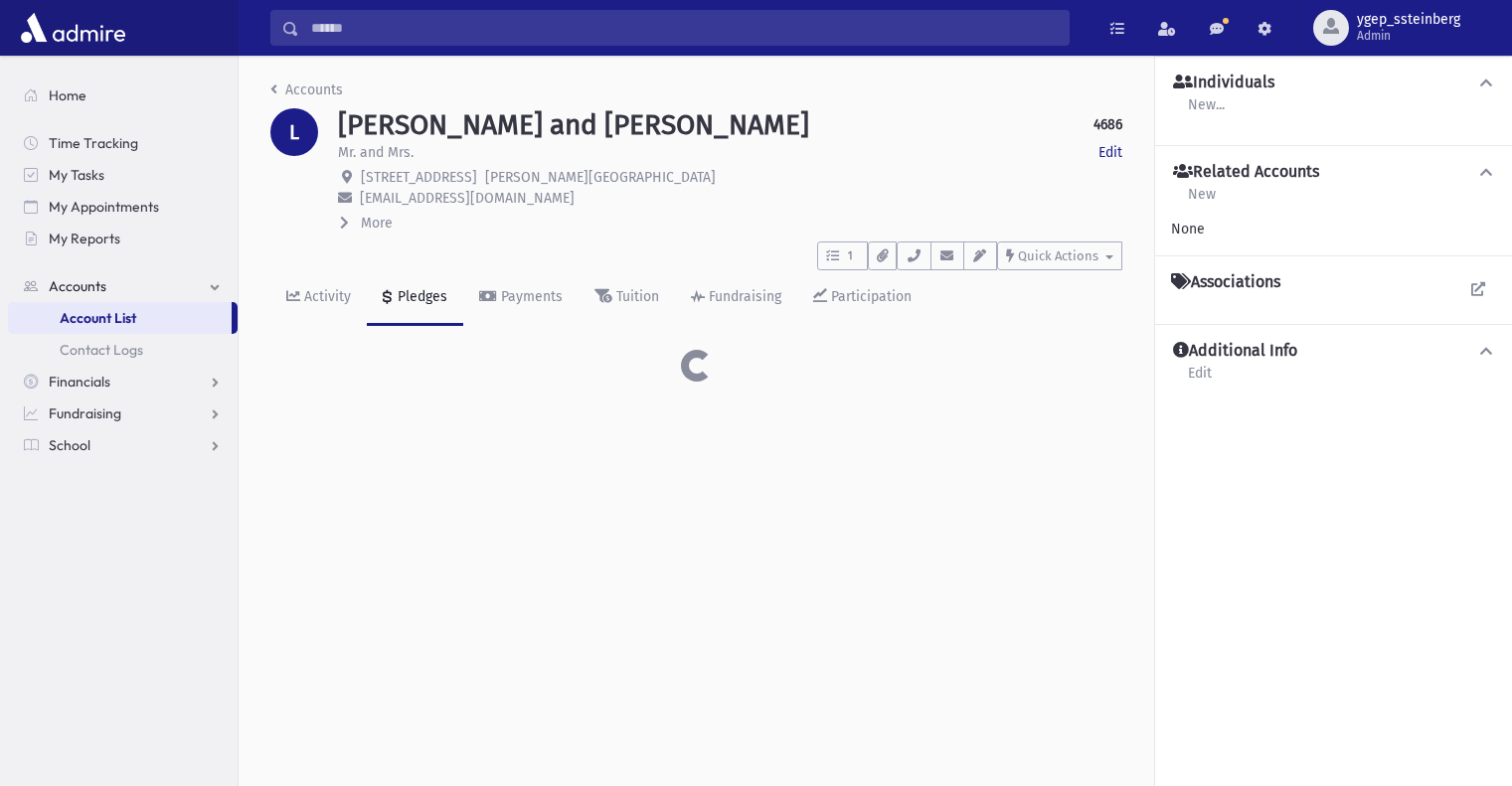 scroll, scrollTop: 0, scrollLeft: 0, axis: both 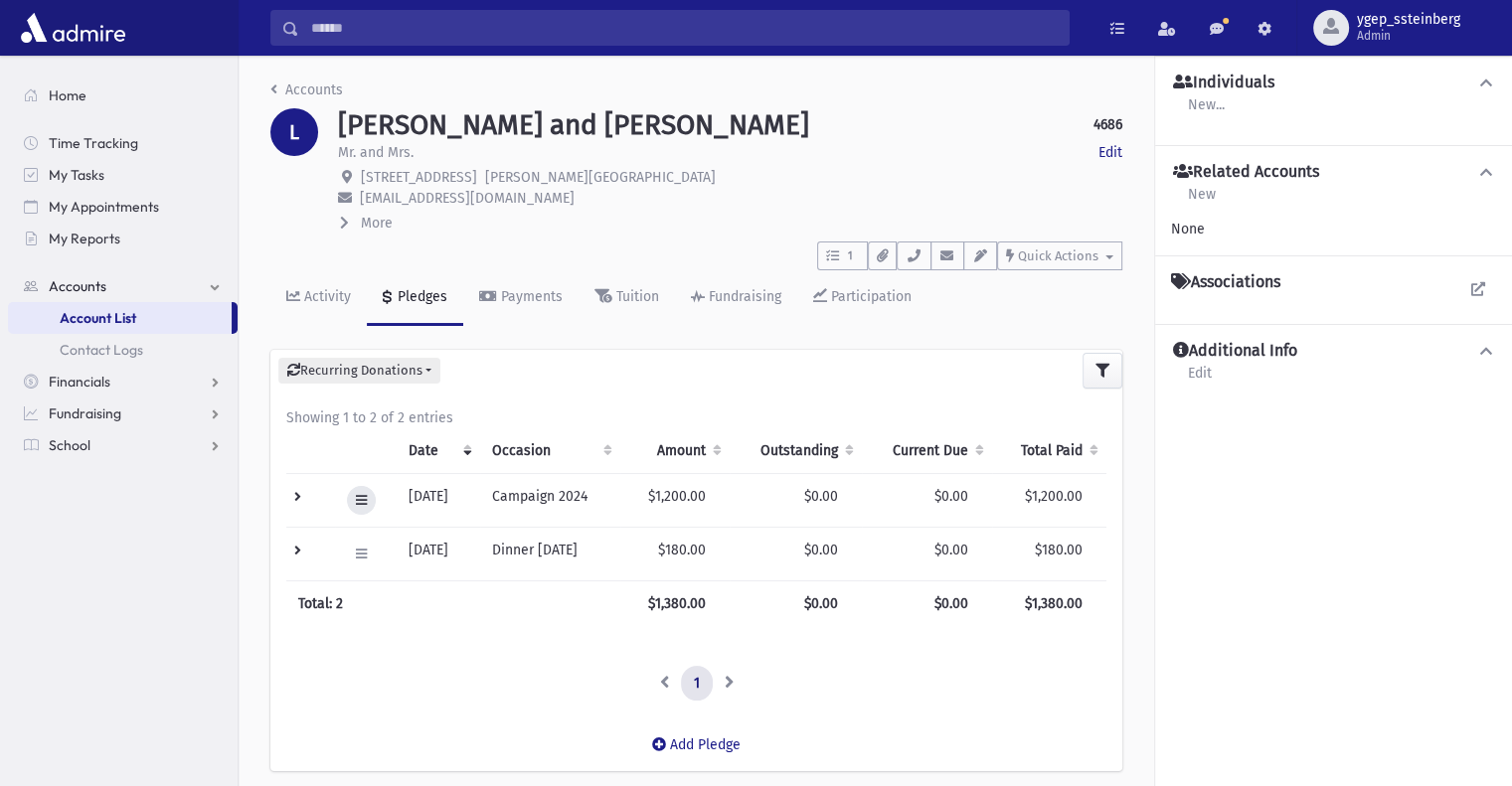 click at bounding box center [361, 500] 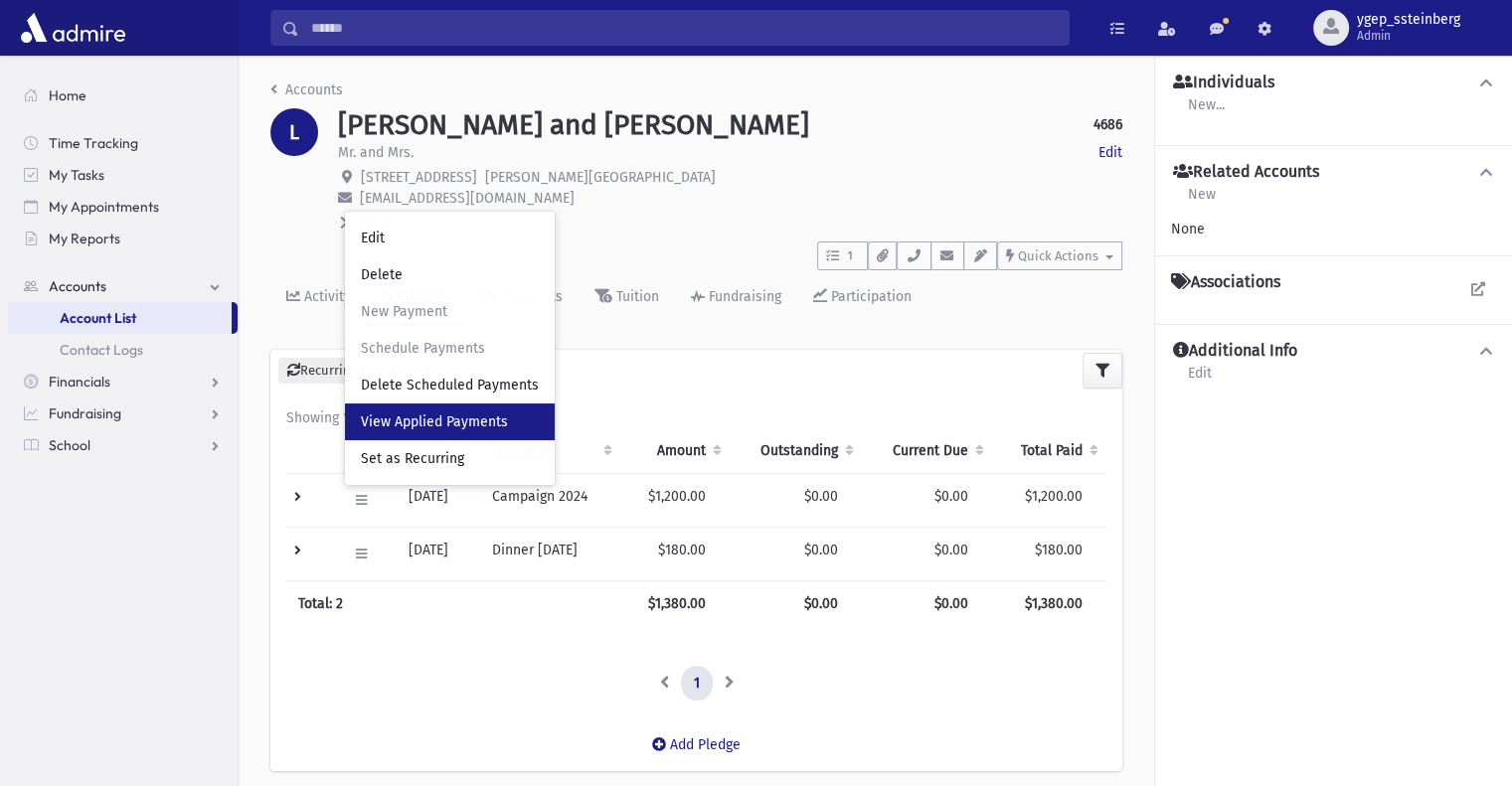 click on "View Applied Payments" at bounding box center (434, 421) 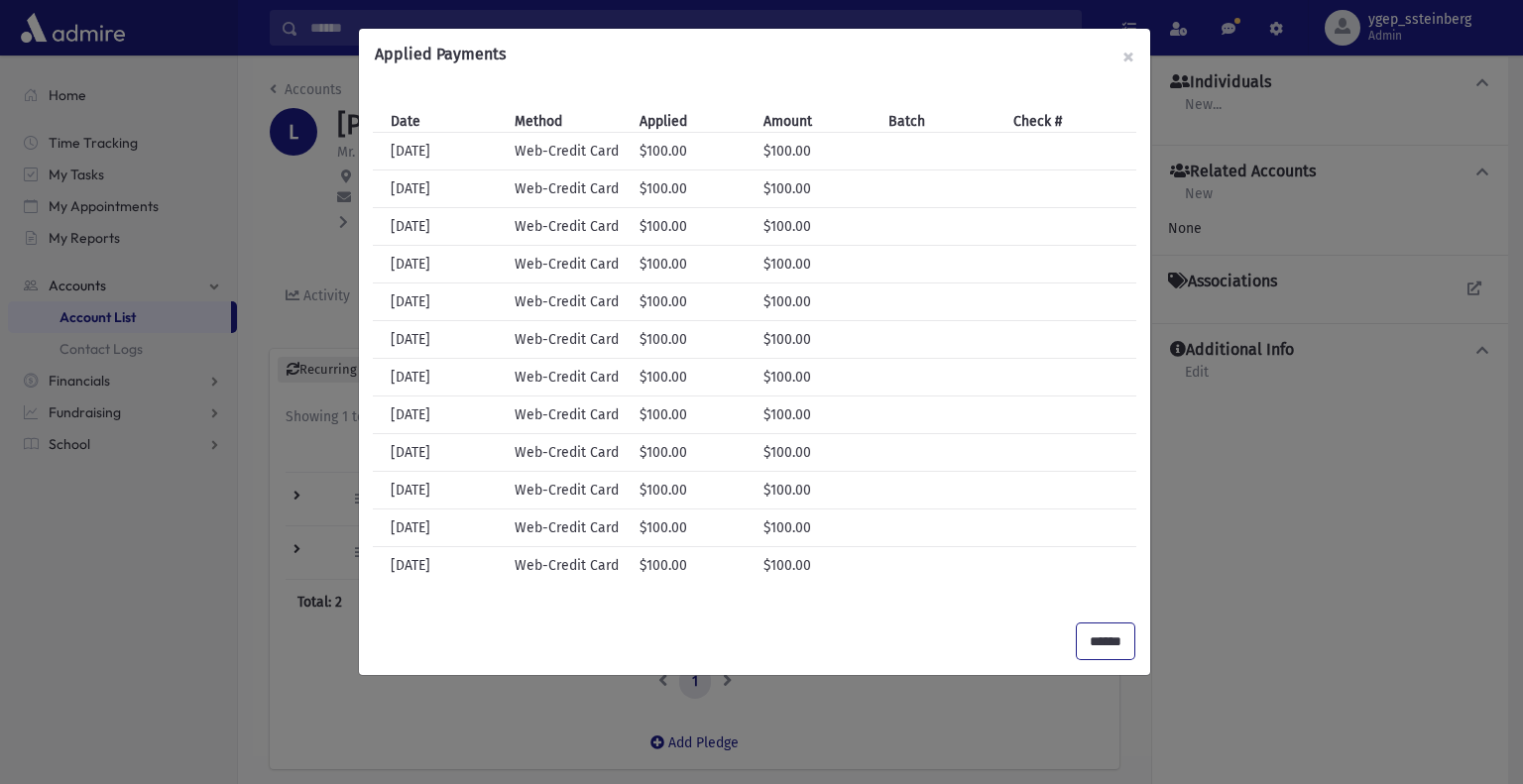 click on "******" at bounding box center (1106, 641) 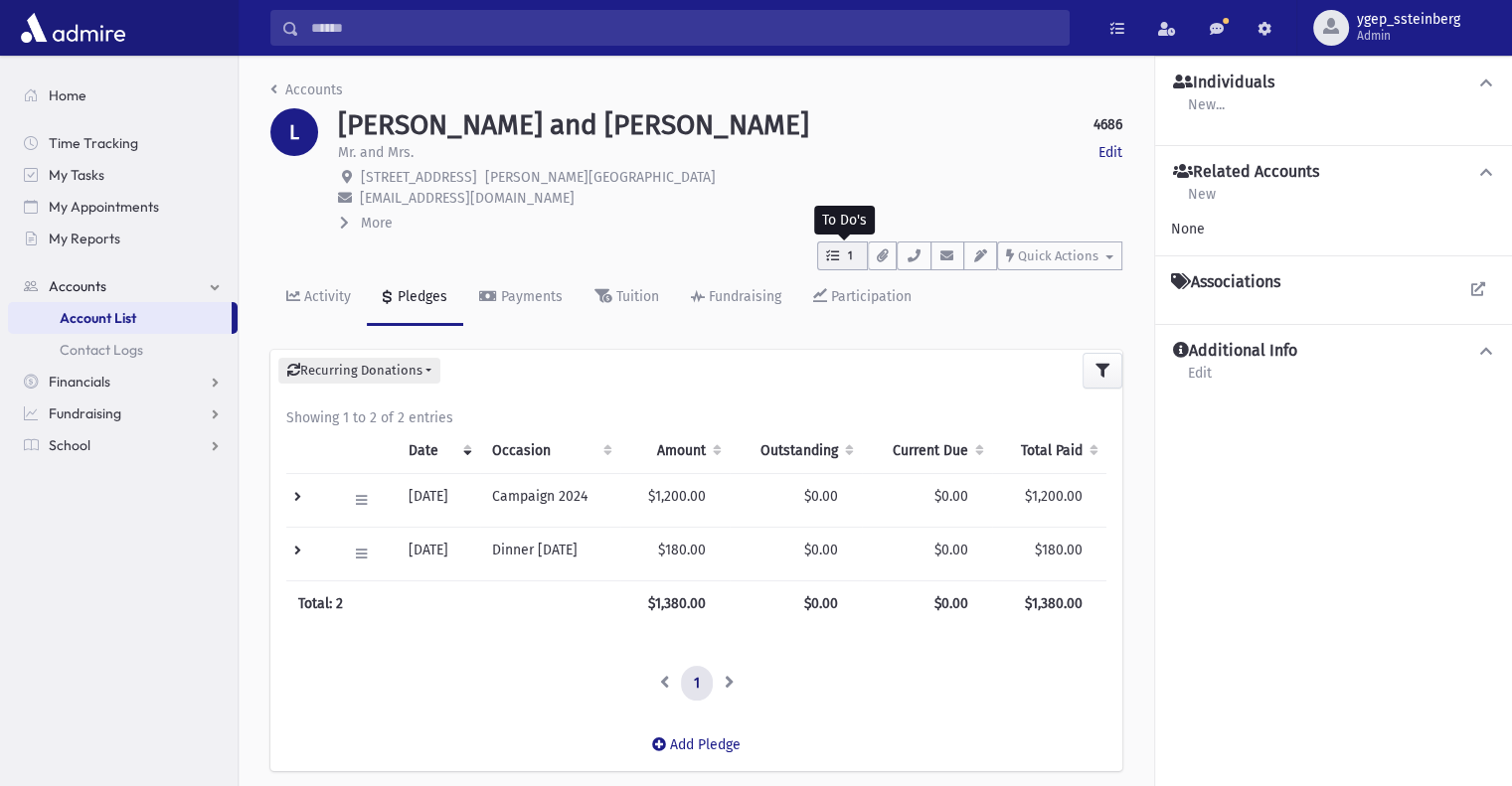 click on "1" at bounding box center [842, 255] 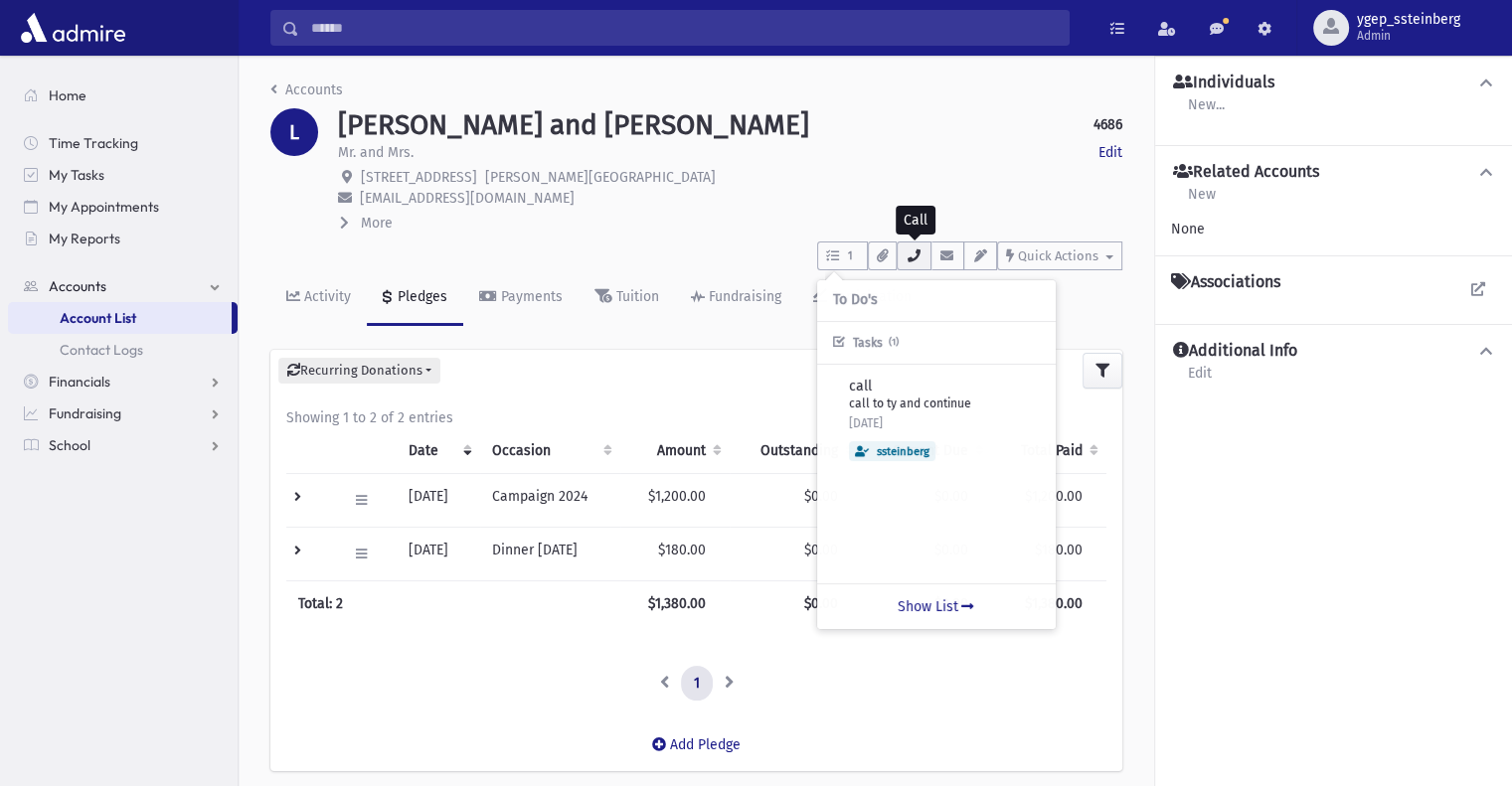 click at bounding box center [914, 255] 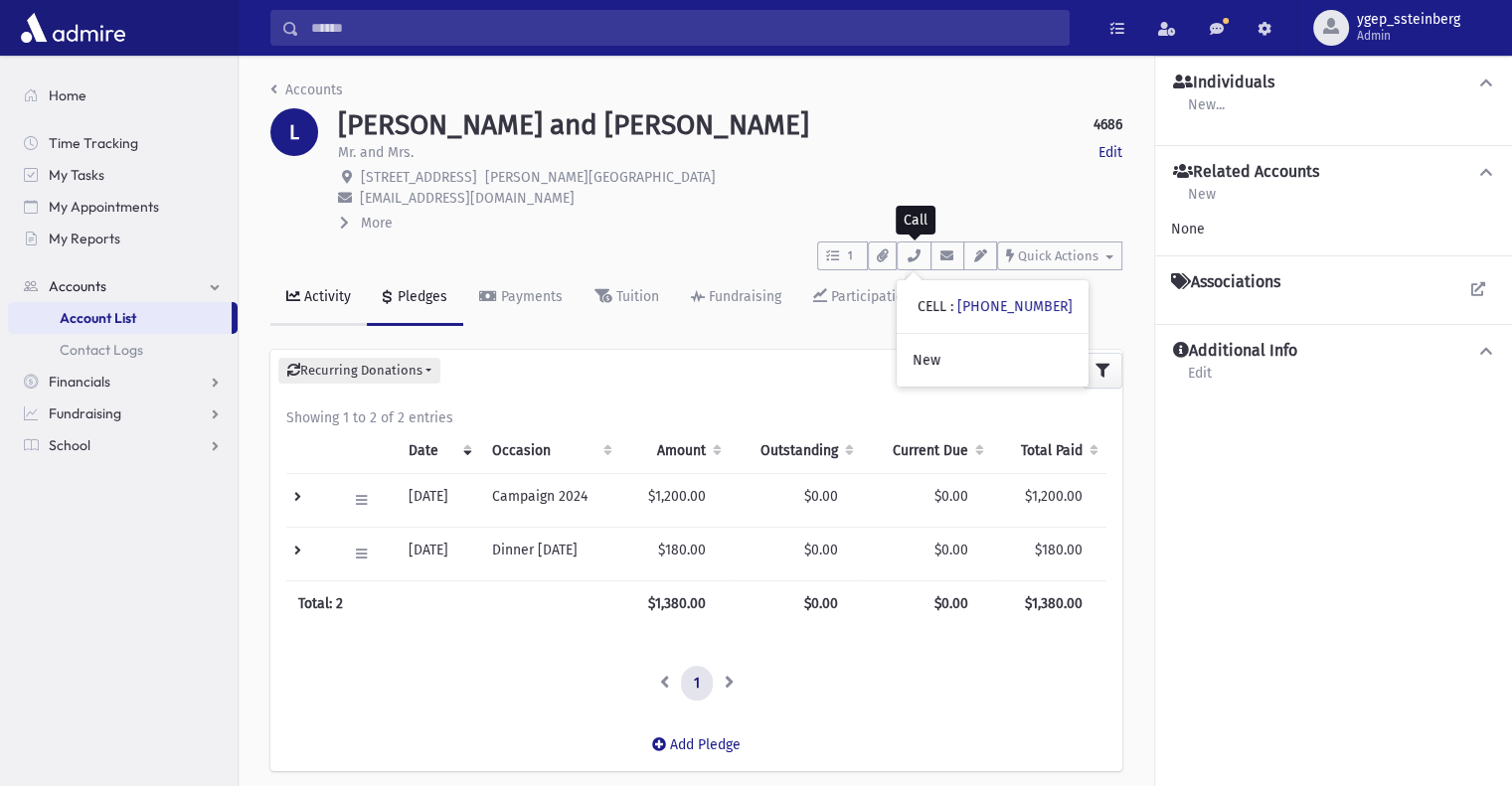 click on "Activity" at bounding box center (325, 296) 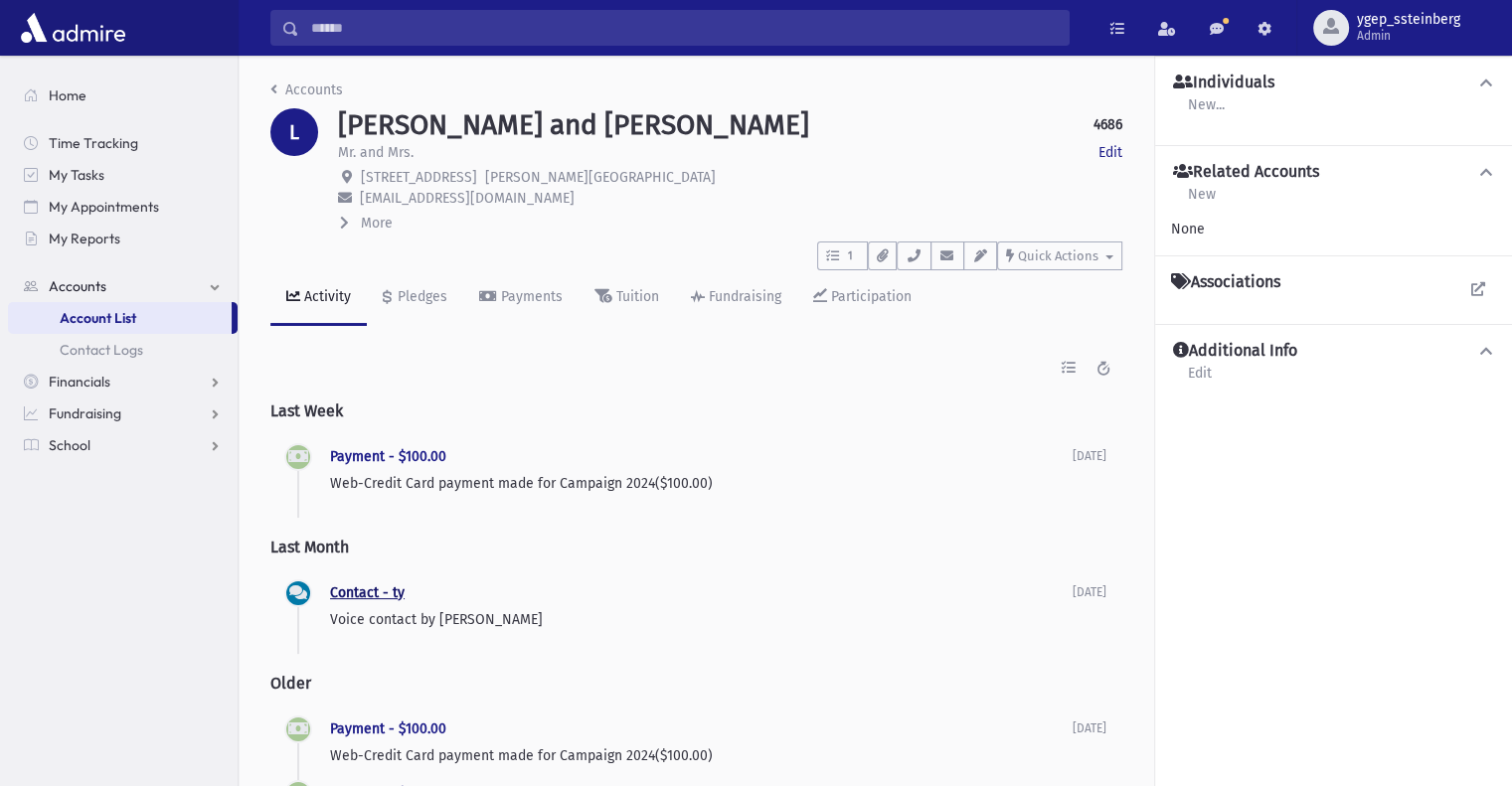 click on "Contact - ty" at bounding box center [367, 592] 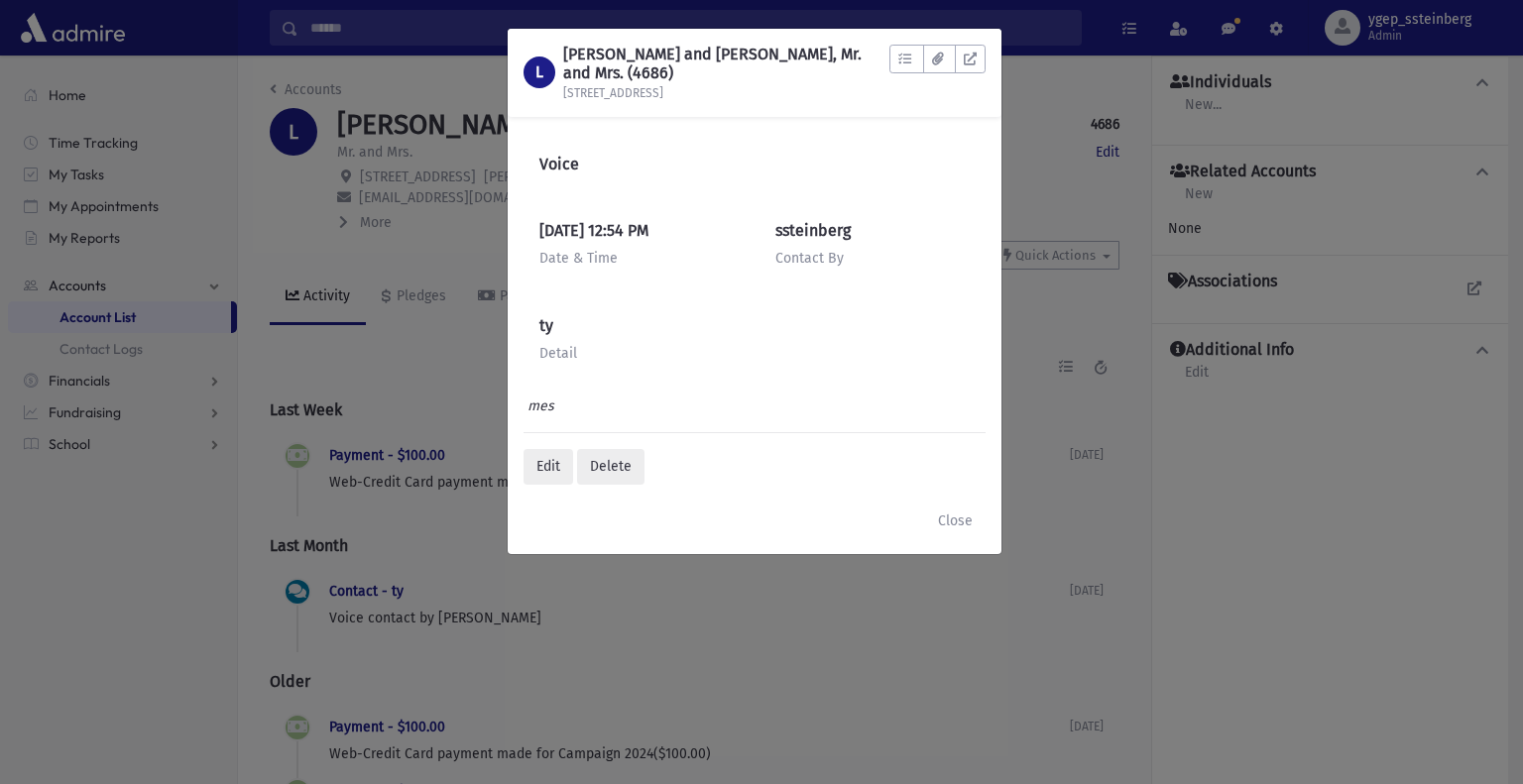 click on "L
LEVIN, Jack and Donna, Mr. and Mrs. (4686)
8109 Brookside Rd
To Do's
No open tasks
Show List
Documents
No documents
Show List" at bounding box center [762, 392] 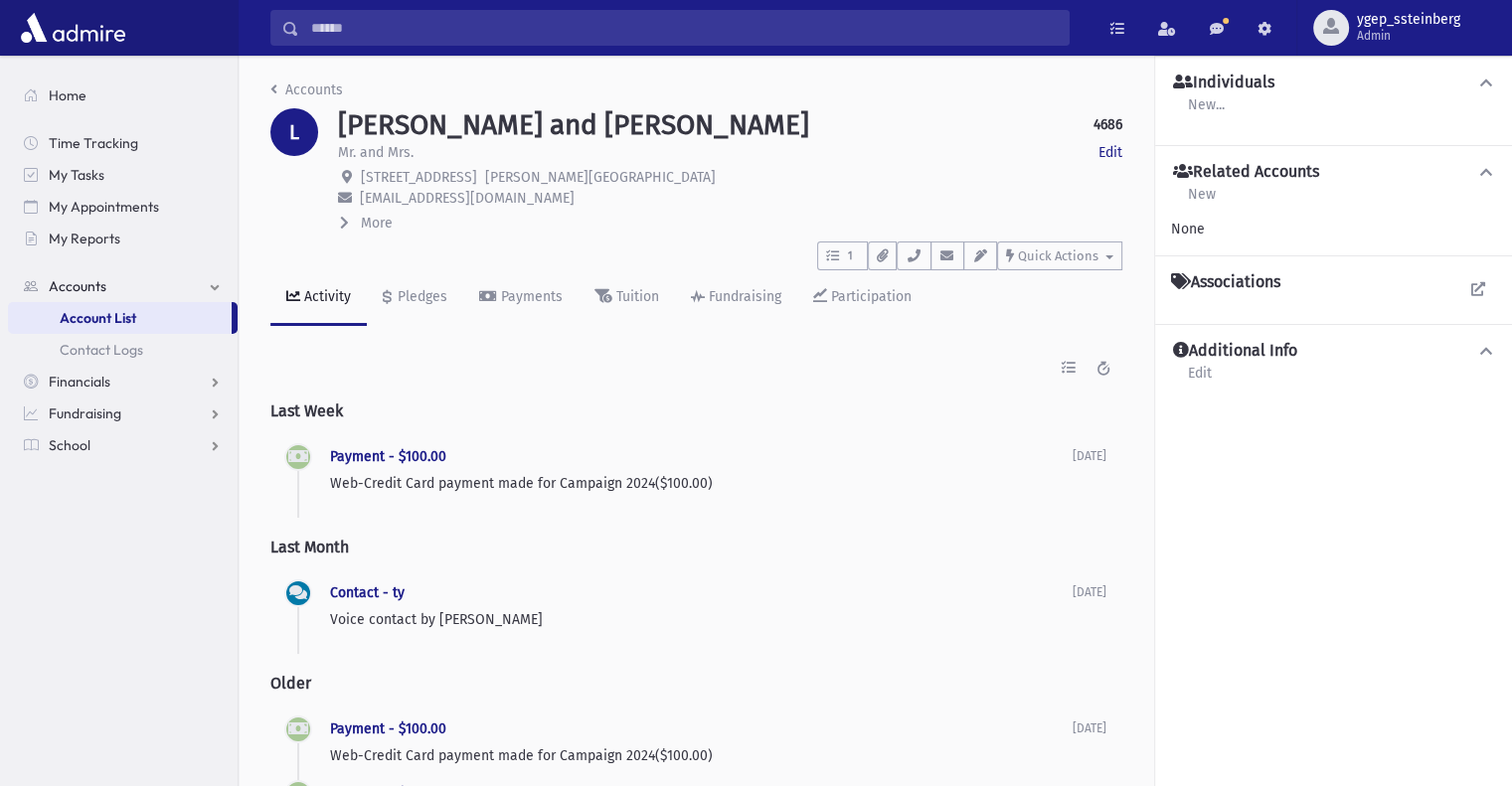 click on "More" at bounding box center (730, 224) 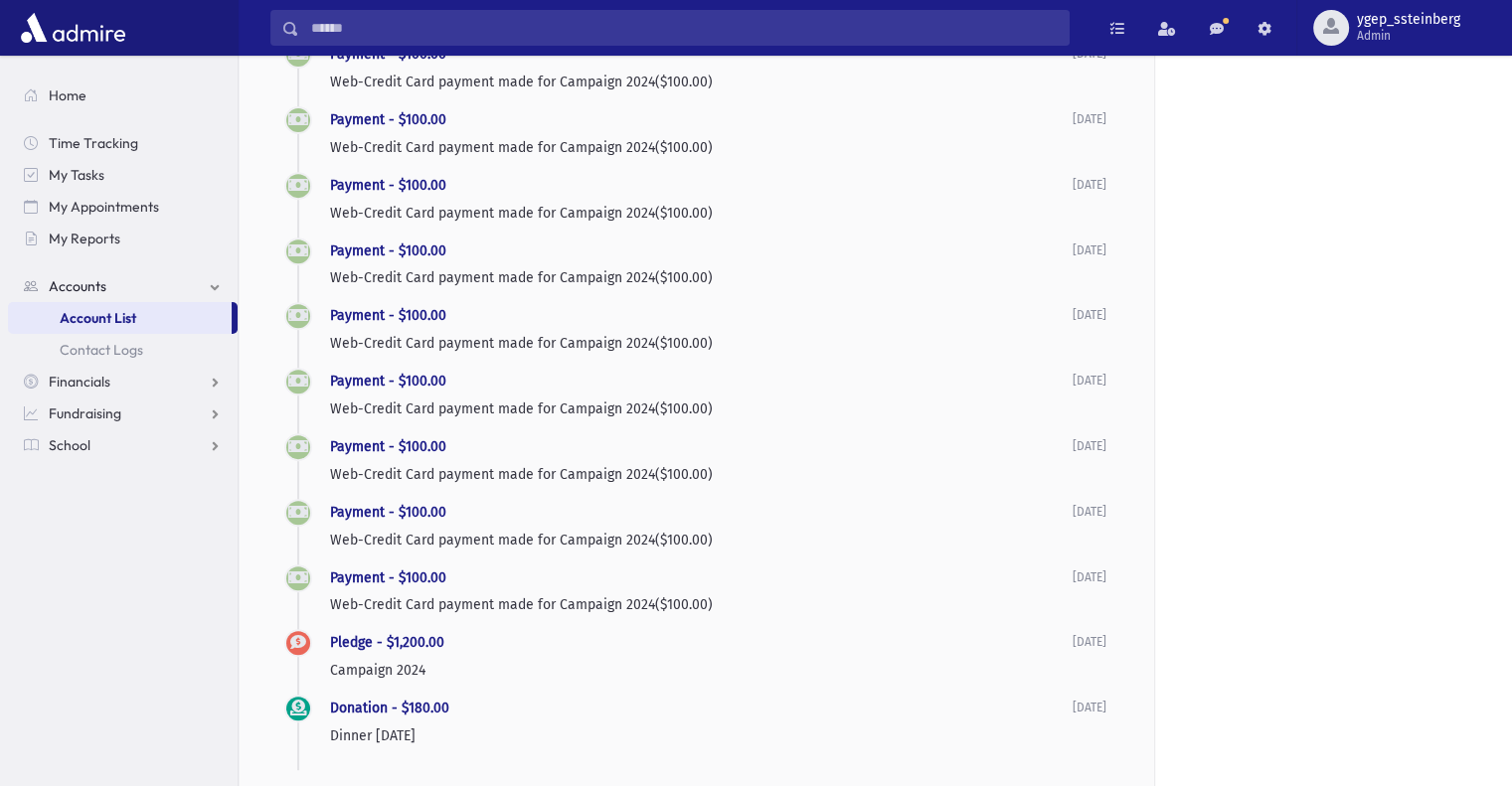 scroll, scrollTop: 876, scrollLeft: 0, axis: vertical 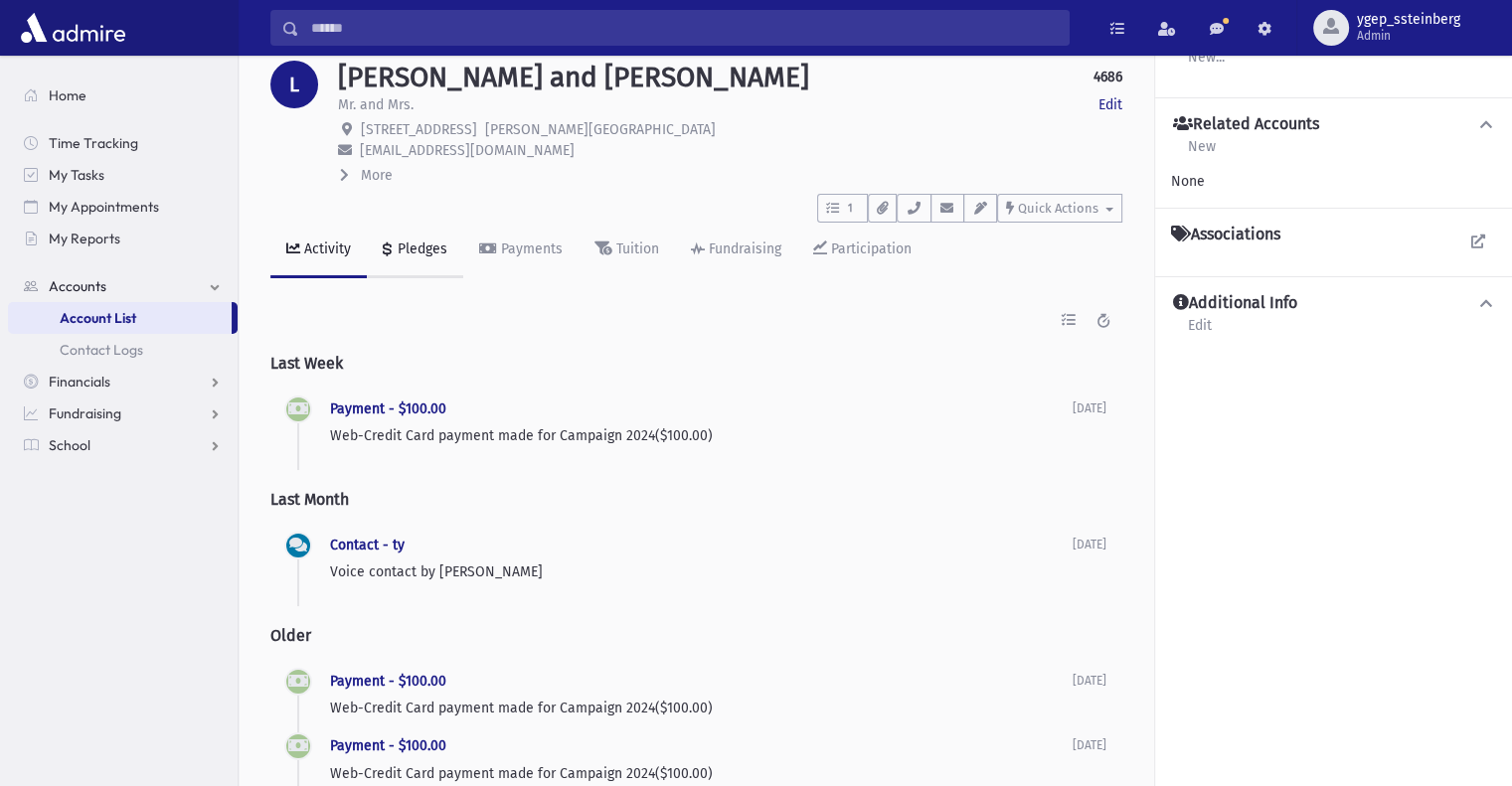 click on "Pledges" at bounding box center [415, 250] 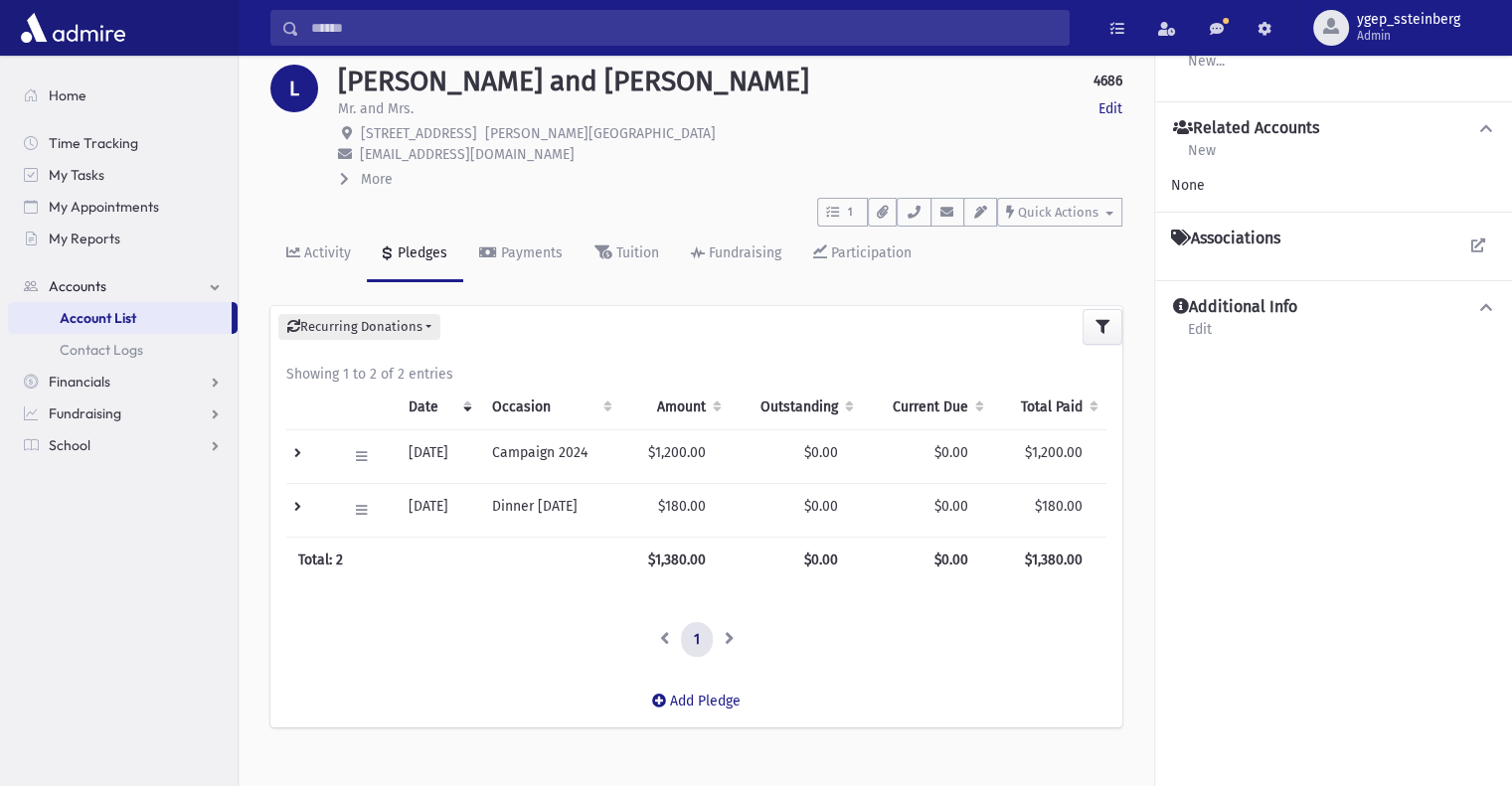 scroll, scrollTop: 48, scrollLeft: 0, axis: vertical 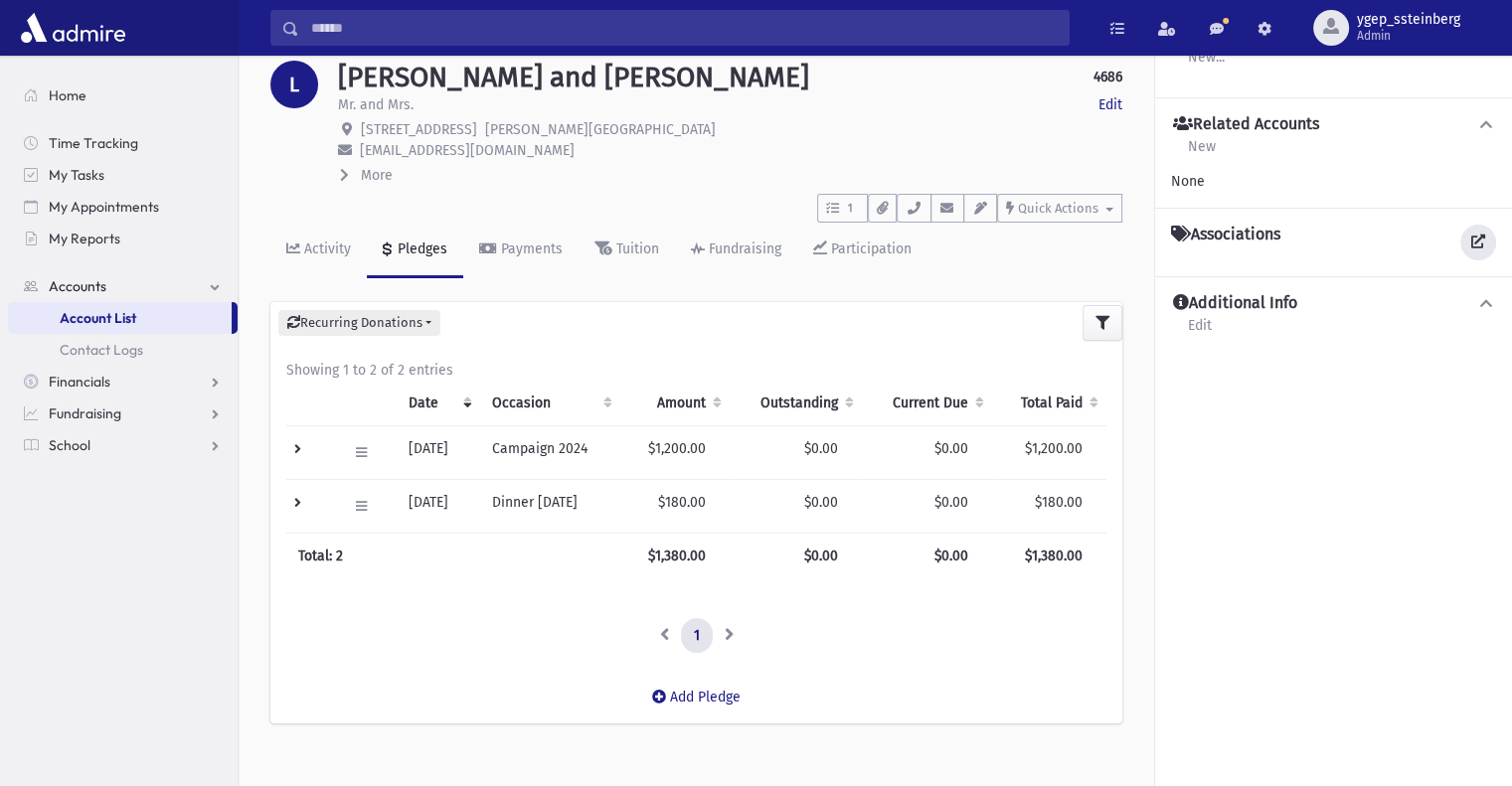 click at bounding box center (1478, 241) 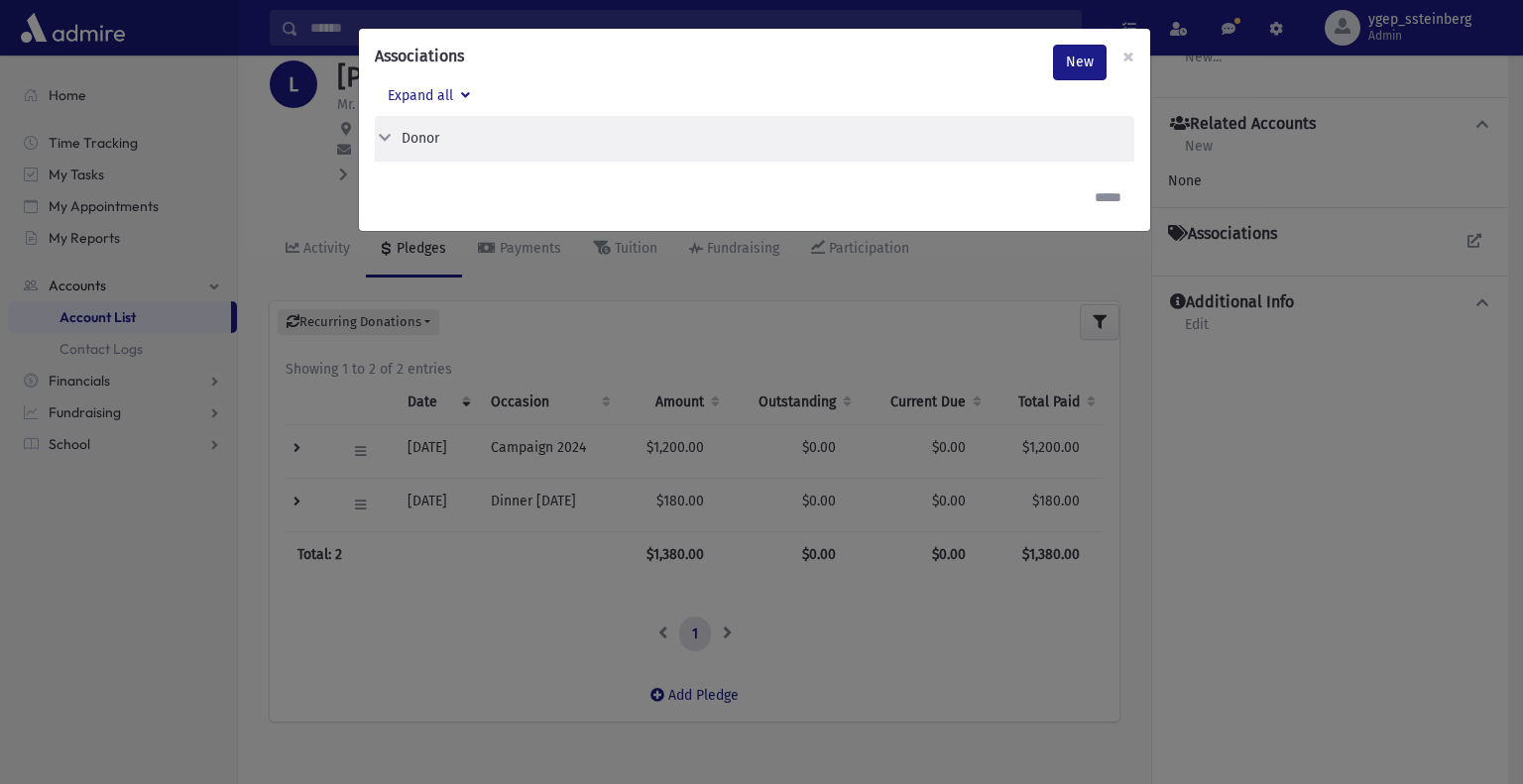 click on "Associations
New
×
Expand all
Donor
Edit
Delete
Donor" at bounding box center (762, 392) 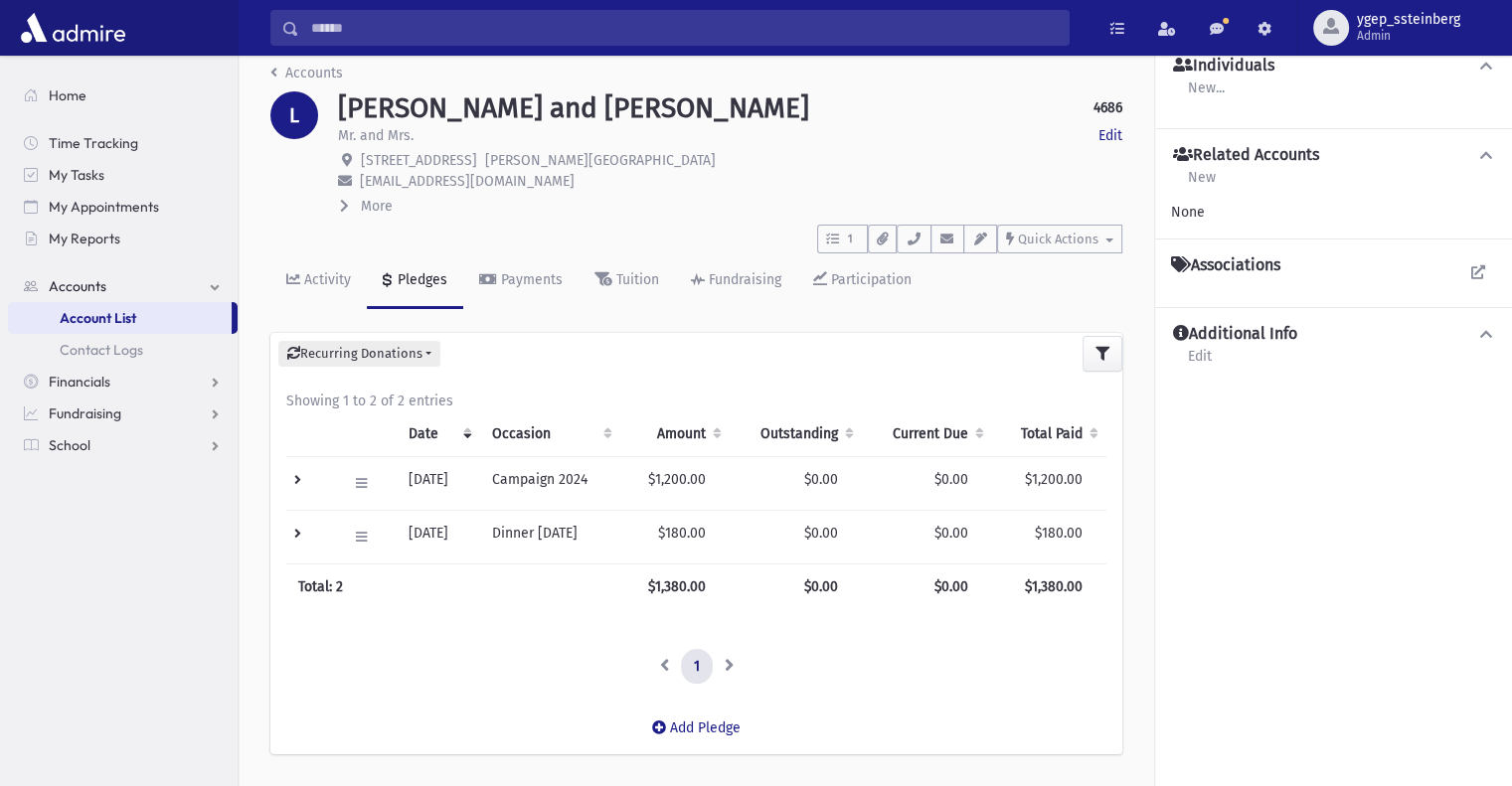 scroll, scrollTop: 0, scrollLeft: 0, axis: both 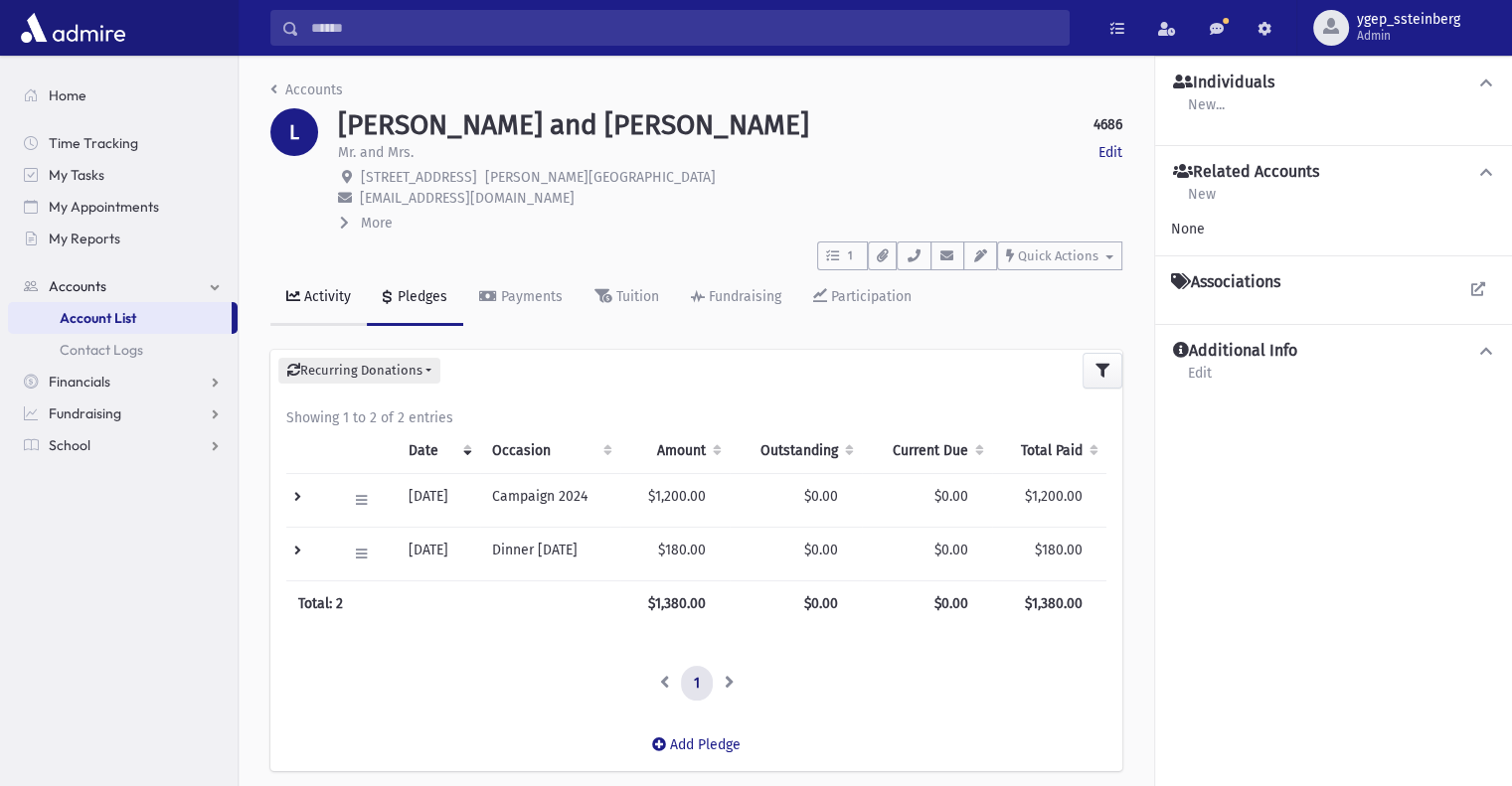 click on "Activity" at bounding box center (325, 296) 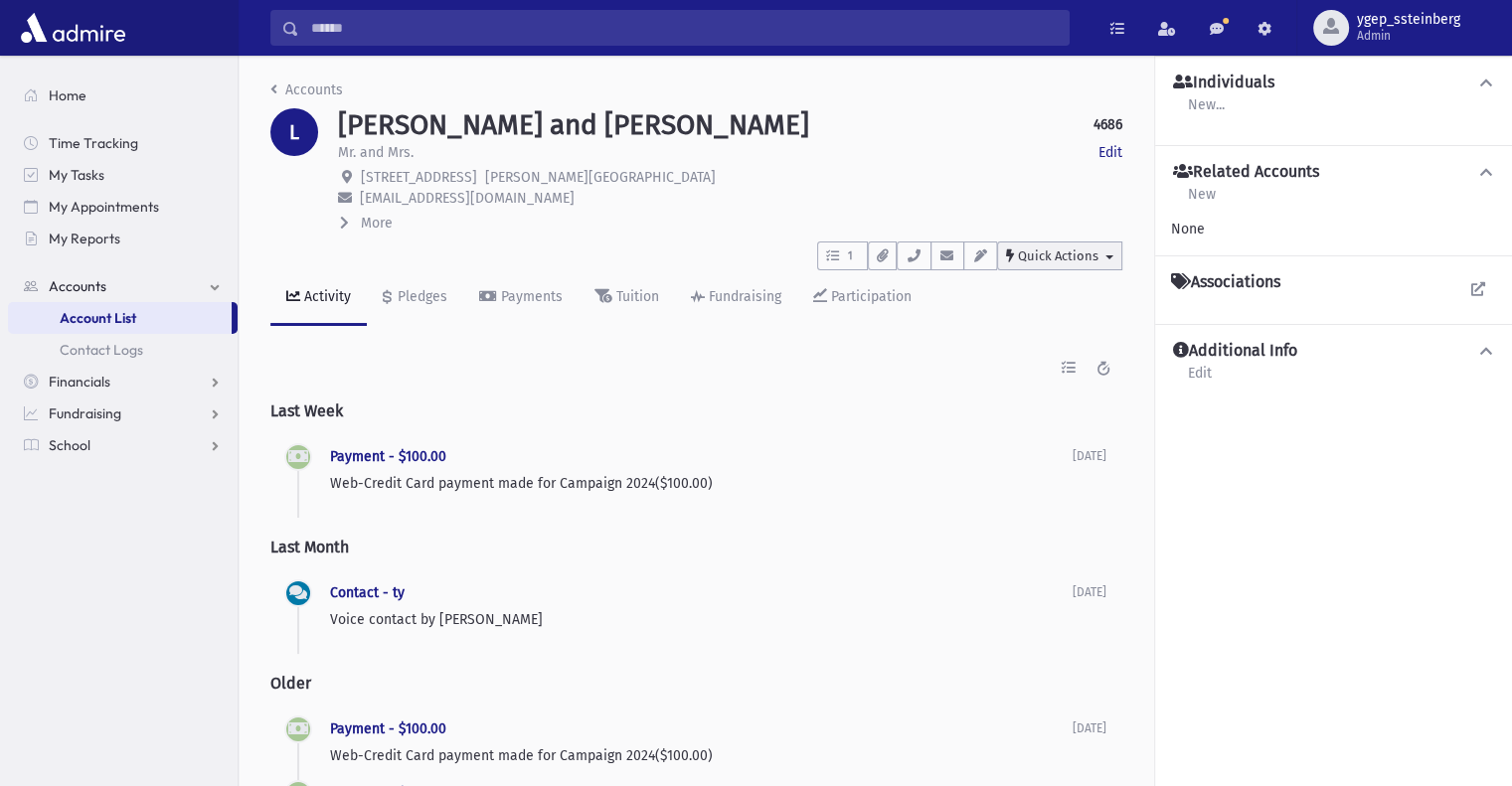 click on "Quick Actions" at bounding box center (1058, 255) 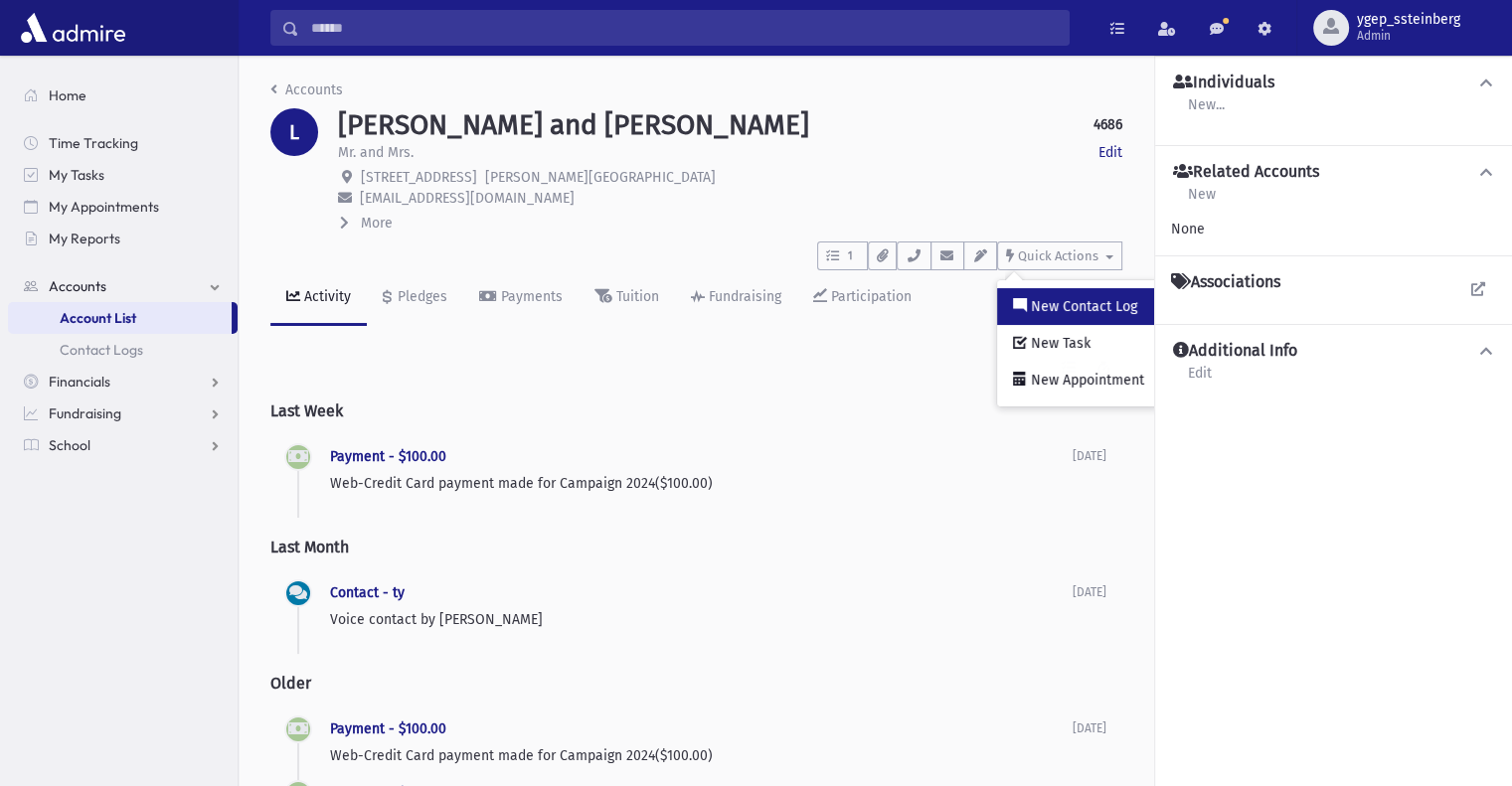 click on "New Contact Log" at bounding box center (1082, 306) 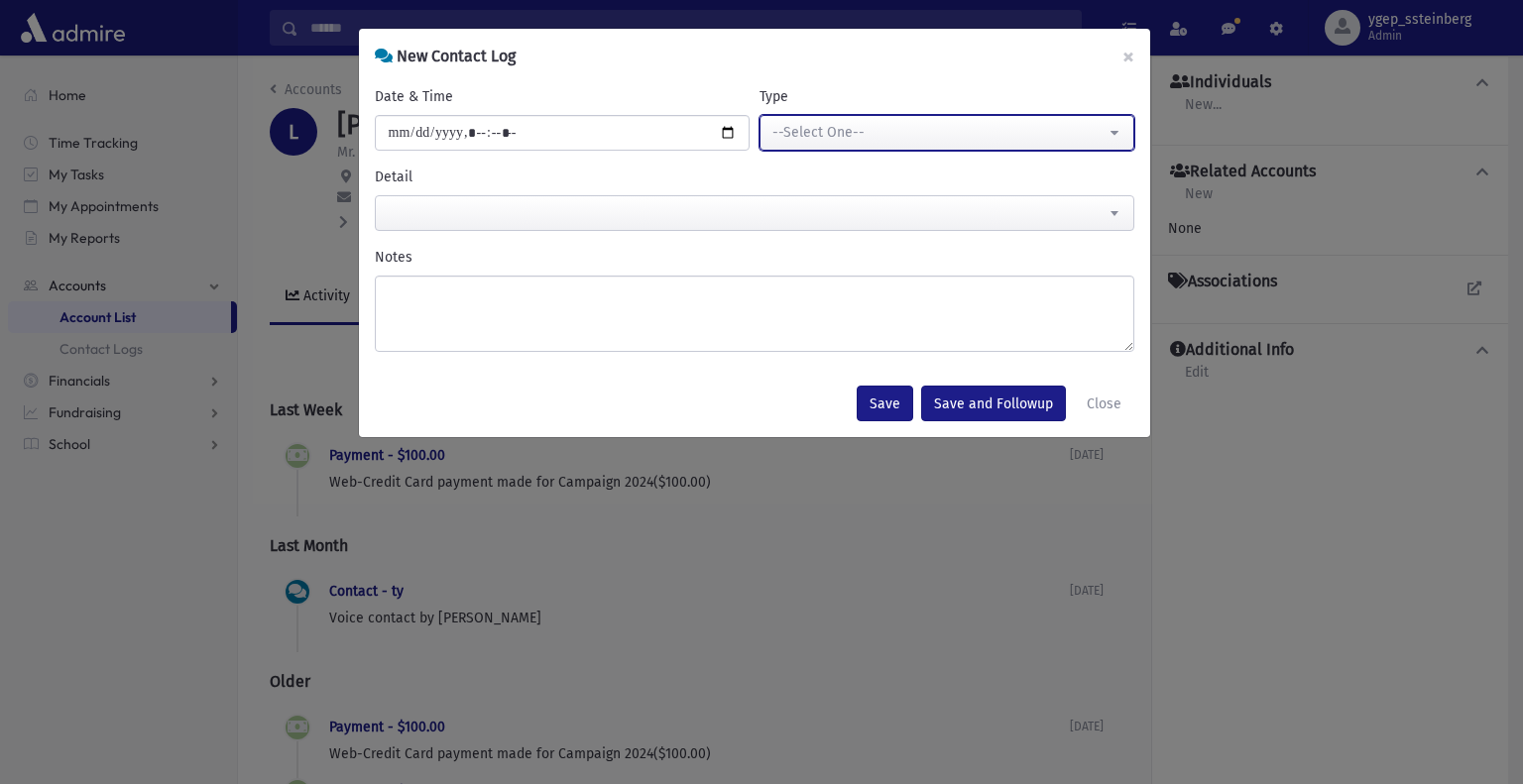 click on "--Select One--" at bounding box center [939, 132] 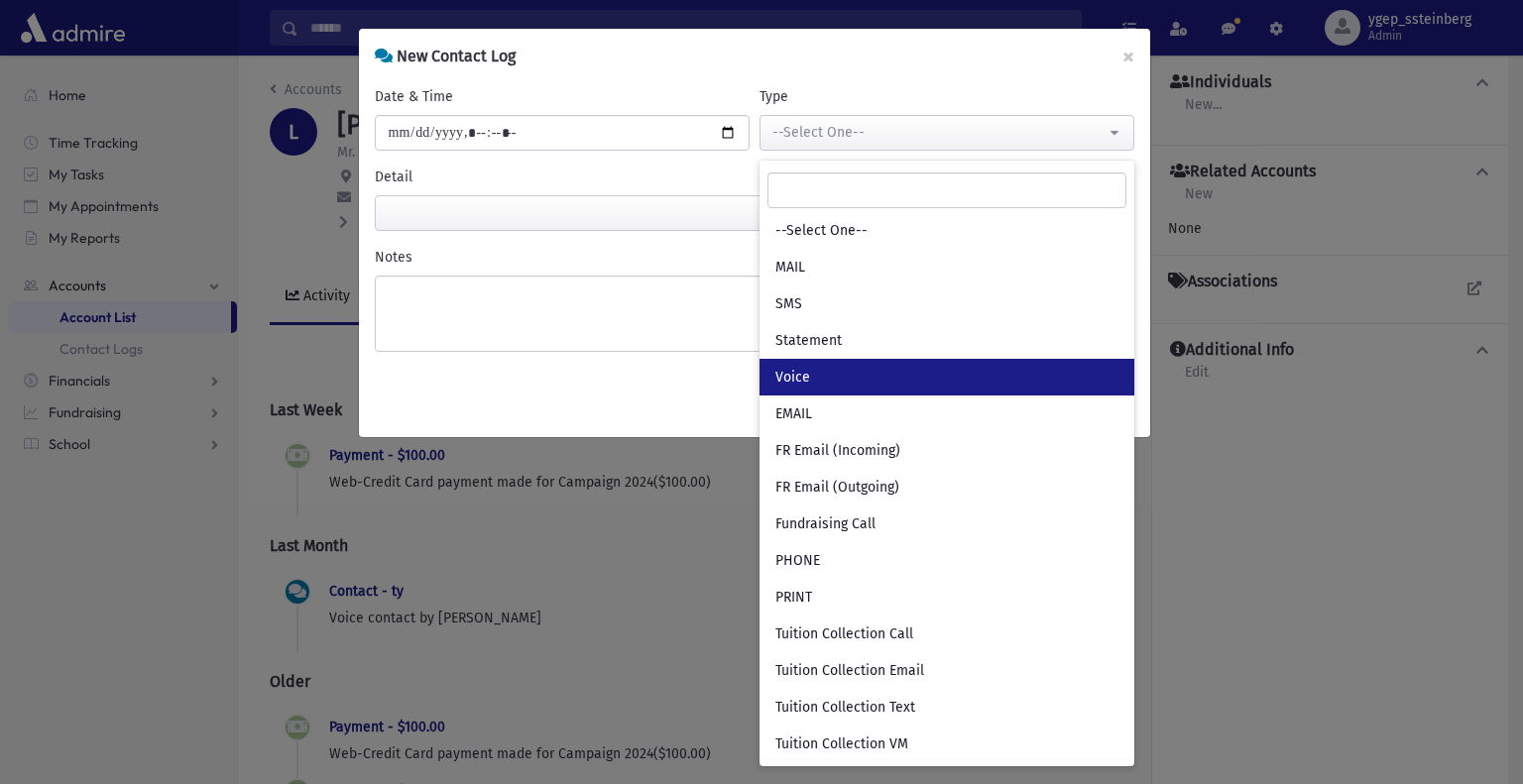 click on "Voice" at bounding box center [947, 377] 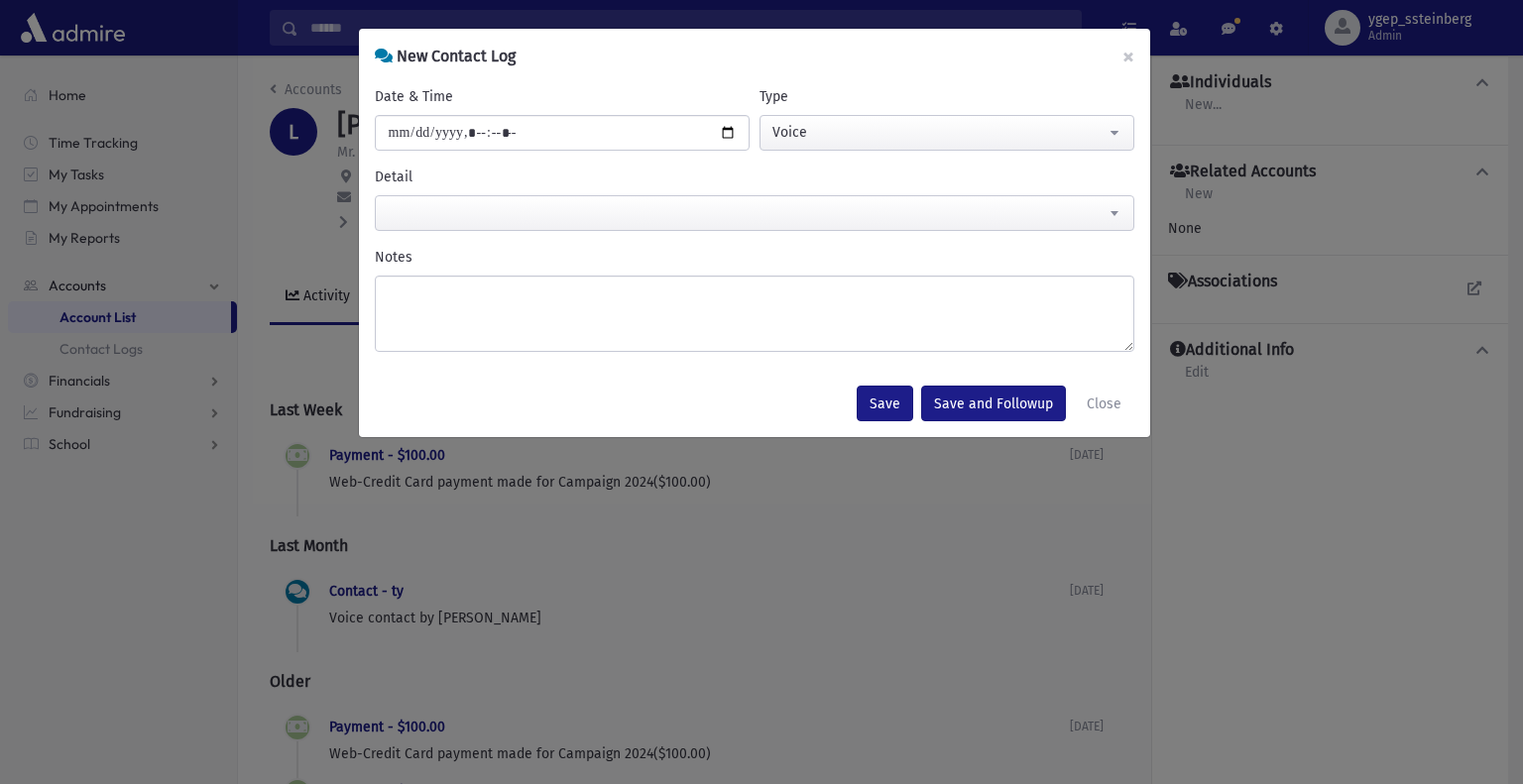 click at bounding box center (755, 213) 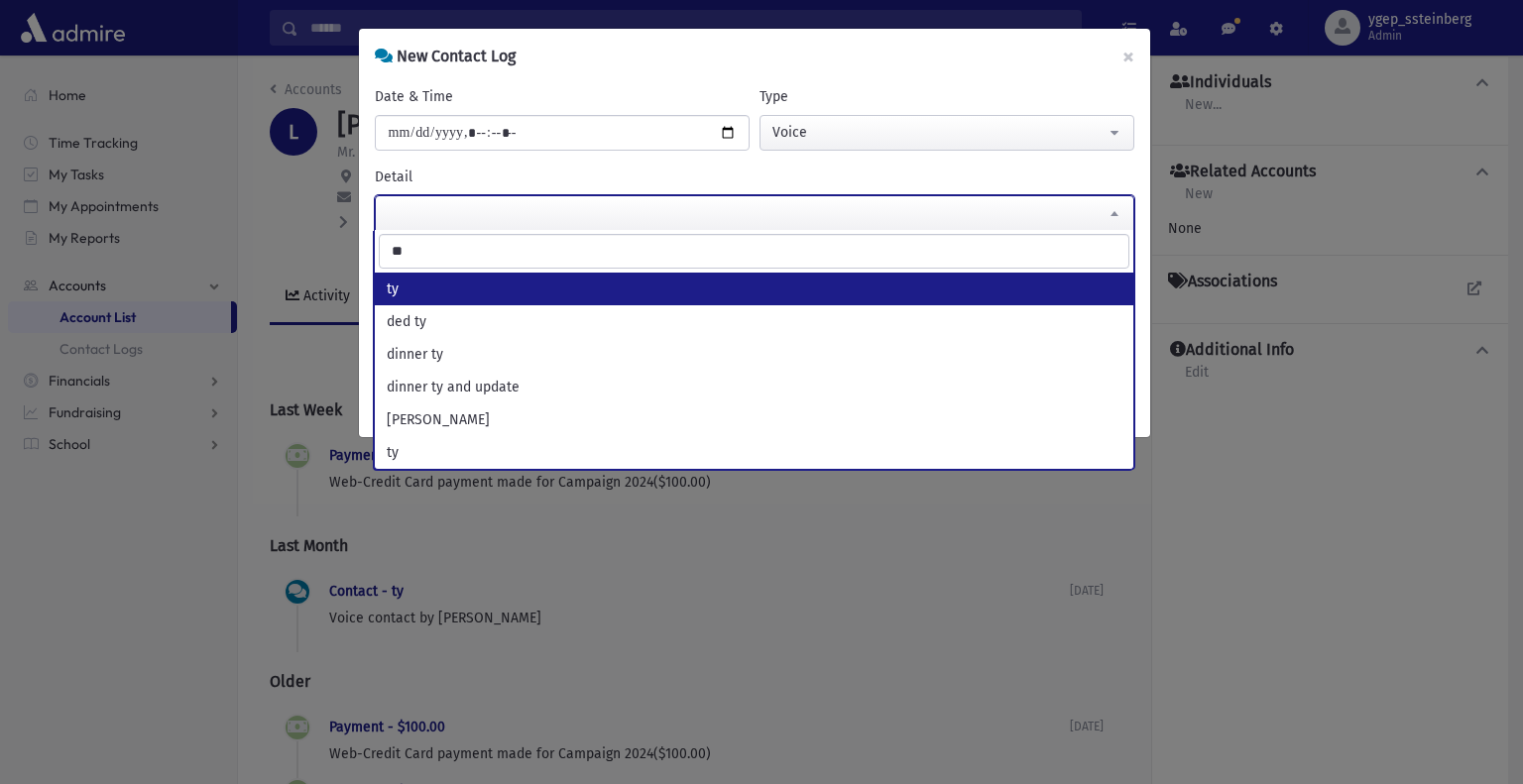 type on "**" 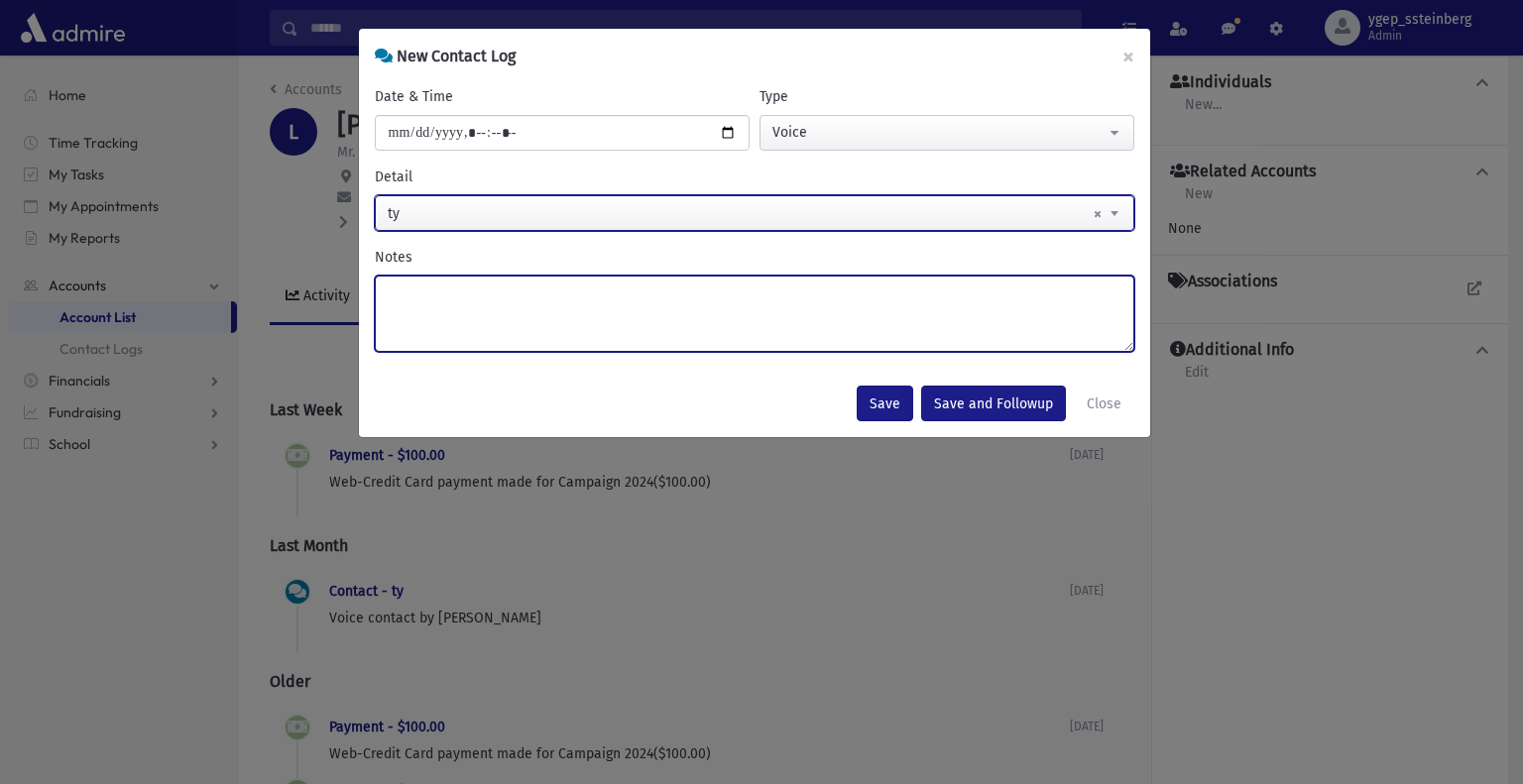 click on "Notes" at bounding box center [755, 313] 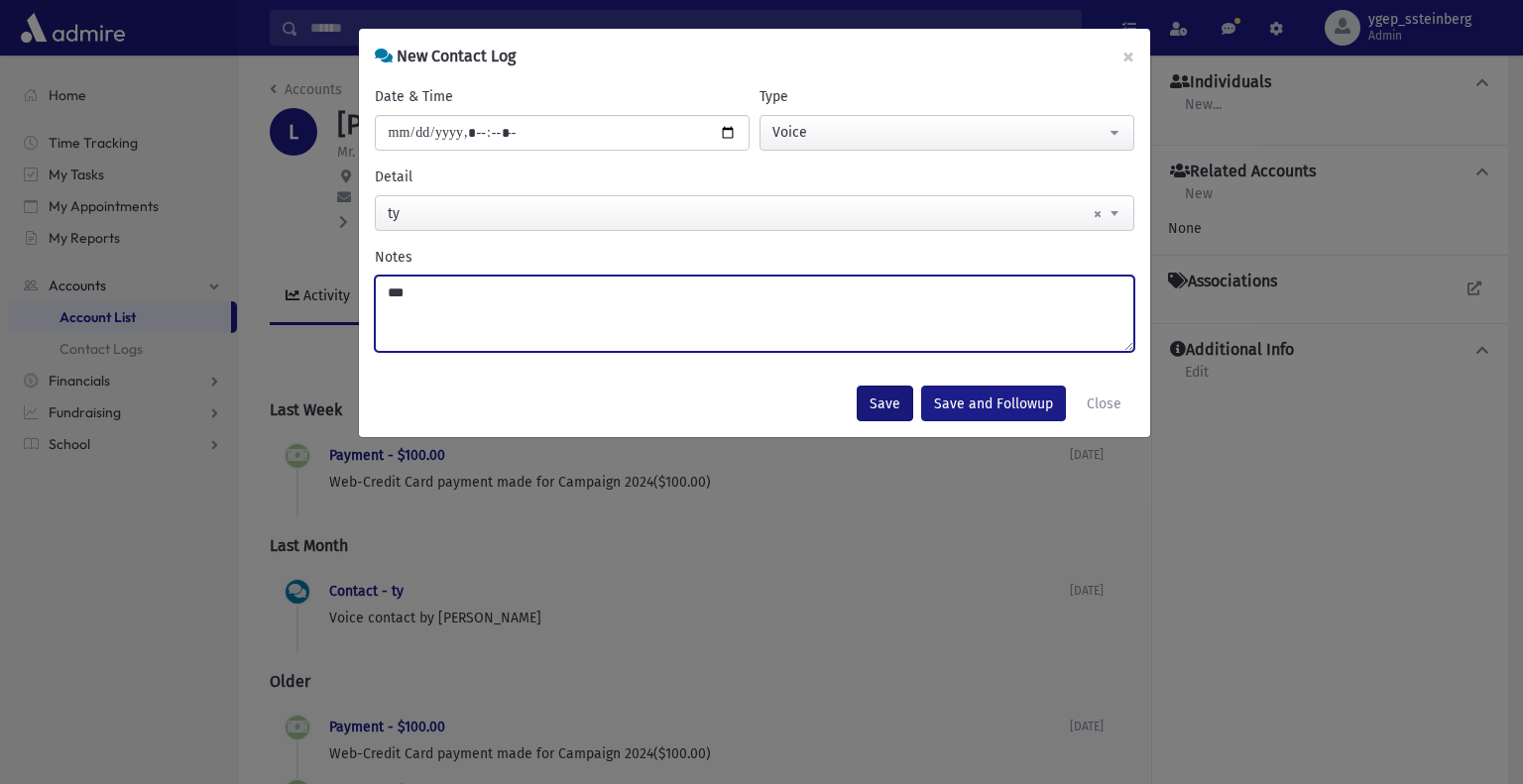 type on "***" 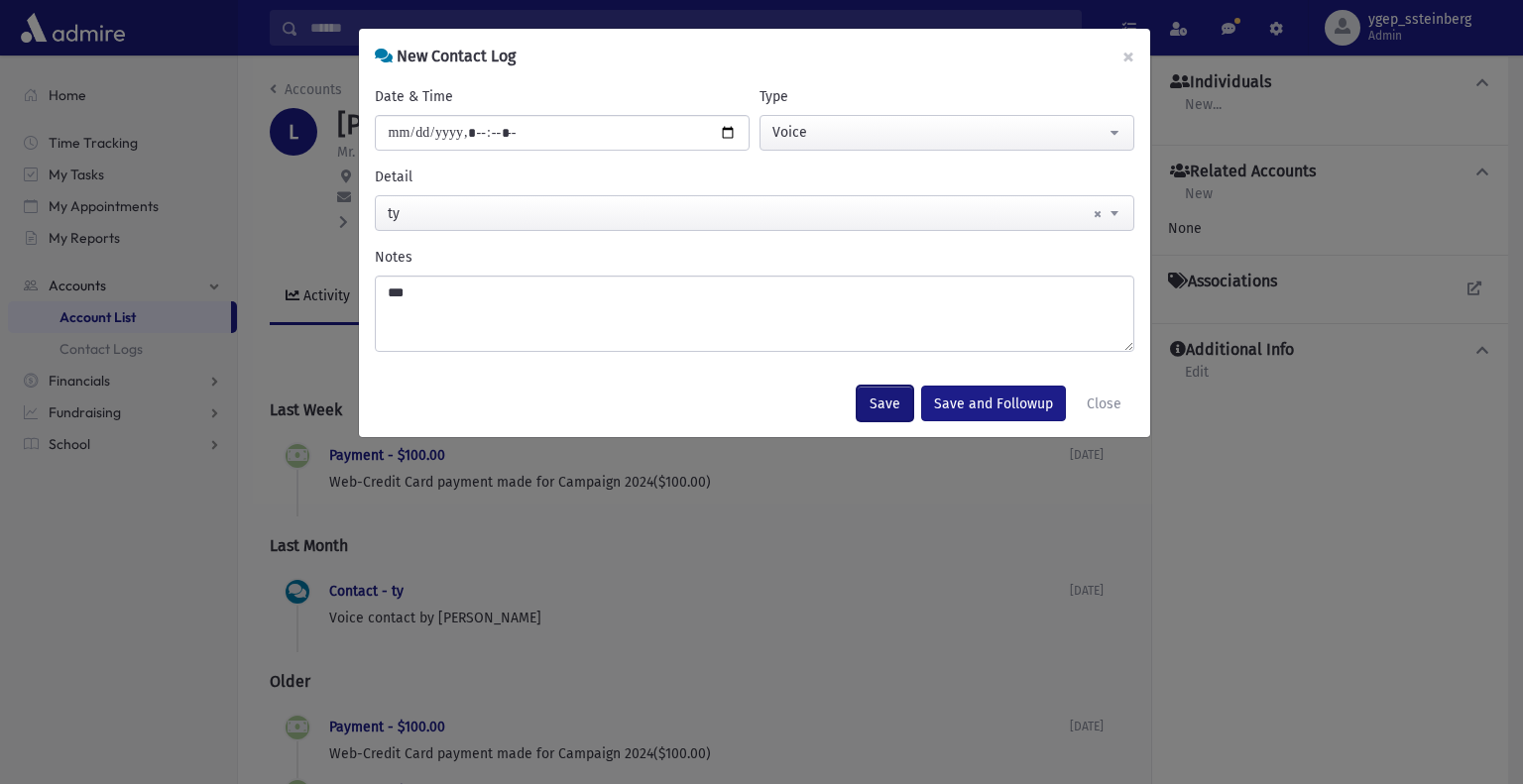 click on "Save" at bounding box center (884, 403) 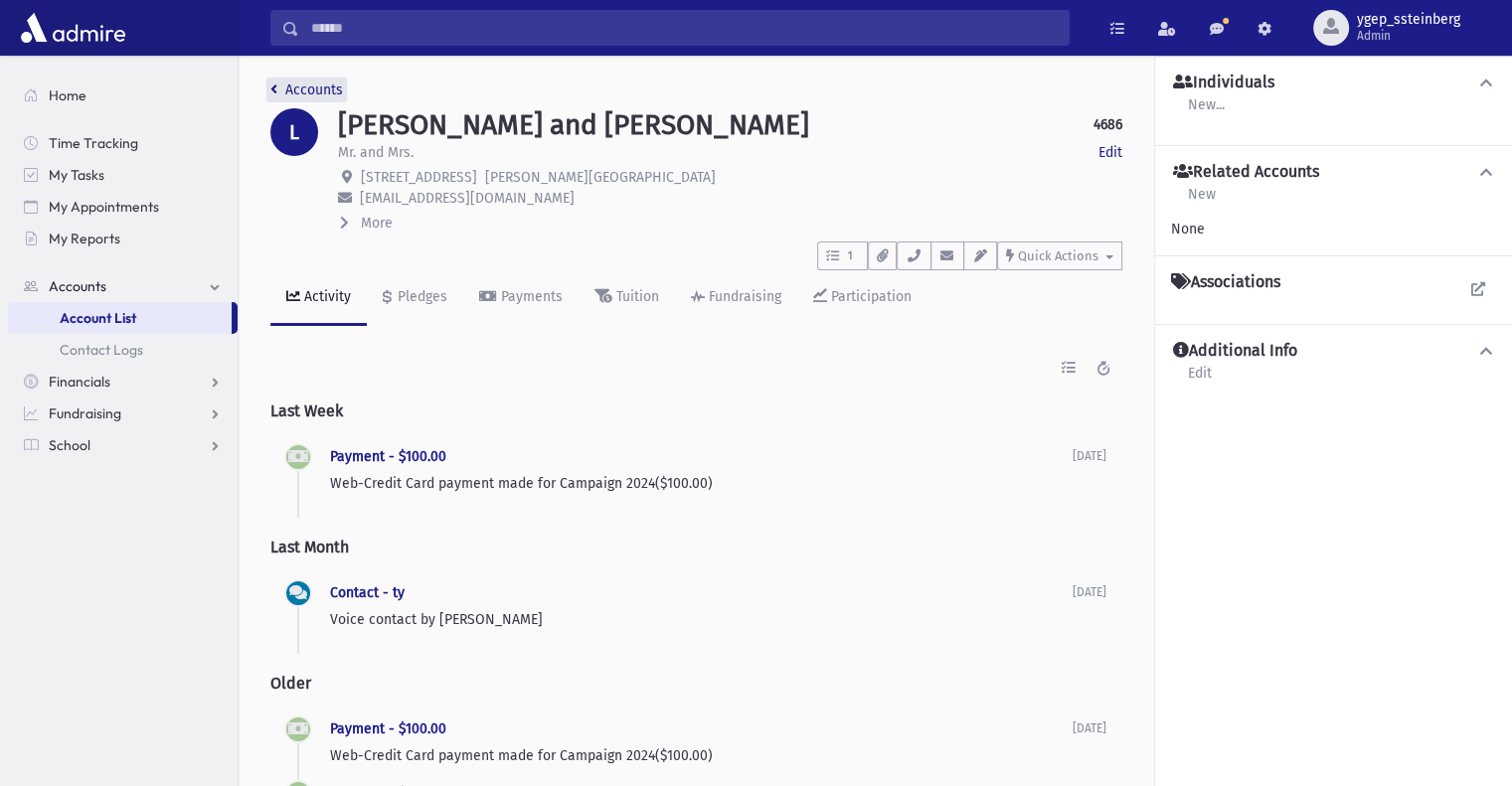click on "Accounts" at bounding box center (306, 89) 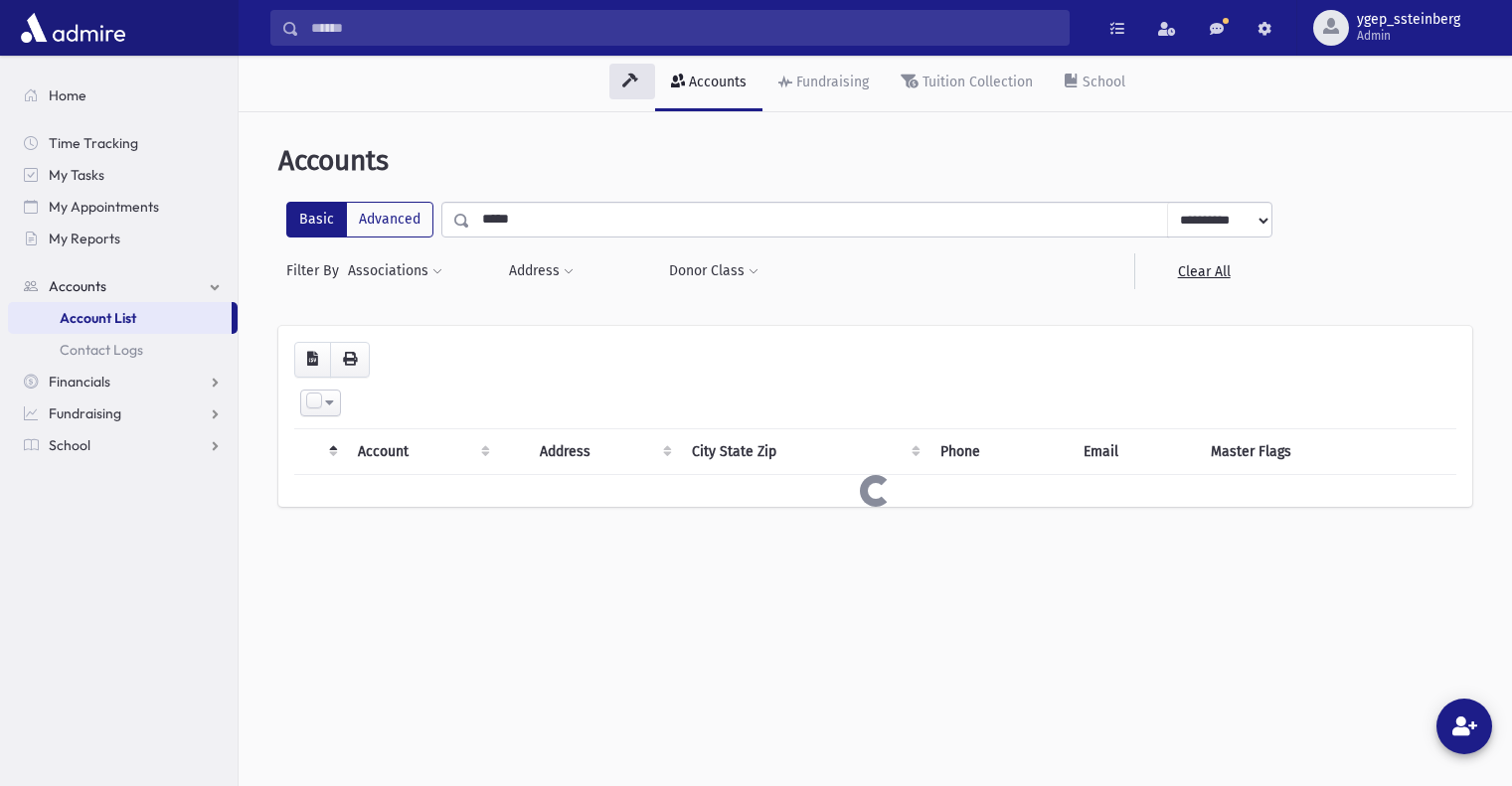 scroll, scrollTop: 0, scrollLeft: 0, axis: both 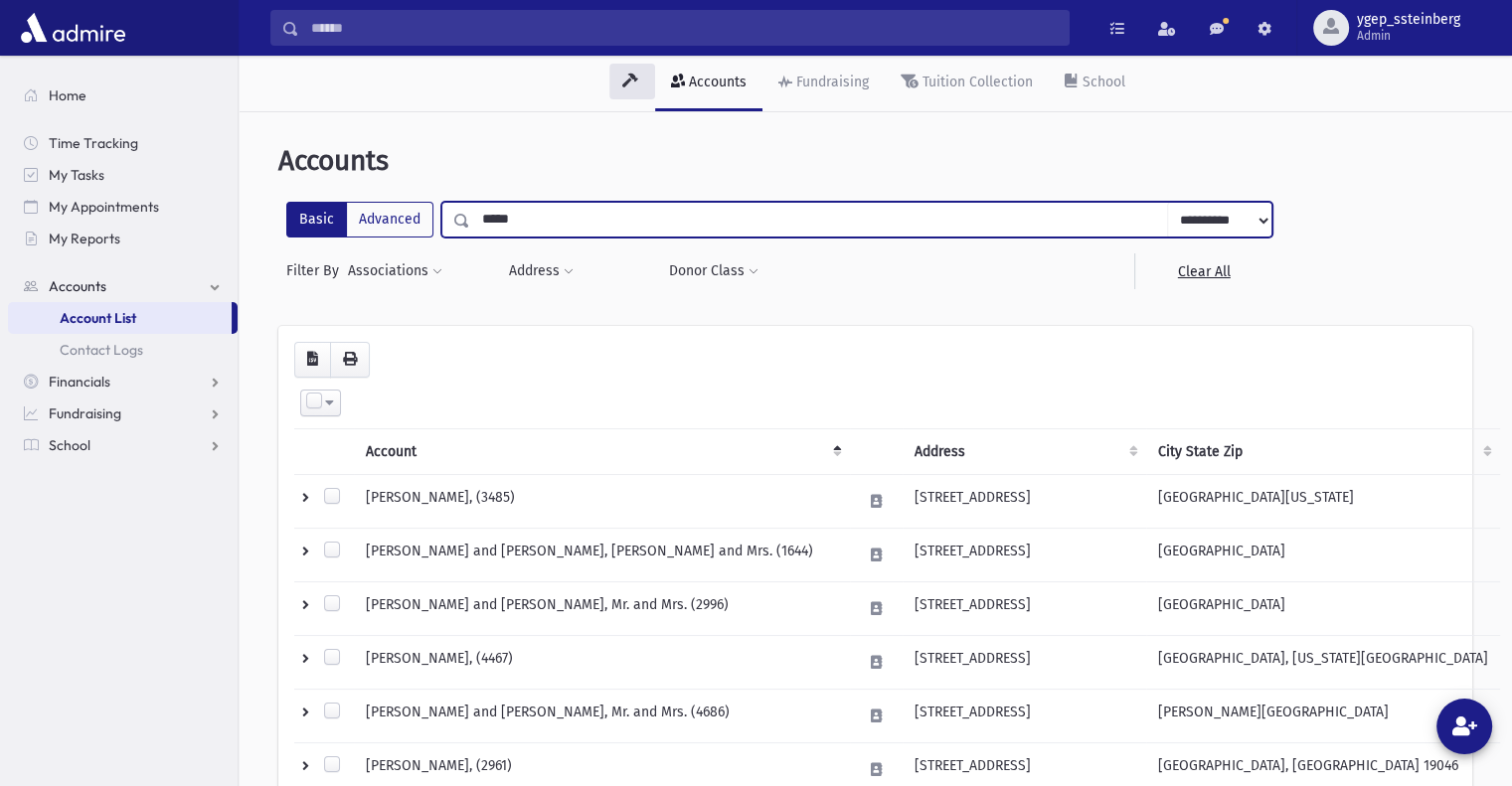 drag, startPoint x: 448, startPoint y: 216, endPoint x: 354, endPoint y: 198, distance: 95.70789 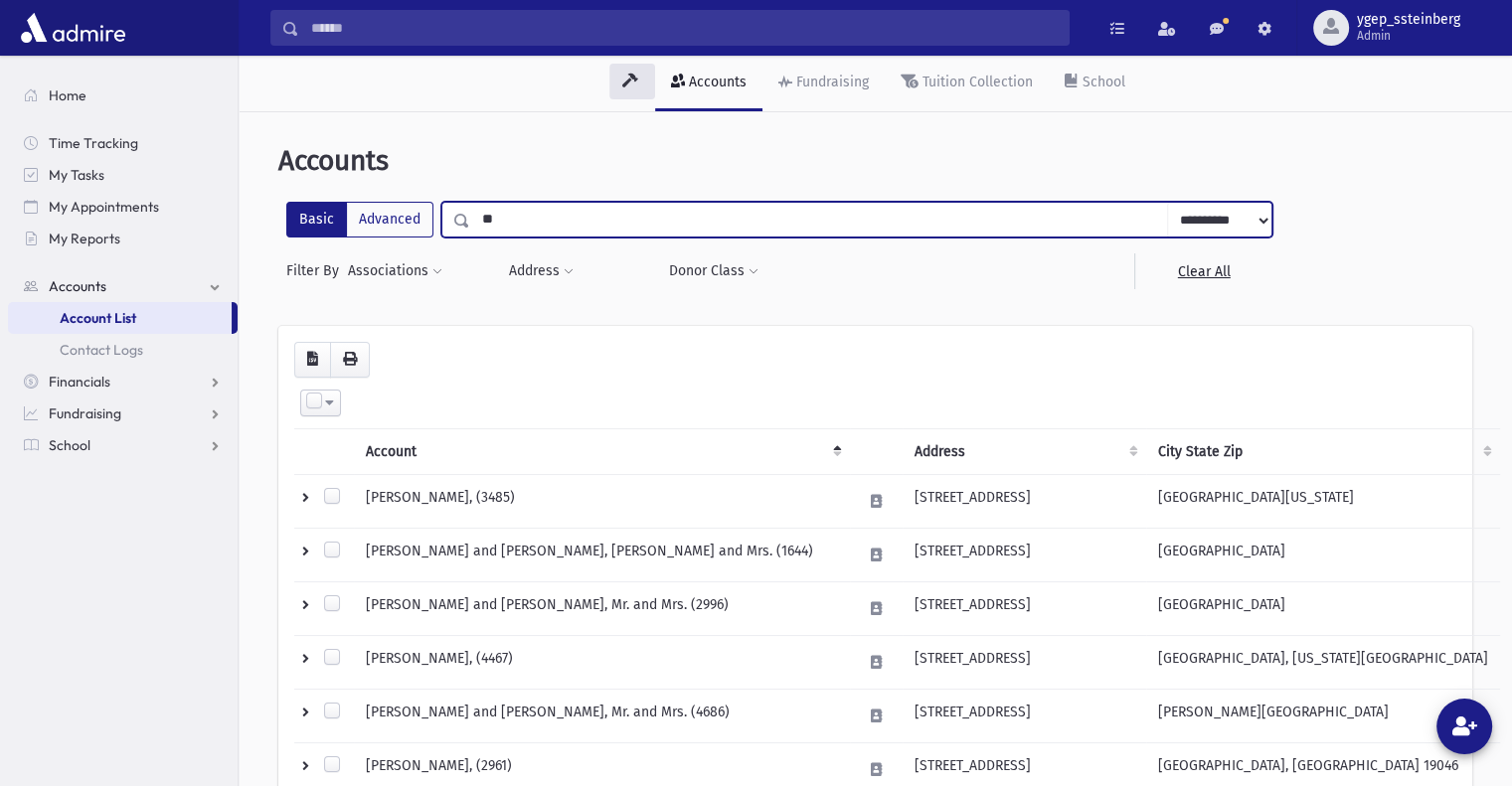 type on "*" 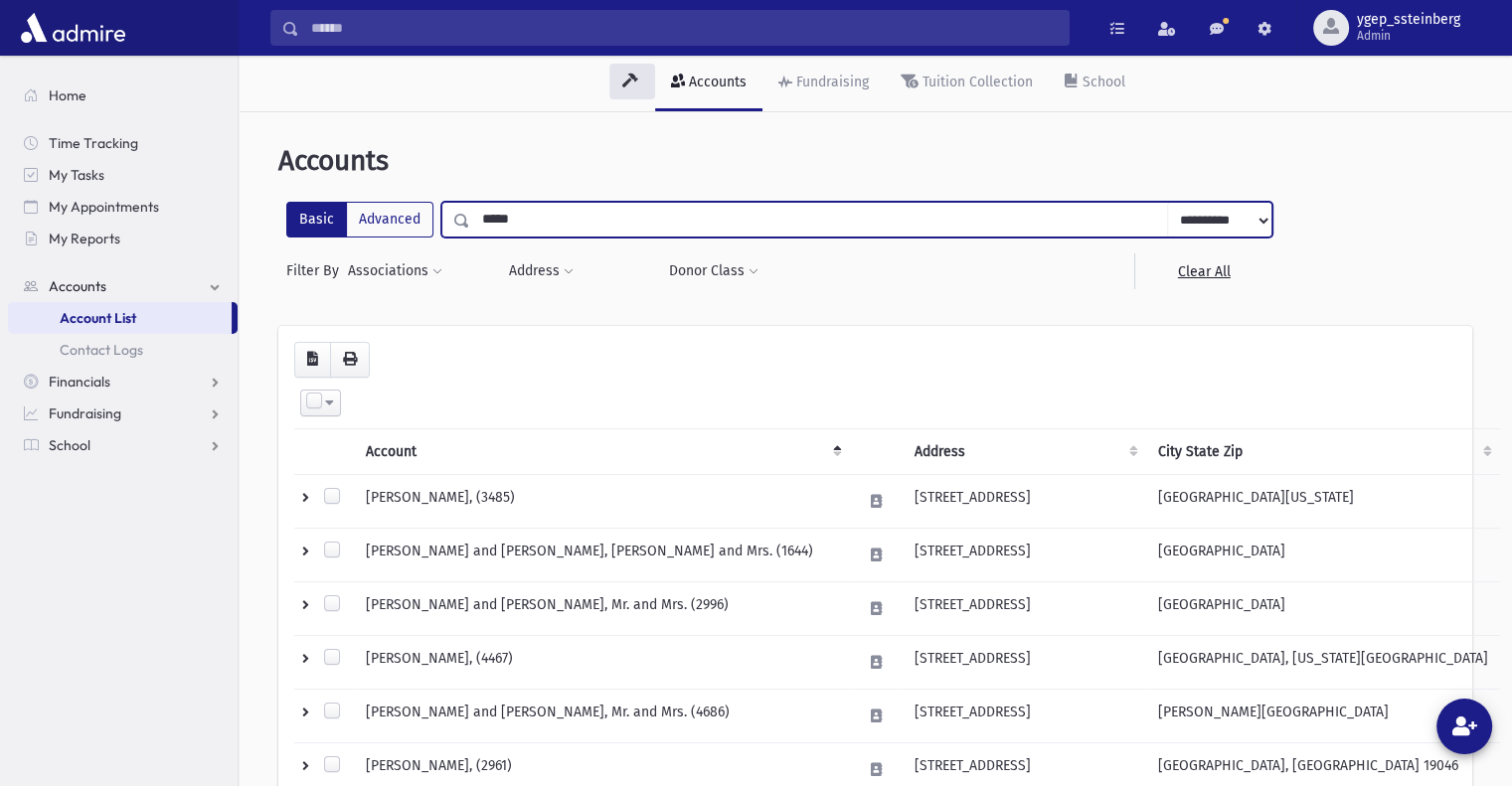 type on "*****" 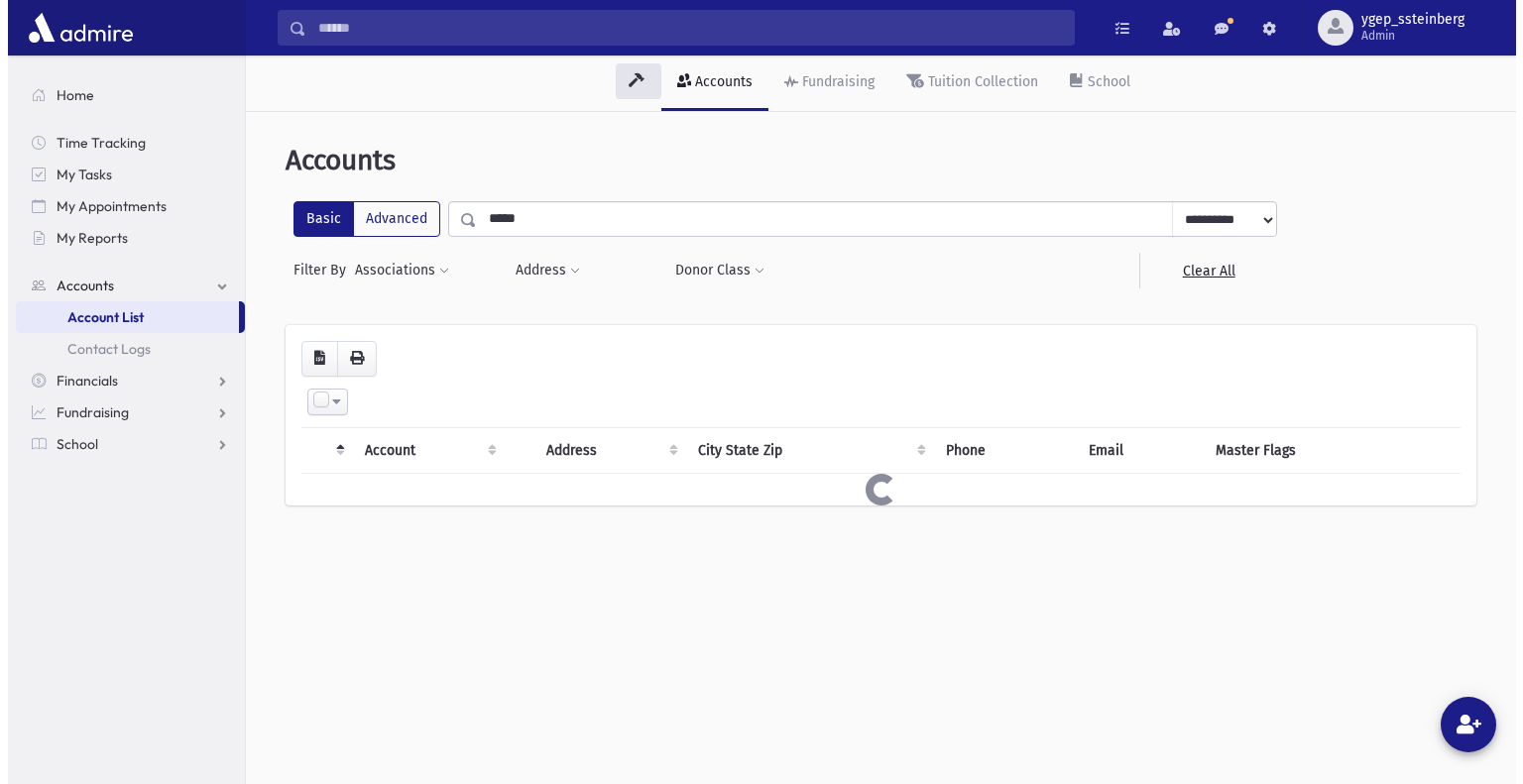 scroll, scrollTop: 0, scrollLeft: 0, axis: both 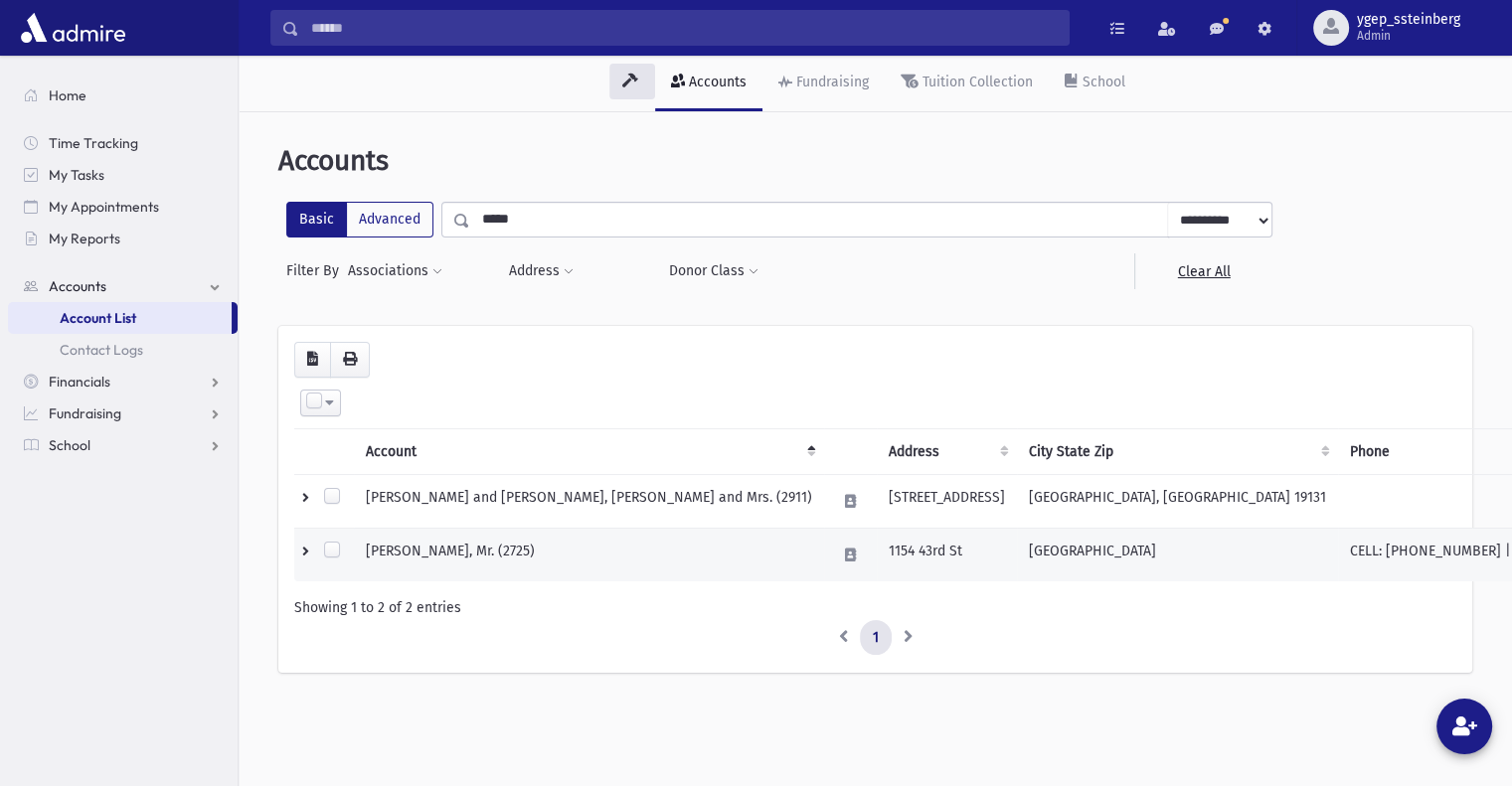 click on "[PERSON_NAME], Mr. (2725)" at bounding box center [588, 554] 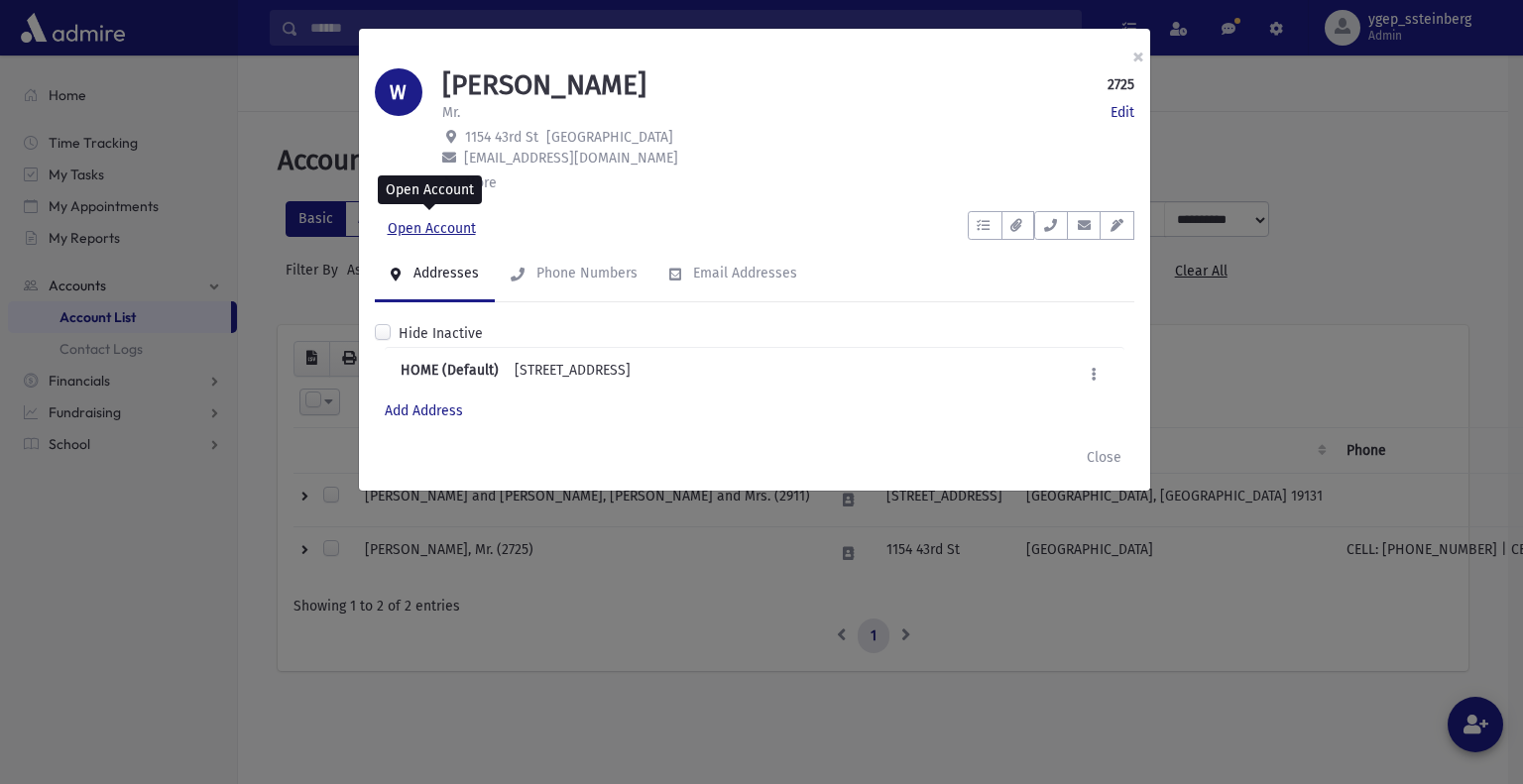 click on "Open Account" at bounding box center [431, 229] 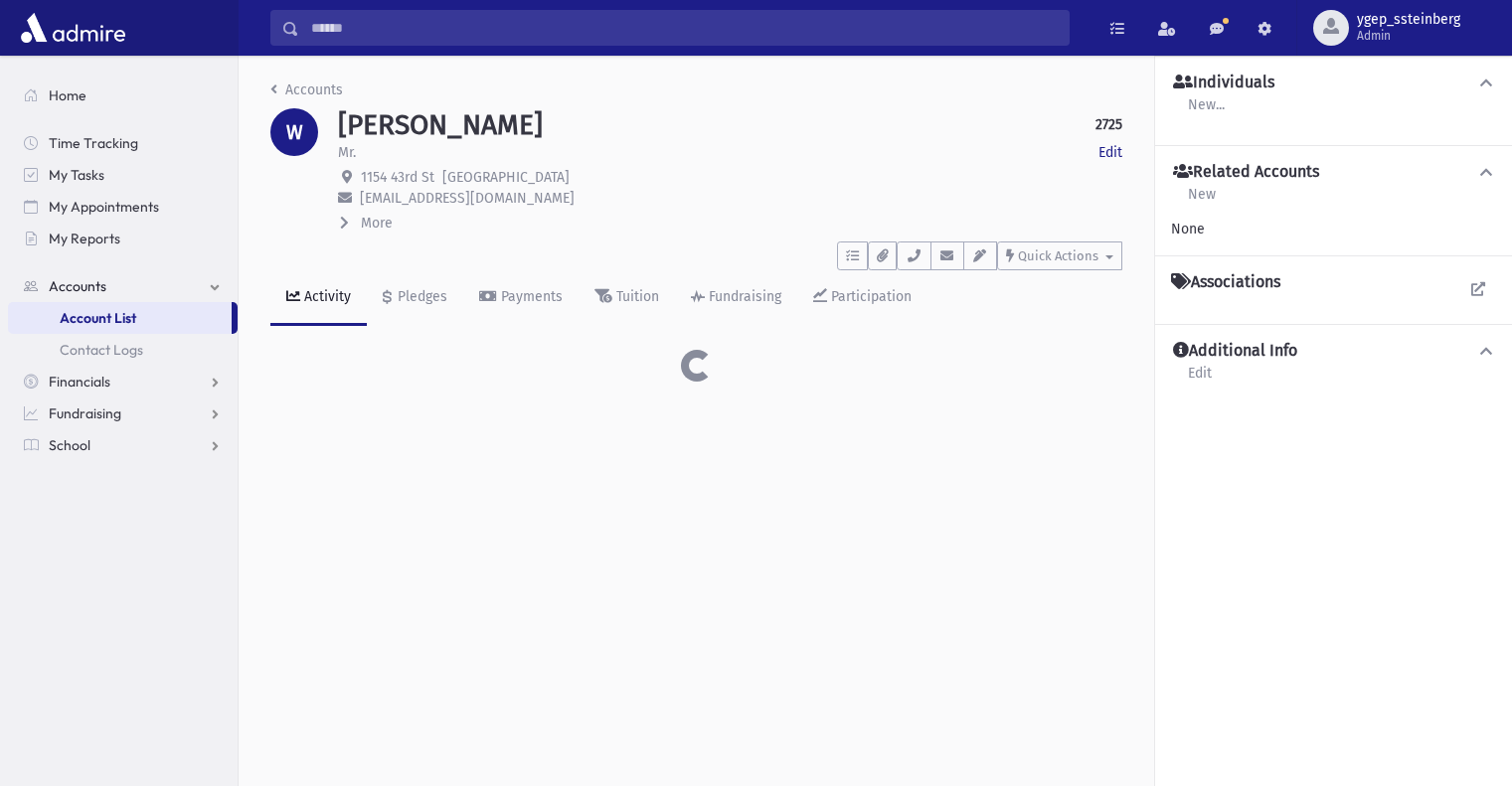 scroll, scrollTop: 0, scrollLeft: 0, axis: both 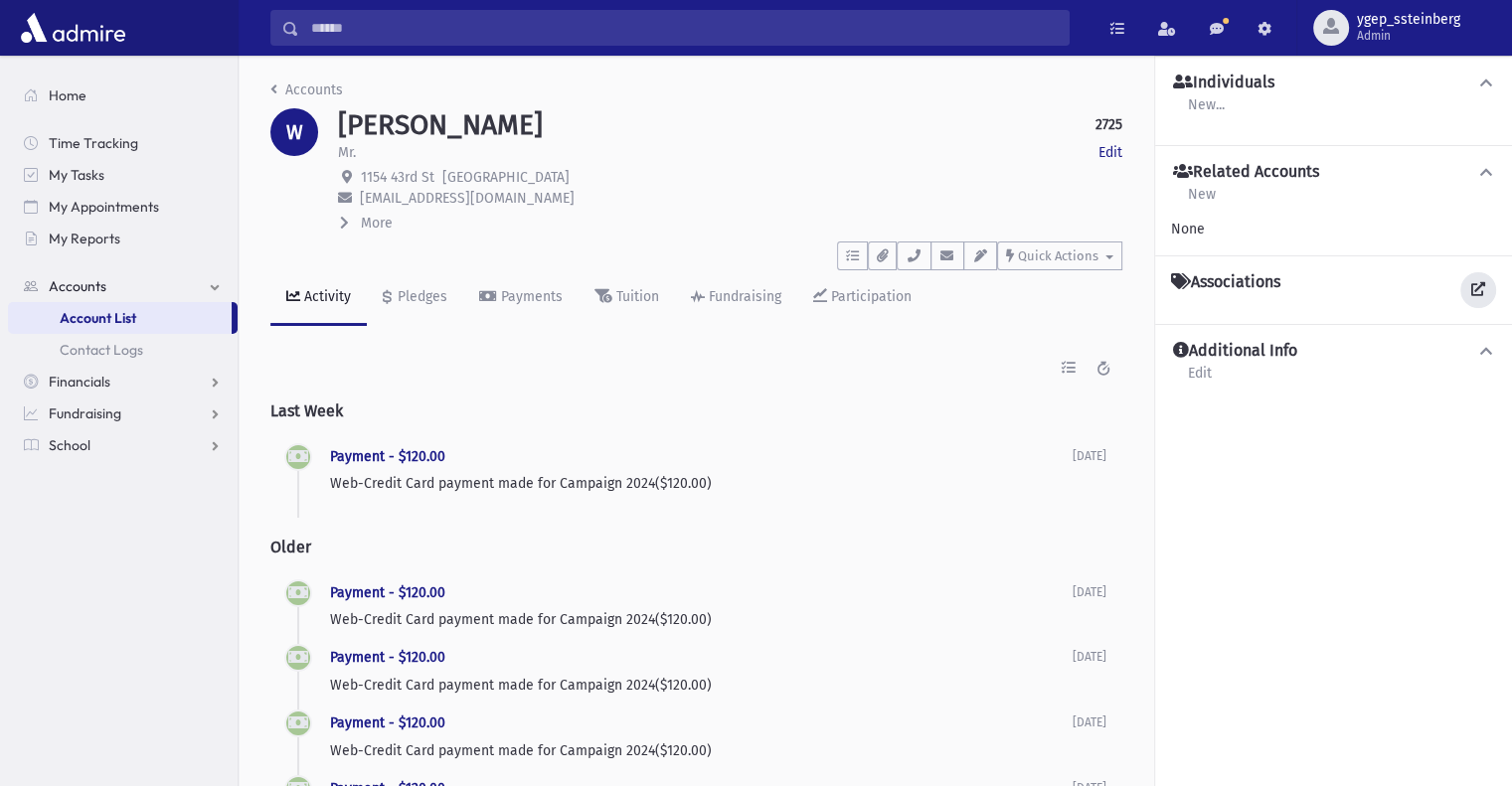 click at bounding box center [1478, 289] 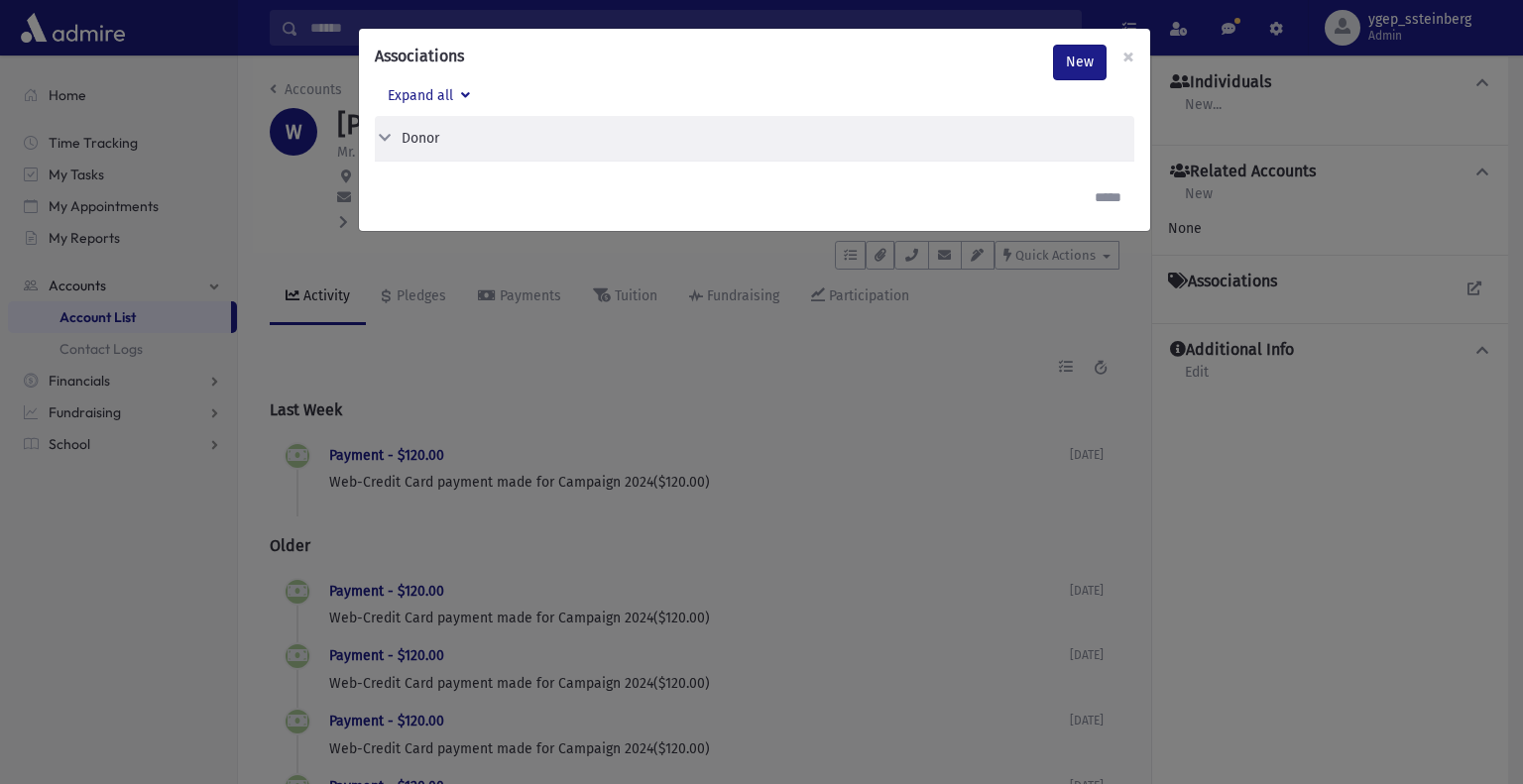 click on "Donor" at bounding box center (420, 138) 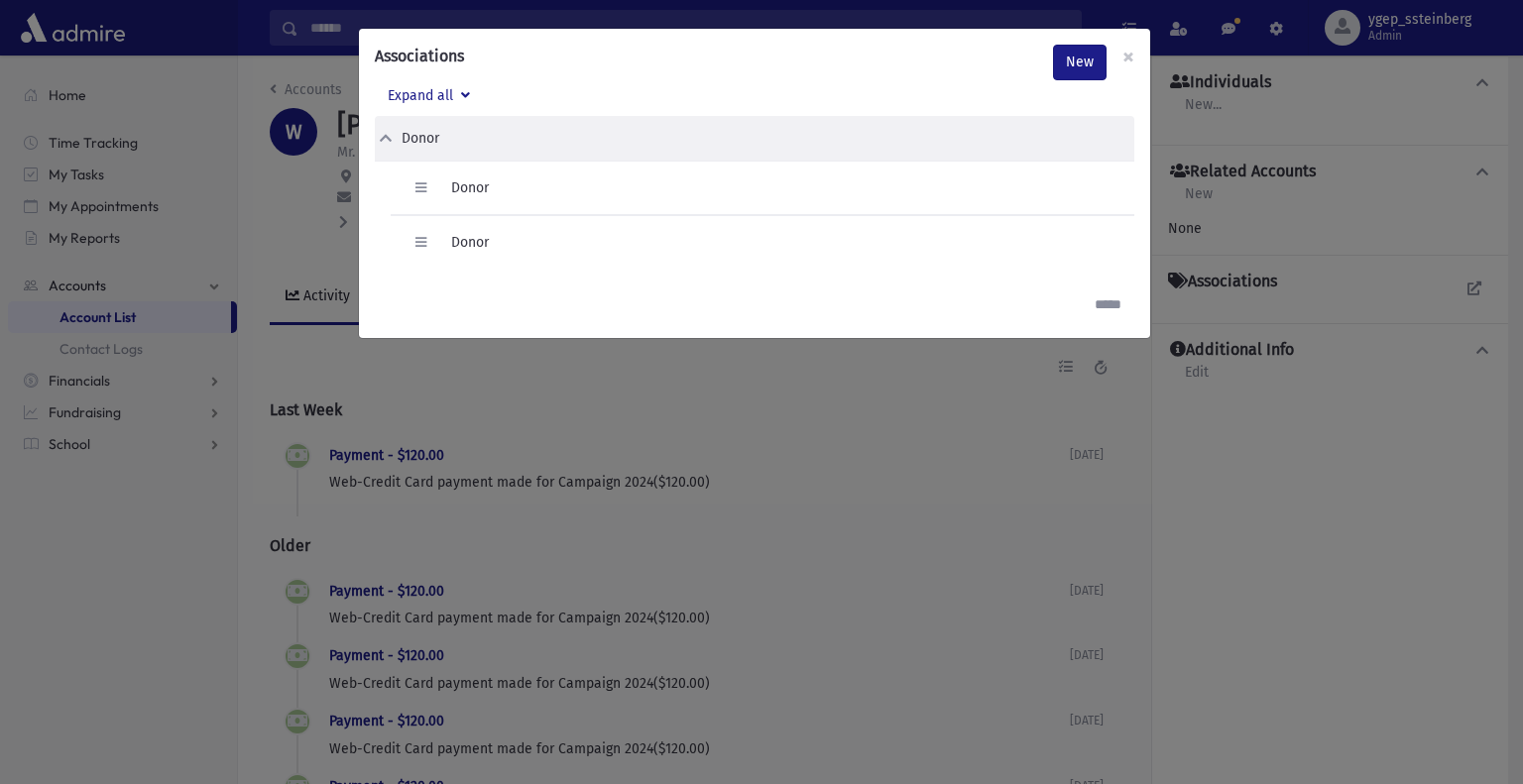 click on "Associations
New
×
Expand all
Donor
Edit
Delete
Donor
Edit Delete" at bounding box center (762, 392) 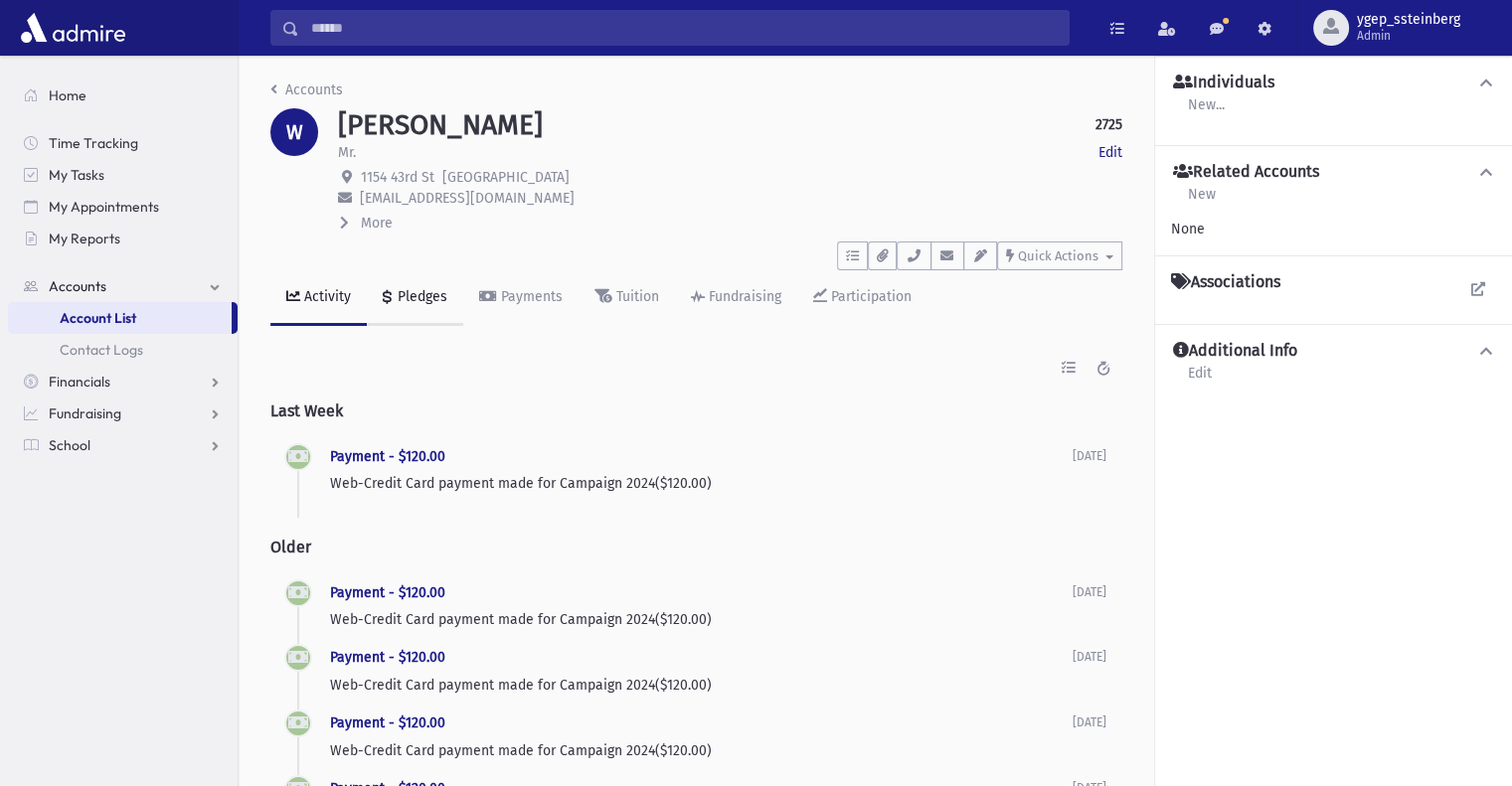 click on "Pledges" at bounding box center [415, 298] 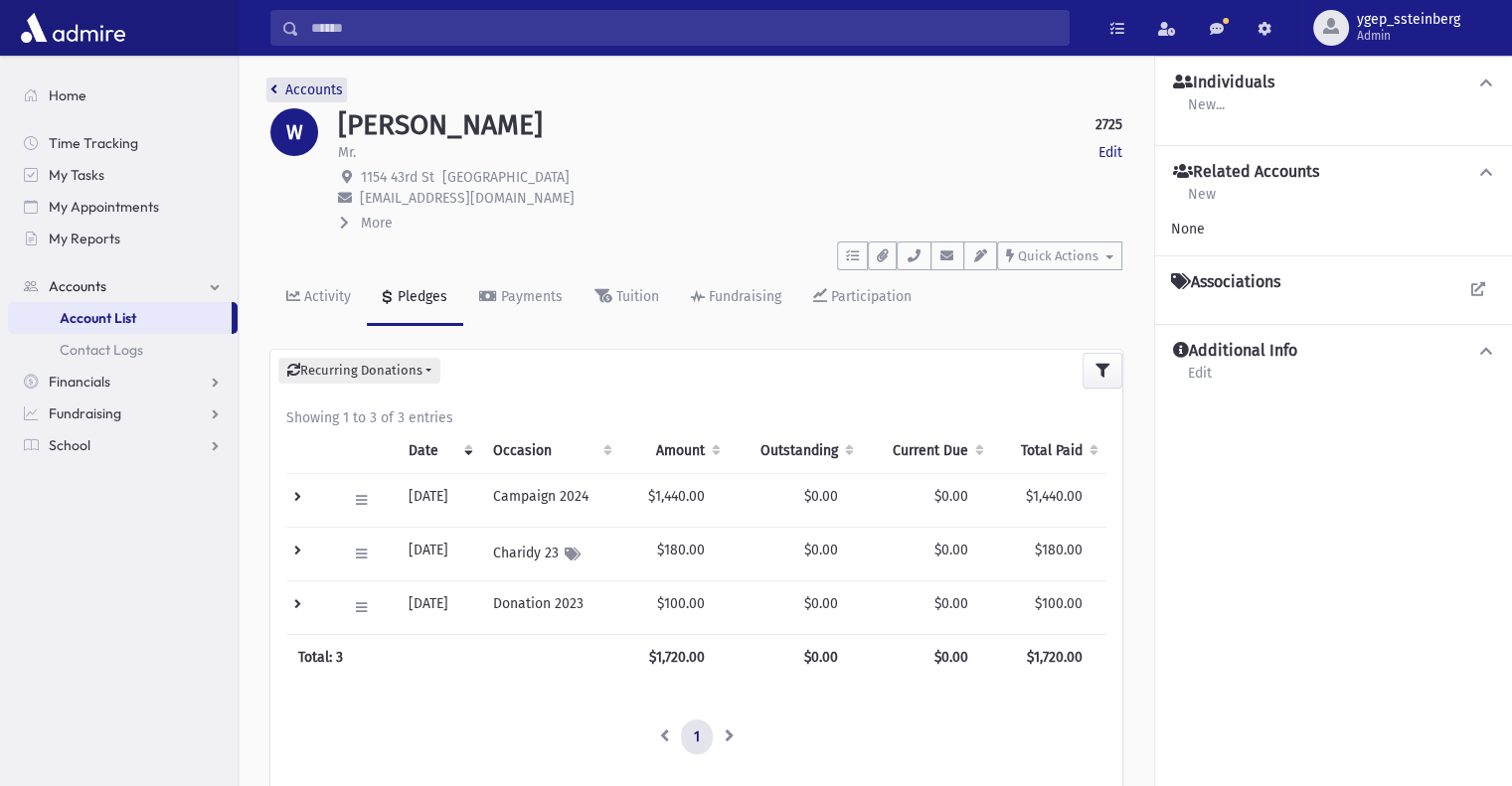 click on "Accounts" at bounding box center [306, 89] 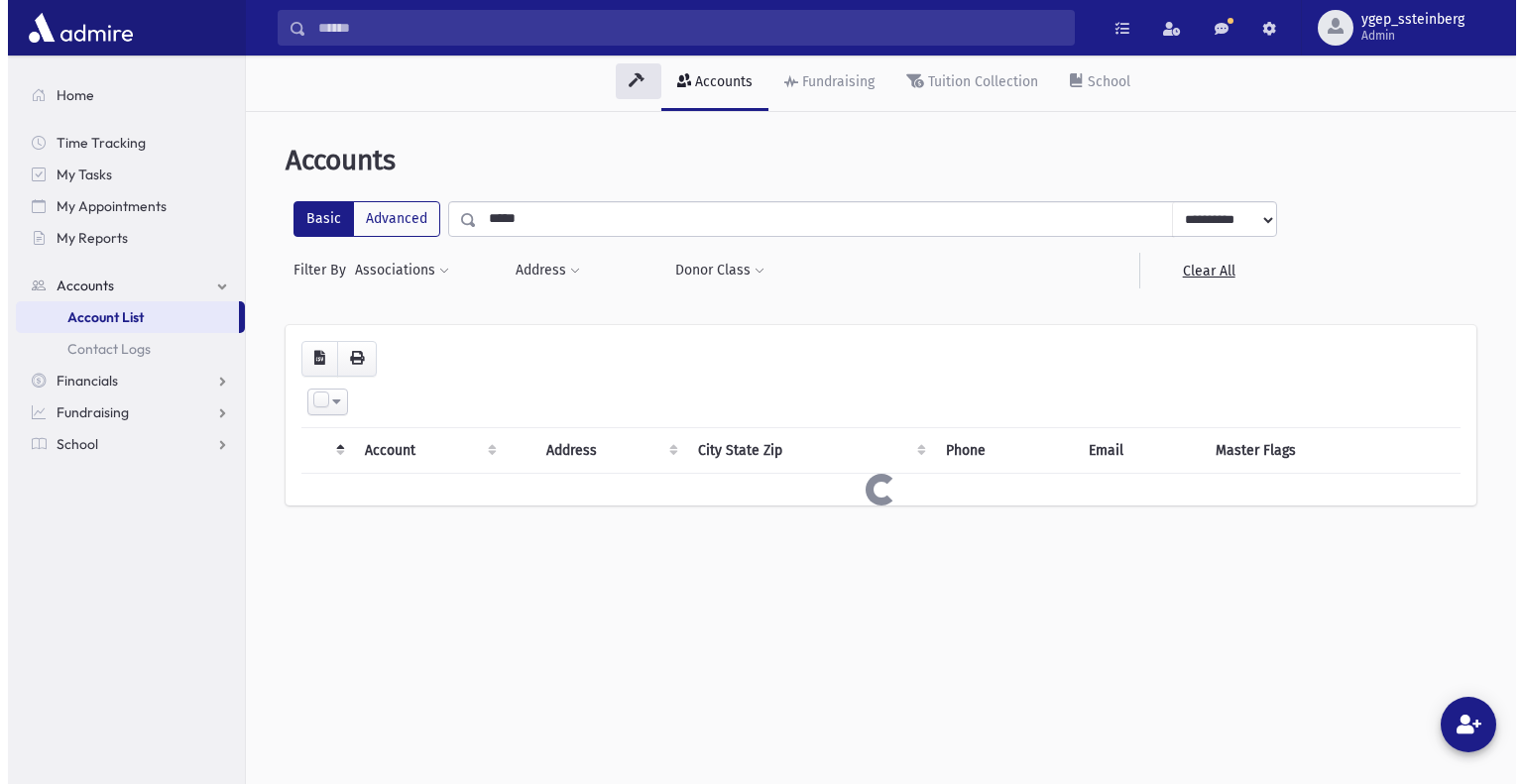 scroll, scrollTop: 0, scrollLeft: 0, axis: both 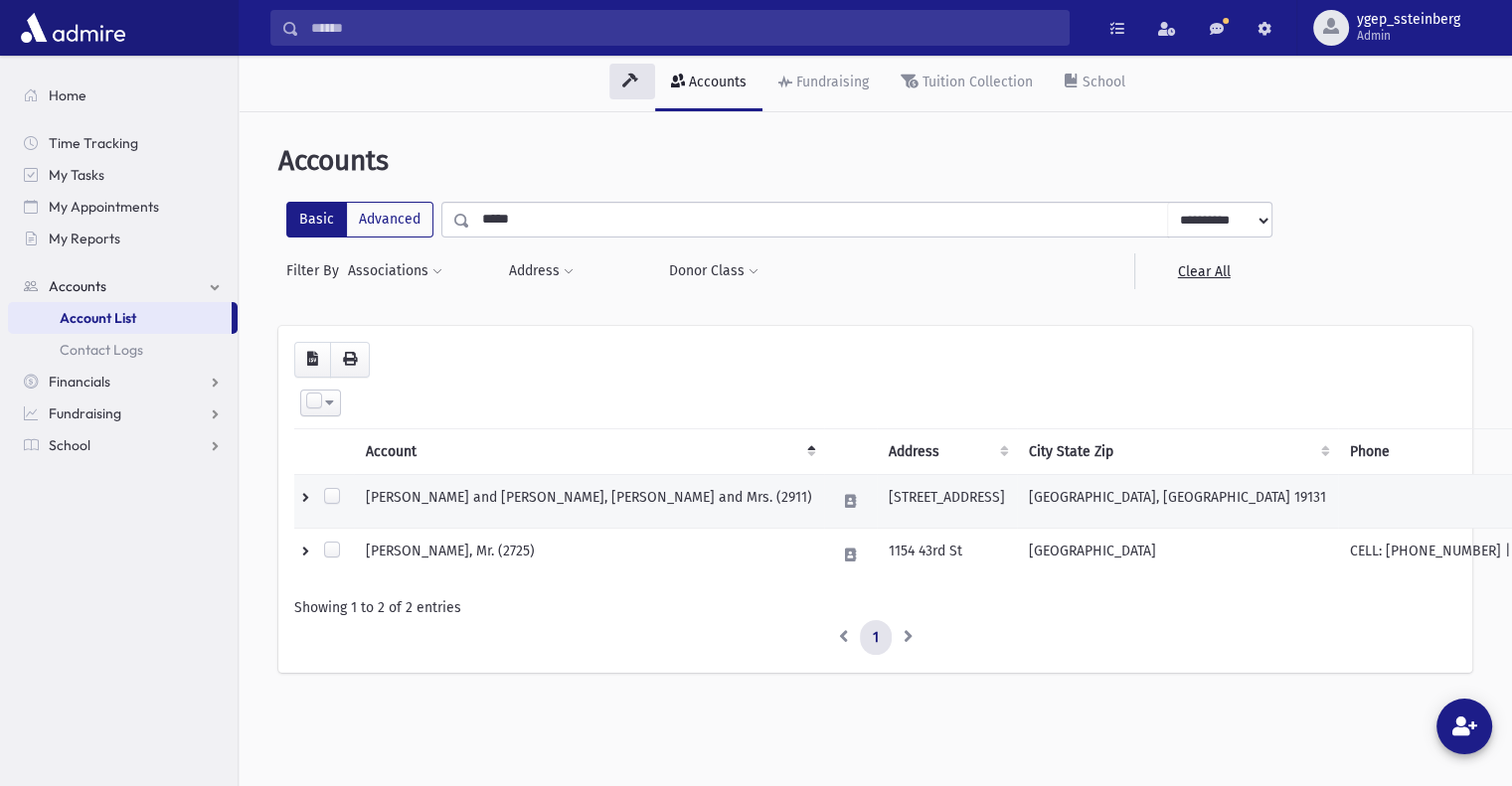 click on "[PERSON_NAME] and [PERSON_NAME], [PERSON_NAME] and Mrs. (2911)" at bounding box center [588, 501] 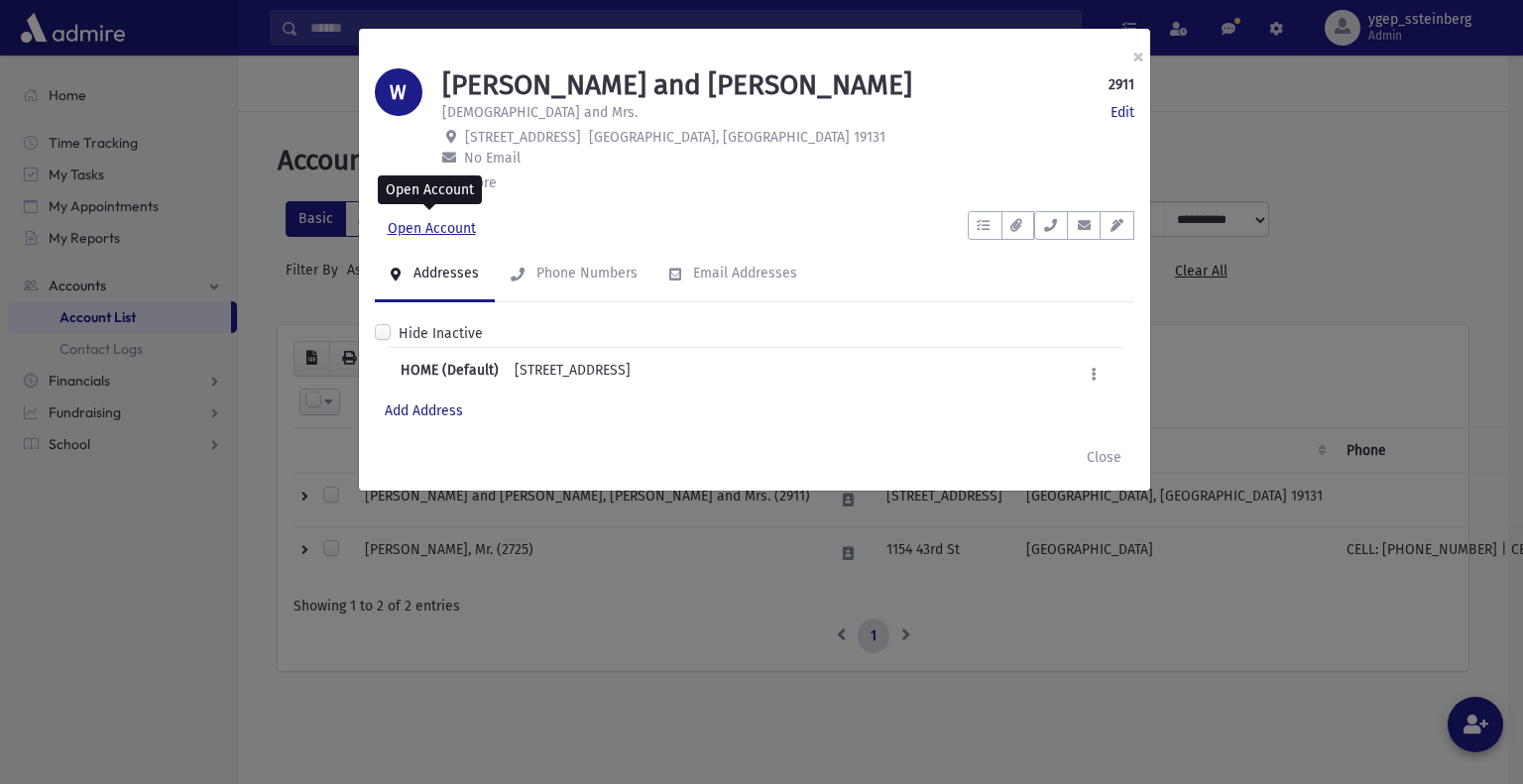 click on "Open Account" at bounding box center (431, 229) 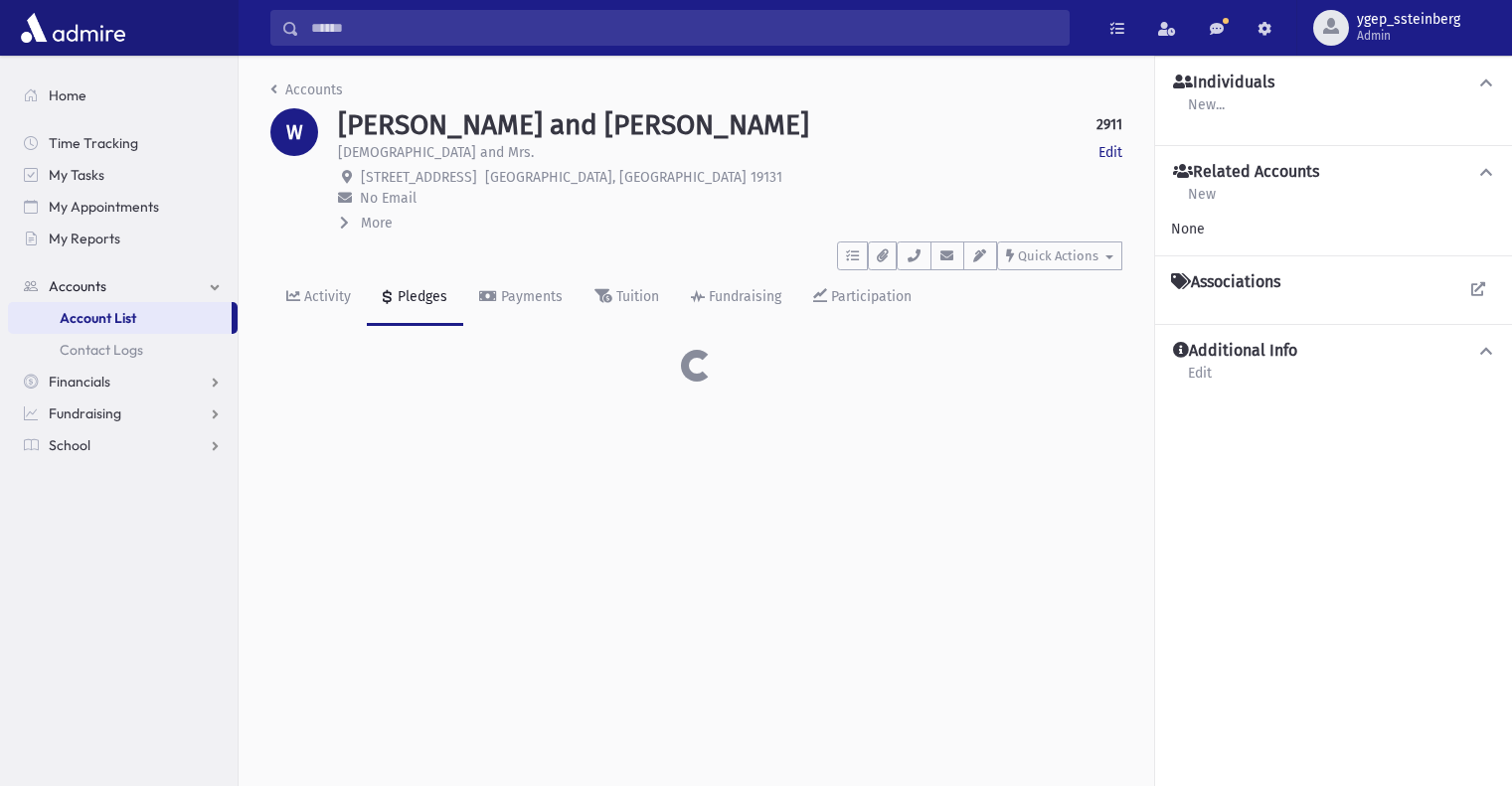scroll, scrollTop: 0, scrollLeft: 0, axis: both 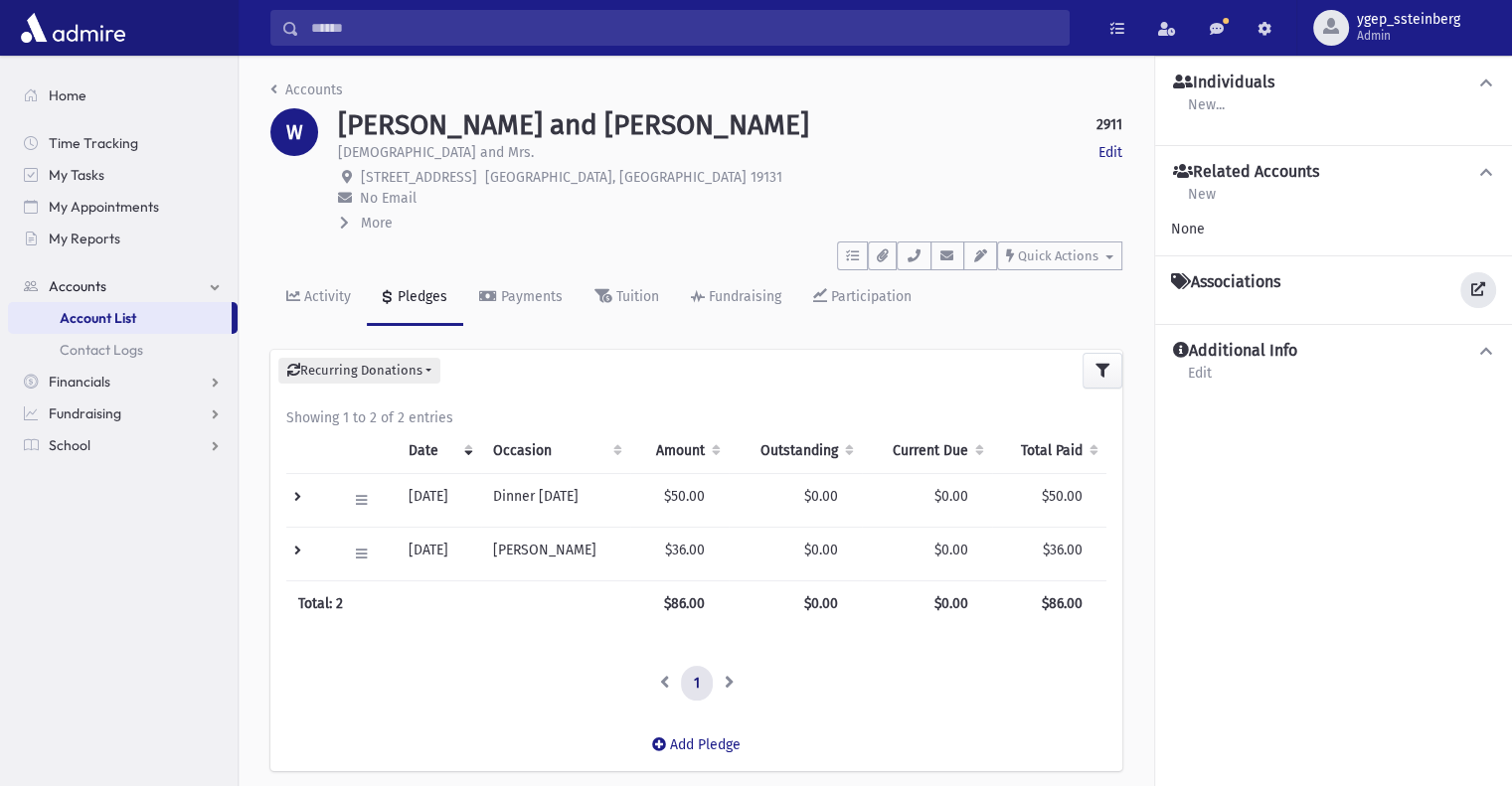click at bounding box center [1478, 290] 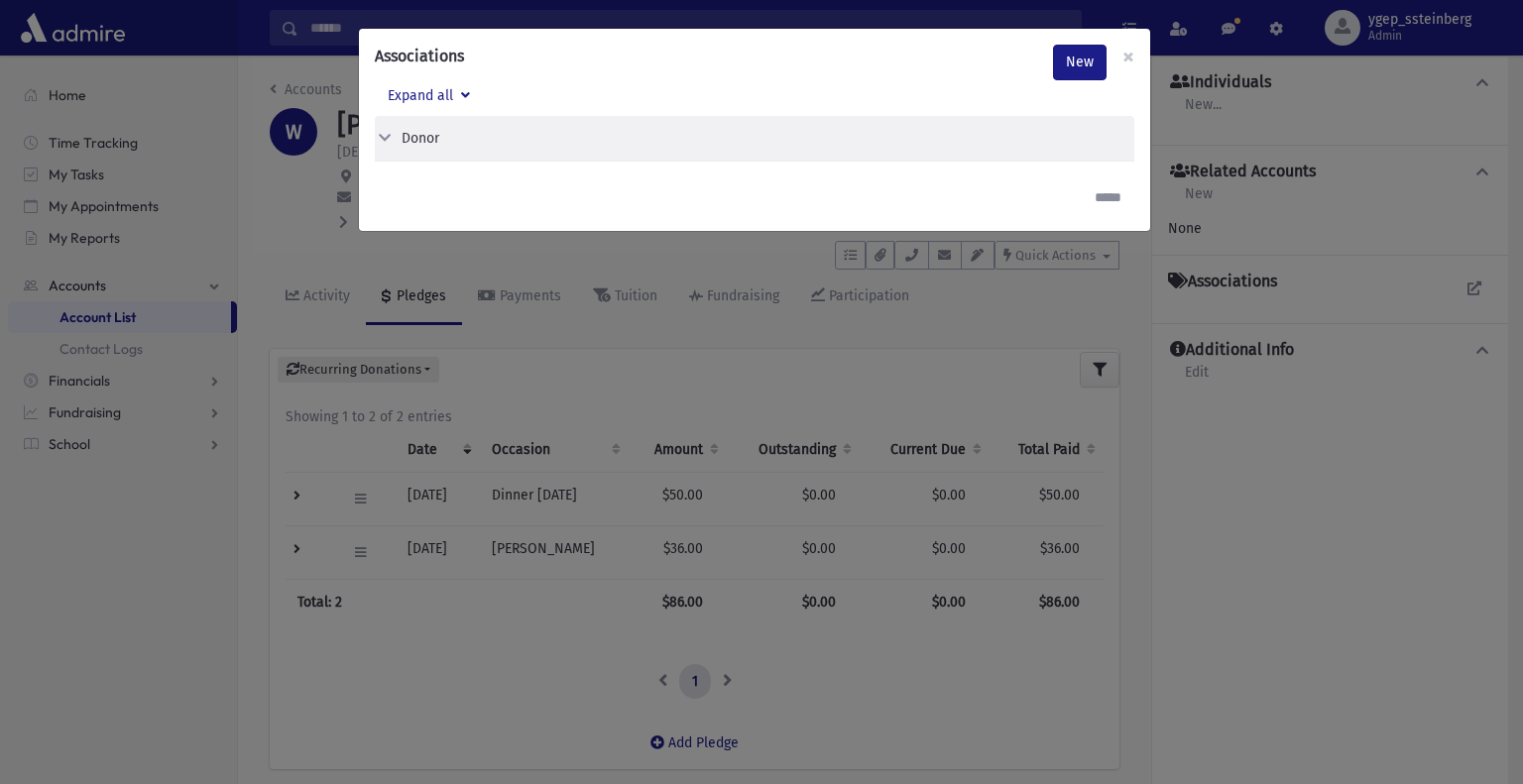click on "Donor" at bounding box center [755, 139] 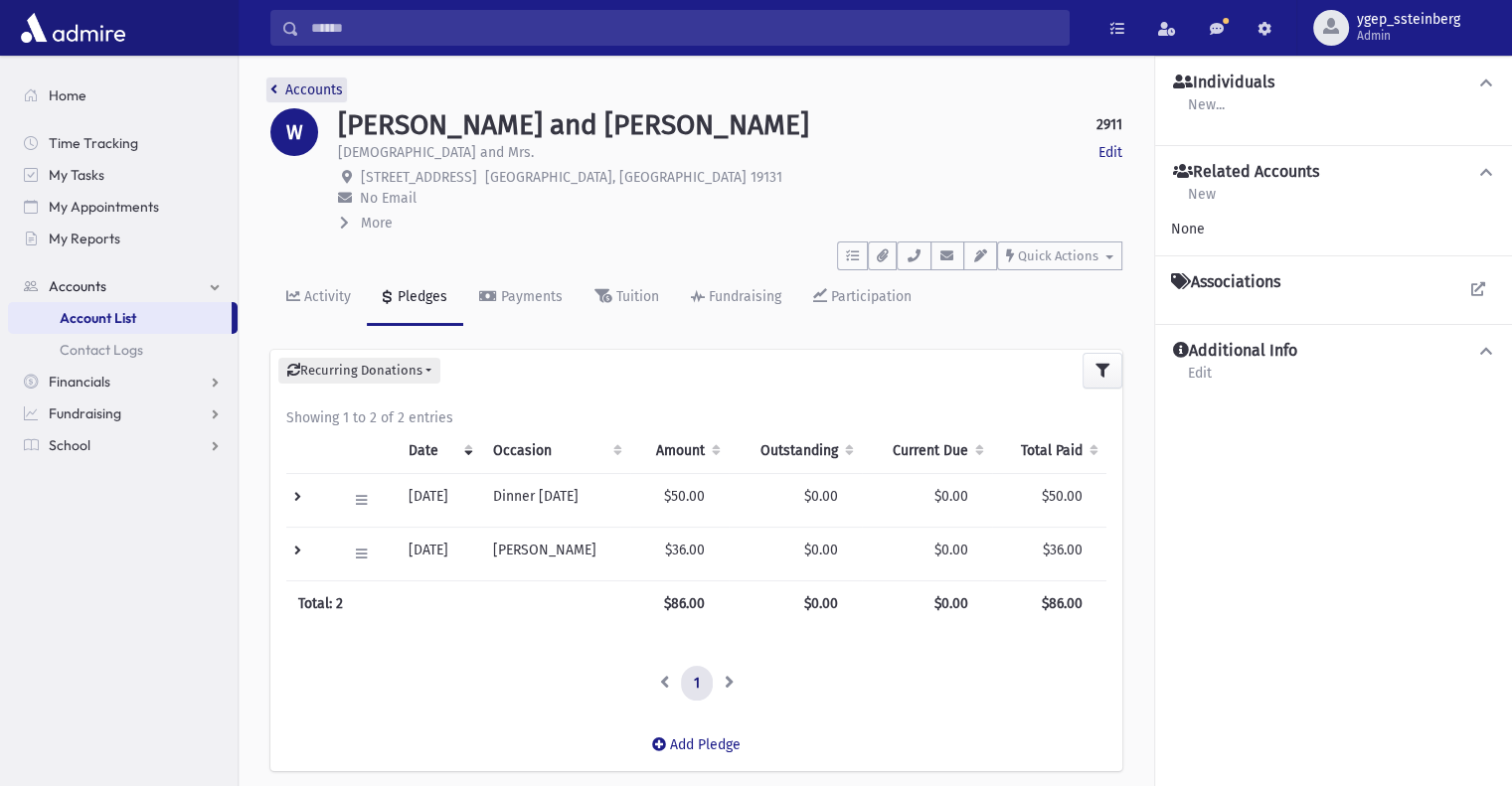 click on "Accounts" at bounding box center (306, 89) 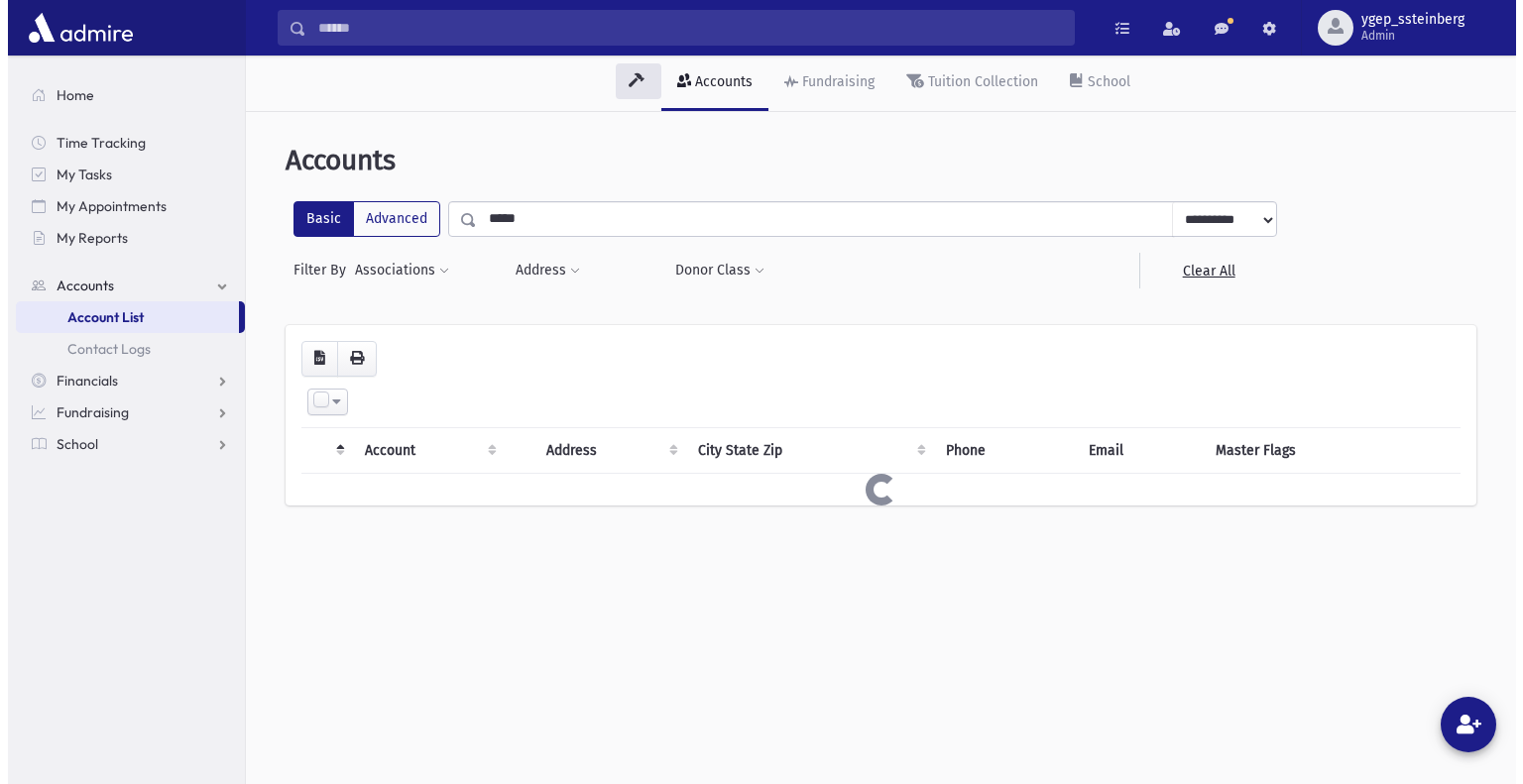 scroll, scrollTop: 0, scrollLeft: 0, axis: both 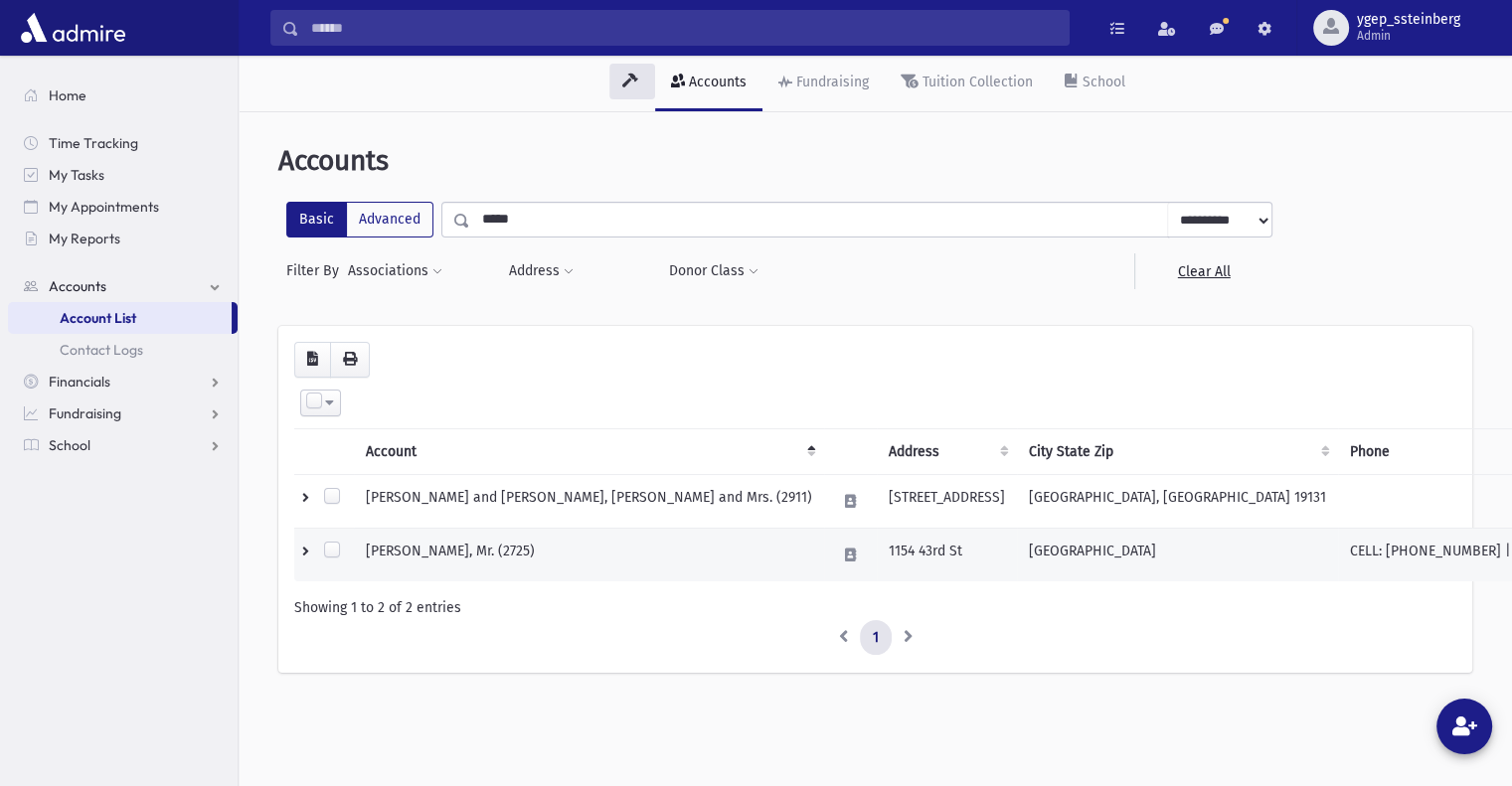 click on "[PERSON_NAME], Mr. (2725)" at bounding box center [588, 554] 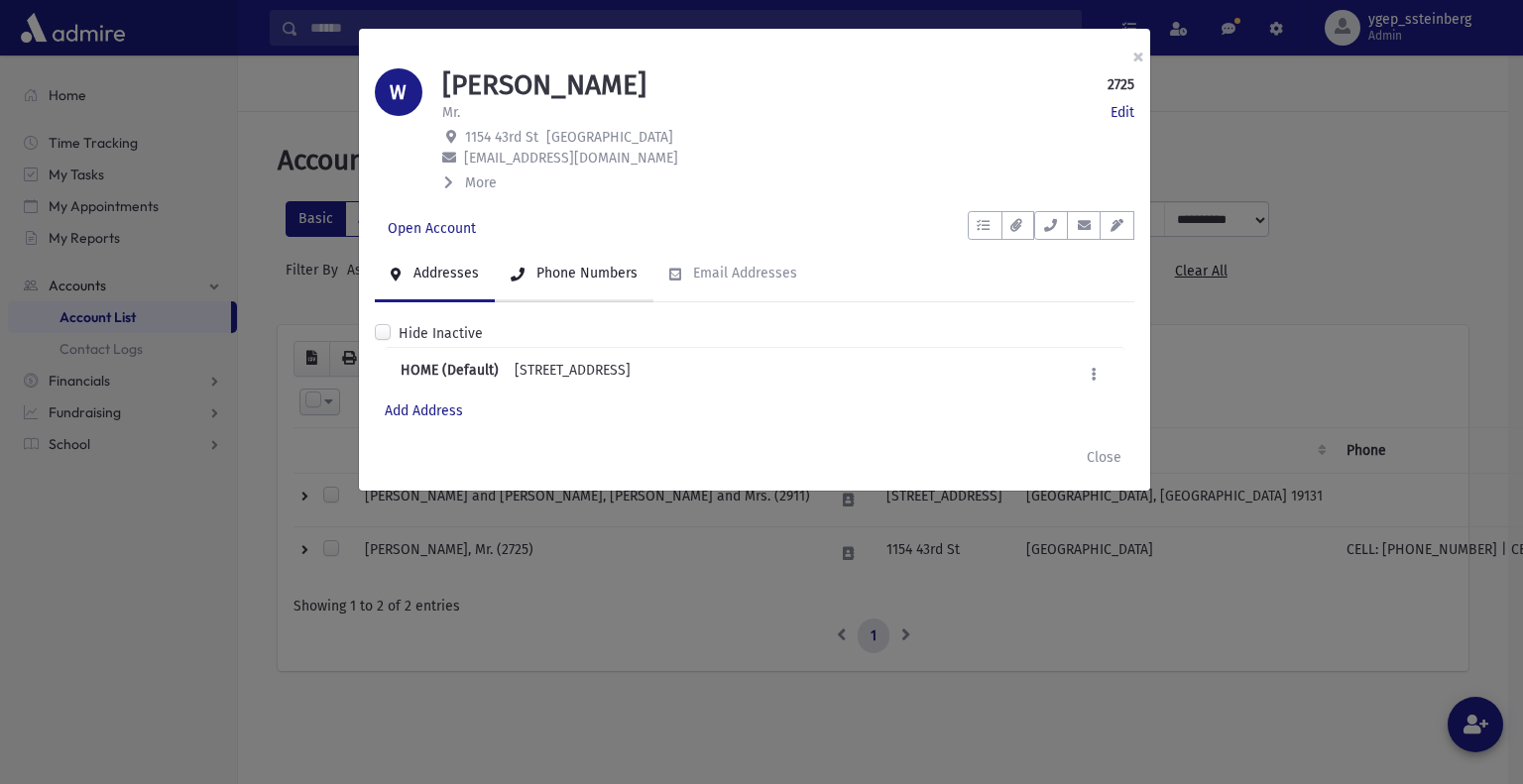 click on "Phone Numbers" at bounding box center (574, 275) 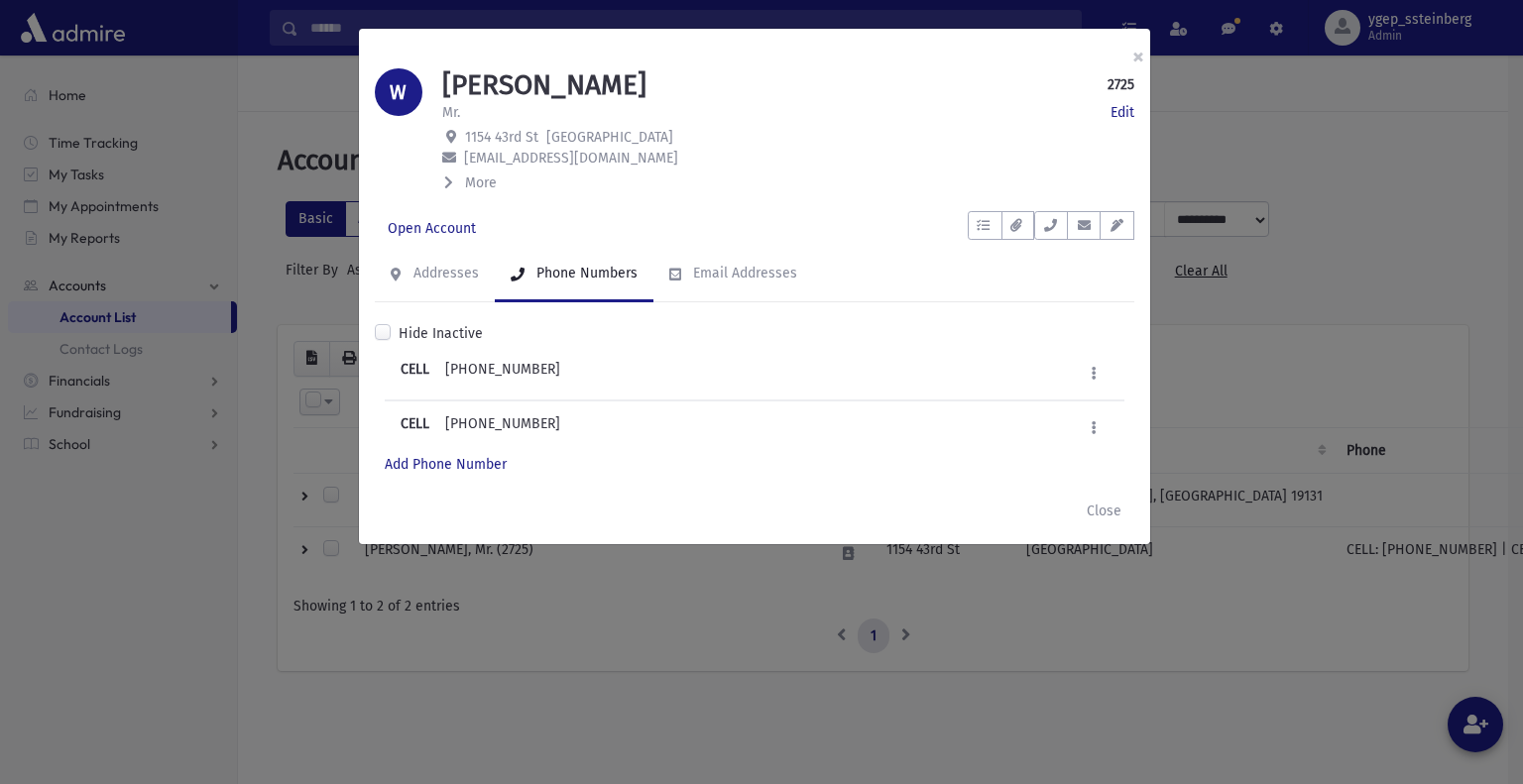 click on "×
W
WEINTRAUB, Zev
2725
Edit
Mr.
Edit
1154 43rd St
Brooklyn, NY 11219
zevy@wnwsons.com
More
His Occupation :
Her Occupation :" at bounding box center [762, 392] 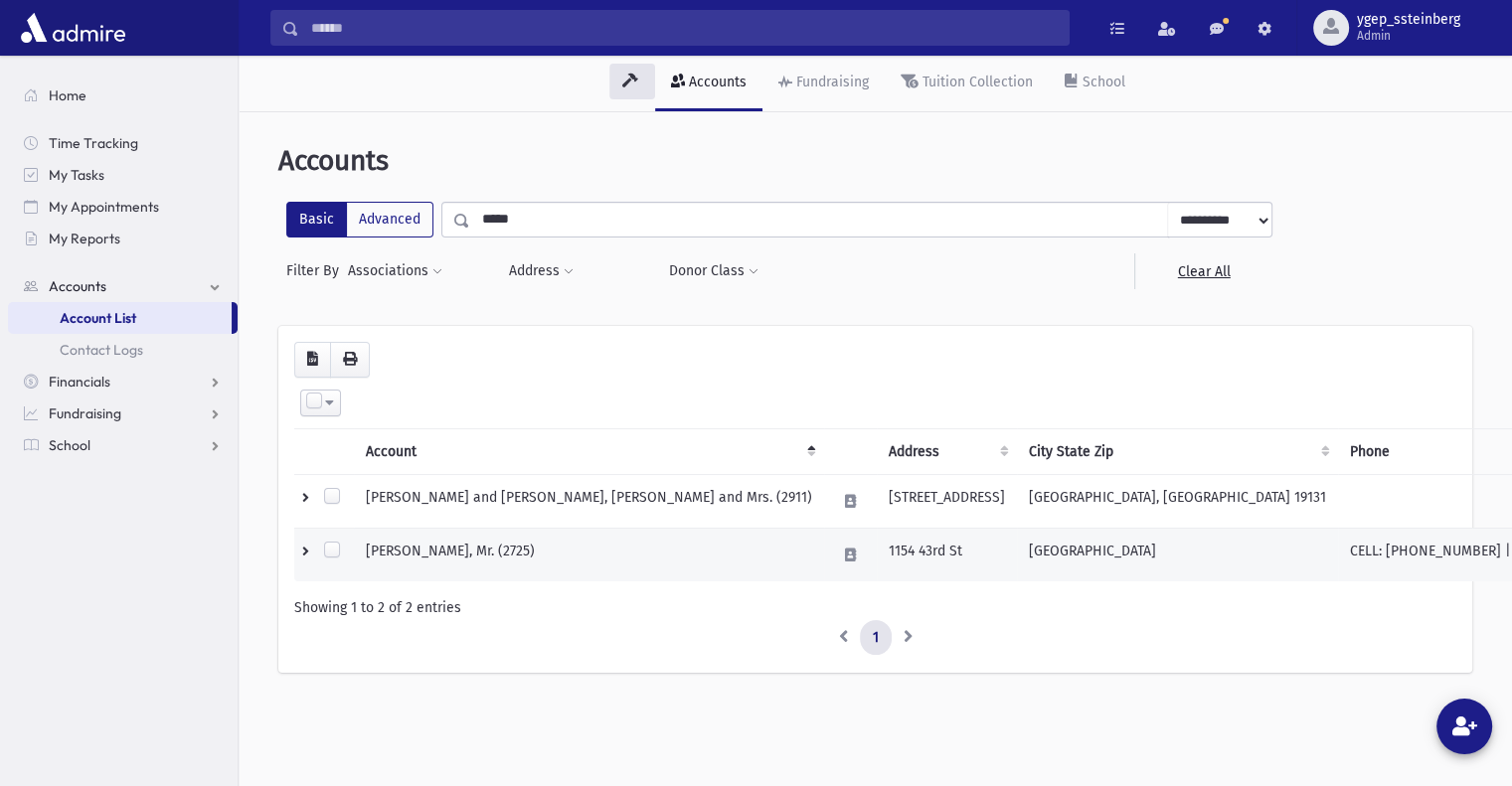 click on "WEINTRAUB, Zev, Mr. (2725)" at bounding box center (588, 554) 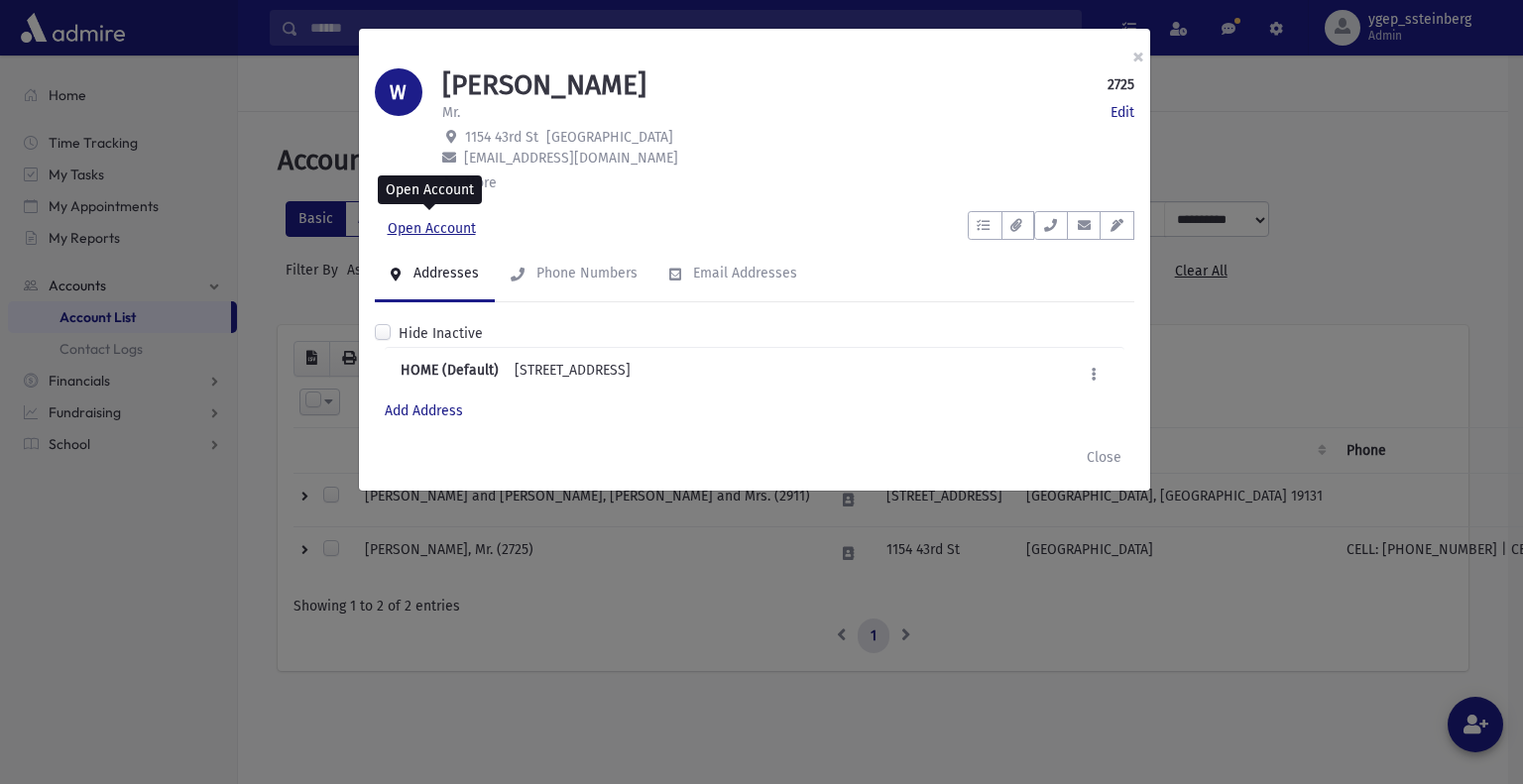 click on "Open Account" at bounding box center (431, 229) 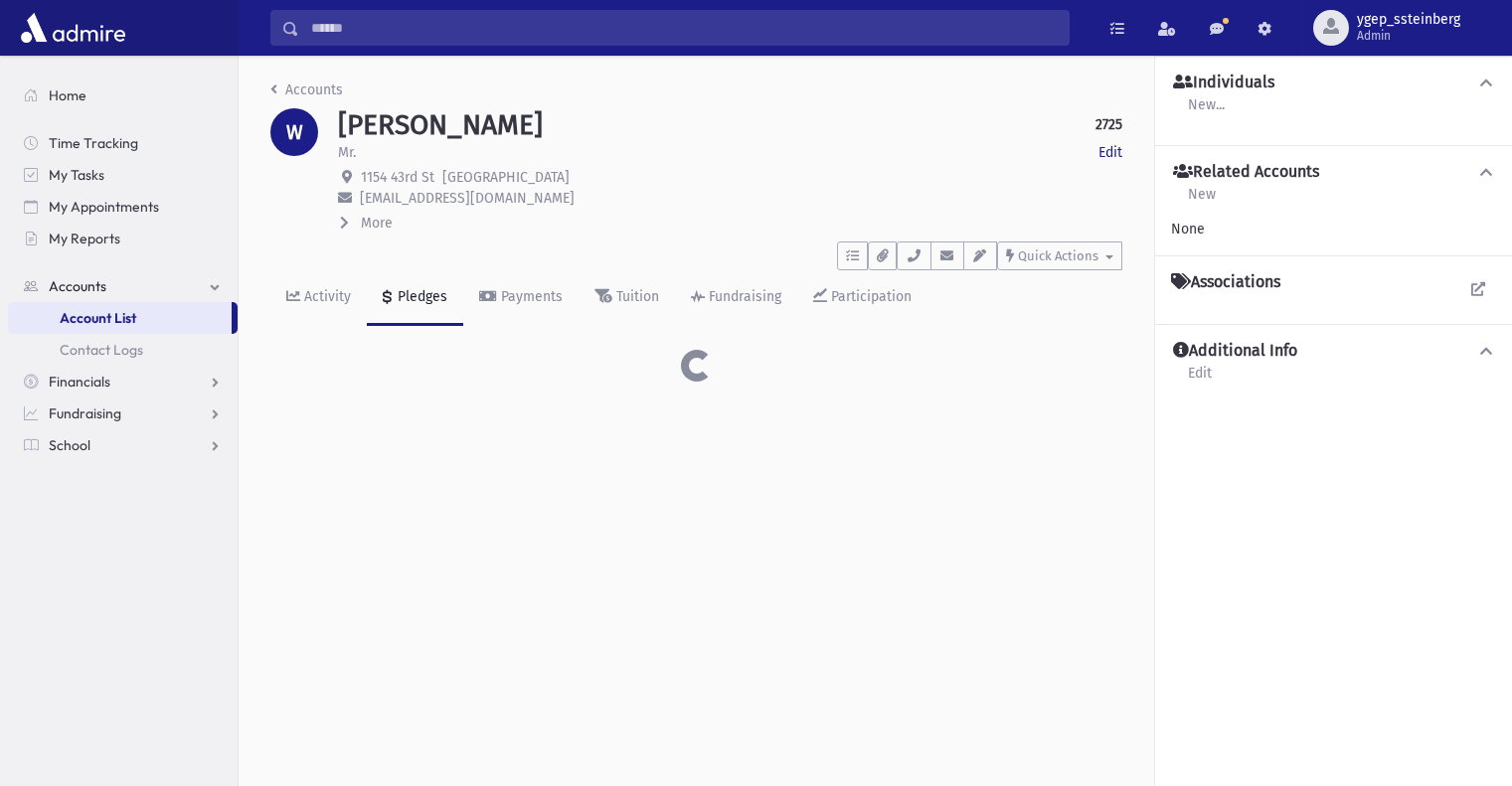 scroll, scrollTop: 0, scrollLeft: 0, axis: both 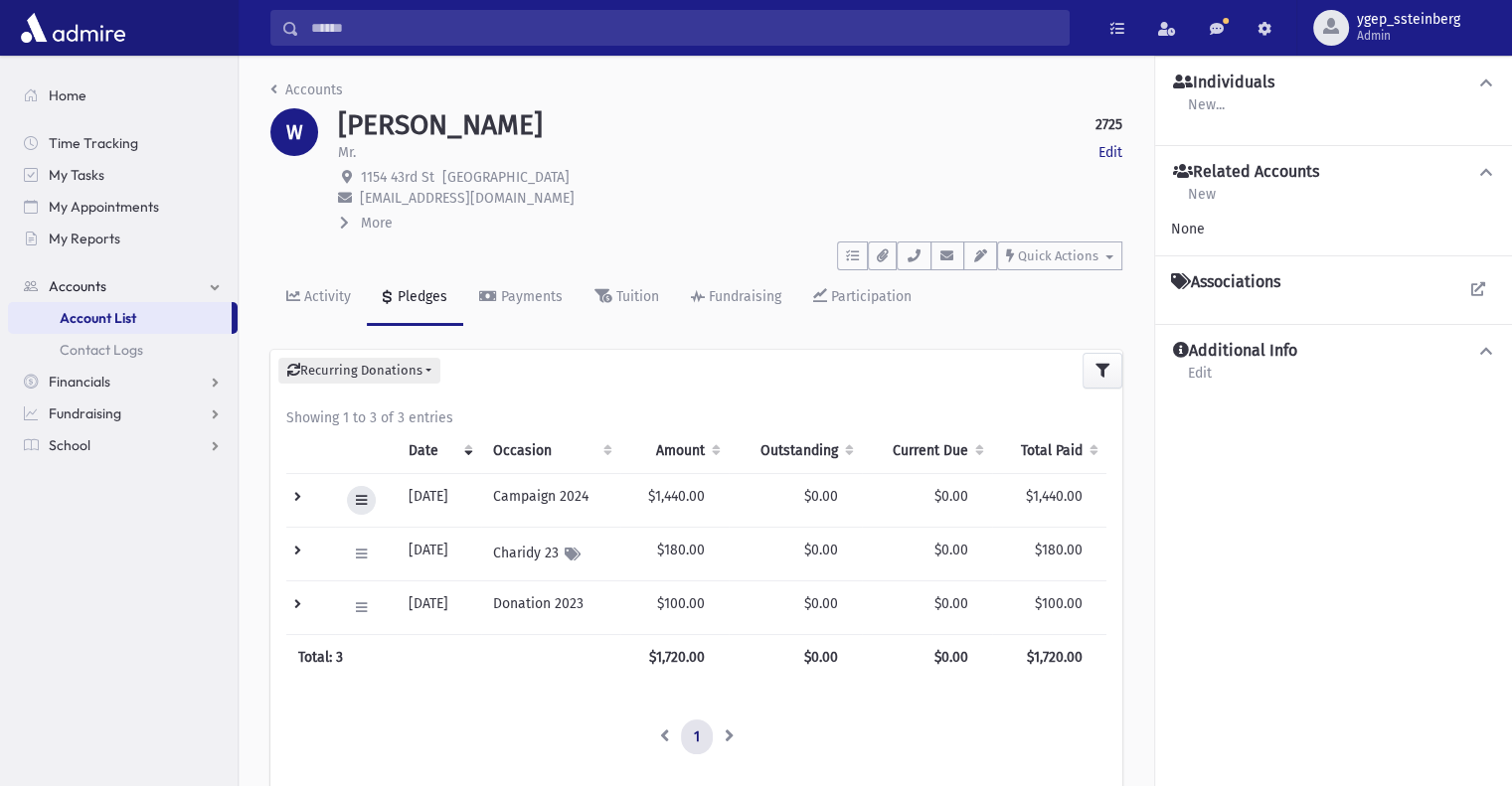 click at bounding box center (361, 500) 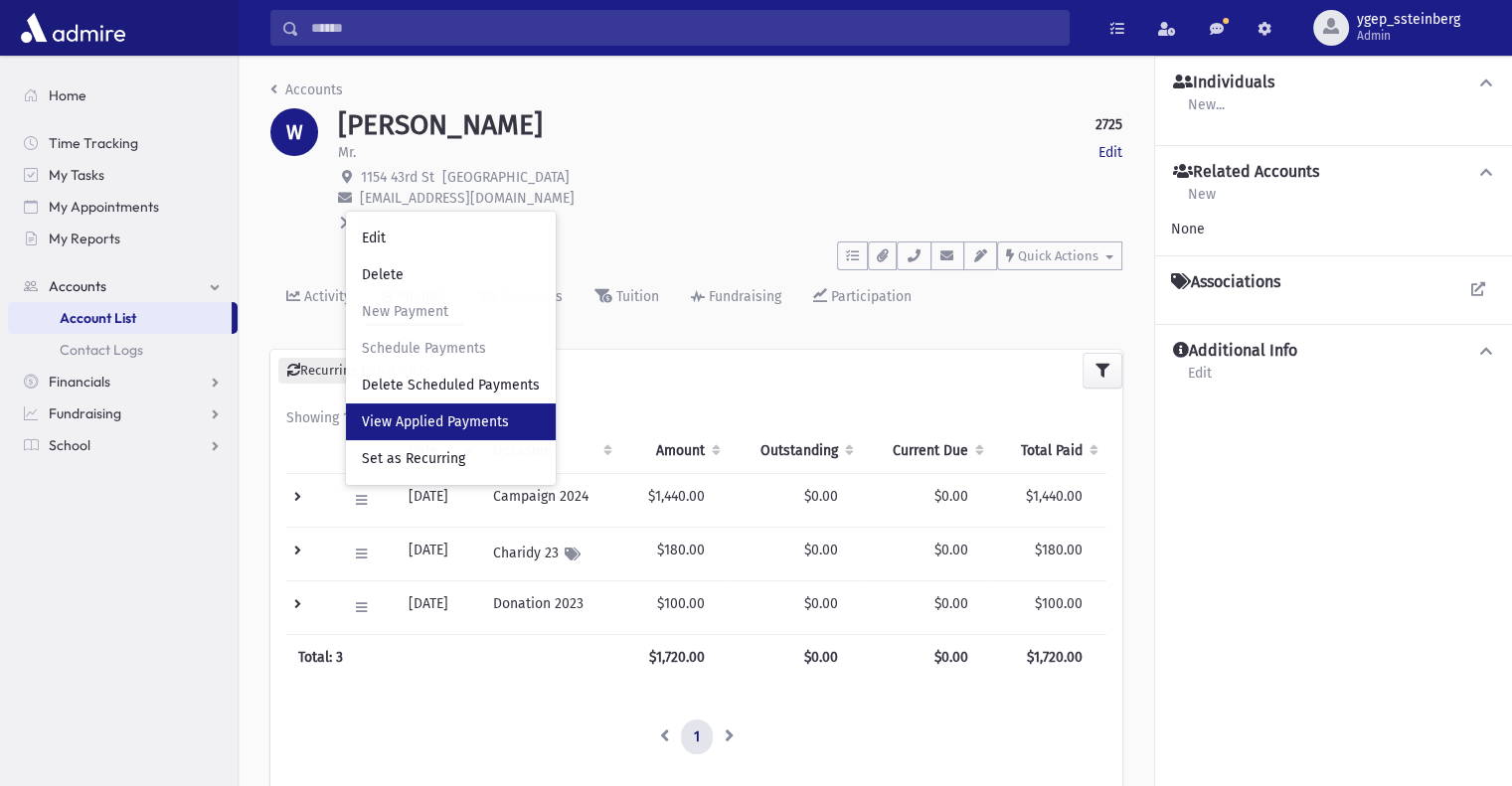 click on "View Applied Payments" at bounding box center (435, 421) 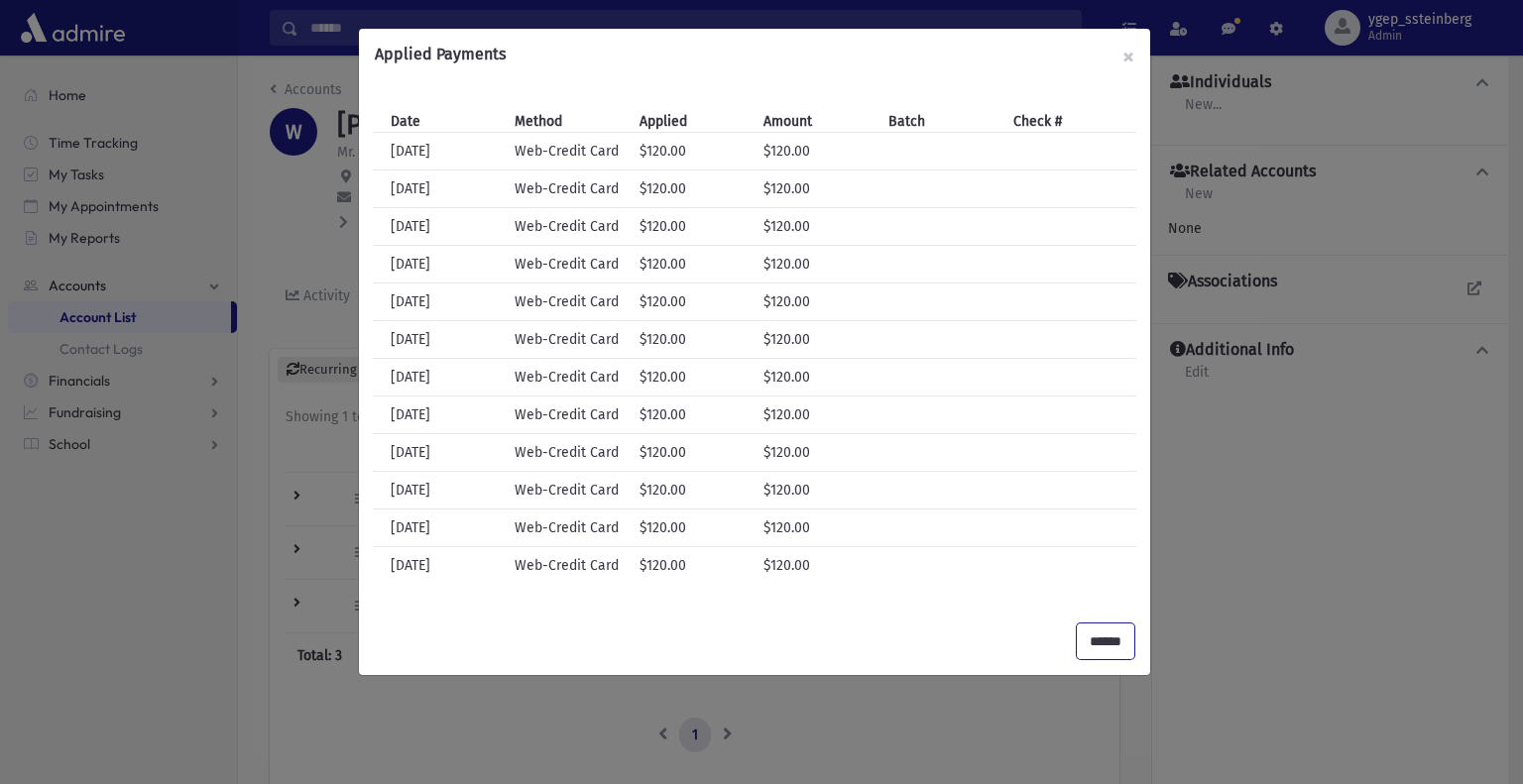 click on "******" at bounding box center (1106, 641) 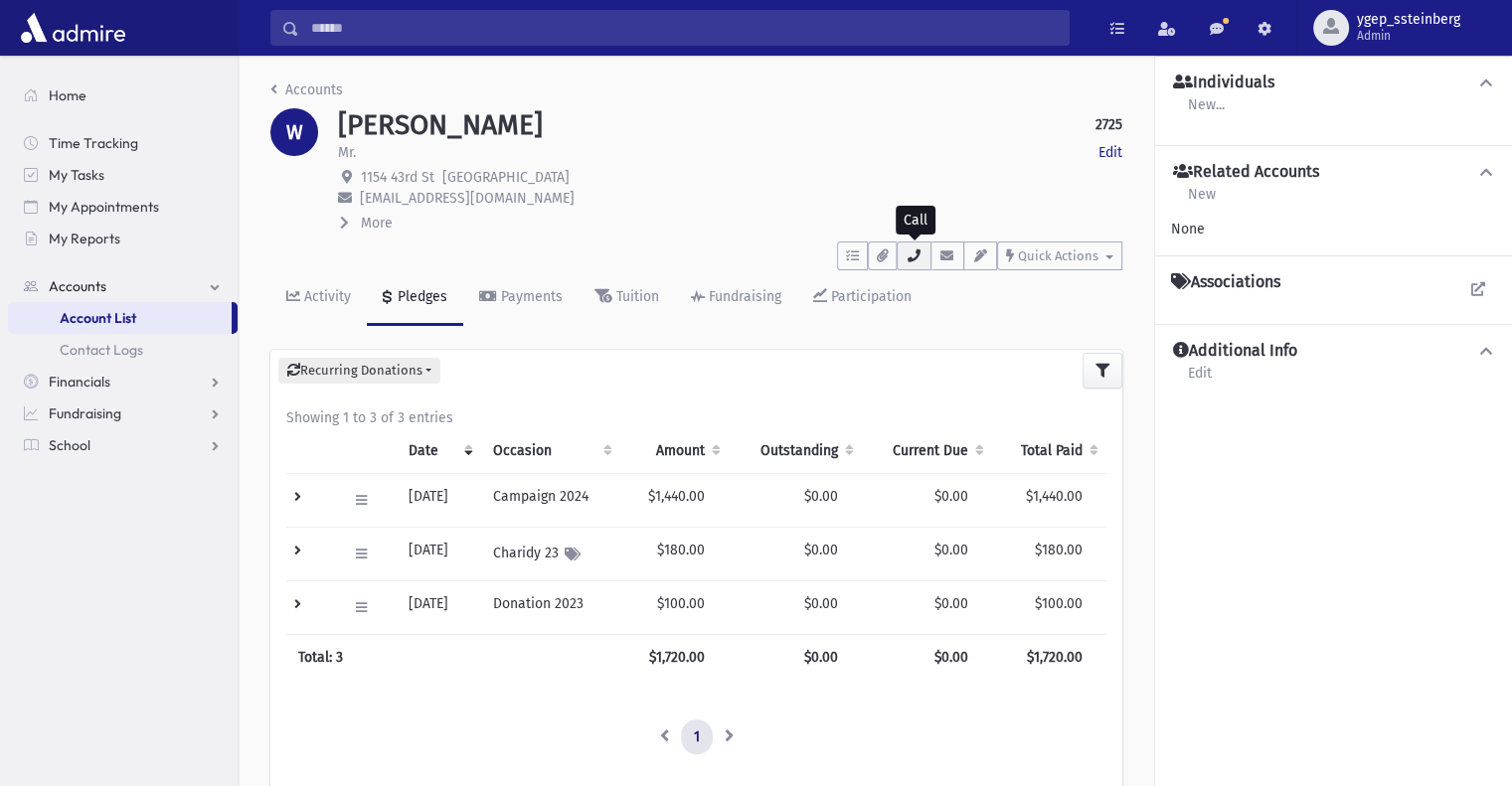 click at bounding box center [914, 255] 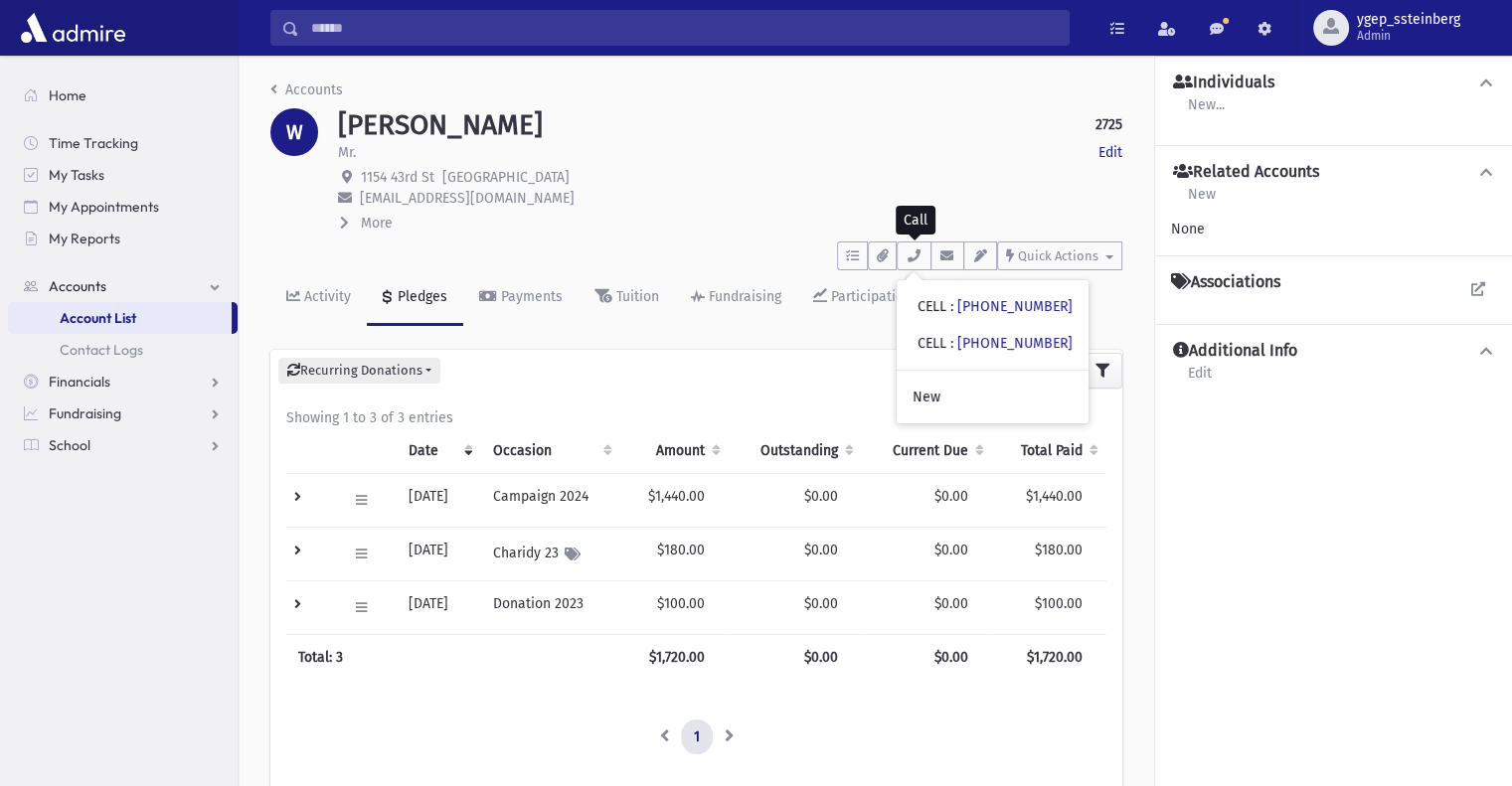 click on "1154 43rd St
Brooklyn, NY 11219" at bounding box center (730, 177) 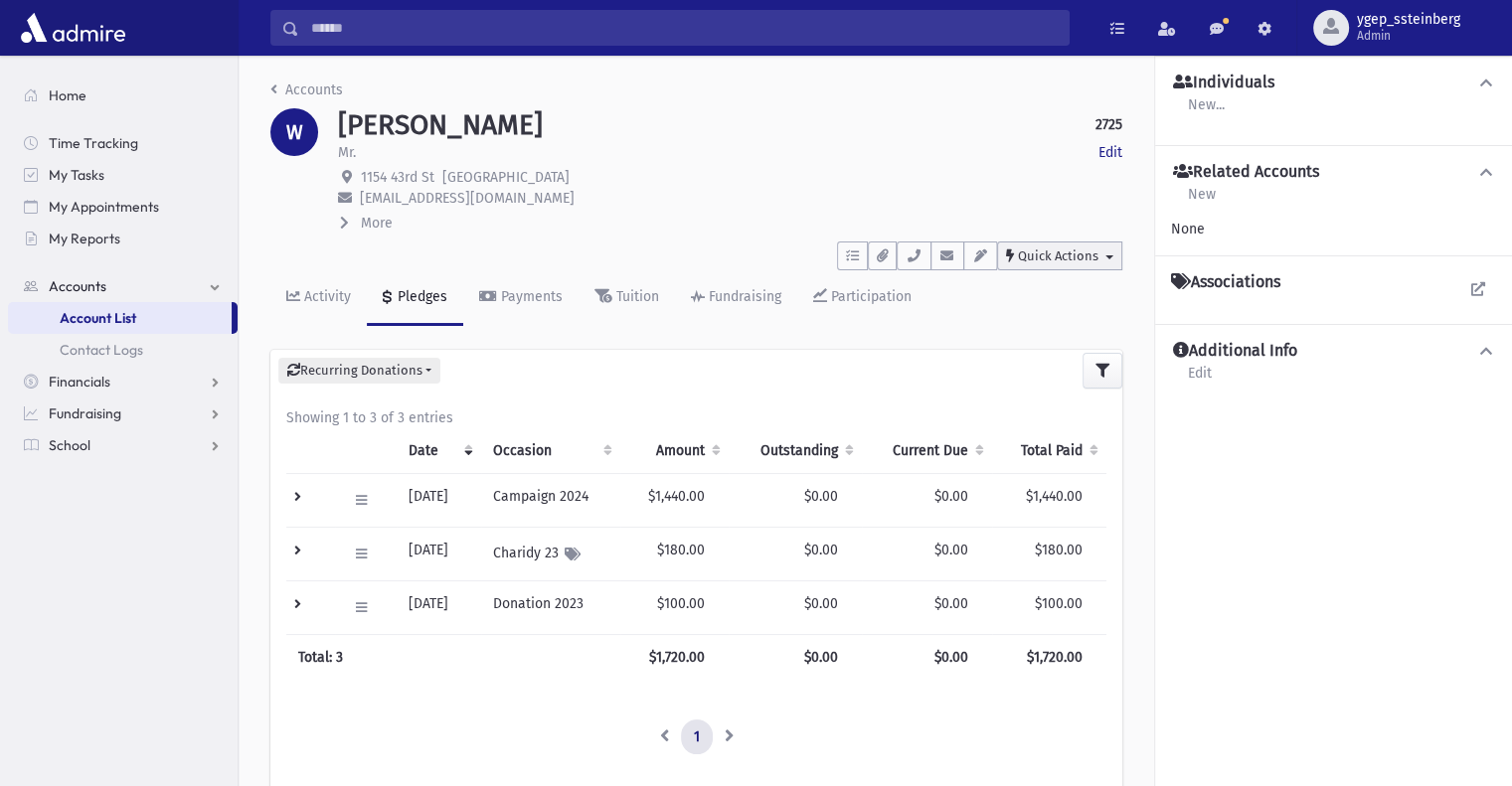click on "Quick Actions" at bounding box center [1058, 255] 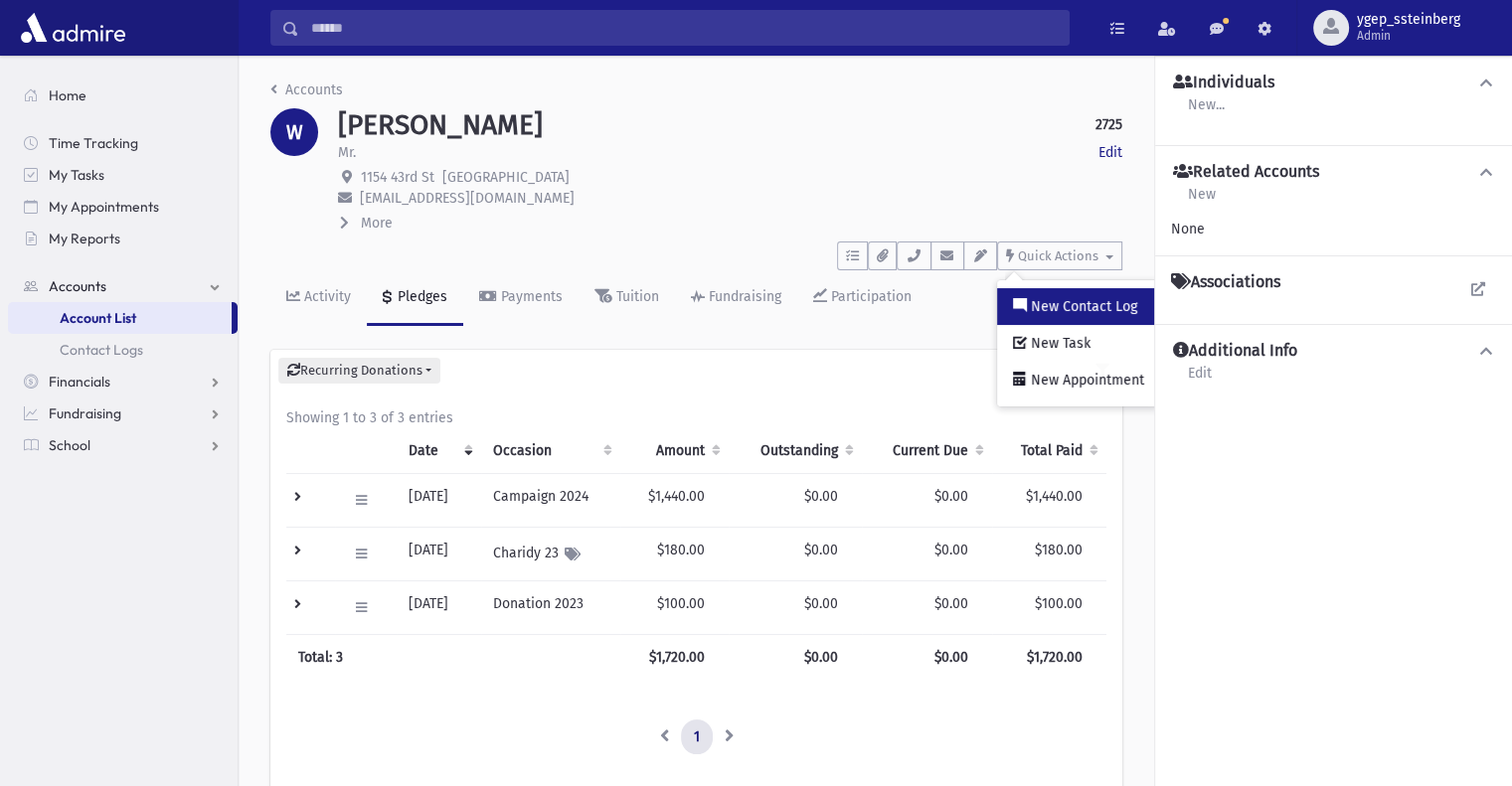 click on "New Contact Log" at bounding box center [1082, 306] 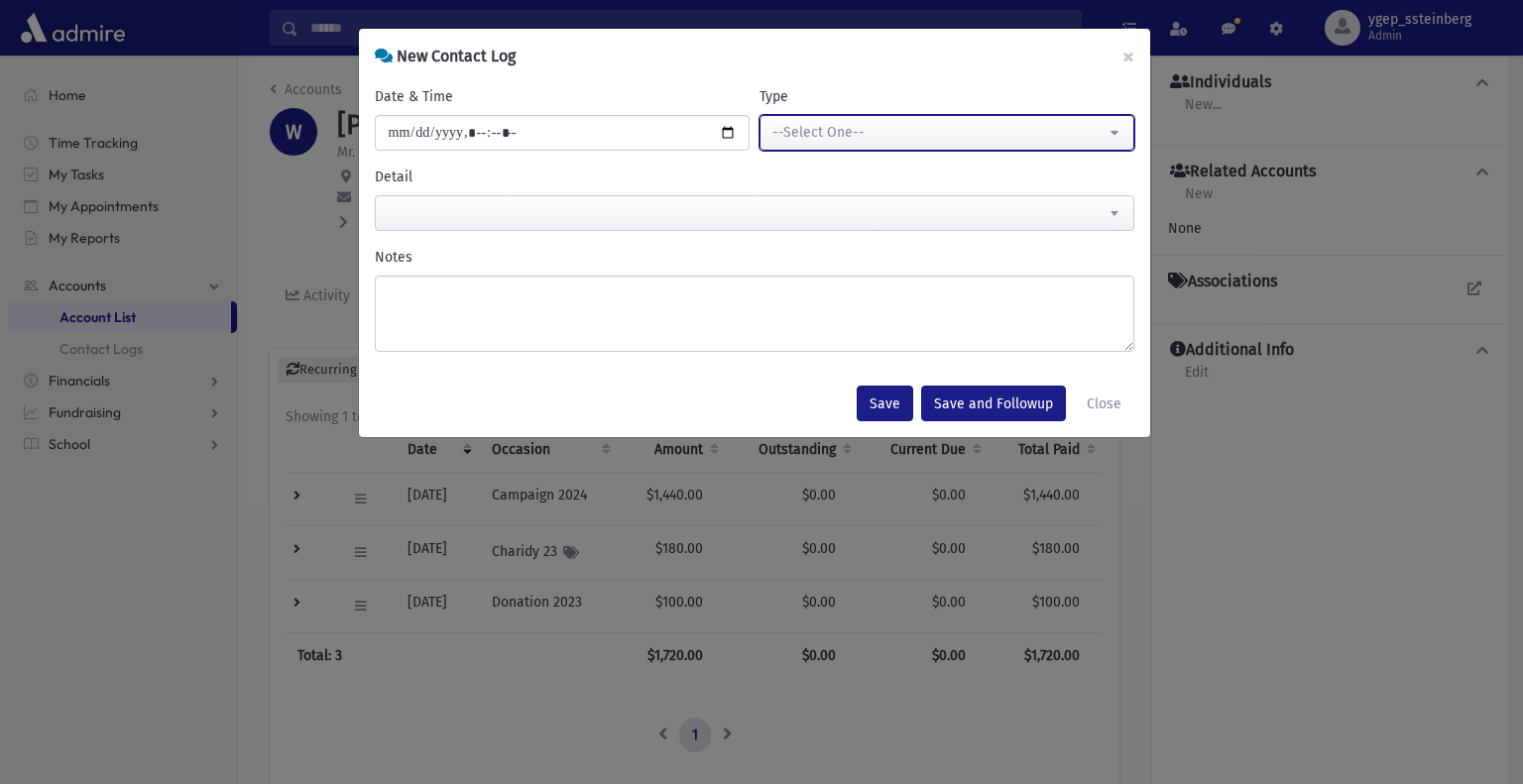click on "--Select One--" at bounding box center [939, 132] 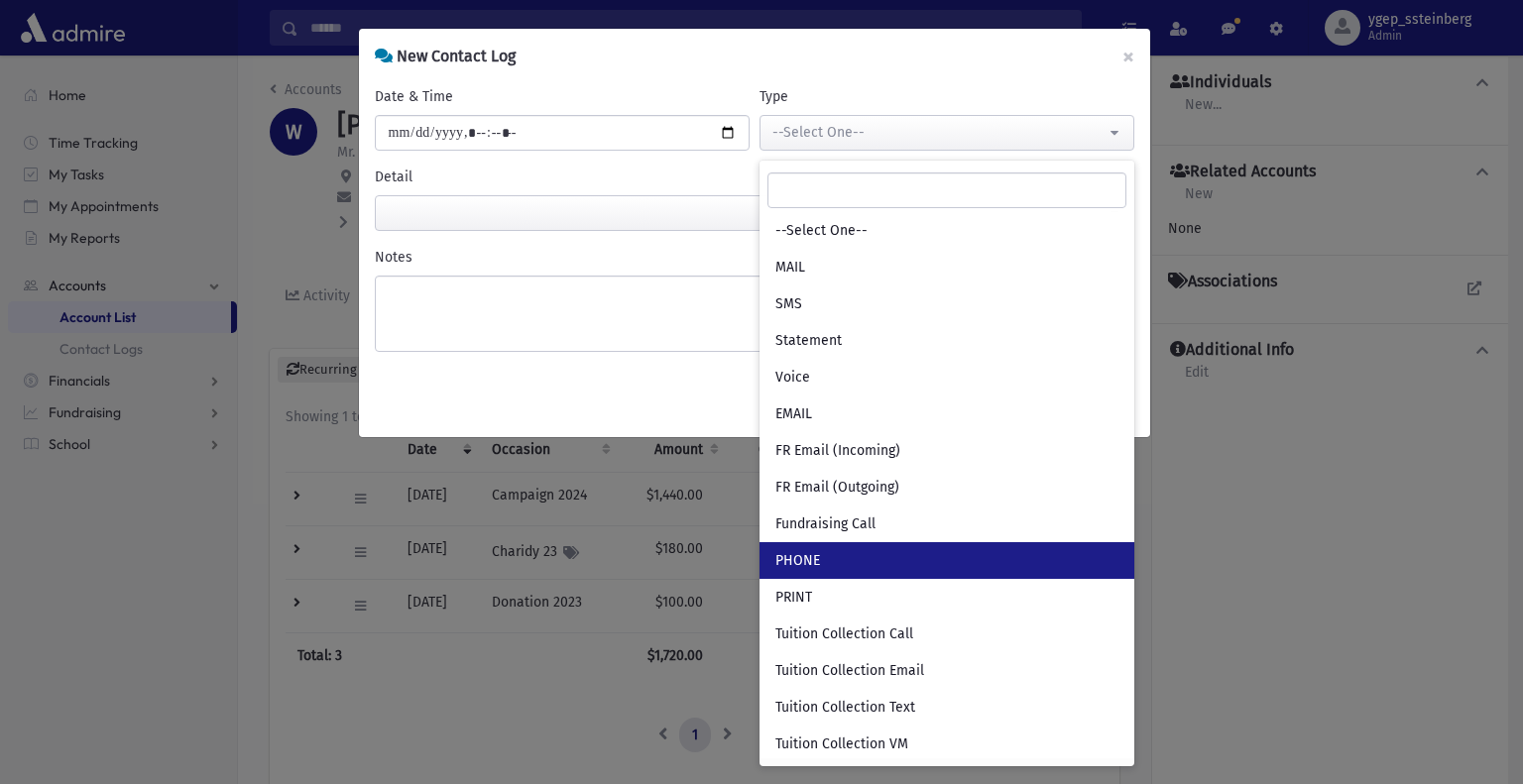 click on "PHONE" at bounding box center (947, 560) 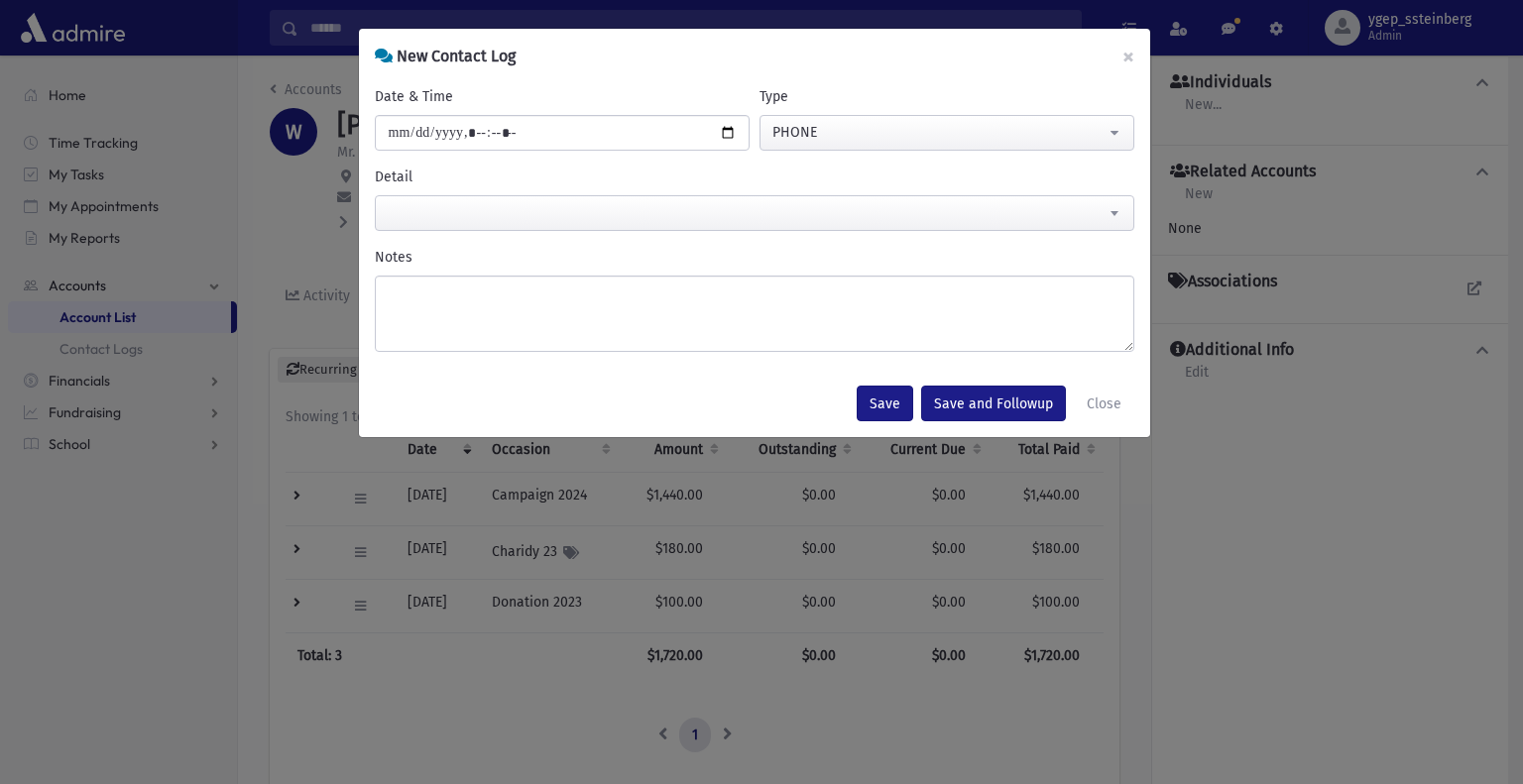 click at bounding box center [755, 213] 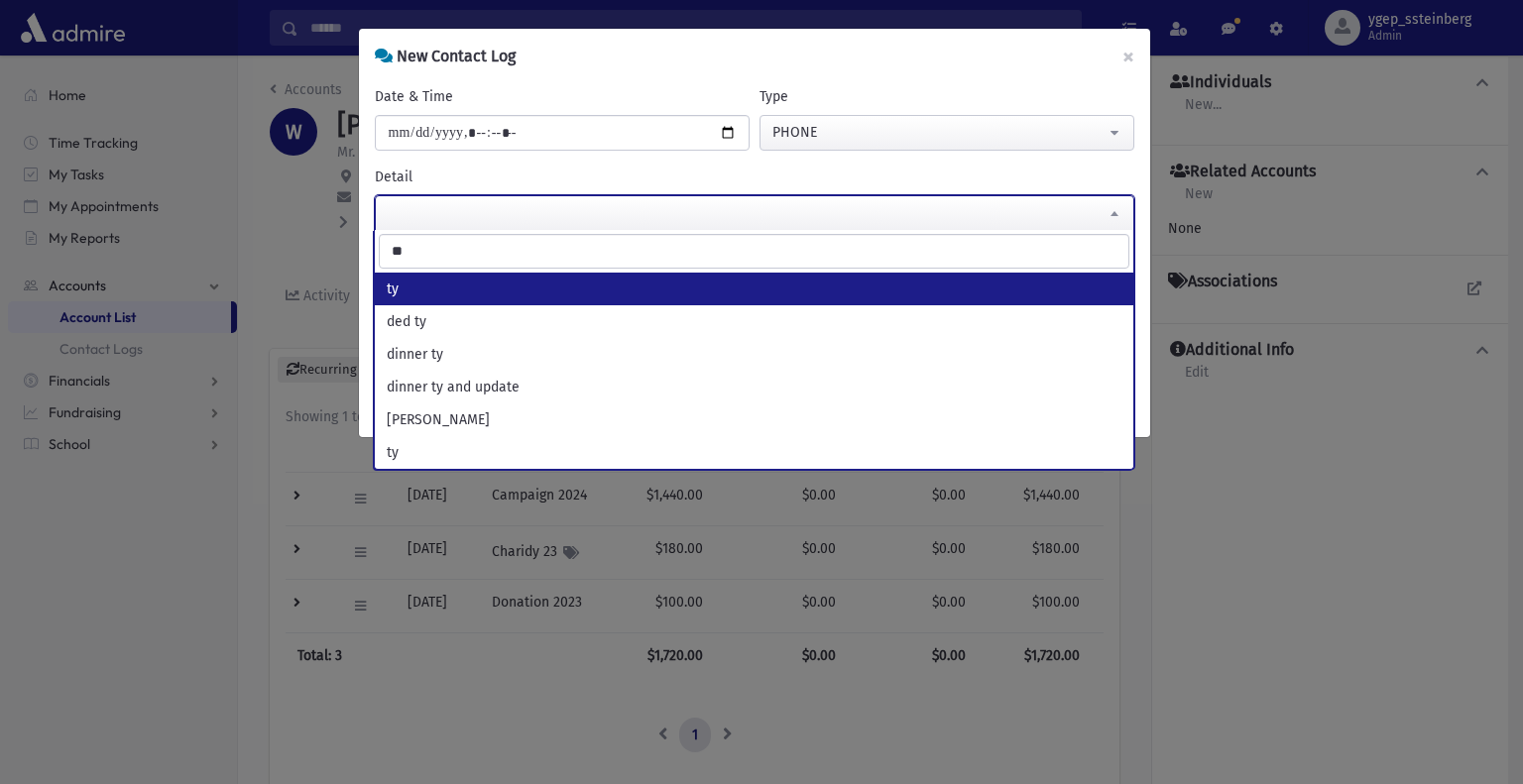 type on "**" 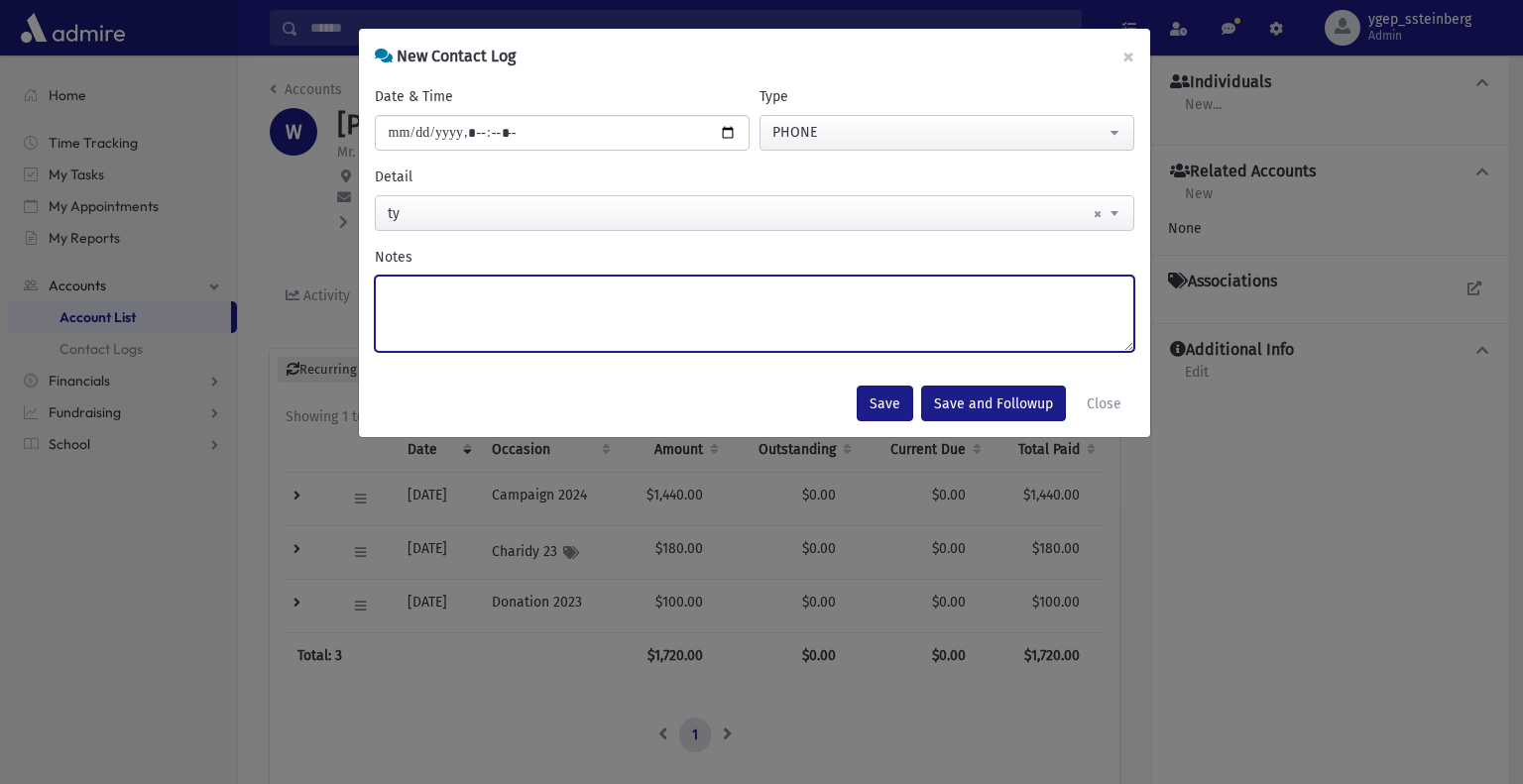 click on "Notes" at bounding box center [755, 313] 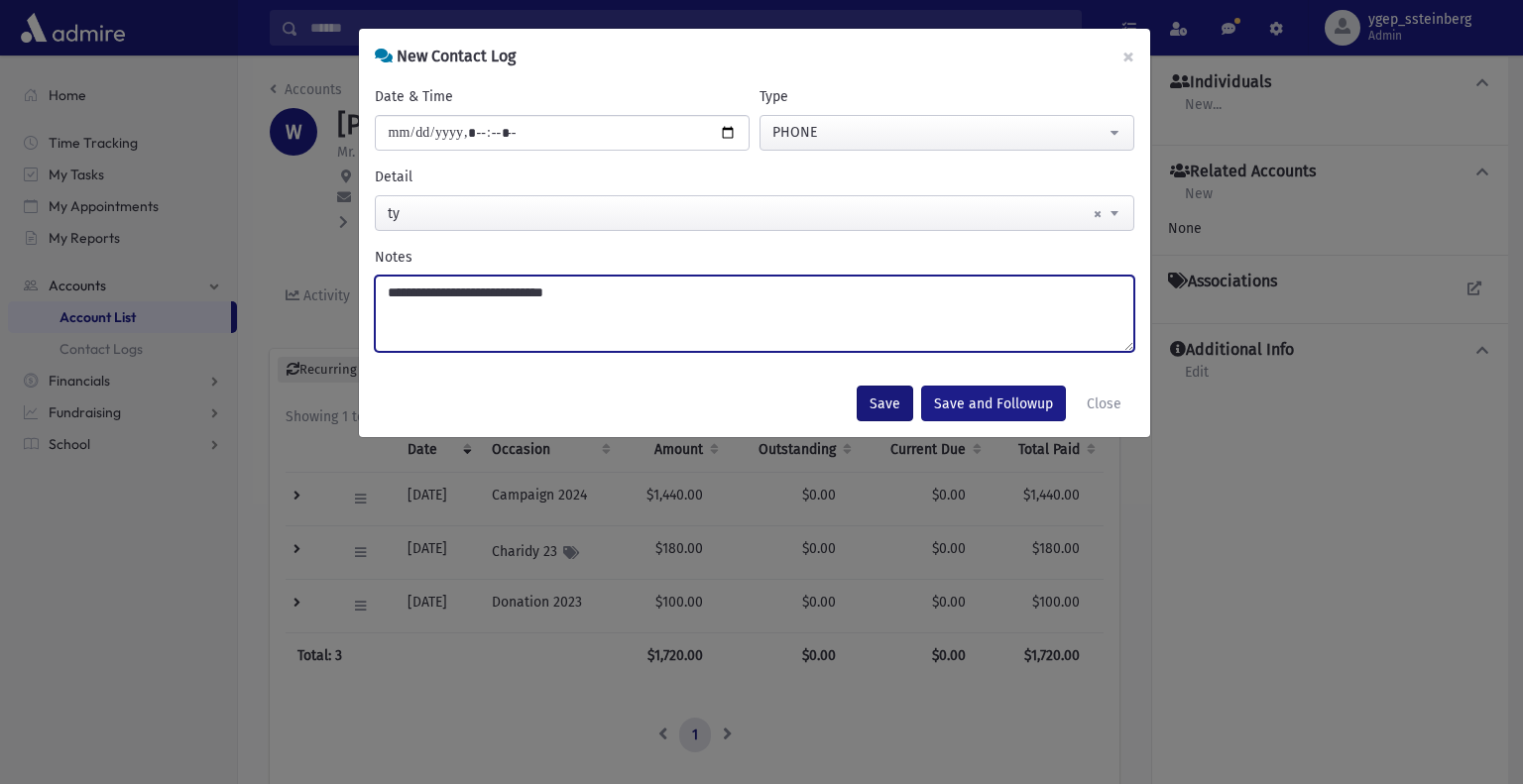 type on "**********" 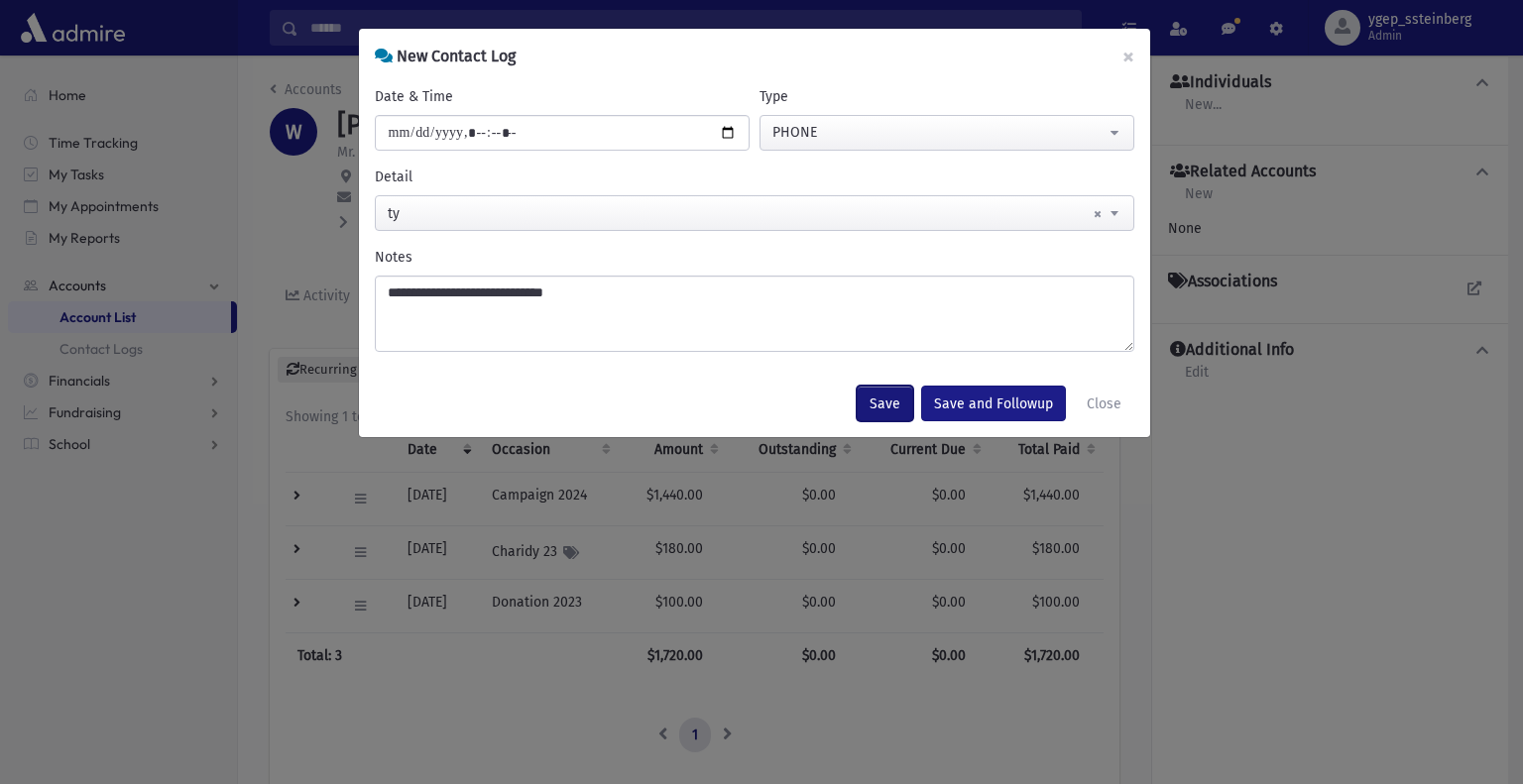 click on "Save" at bounding box center [884, 403] 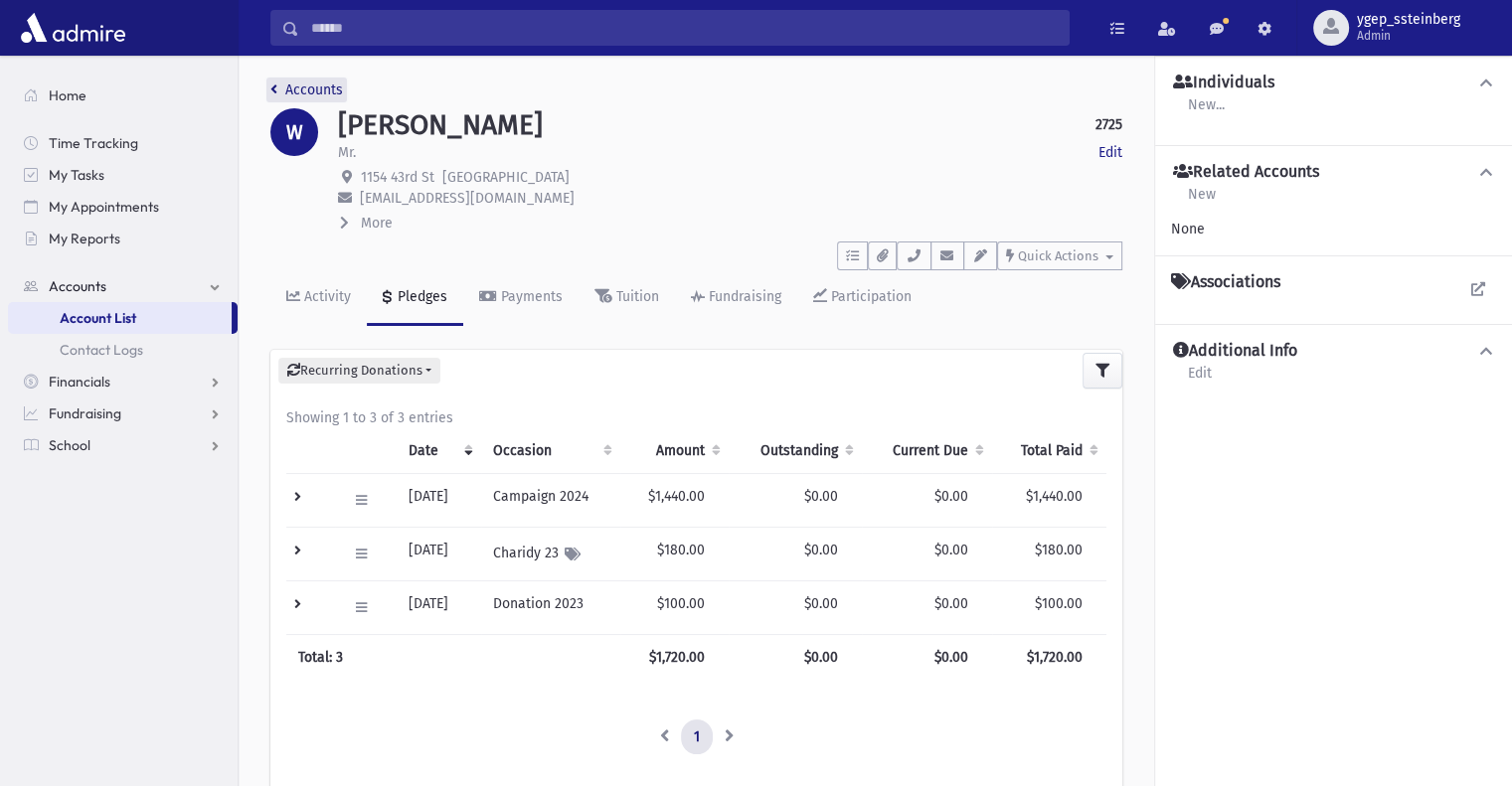 click on "Accounts" at bounding box center (306, 89) 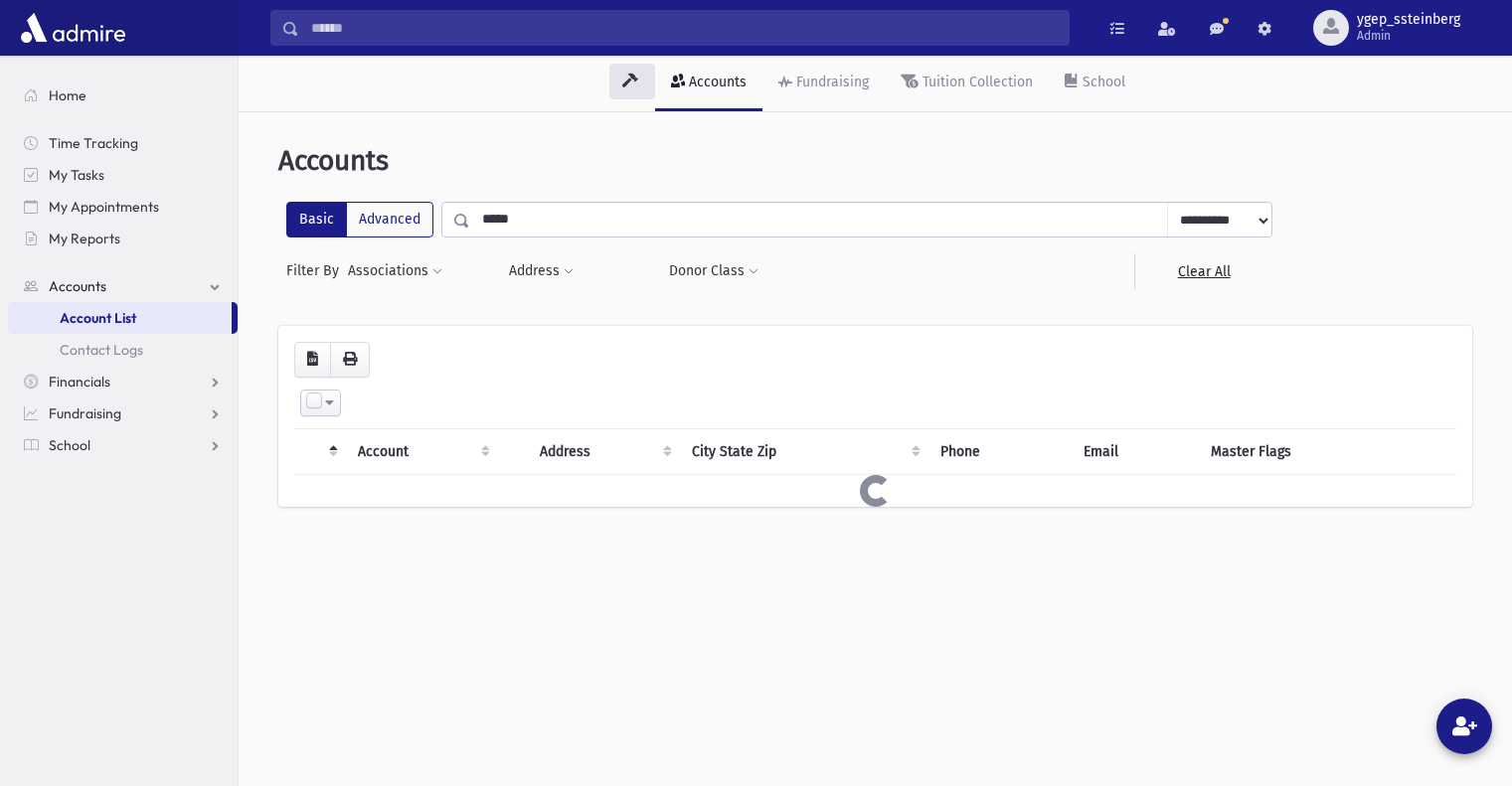 scroll, scrollTop: 0, scrollLeft: 0, axis: both 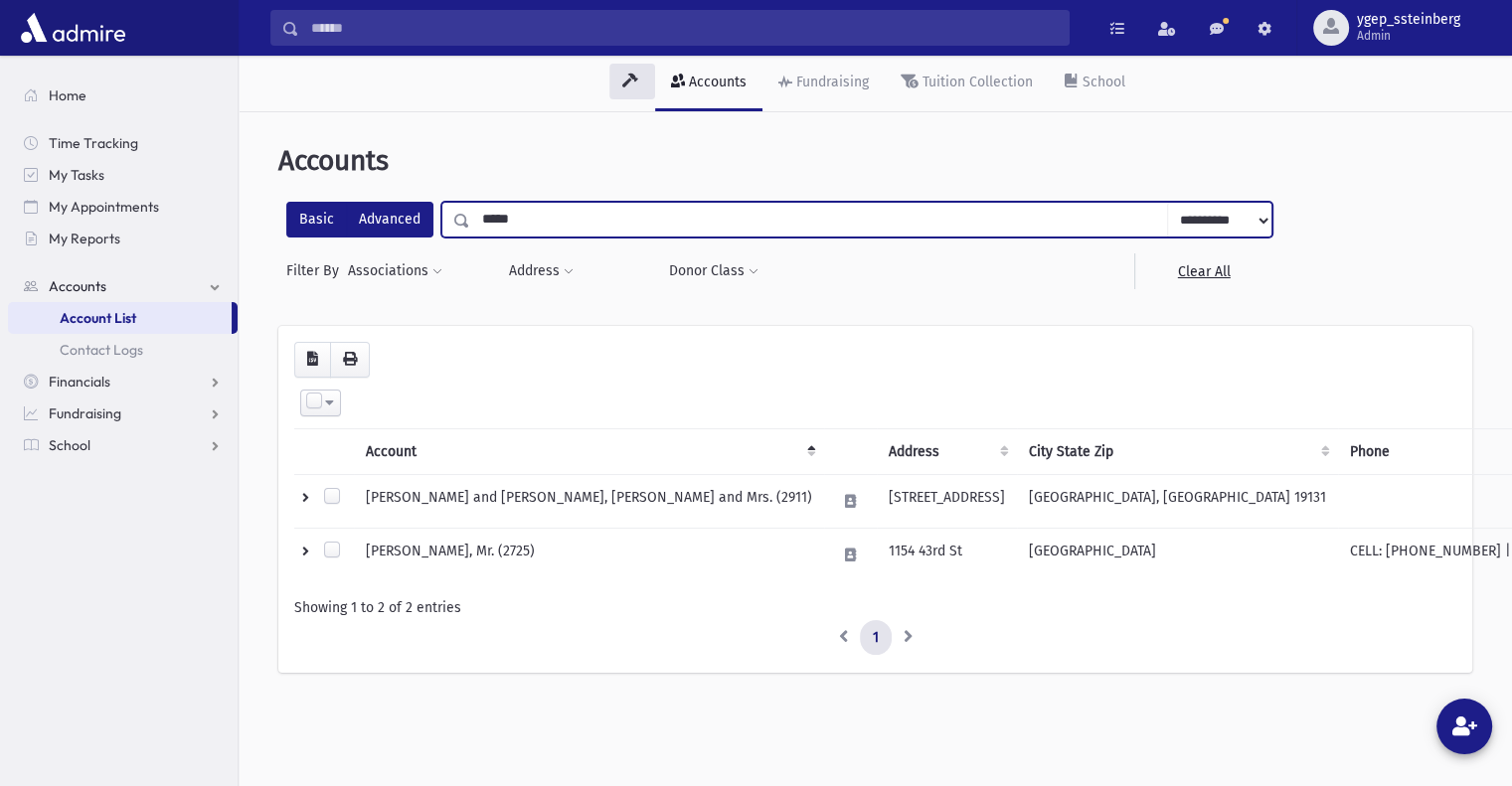 drag, startPoint x: 493, startPoint y: 220, endPoint x: 417, endPoint y: 210, distance: 76.65507 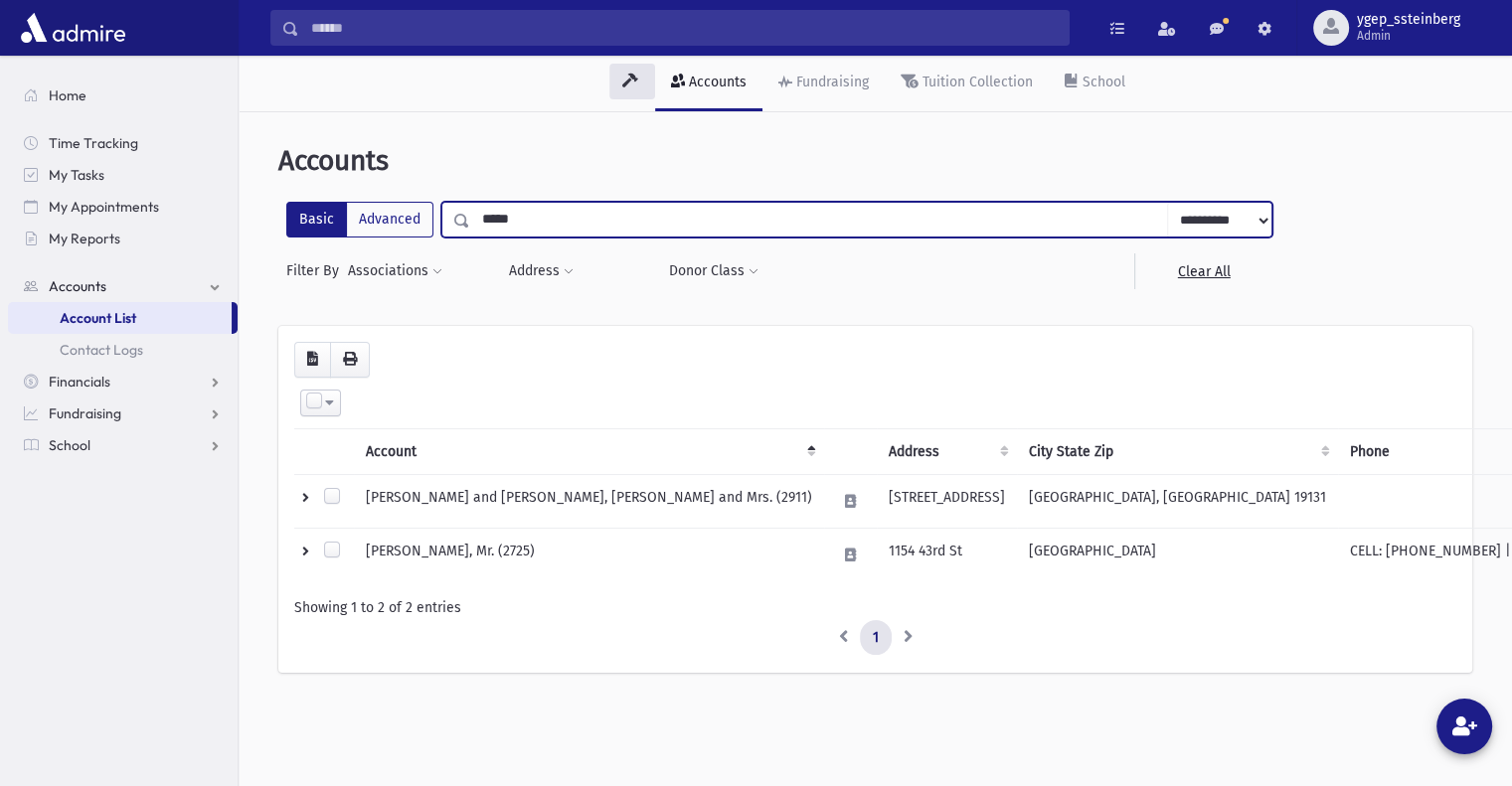 type on "*****" 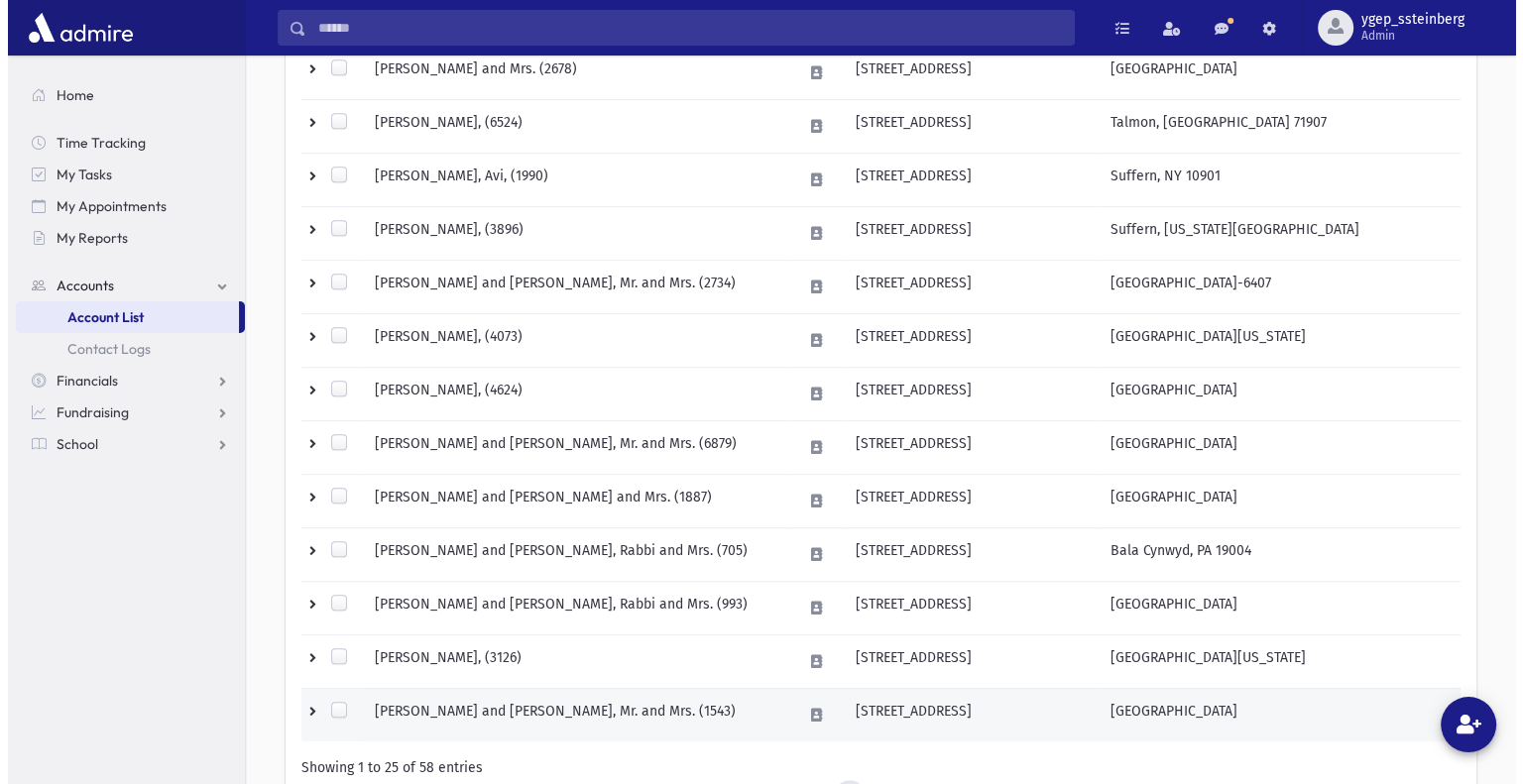 scroll, scrollTop: 1156, scrollLeft: 0, axis: vertical 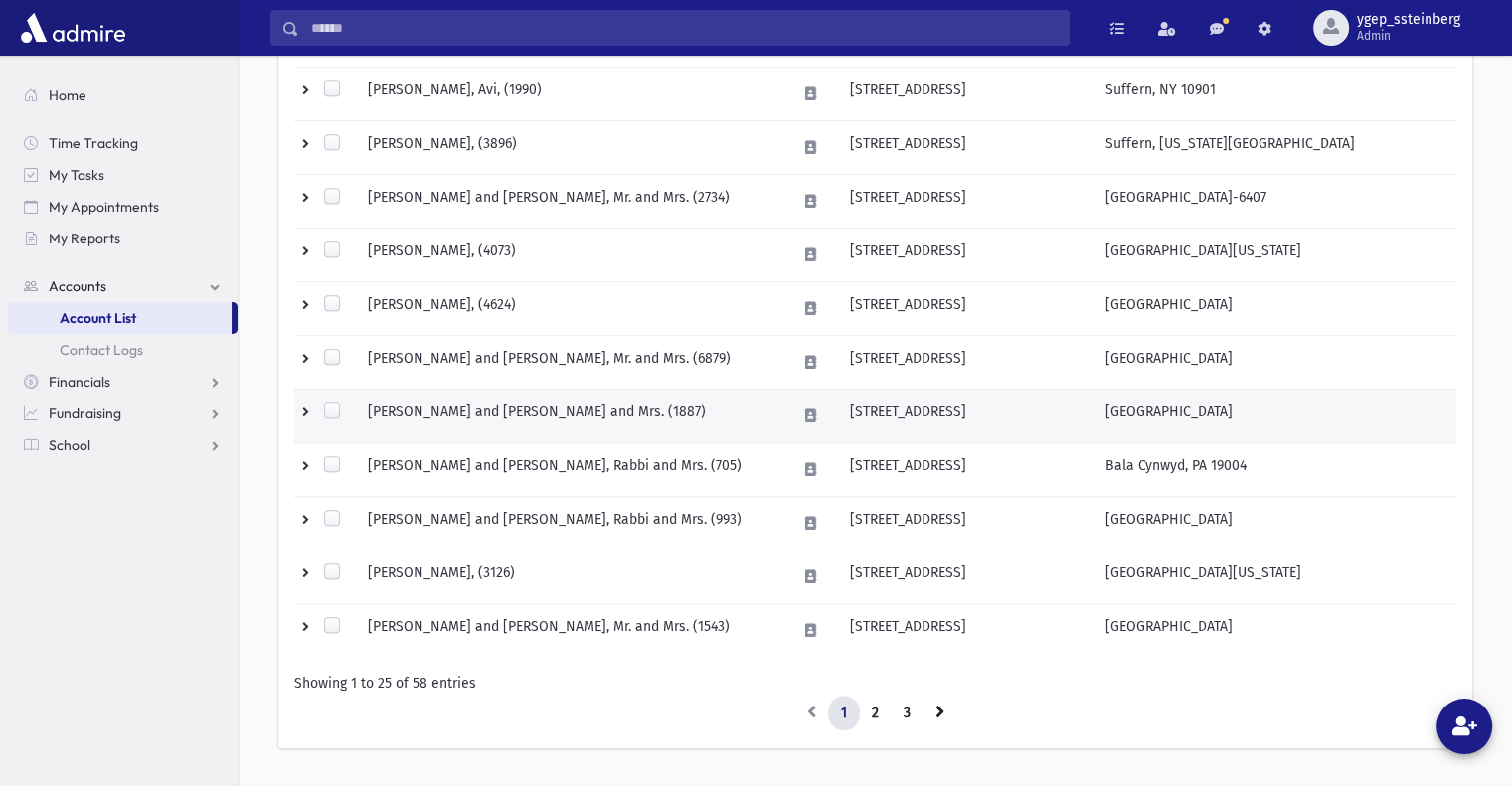click on "[PERSON_NAME] and [PERSON_NAME] and Mrs. (1887)" at bounding box center (569, 415) 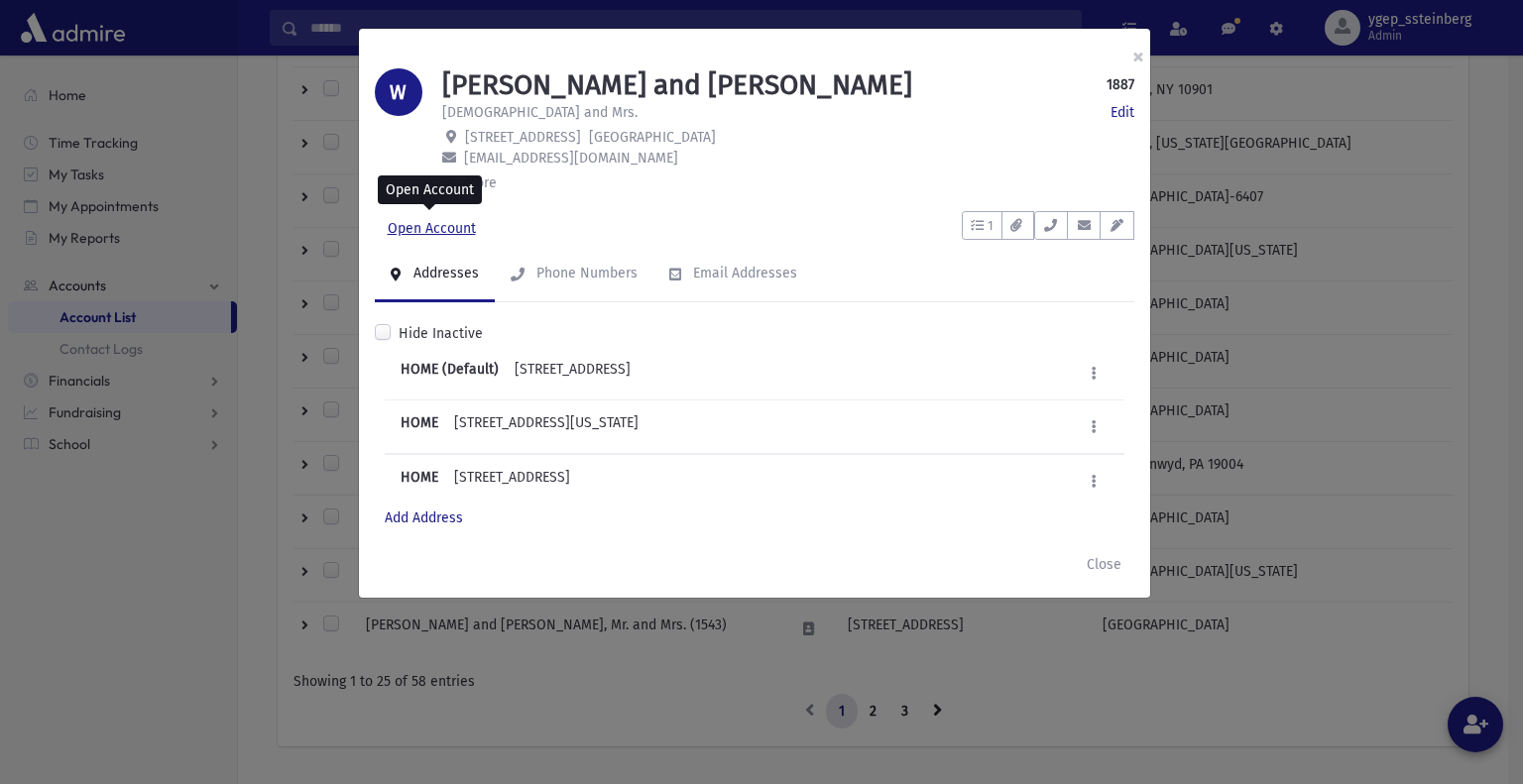 click on "Open Account" at bounding box center (431, 229) 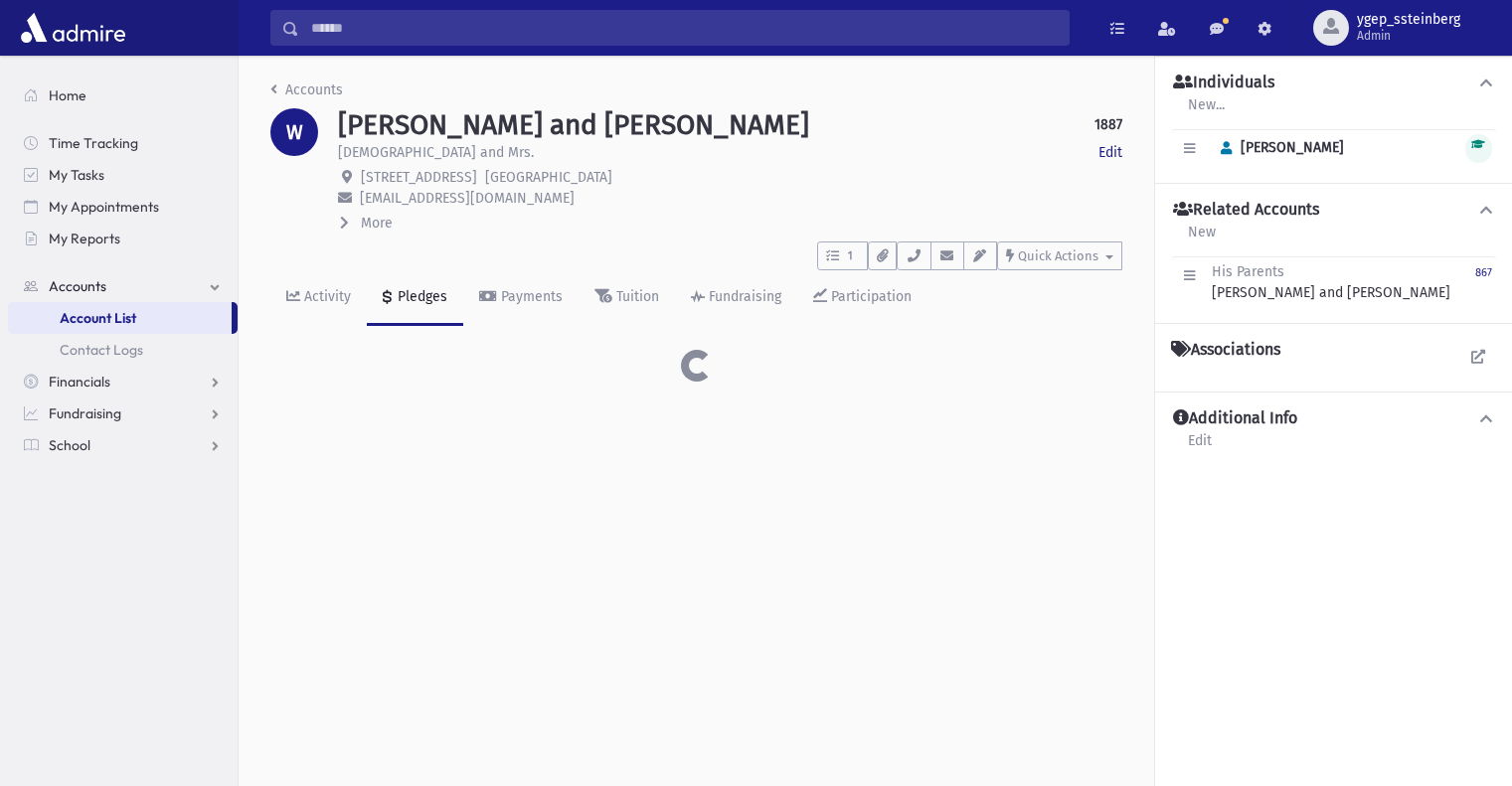 scroll, scrollTop: 0, scrollLeft: 0, axis: both 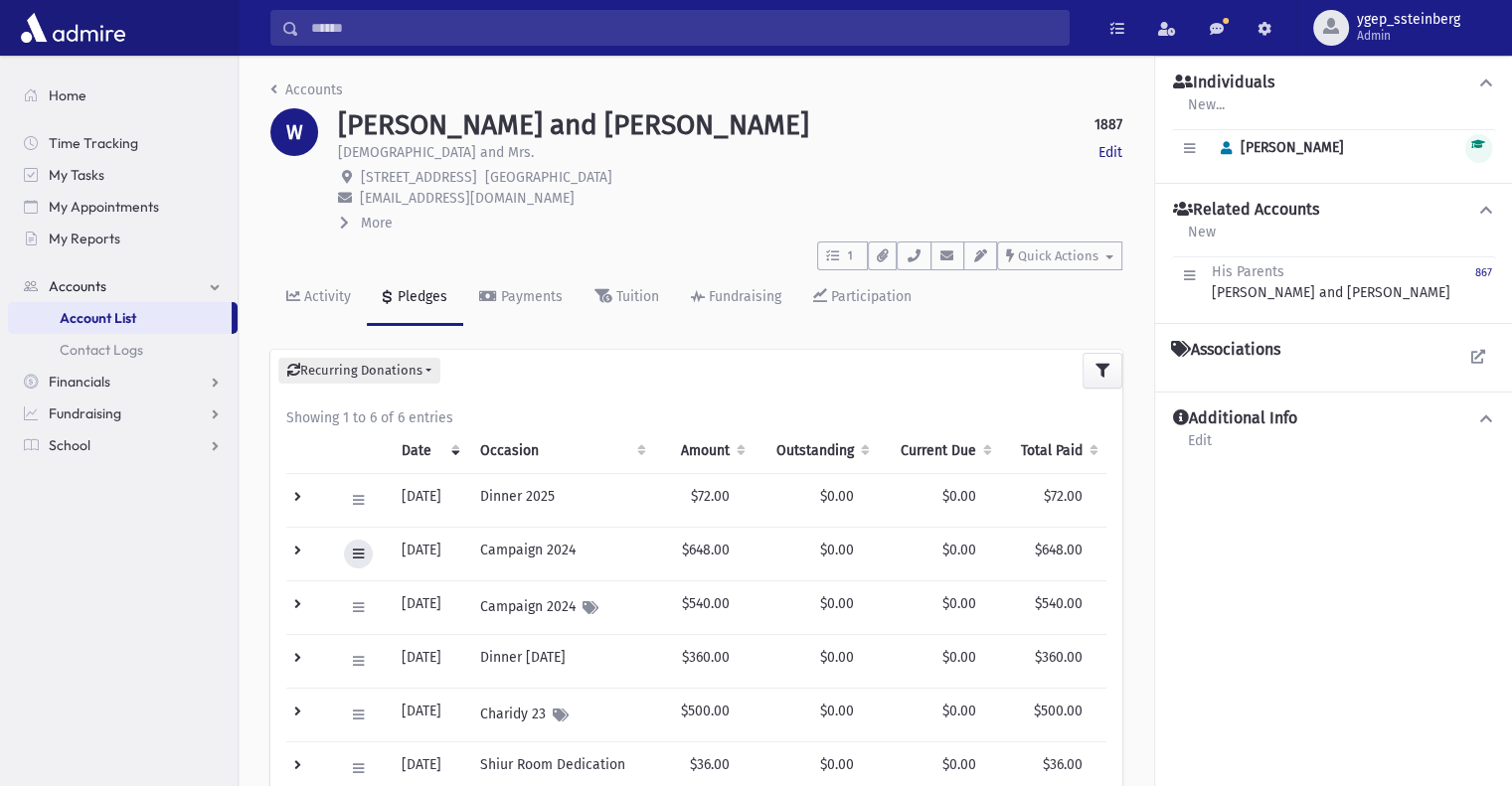 click at bounding box center [358, 553] 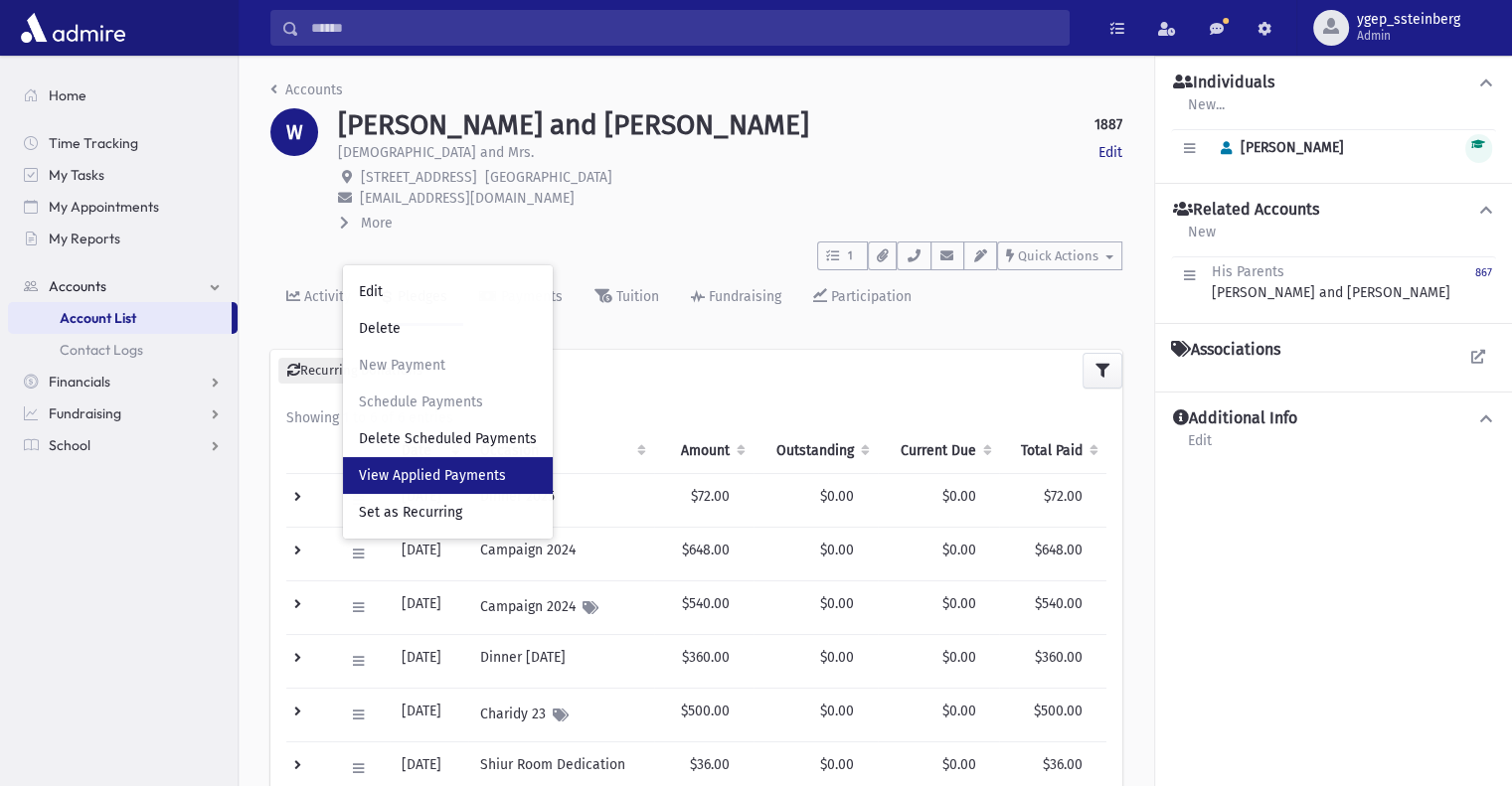 click on "View Applied Payments" at bounding box center (432, 475) 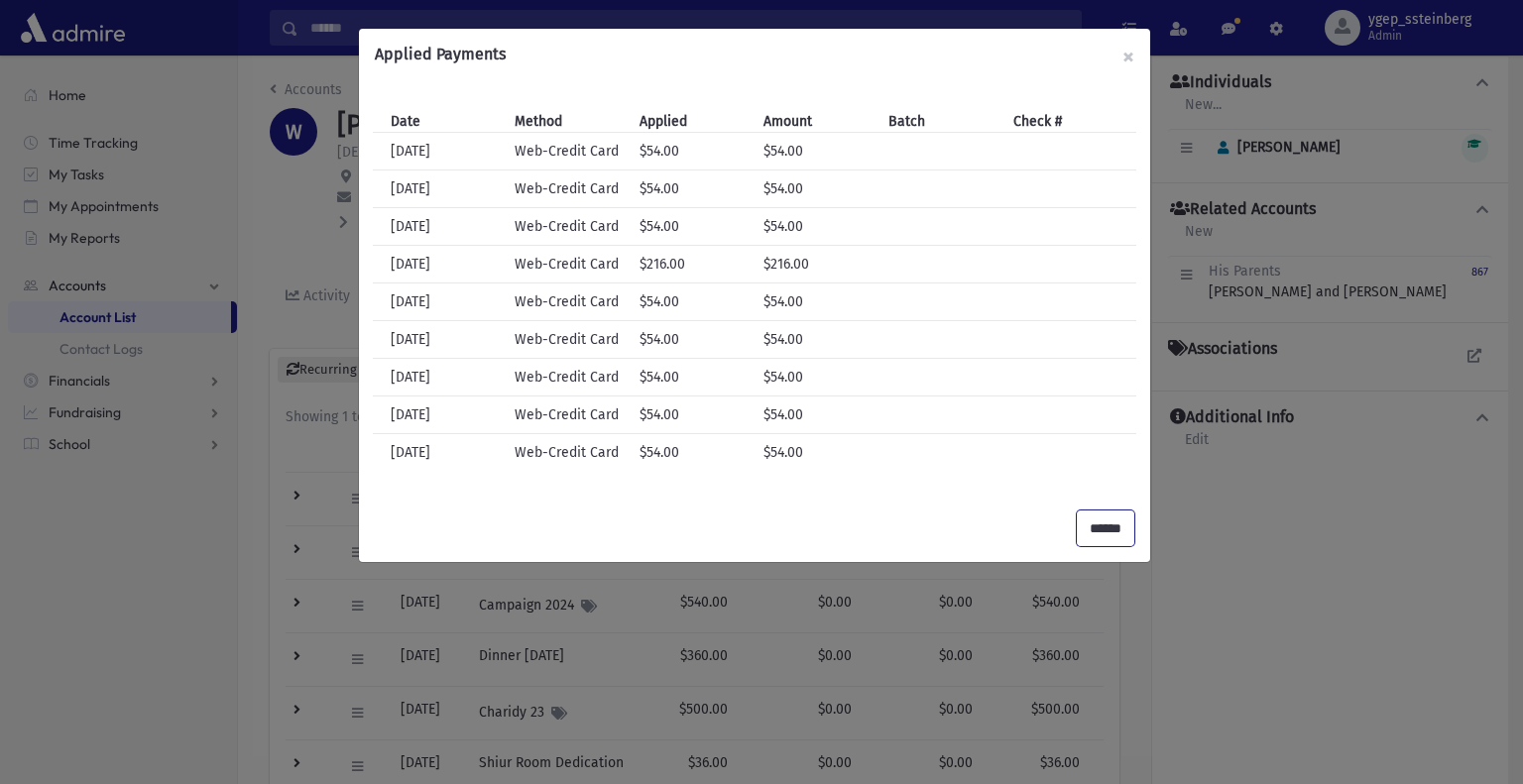 drag, startPoint x: 1100, startPoint y: 524, endPoint x: 1097, endPoint y: 514, distance: 10.440307 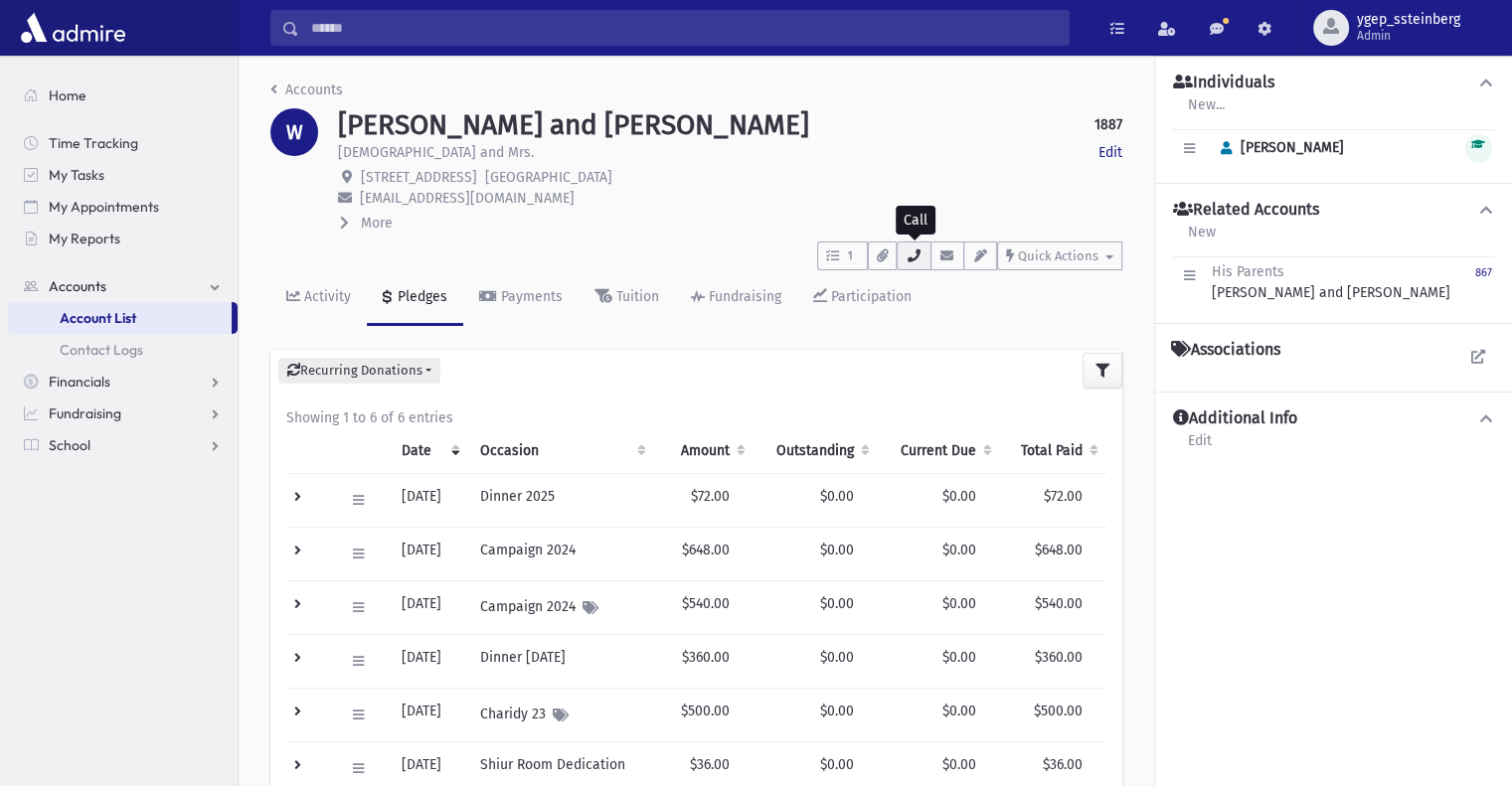 click at bounding box center [914, 255] 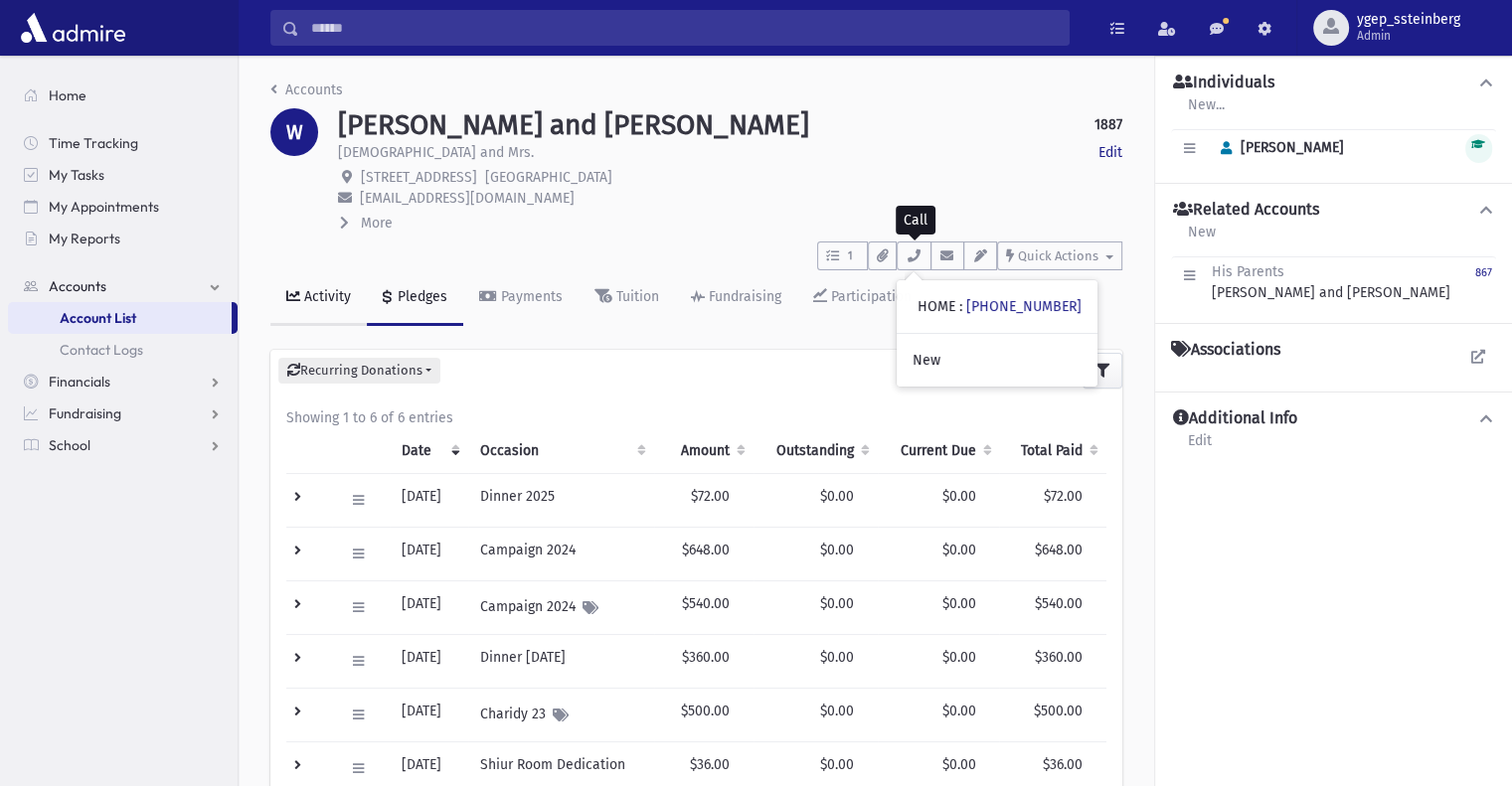 click on "Activity" at bounding box center (318, 298) 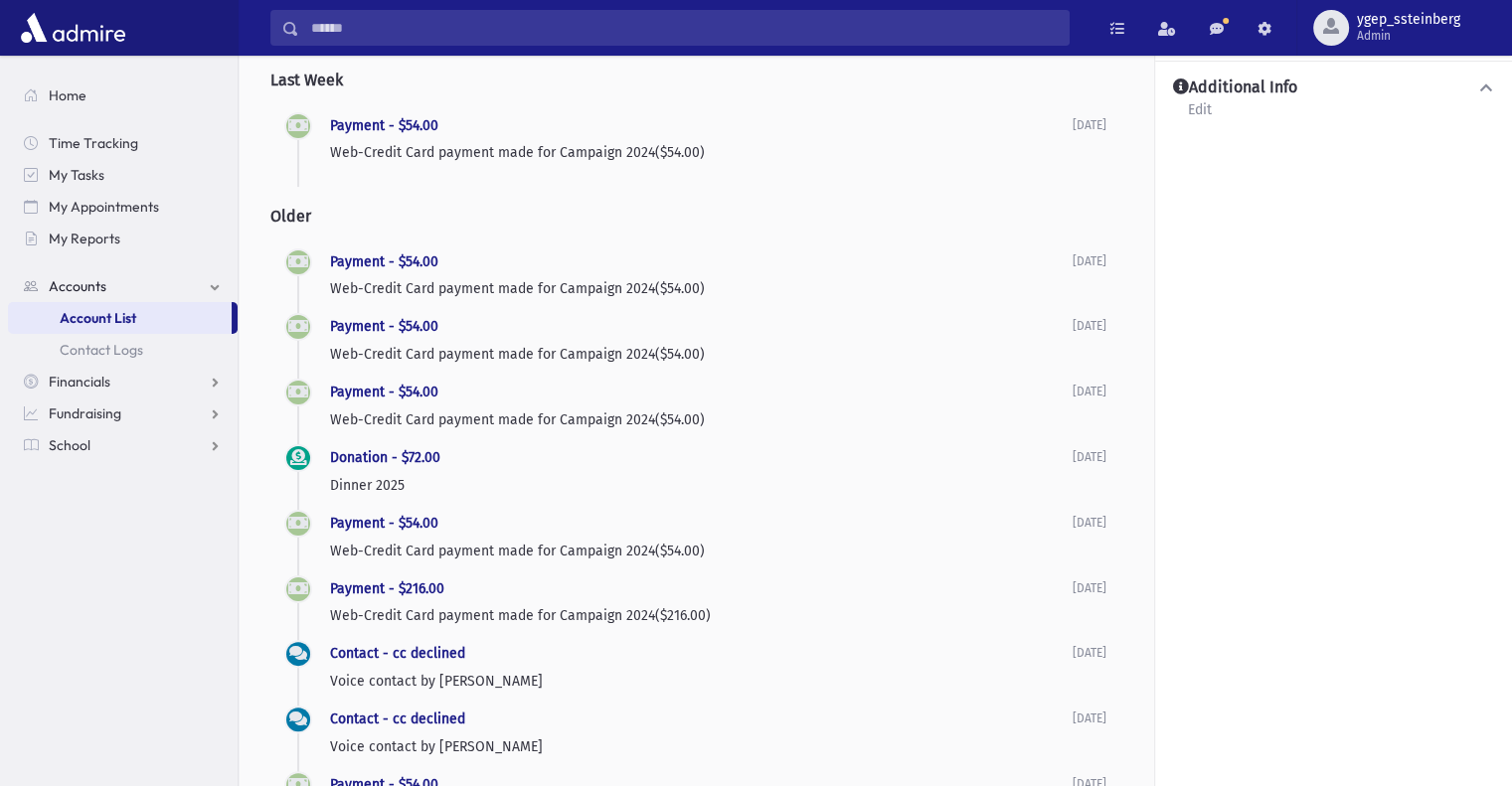 scroll, scrollTop: 497, scrollLeft: 0, axis: vertical 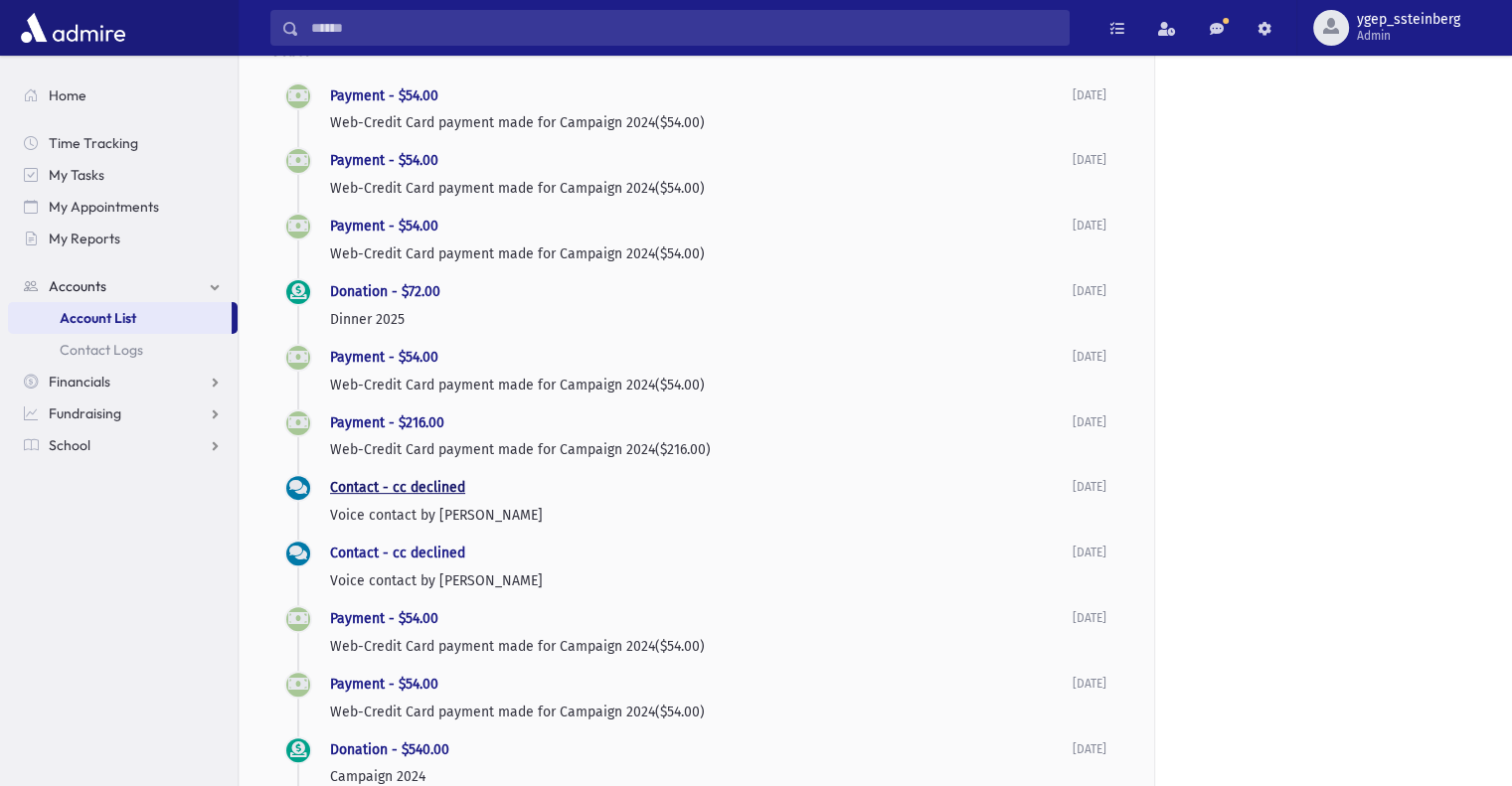 click on "Contact - cc declined" at bounding box center (398, 487) 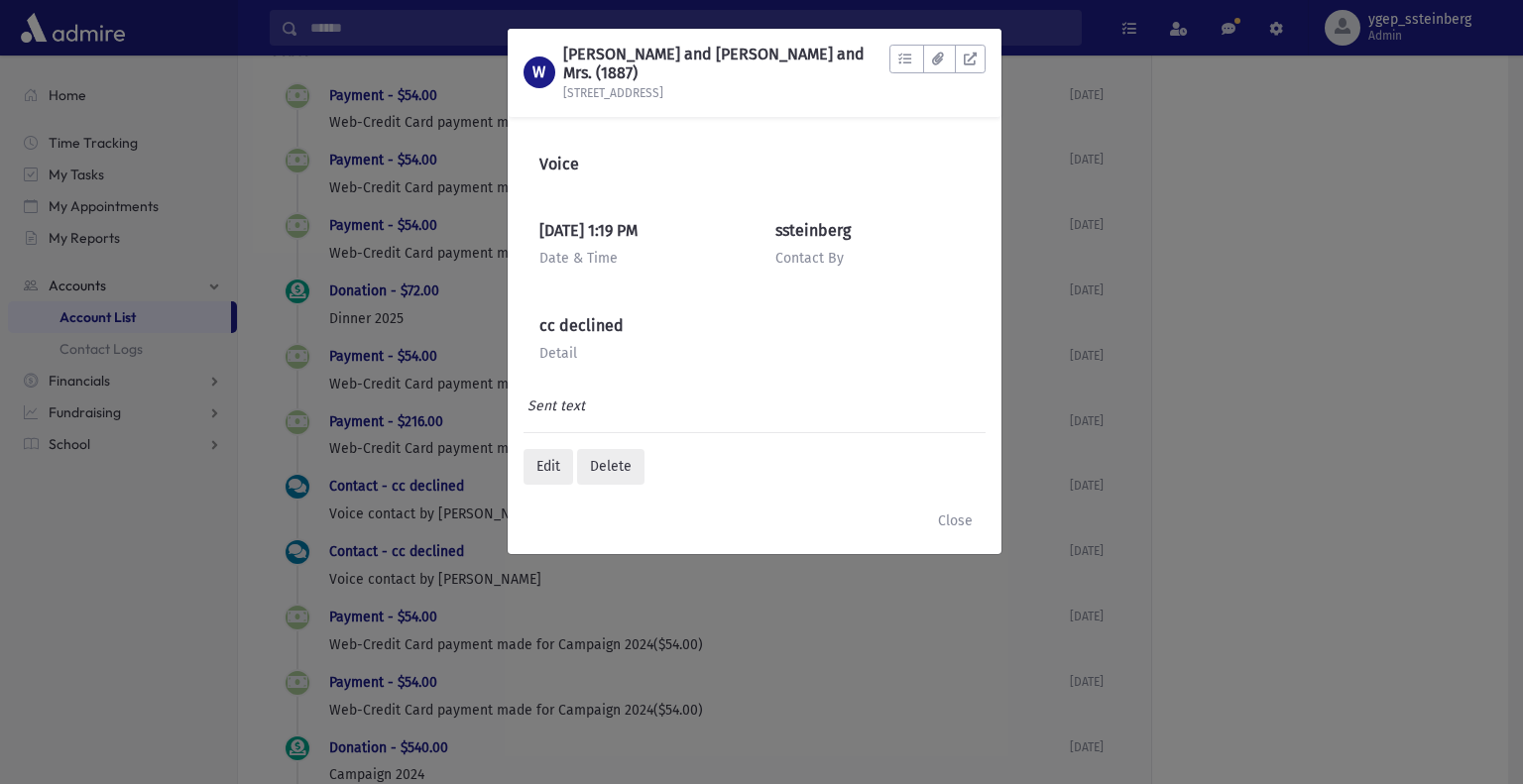 click on "W
WEISS, Eli and Malky, Rabbi and Mrs. (1887)
474 South Parkway
To Do's
No open tasks
Show List
Documents
No documents
Show List" at bounding box center (762, 392) 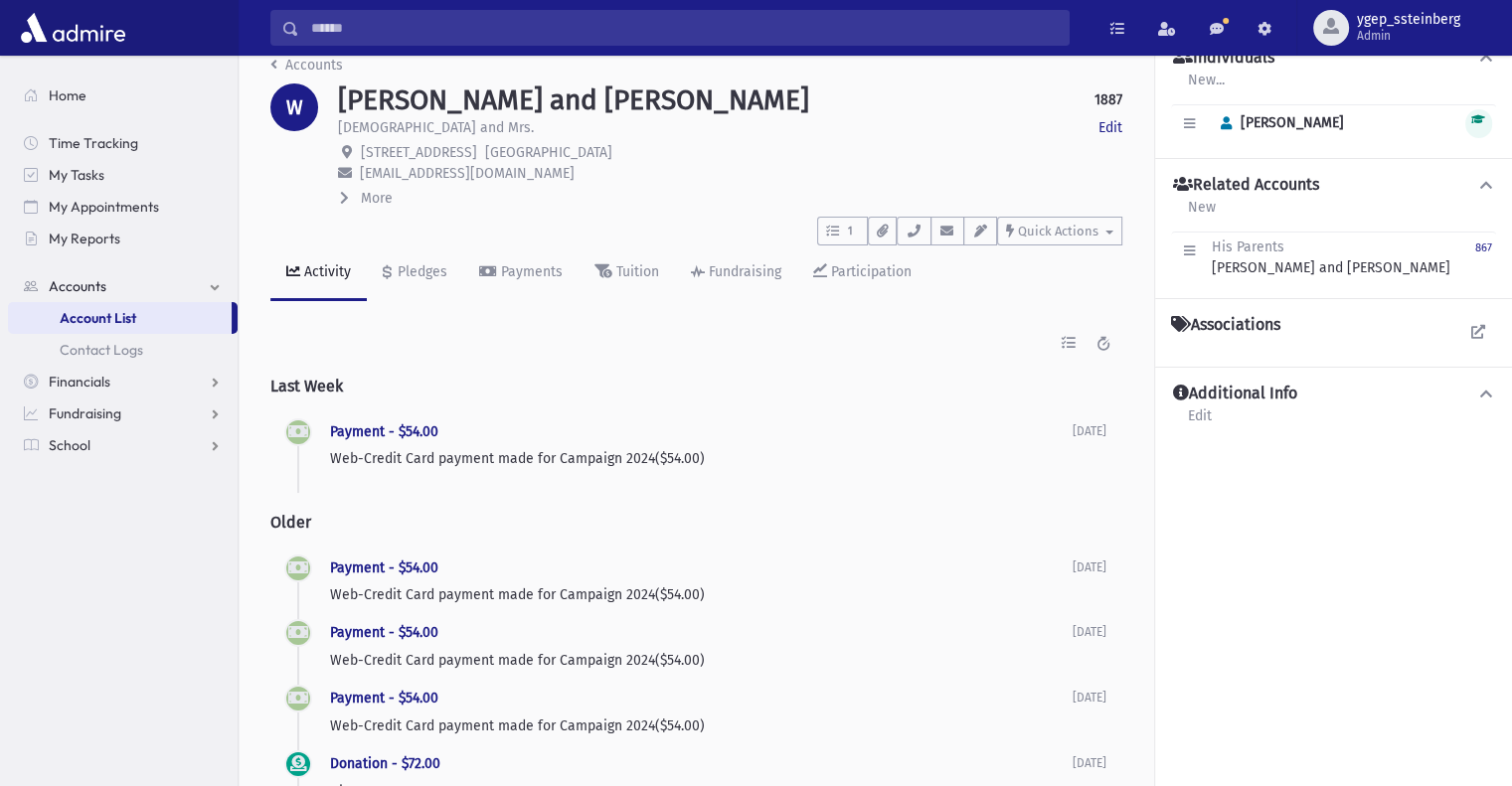 scroll, scrollTop: 0, scrollLeft: 0, axis: both 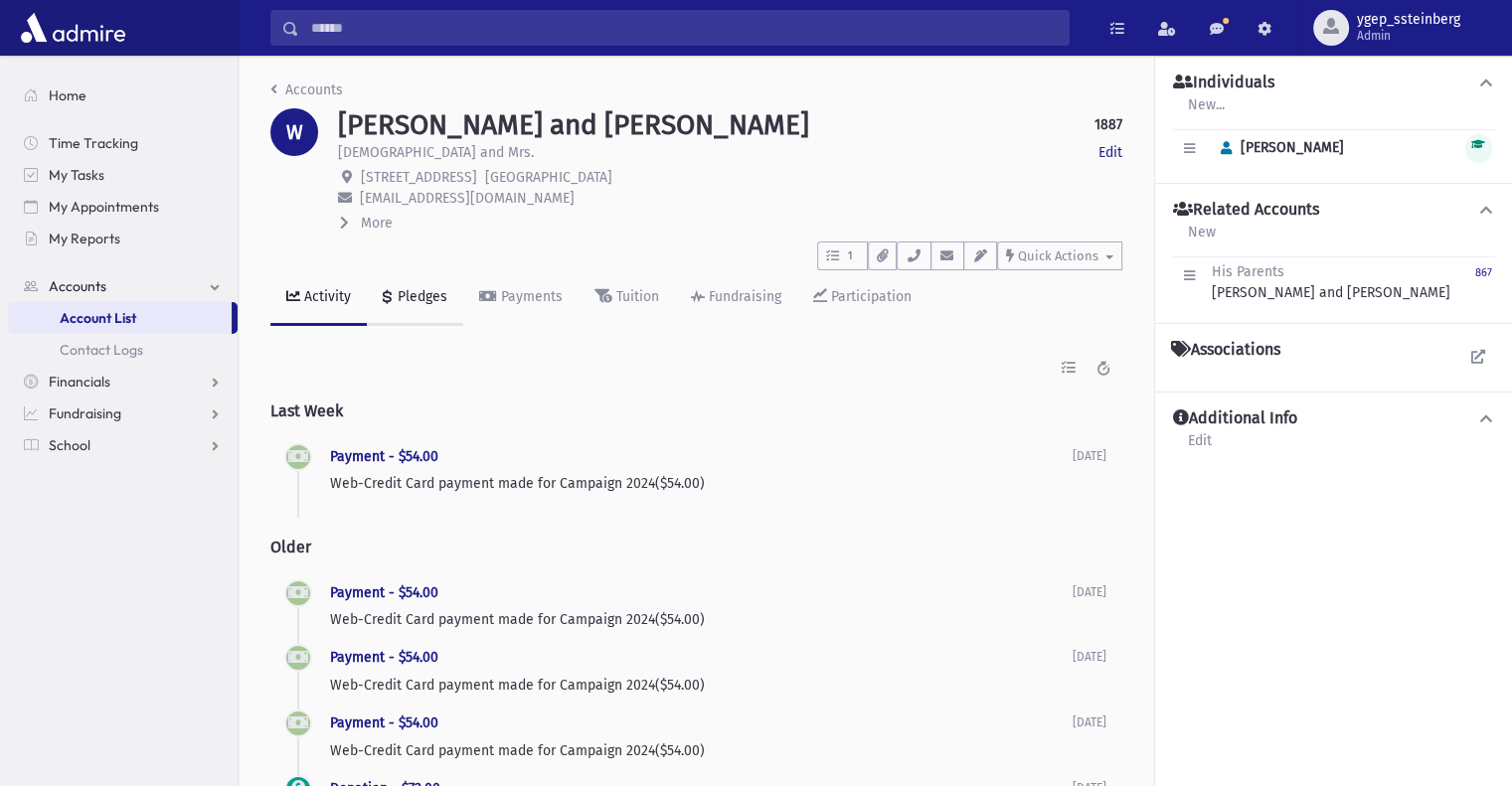 click on "Pledges" at bounding box center [420, 296] 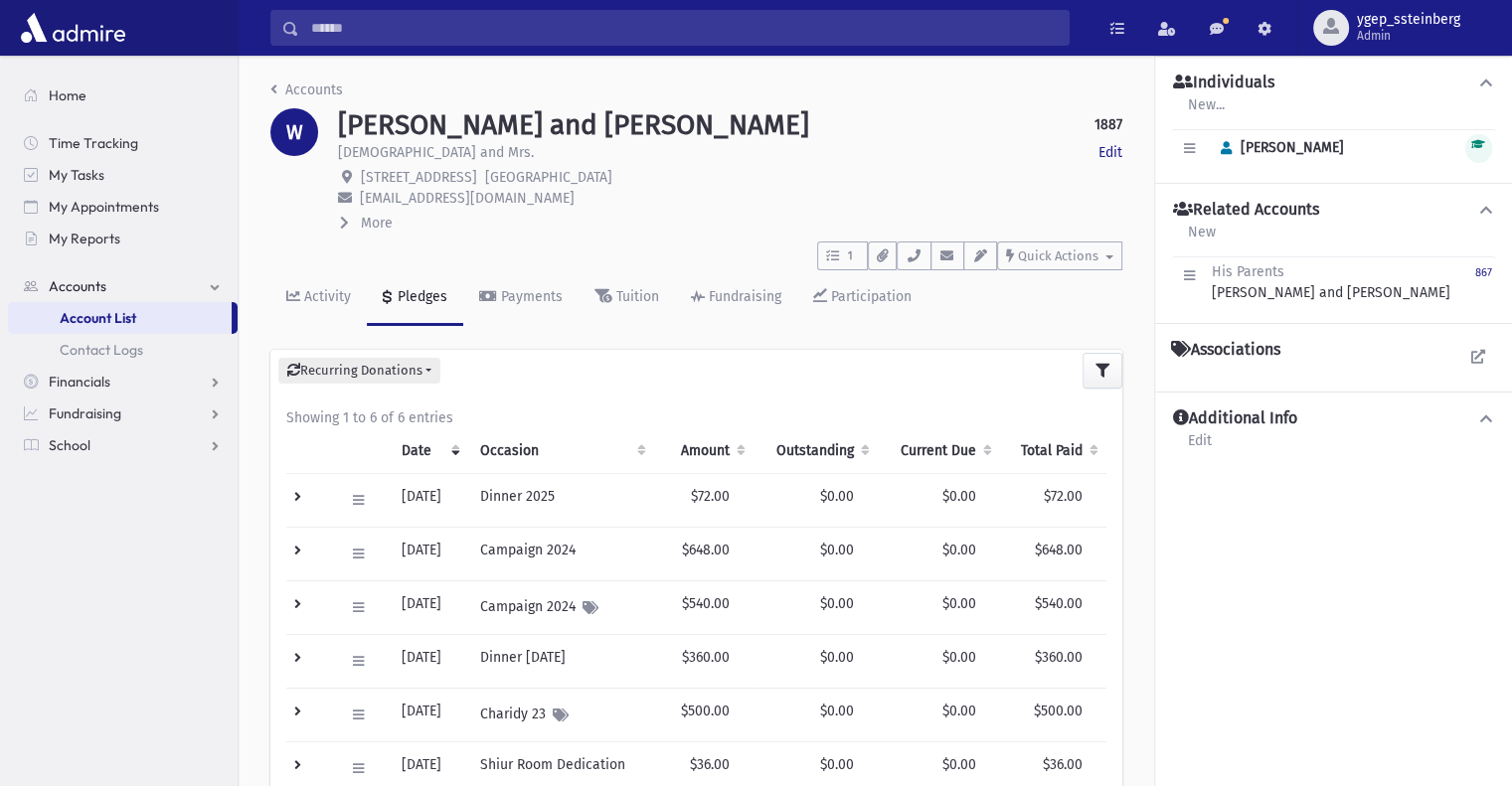 scroll, scrollTop: 285, scrollLeft: 0, axis: vertical 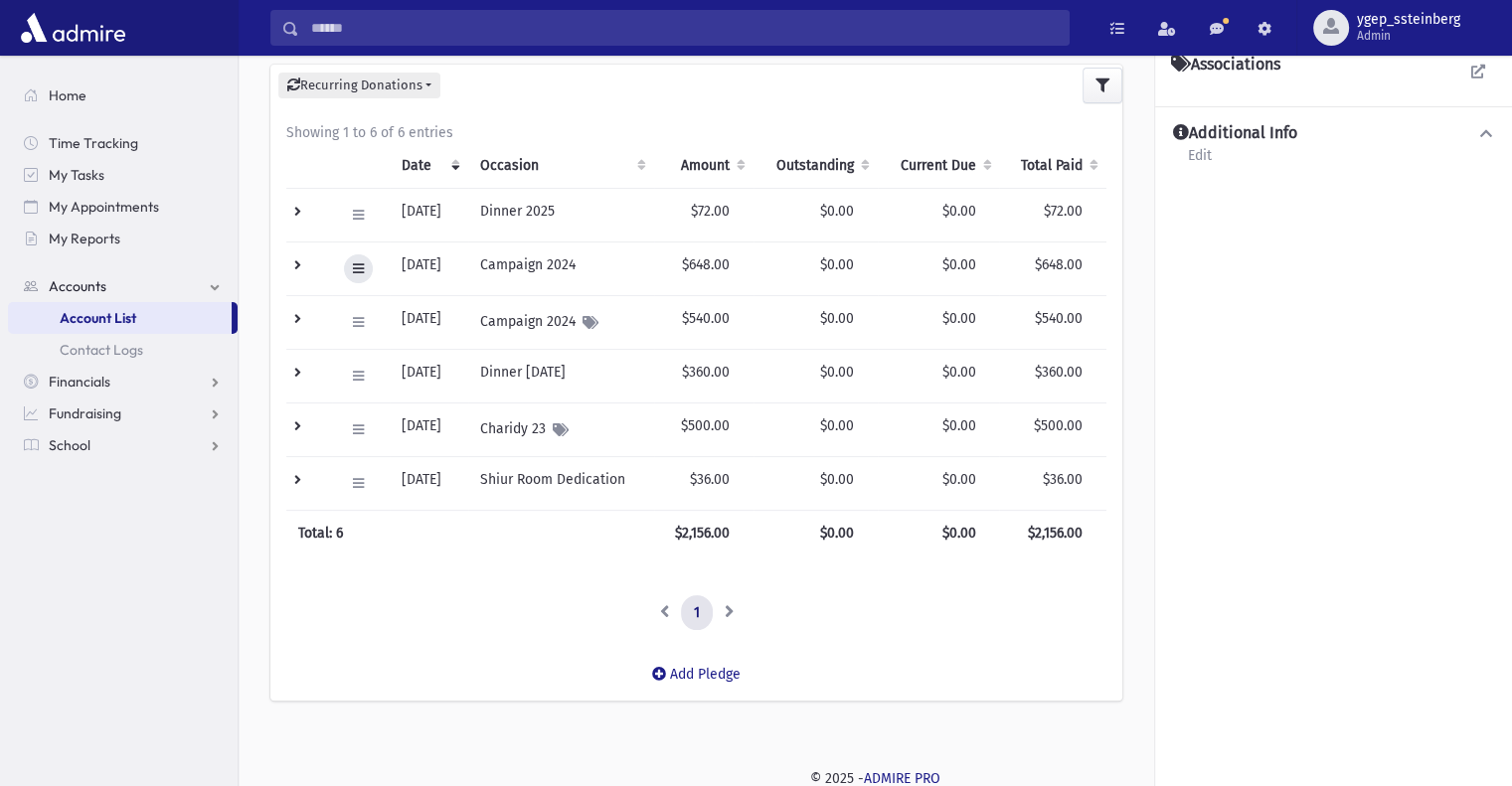 click at bounding box center [358, 268] 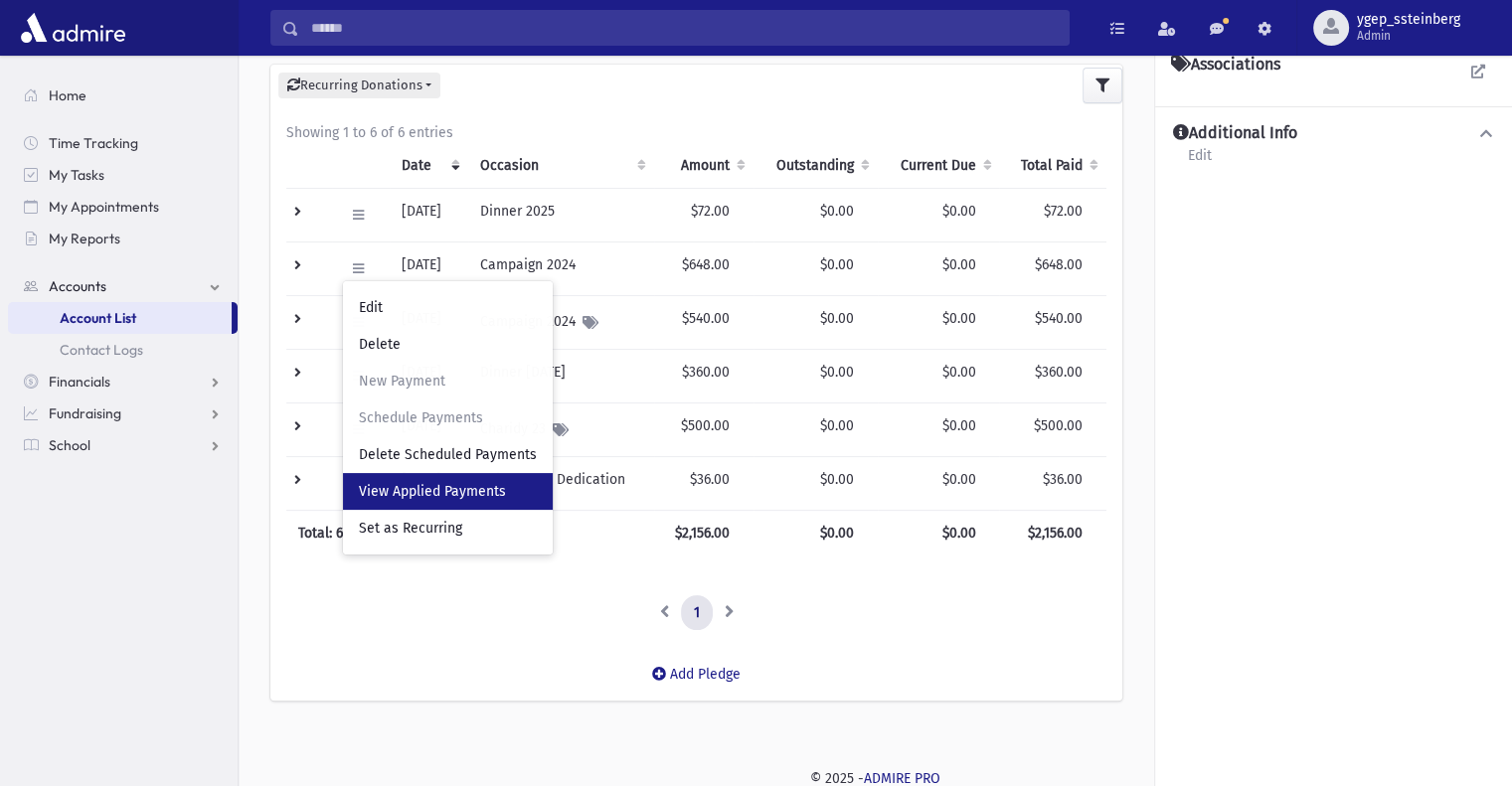 click on "View Applied Payments" at bounding box center [432, 491] 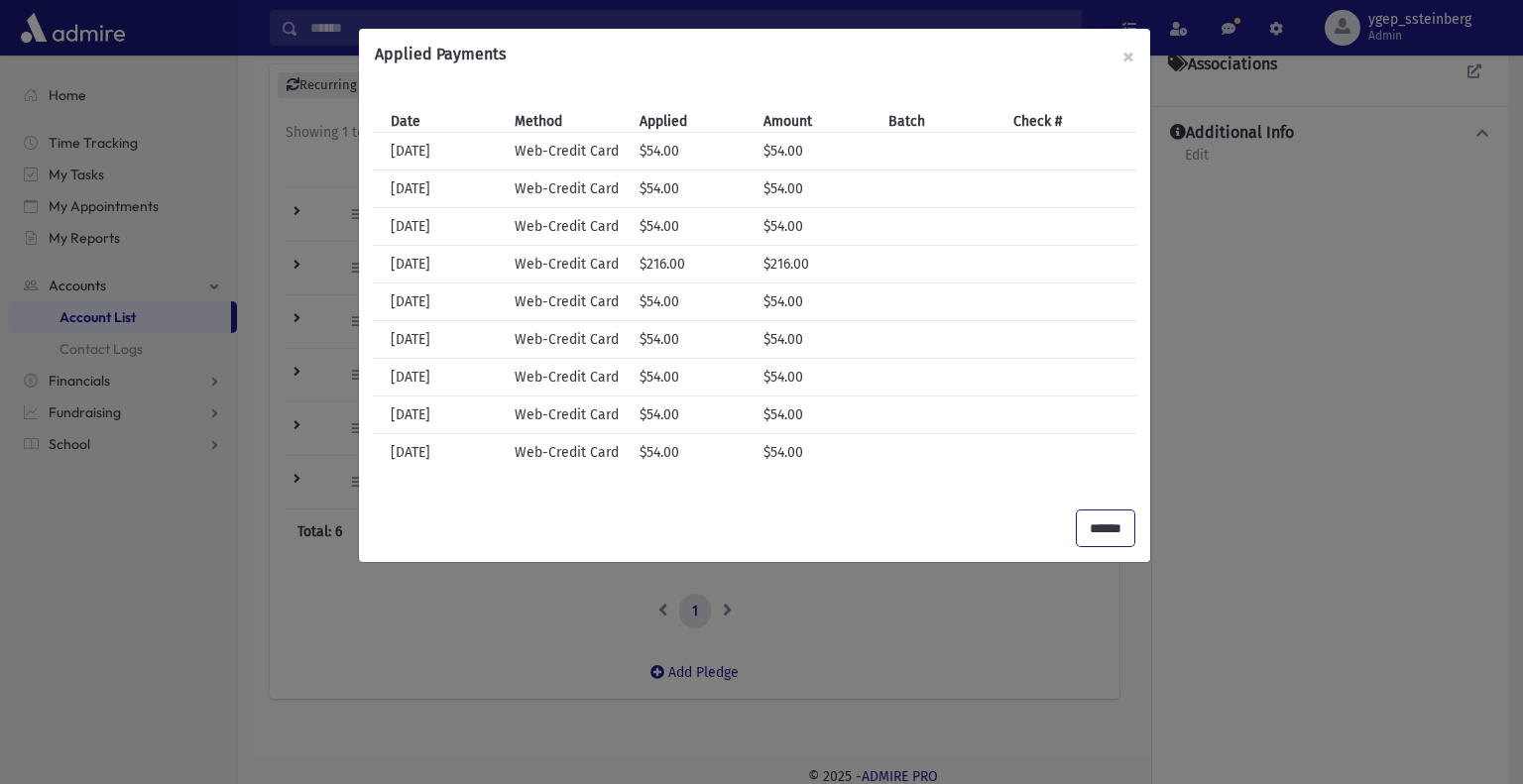 click on "******" at bounding box center (1106, 528) 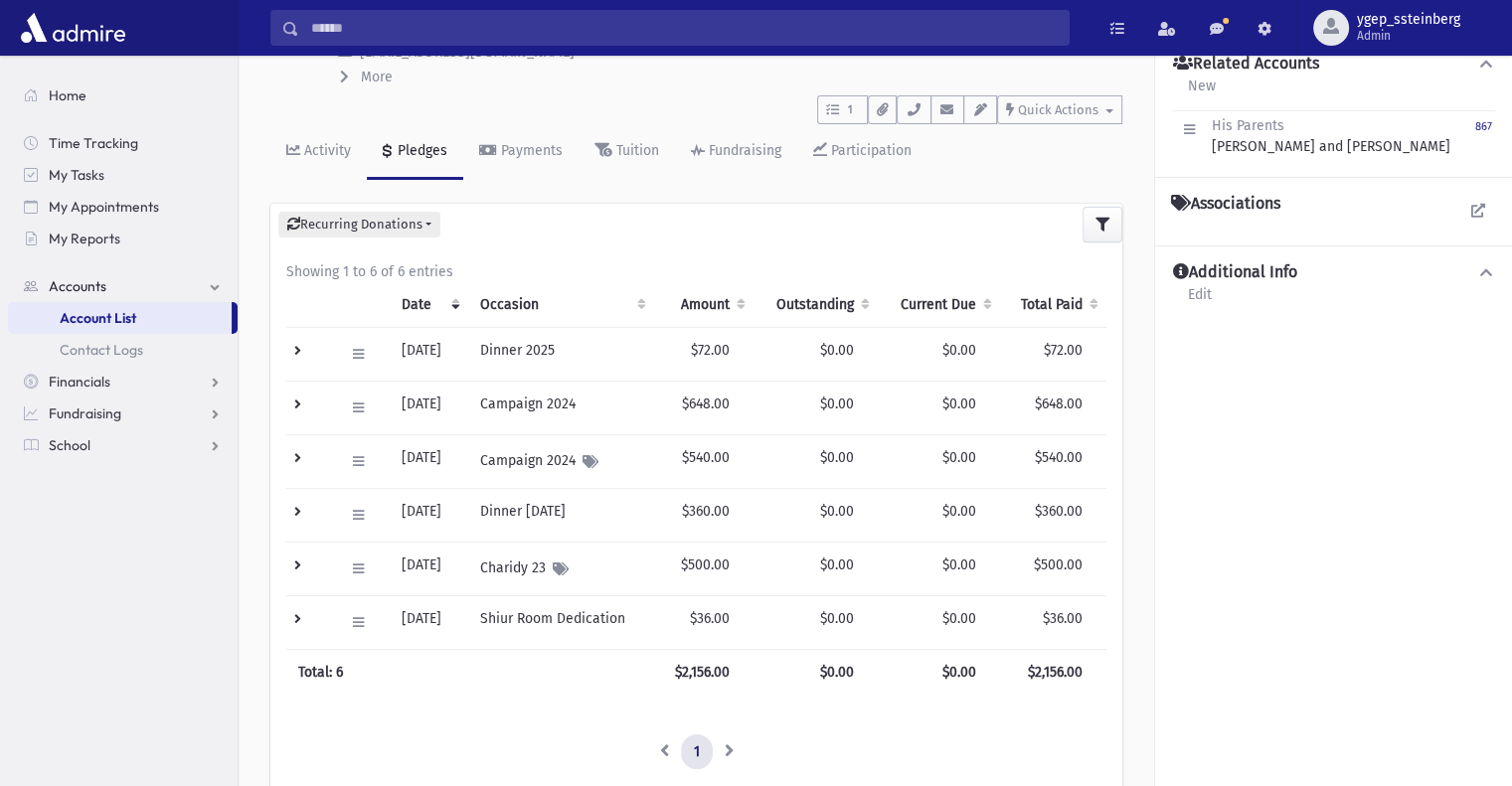 scroll, scrollTop: 285, scrollLeft: 0, axis: vertical 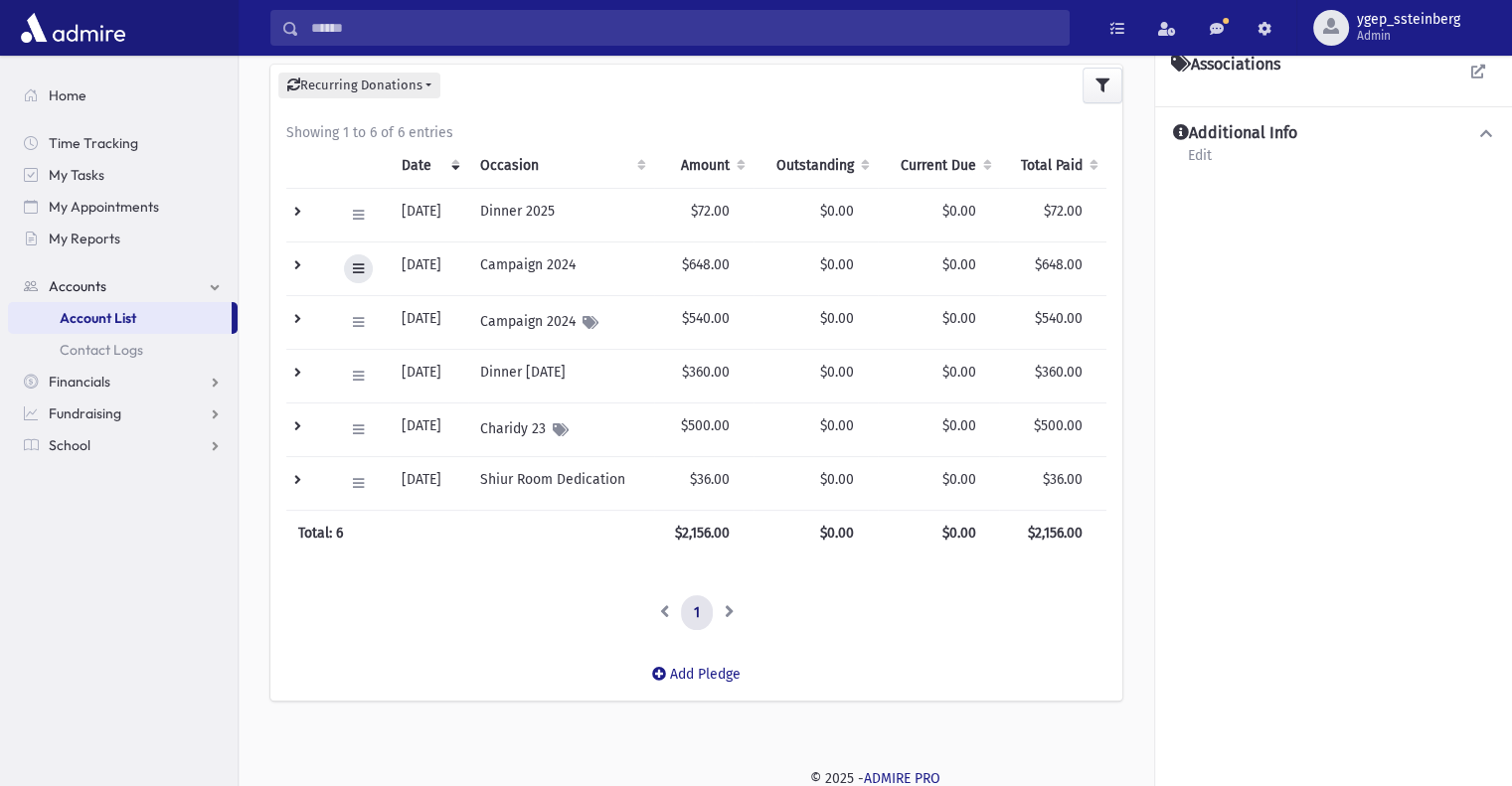click at bounding box center (358, 268) 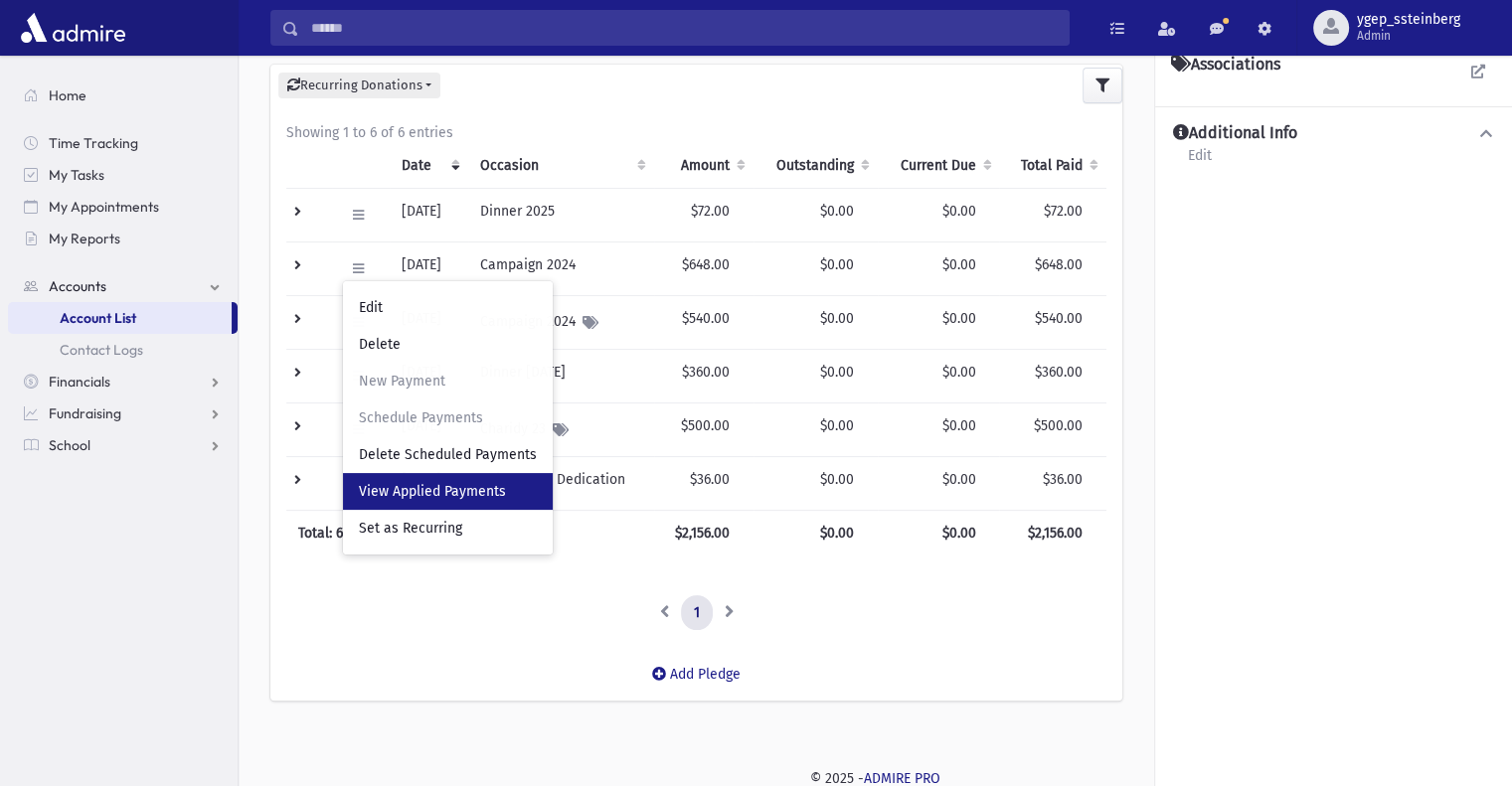 click on "View Applied Payments" at bounding box center [432, 491] 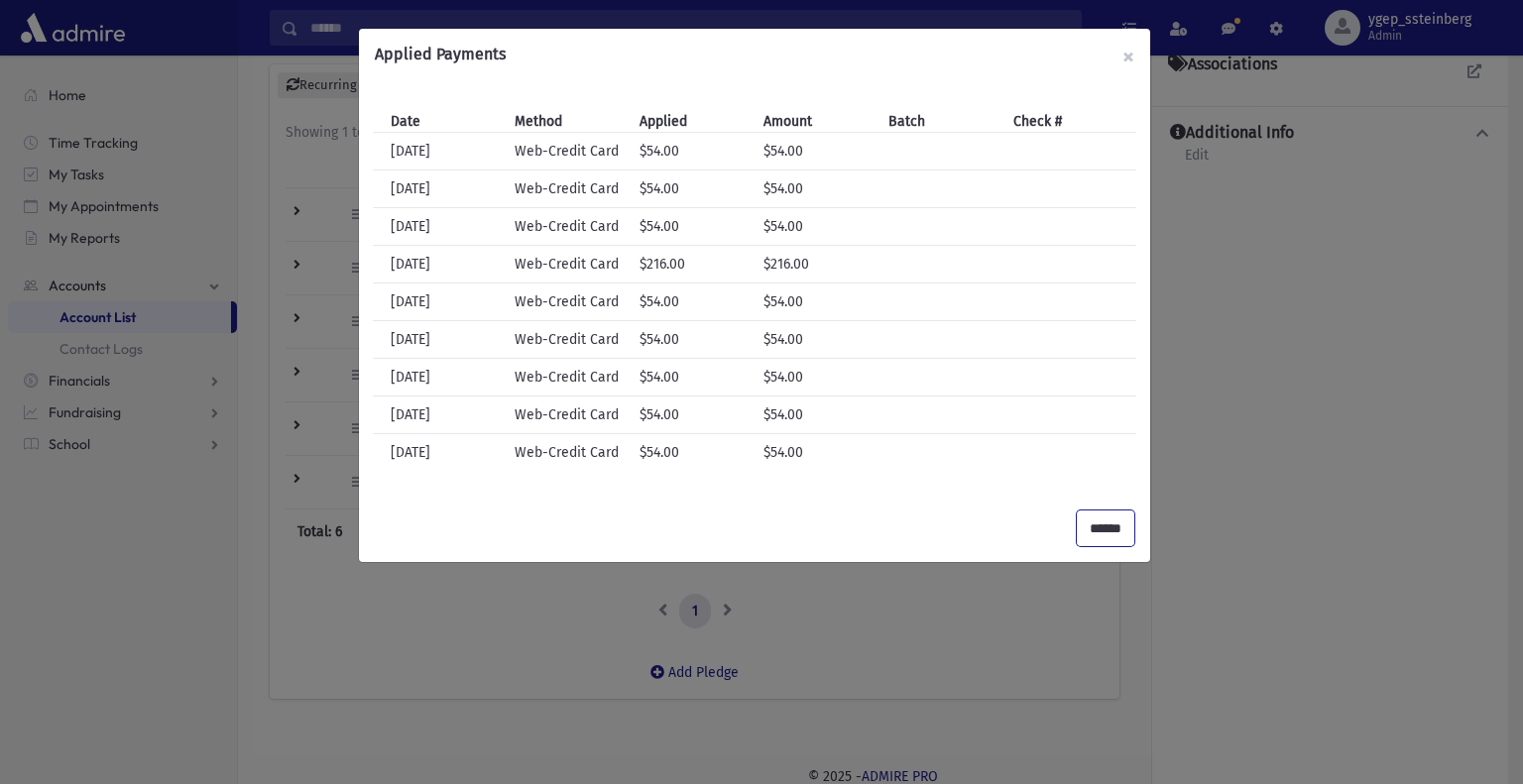 click on "******" at bounding box center [1106, 528] 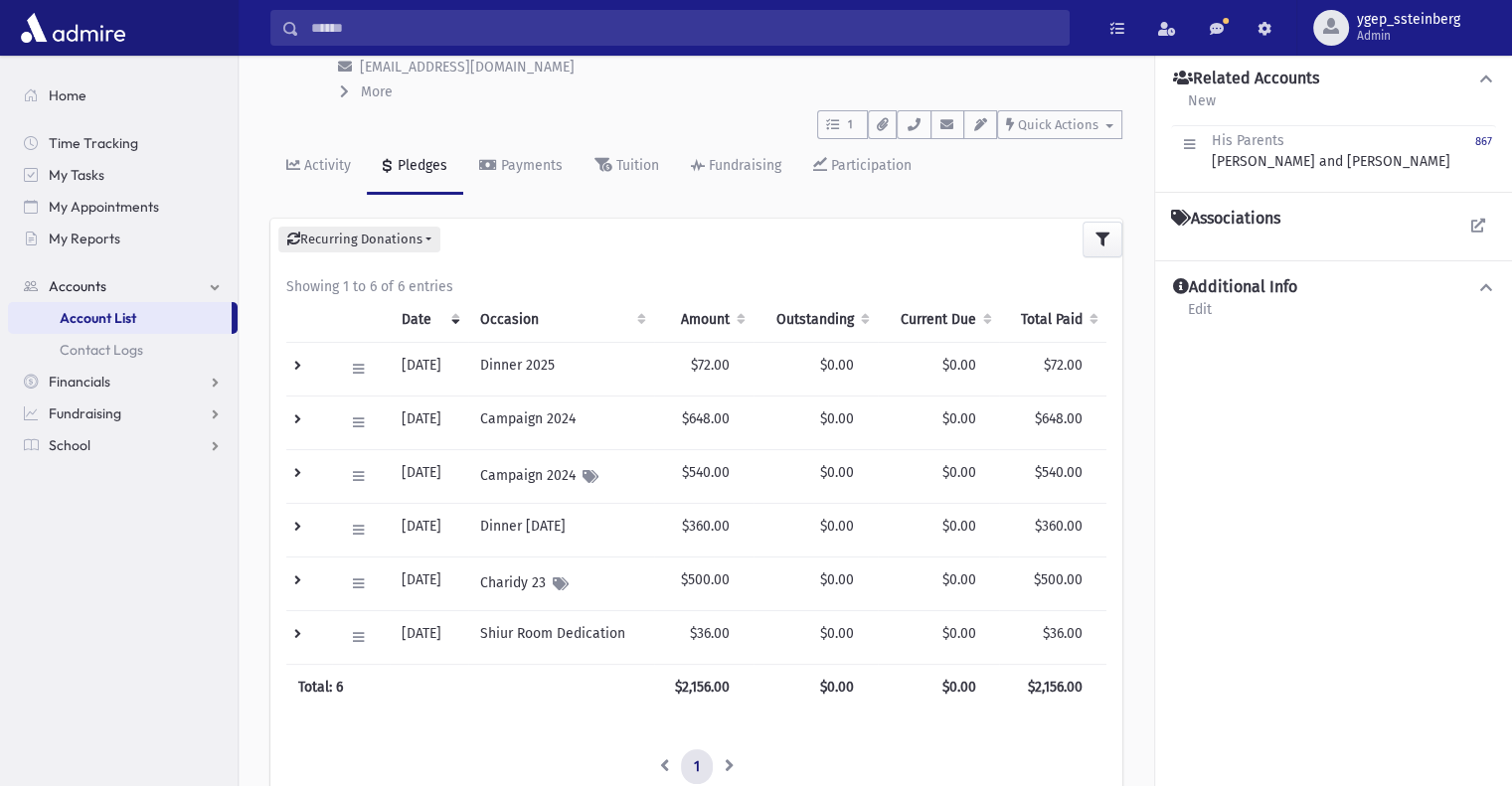 scroll, scrollTop: 0, scrollLeft: 0, axis: both 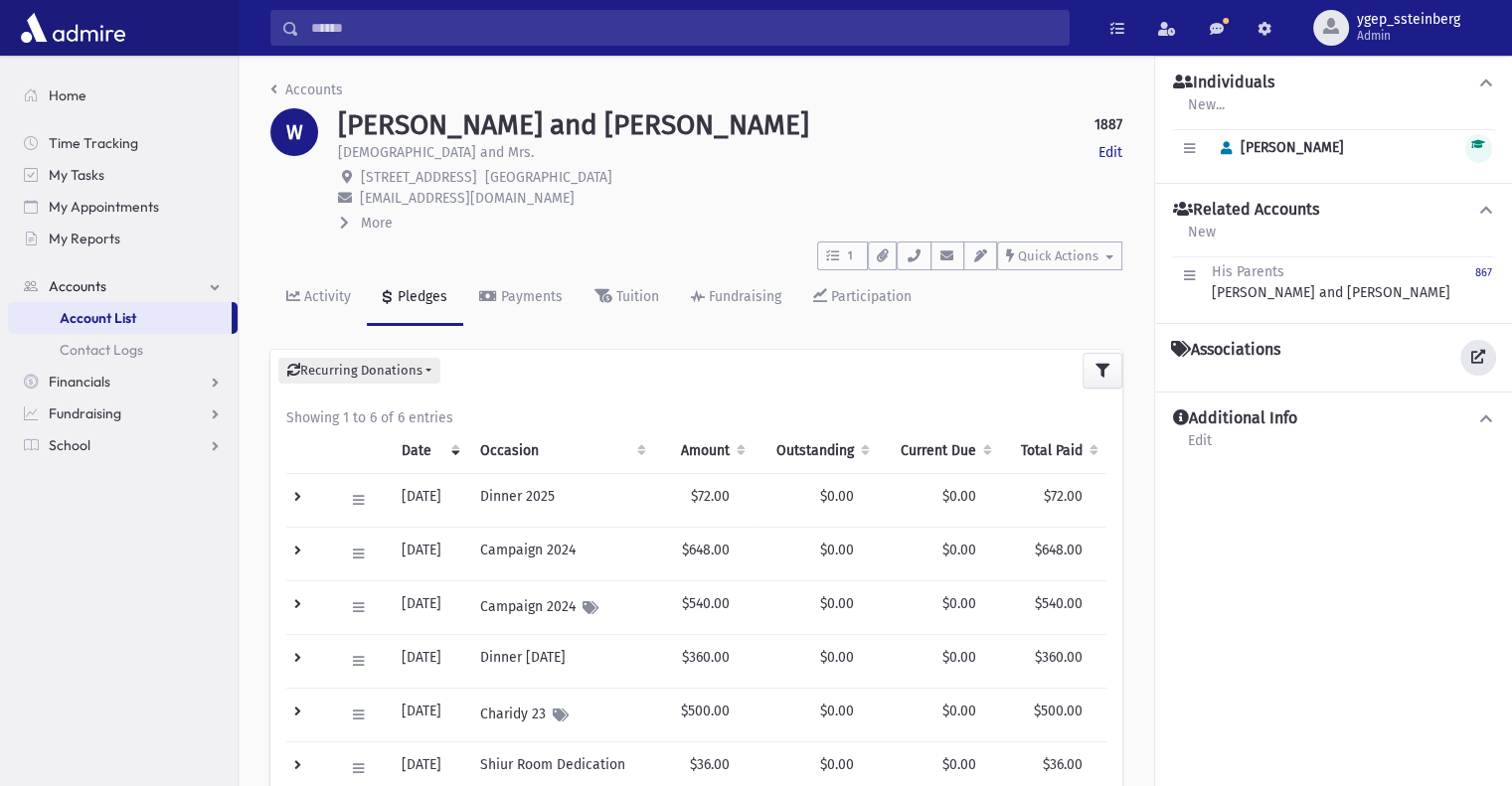 click at bounding box center (1478, 357) 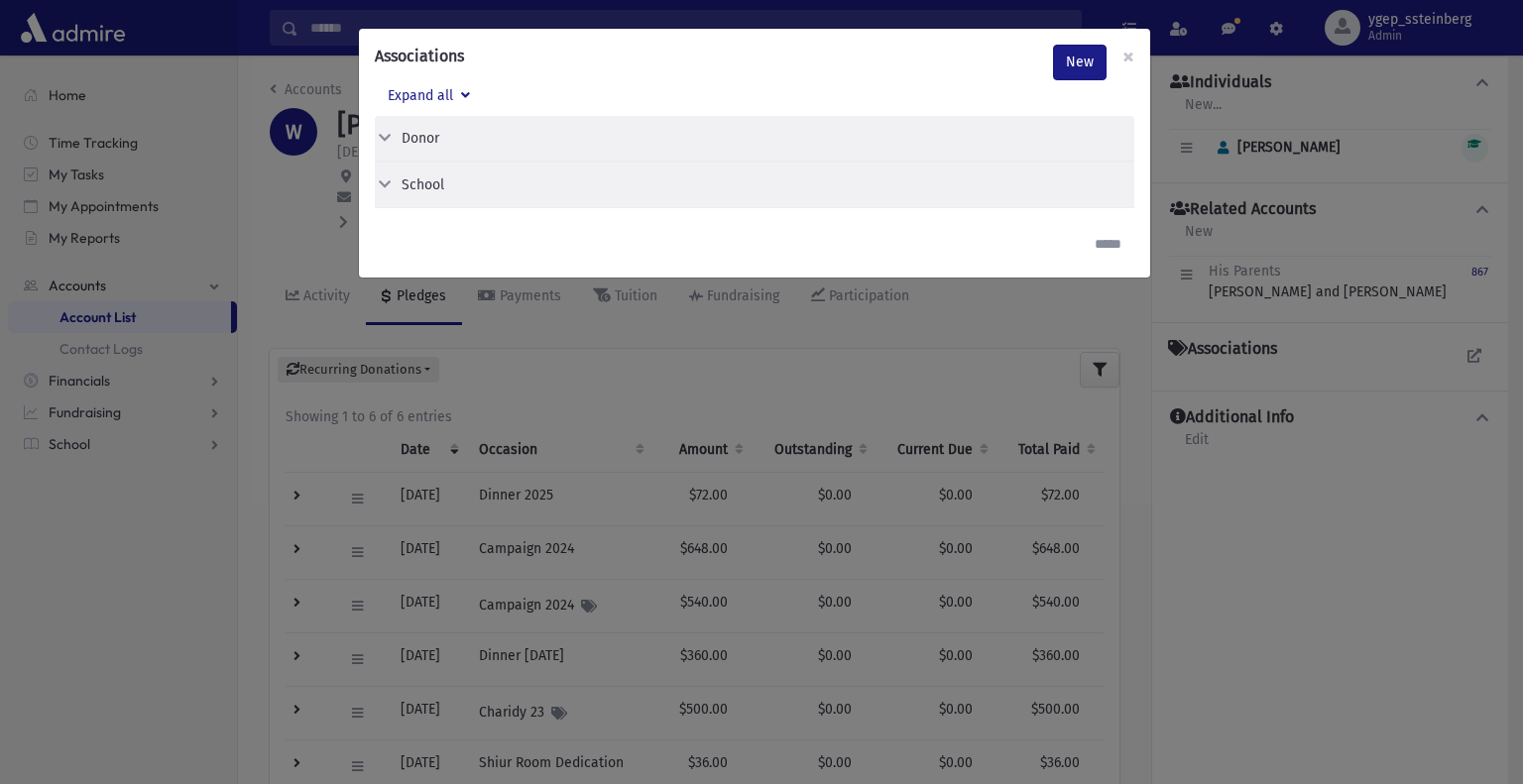 click on "School" at bounding box center [747, 184] 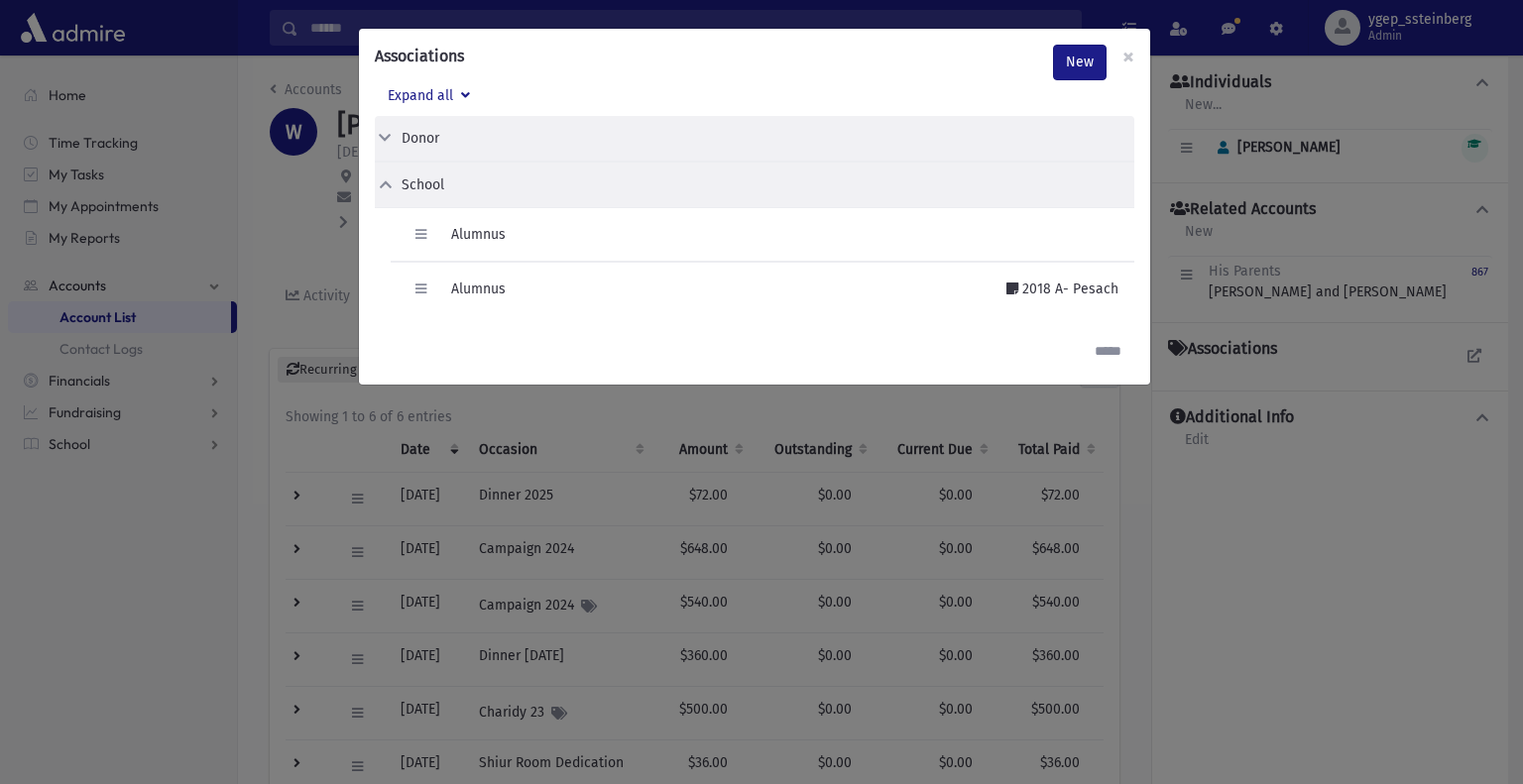 click on "Associations
New
×
Expand all
Donor
Edit
Delete
Donor
Edit Delete" at bounding box center [762, 392] 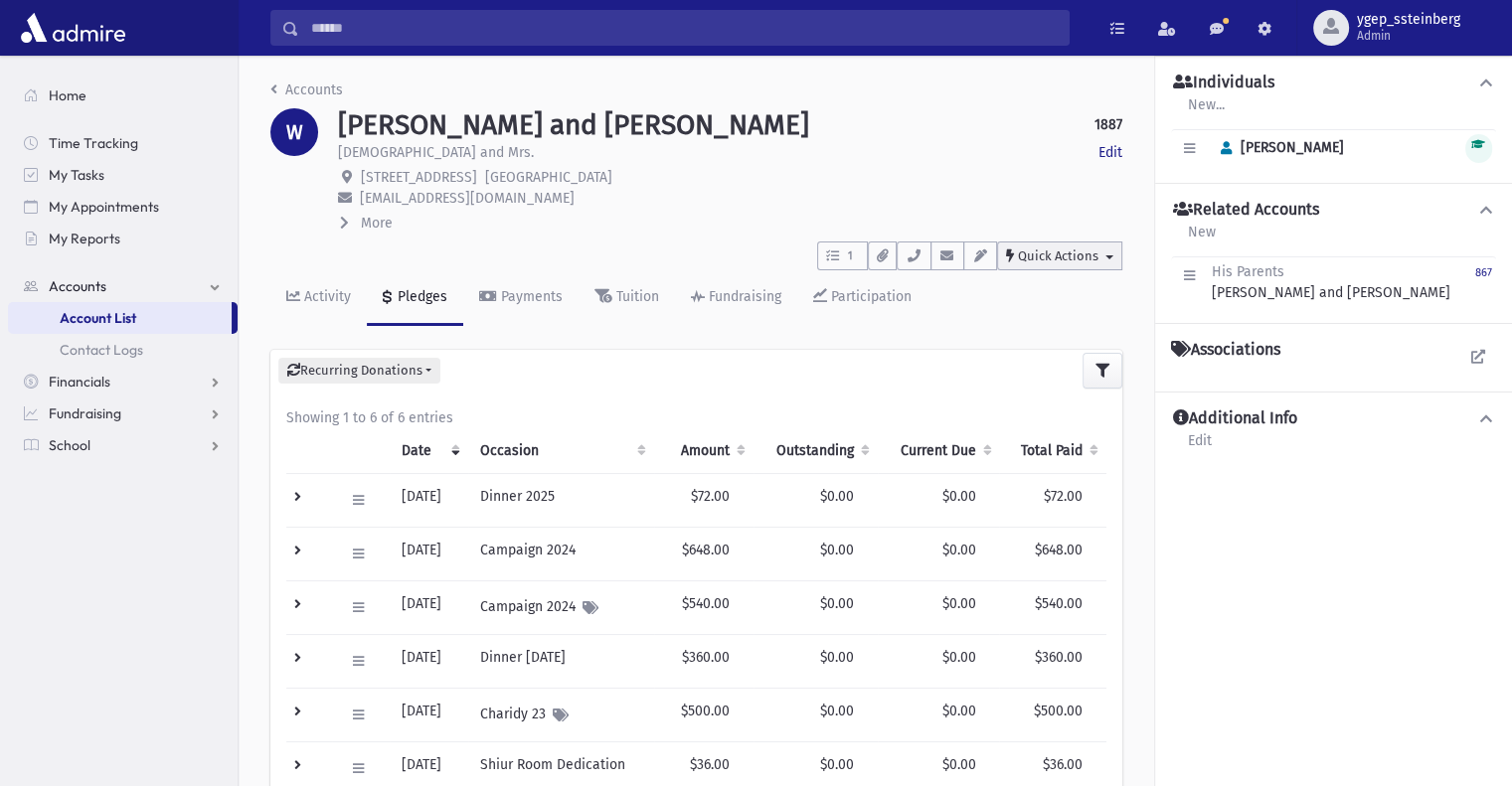 drag, startPoint x: 1080, startPoint y: 232, endPoint x: 1067, endPoint y: 248, distance: 20.615528 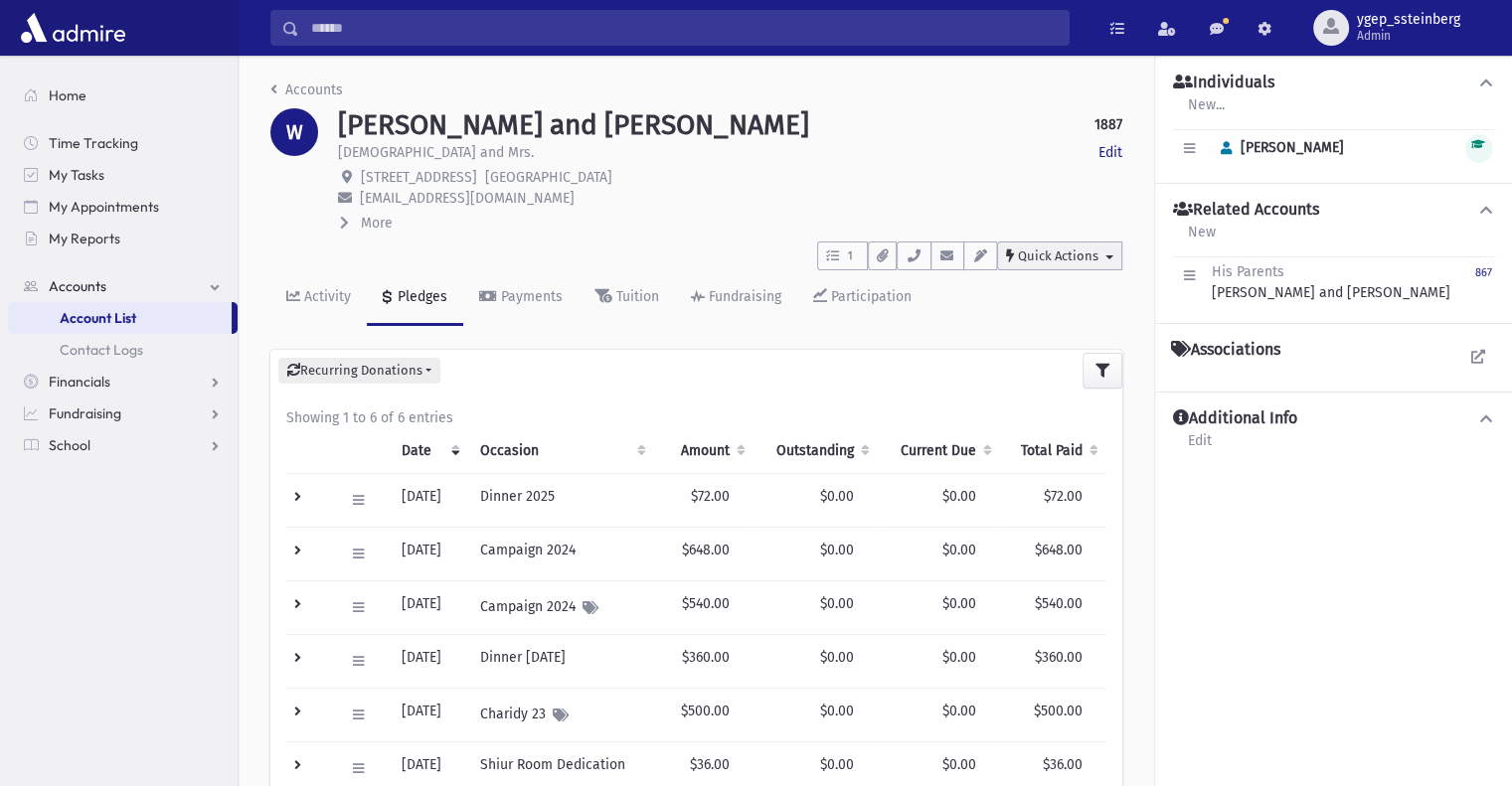 click on "Quick Actions" at bounding box center [1060, 255] 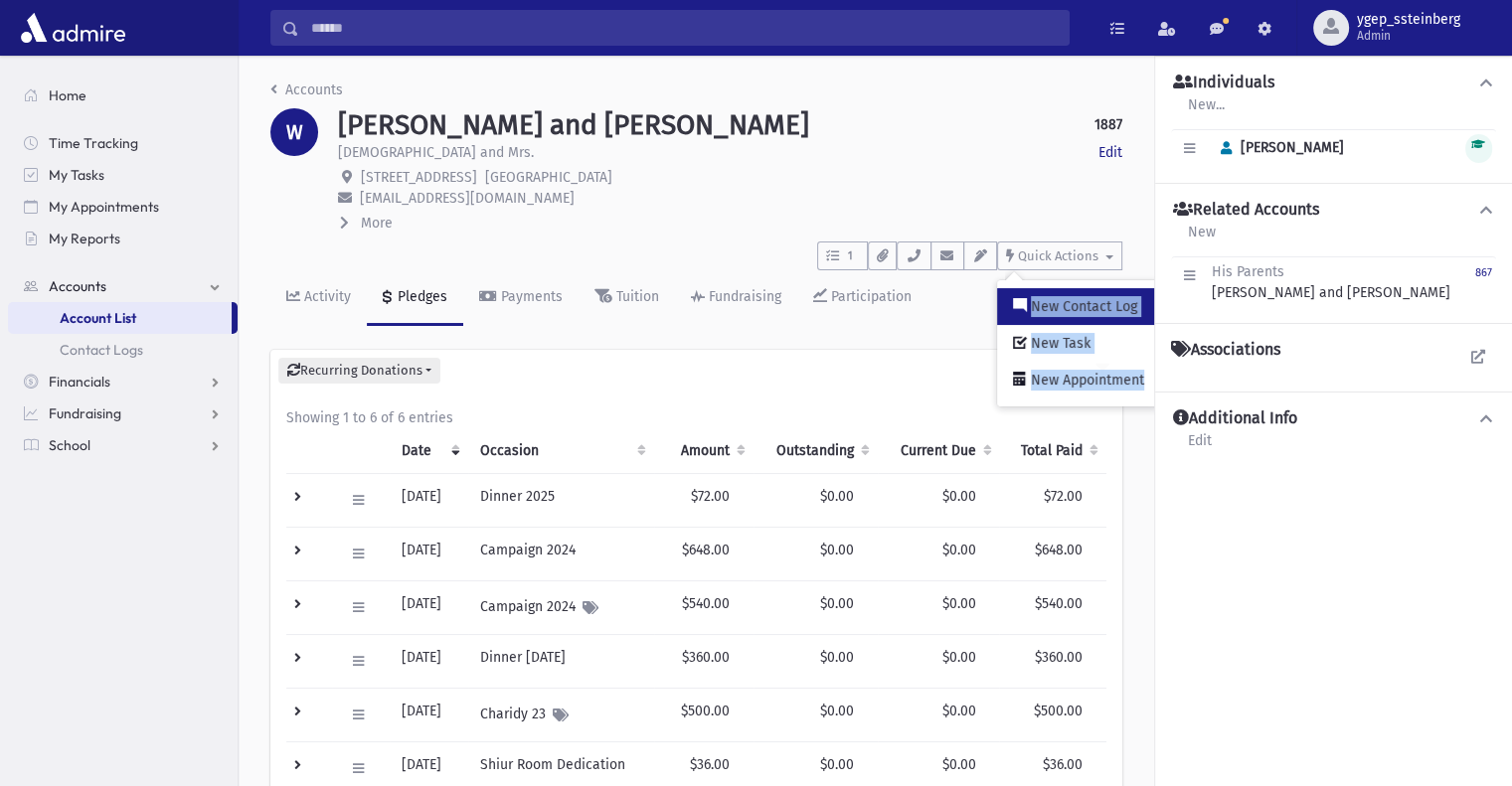click on "New Contact Log" at bounding box center [1082, 306] 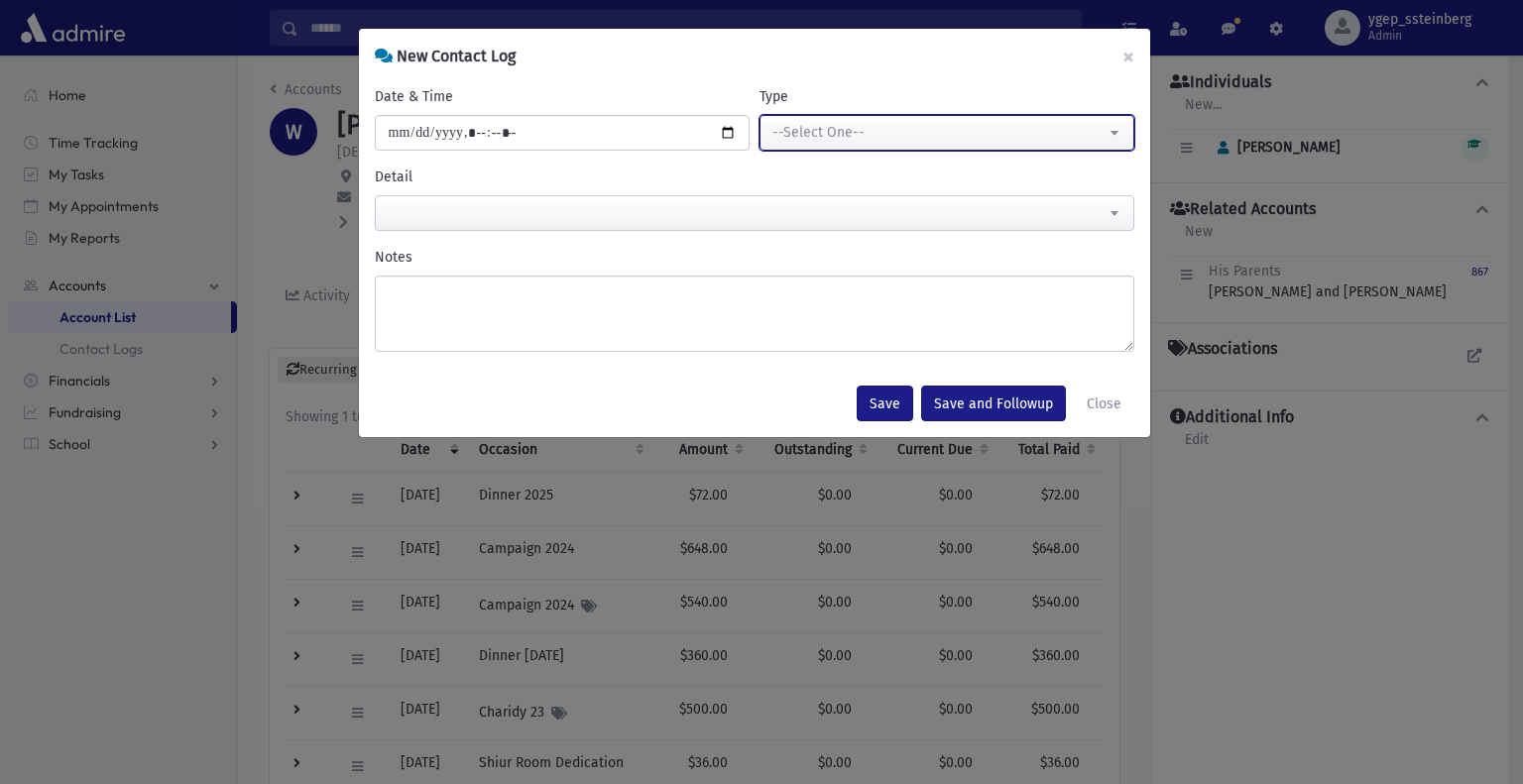 click on "--Select One--" at bounding box center (939, 132) 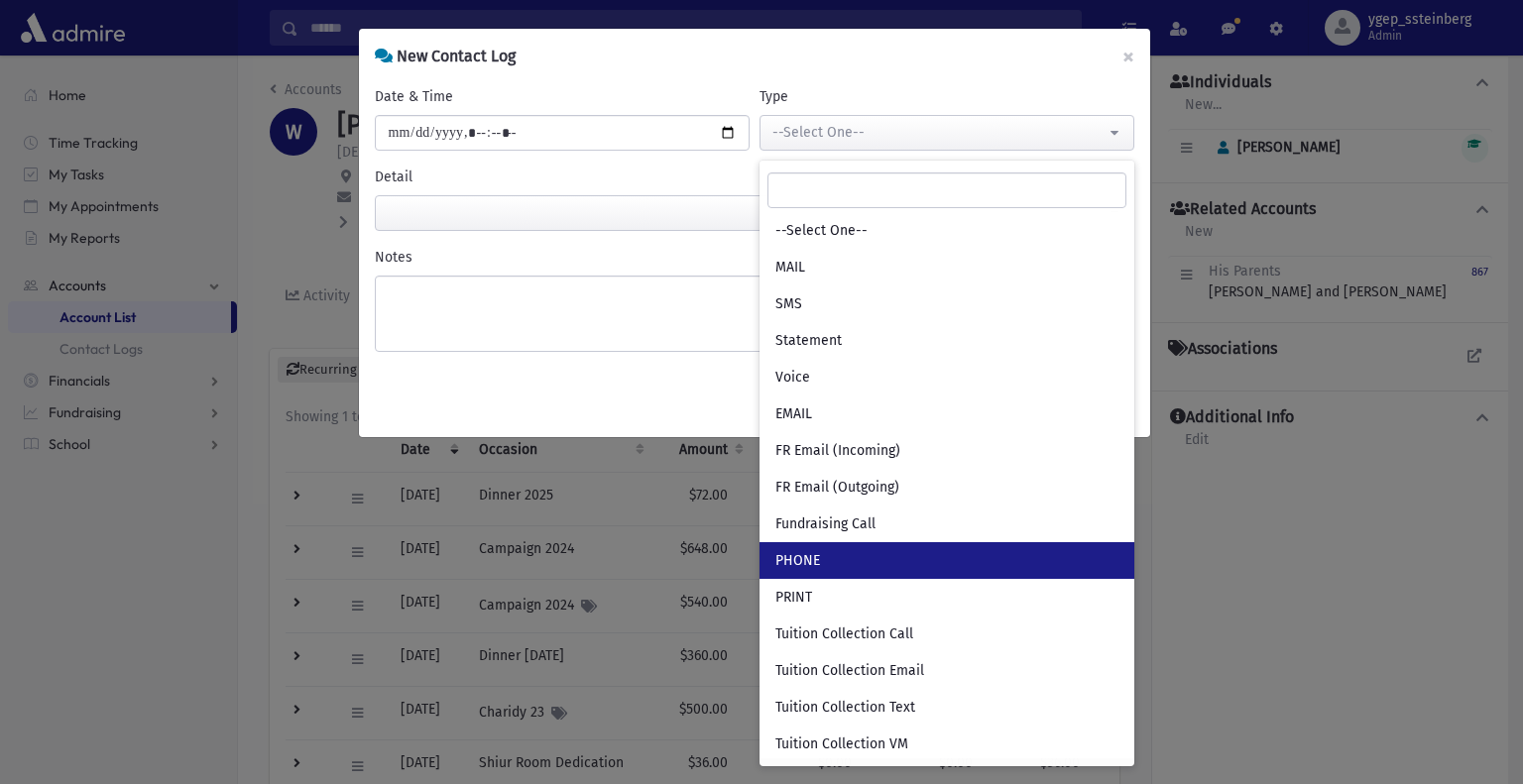 click on "PHONE" at bounding box center (947, 560) 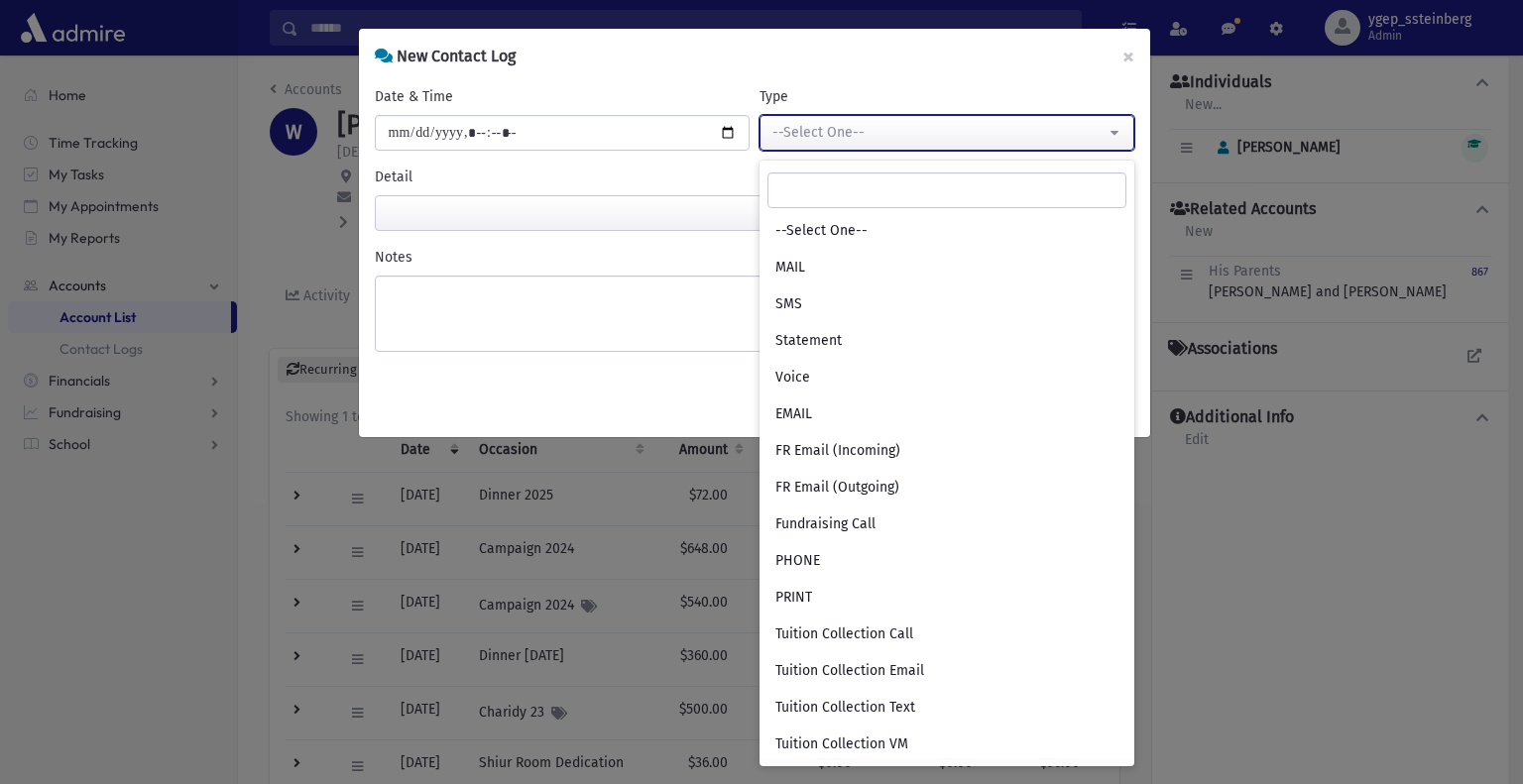 select on "***" 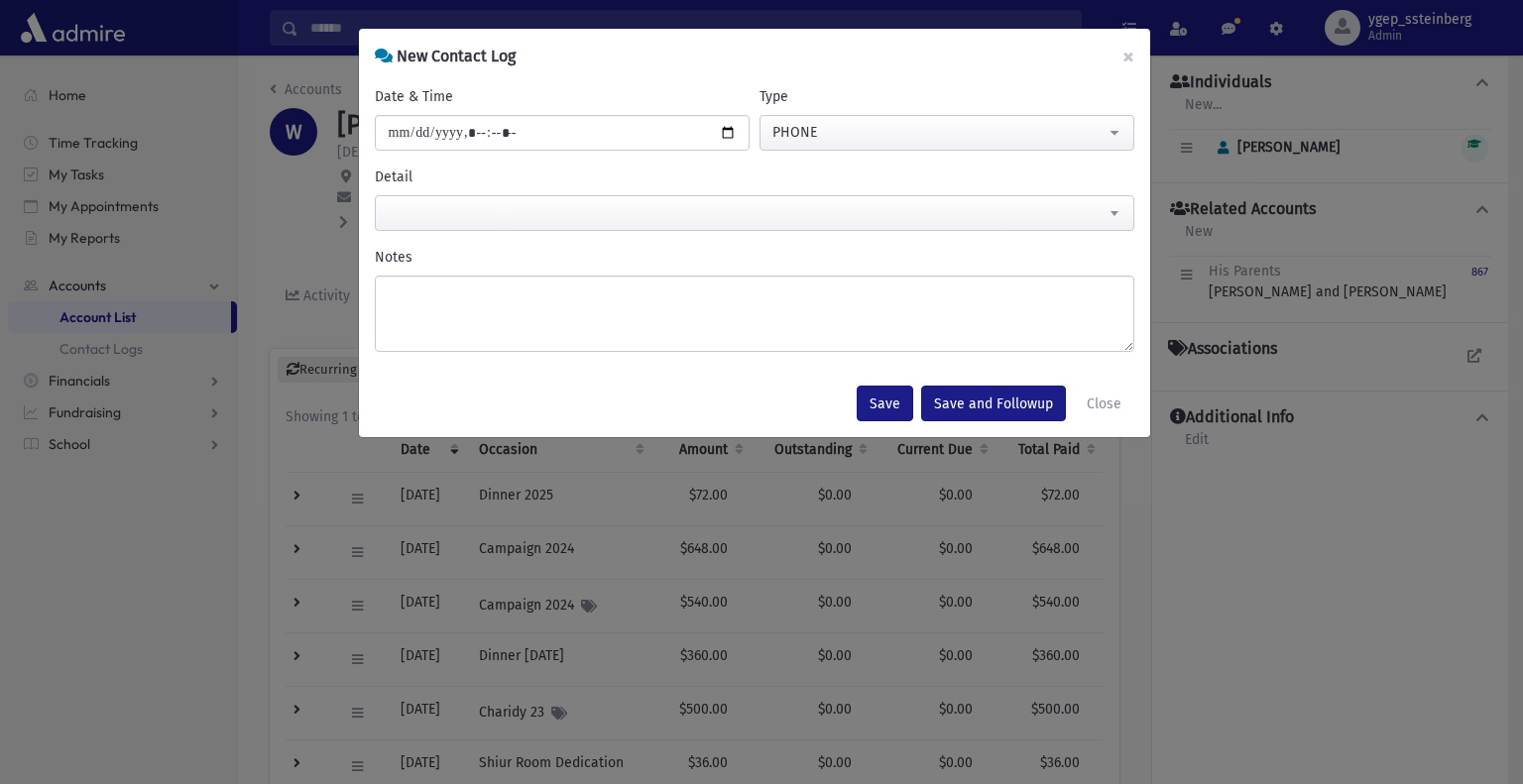 click at bounding box center (755, 213) 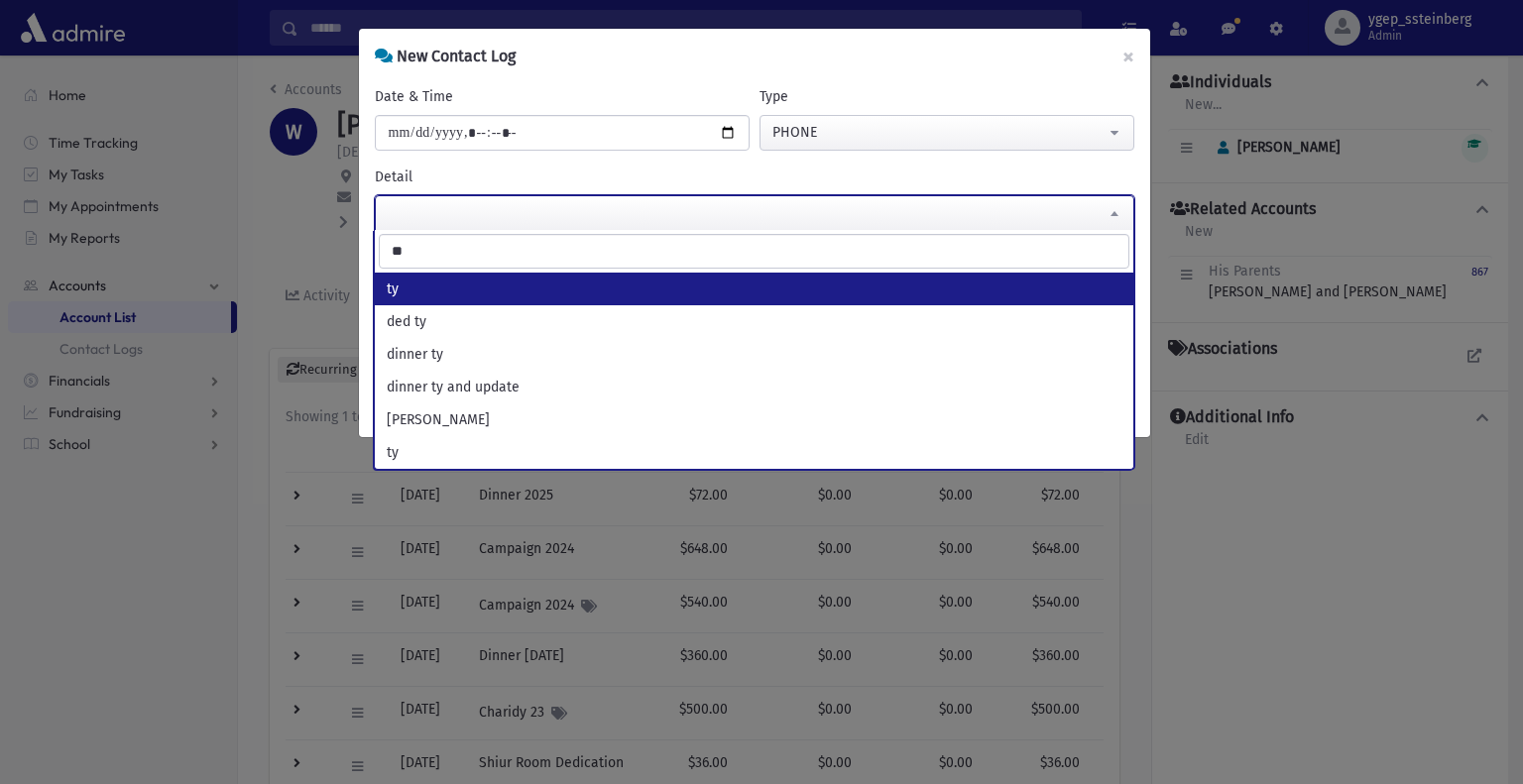 type on "**" 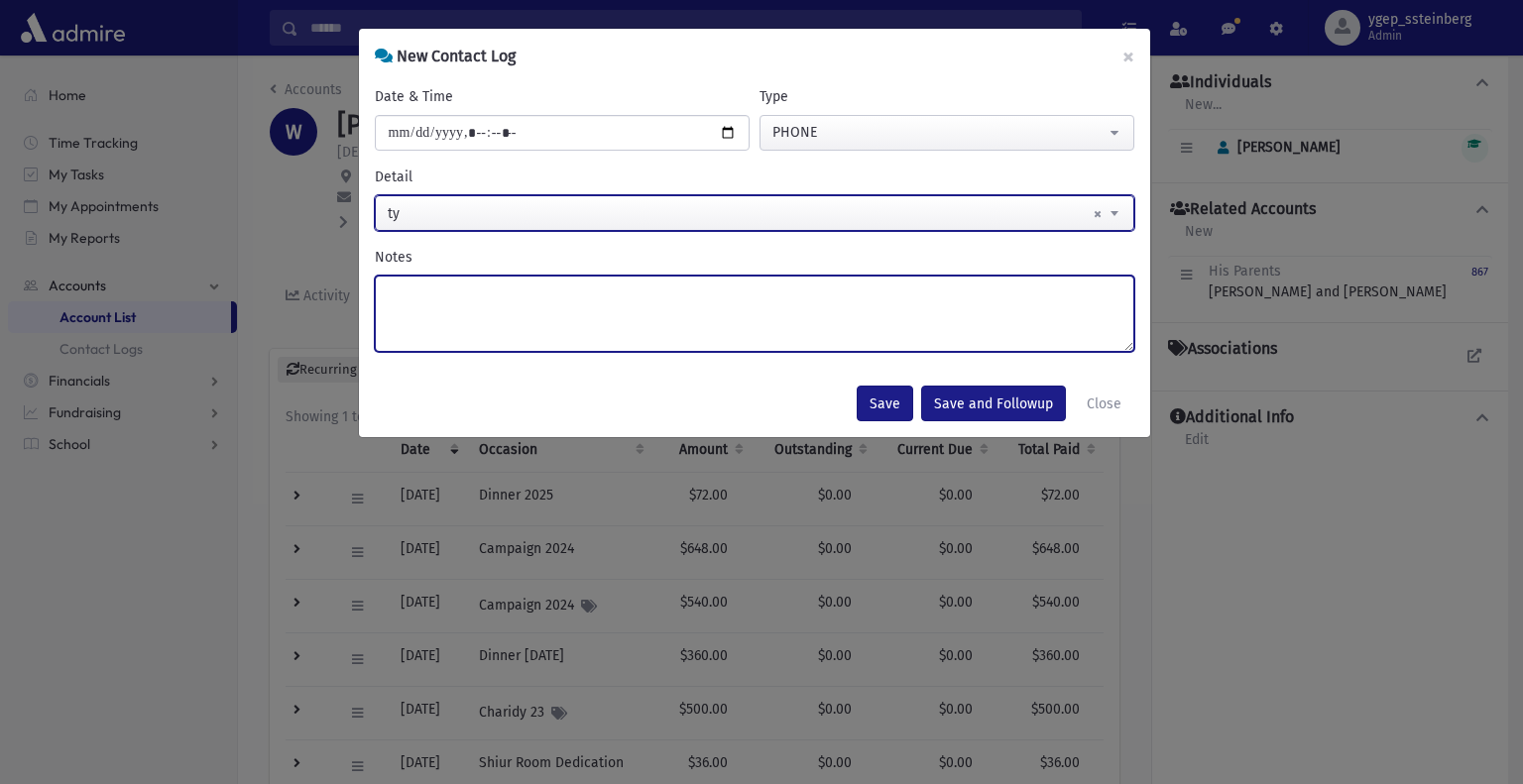 click on "Notes" at bounding box center [755, 313] 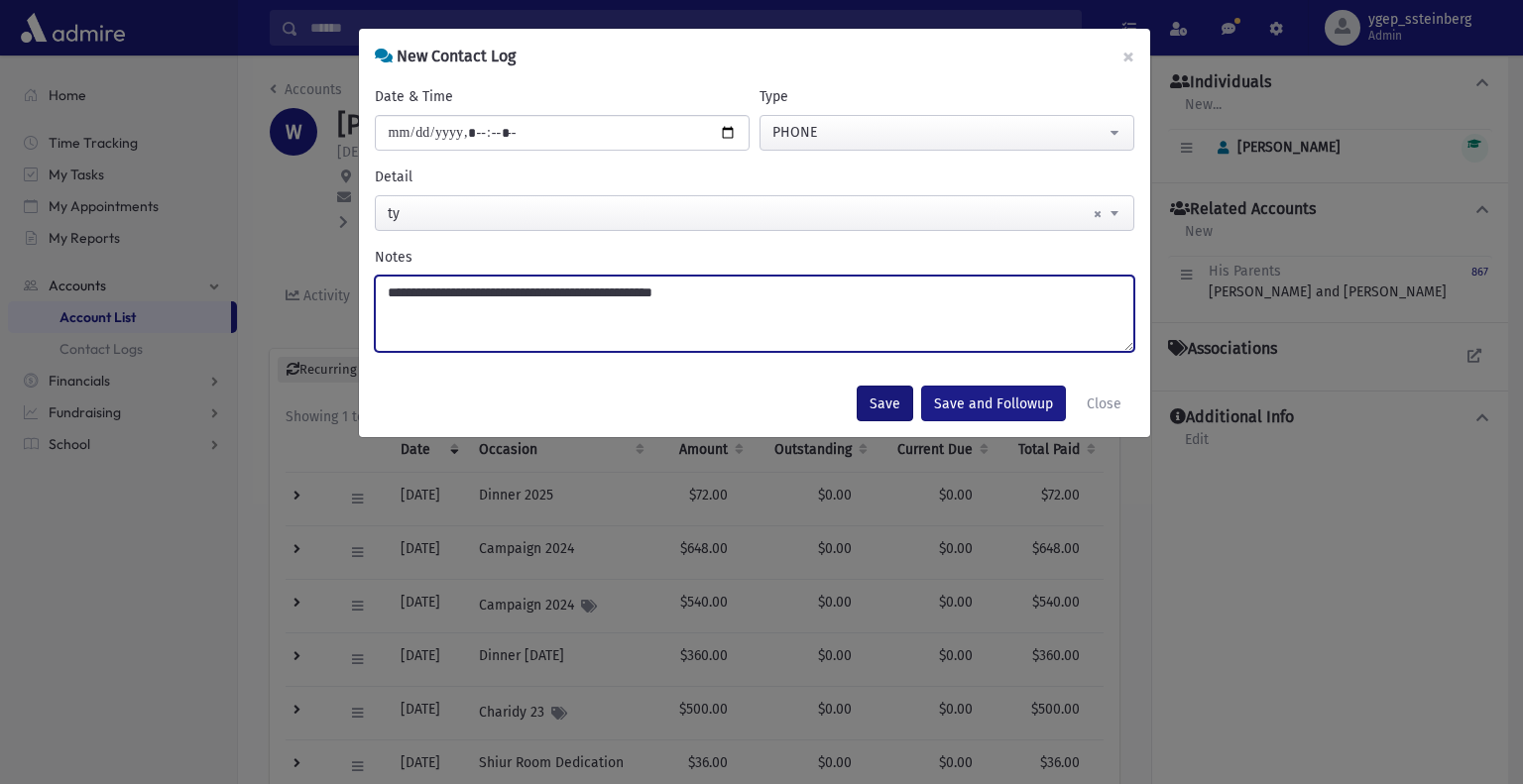 type on "**********" 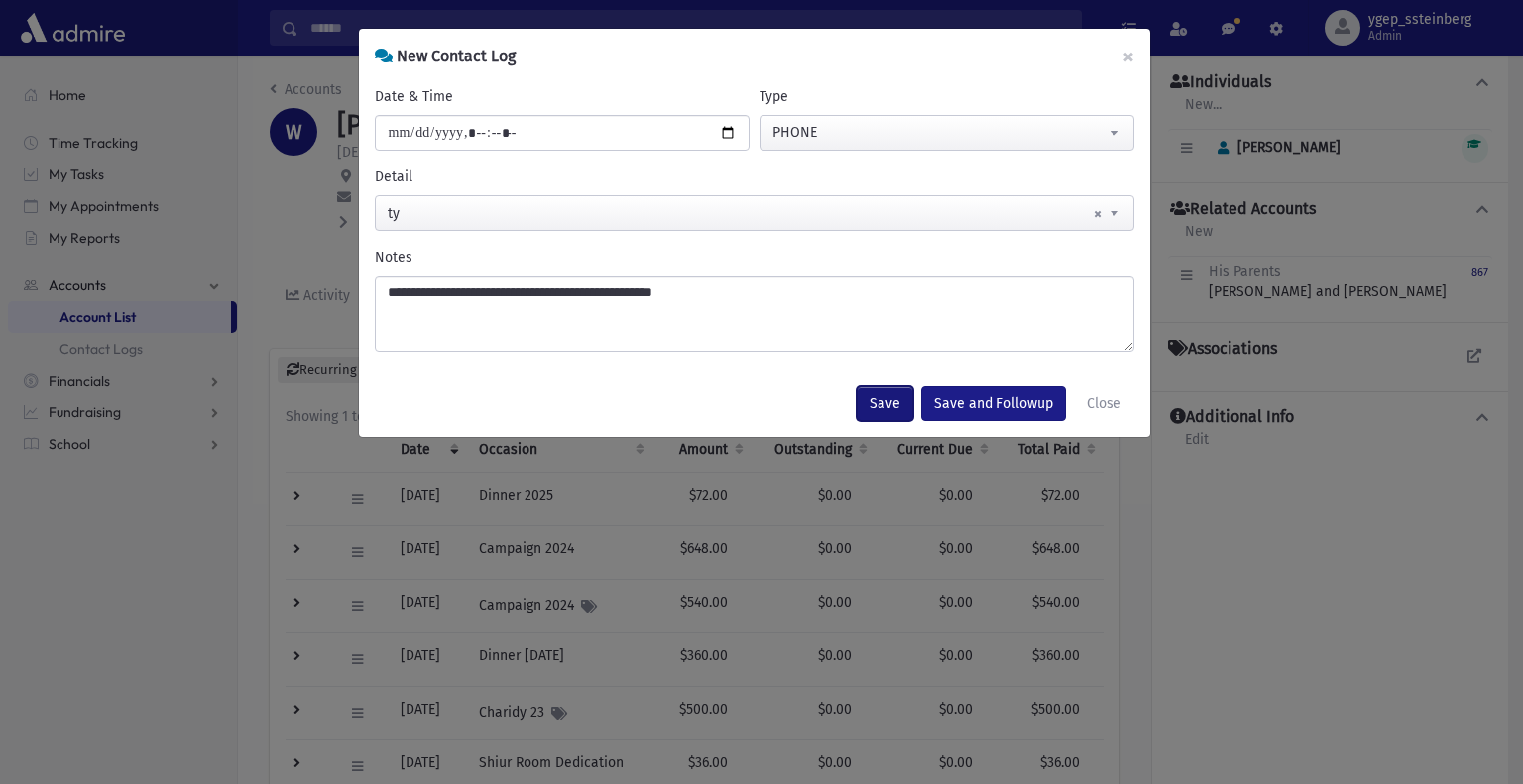 click on "Save" at bounding box center [884, 403] 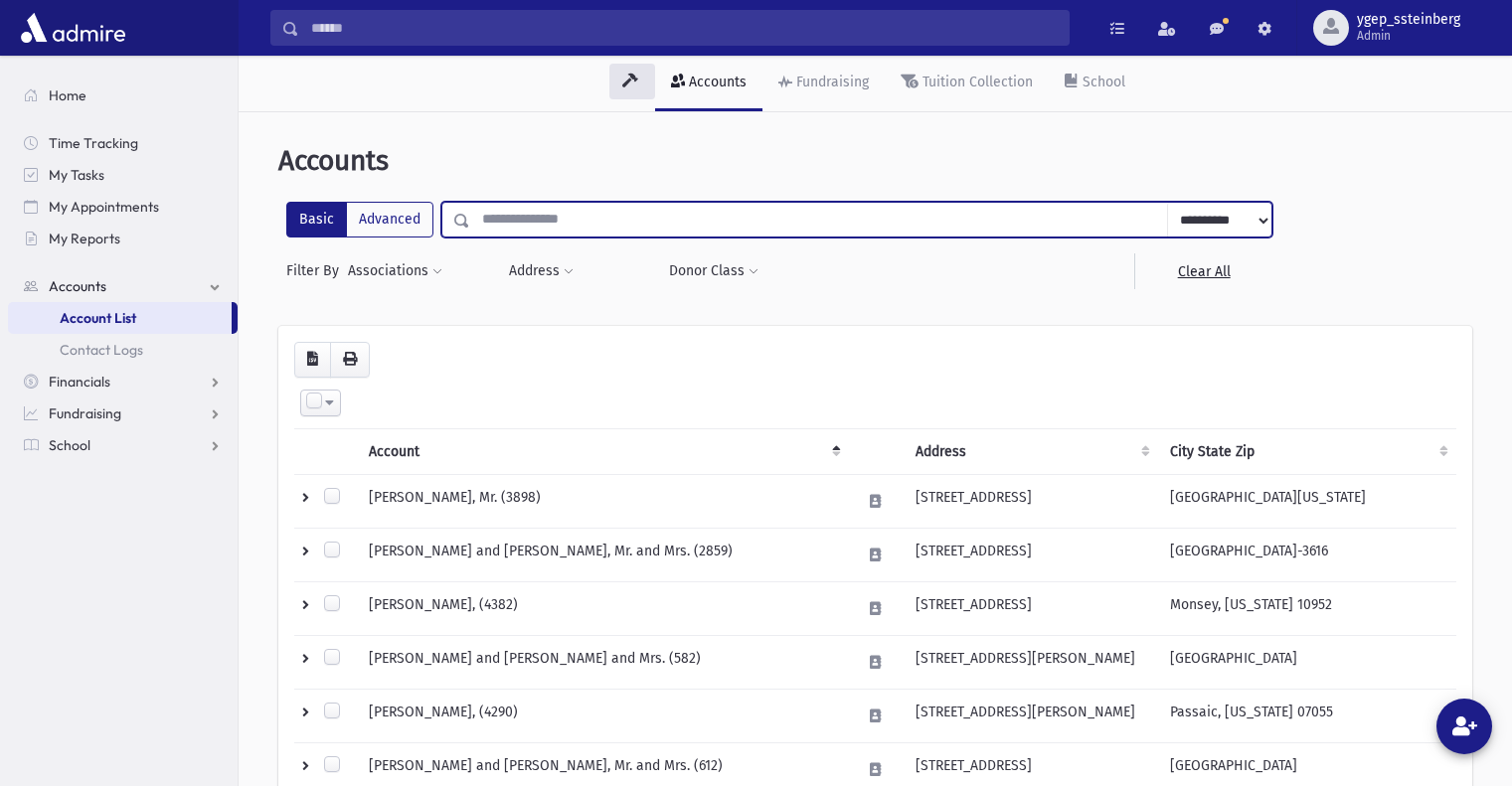 scroll, scrollTop: 0, scrollLeft: 0, axis: both 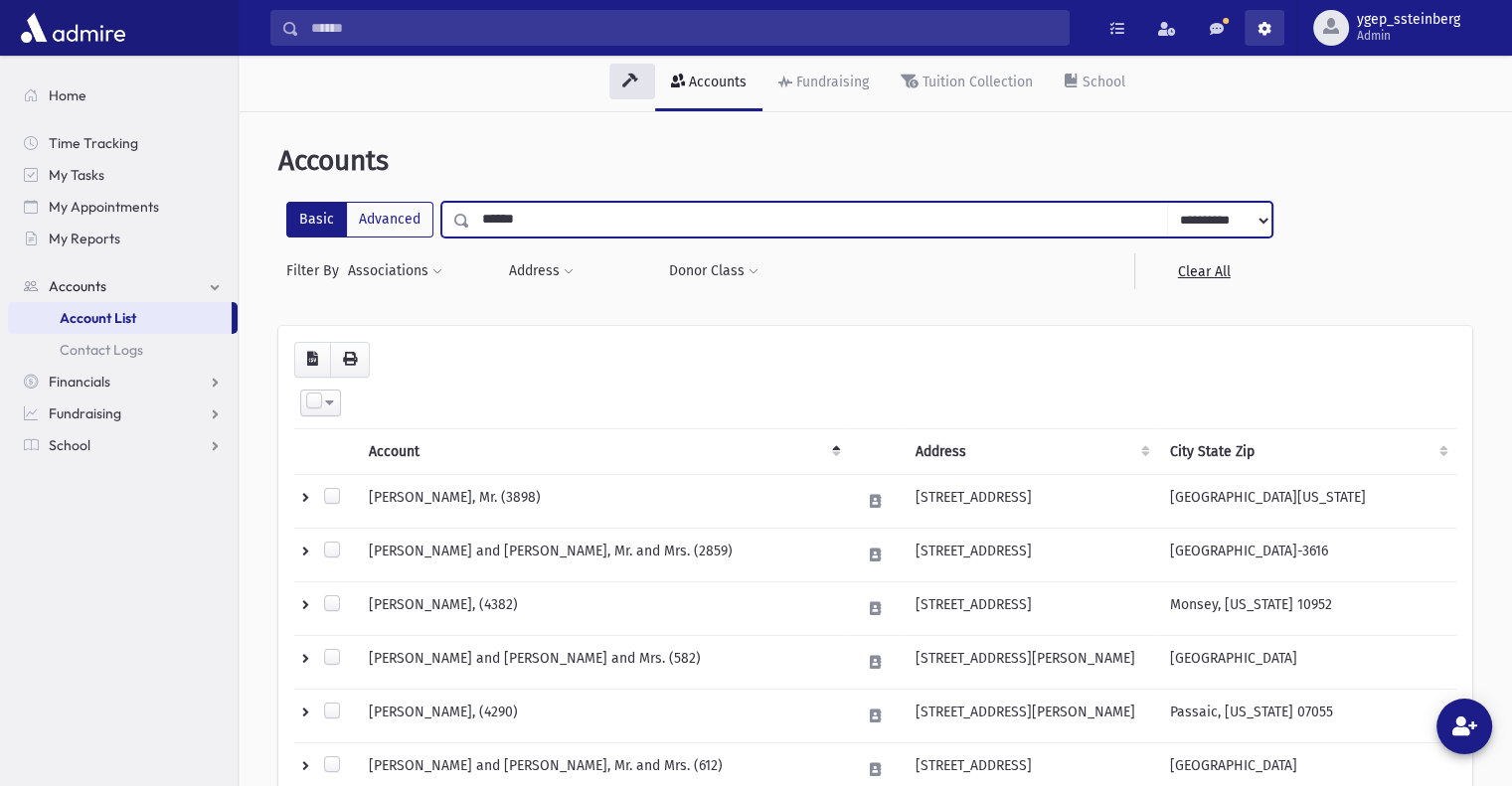 type on "*******" 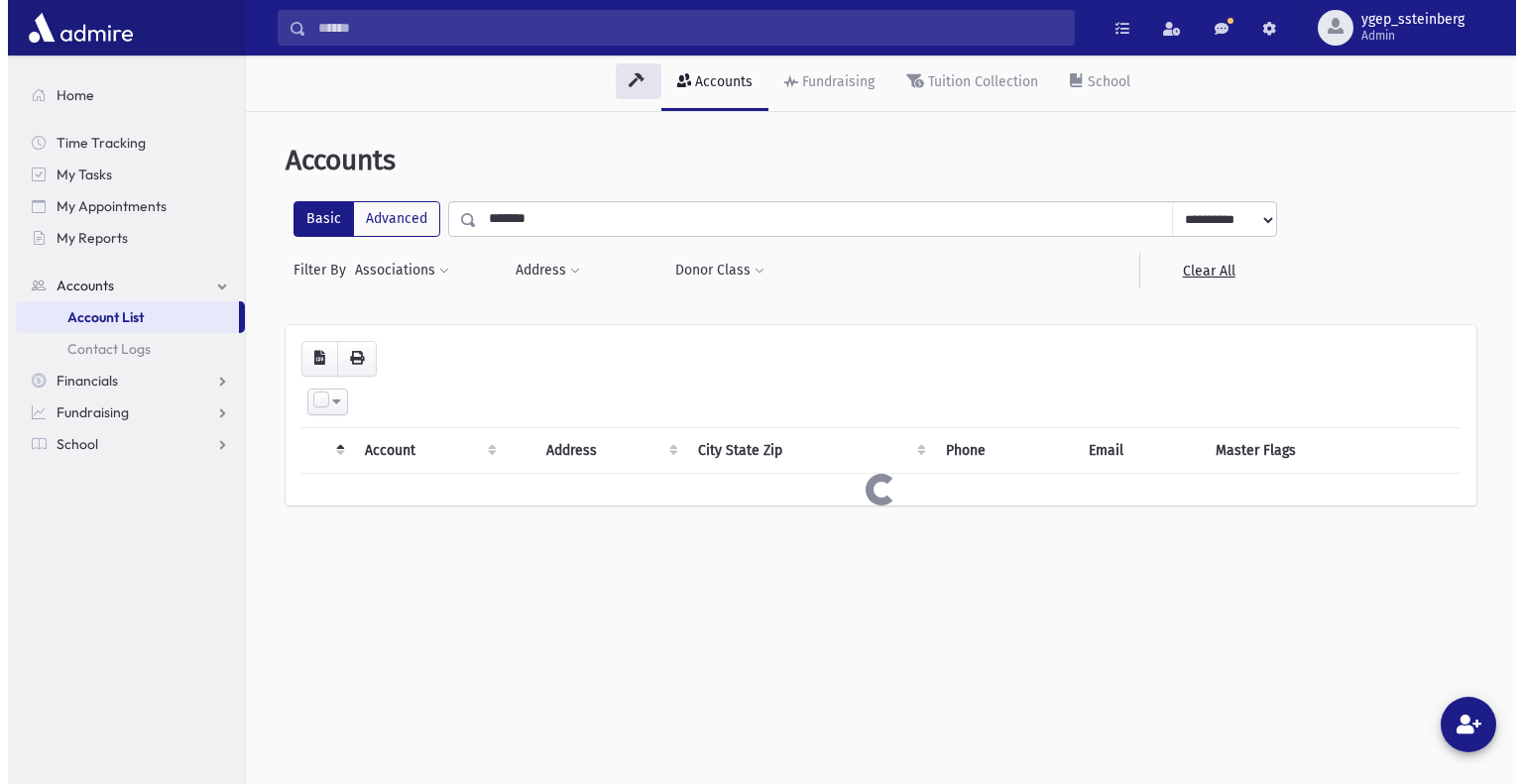 scroll, scrollTop: 0, scrollLeft: 0, axis: both 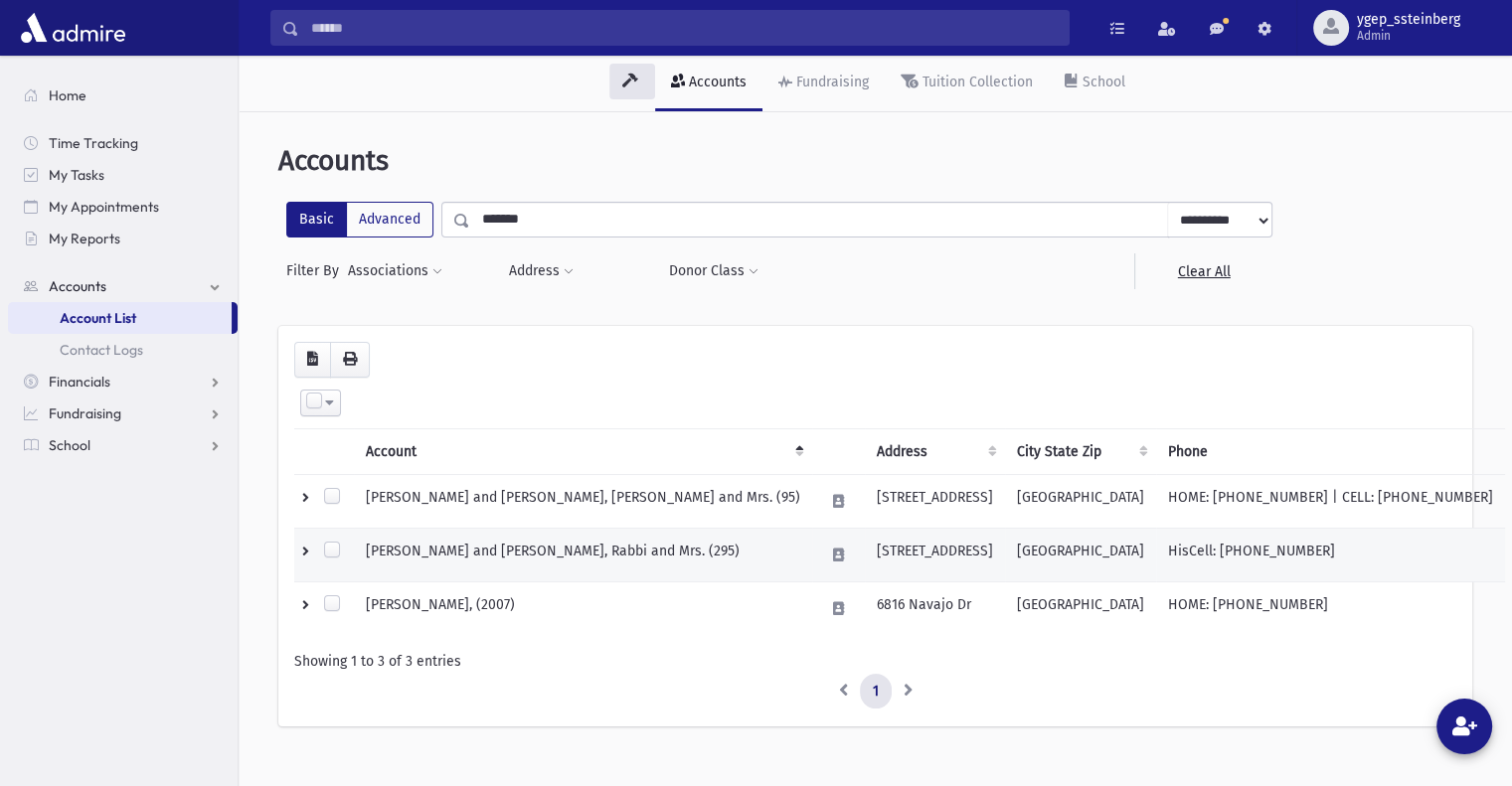 click on "EDELMAN, Nachum and Yocheved, Rabbi and Mrs. (295)" at bounding box center (583, 554) 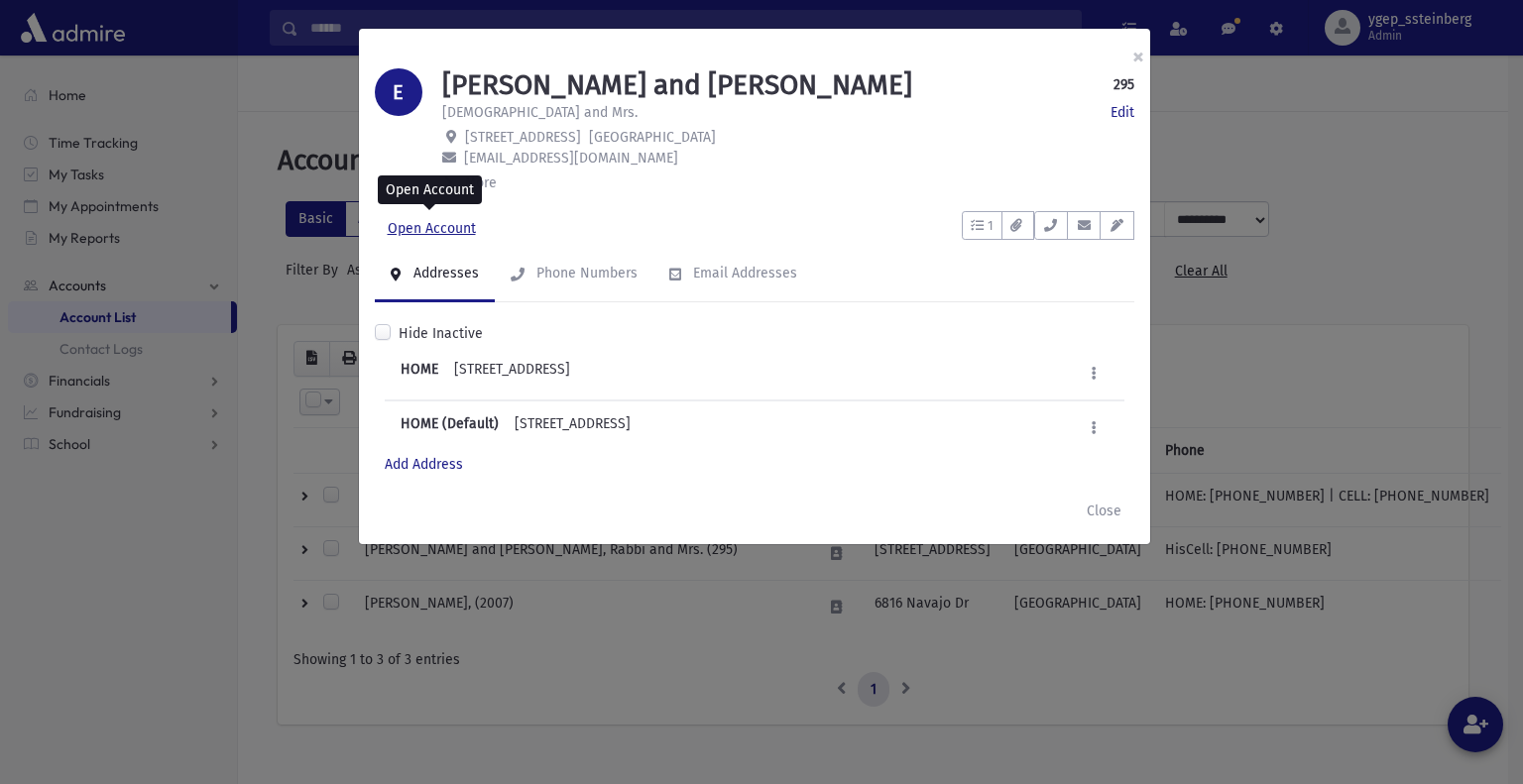 click on "Open Account" at bounding box center (431, 229) 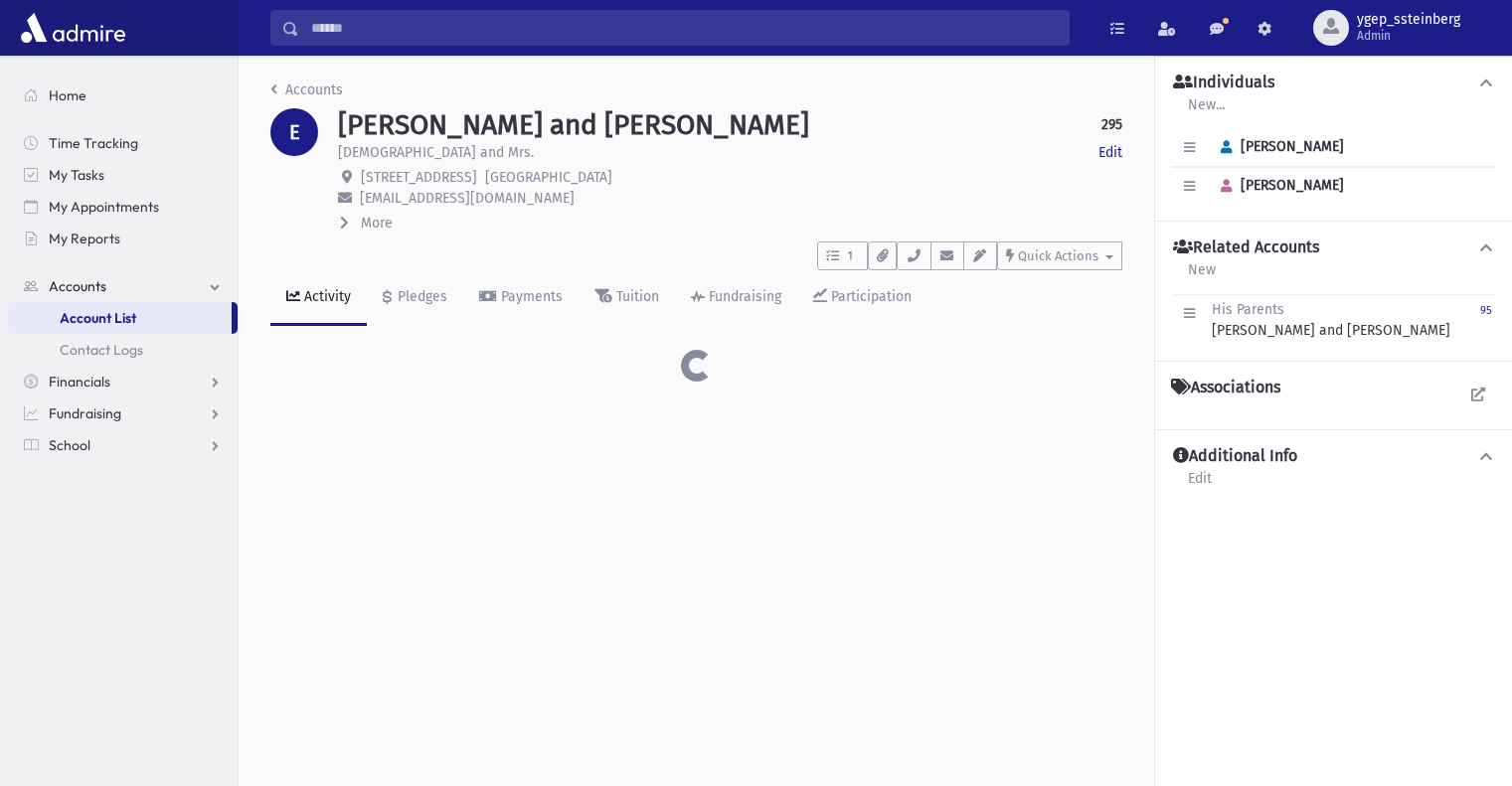 scroll, scrollTop: 0, scrollLeft: 0, axis: both 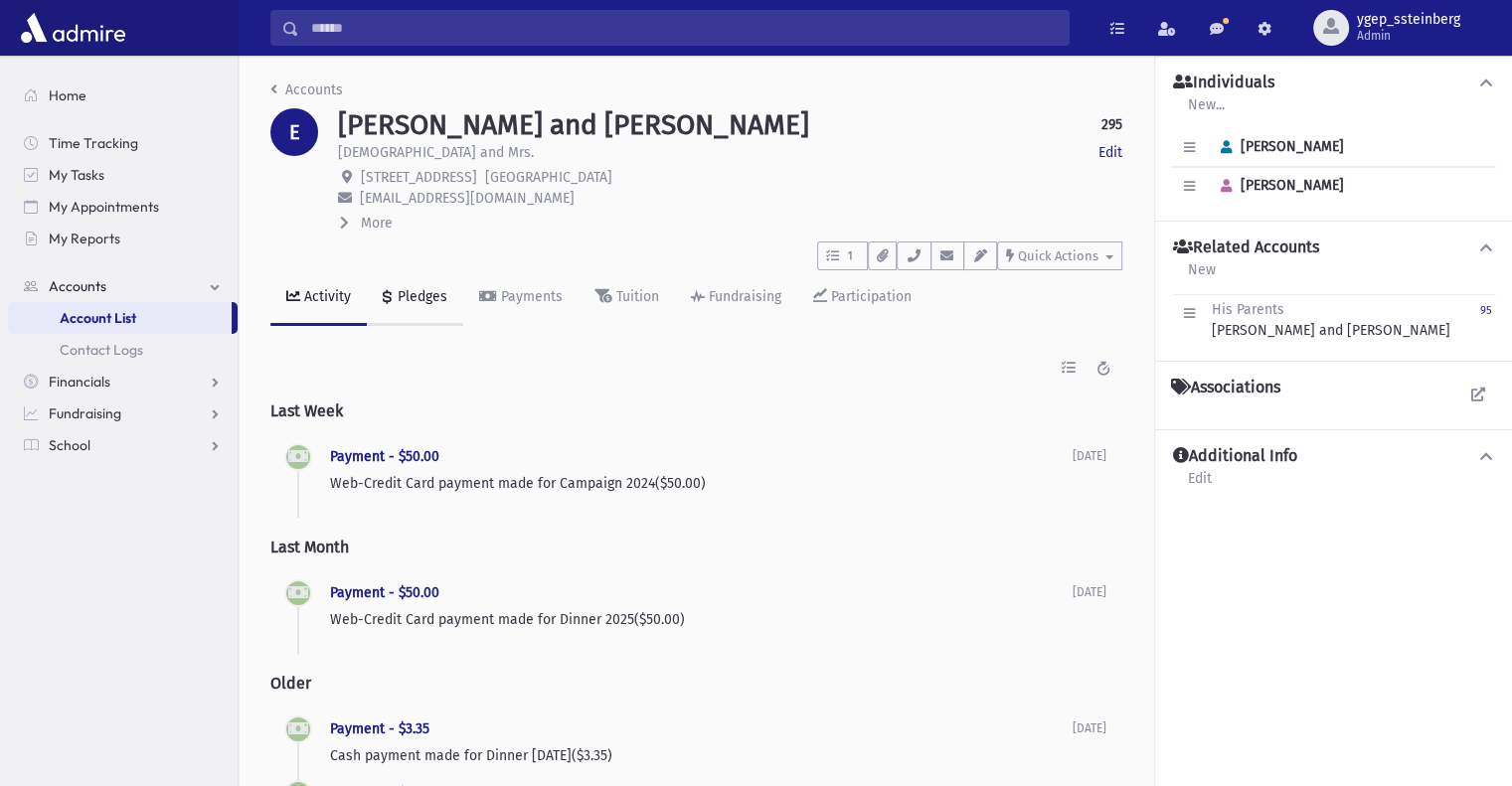 click on "Pledges" at bounding box center (420, 296) 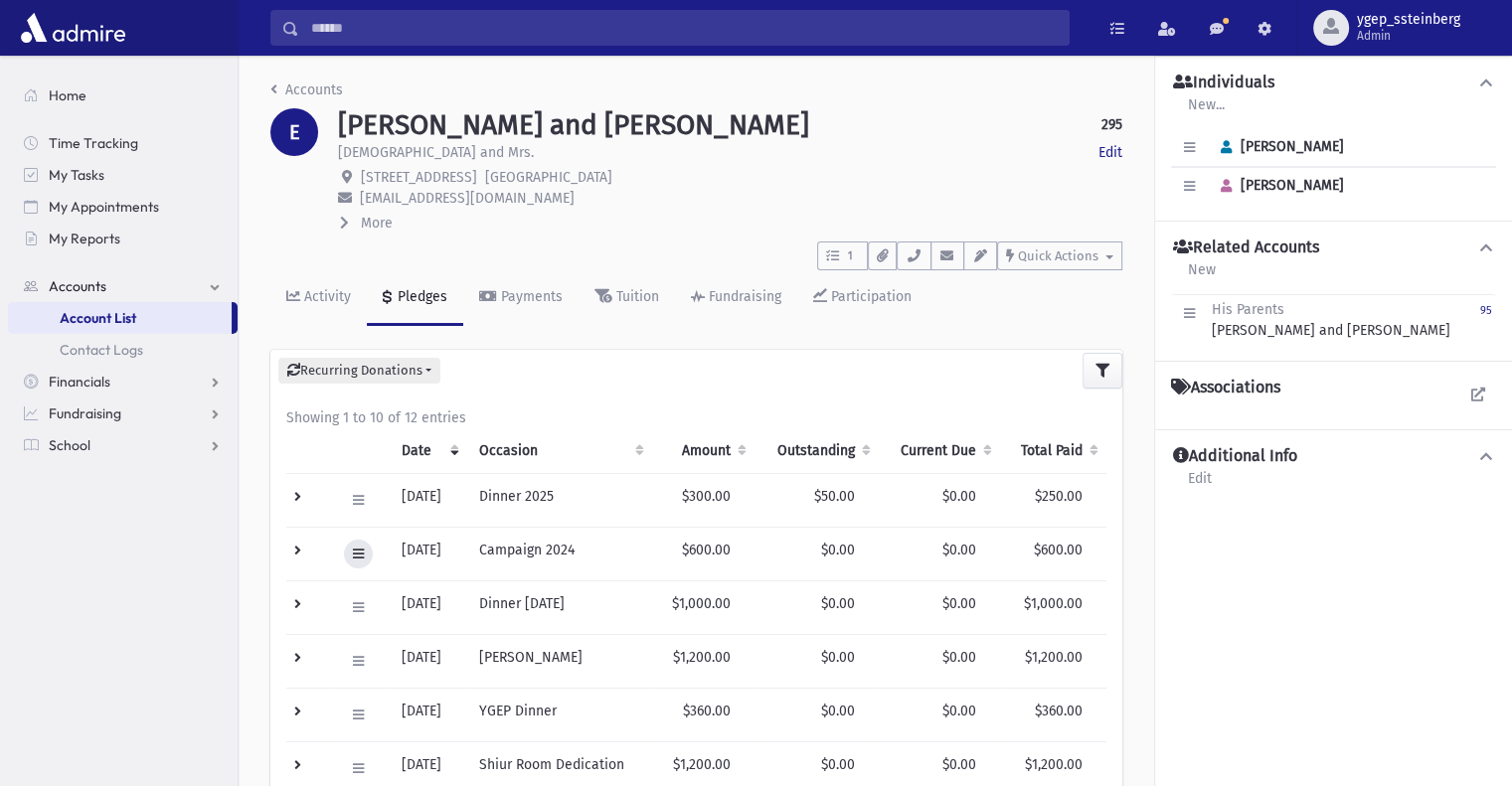 click at bounding box center [358, 553] 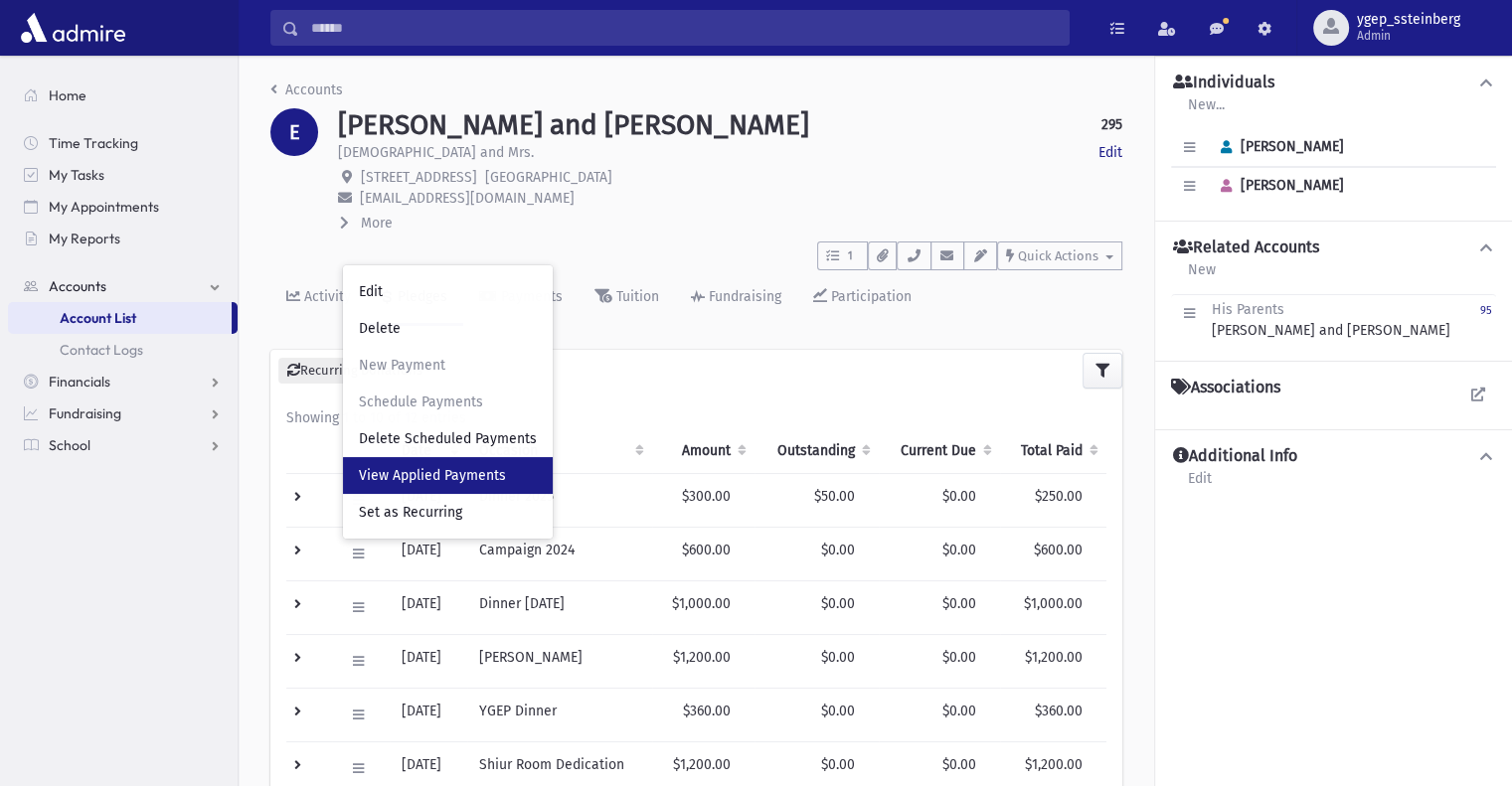 click on "View Applied Payments" at bounding box center [432, 475] 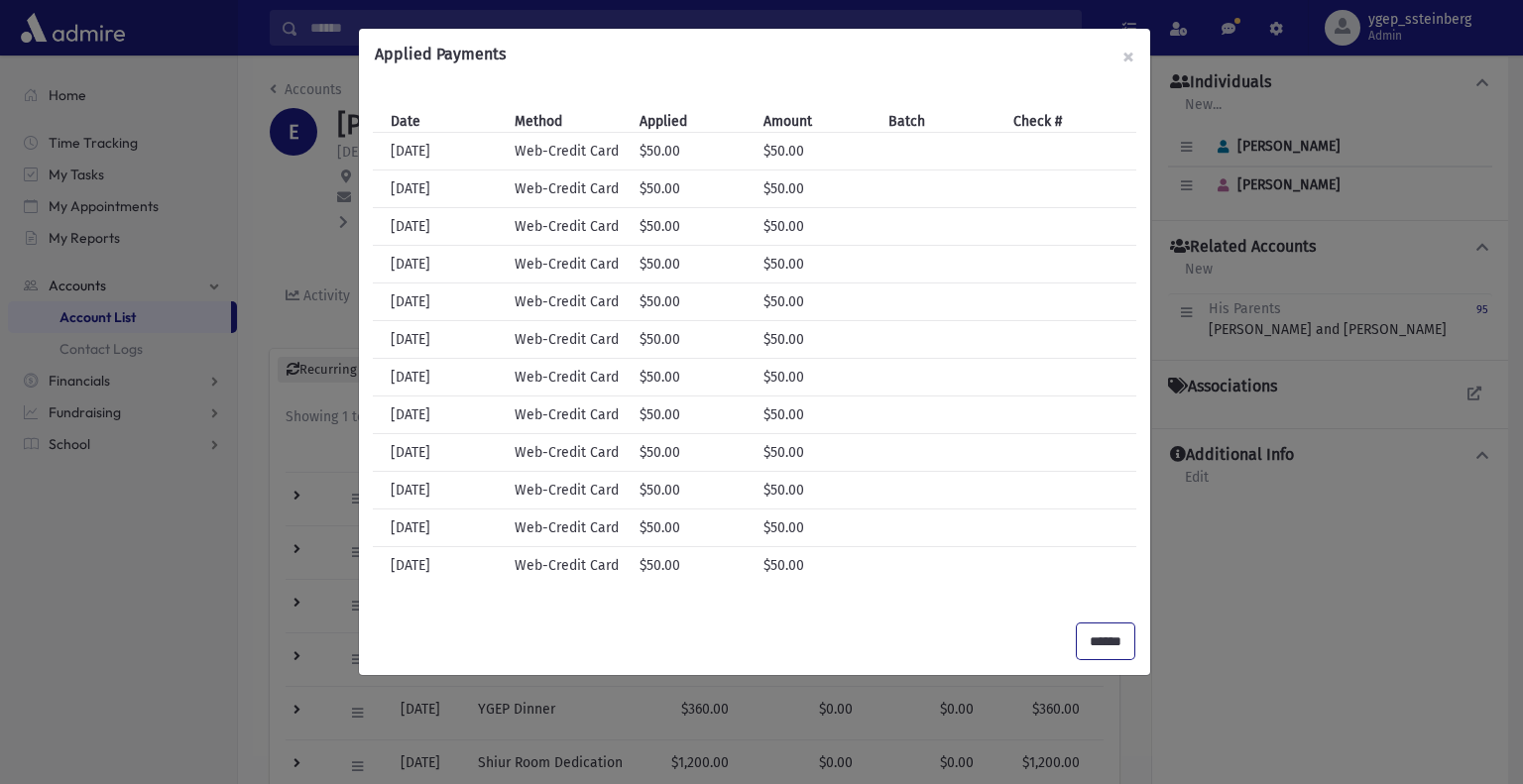 click on "******" at bounding box center [1106, 641] 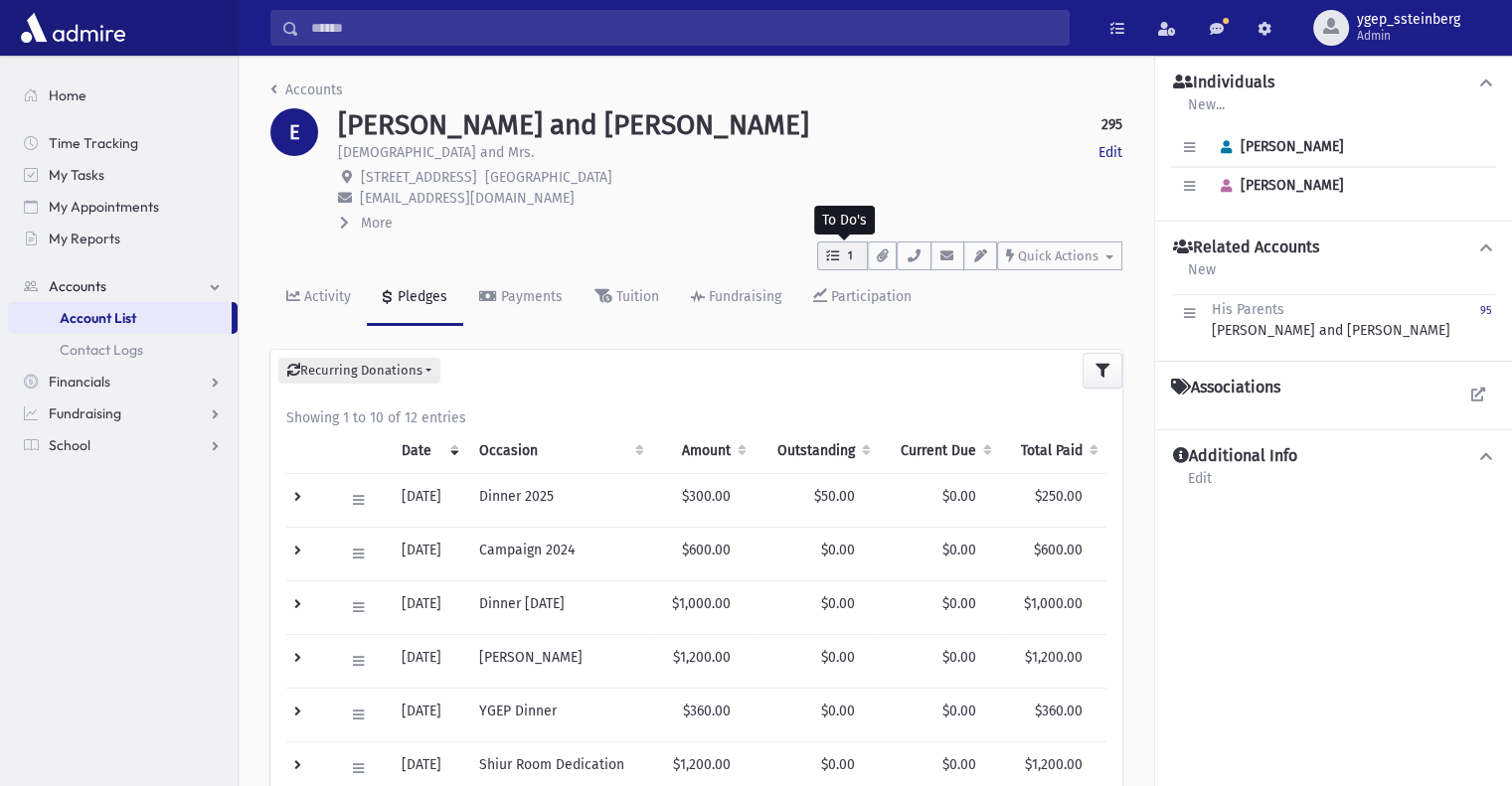 click on "1" at bounding box center [842, 255] 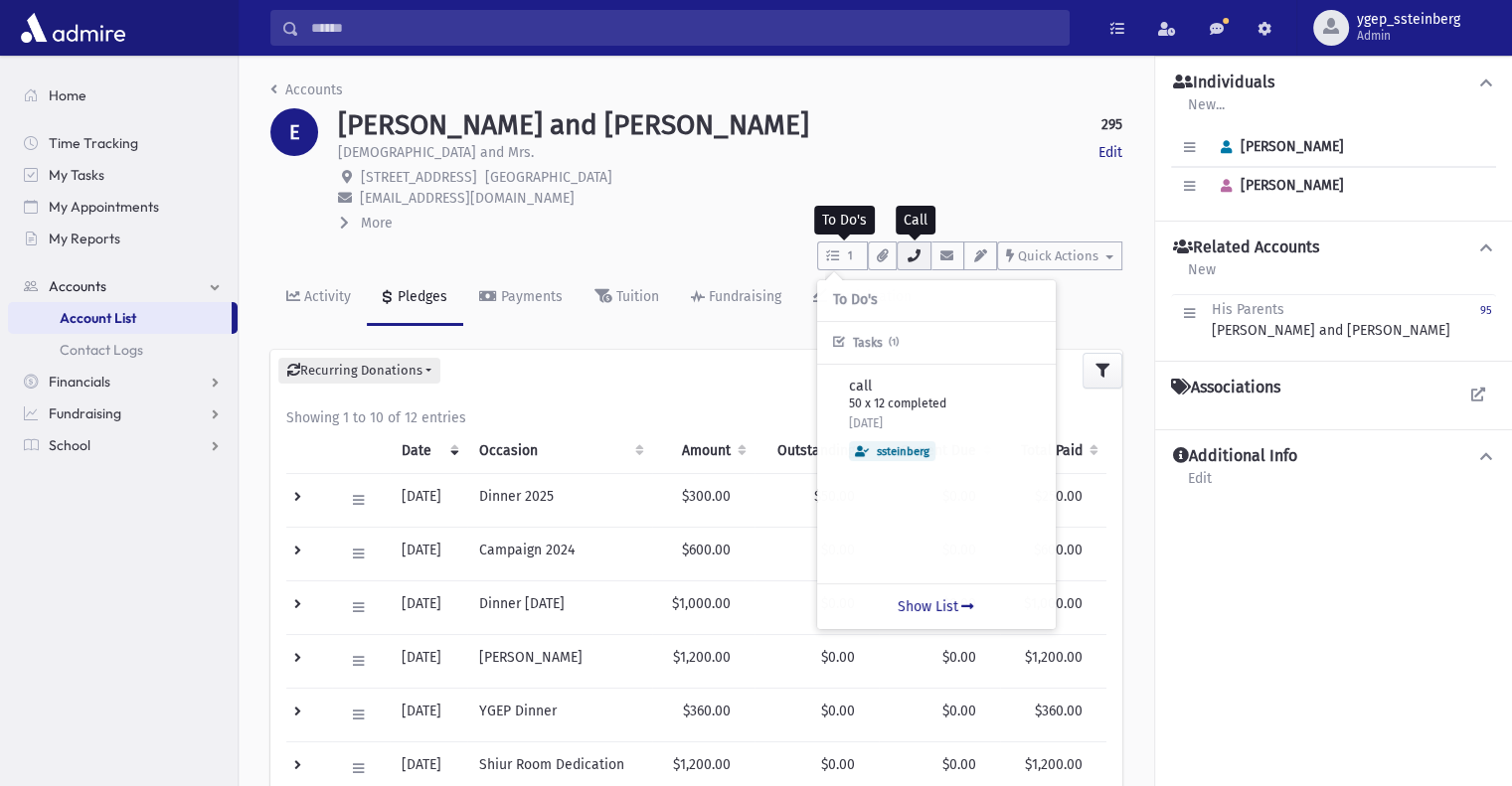 click at bounding box center (914, 255) 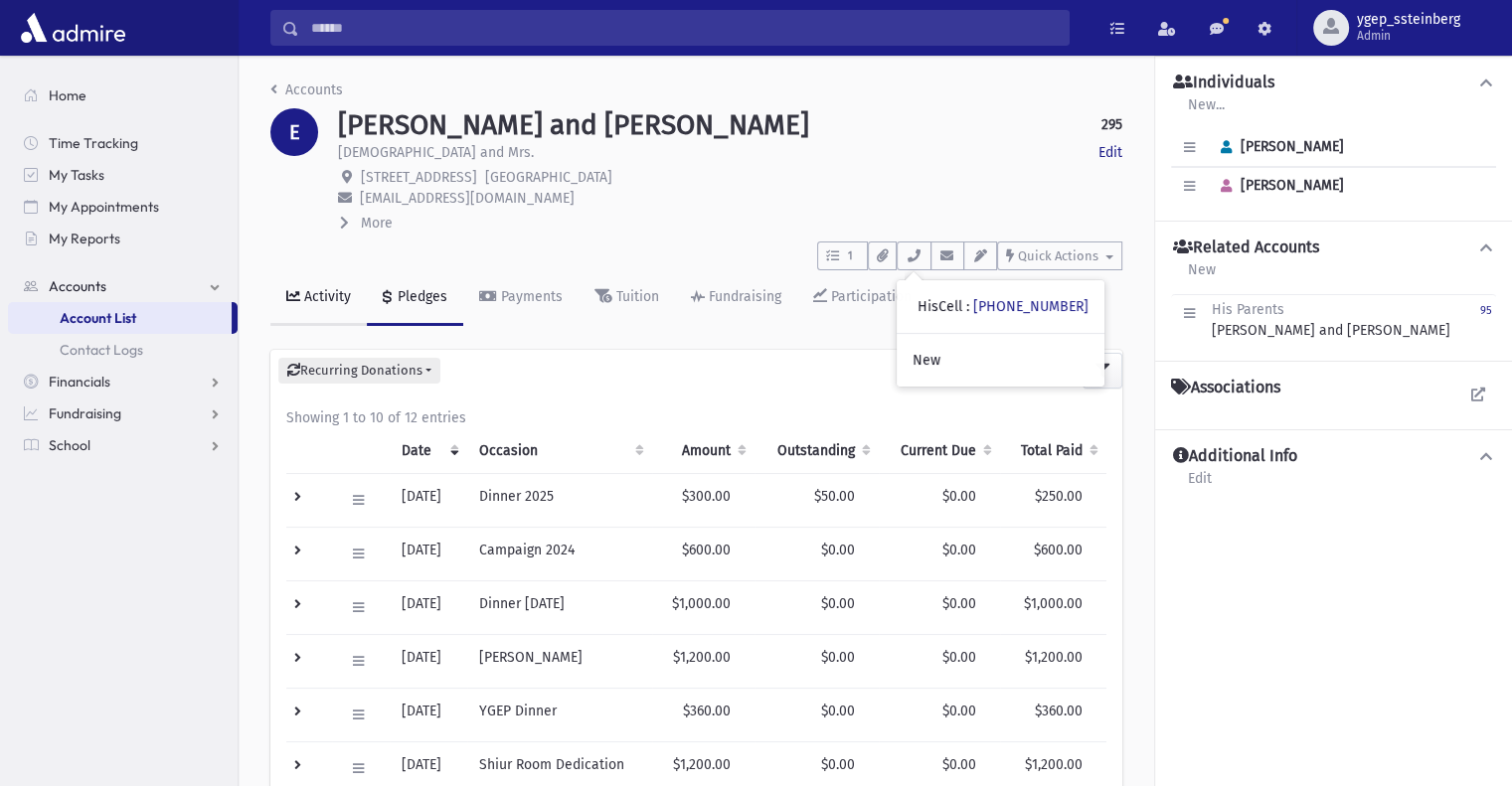 click at bounding box center [293, 296] 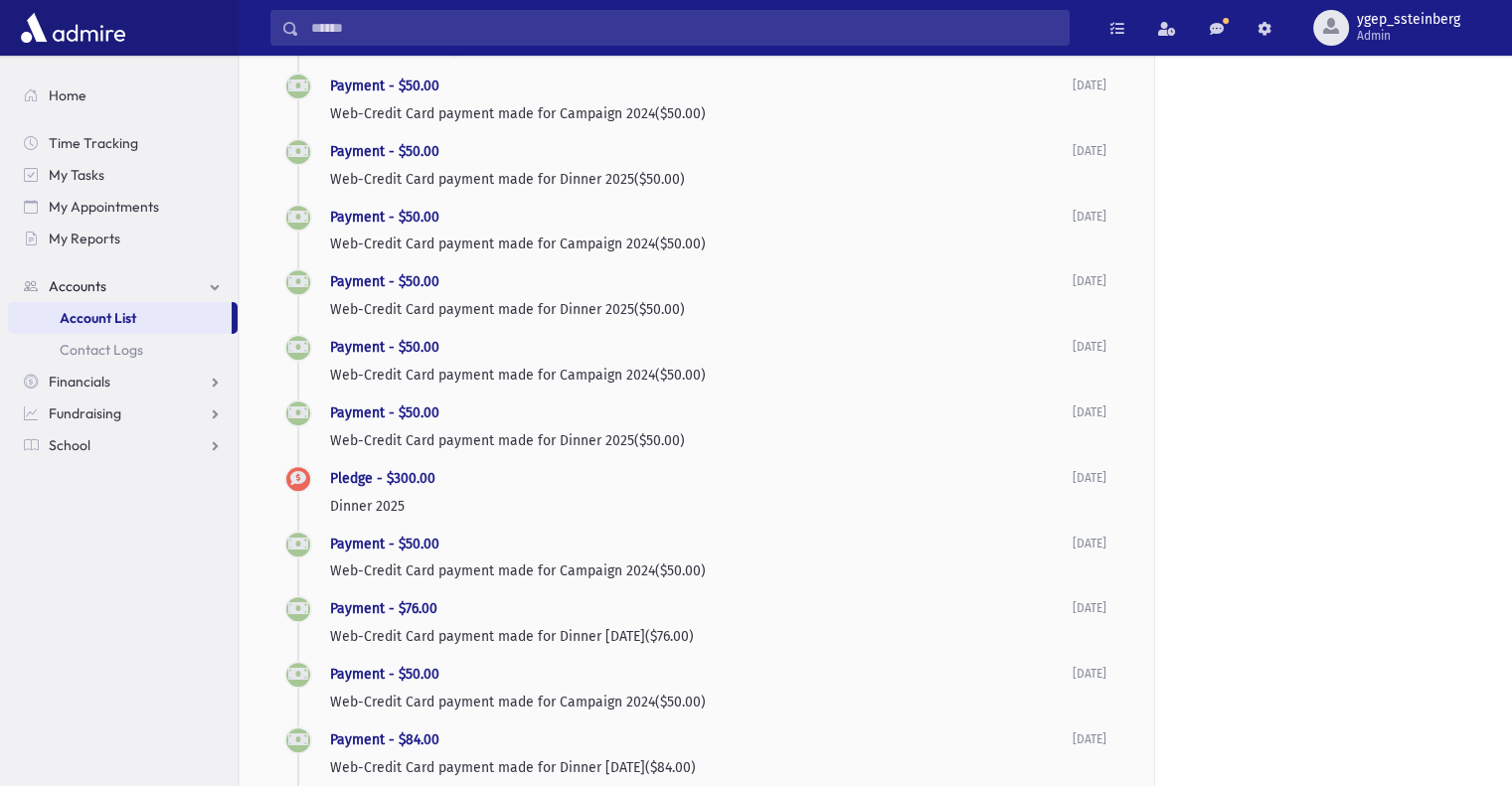 scroll, scrollTop: 0, scrollLeft: 0, axis: both 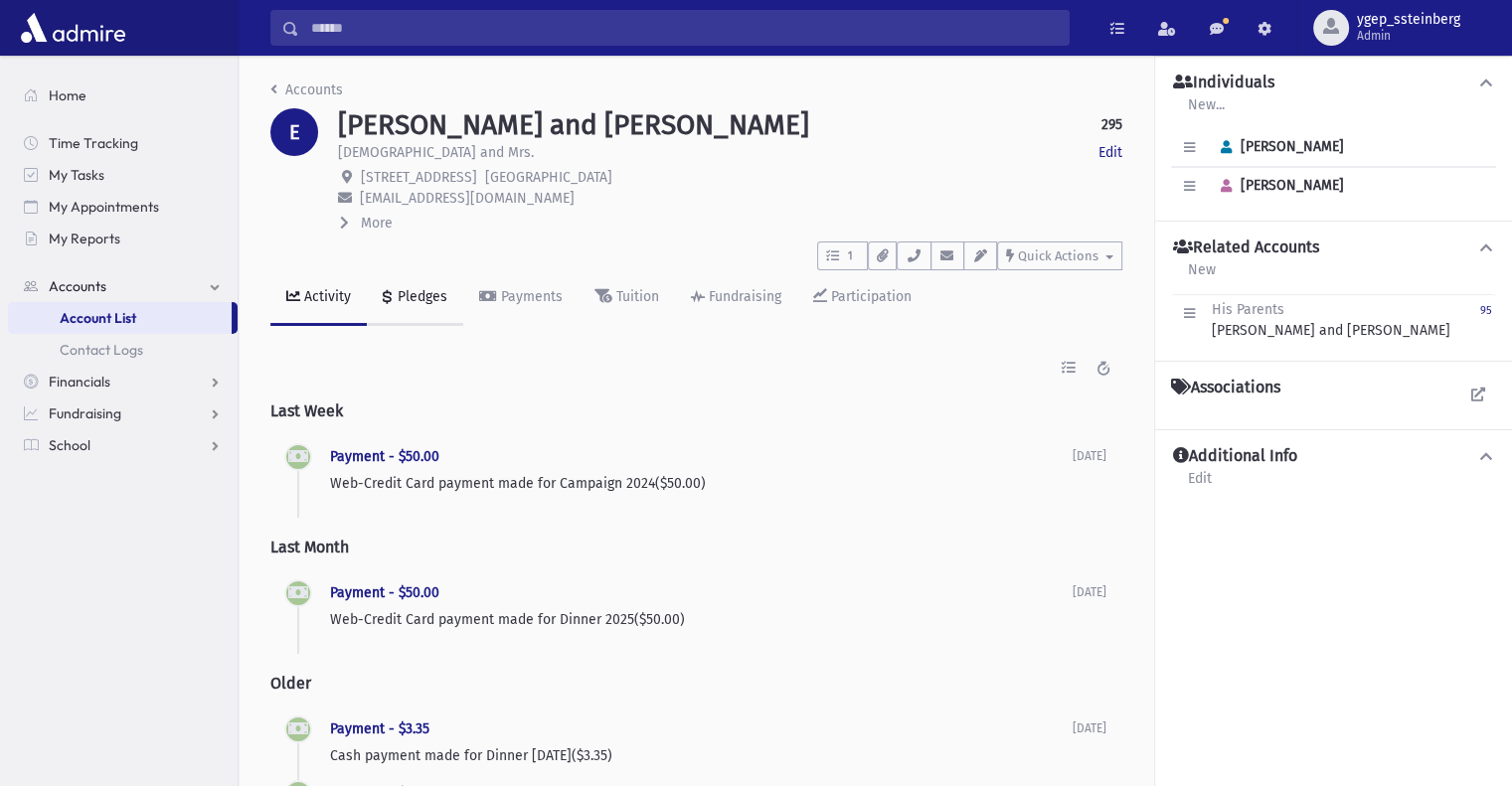 click on "Pledges" at bounding box center [415, 298] 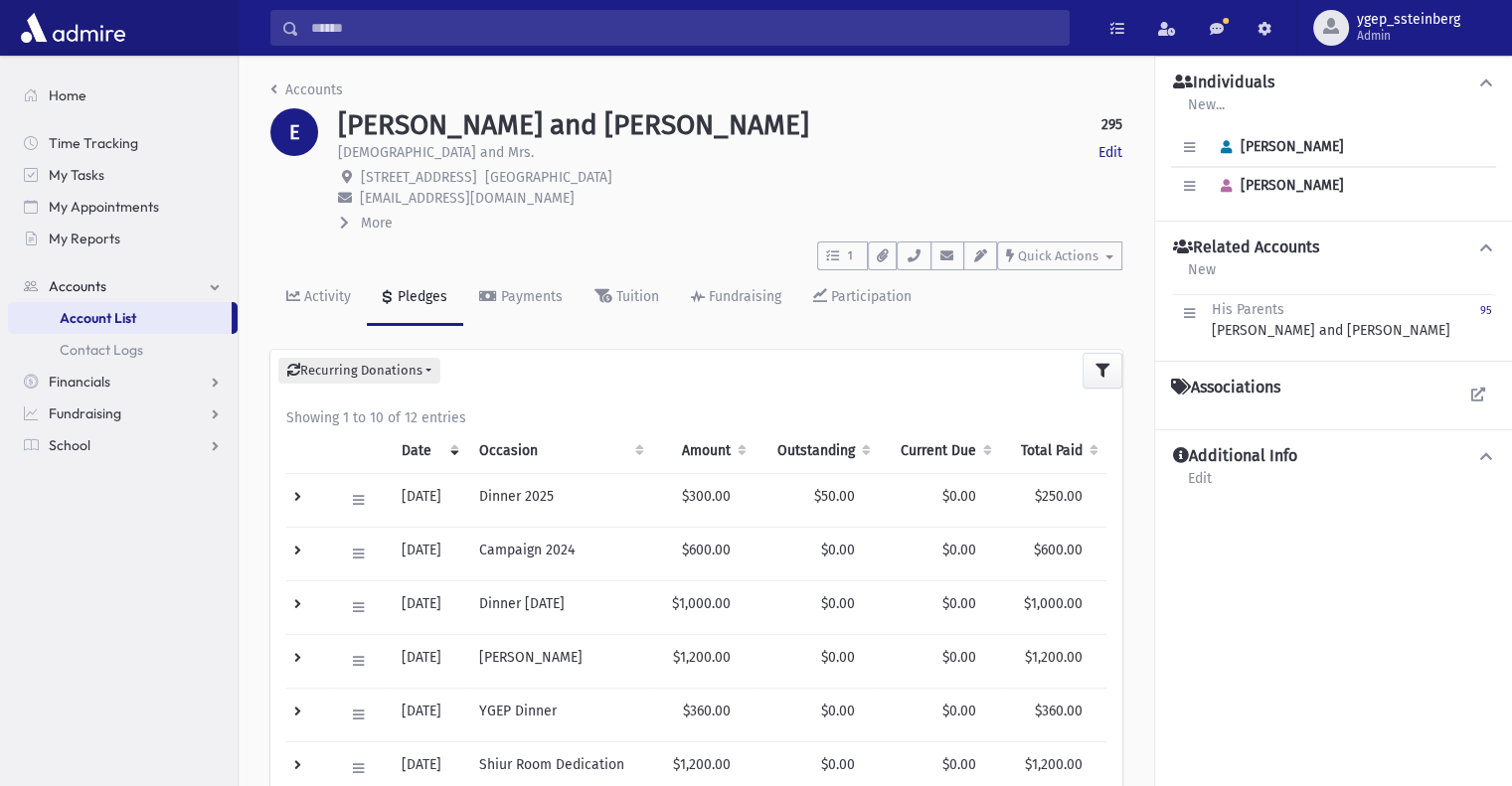 scroll, scrollTop: 165, scrollLeft: 0, axis: vertical 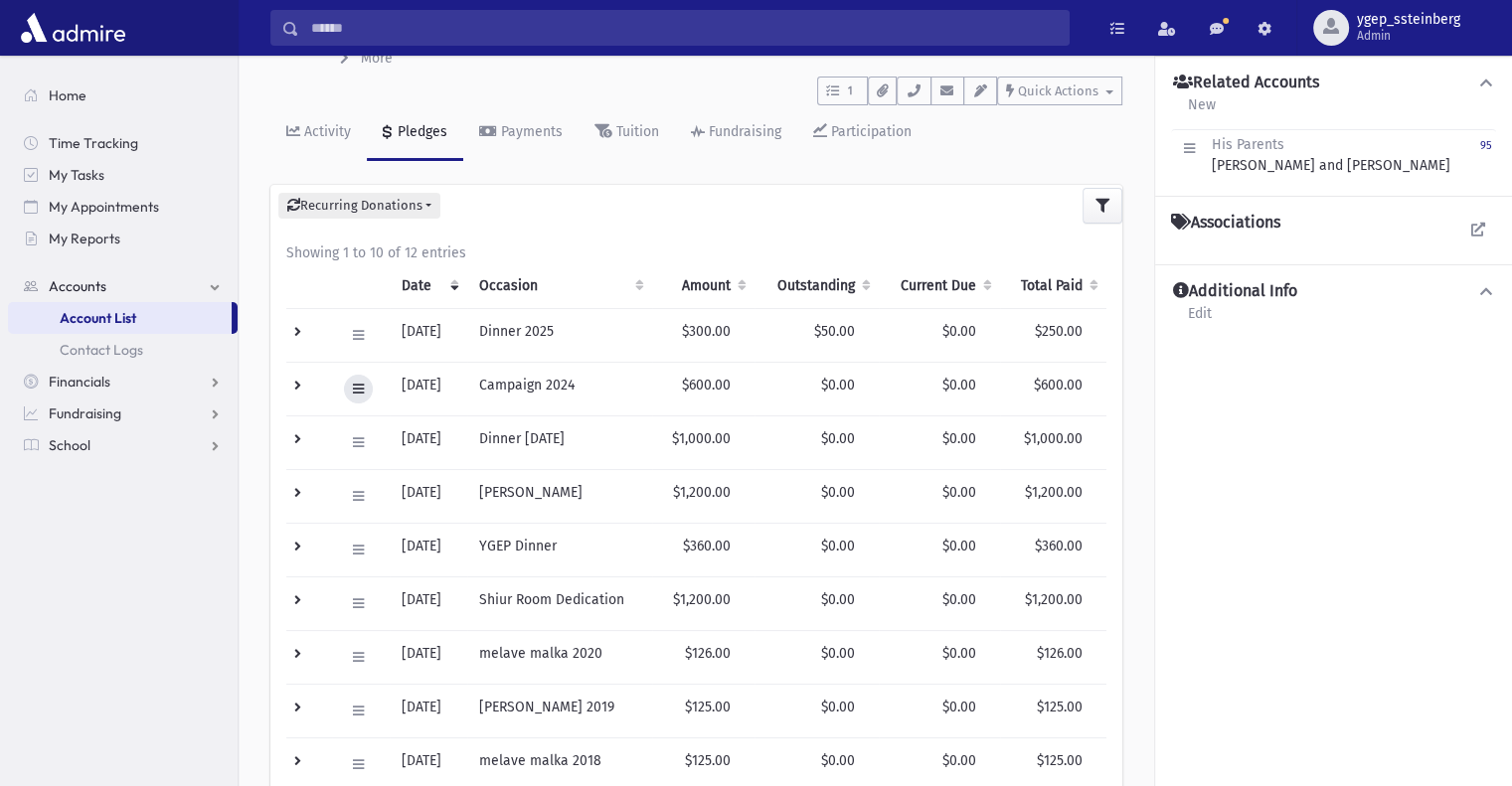 click at bounding box center [358, 389] 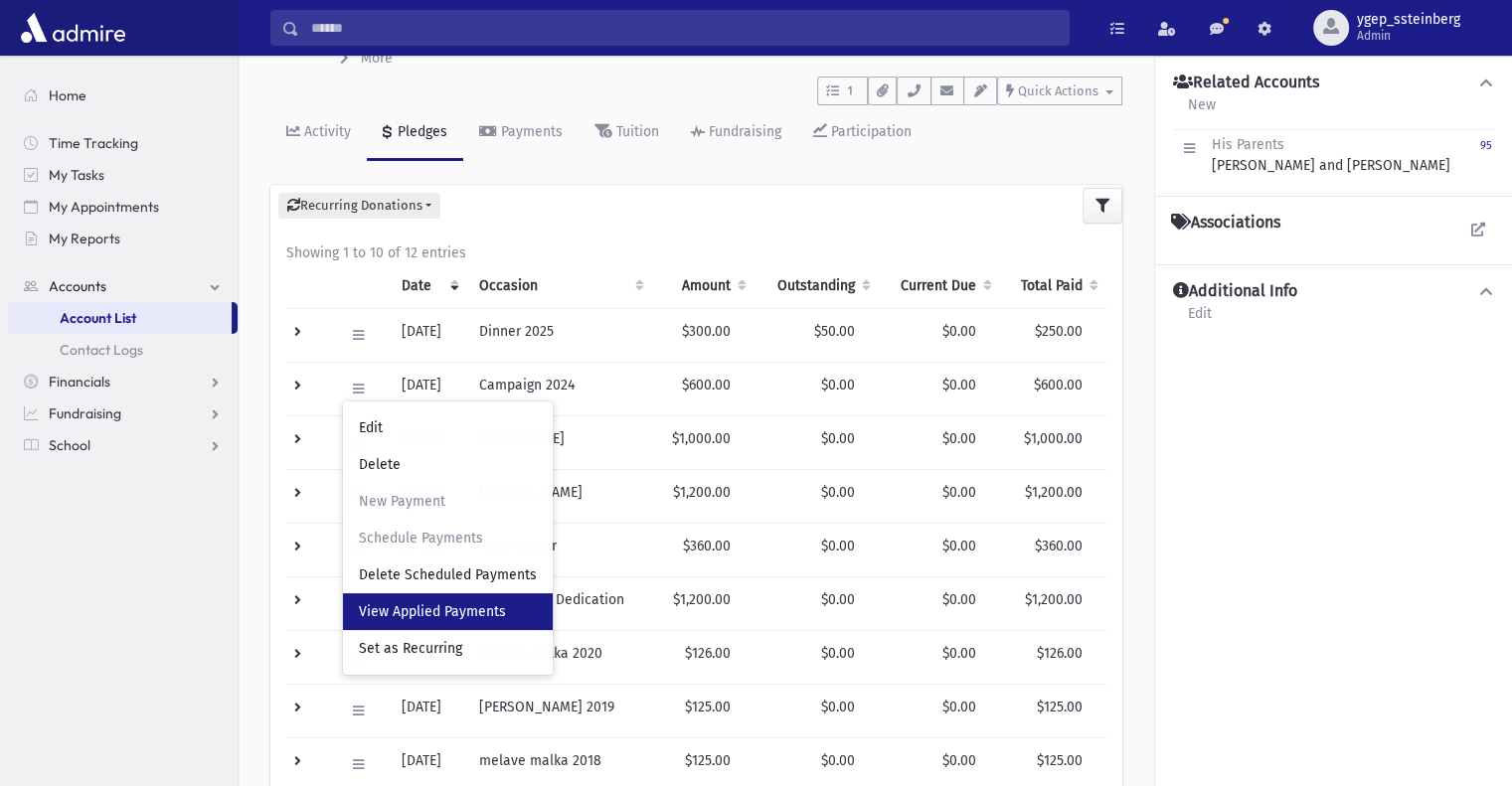 click on "View Applied Payments" at bounding box center (432, 611) 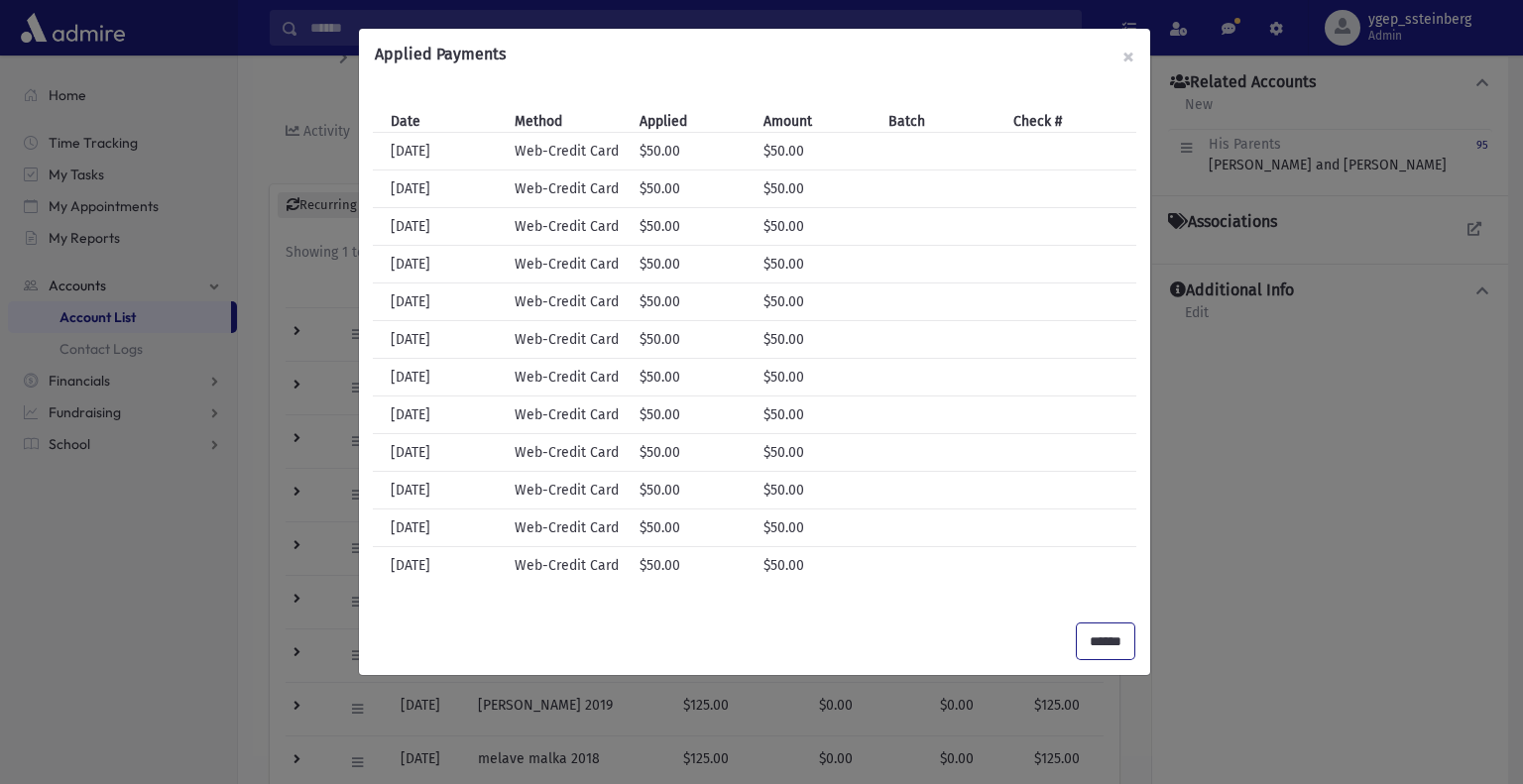 click on "******" at bounding box center [1106, 641] 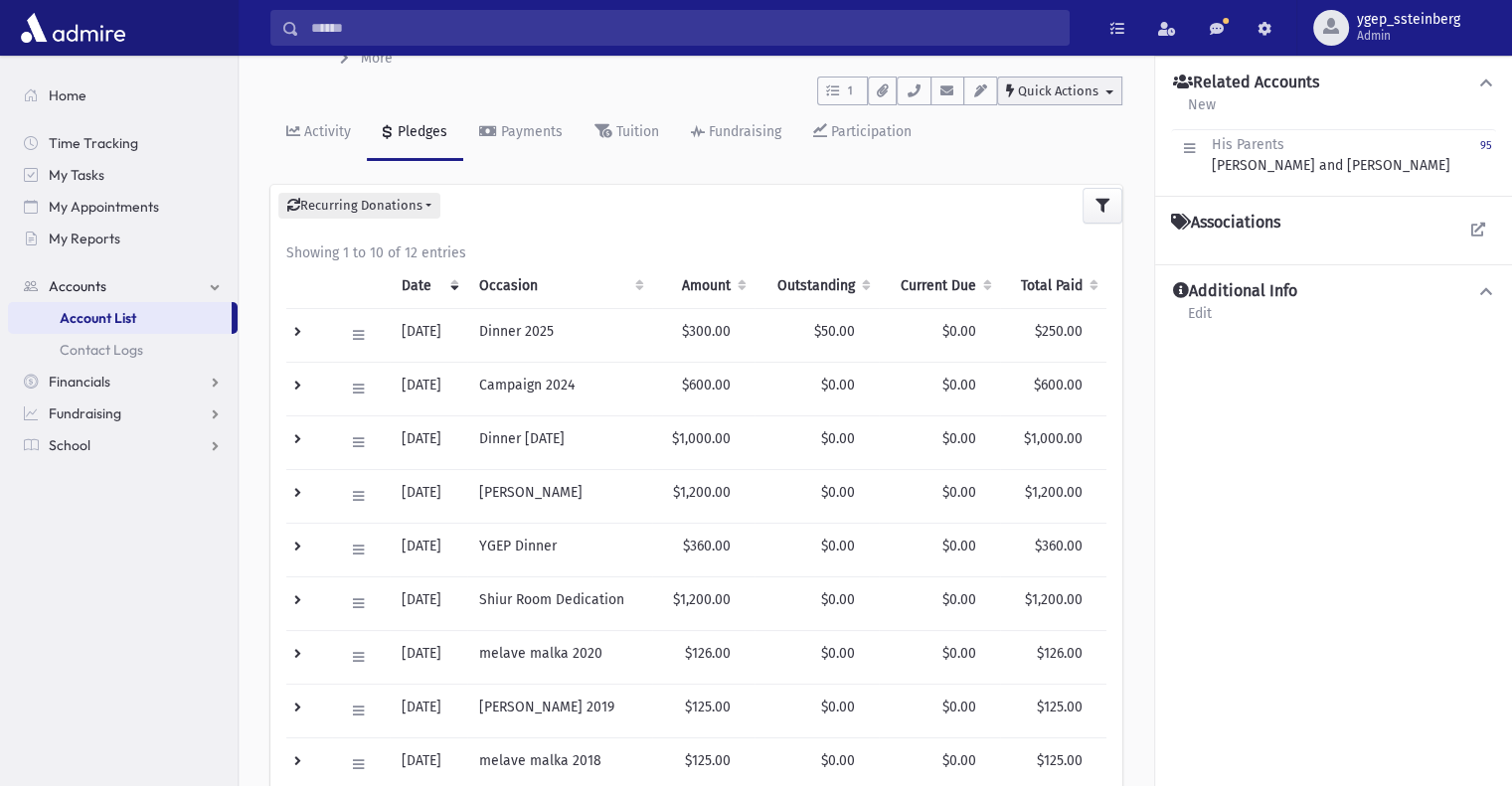 click on "Quick Actions" at bounding box center (1058, 90) 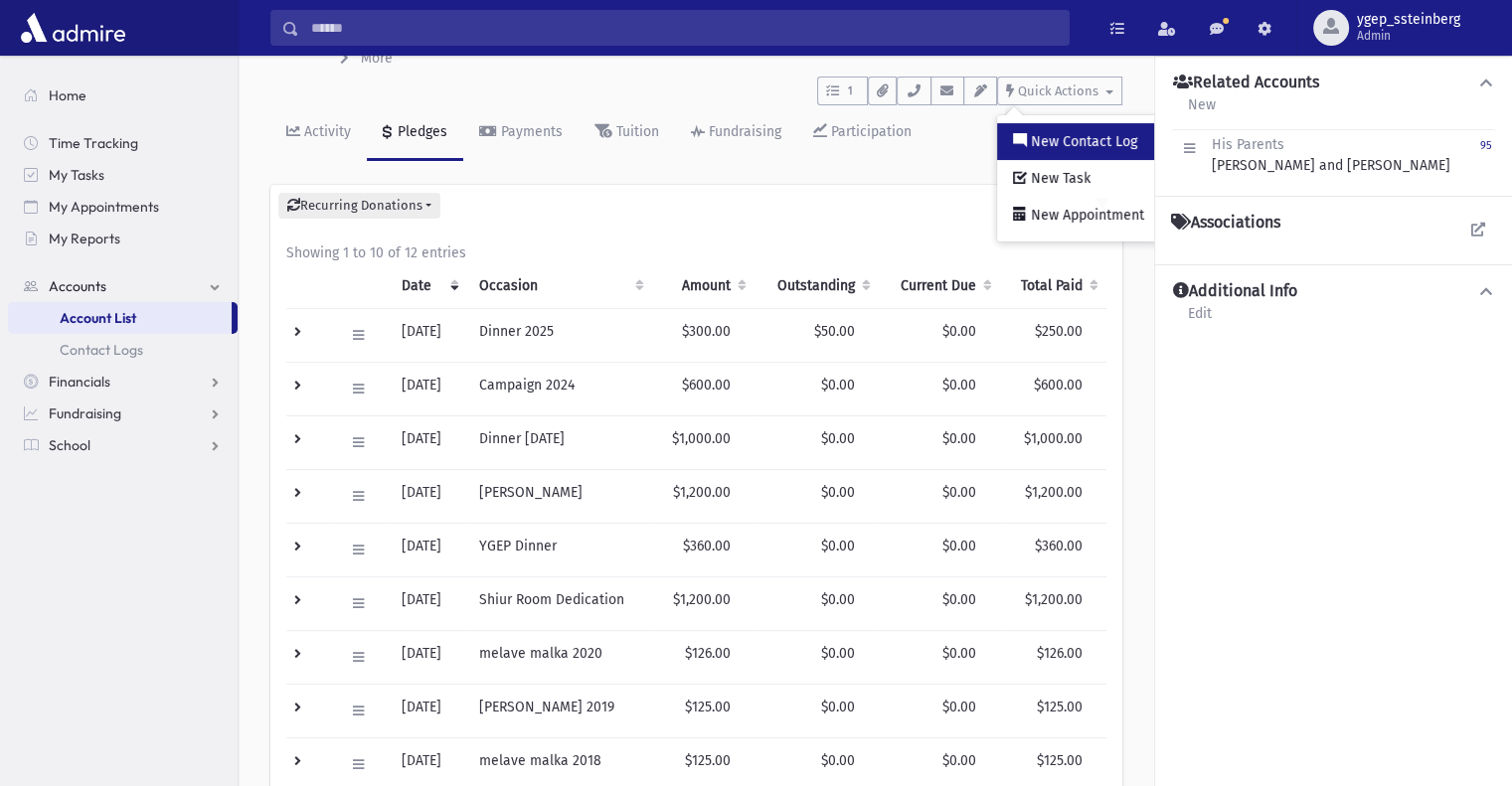 click on "New Contact Log" at bounding box center (1082, 141) 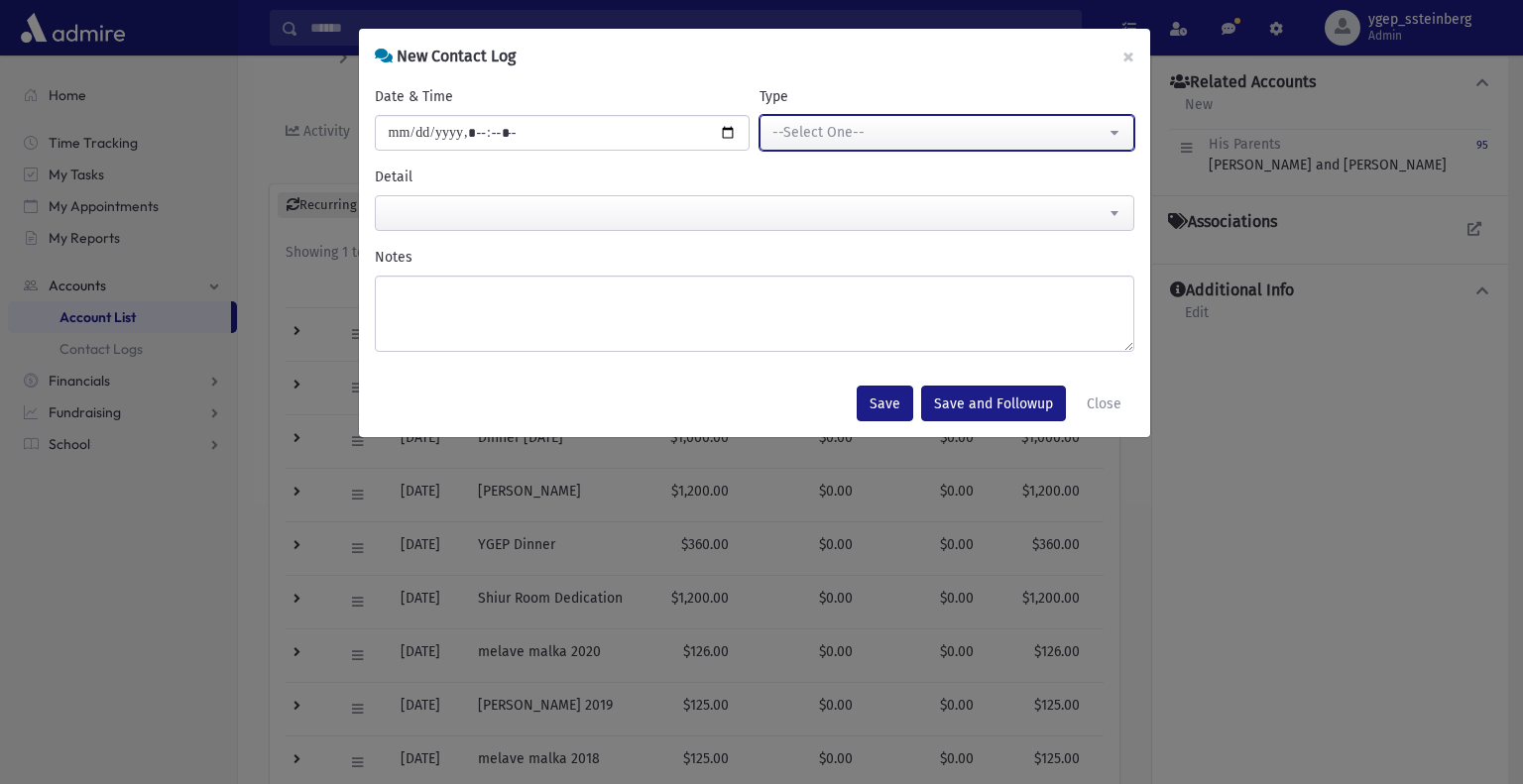 click on "--Select One--" at bounding box center (939, 132) 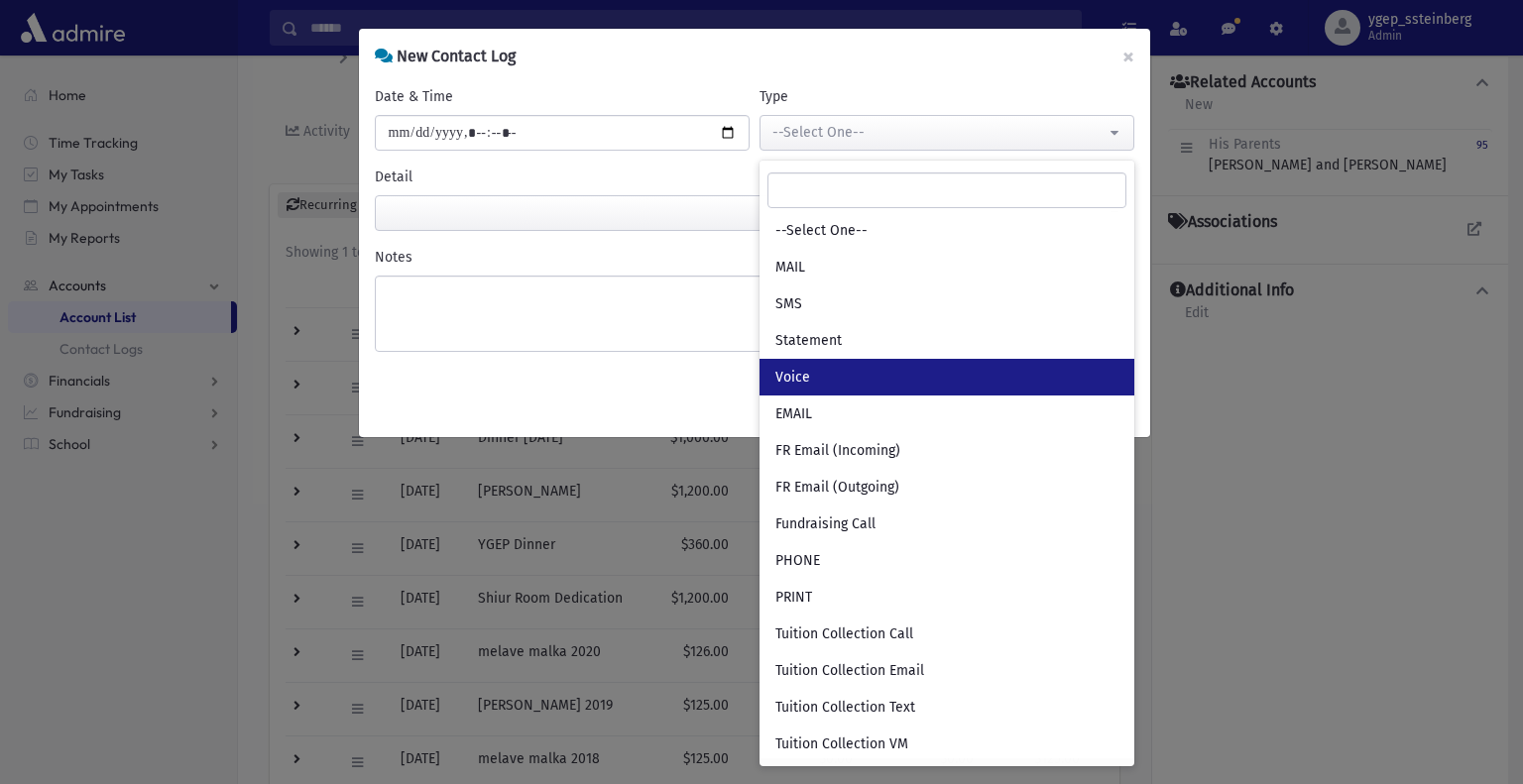 click on "Voice" at bounding box center (947, 377) 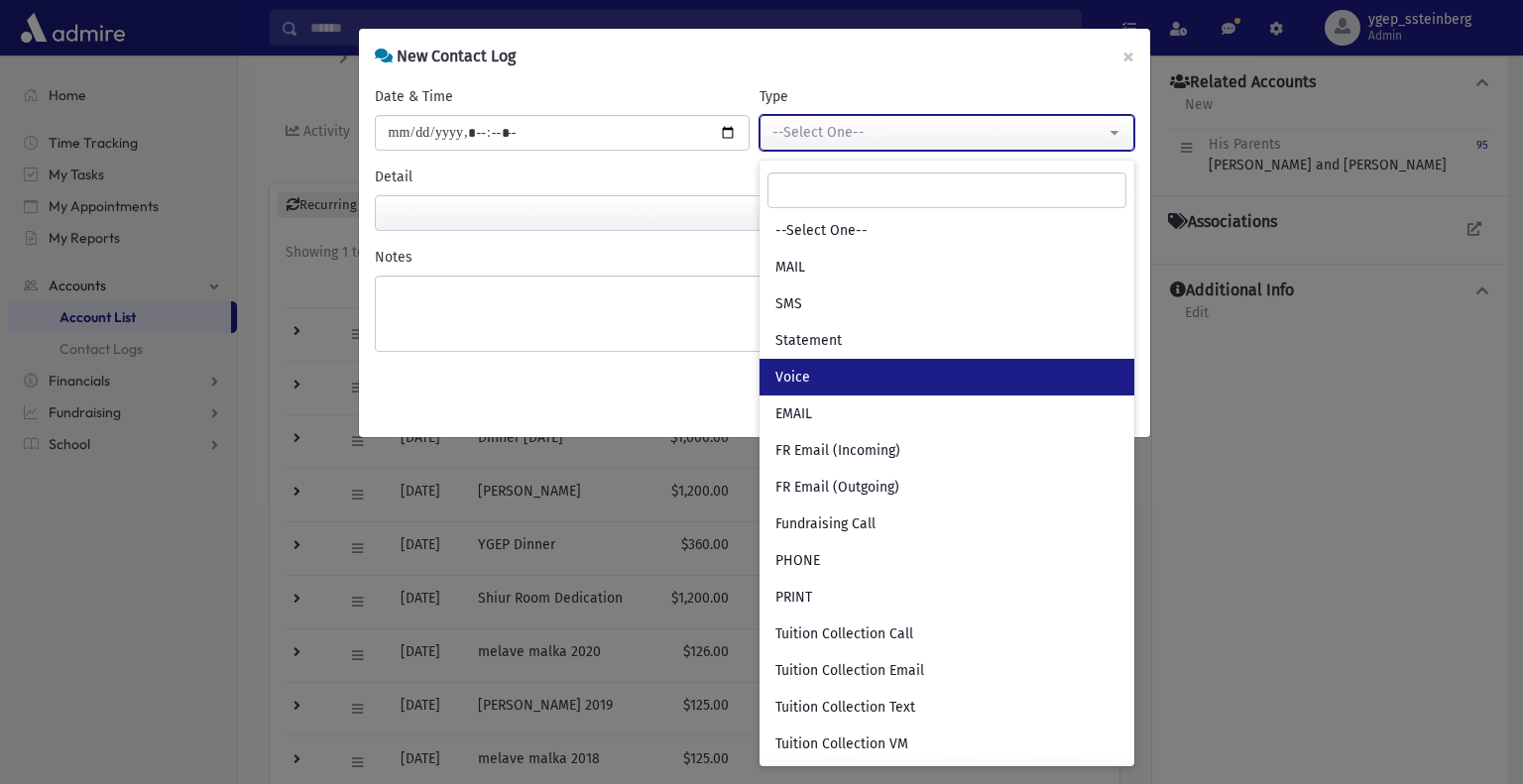 select on "*" 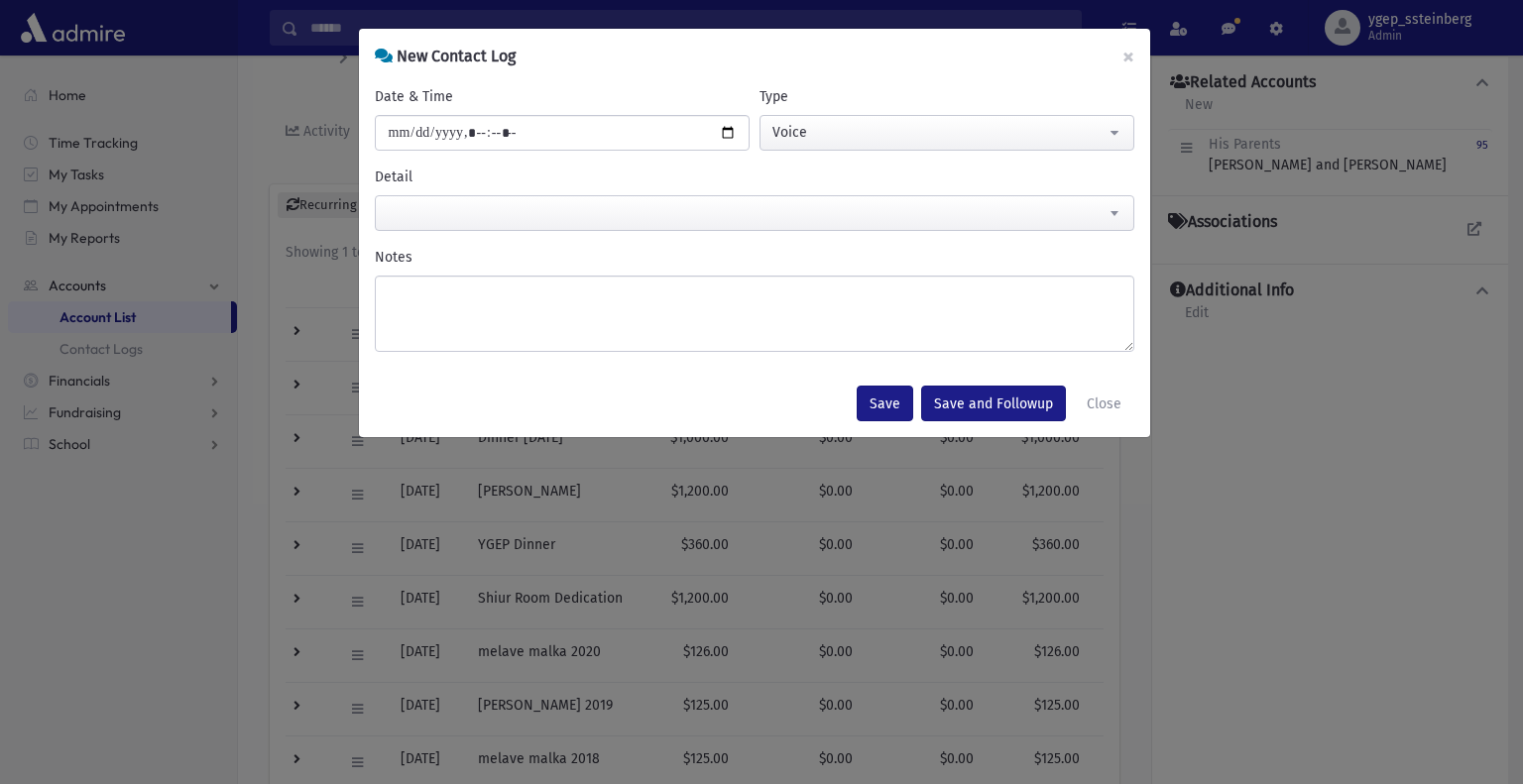 click at bounding box center [755, 213] 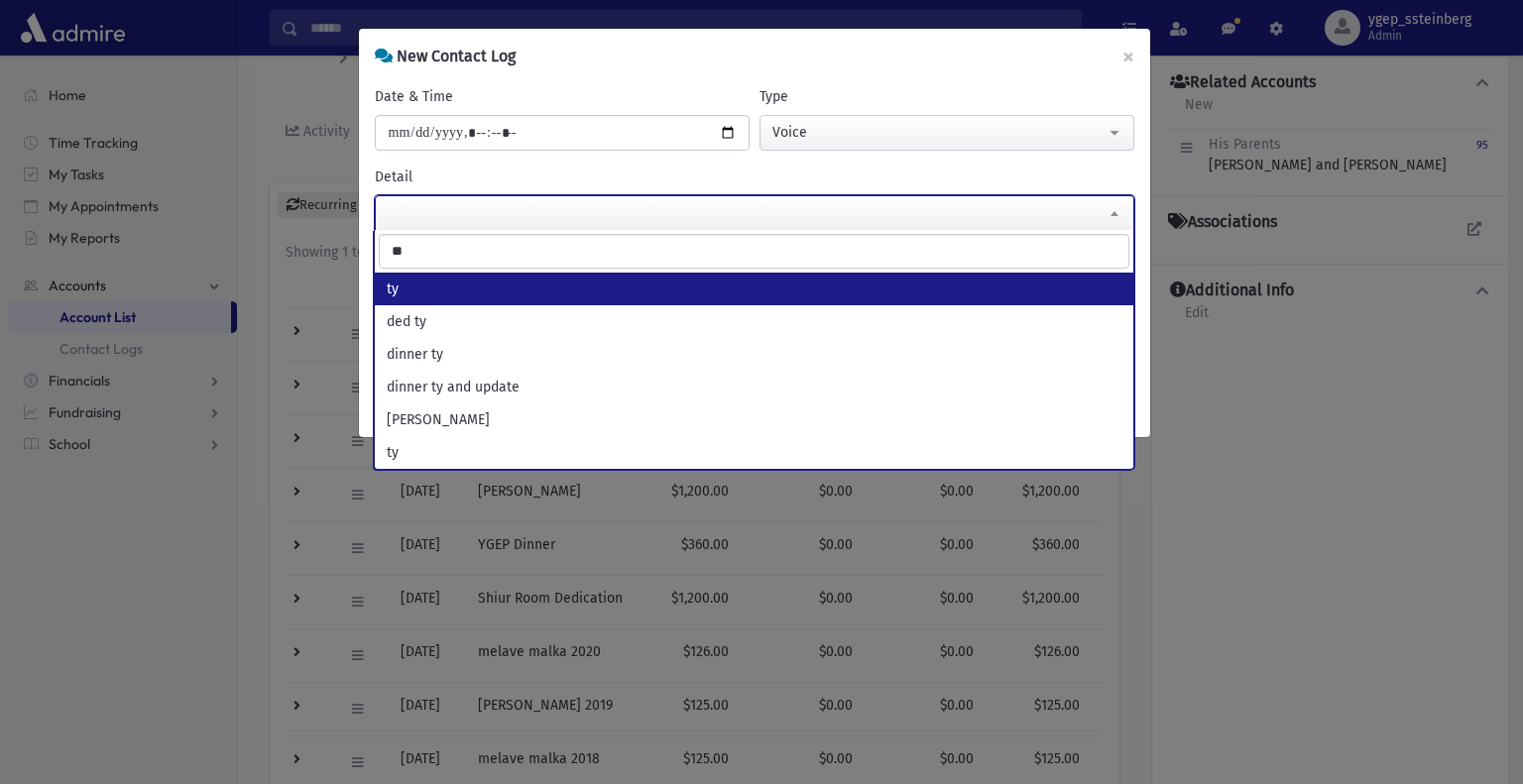 type on "**" 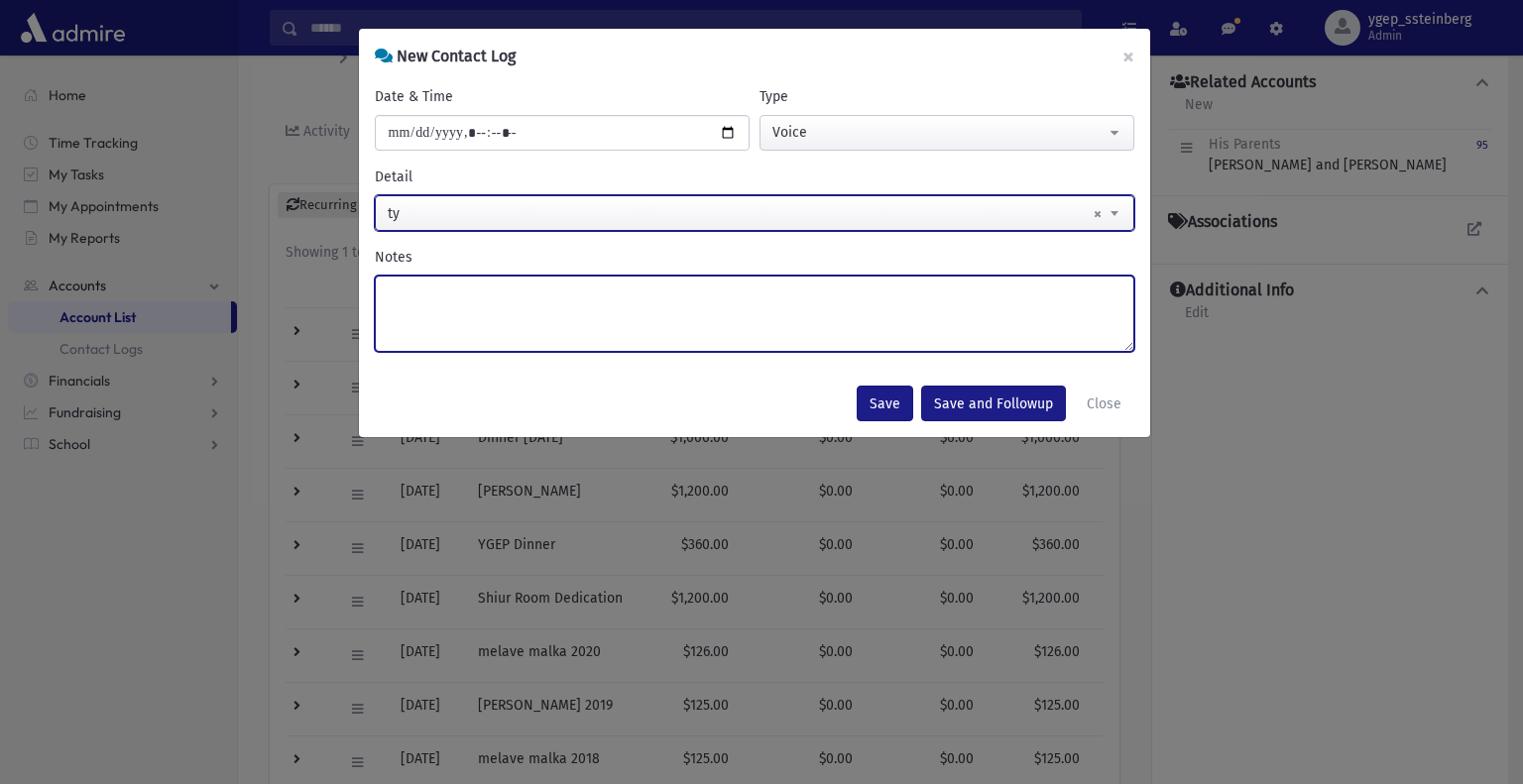 click on "Notes" at bounding box center [755, 313] 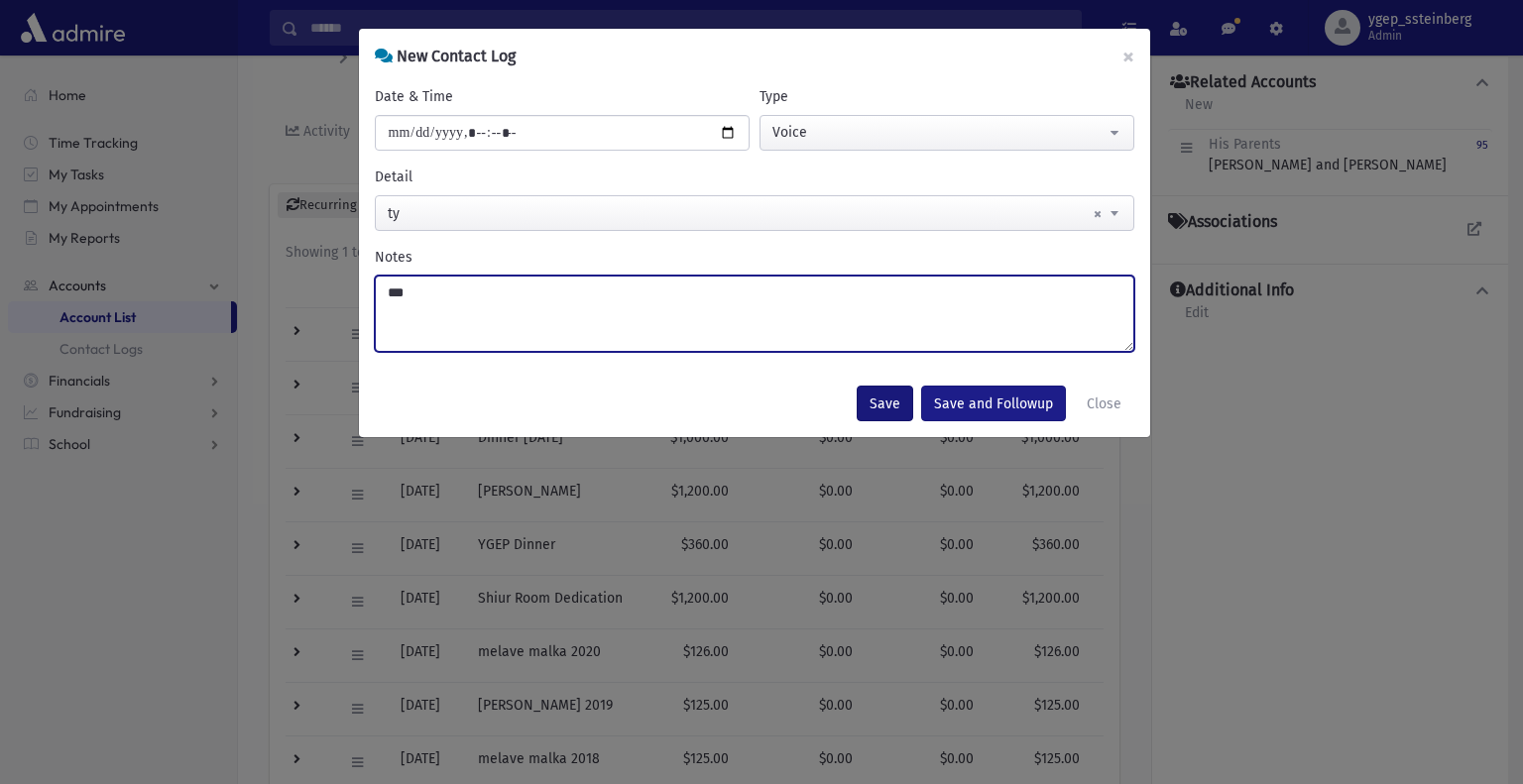type on "***" 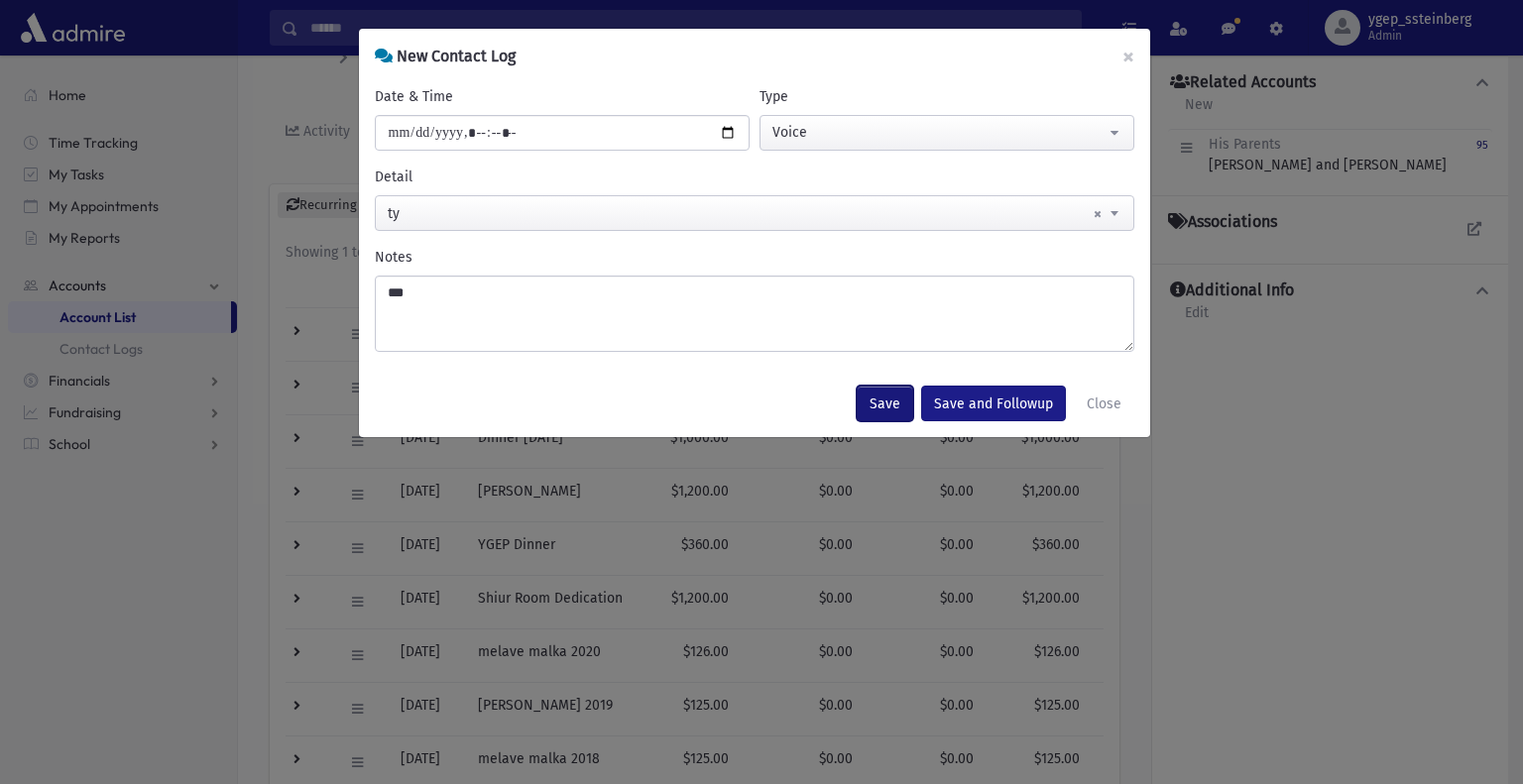 click on "Save" at bounding box center [884, 403] 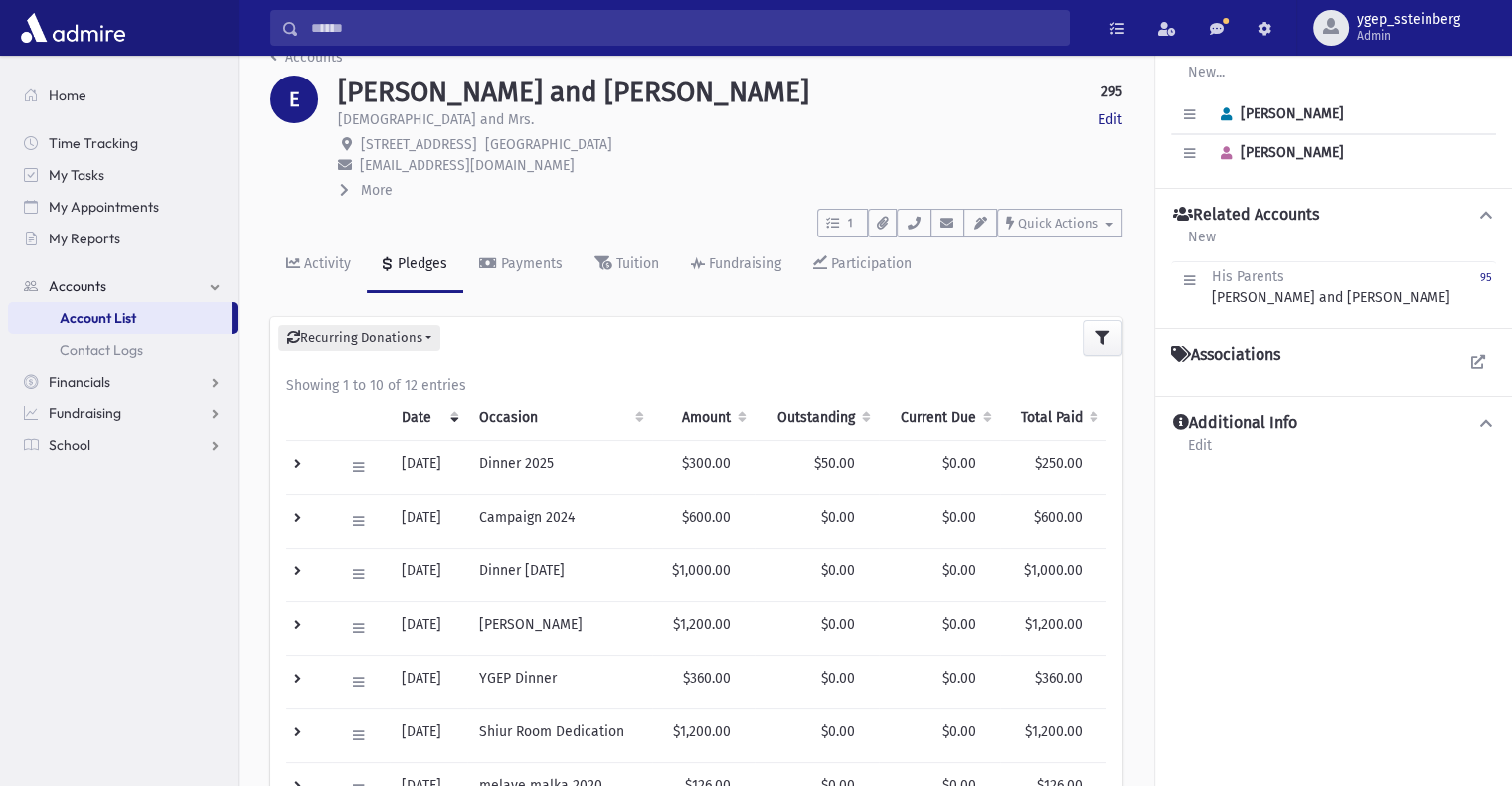 scroll, scrollTop: 0, scrollLeft: 0, axis: both 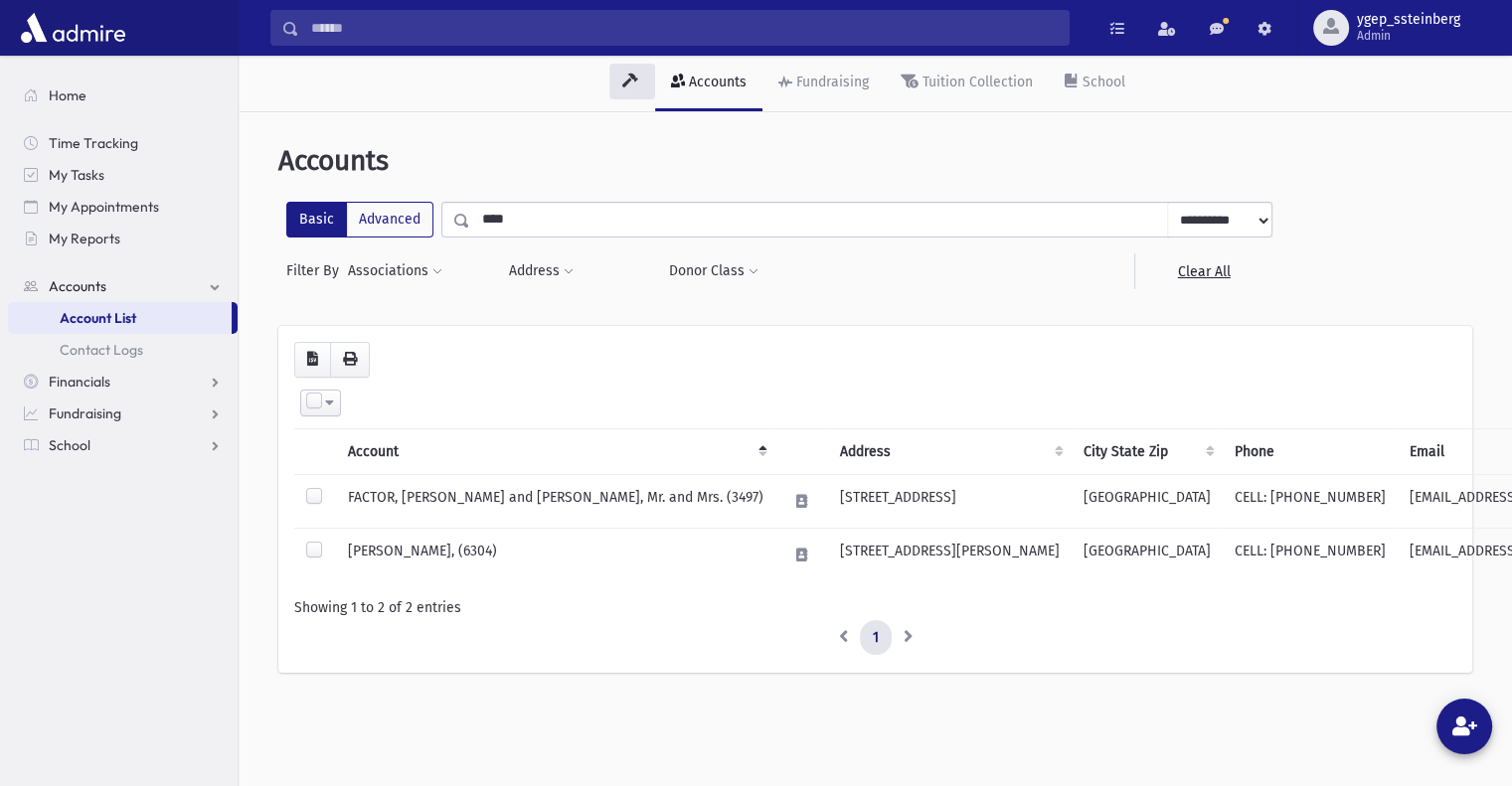 click on "****" at bounding box center (819, 220) 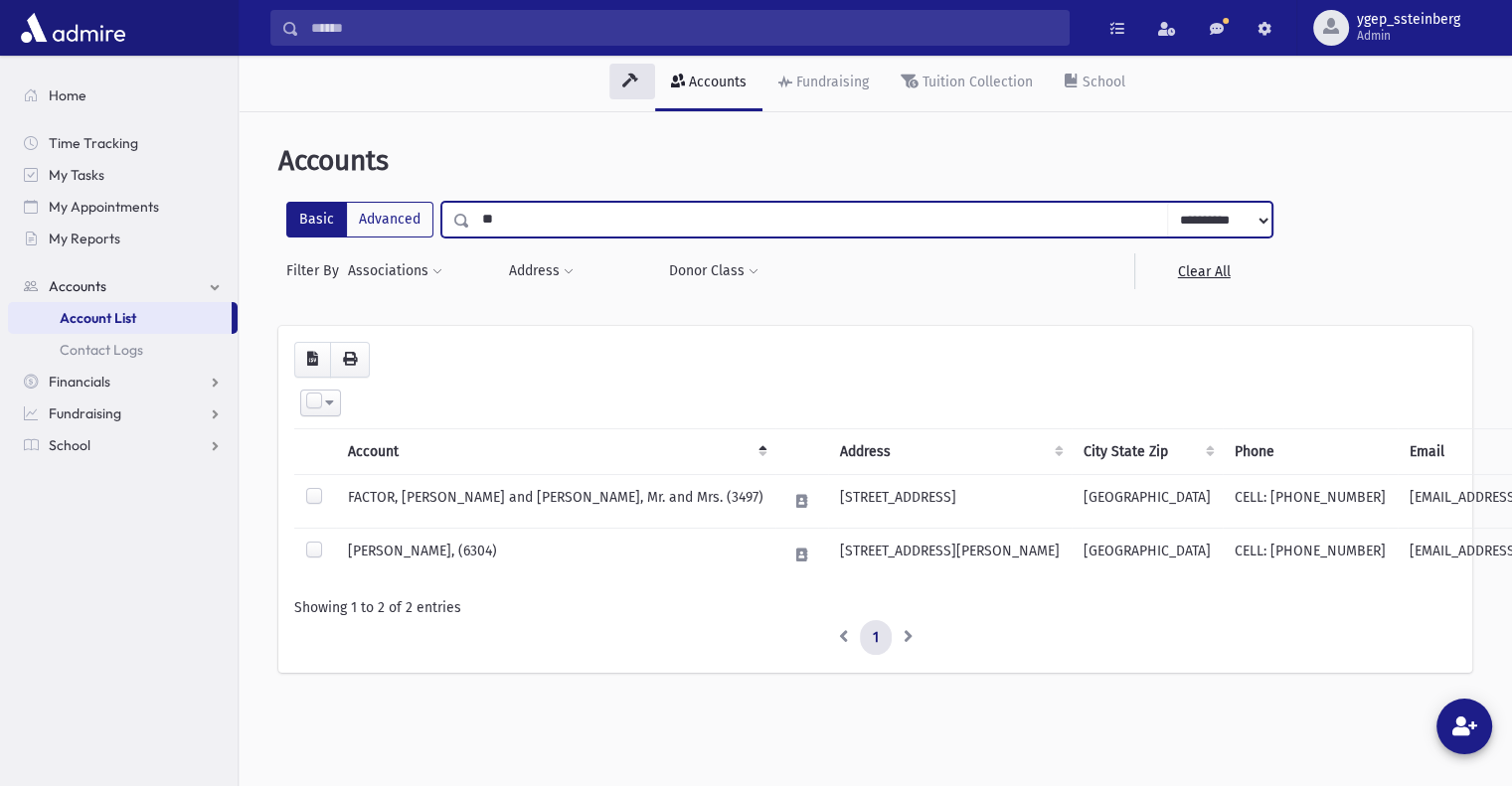 type on "*" 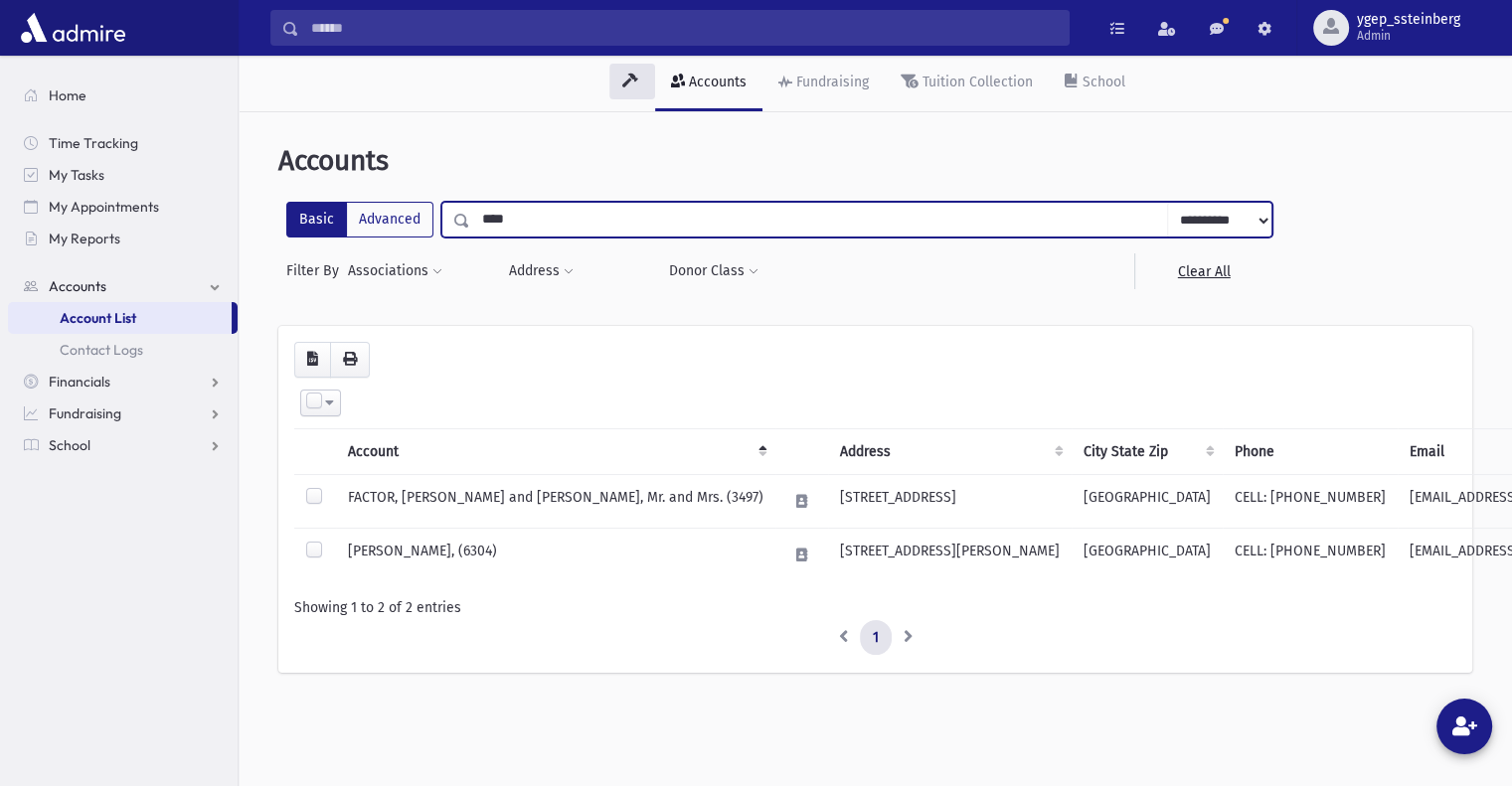 type on "*****" 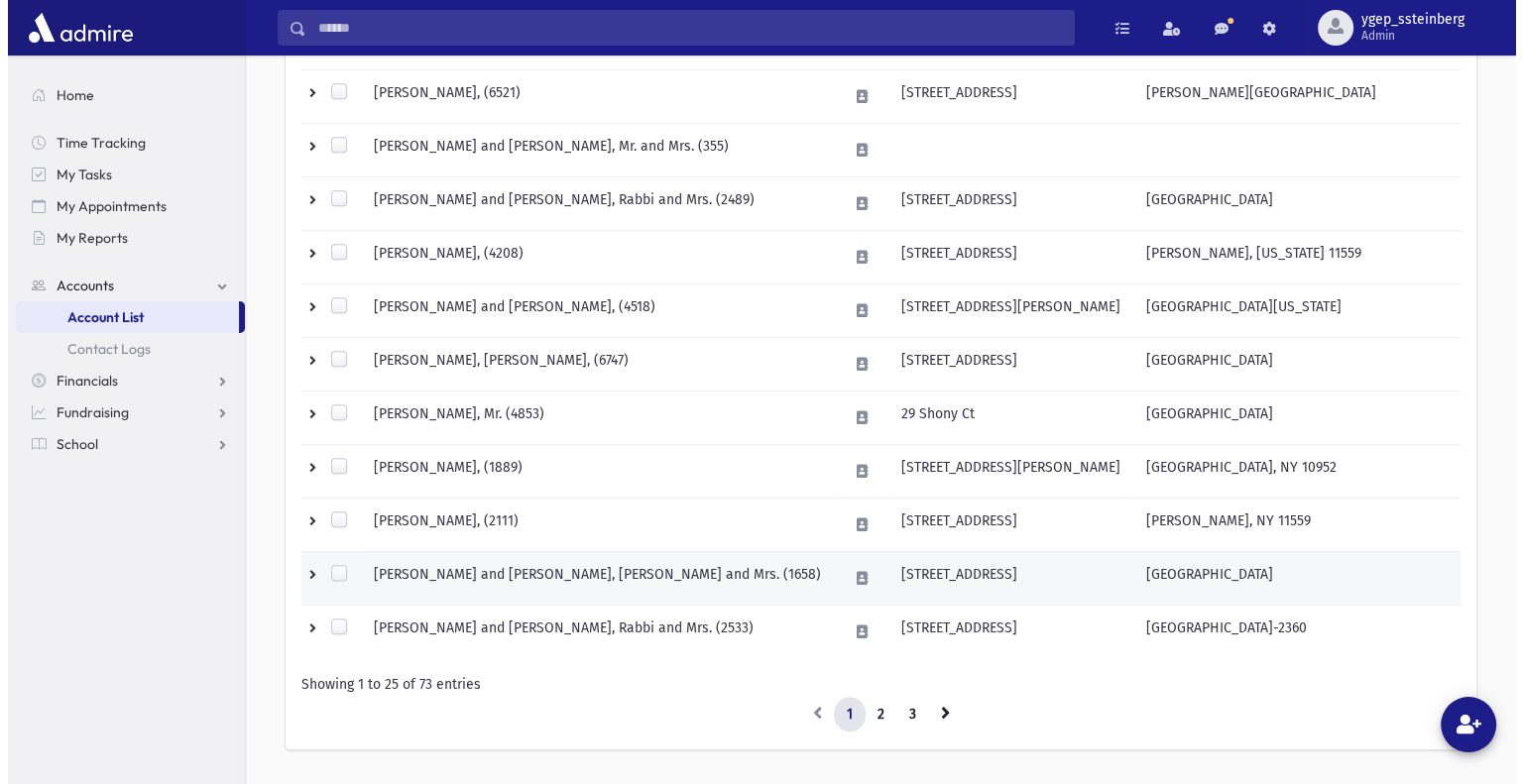scroll, scrollTop: 1156, scrollLeft: 0, axis: vertical 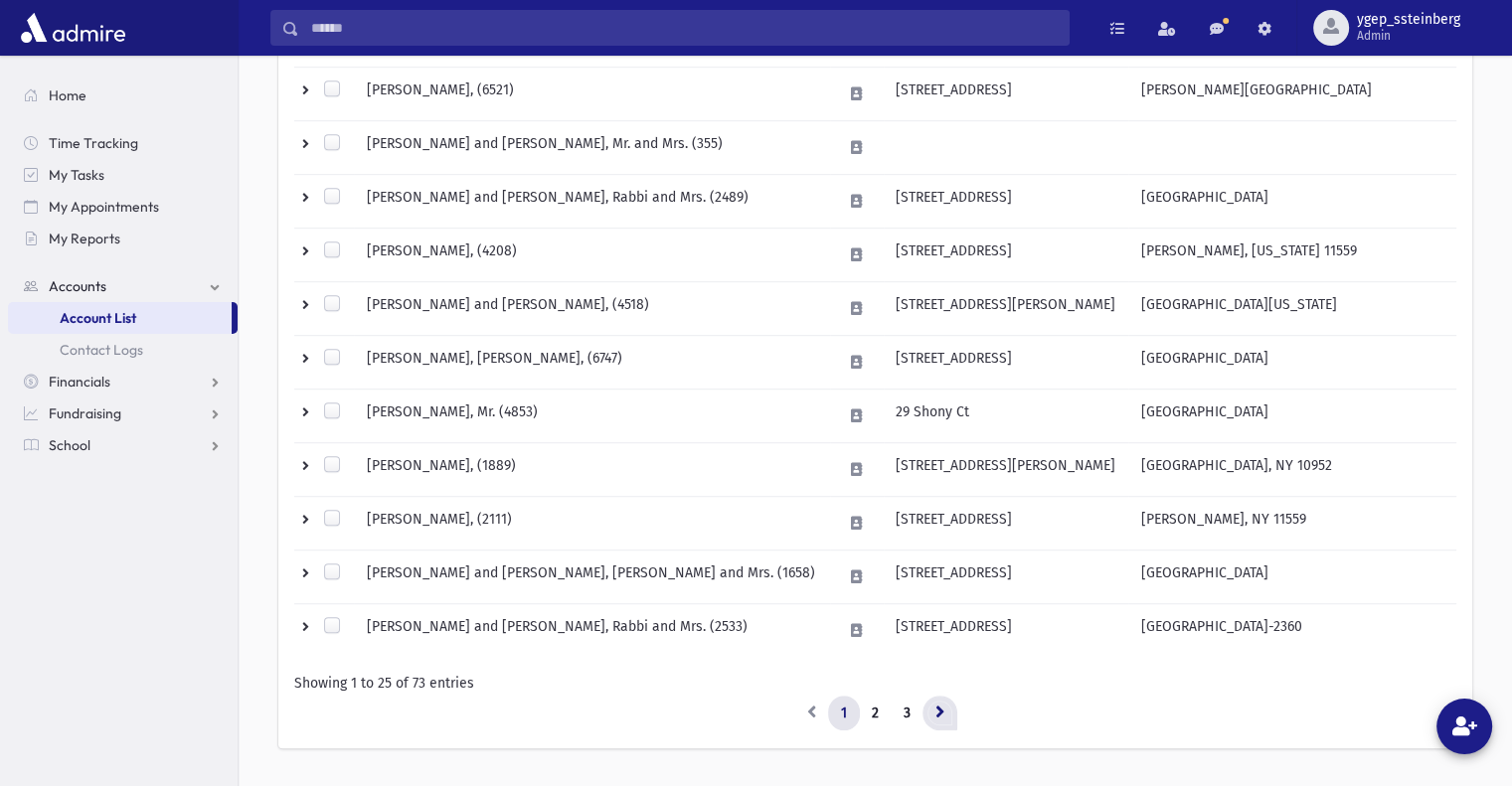 click at bounding box center [939, 713] 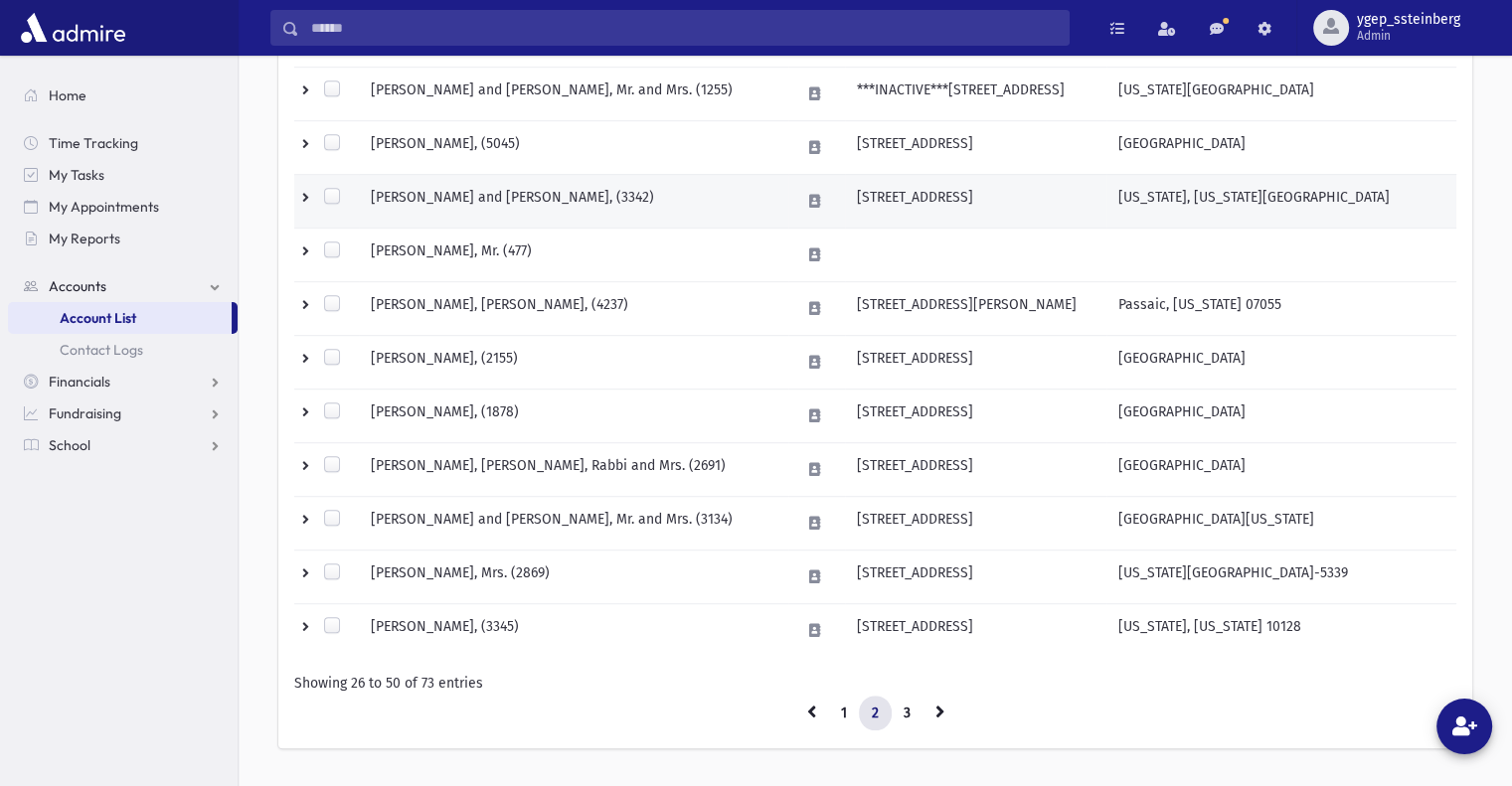 click on "[PERSON_NAME] and [PERSON_NAME],  (3342)" at bounding box center [574, 201] 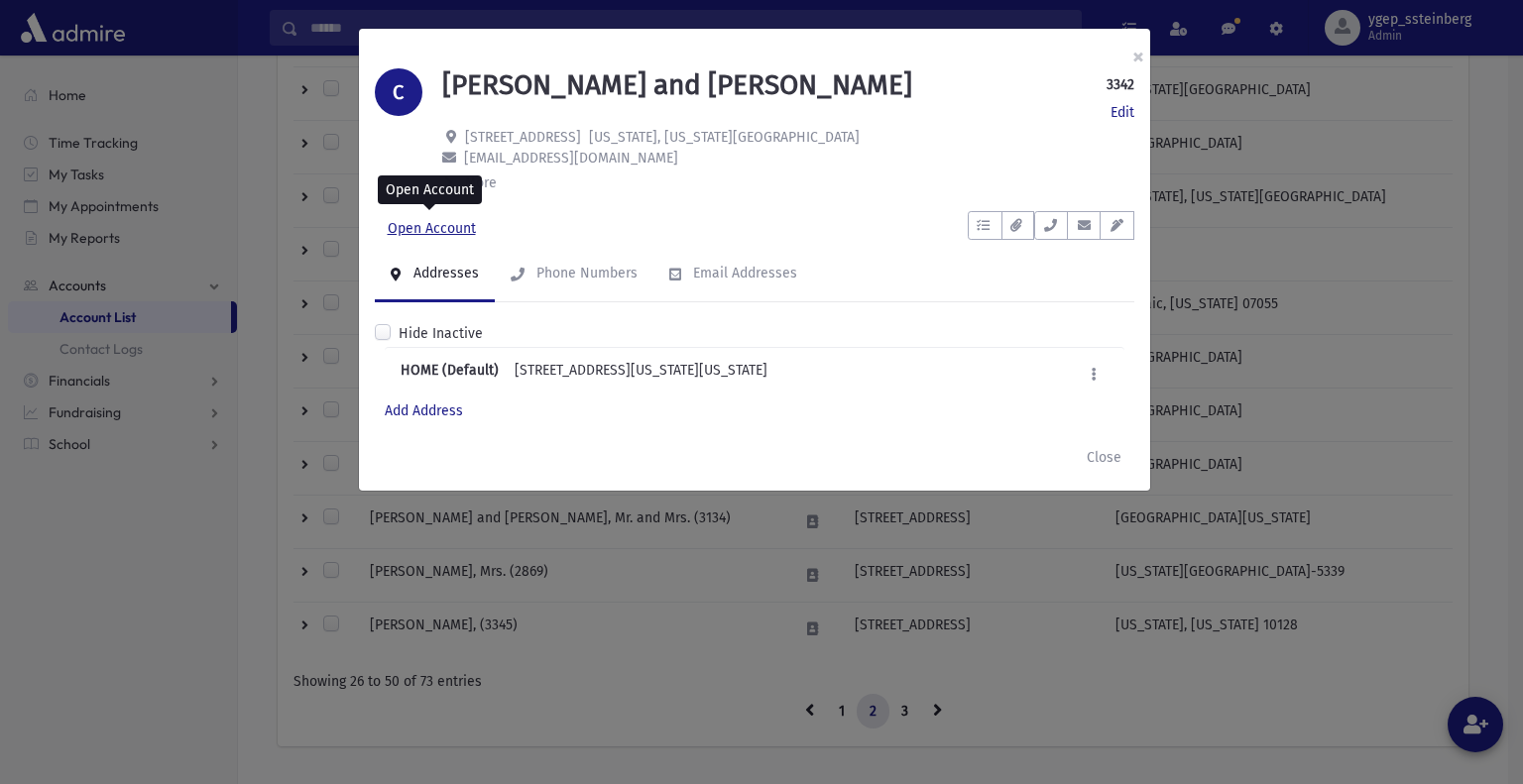 click on "Open Account" at bounding box center (431, 229) 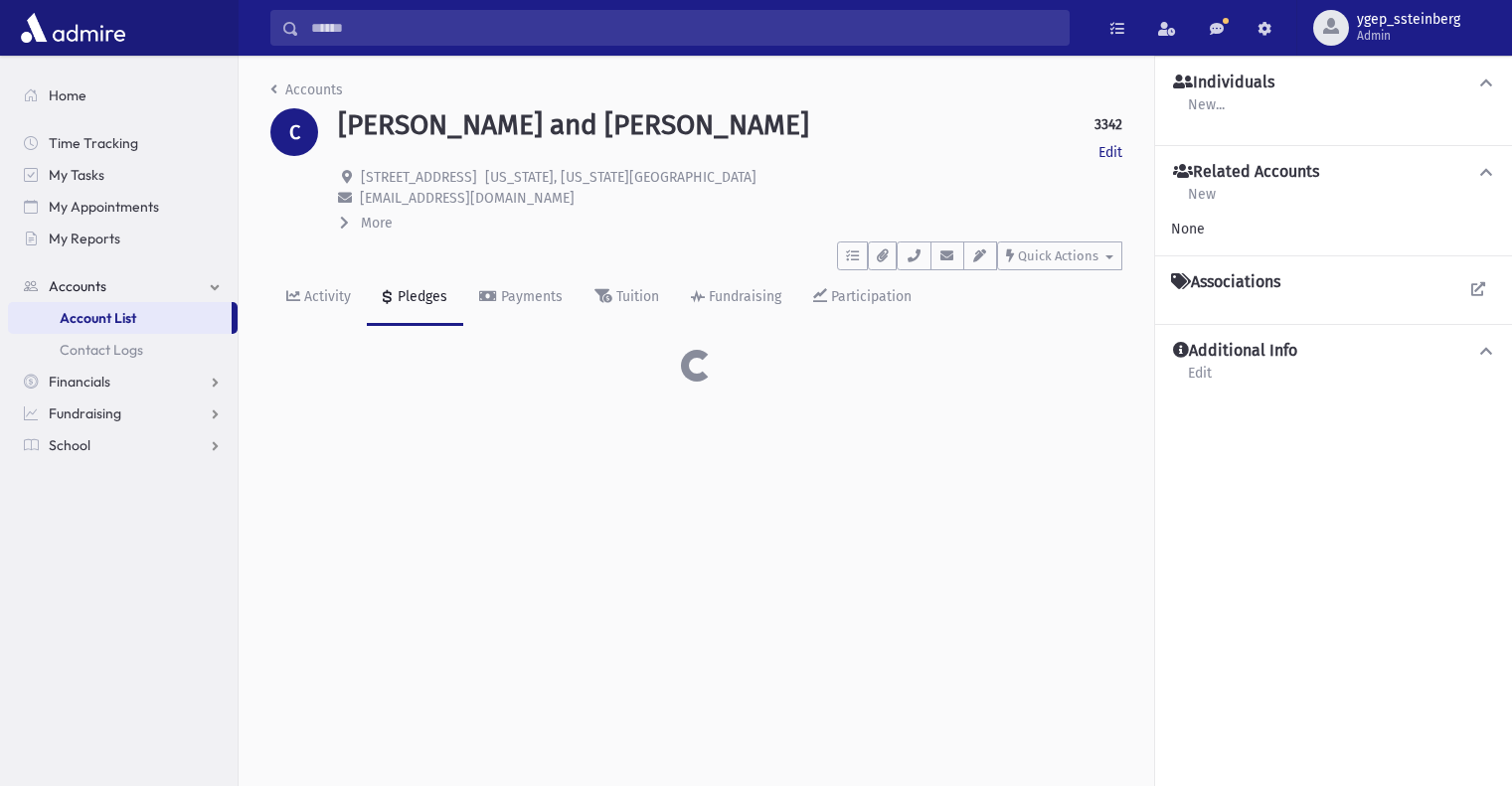 scroll, scrollTop: 0, scrollLeft: 0, axis: both 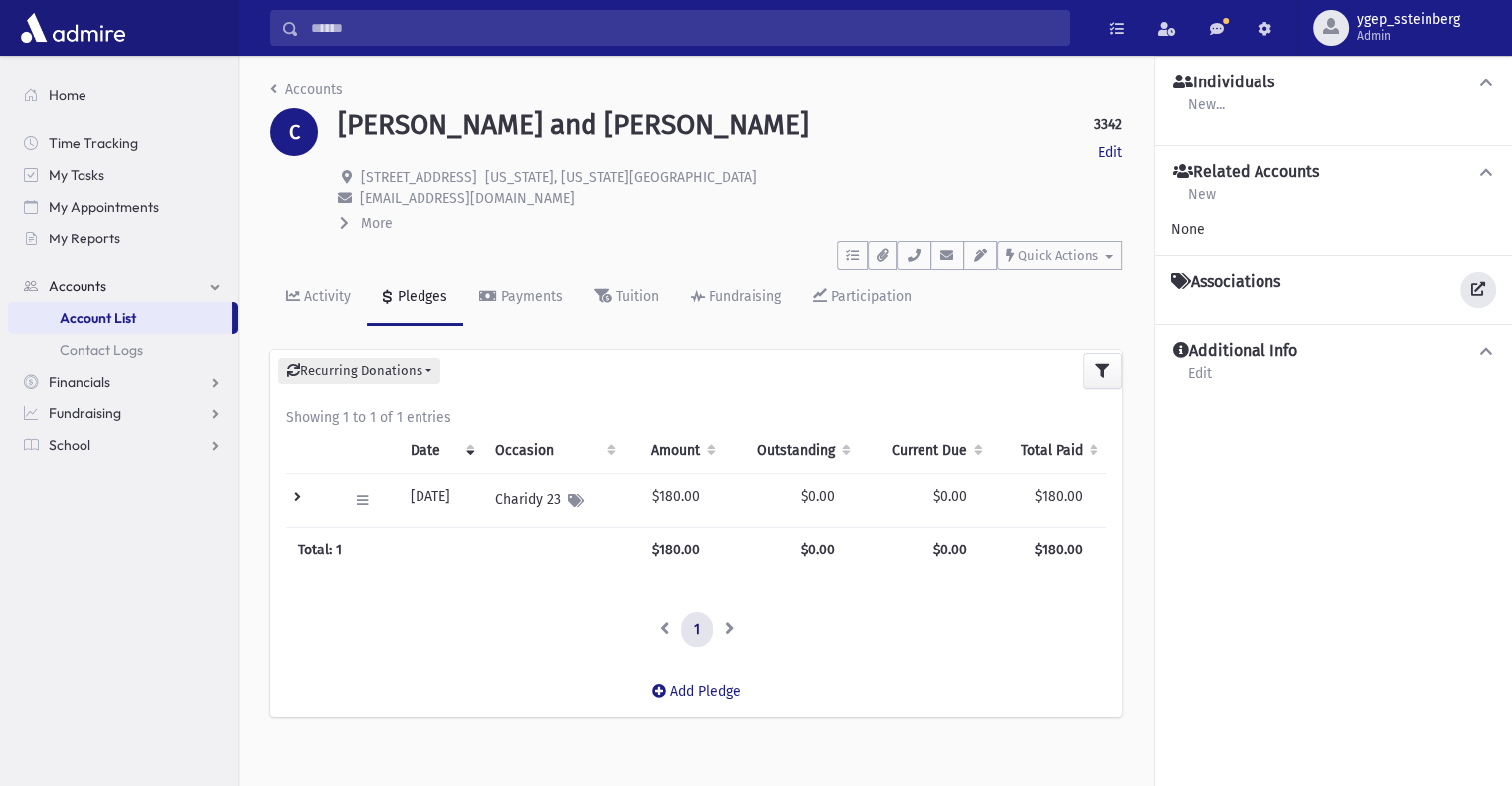 click at bounding box center [1478, 289] 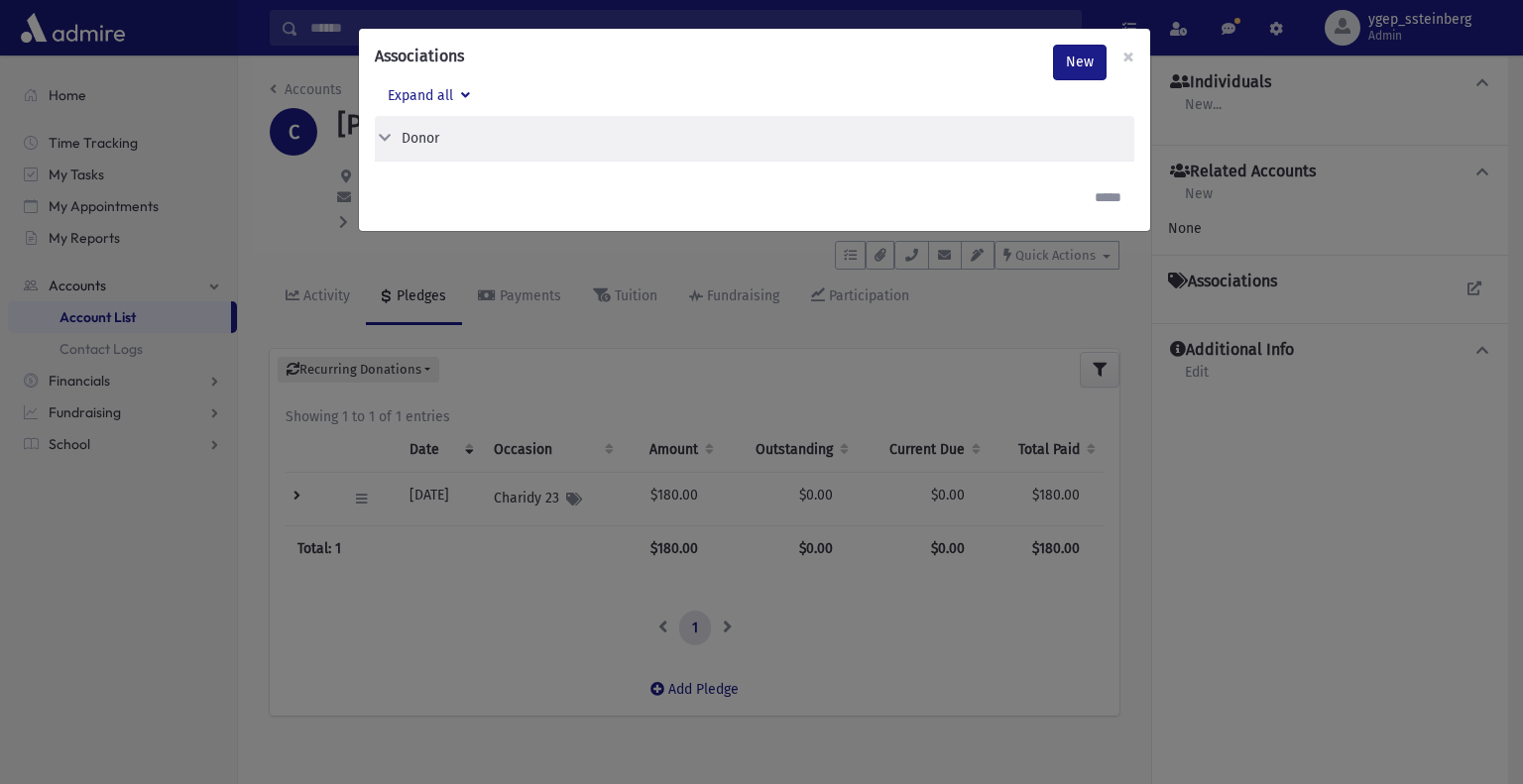 click on "Associations
New
×
Expand all
Donor
Edit
Delete
Donor" at bounding box center (762, 392) 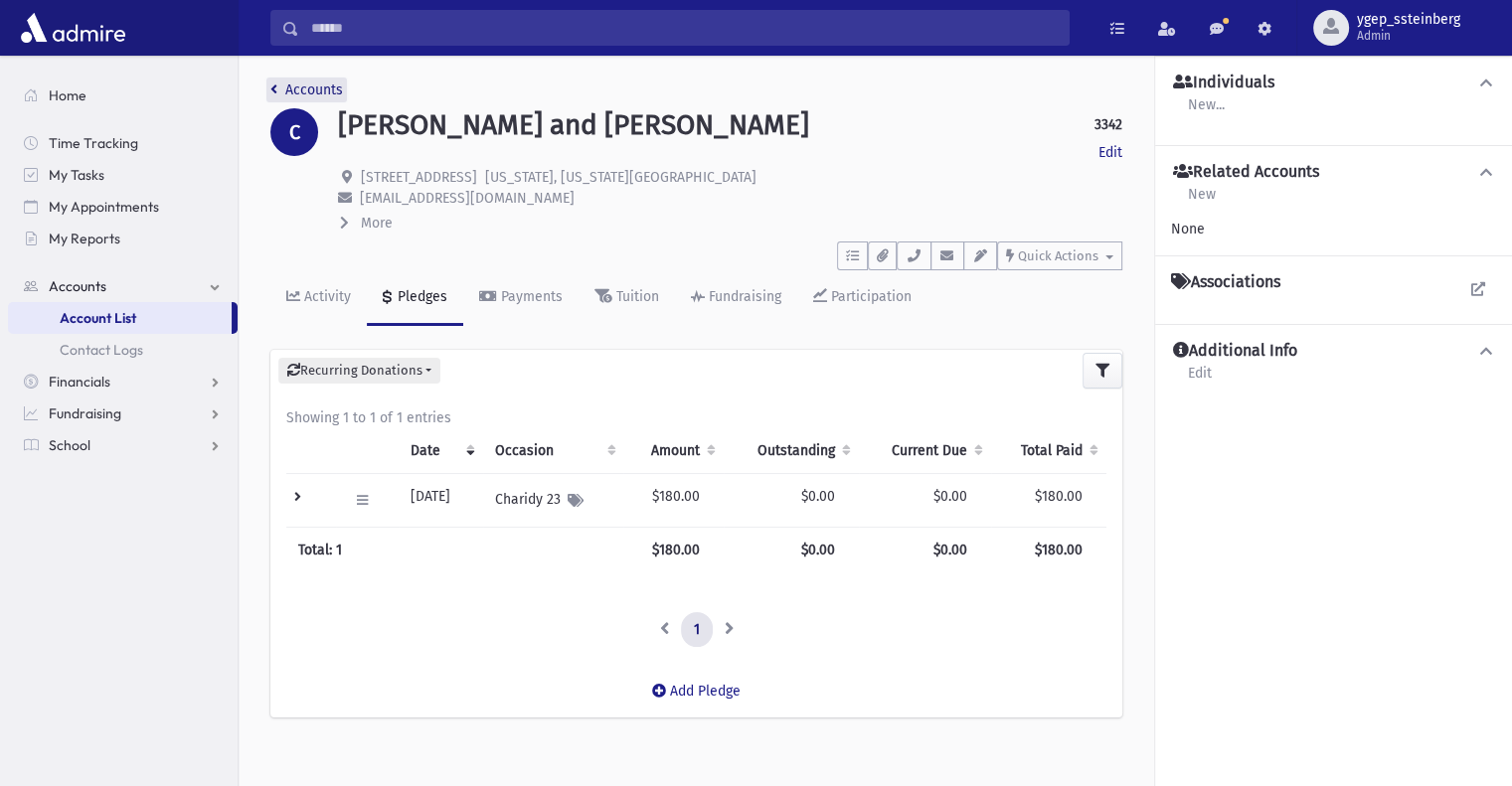 click on "Accounts" at bounding box center (306, 89) 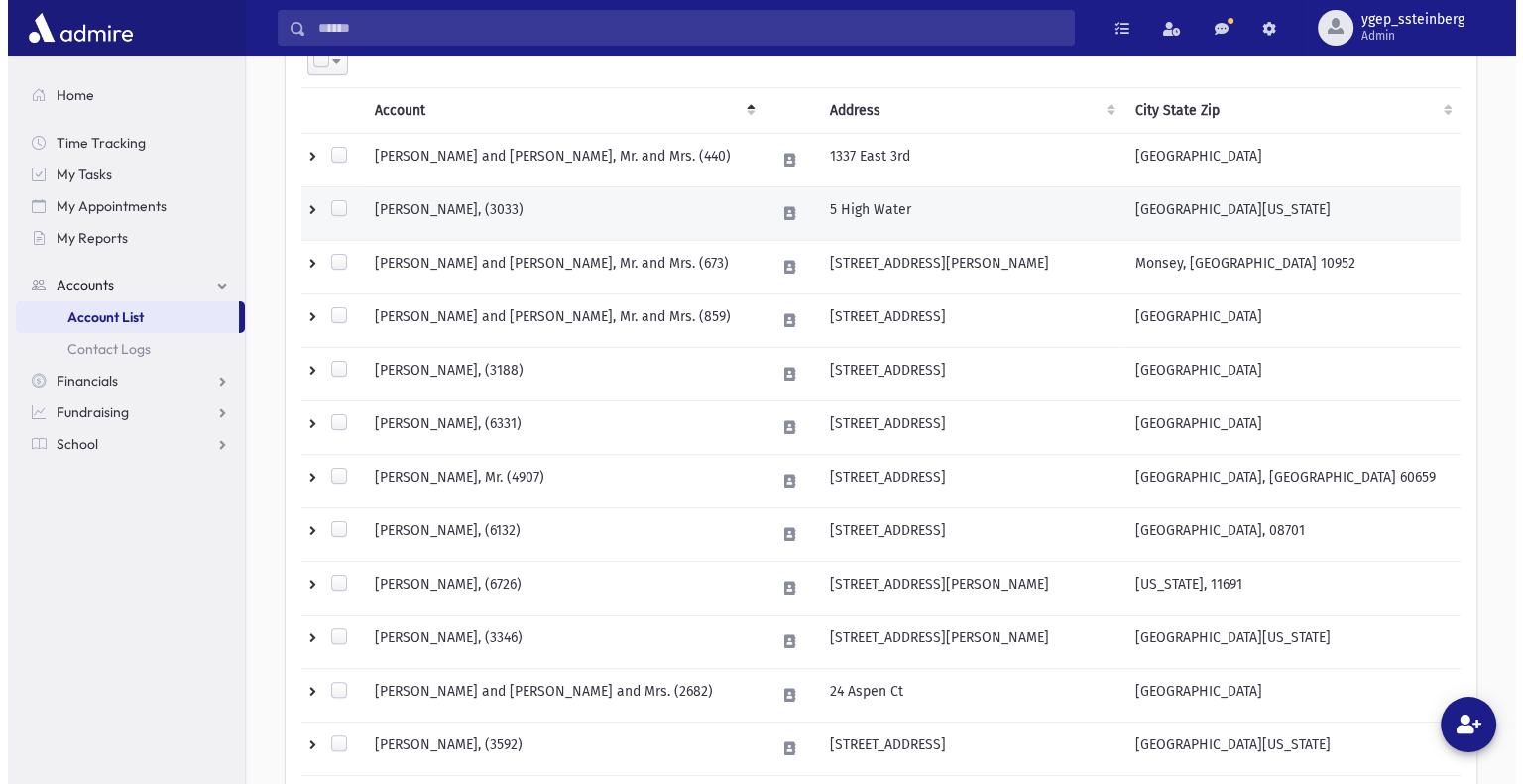 scroll, scrollTop: 826, scrollLeft: 0, axis: vertical 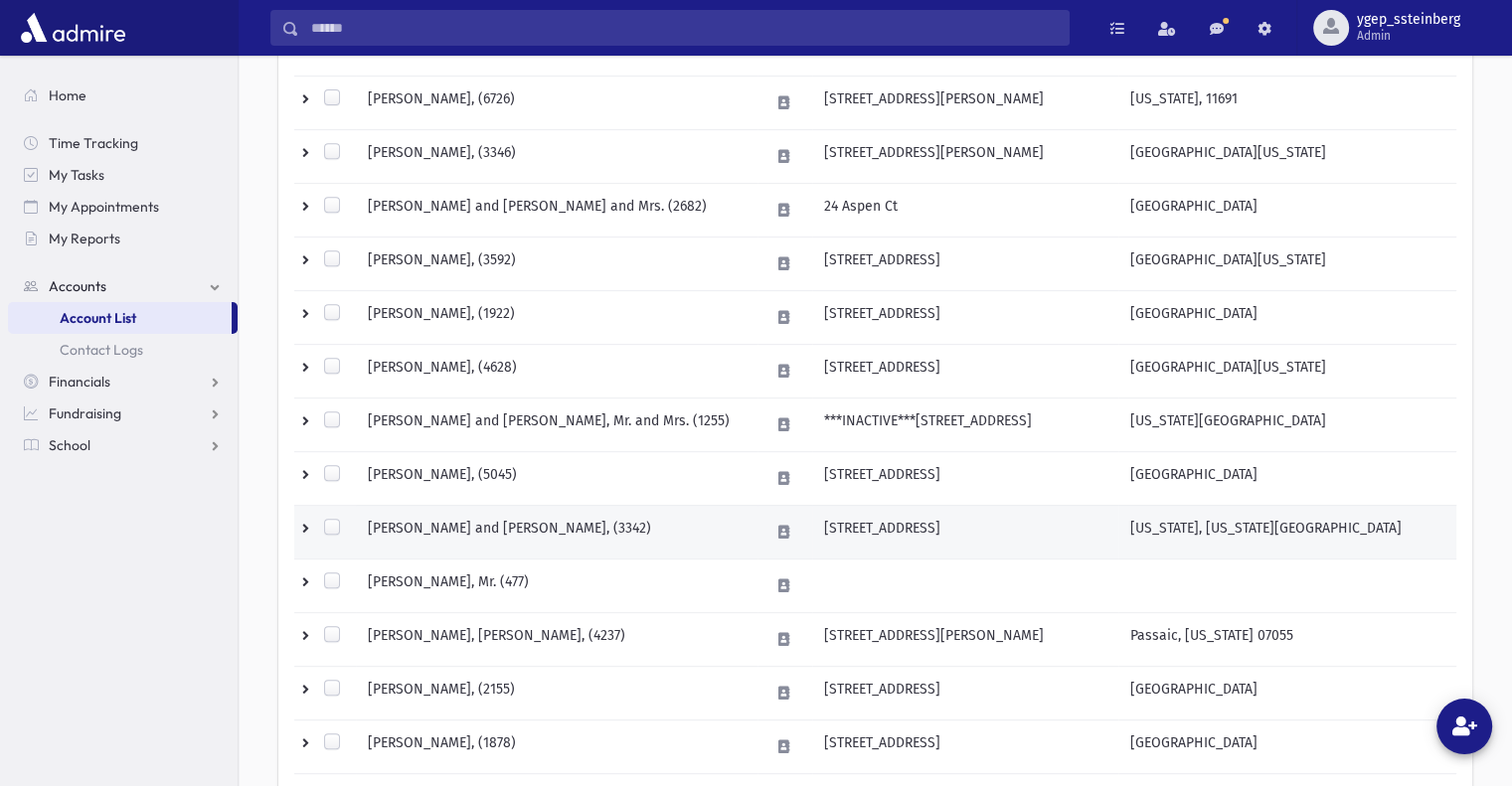 click on "COHEN, Mordy and Rena,  (3342)" at bounding box center [557, 532] 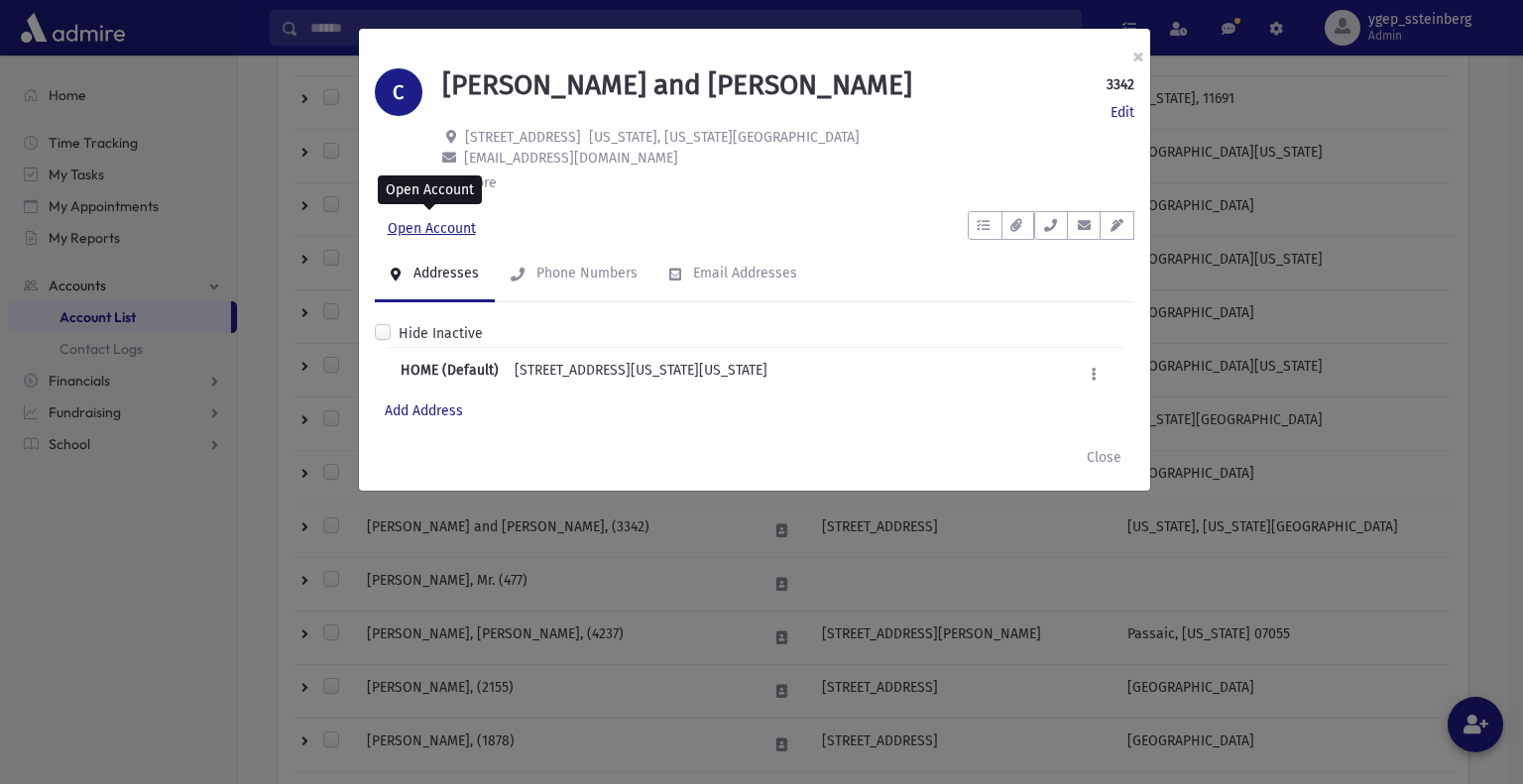 click on "Open Account" at bounding box center [431, 229] 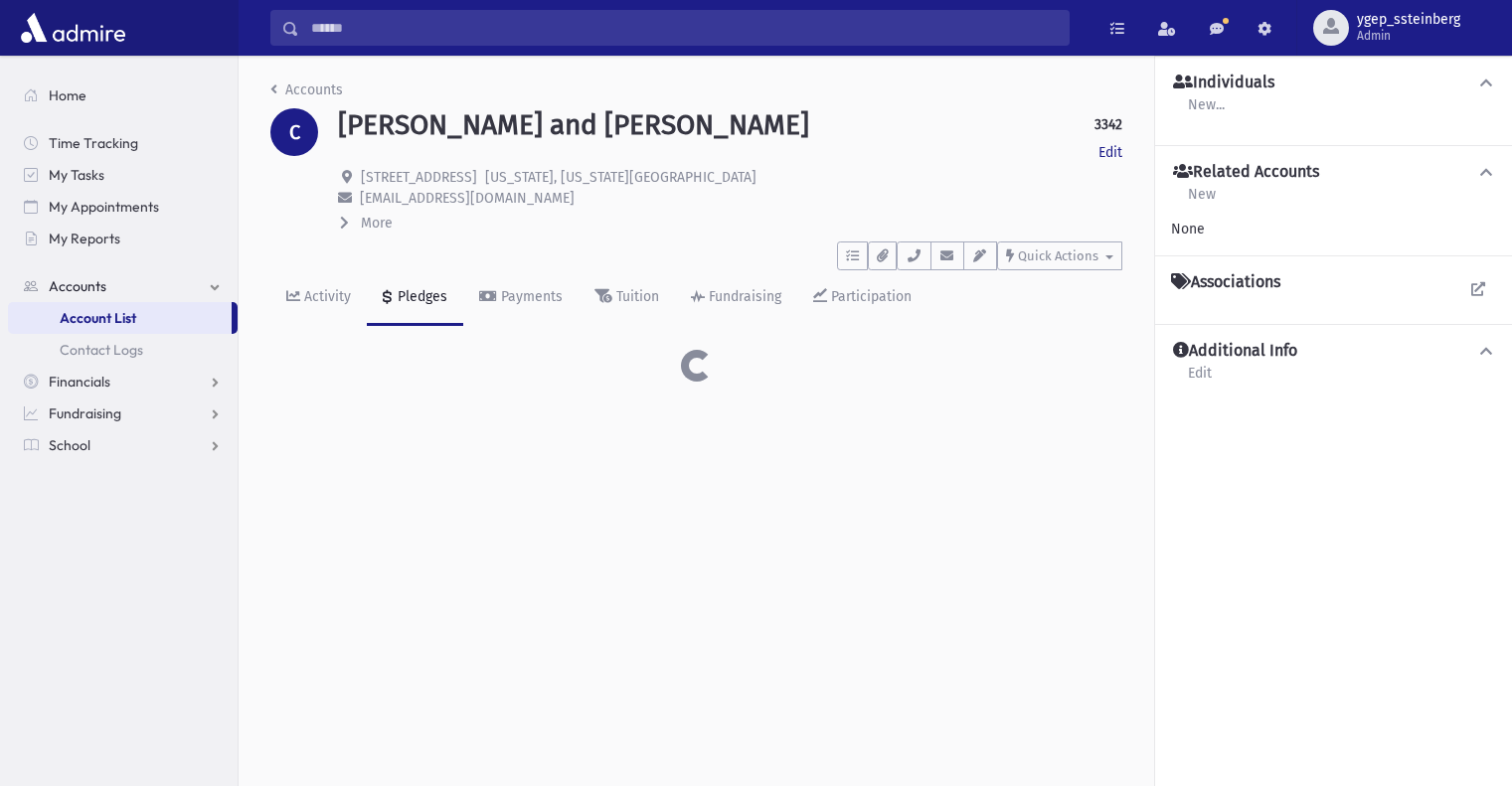 scroll, scrollTop: 0, scrollLeft: 0, axis: both 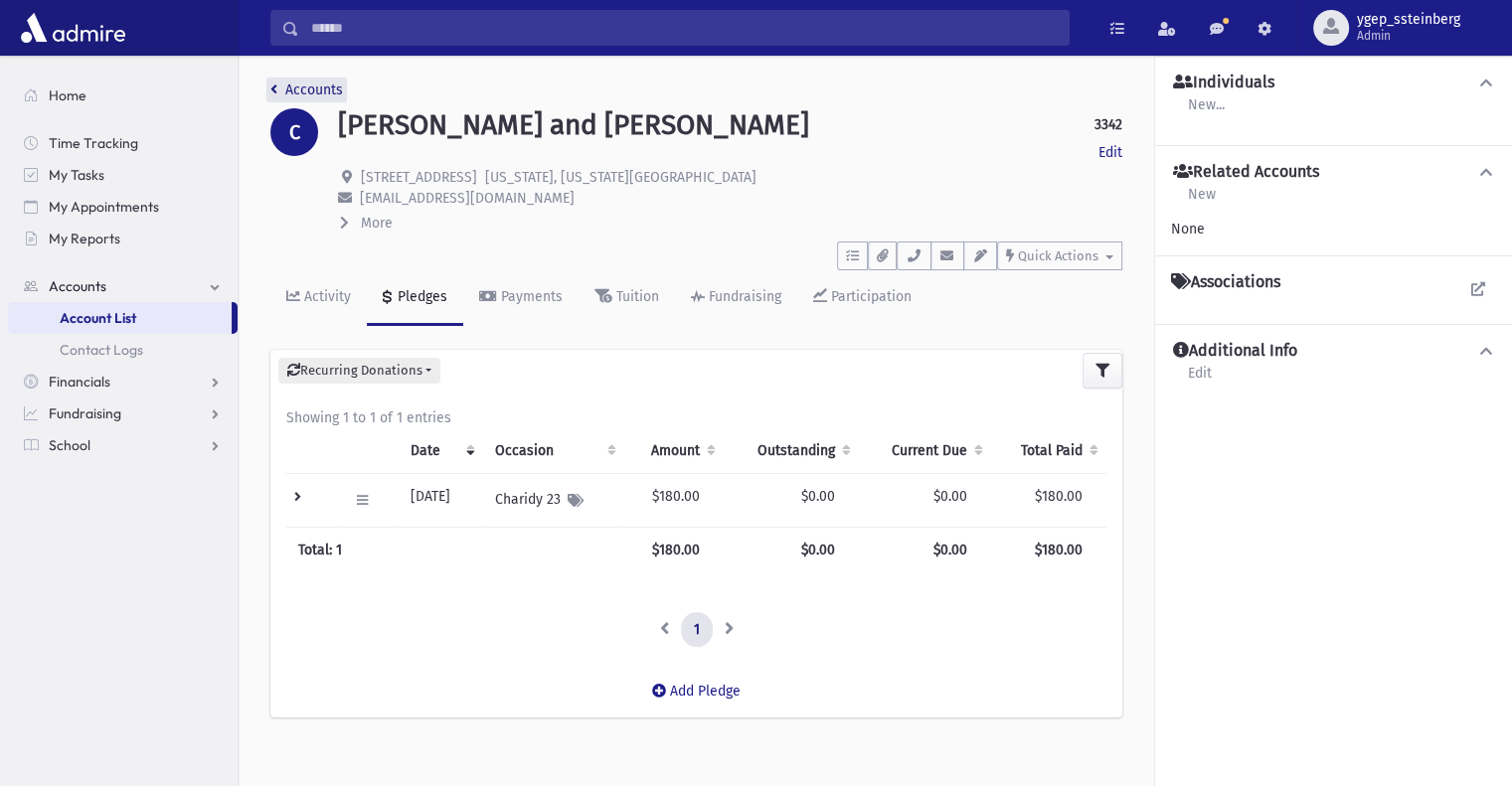 click on "Accounts" at bounding box center [306, 89] 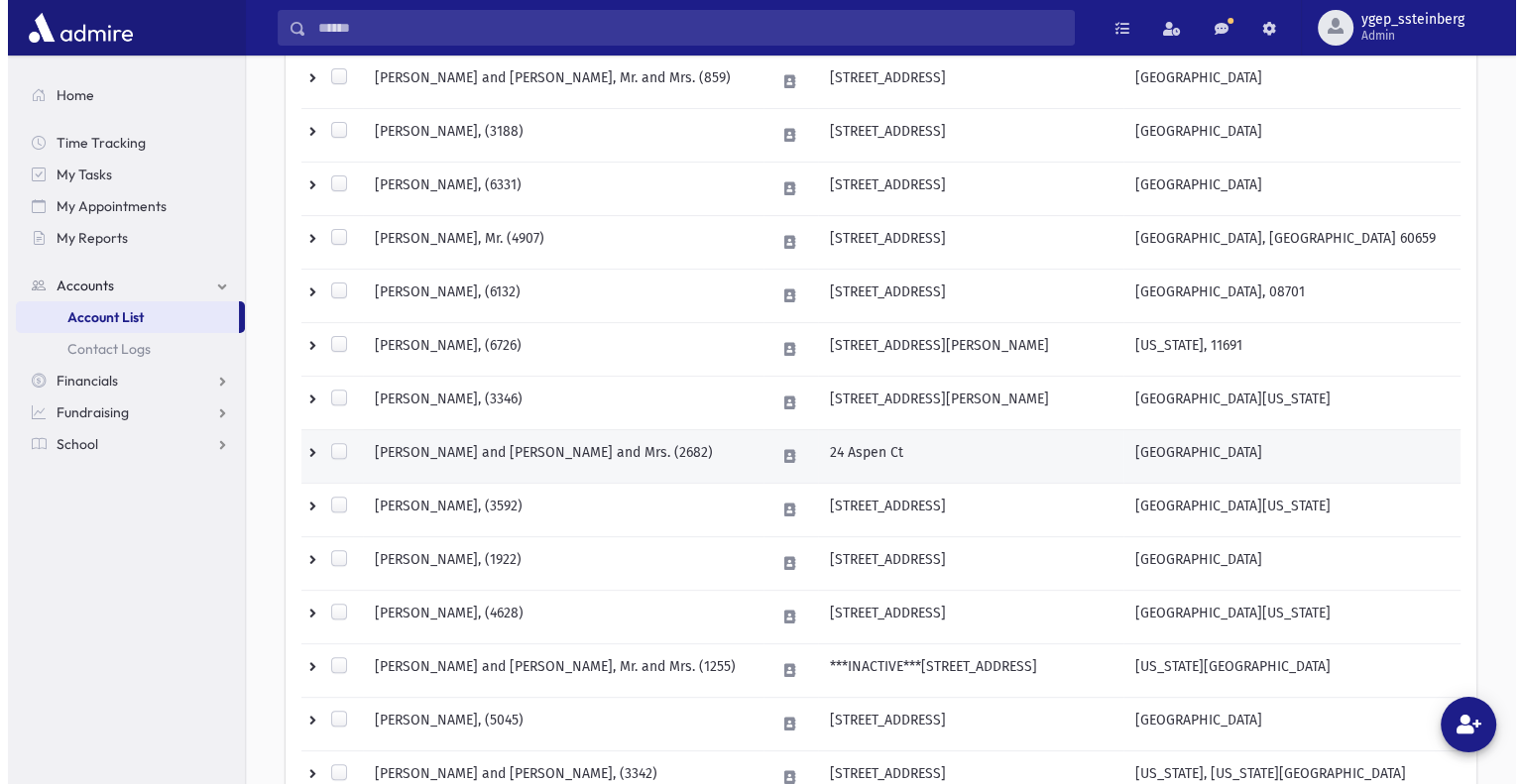 scroll, scrollTop: 660, scrollLeft: 0, axis: vertical 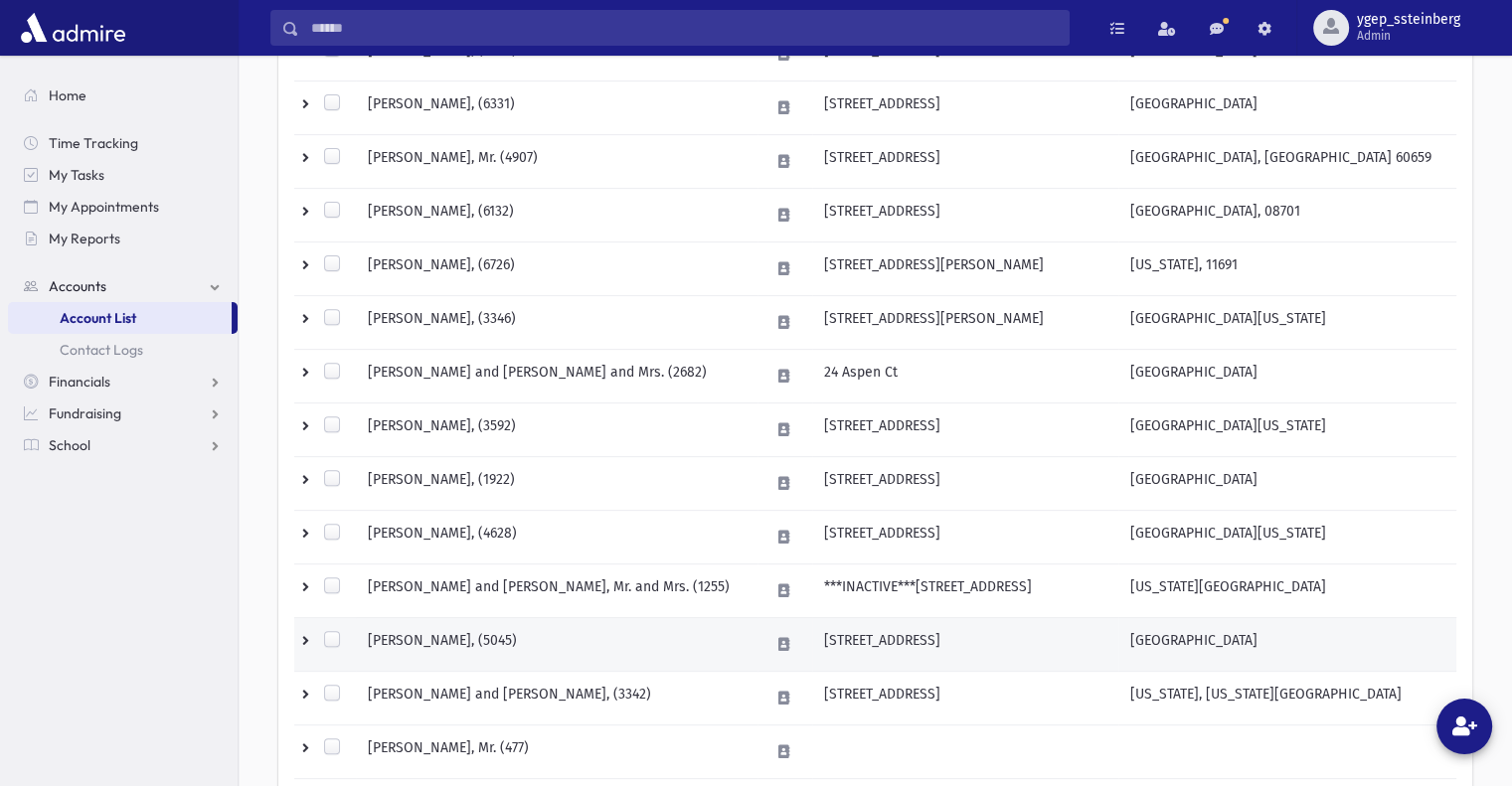 click on "COHEN, Mordy,  (5045)" at bounding box center [557, 644] 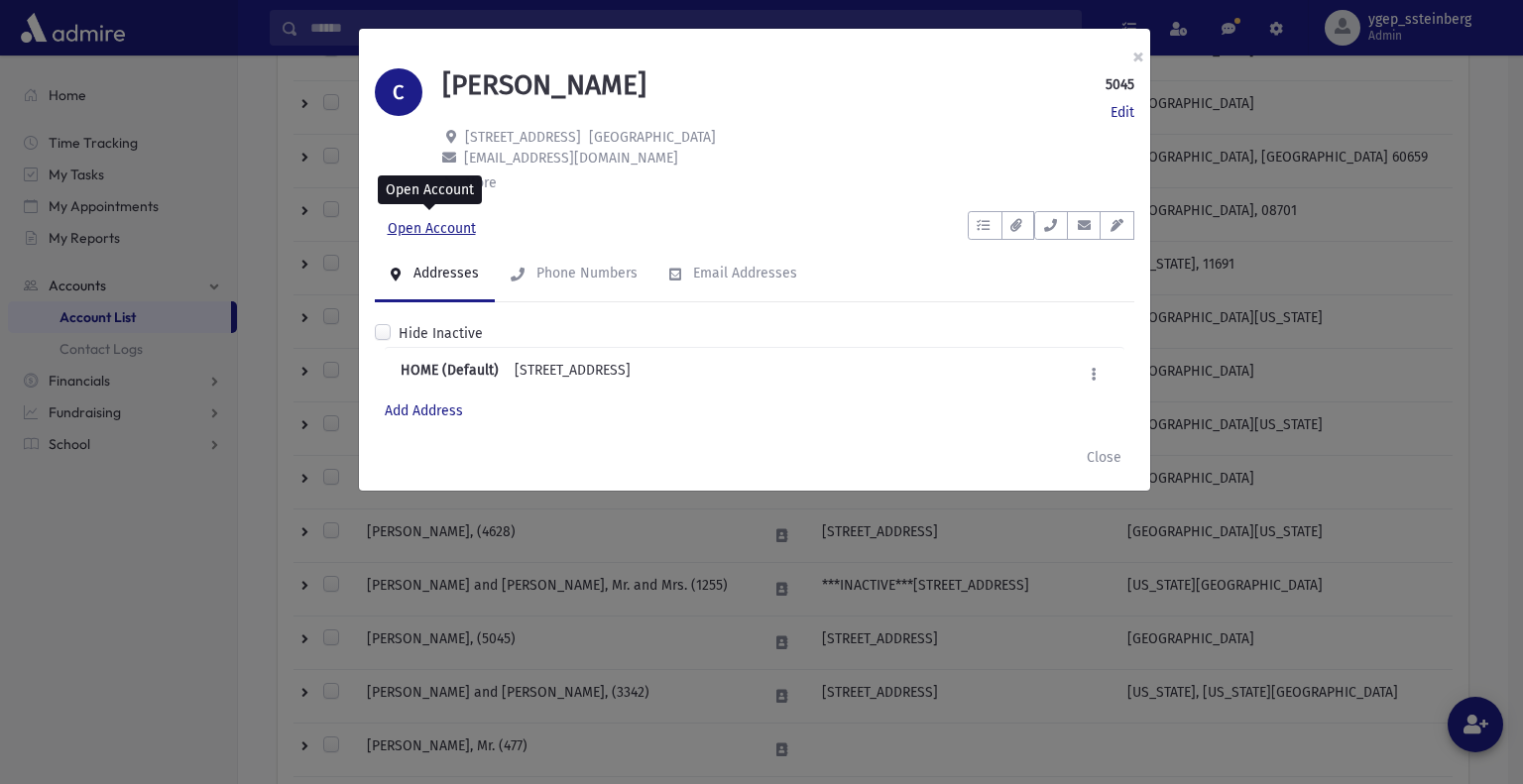click on "Open Account" at bounding box center (431, 229) 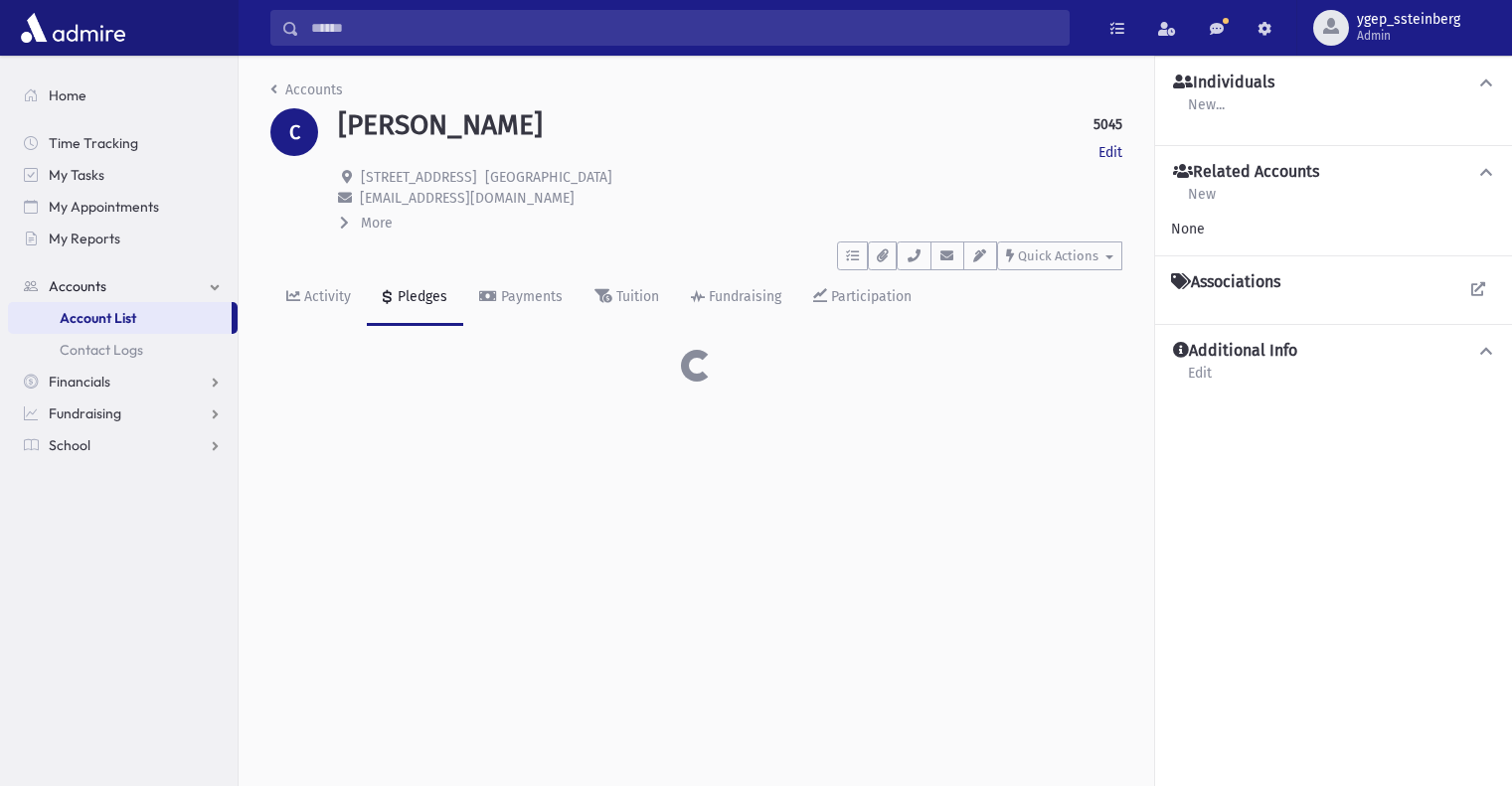 scroll, scrollTop: 0, scrollLeft: 0, axis: both 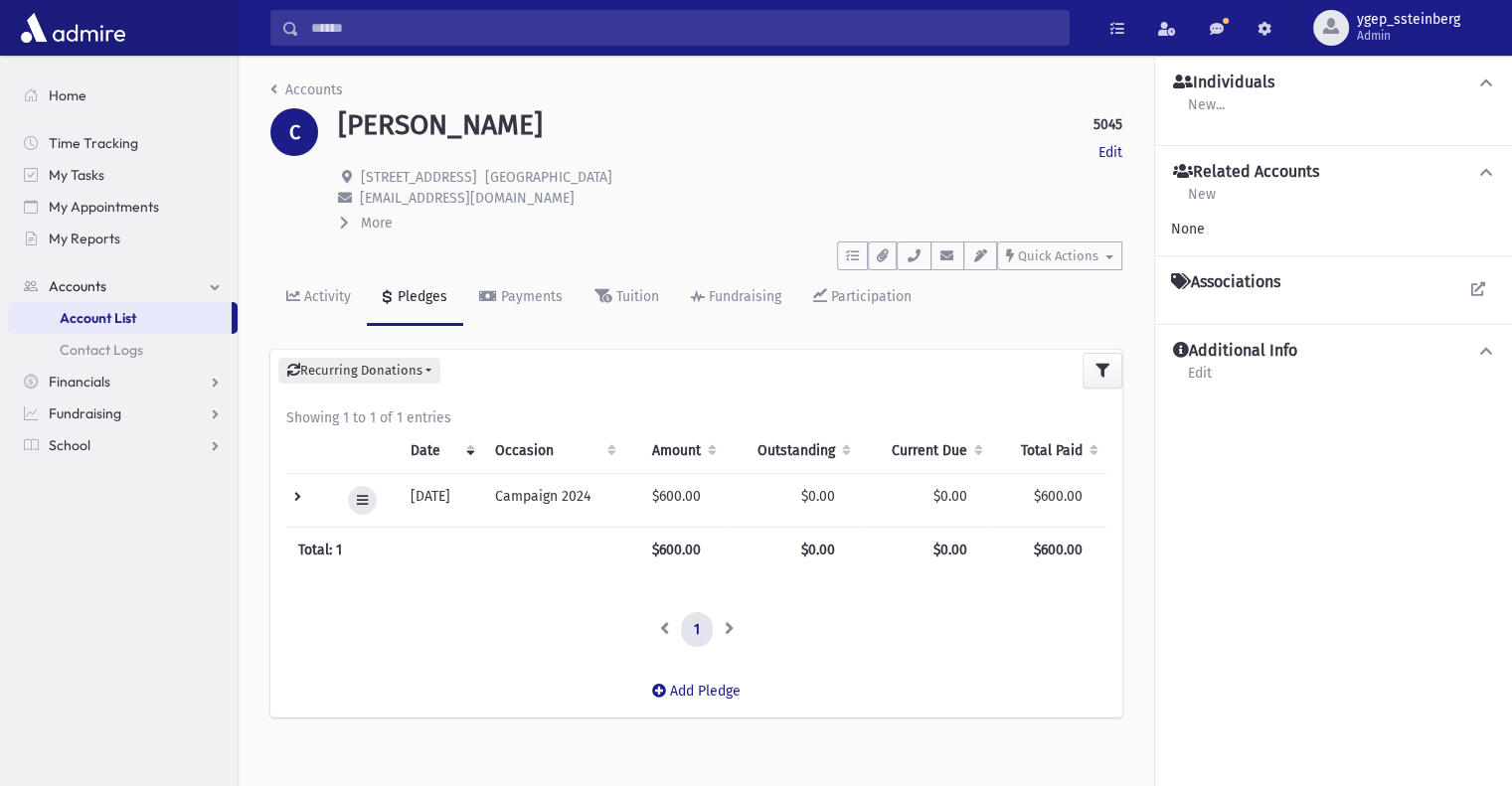 click at bounding box center (362, 500) 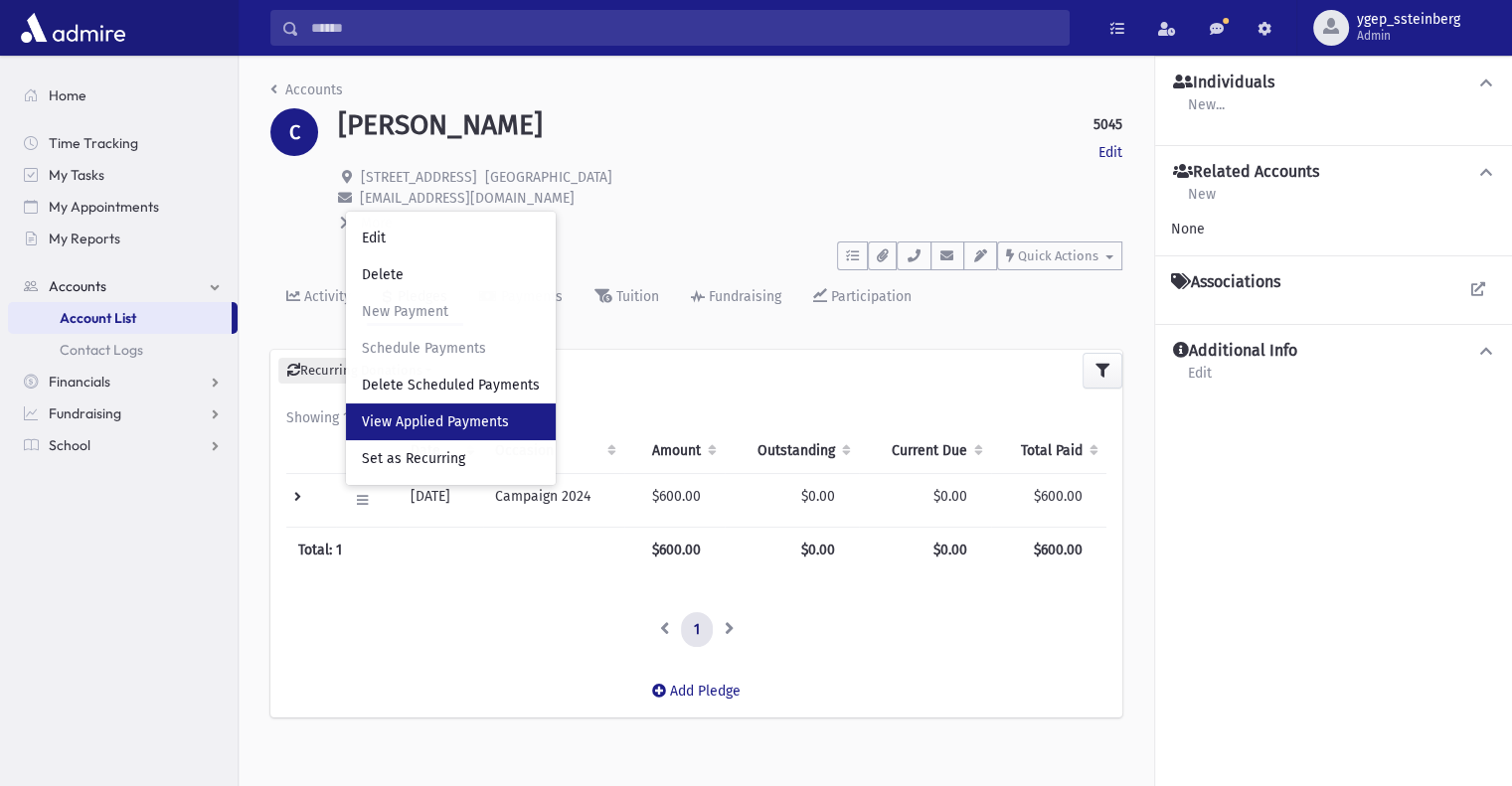 click on "View Applied Payments" at bounding box center (450, 421) 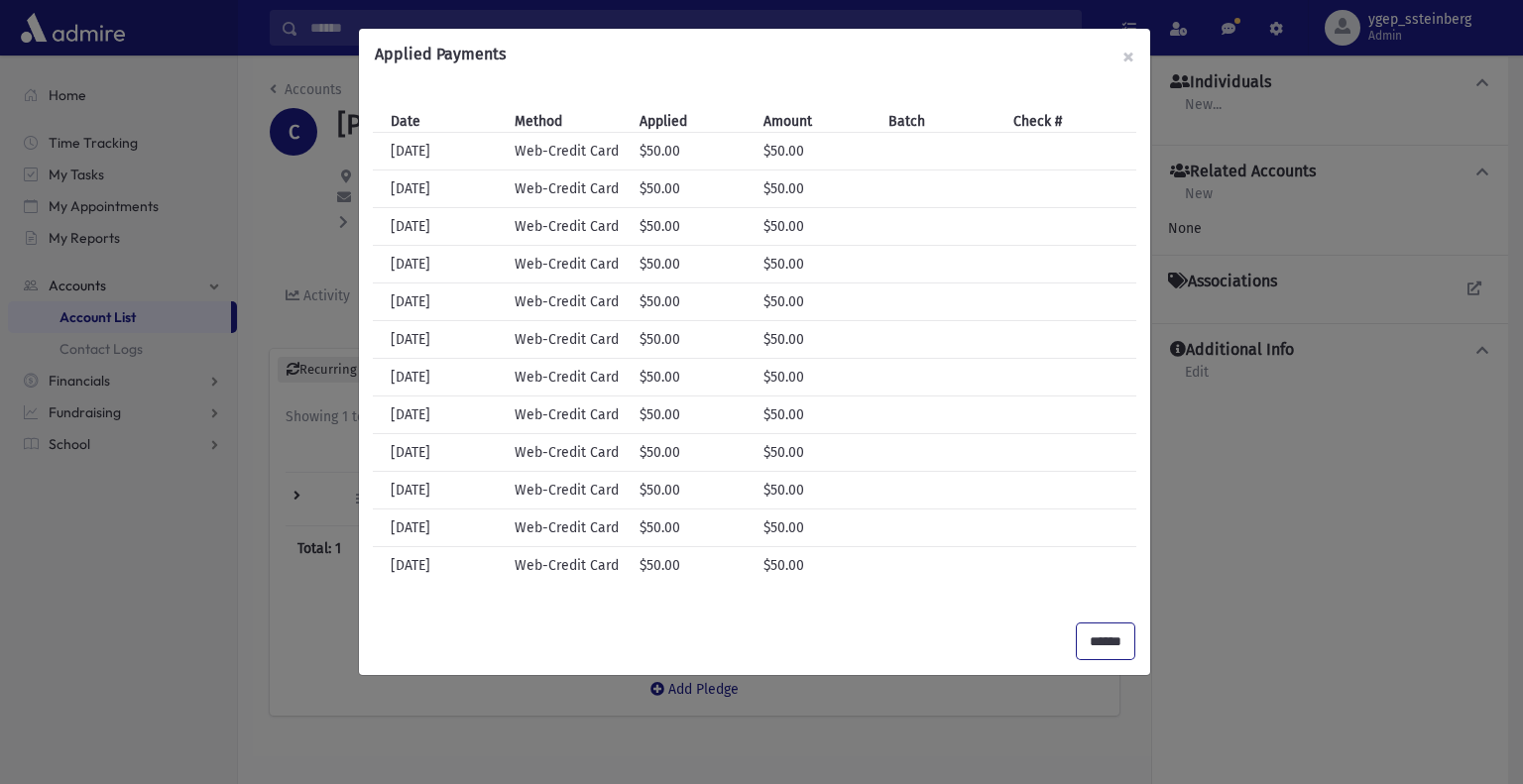 click on "******" at bounding box center [1106, 641] 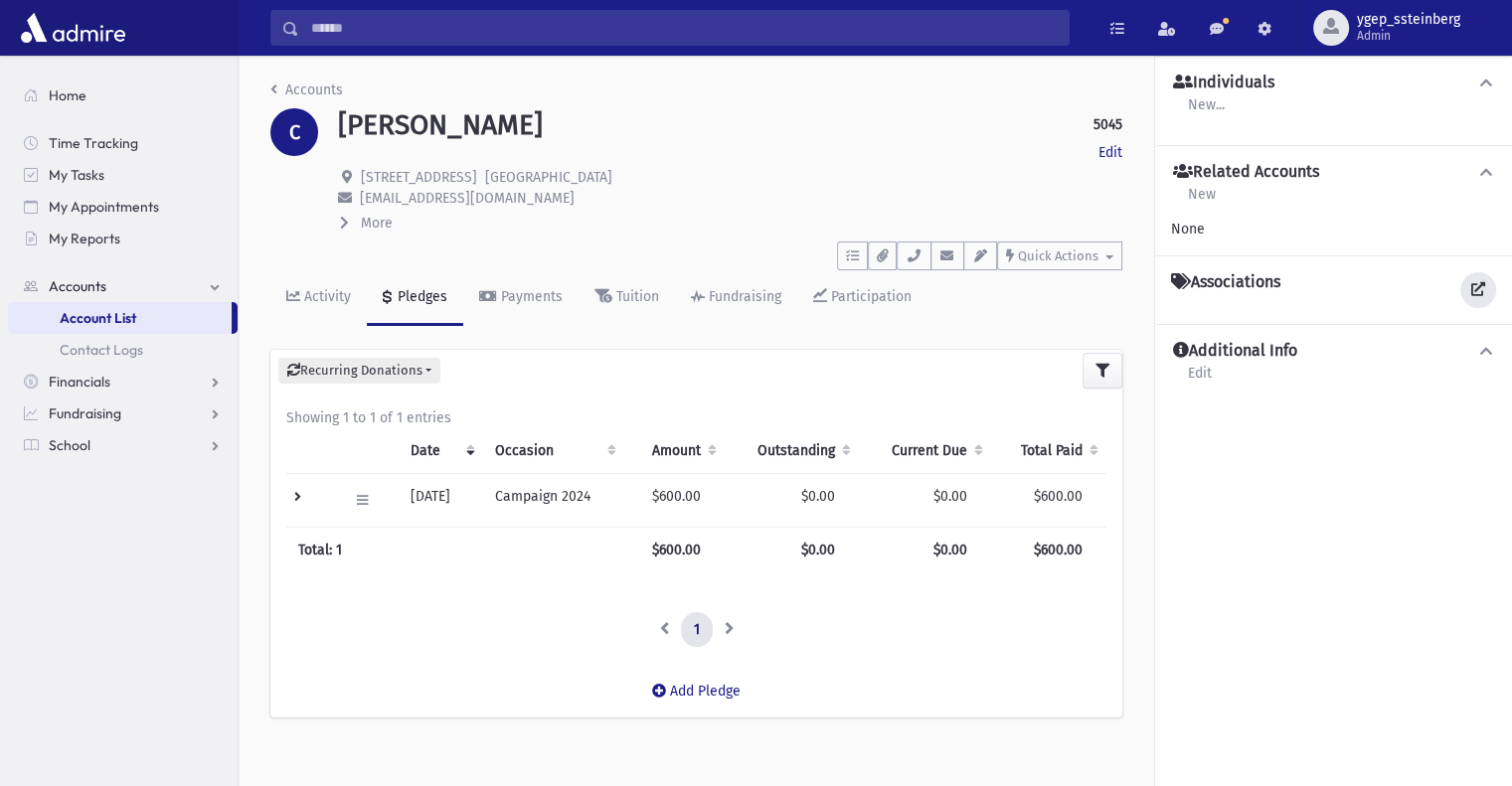 click at bounding box center (1478, 290) 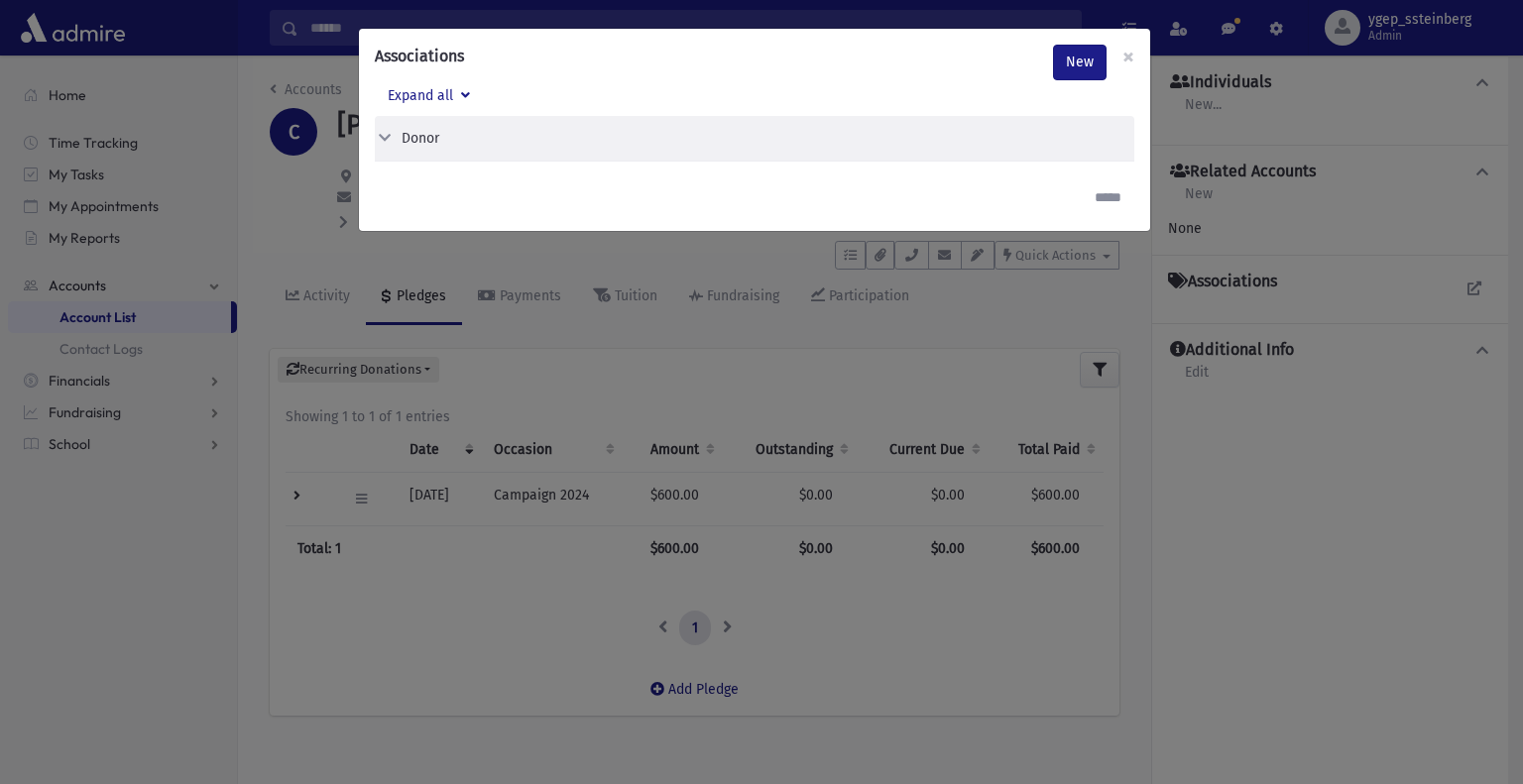 click on "Associations
New
×
Expand all
Donor
Edit
Delete
Donor" at bounding box center [762, 392] 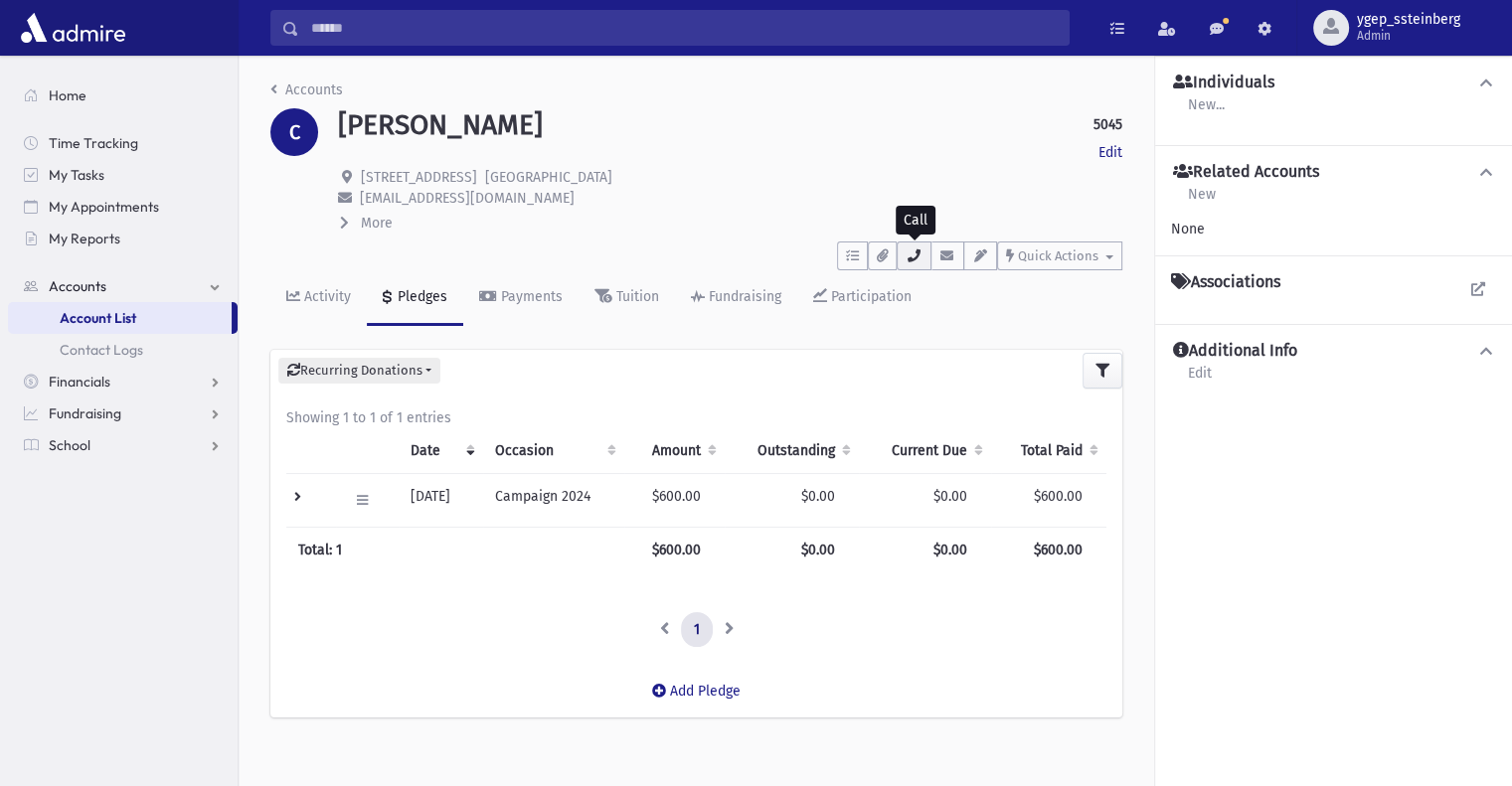 click at bounding box center (914, 255) 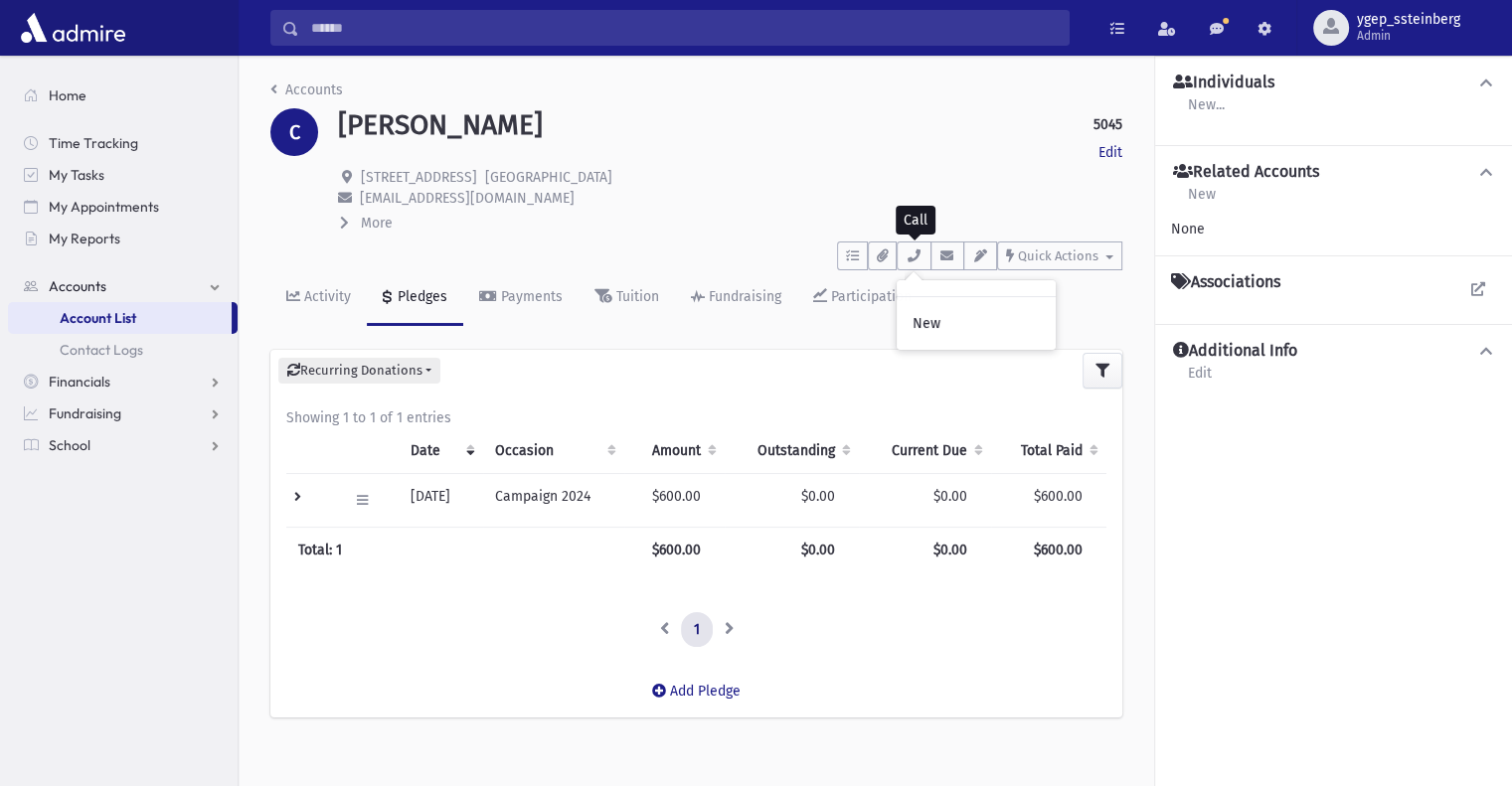 click on "More" at bounding box center [730, 224] 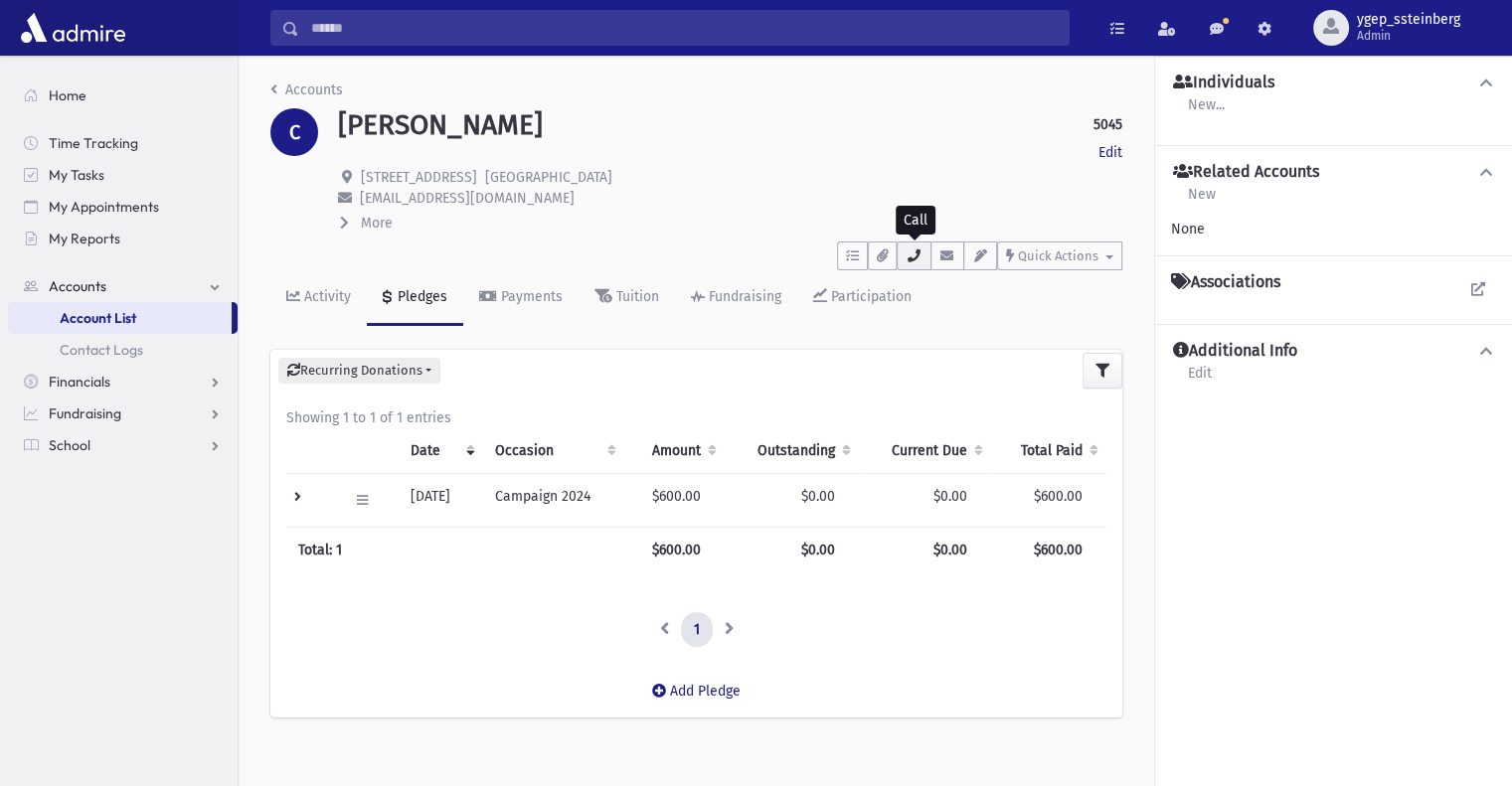 click at bounding box center (914, 255) 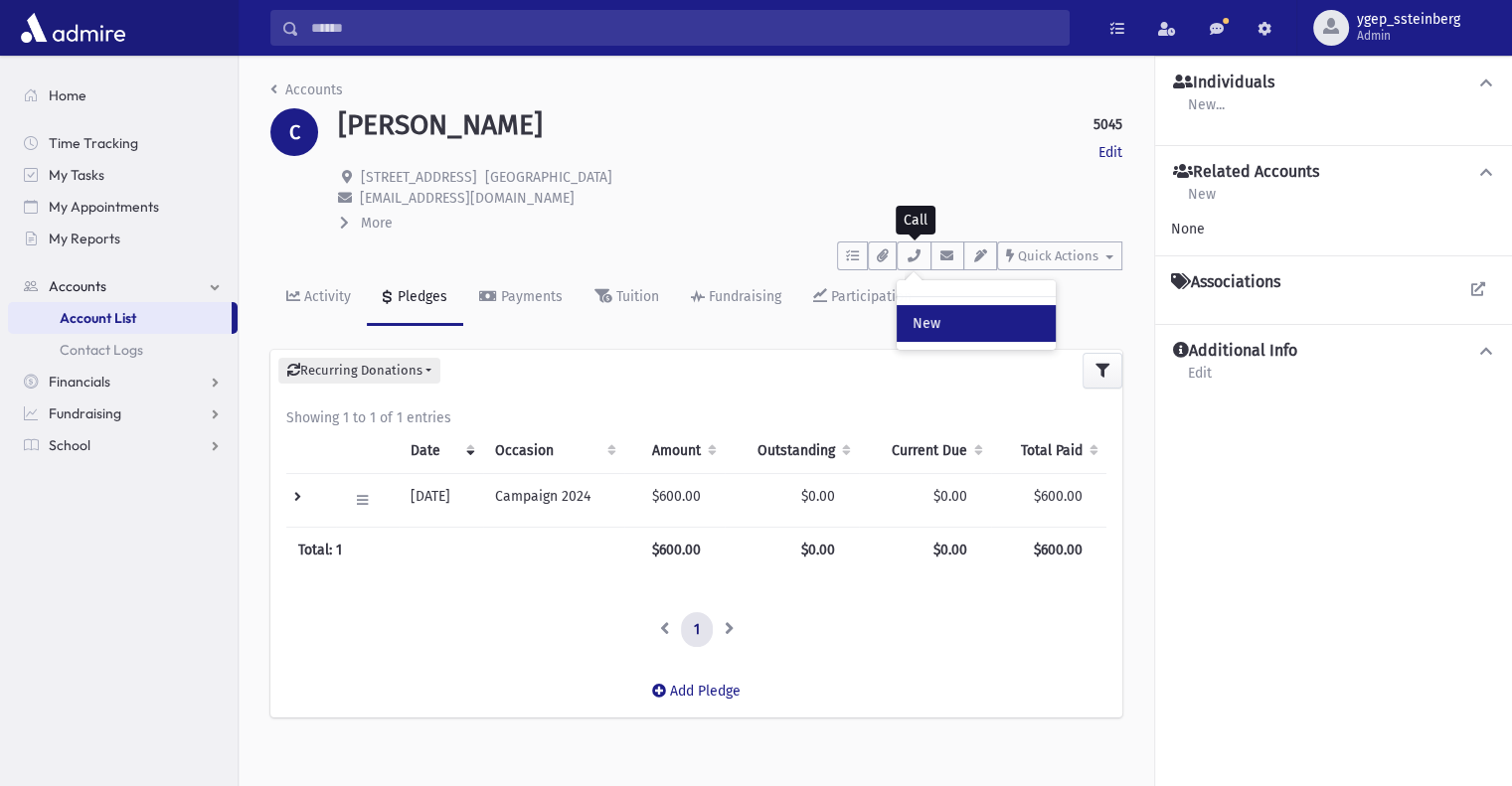 click on "New" at bounding box center (976, 323) 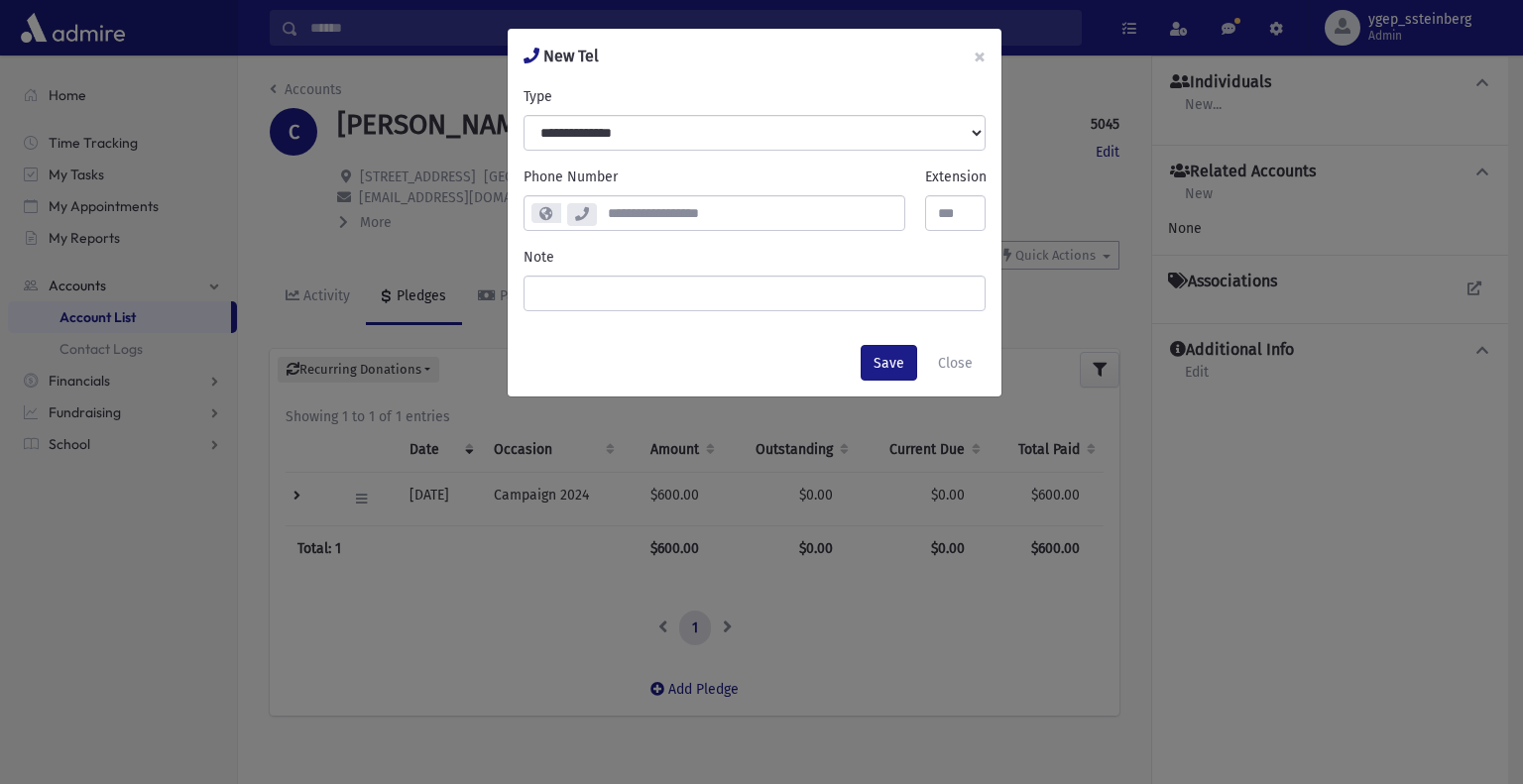click on "**********" at bounding box center [762, 392] 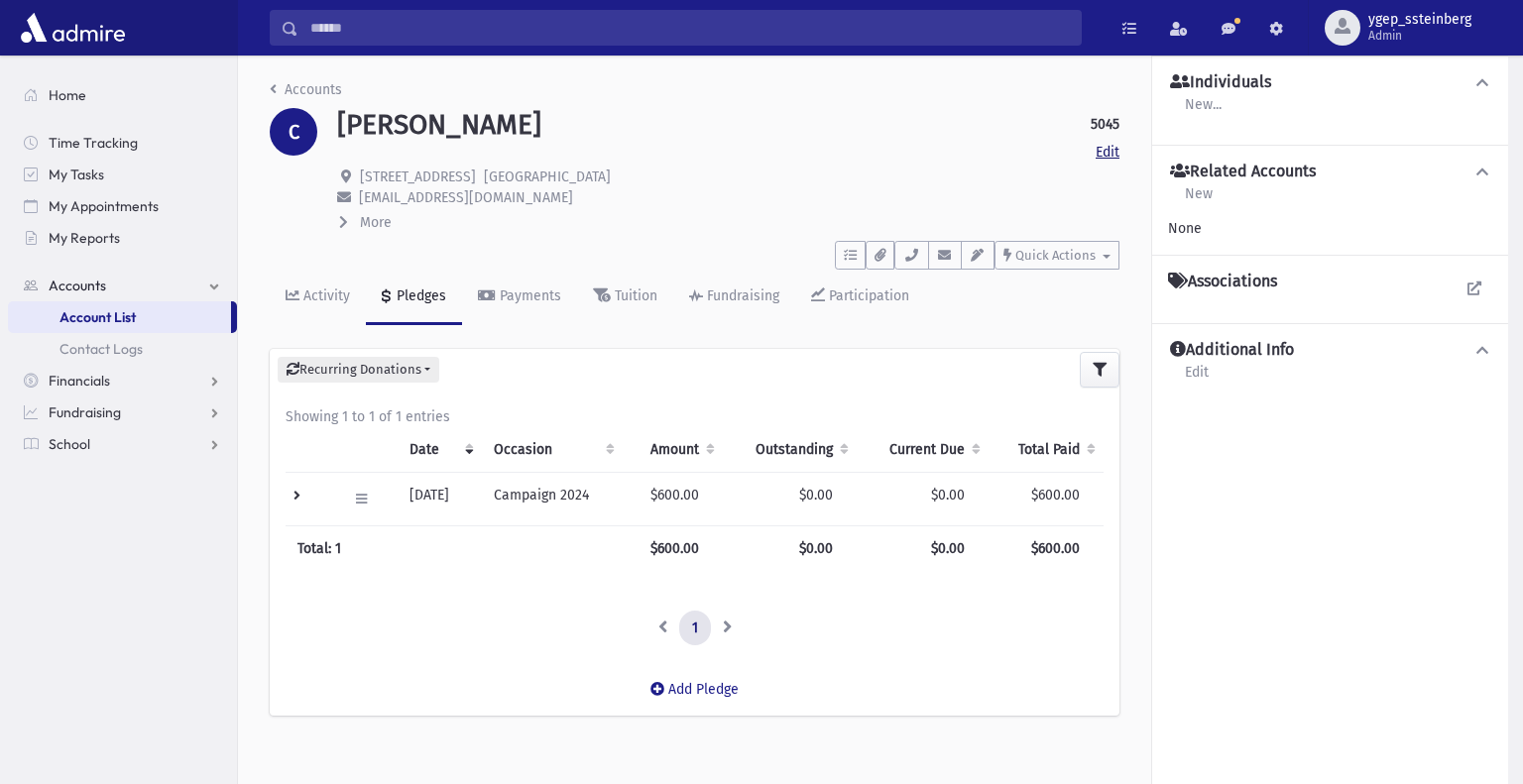 click on "Edit" at bounding box center [1108, 152] 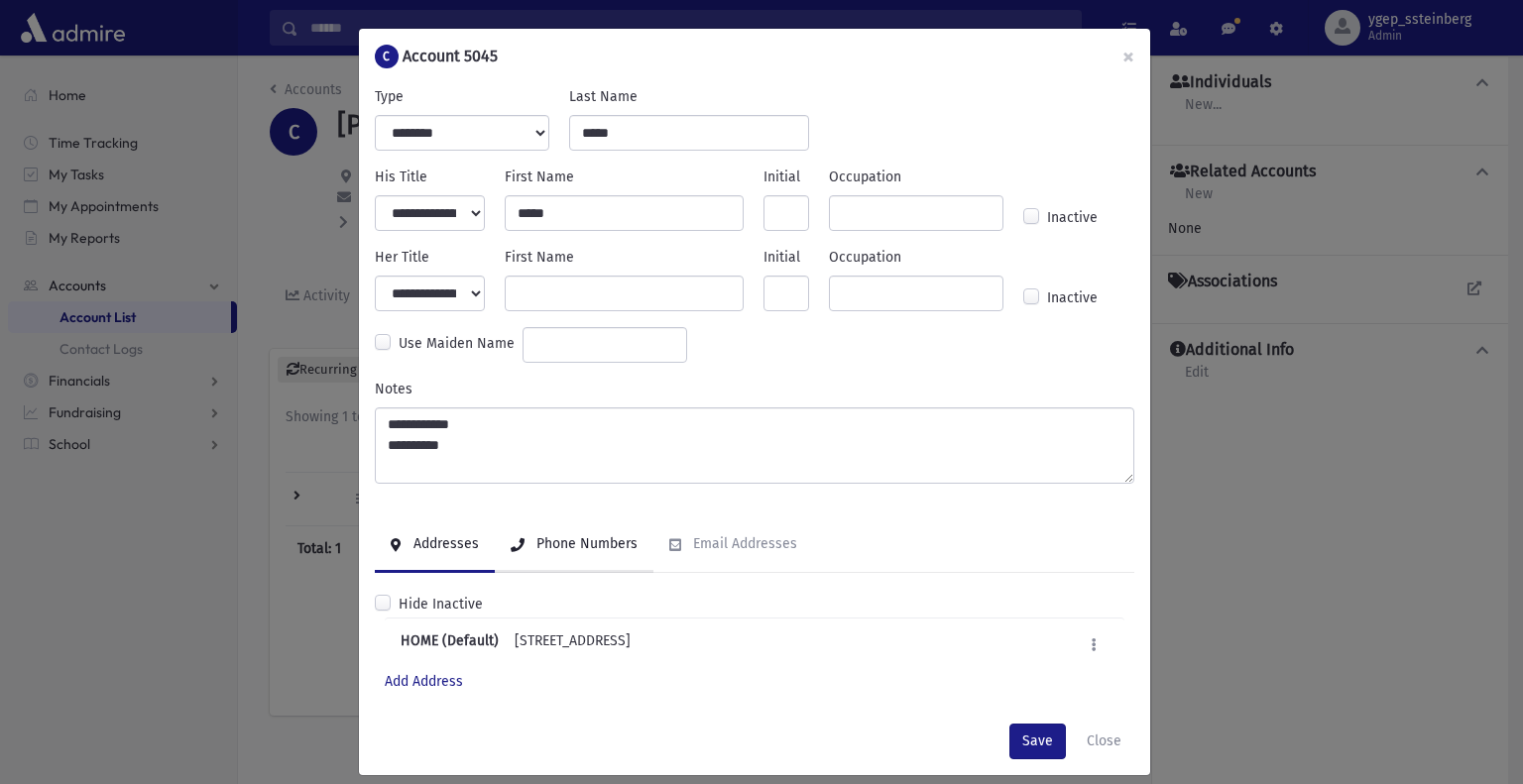 click on "Phone Numbers" at bounding box center [574, 545] 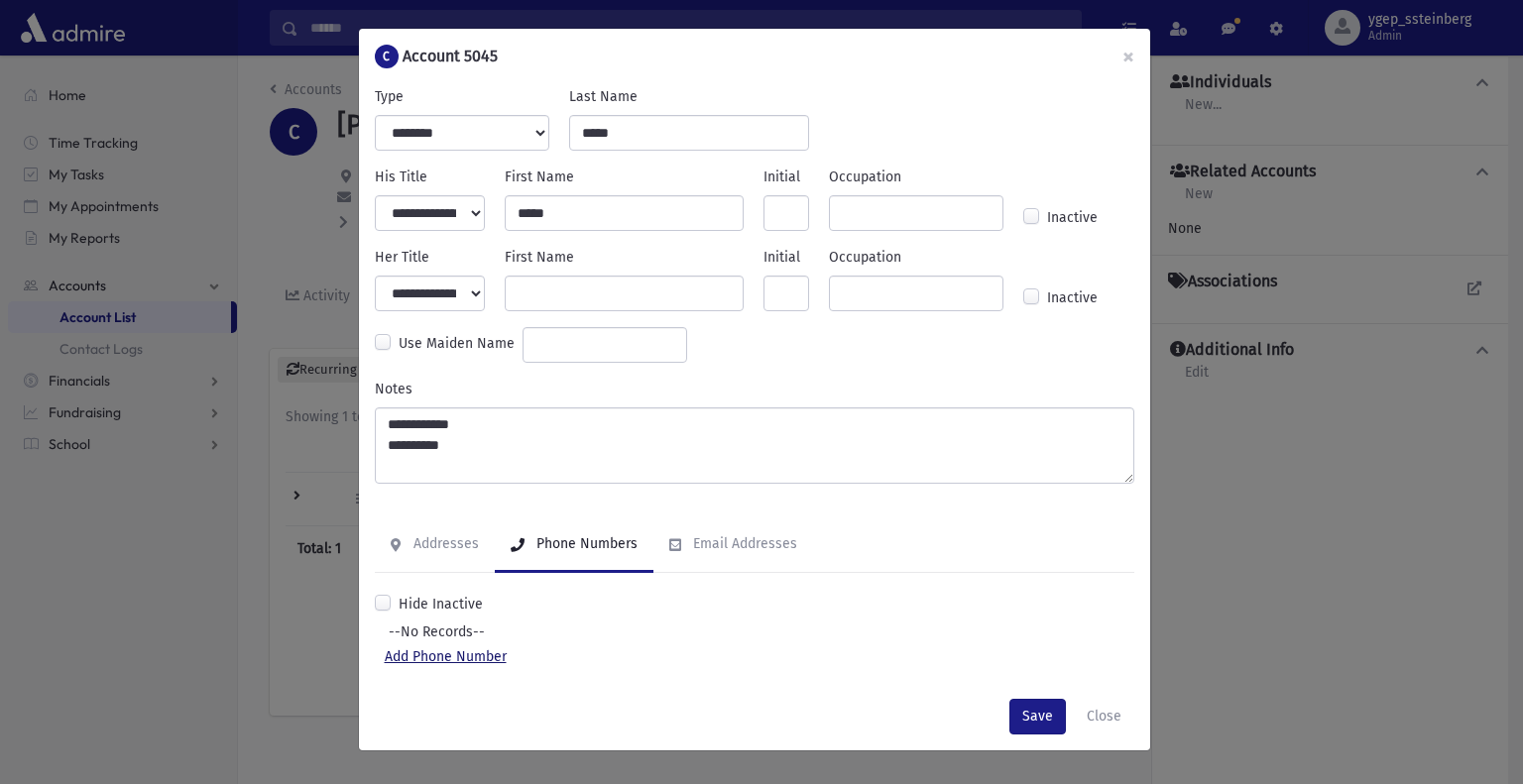 click on "Add Phone Number" at bounding box center [445, 656] 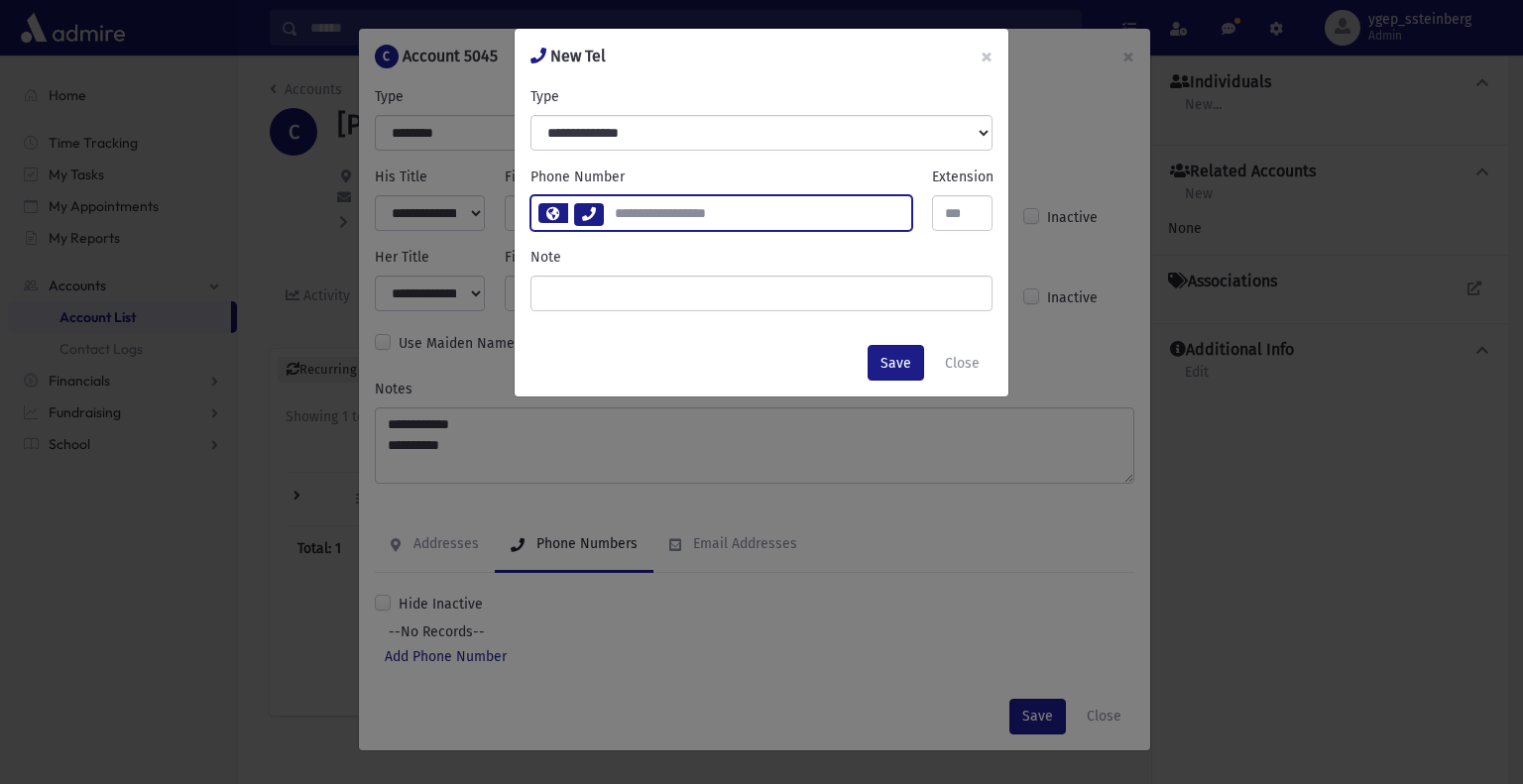 click at bounding box center [757, 213] 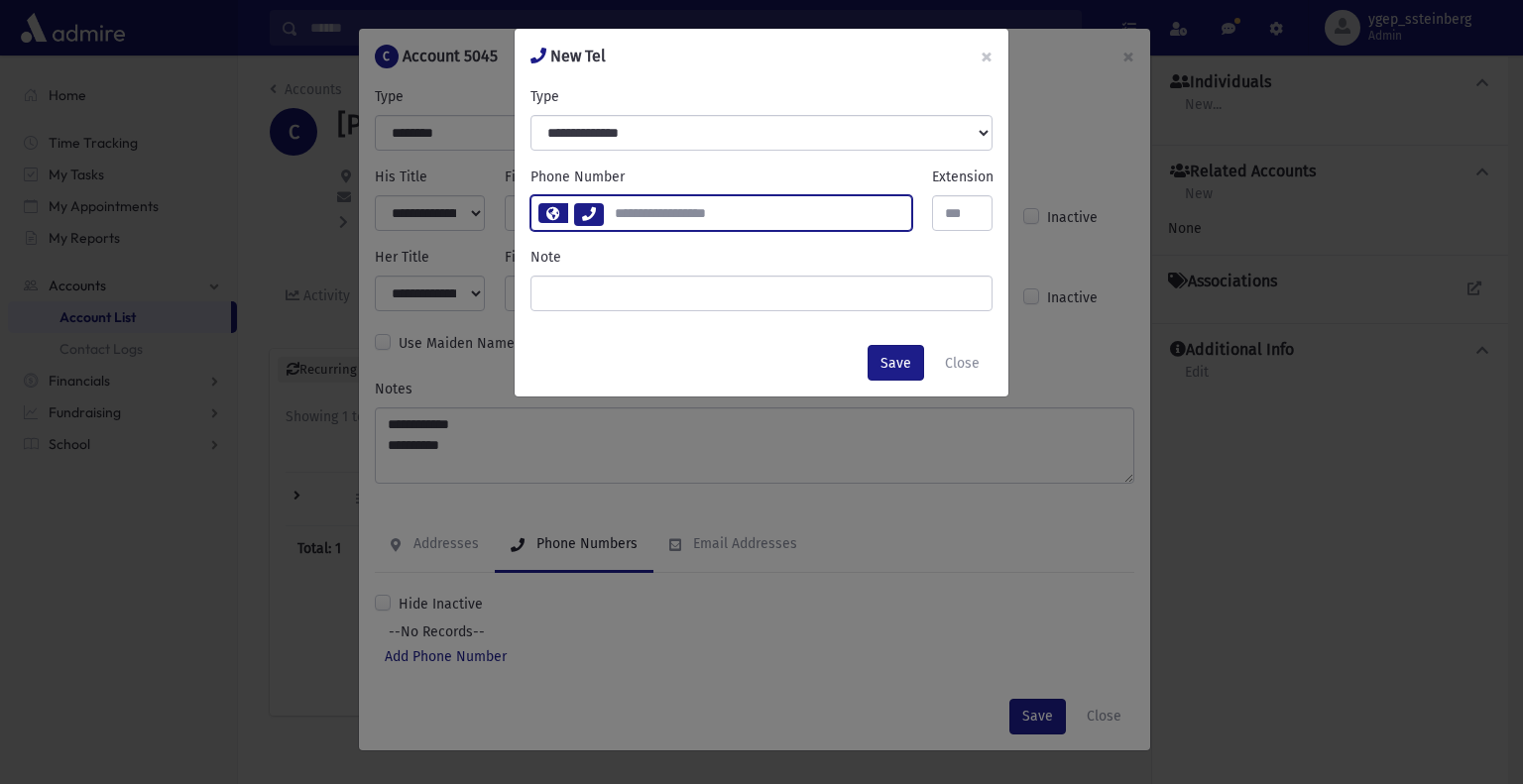 click at bounding box center [757, 213] 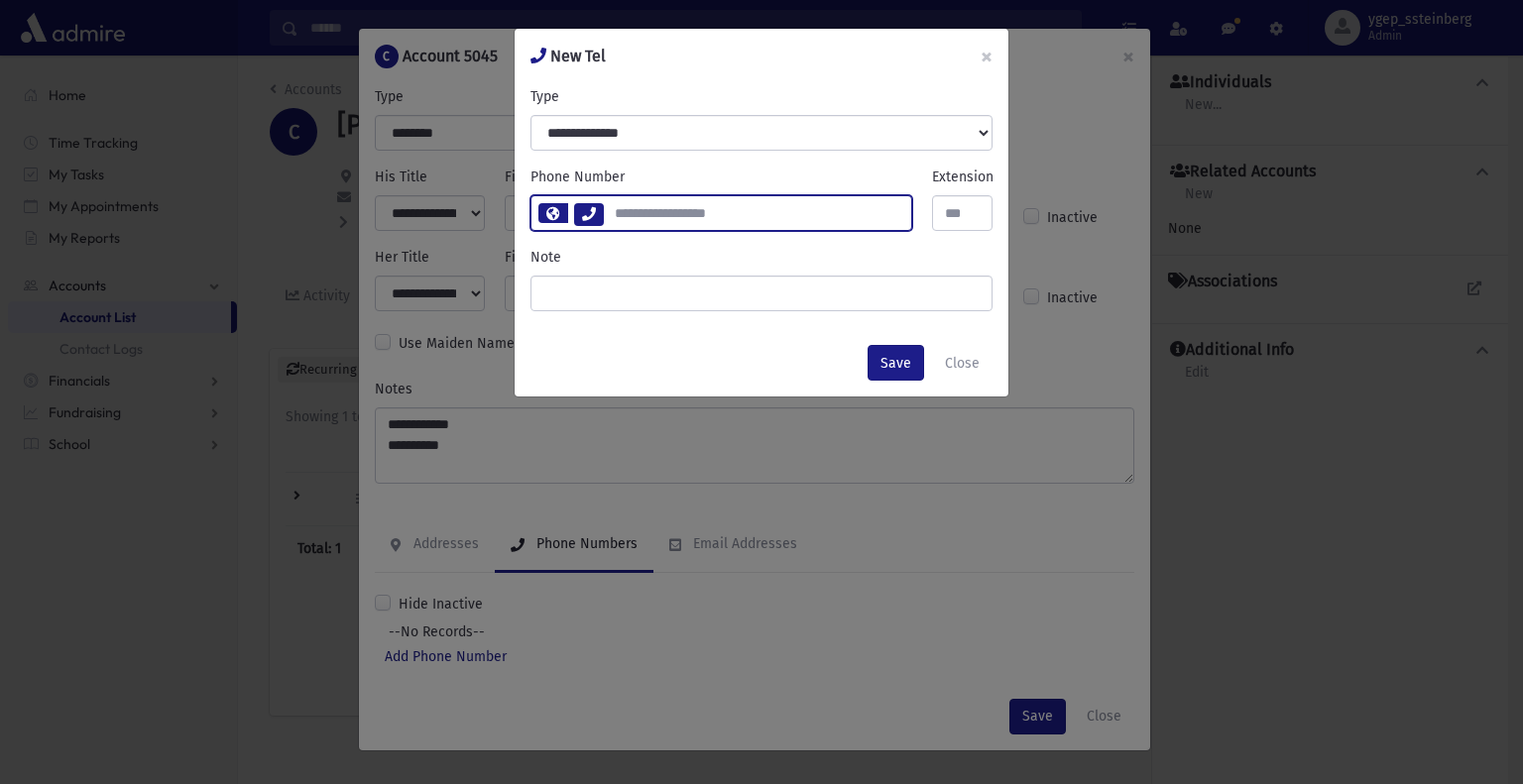 type on "**********" 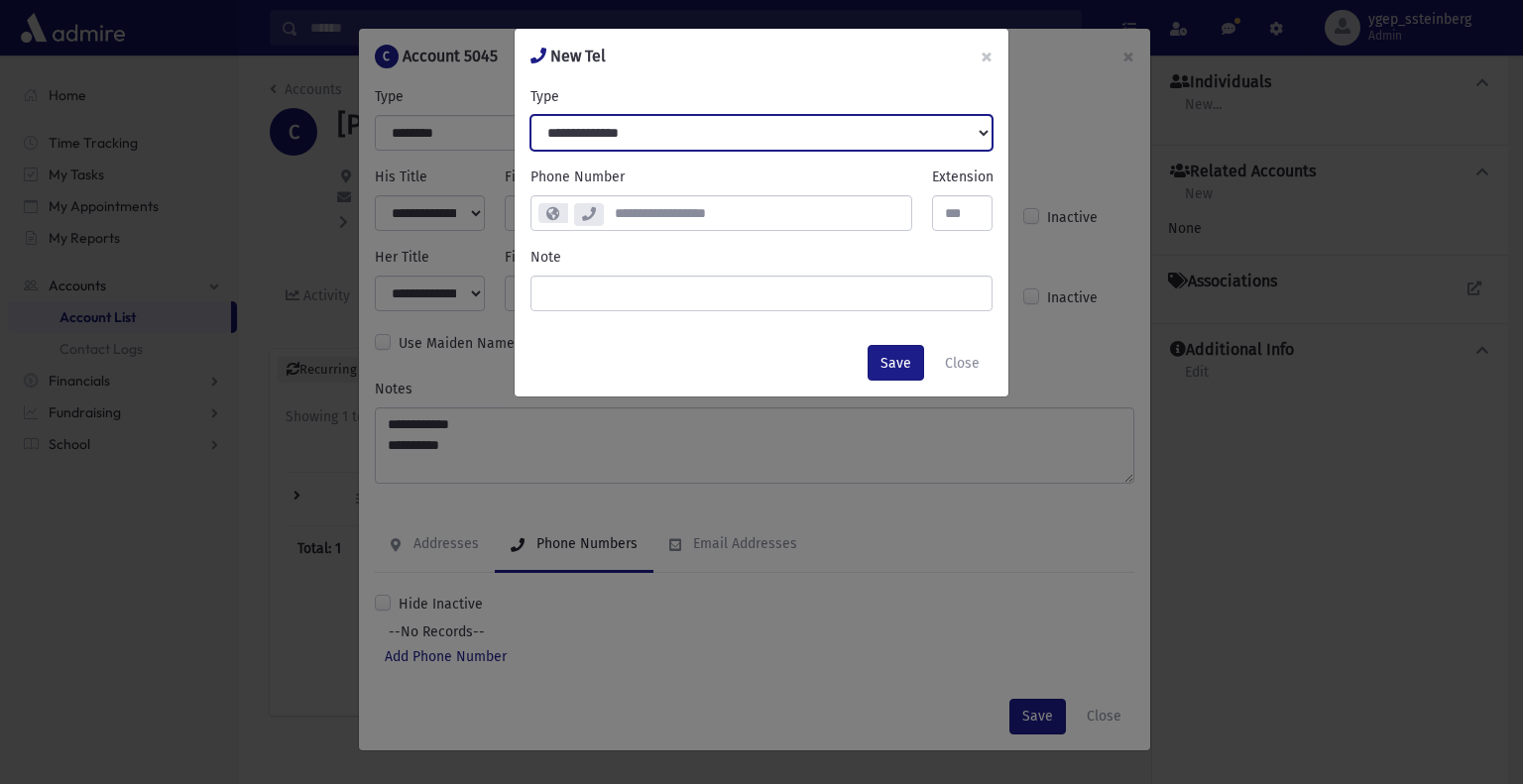 click on "**********" at bounding box center (762, 133) 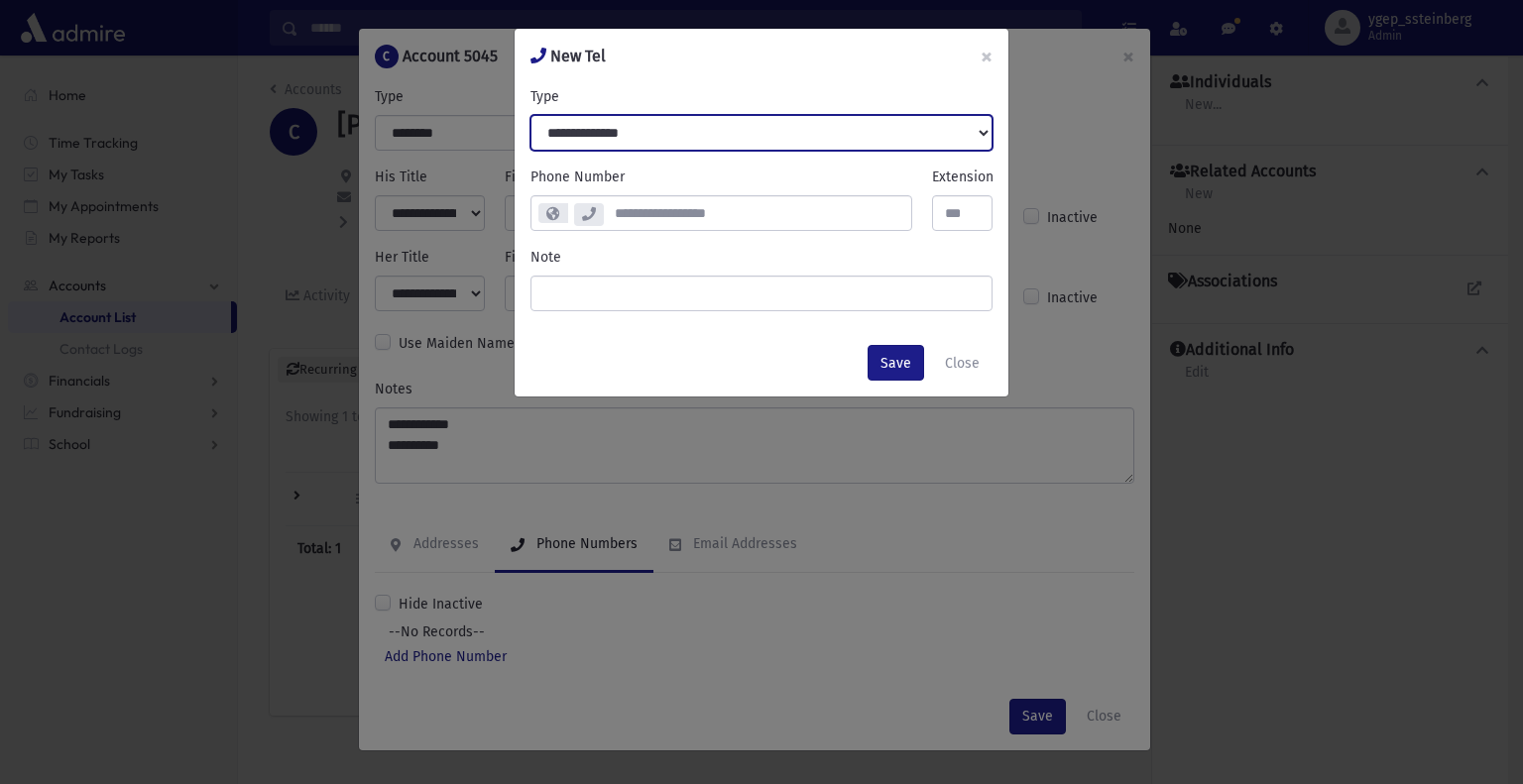 select on "****" 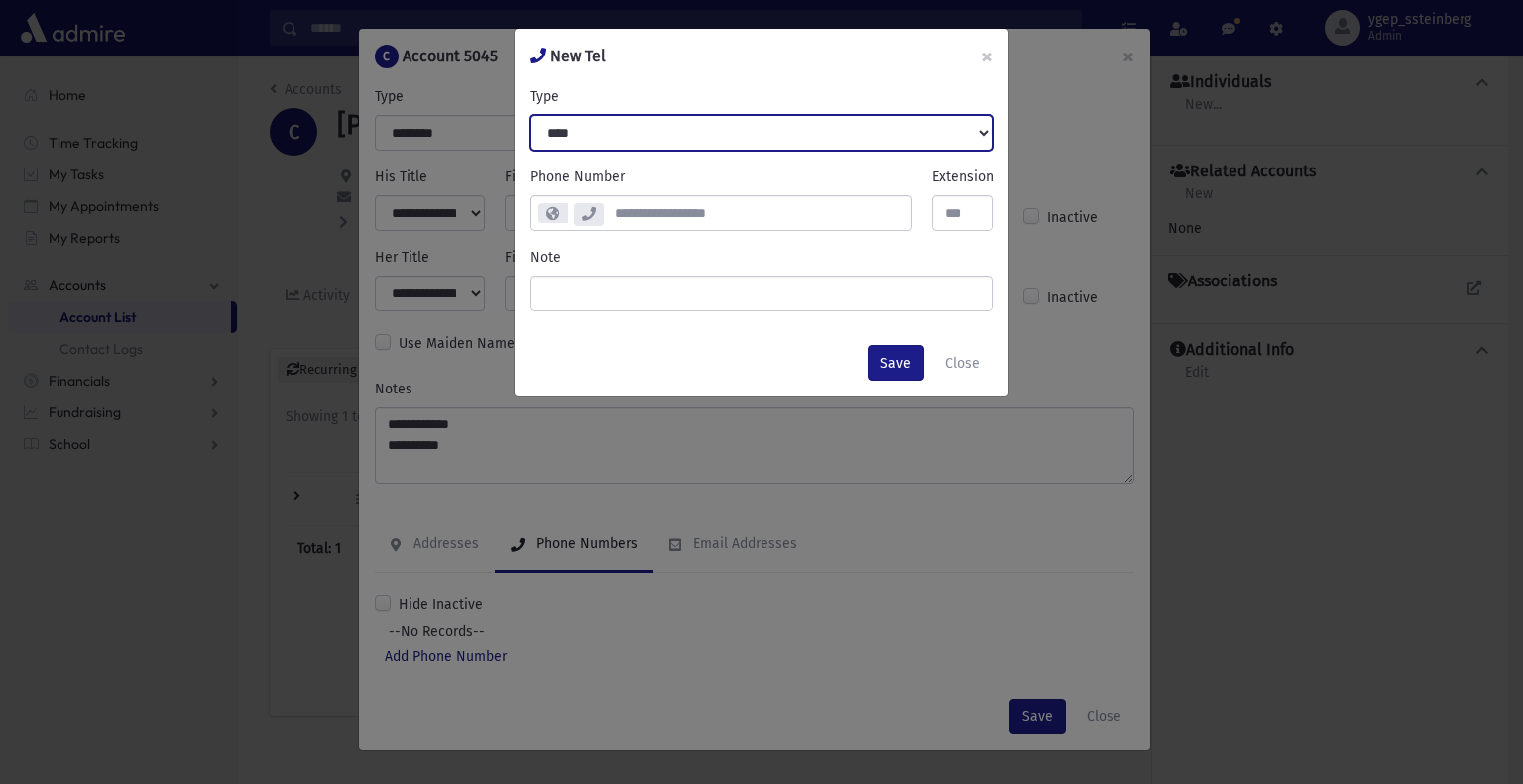 click on "**********" at bounding box center [762, 133] 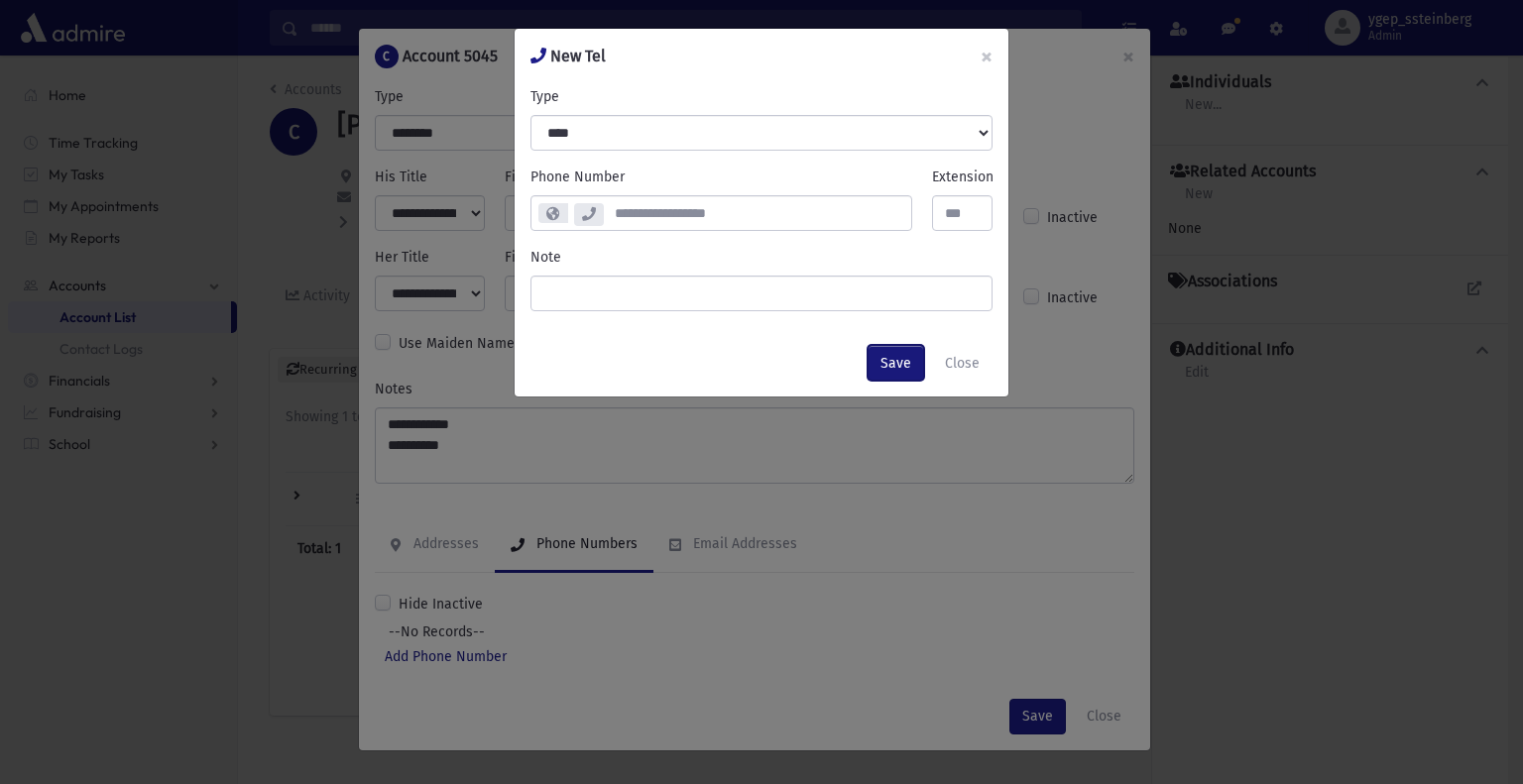 click on "Save" at bounding box center (895, 363) 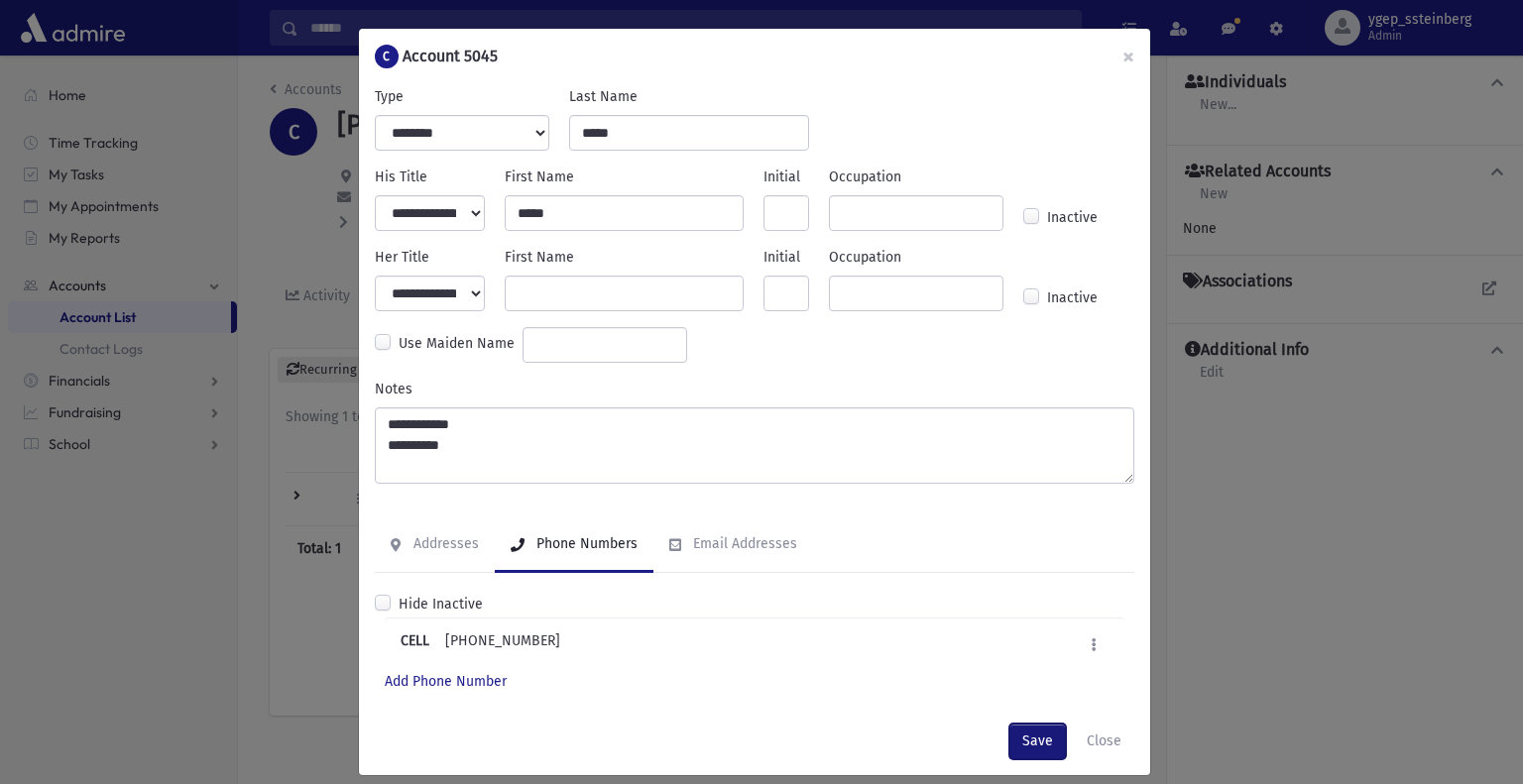 click on "Save" at bounding box center (1037, 741) 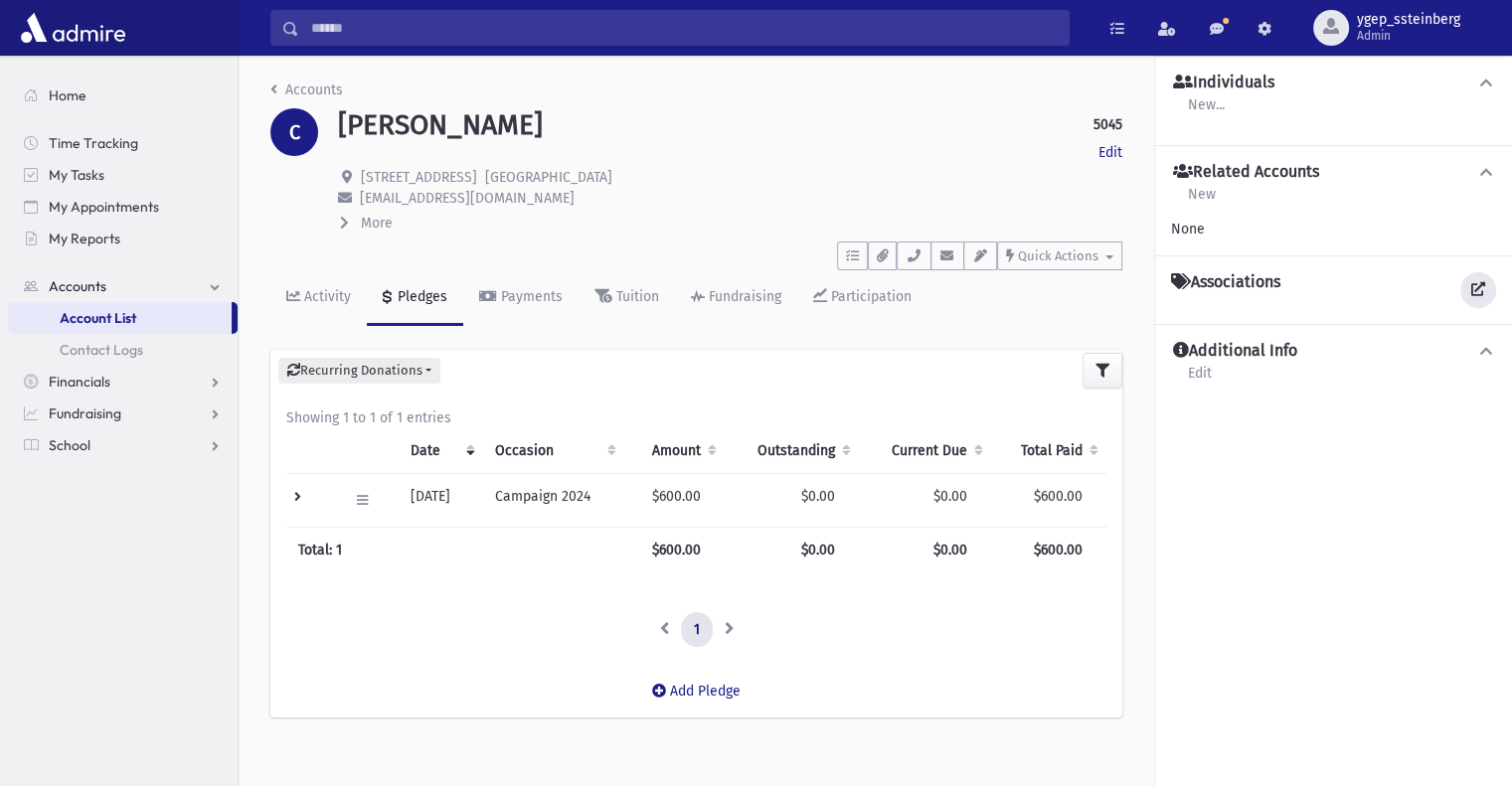 click at bounding box center (1478, 289) 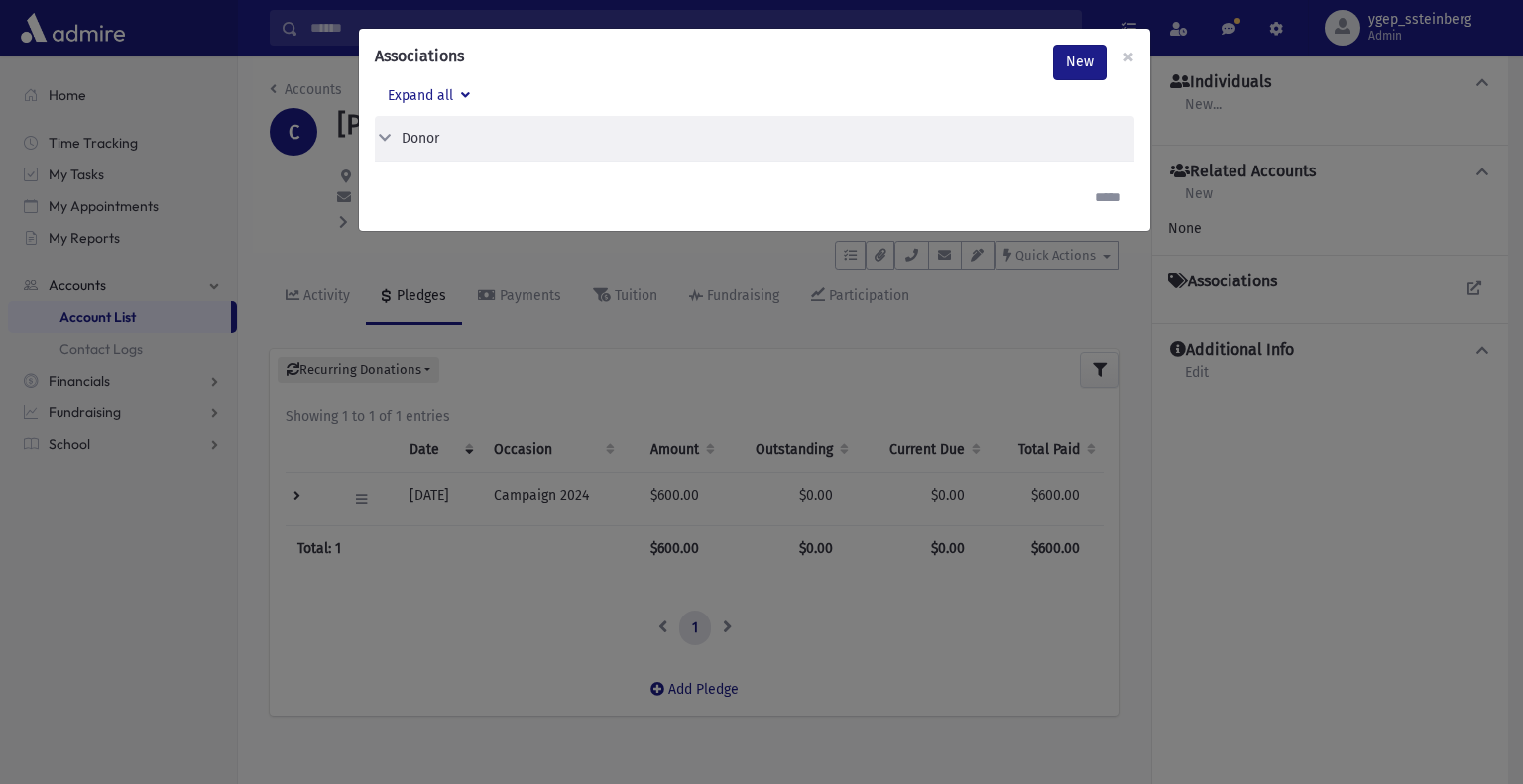 click on "Associations
New
×
Expand all
Donor
Edit
Delete
Donor" at bounding box center (762, 392) 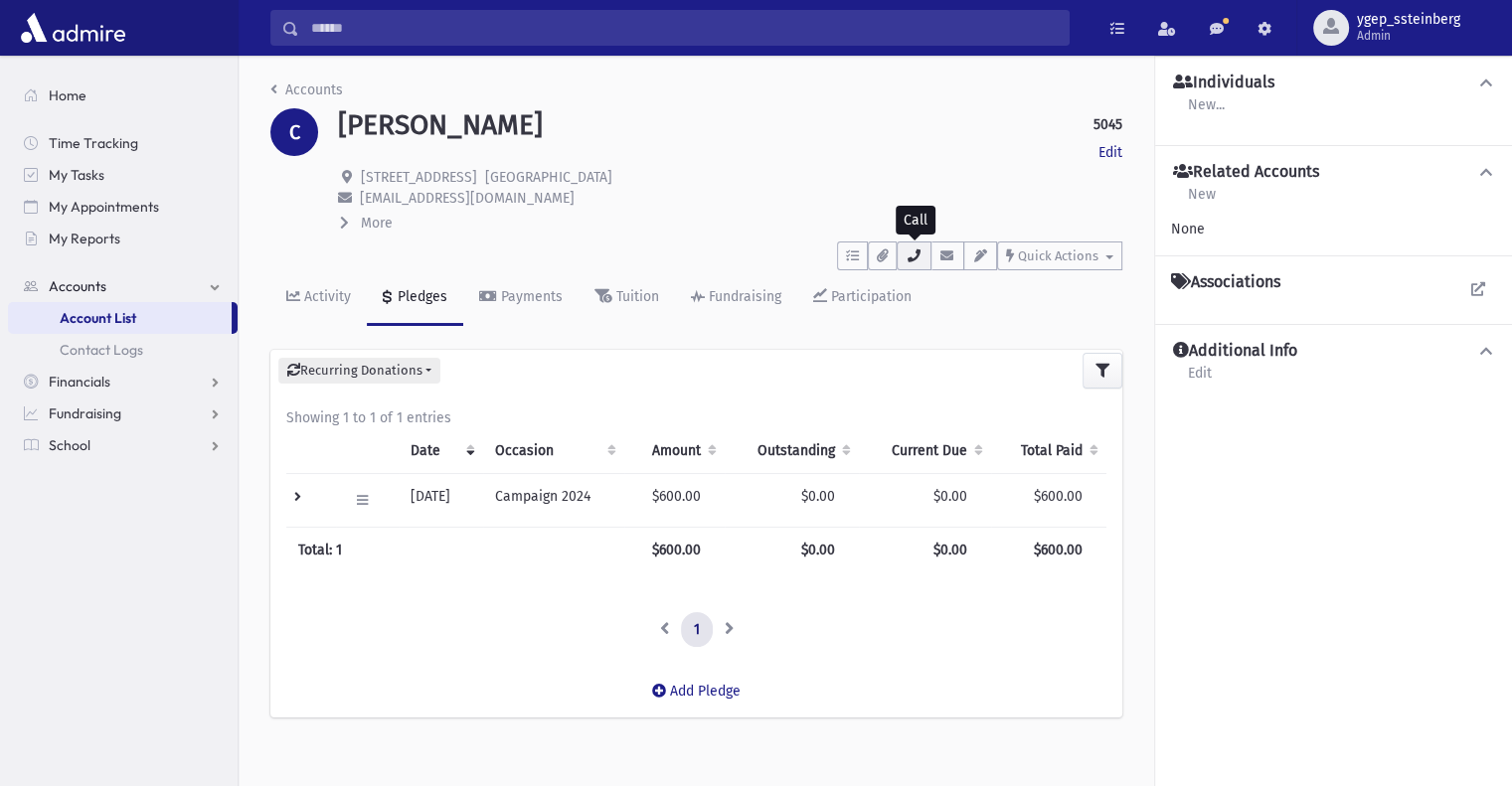 click at bounding box center [914, 255] 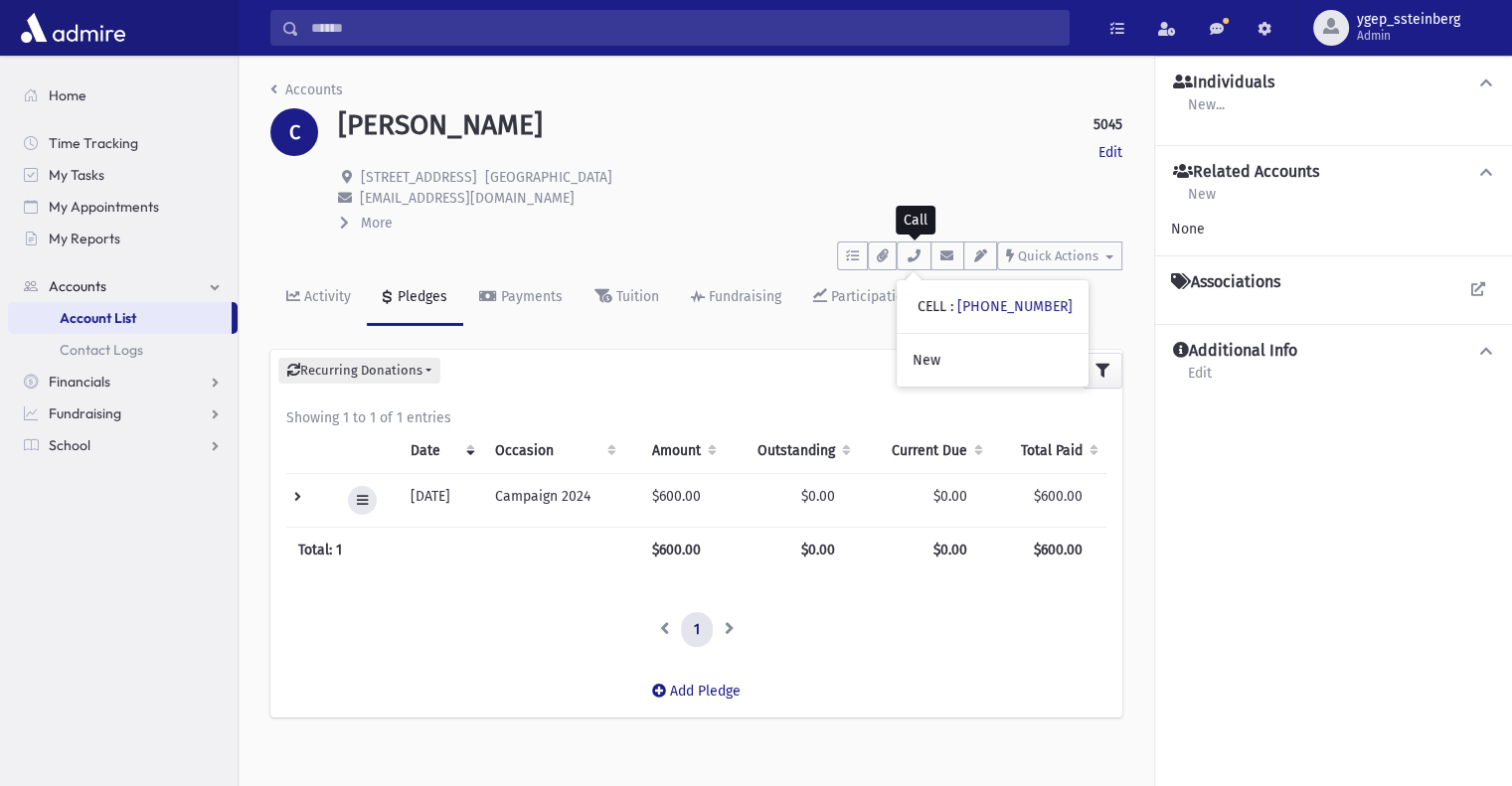 click at bounding box center (362, 500) 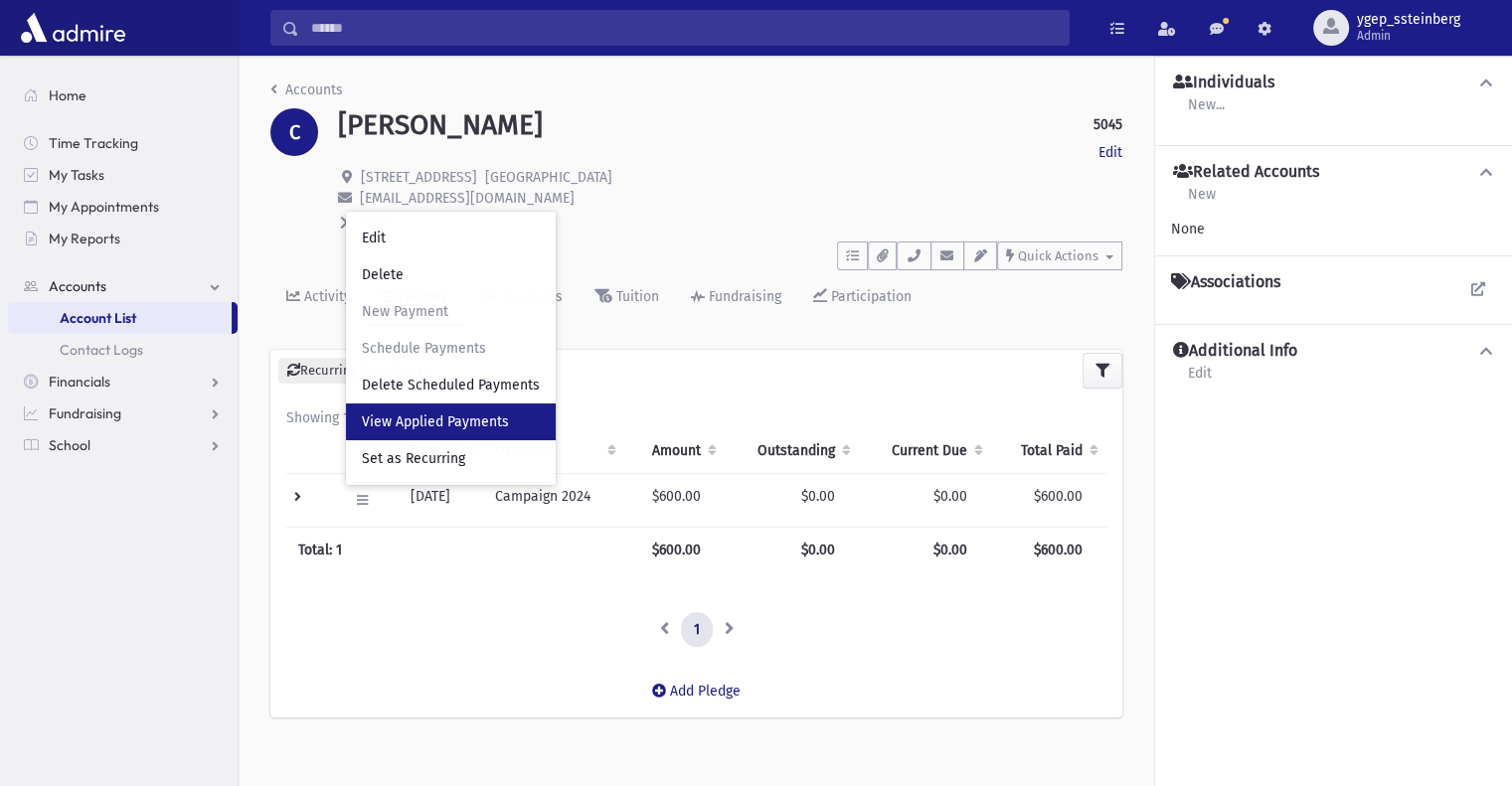 click on "View Applied Payments" at bounding box center [435, 421] 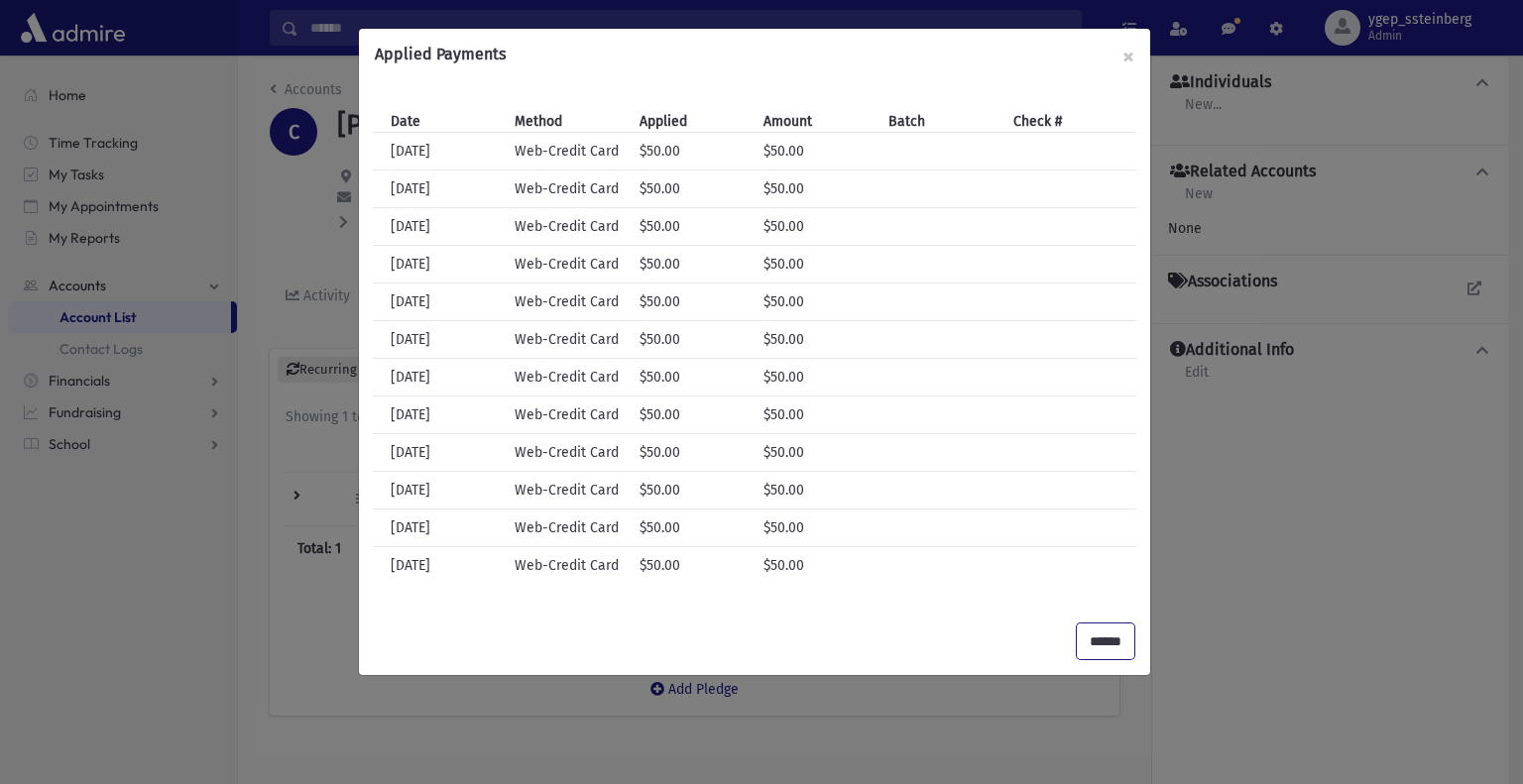 click on "******" at bounding box center [1106, 641] 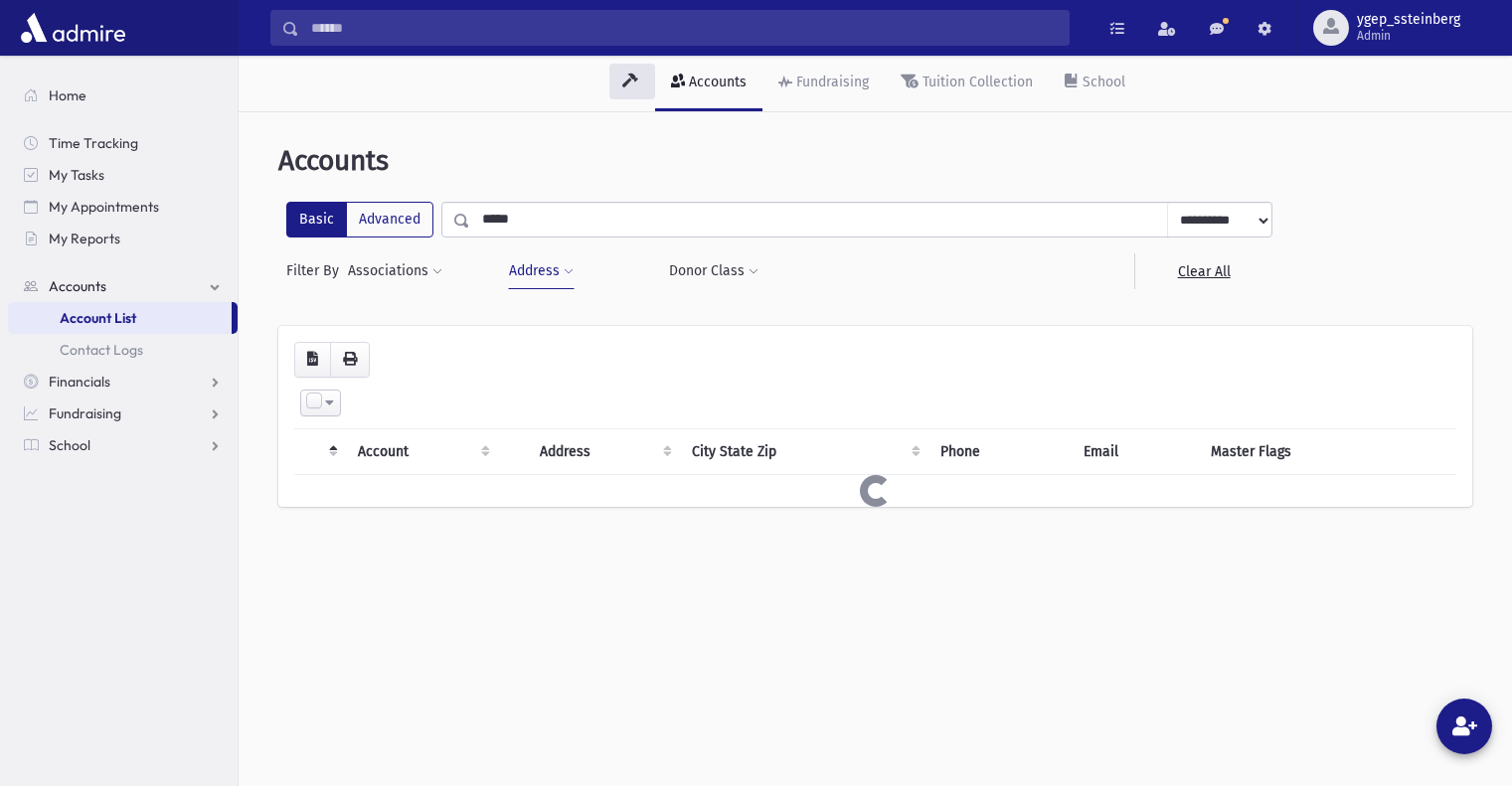 scroll, scrollTop: 0, scrollLeft: 0, axis: both 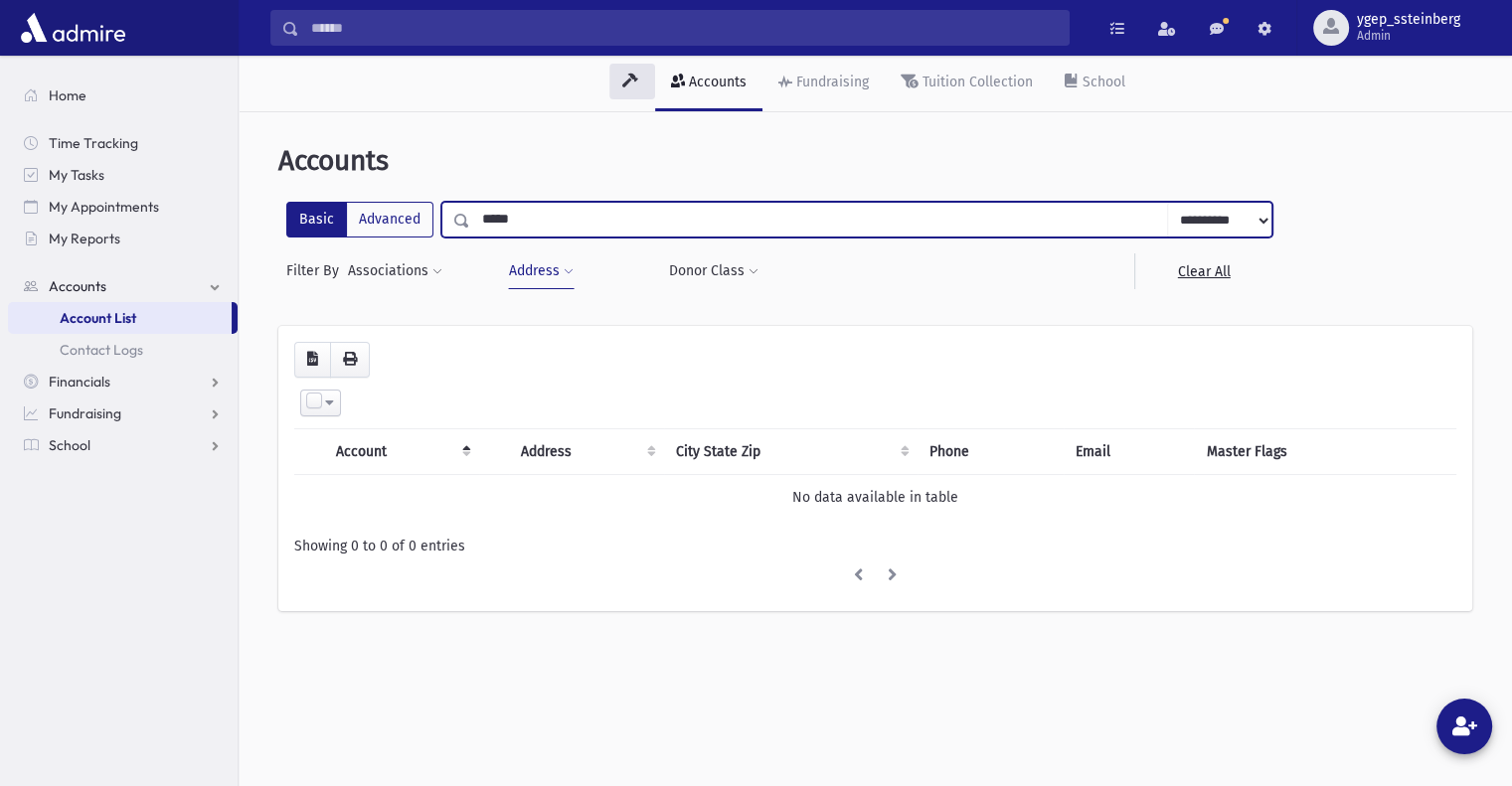 drag, startPoint x: 519, startPoint y: 210, endPoint x: 500, endPoint y: 216, distance: 19.924859 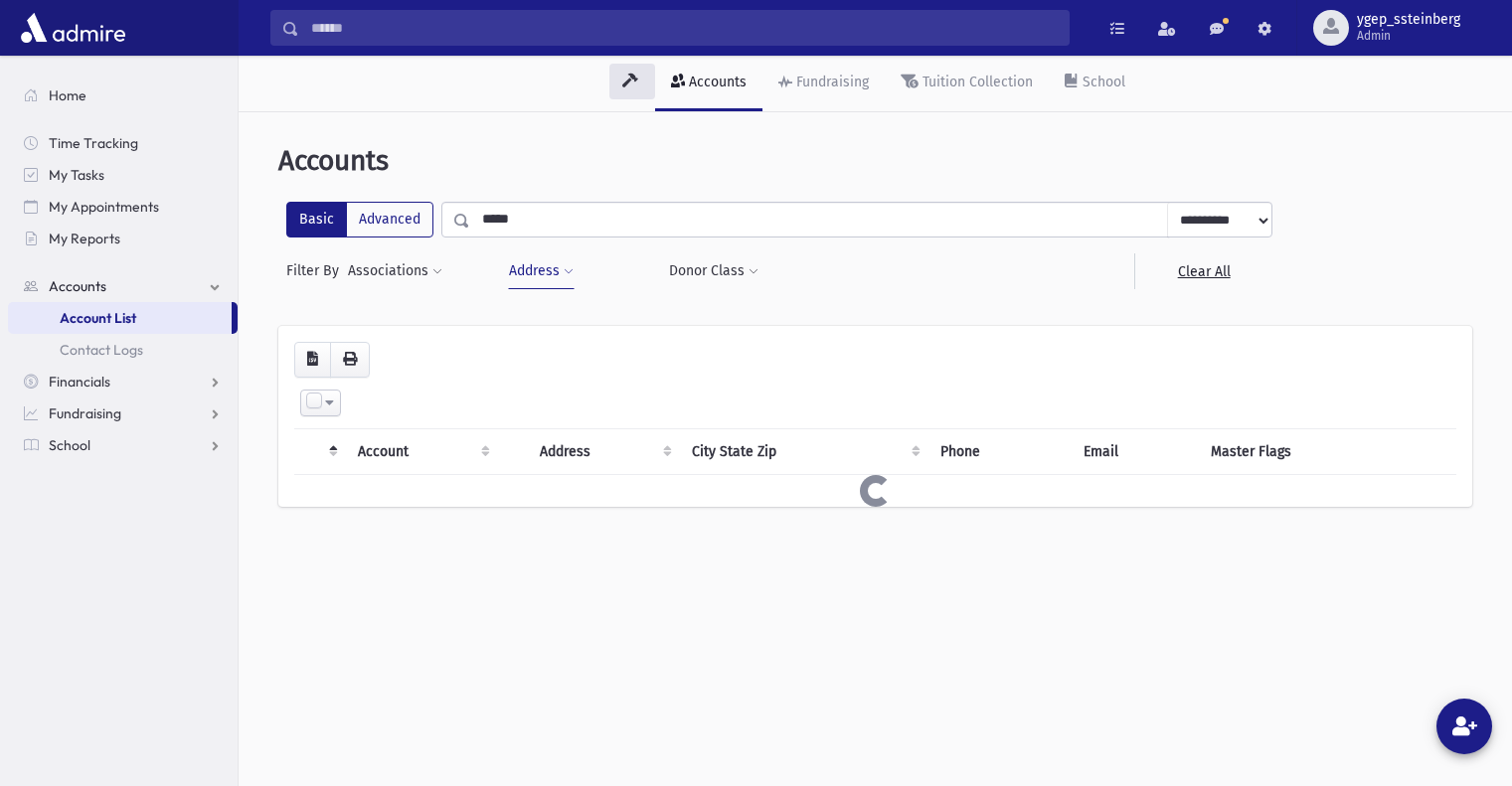 scroll, scrollTop: 0, scrollLeft: 0, axis: both 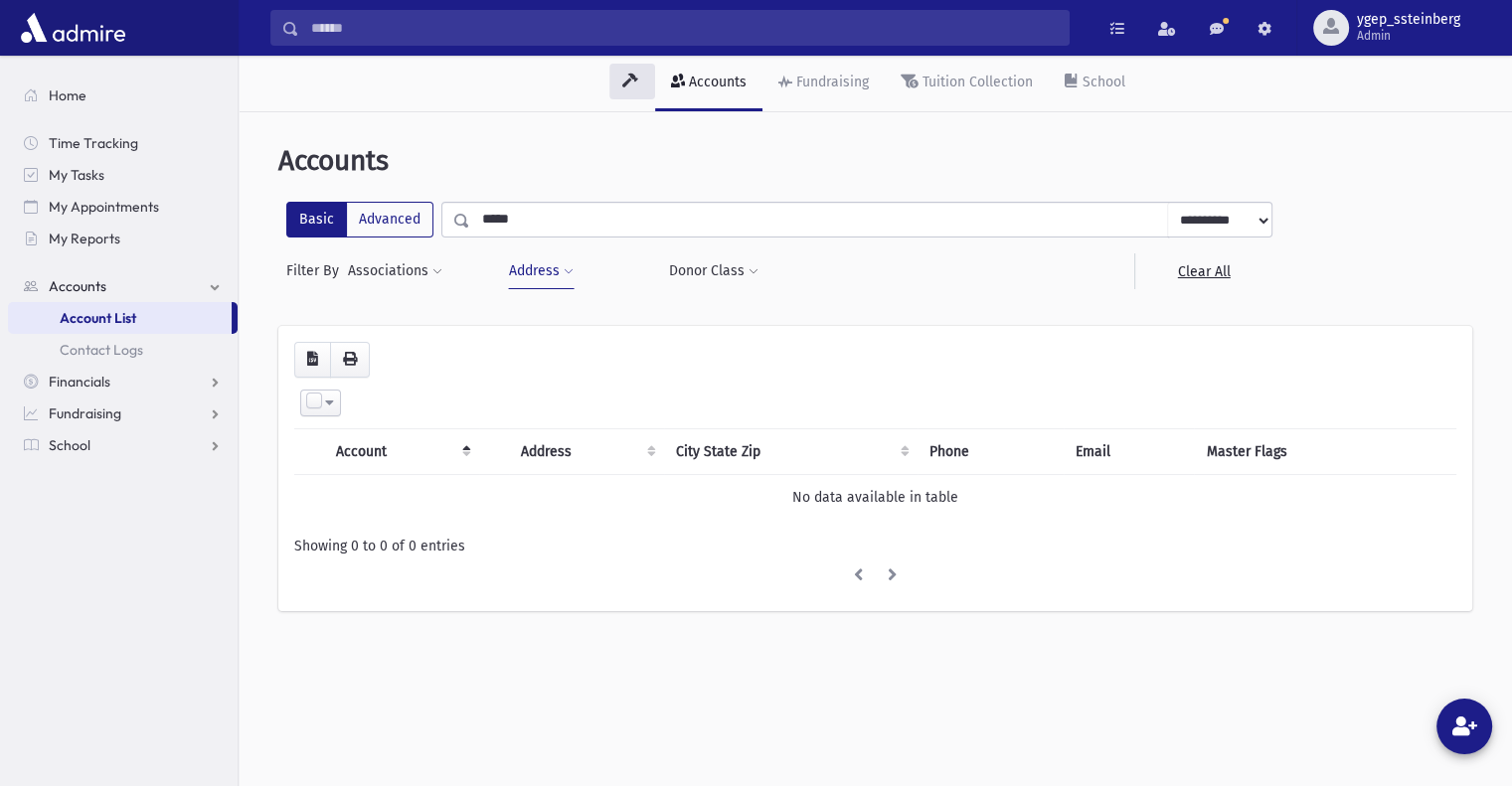 click on "*****" at bounding box center (819, 220) 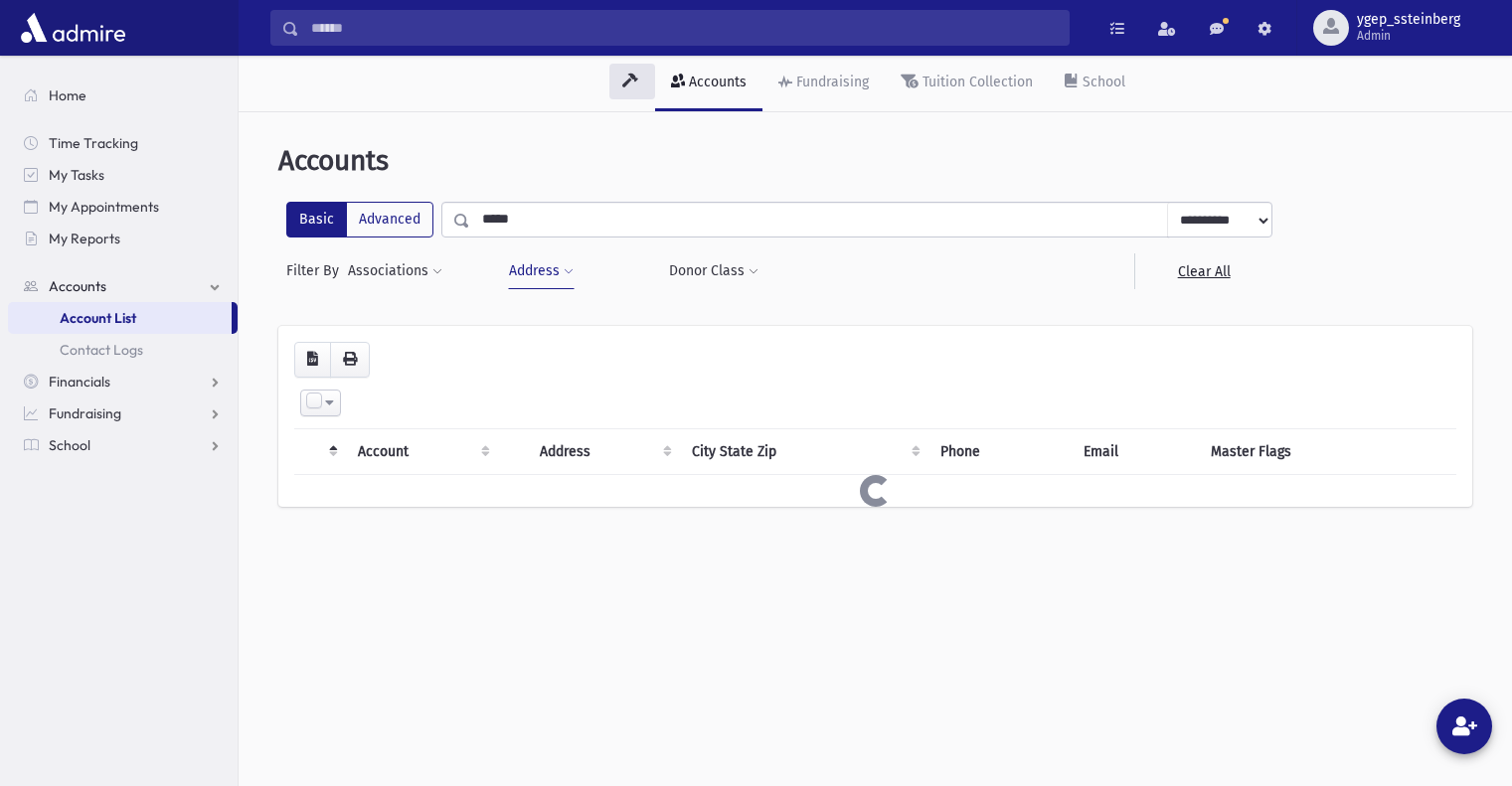 scroll, scrollTop: 0, scrollLeft: 0, axis: both 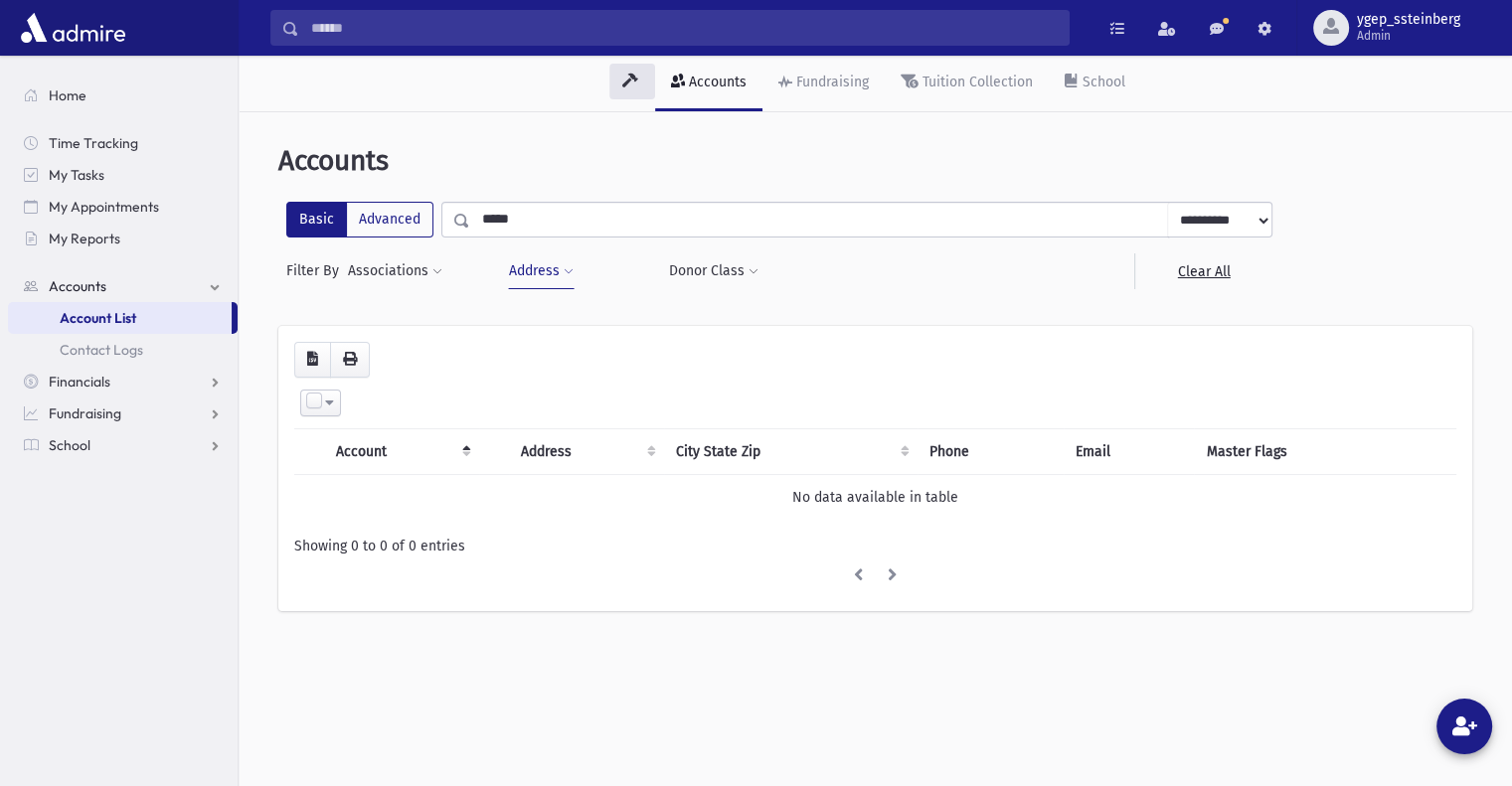 click on "*****" at bounding box center (819, 220) 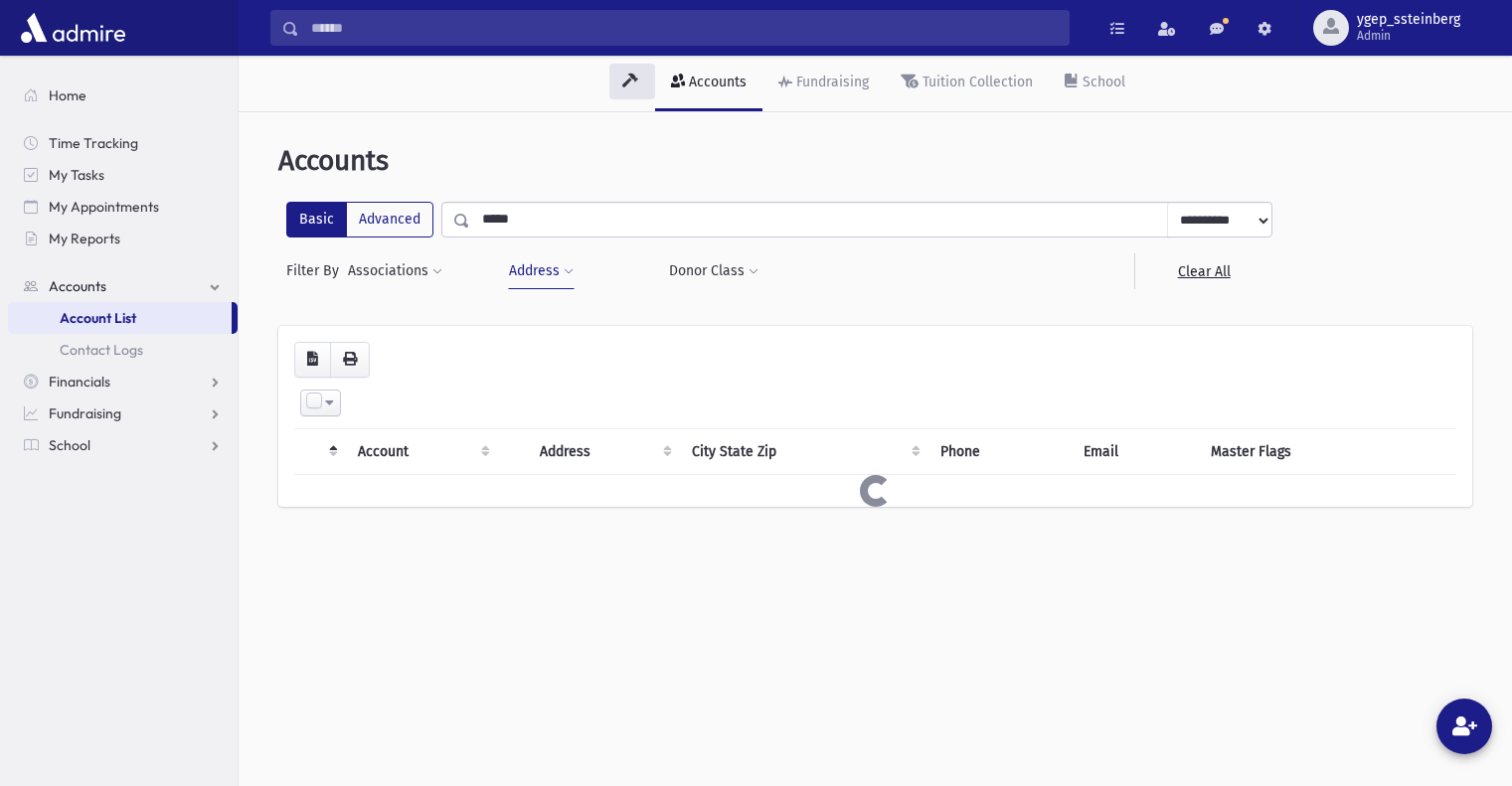 scroll, scrollTop: 0, scrollLeft: 0, axis: both 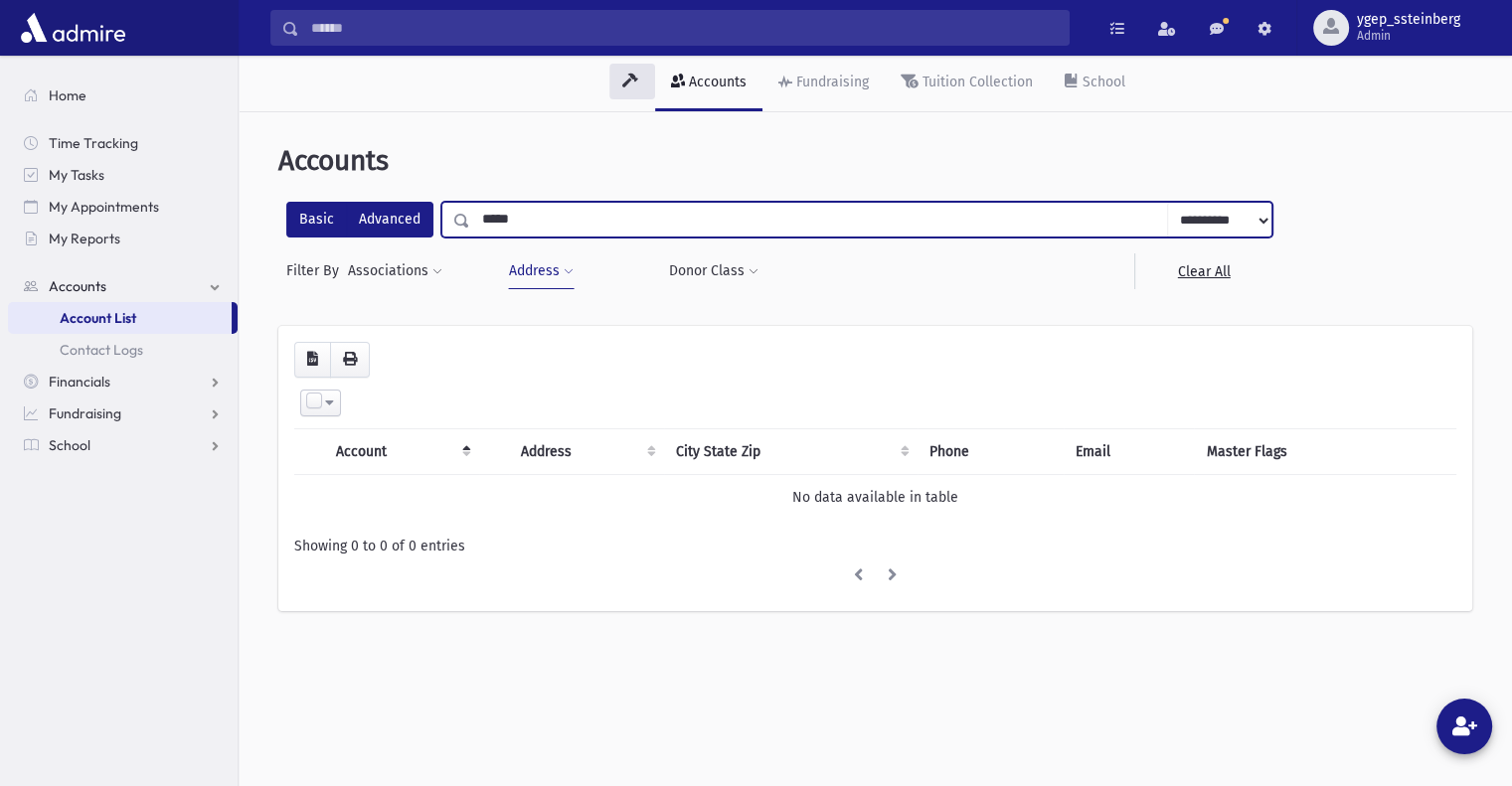 drag, startPoint x: 525, startPoint y: 216, endPoint x: 389, endPoint y: 207, distance: 136.2975 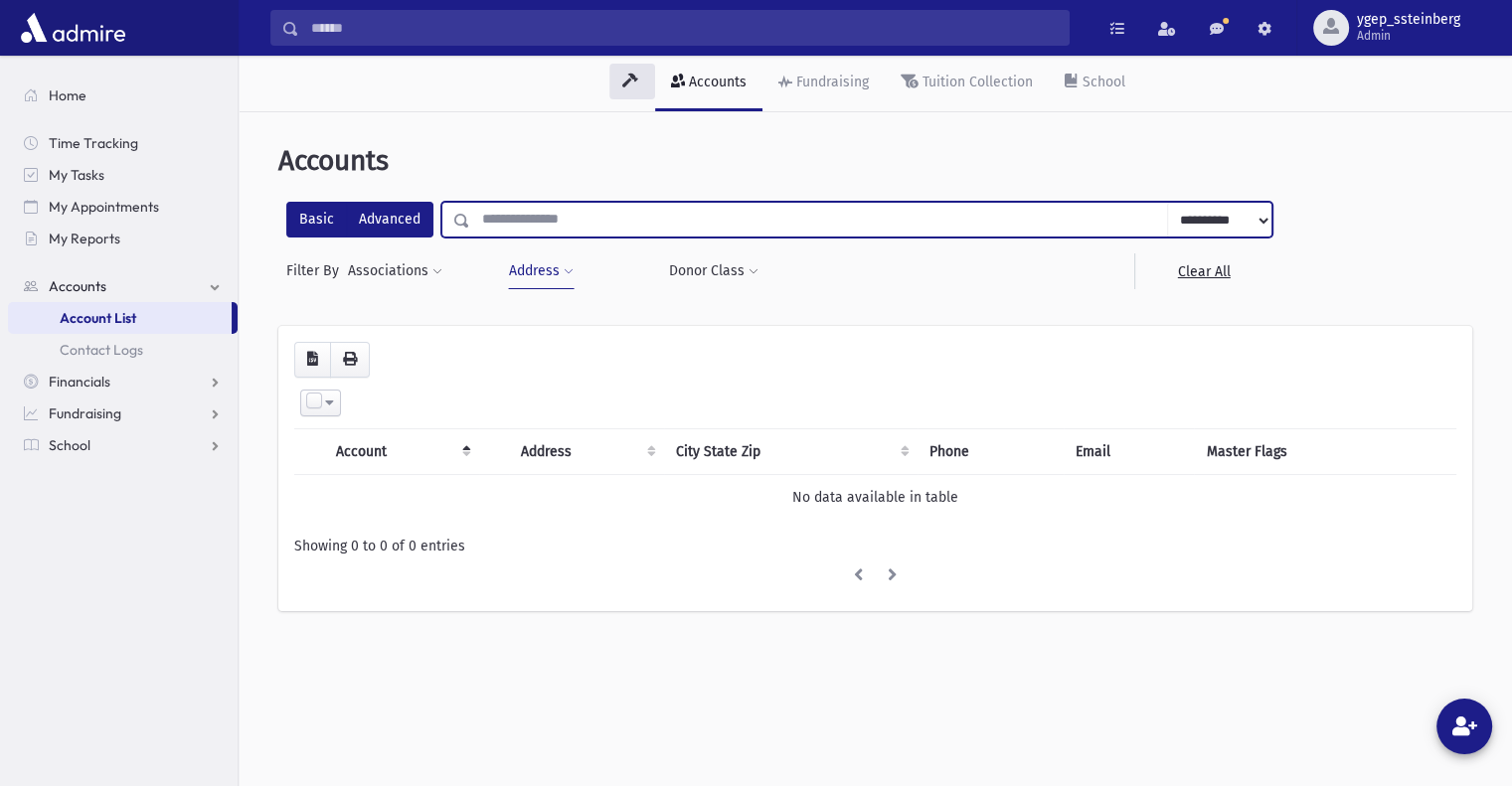 type on "*" 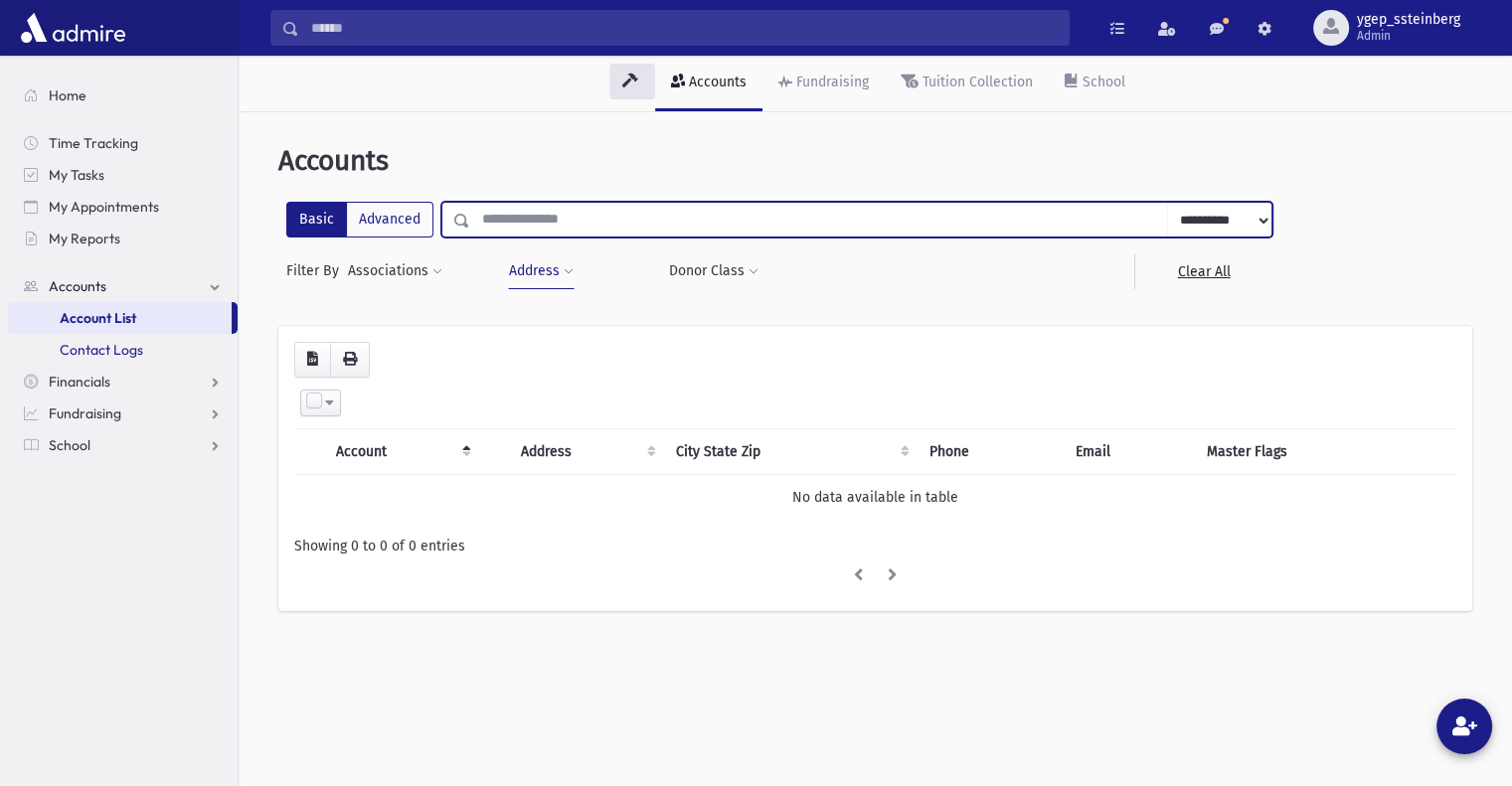 type 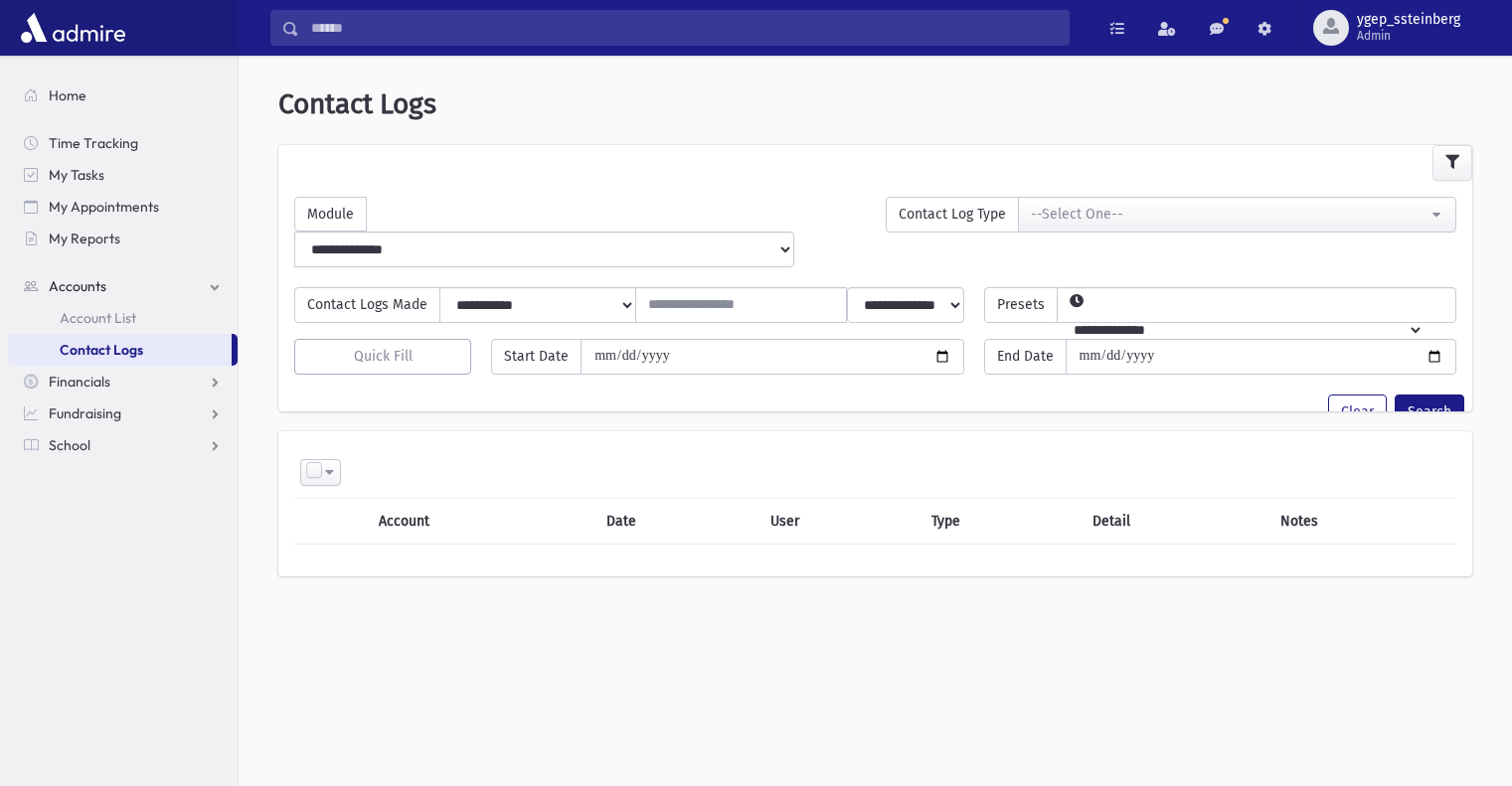 scroll, scrollTop: 0, scrollLeft: 0, axis: both 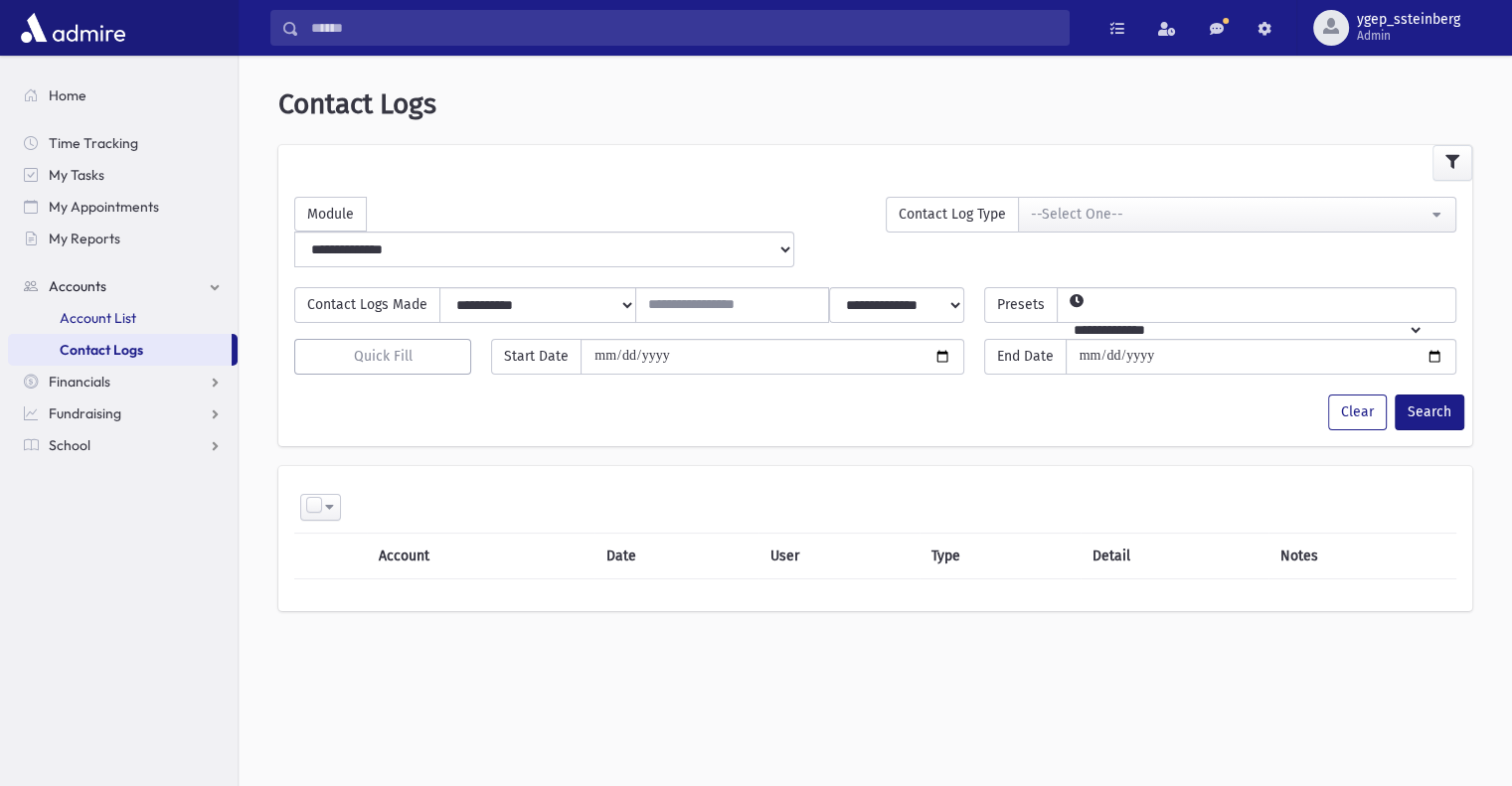 click on "Account List" at bounding box center [97, 318] 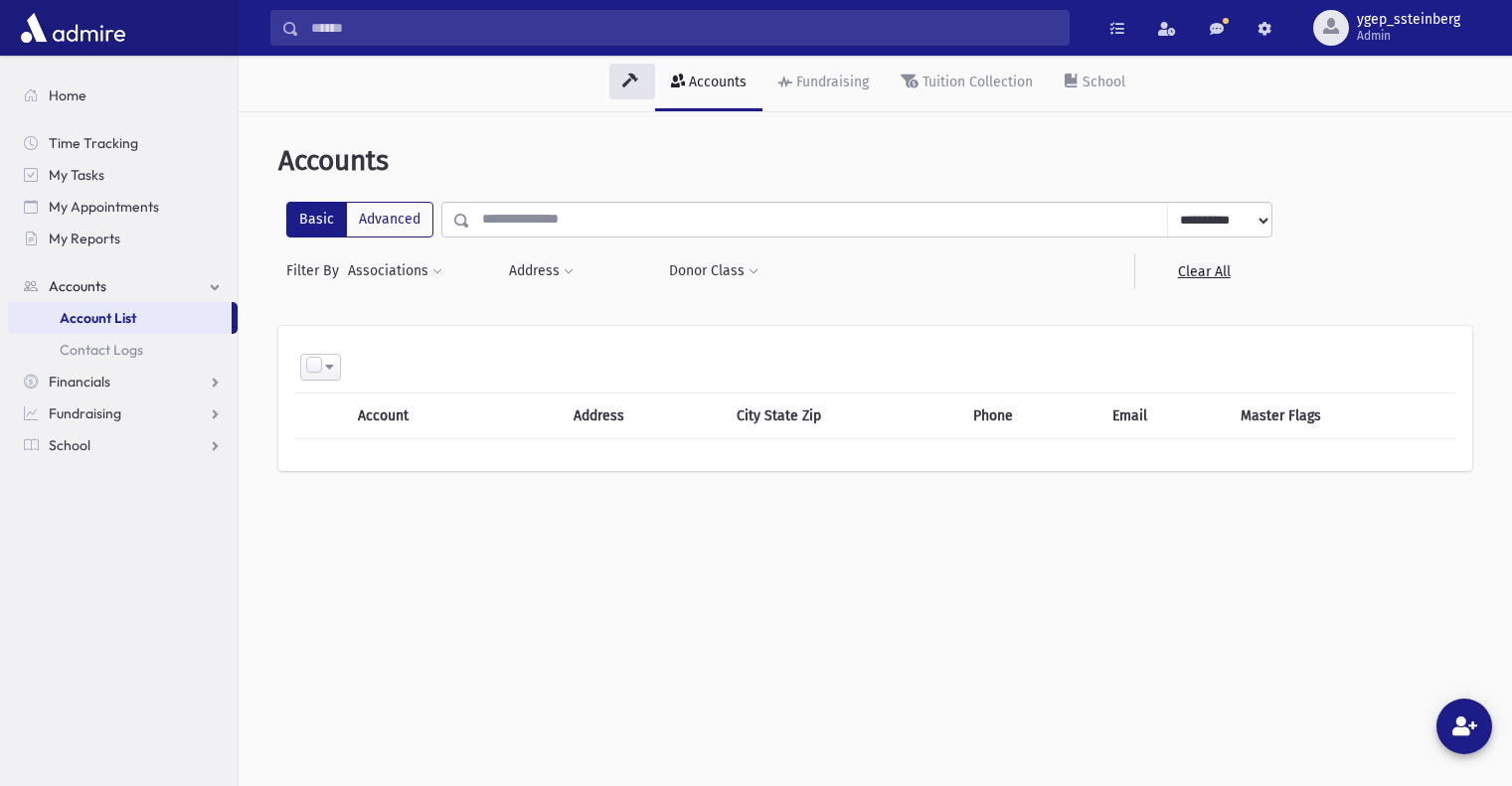 scroll, scrollTop: 0, scrollLeft: 0, axis: both 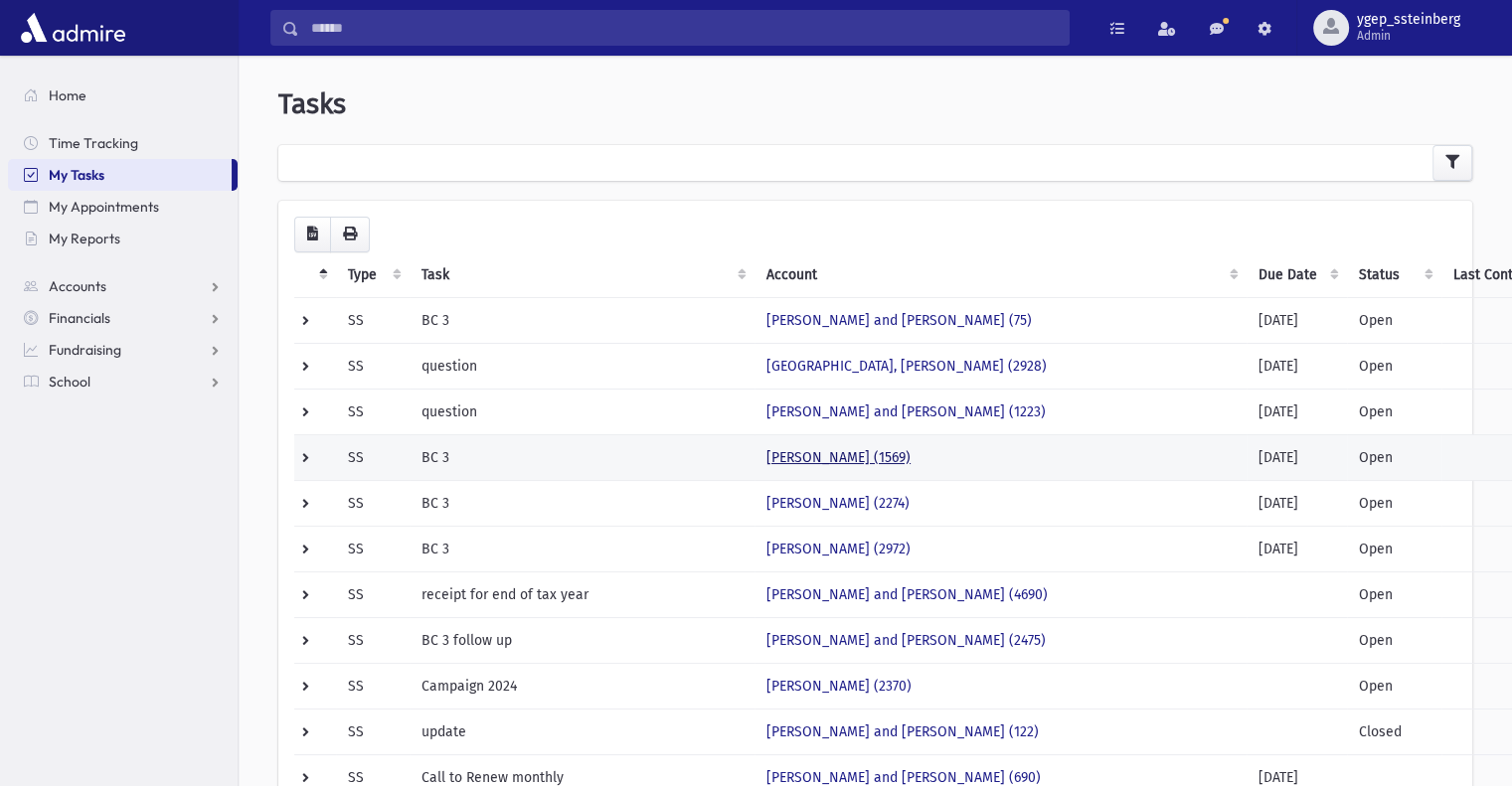 click on "EMANUEL, Kalman (1569)" at bounding box center (838, 457) 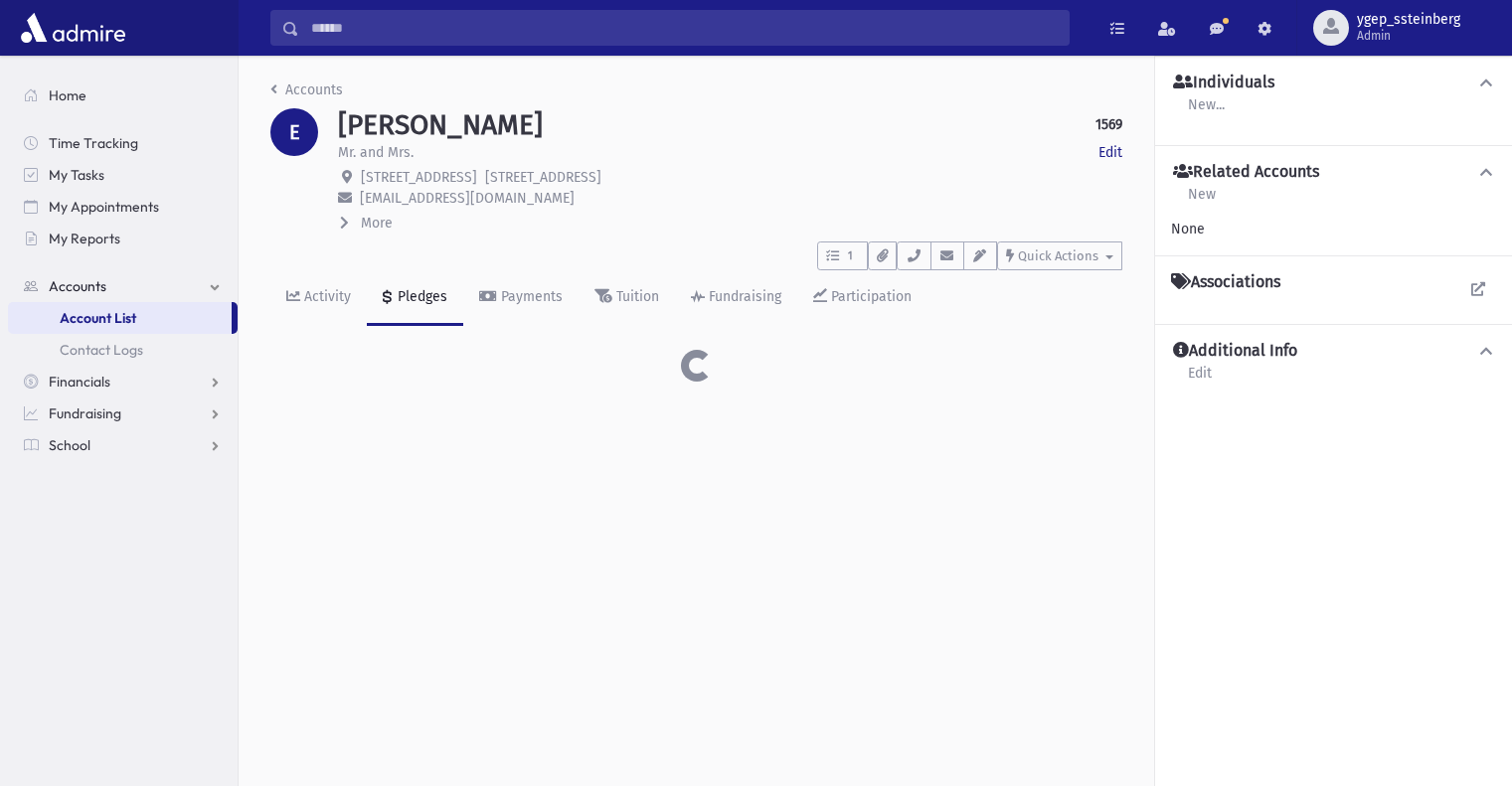 scroll, scrollTop: 0, scrollLeft: 0, axis: both 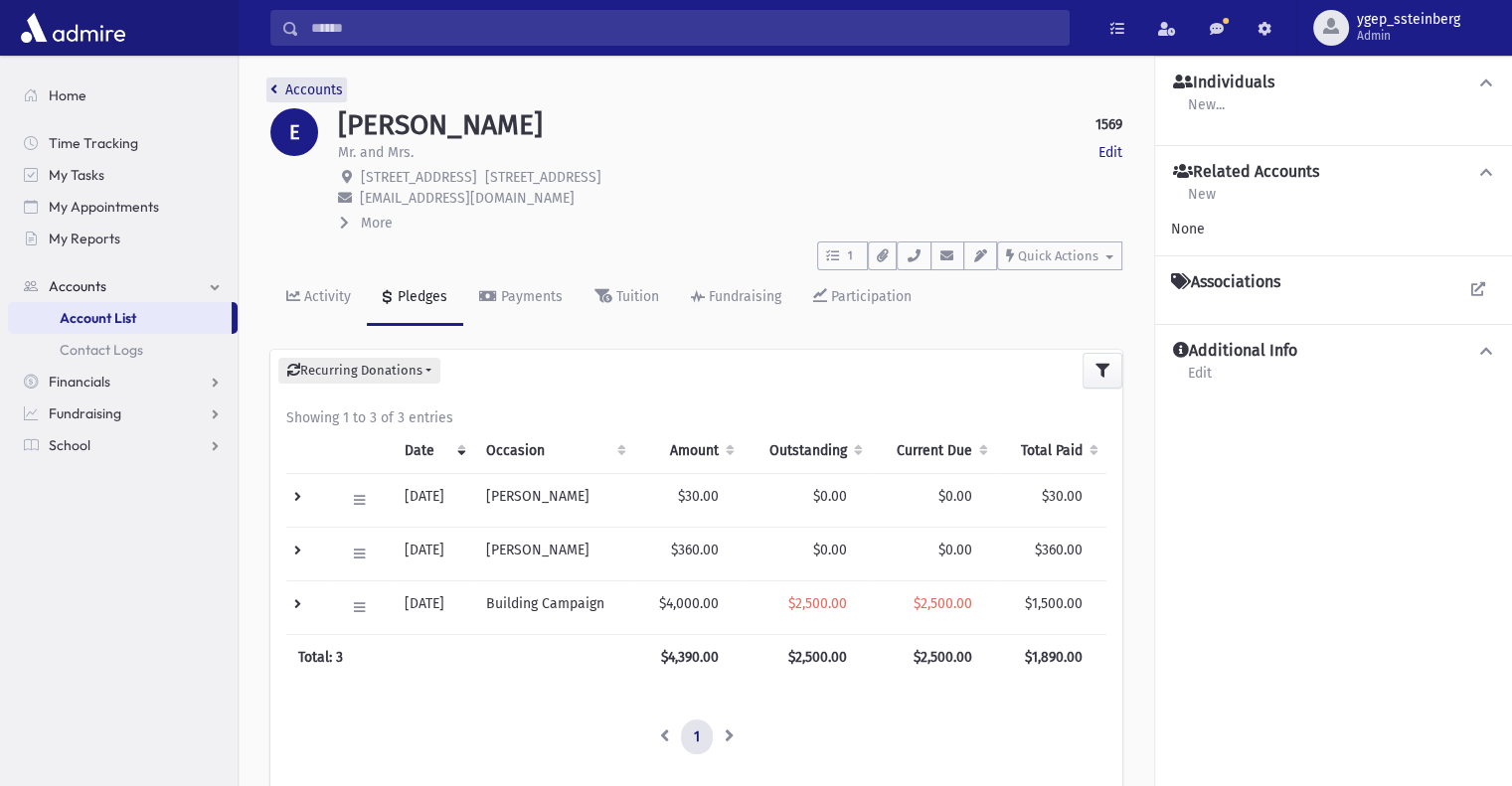 click on "Accounts" at bounding box center (306, 89) 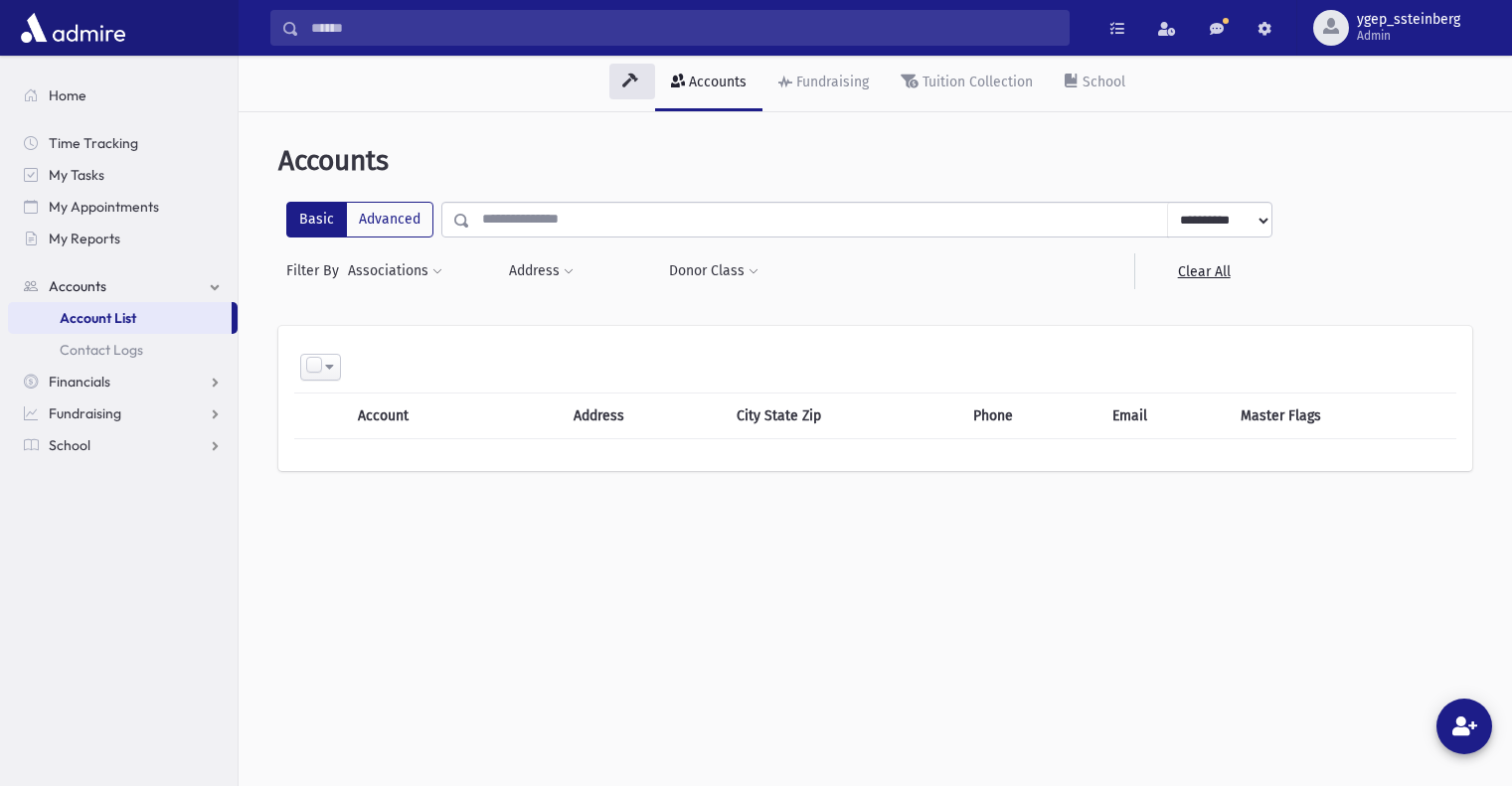scroll, scrollTop: 0, scrollLeft: 0, axis: both 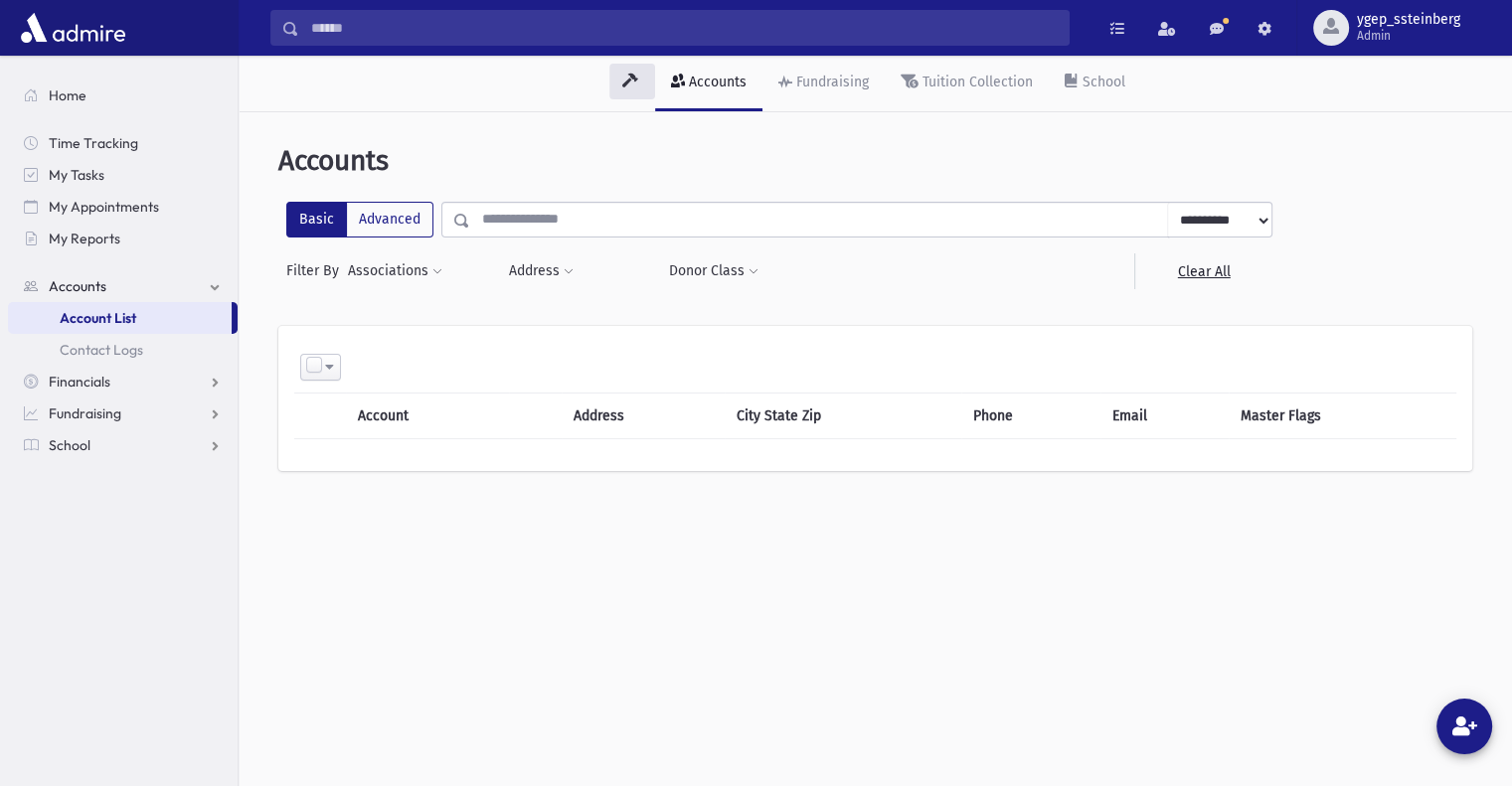 click at bounding box center (819, 220) 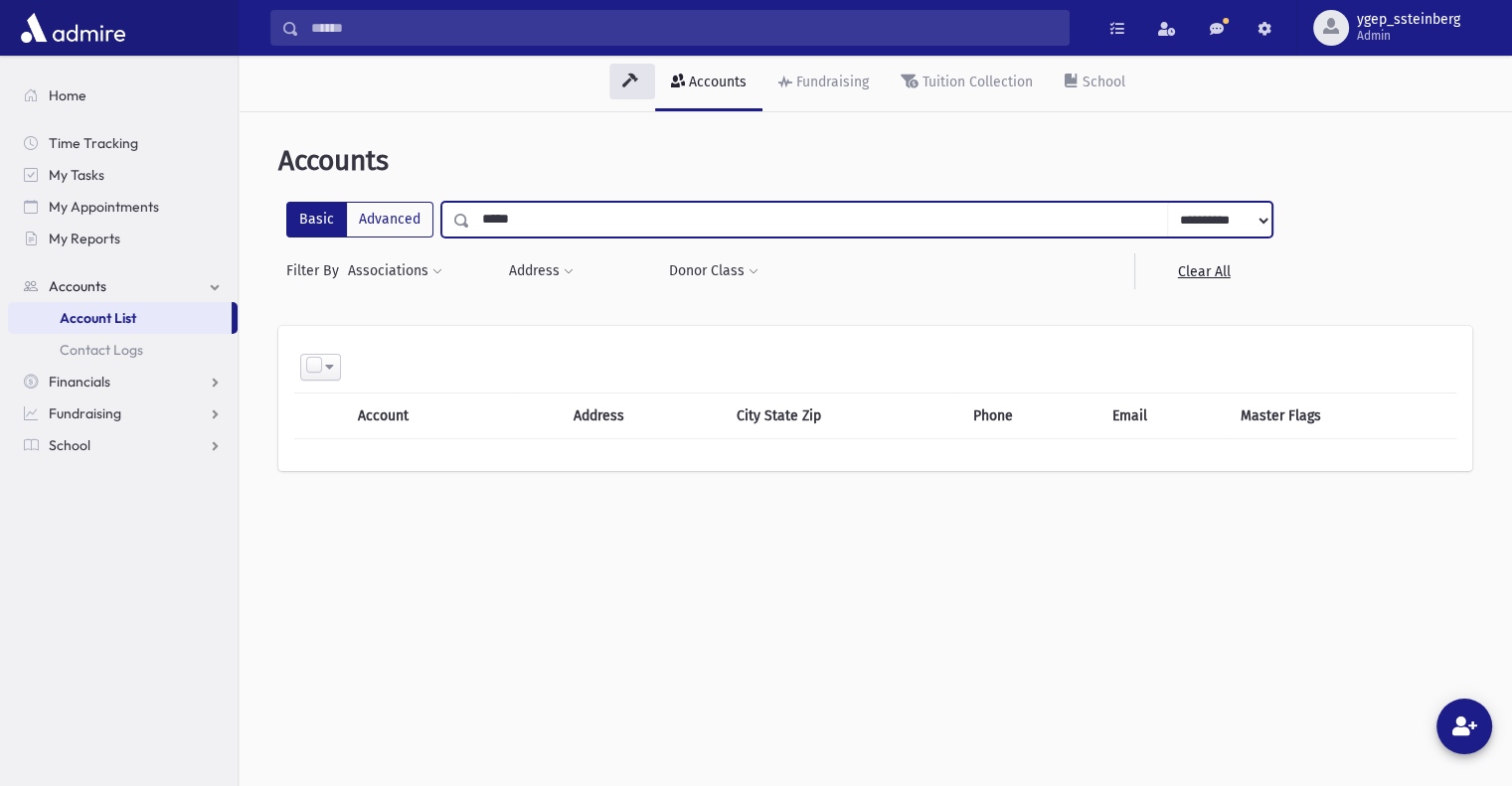 type on "*****" 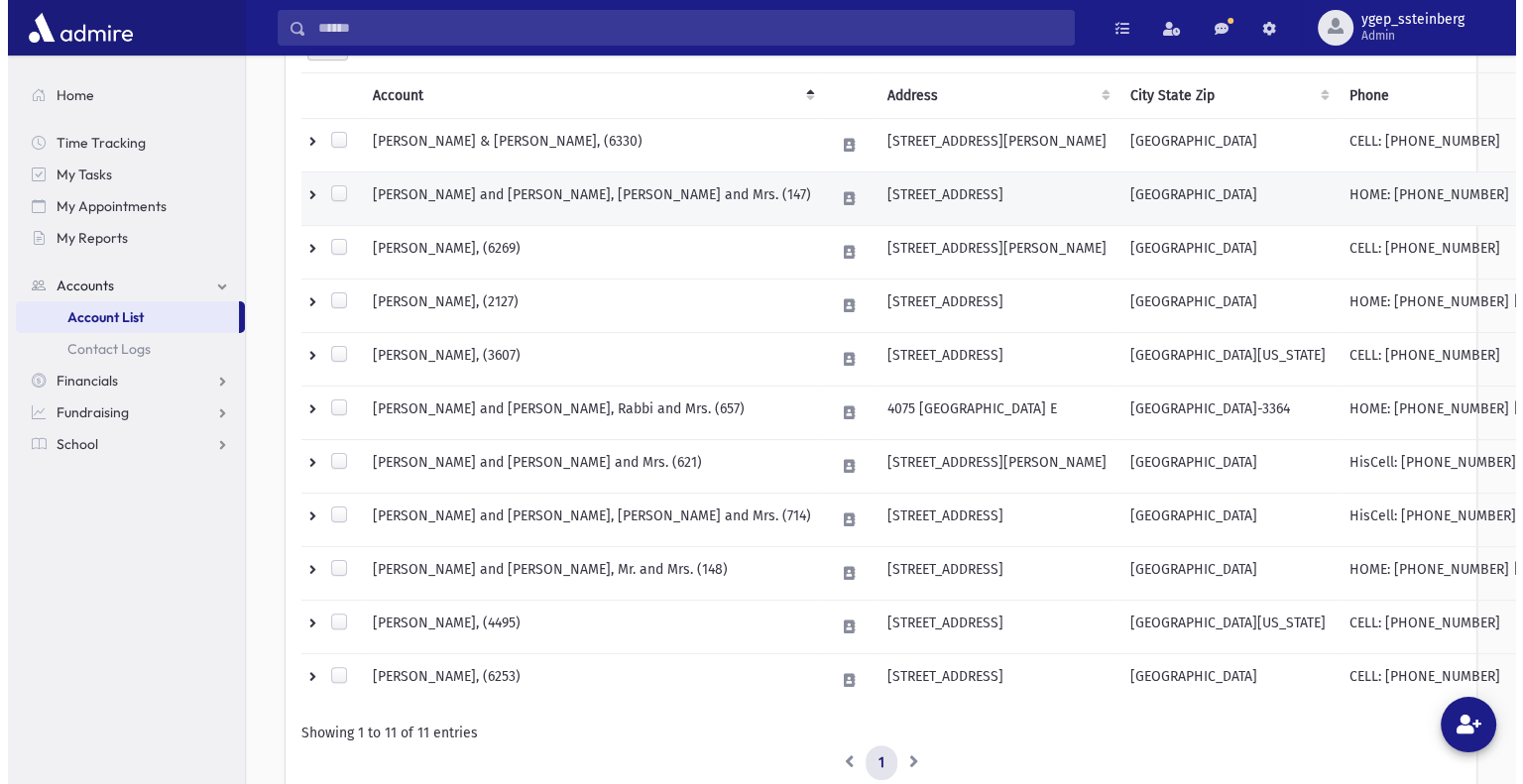 scroll, scrollTop: 453, scrollLeft: 0, axis: vertical 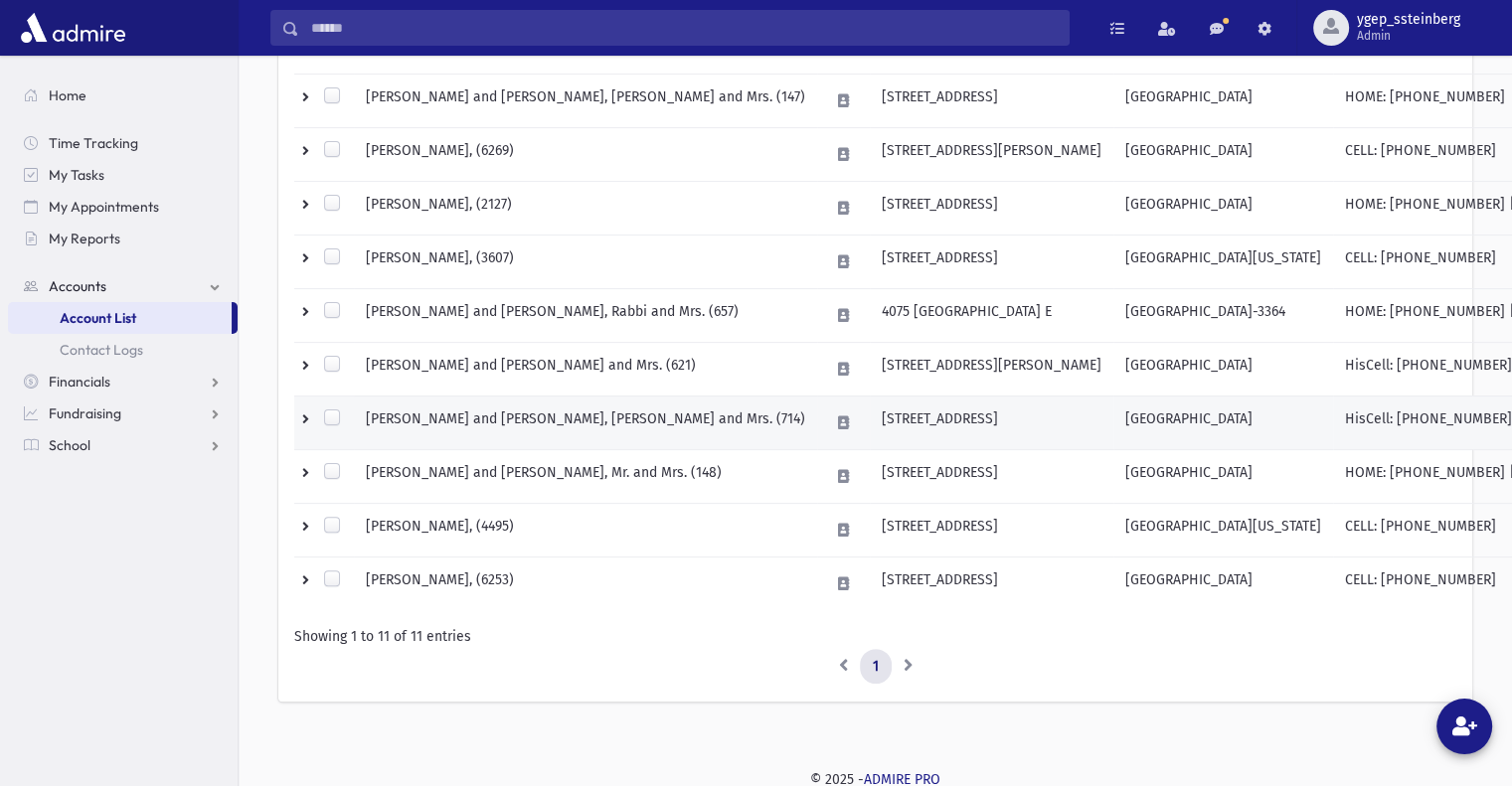 click on "[PERSON_NAME] and [PERSON_NAME], [PERSON_NAME] and Mrs. (714)" at bounding box center [586, 422] 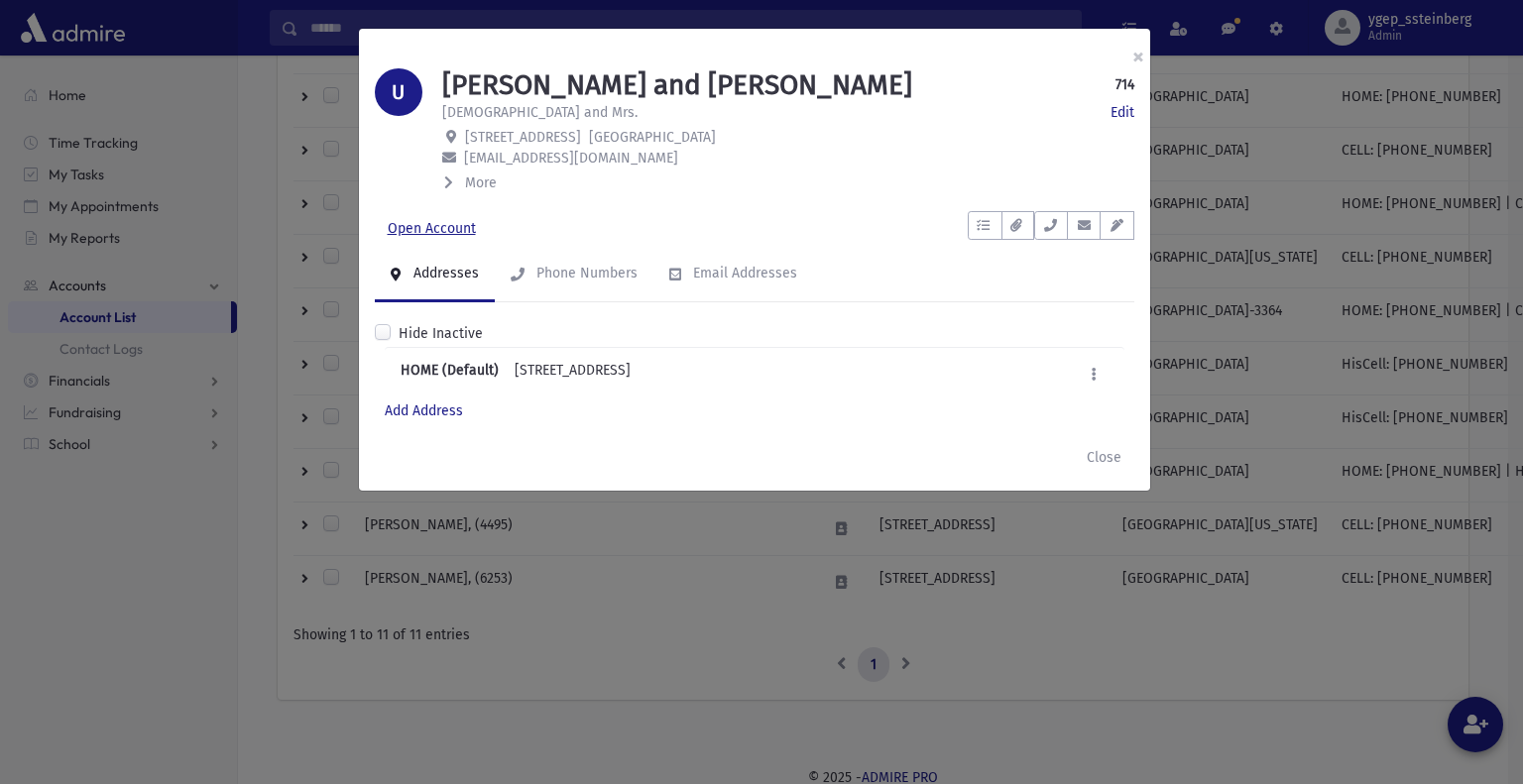 click on "Open Account" at bounding box center (431, 229) 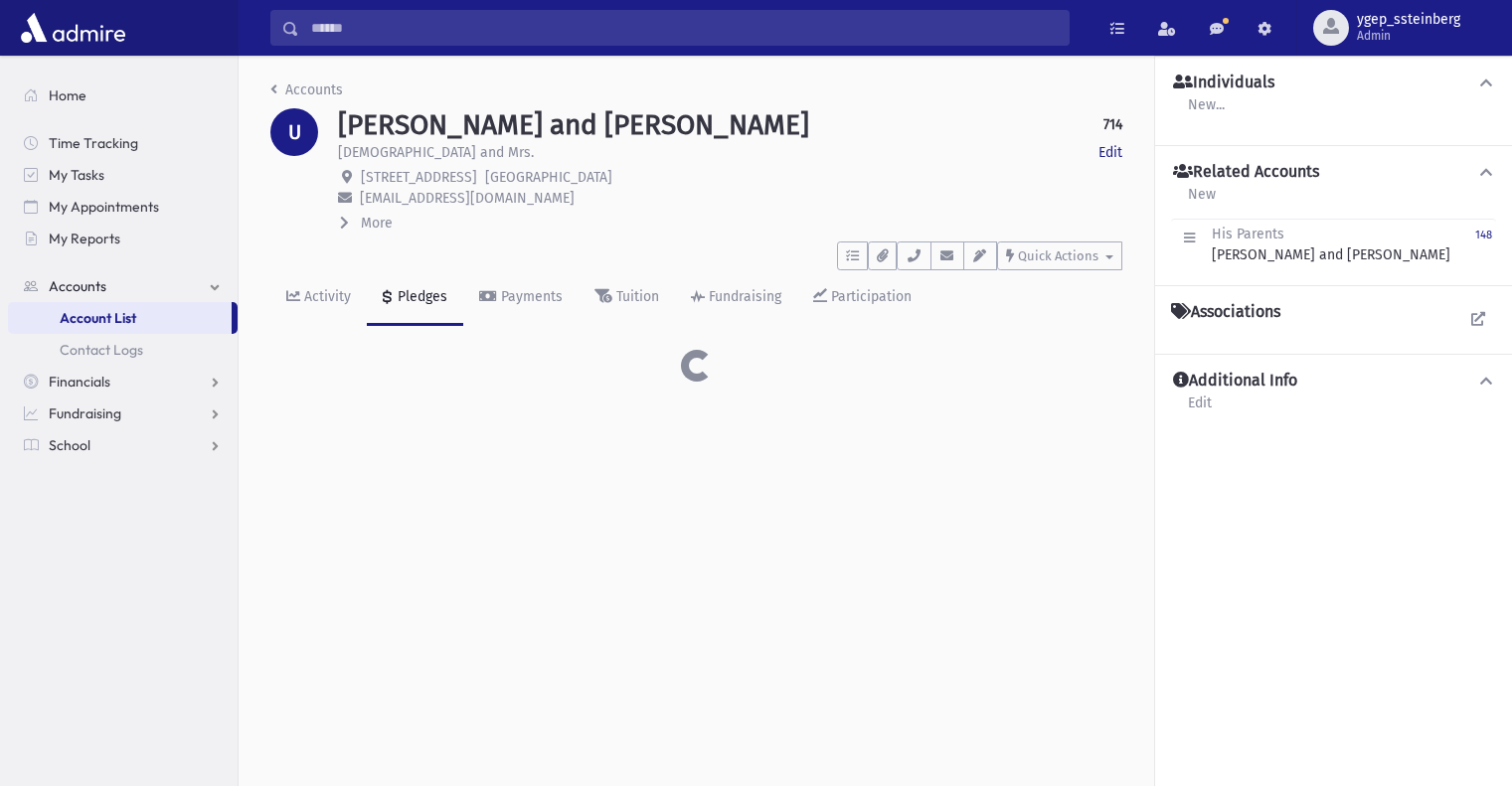scroll, scrollTop: 0, scrollLeft: 0, axis: both 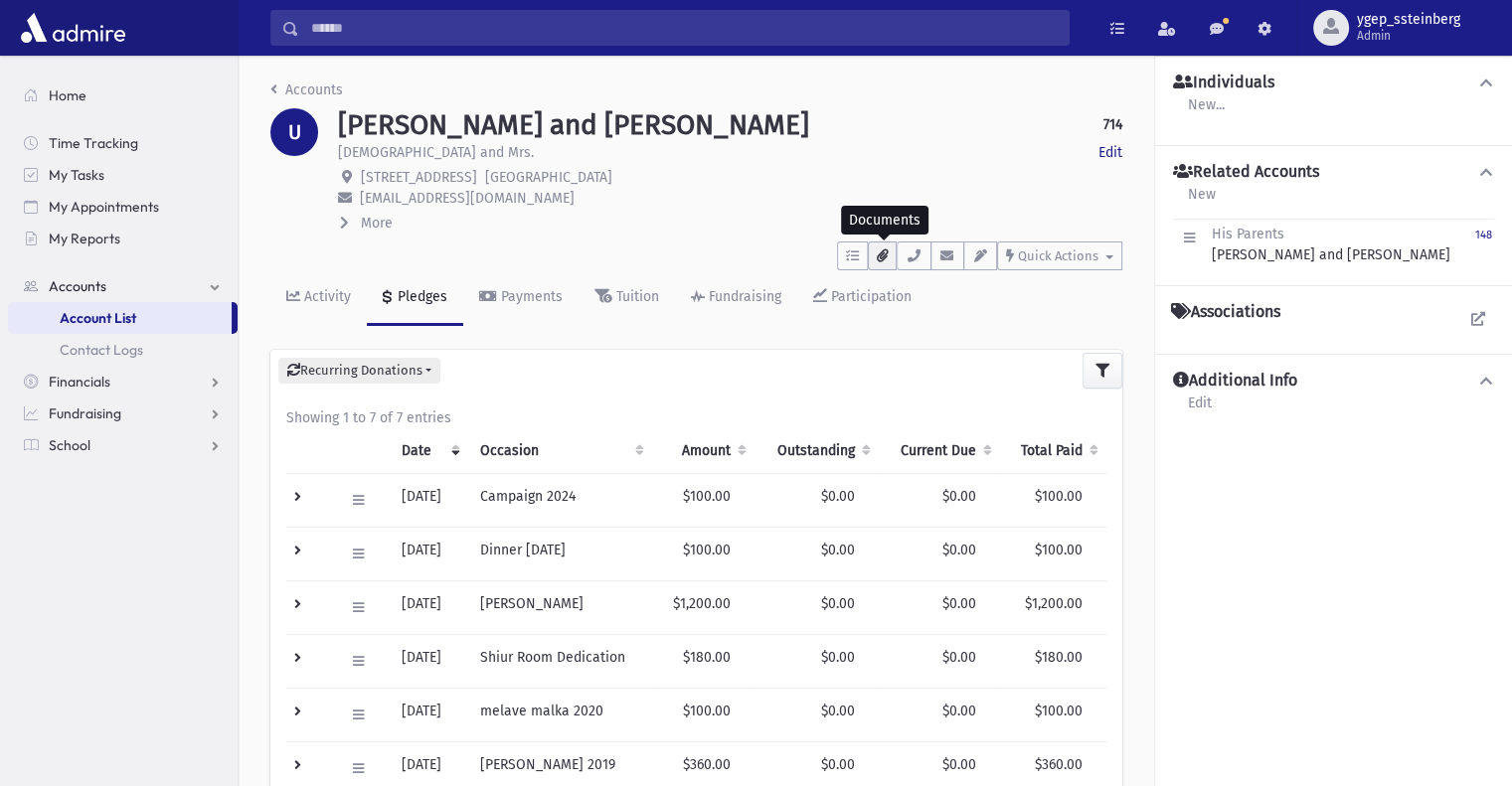 click at bounding box center [882, 255] 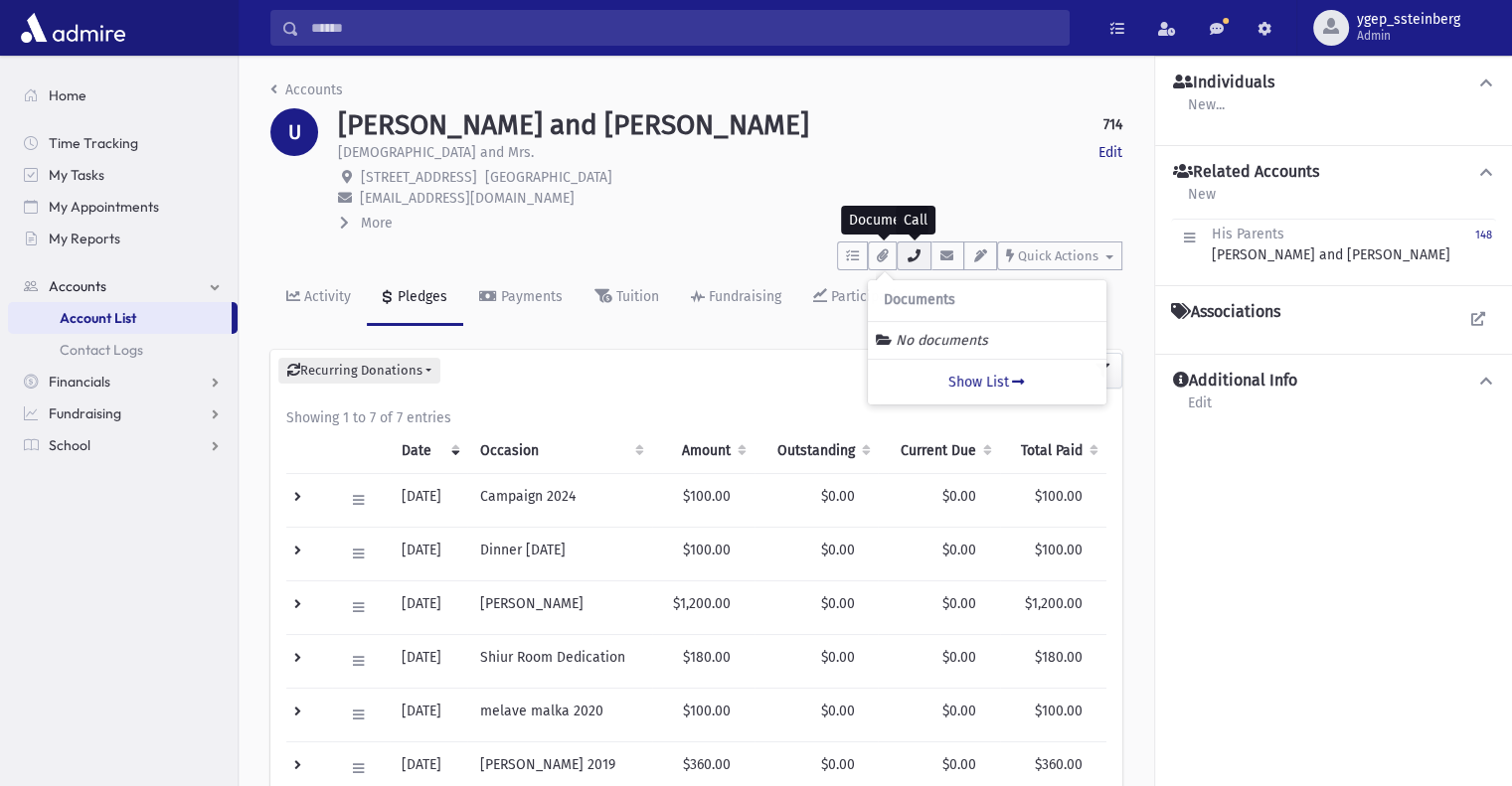 click at bounding box center [914, 255] 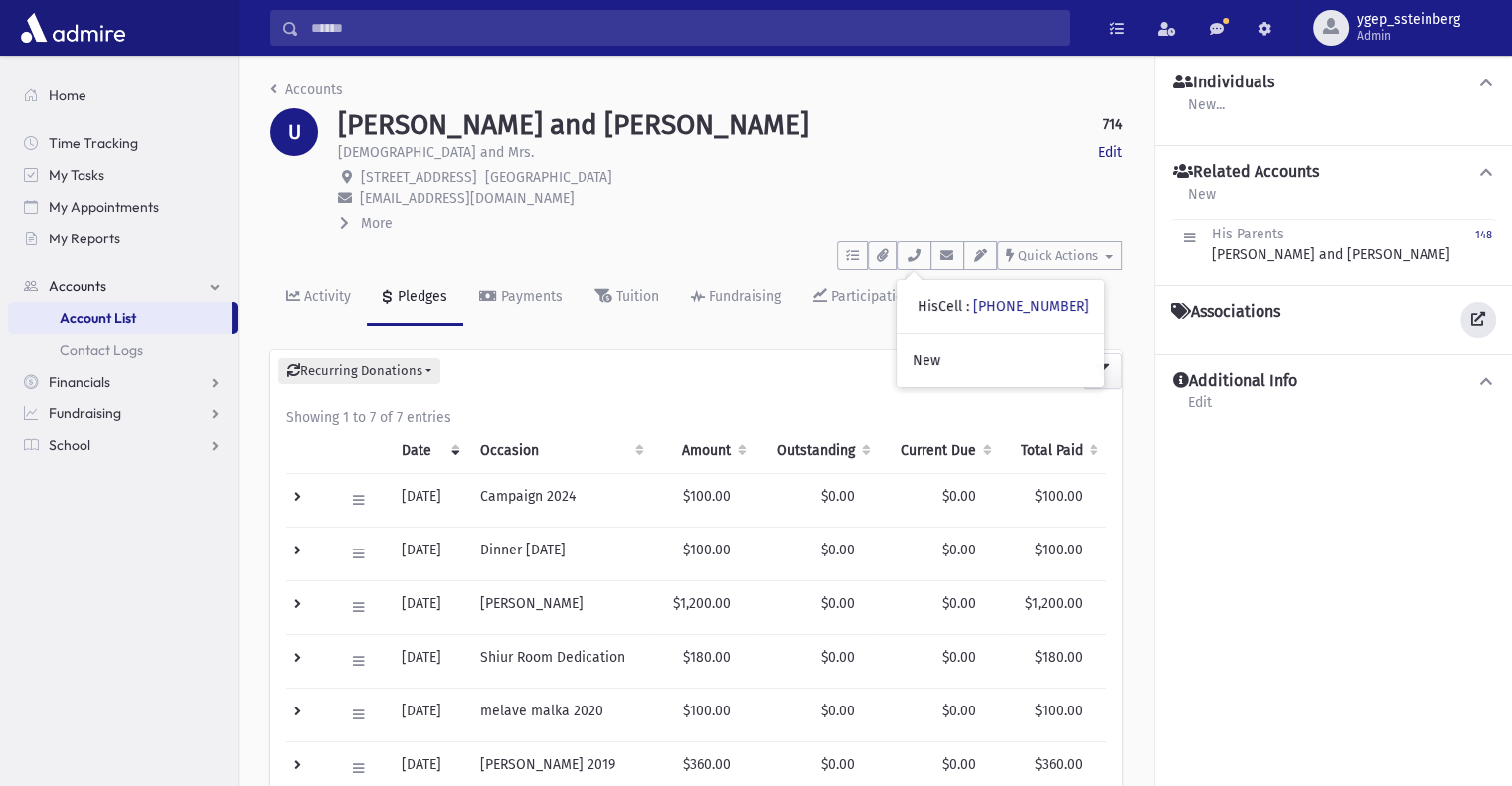 click at bounding box center (1478, 319) 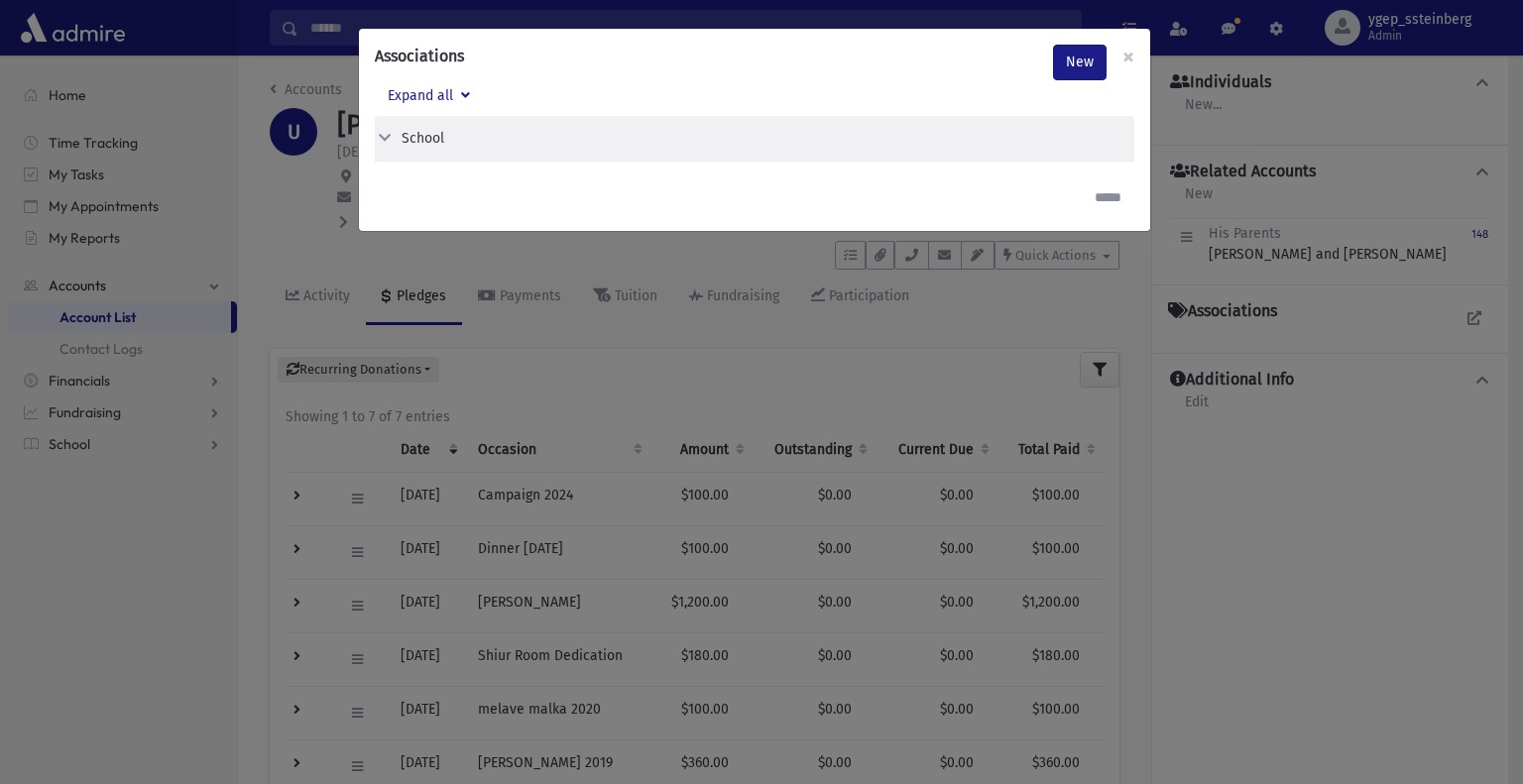click on "School" at bounding box center [747, 138] 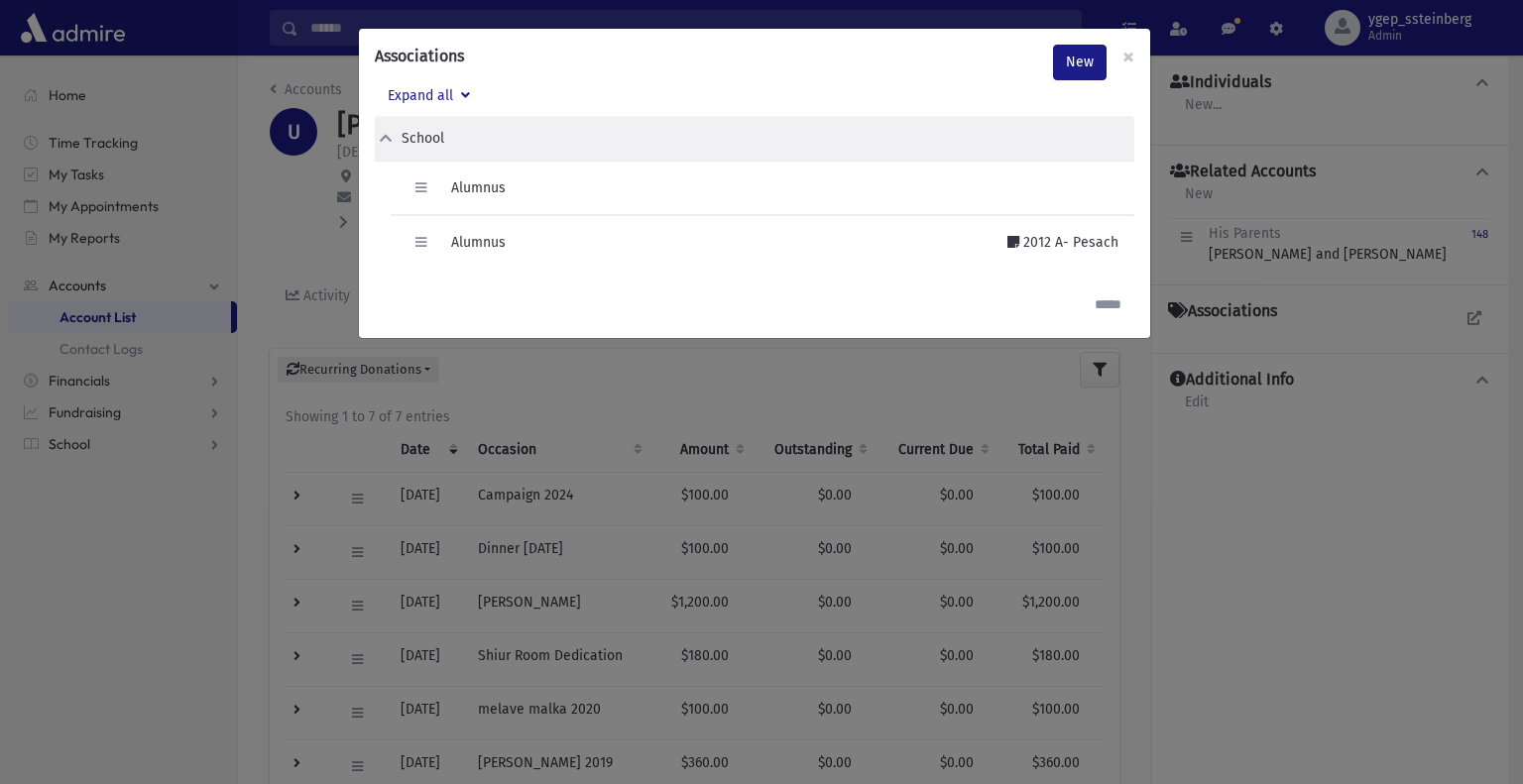 click on "Associations
New
×
Expand all
School
Edit
Delete
Alumnus
Edit Delete" at bounding box center [762, 392] 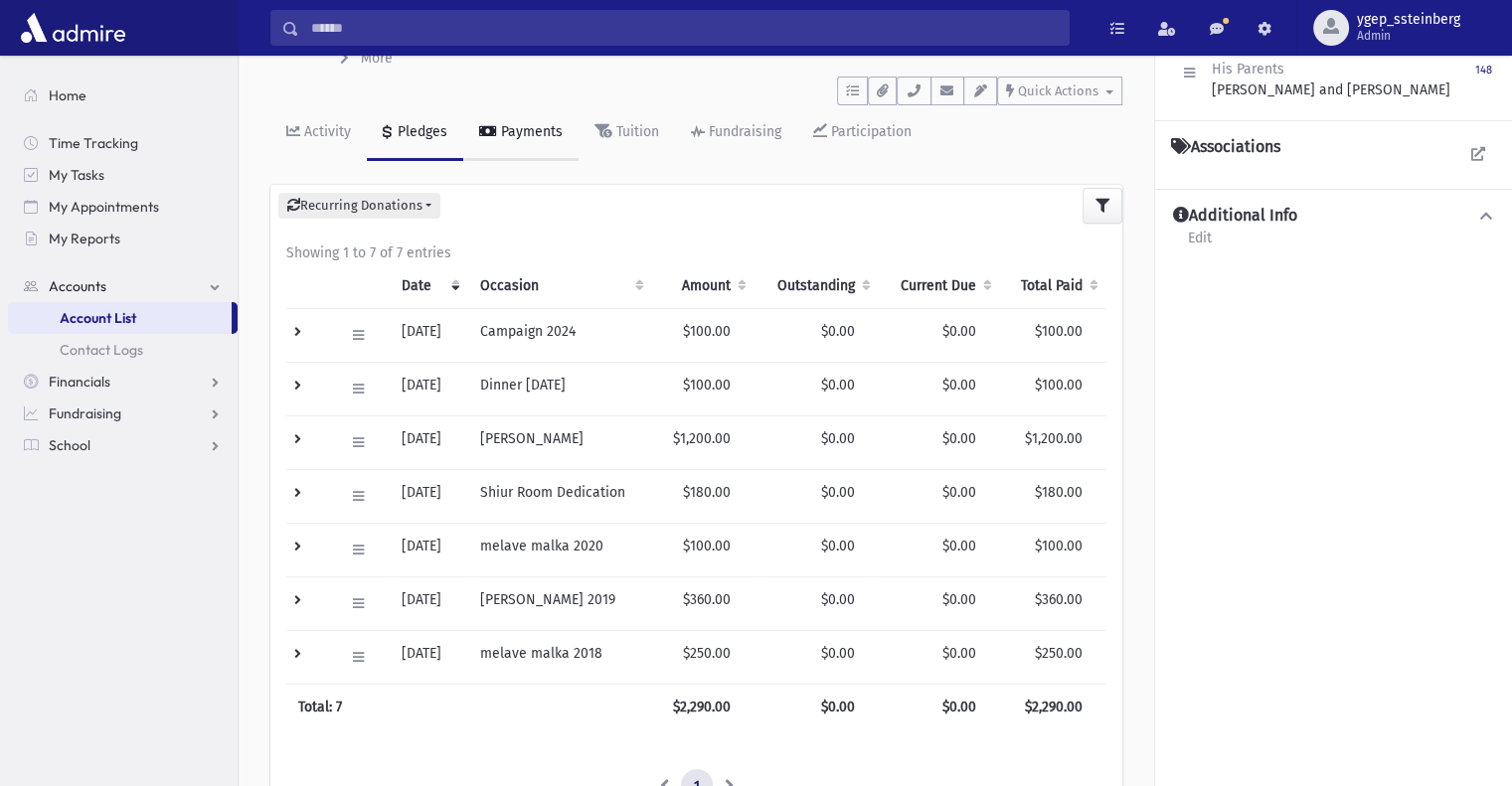 click on "Payments" at bounding box center (530, 131) 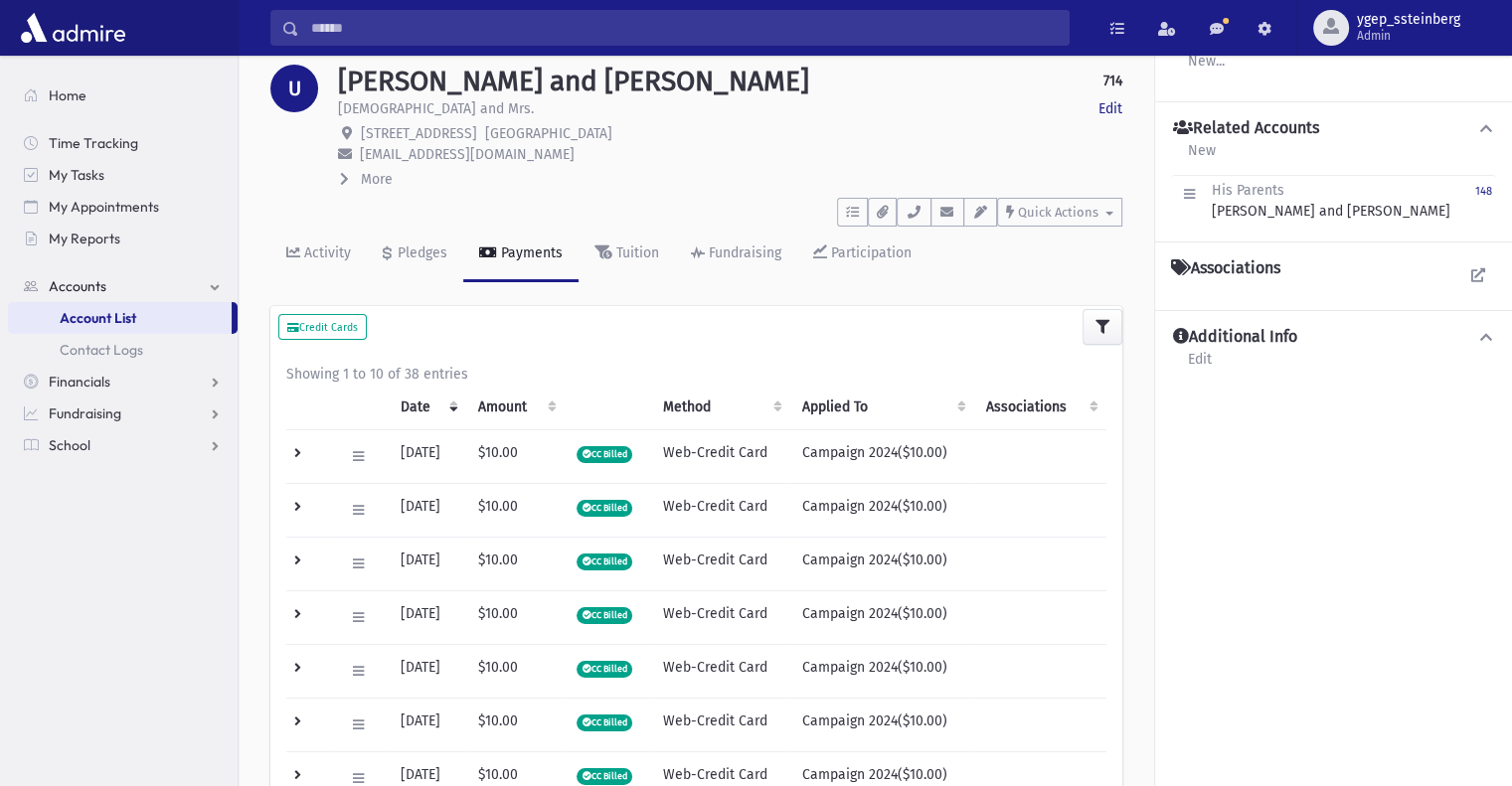 scroll, scrollTop: 165, scrollLeft: 0, axis: vertical 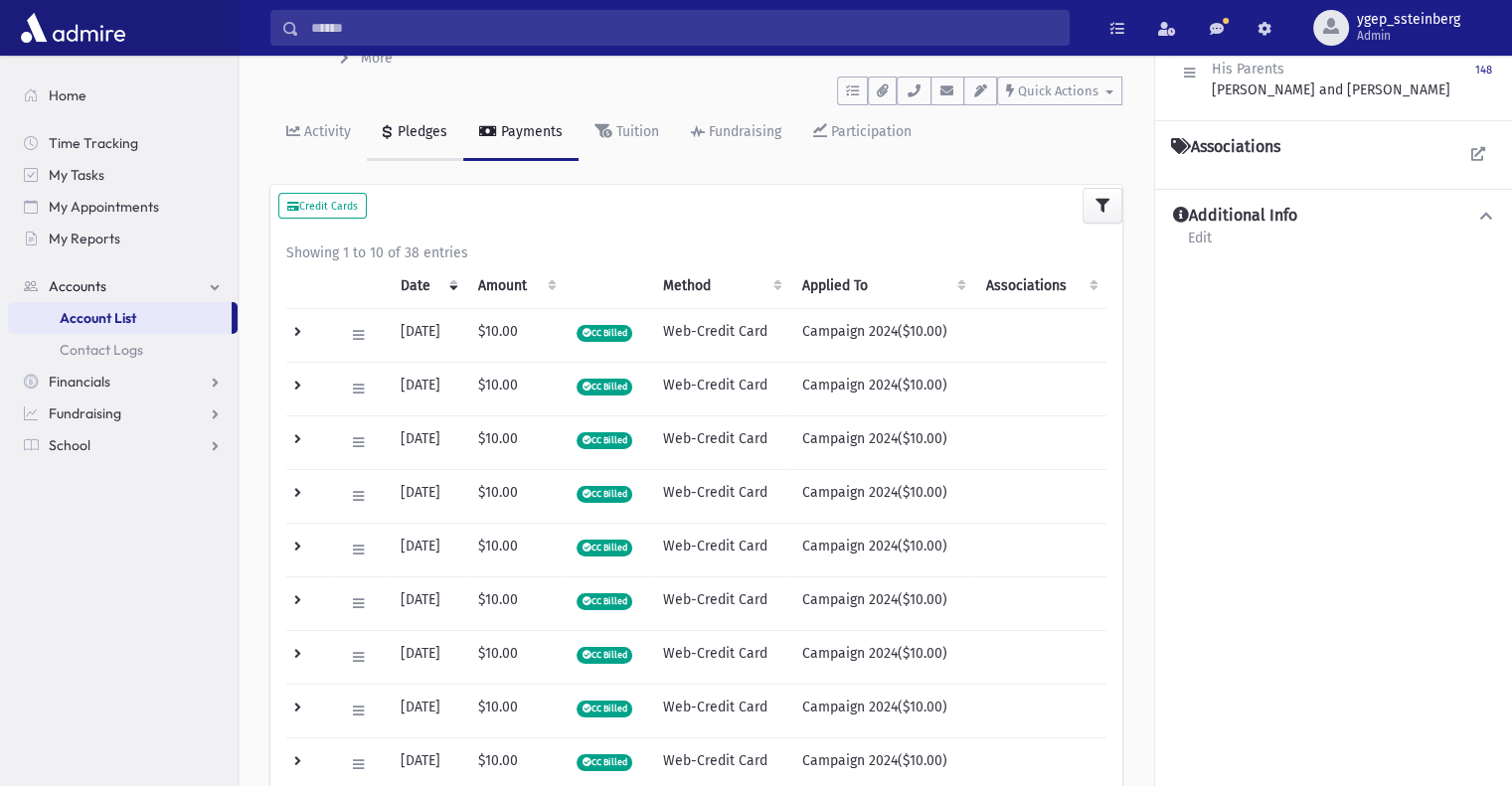 click on "Pledges" at bounding box center (420, 131) 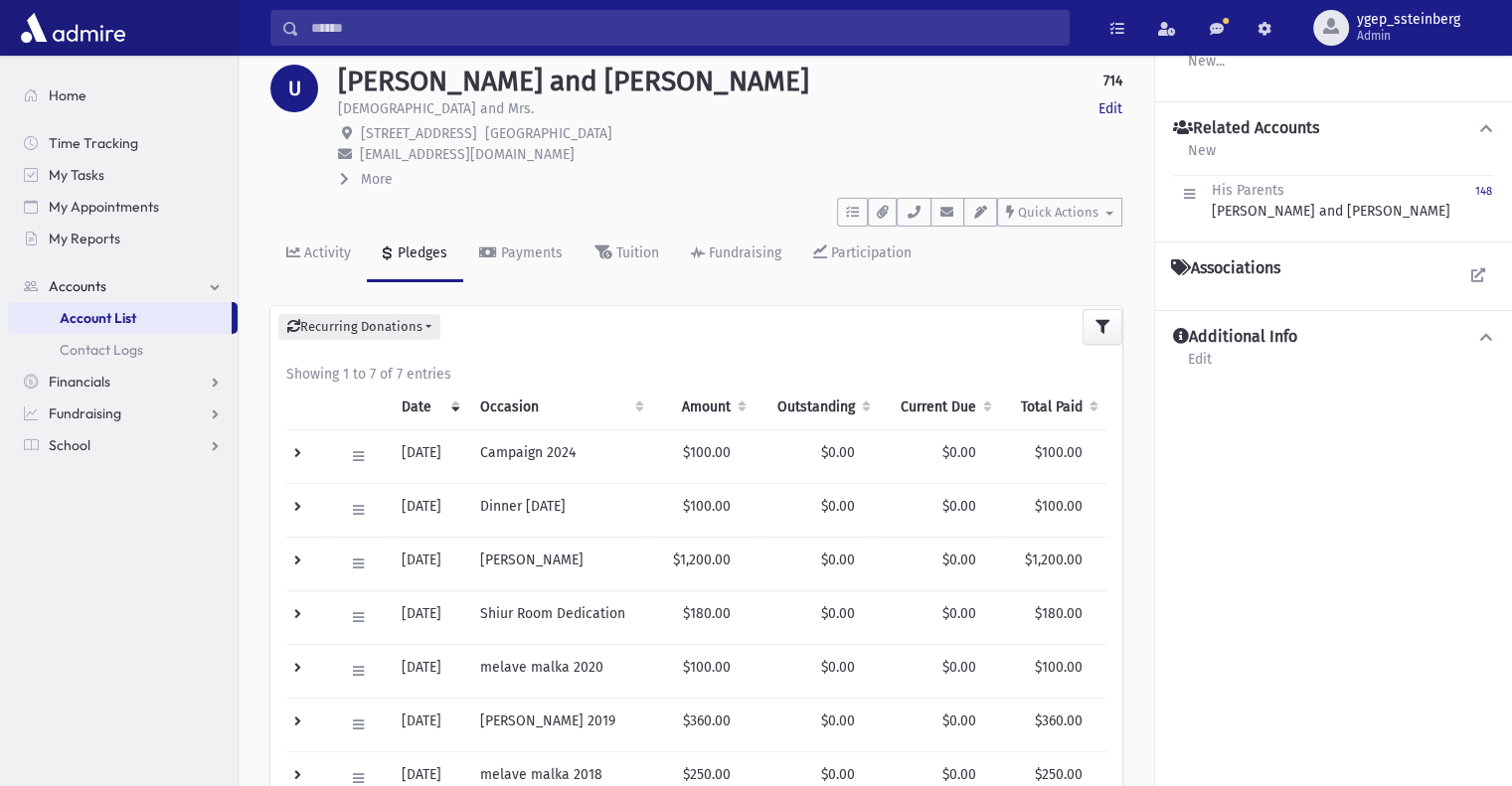 scroll, scrollTop: 165, scrollLeft: 0, axis: vertical 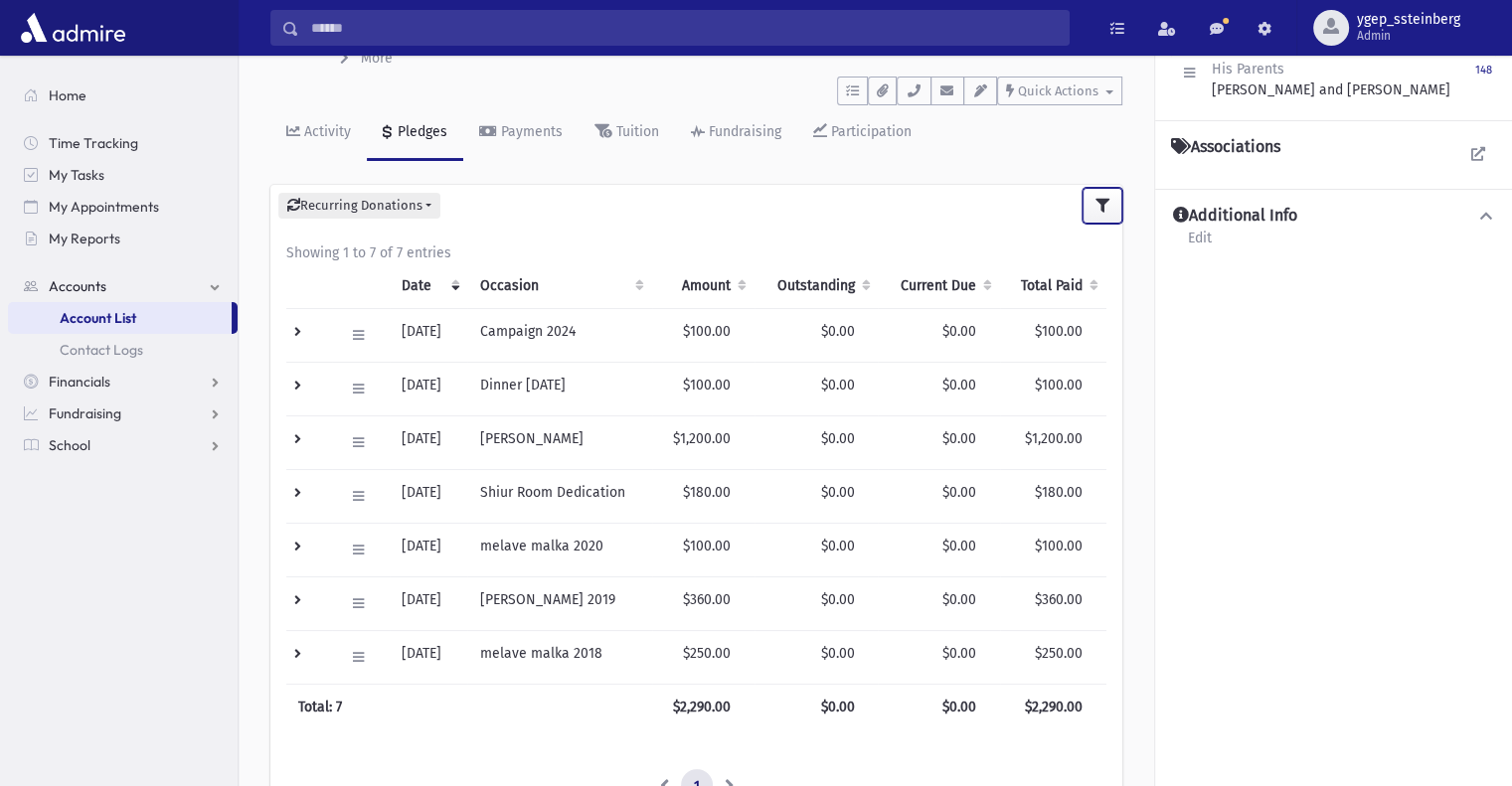 click at bounding box center (1102, 206) 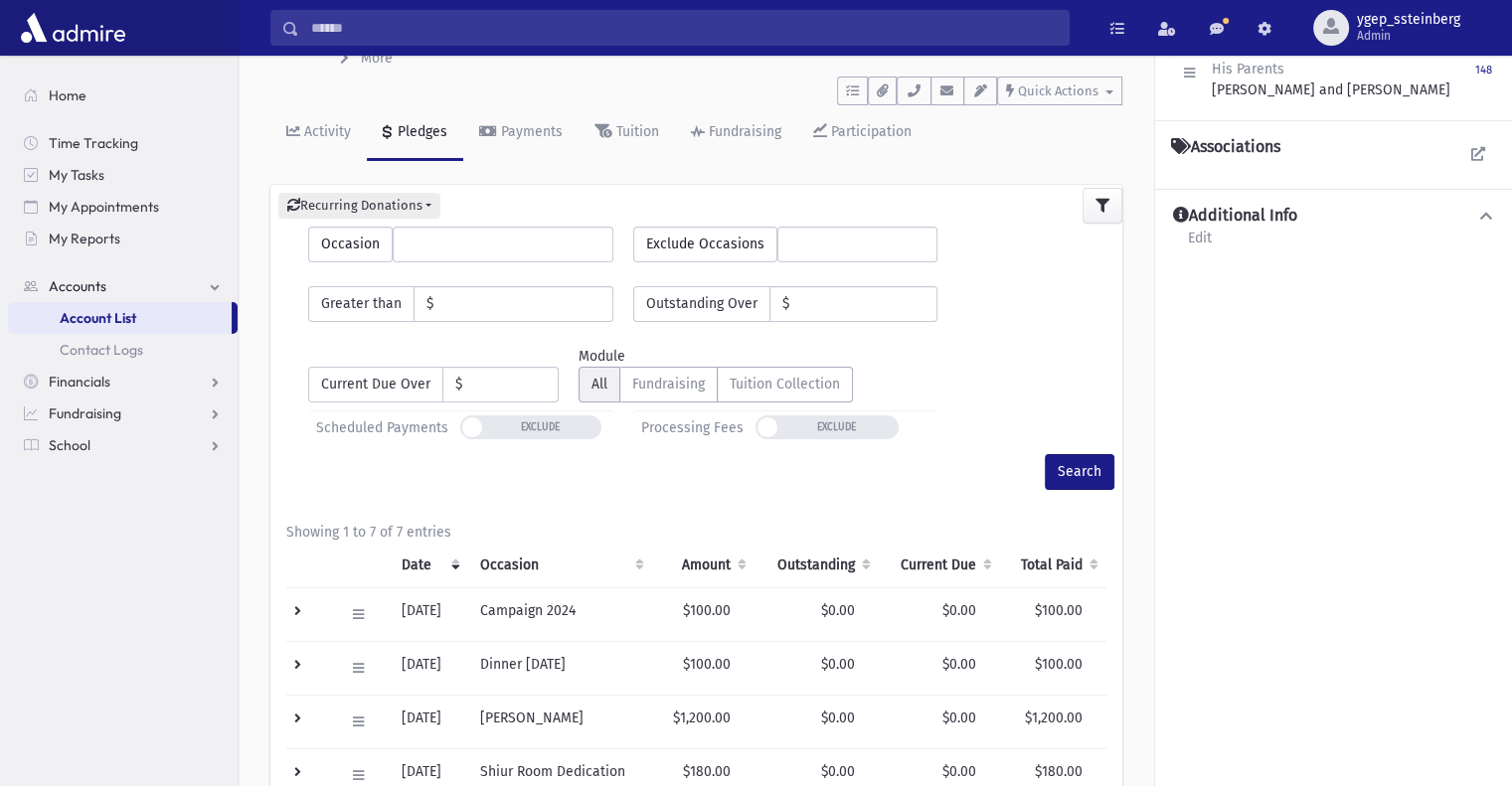 click on "Individuals
New...
New Individual
Add Existing Individual
Create Primary Individuals
Related Accounts
New
148" at bounding box center [1333, 566] 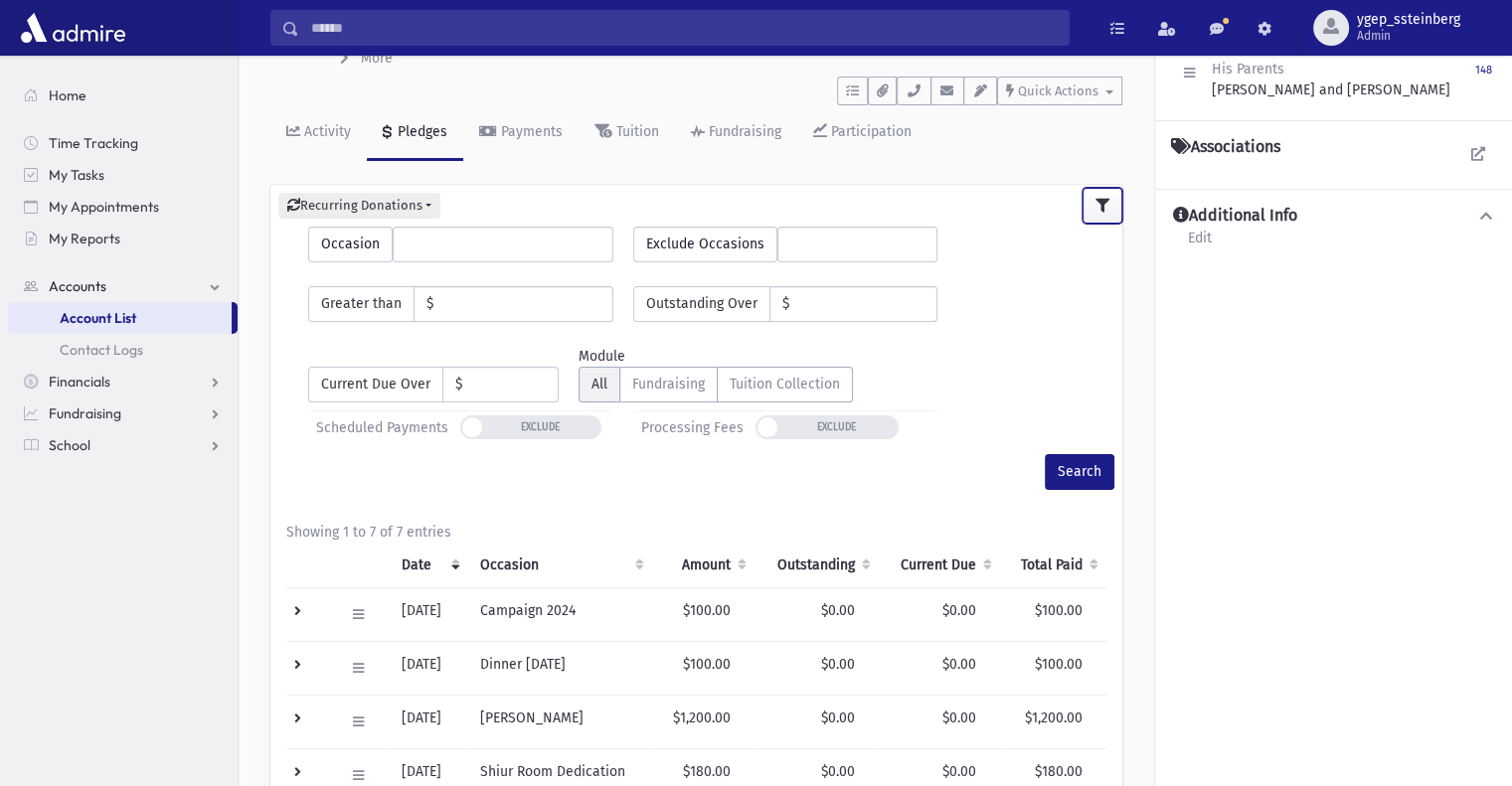 click at bounding box center [1102, 206] 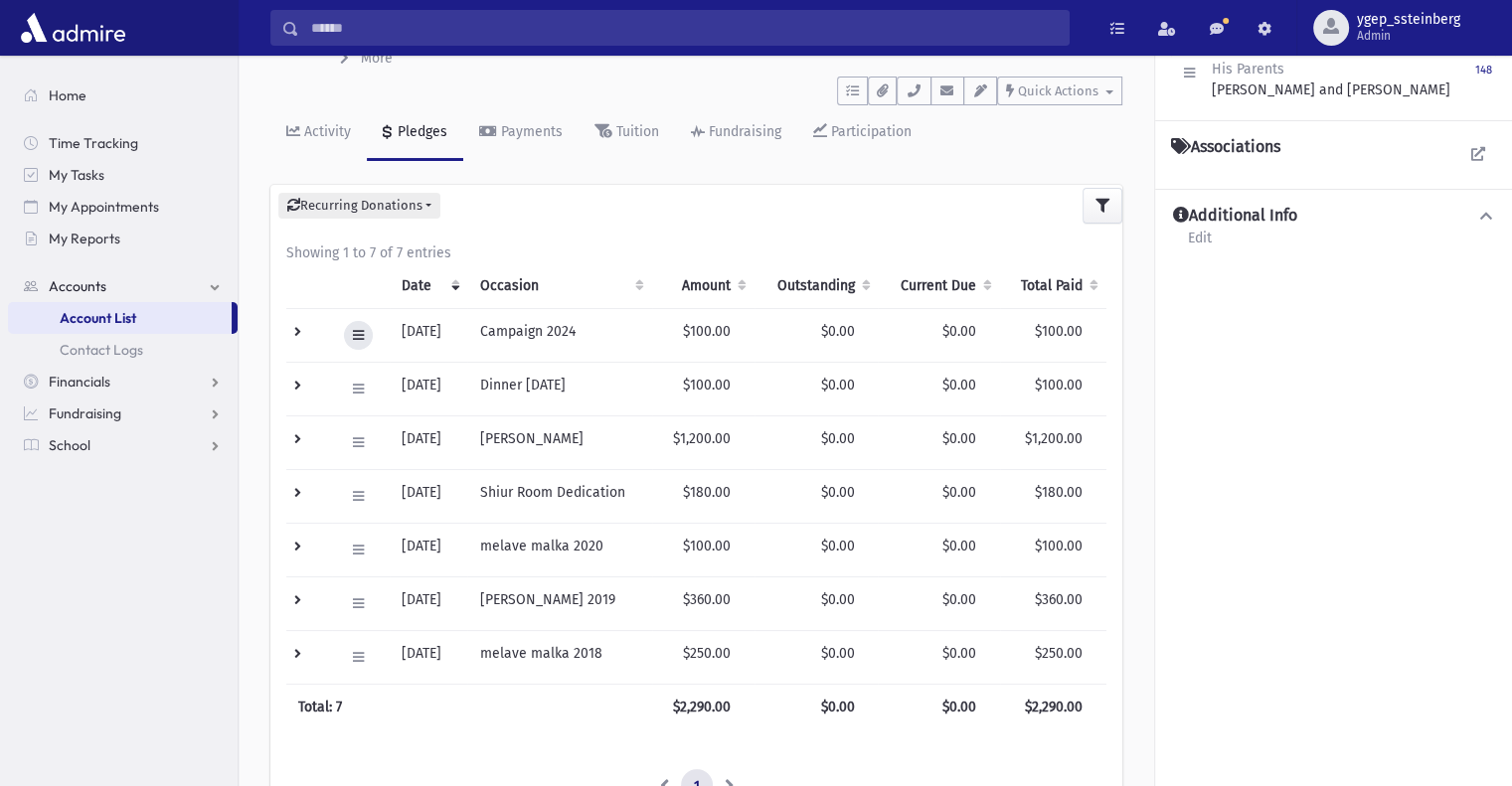 click at bounding box center (358, 335) 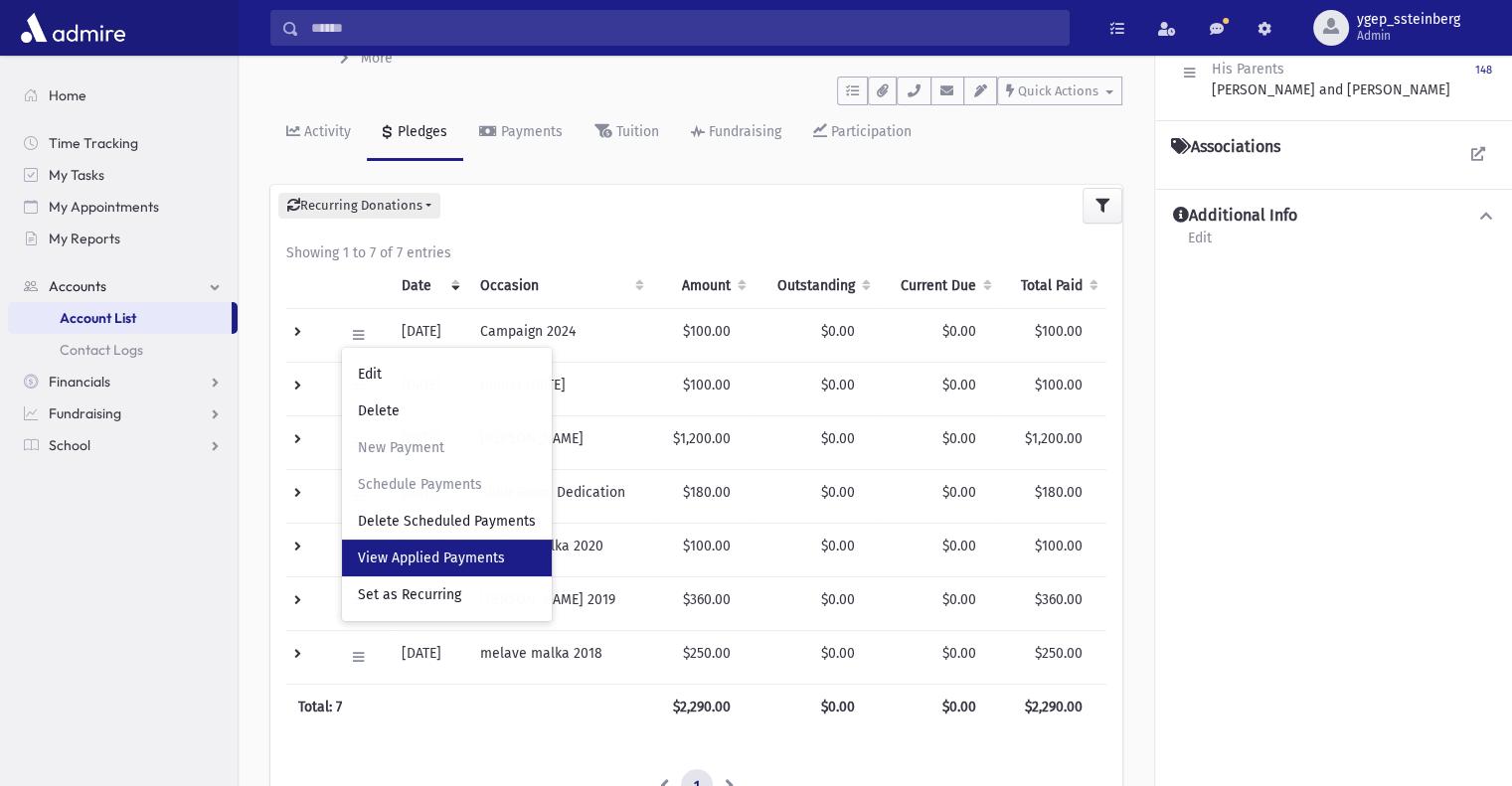 click on "View Applied Payments" at bounding box center [431, 557] 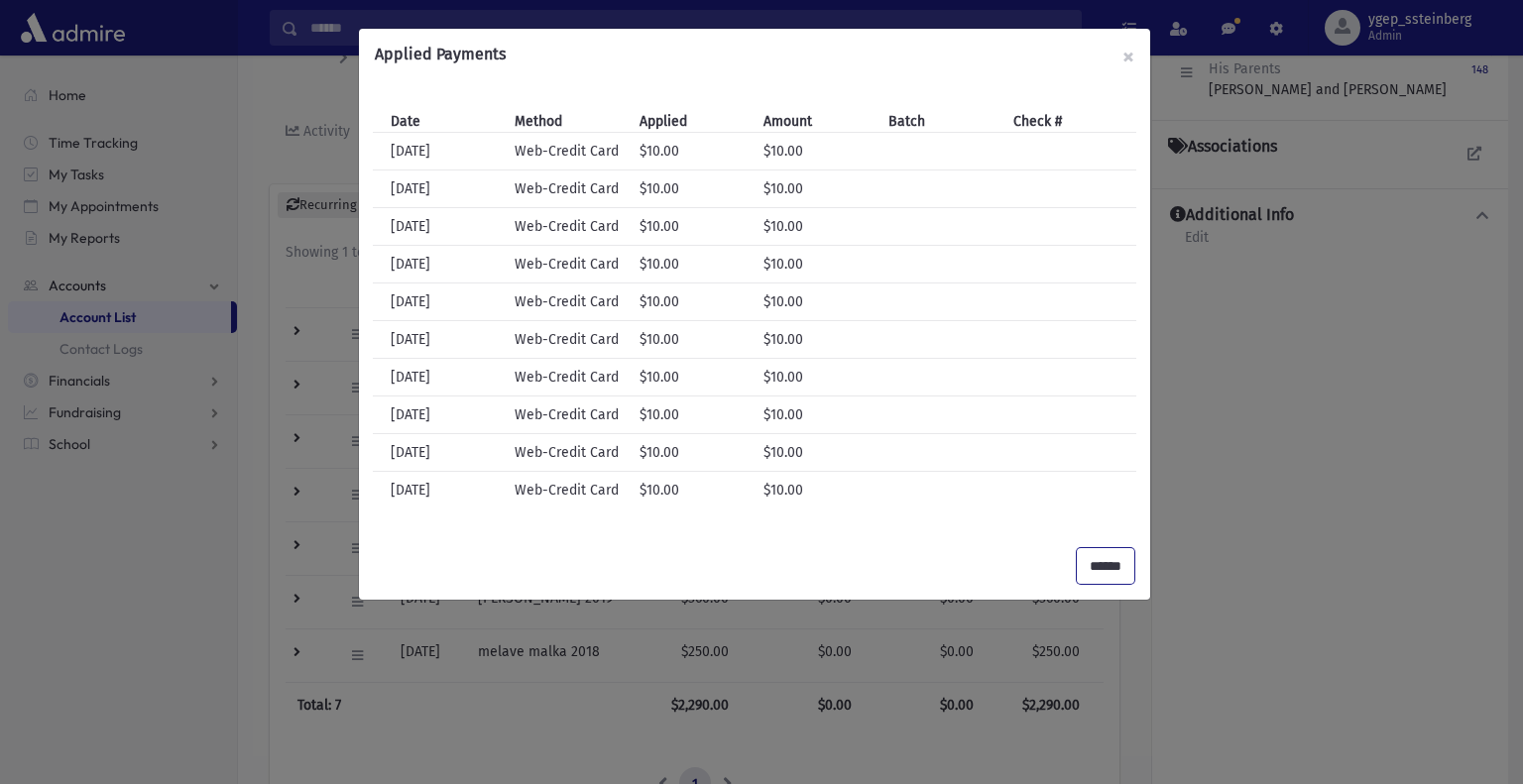 click on "******" at bounding box center [1106, 566] 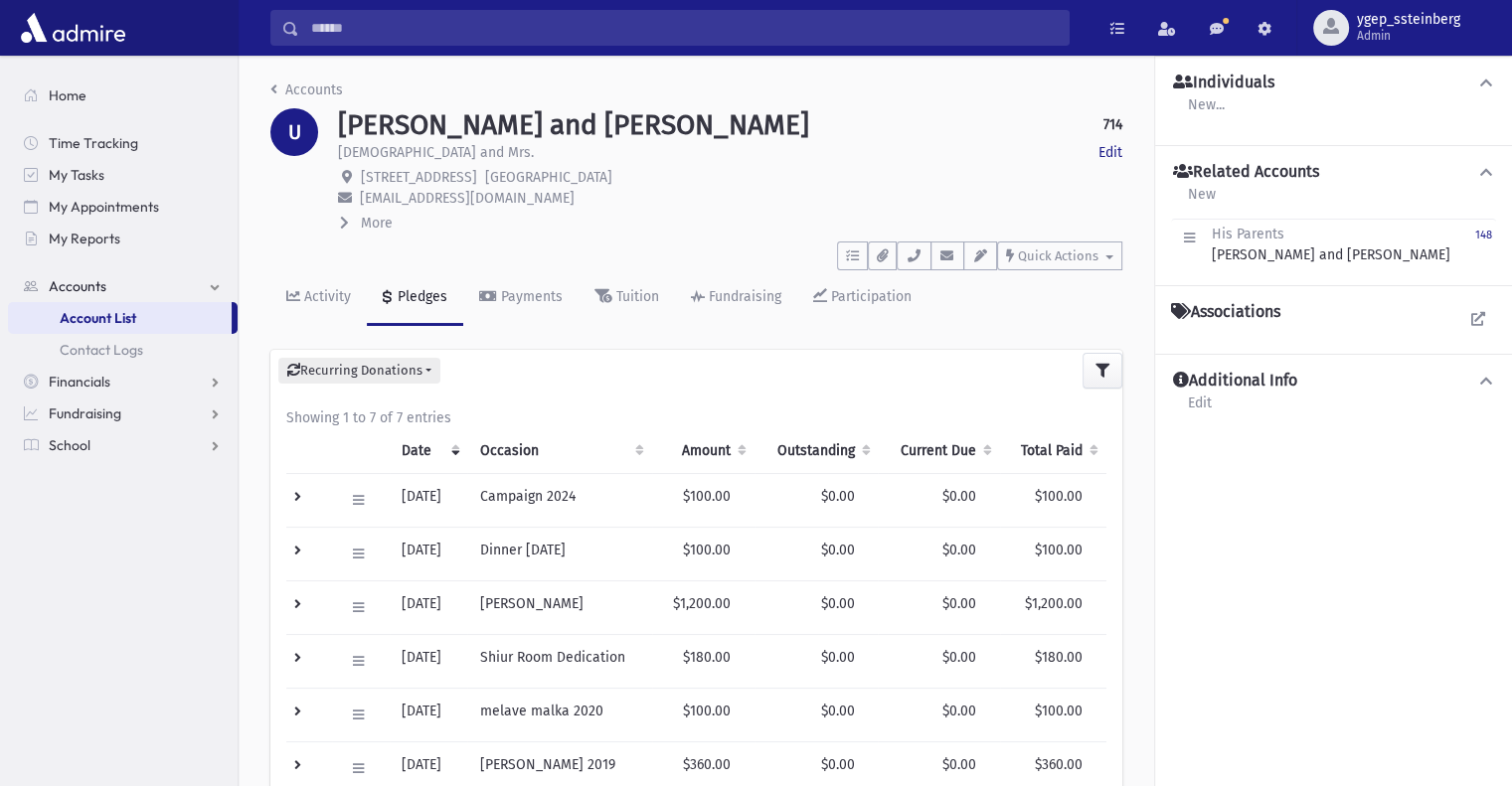scroll, scrollTop: 165, scrollLeft: 0, axis: vertical 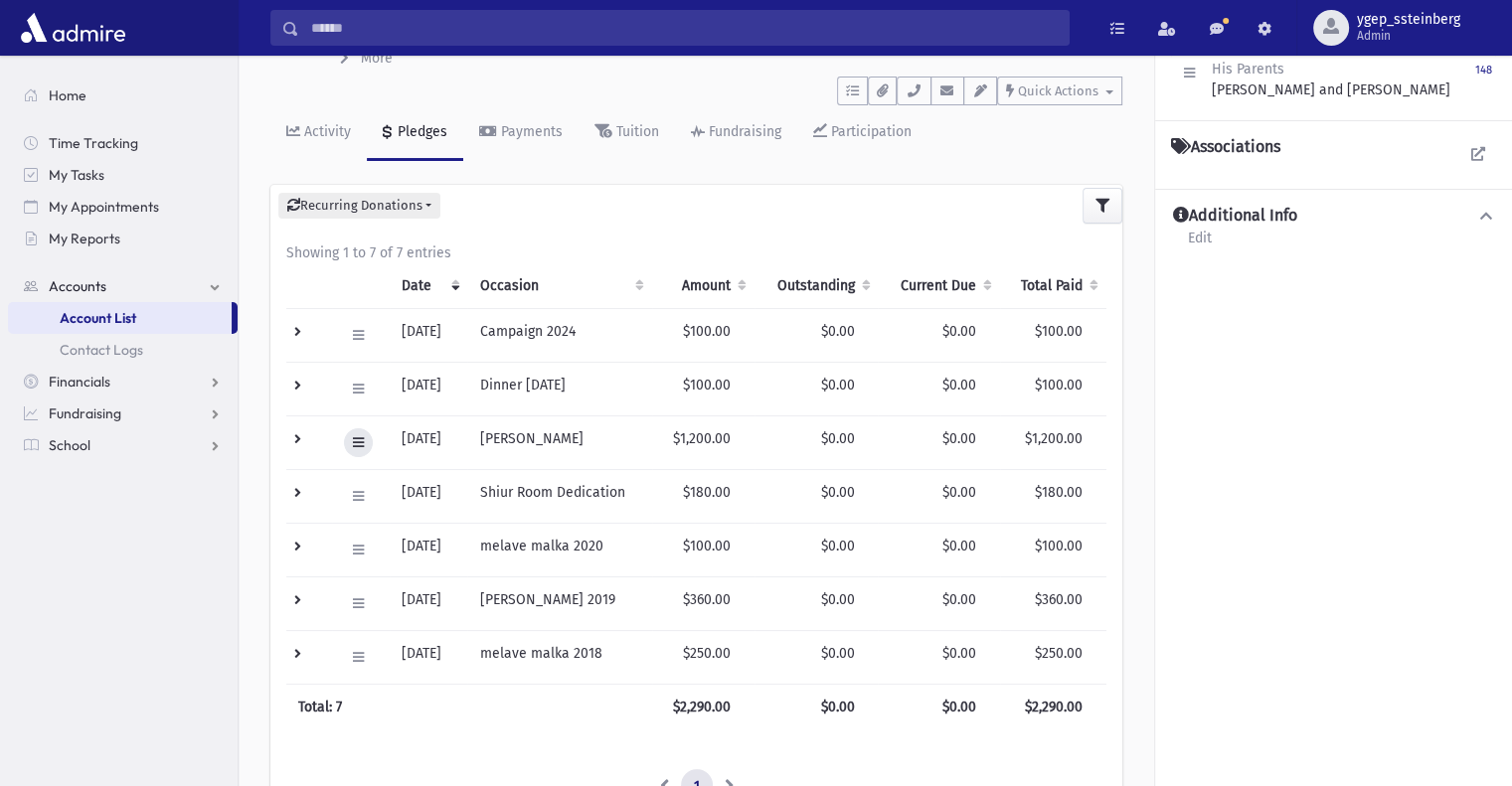 click at bounding box center [358, 442] 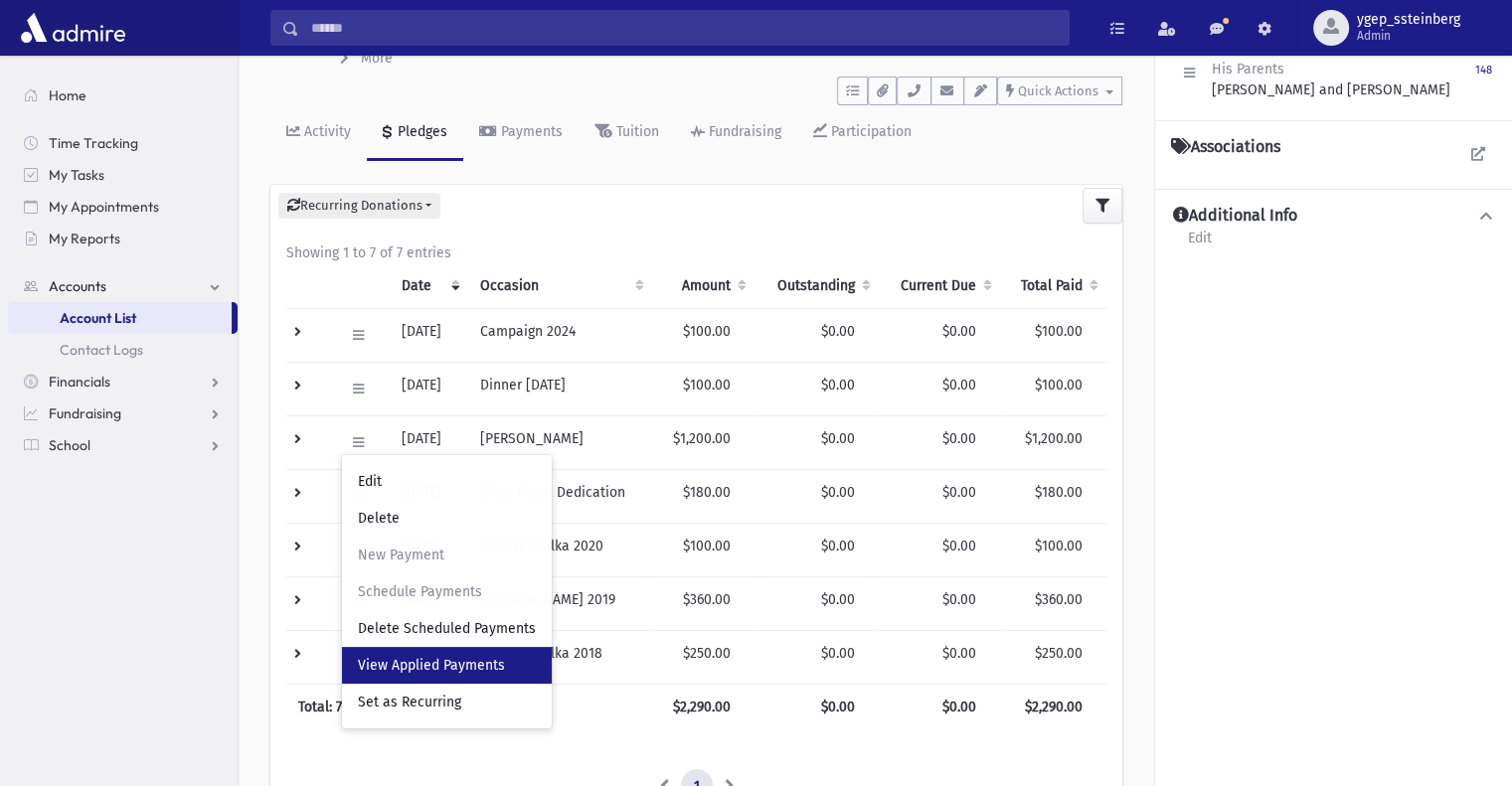 click on "View Applied Payments" at bounding box center [446, 665] 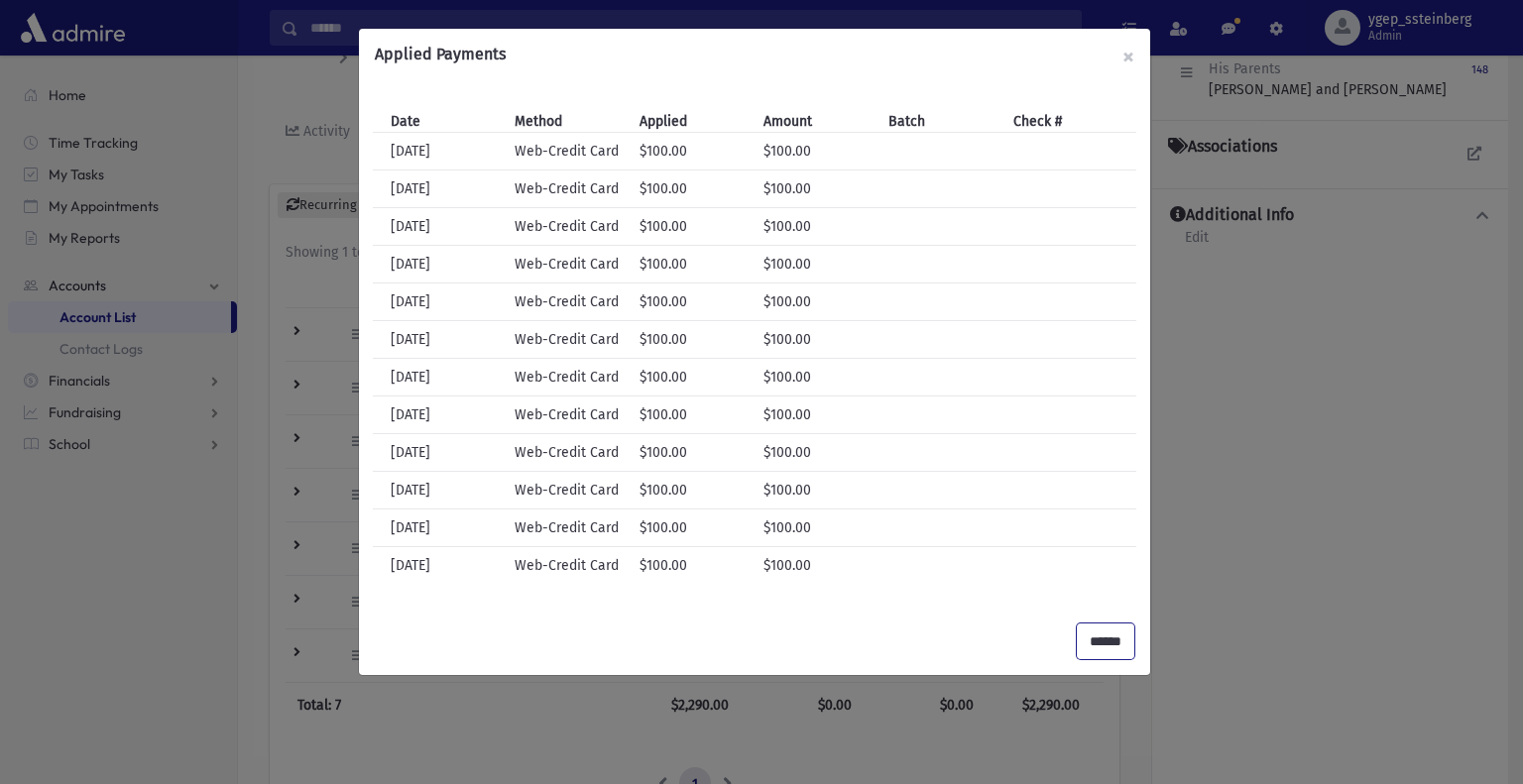click on "******" at bounding box center [1106, 641] 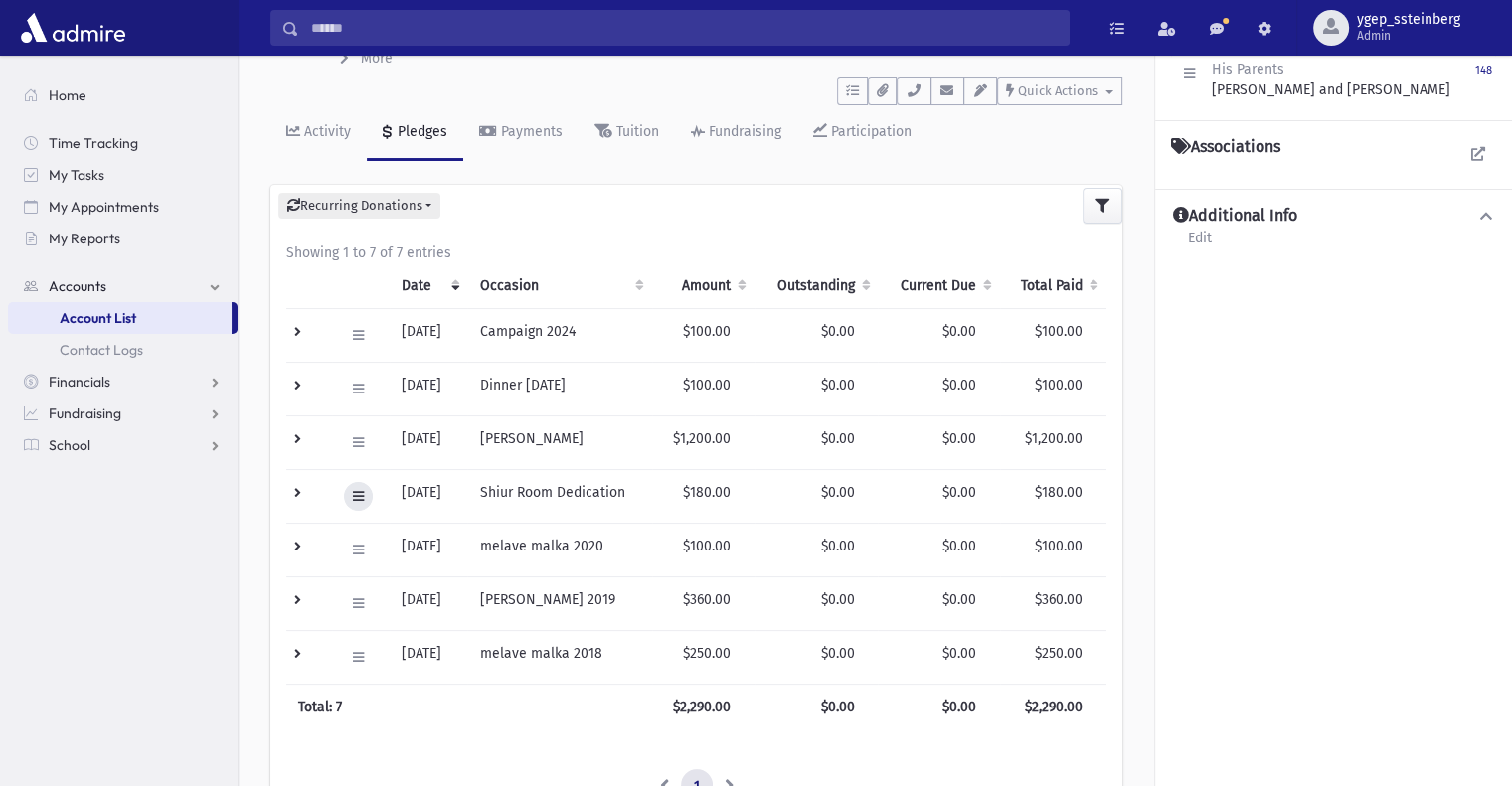 click at bounding box center (358, 496) 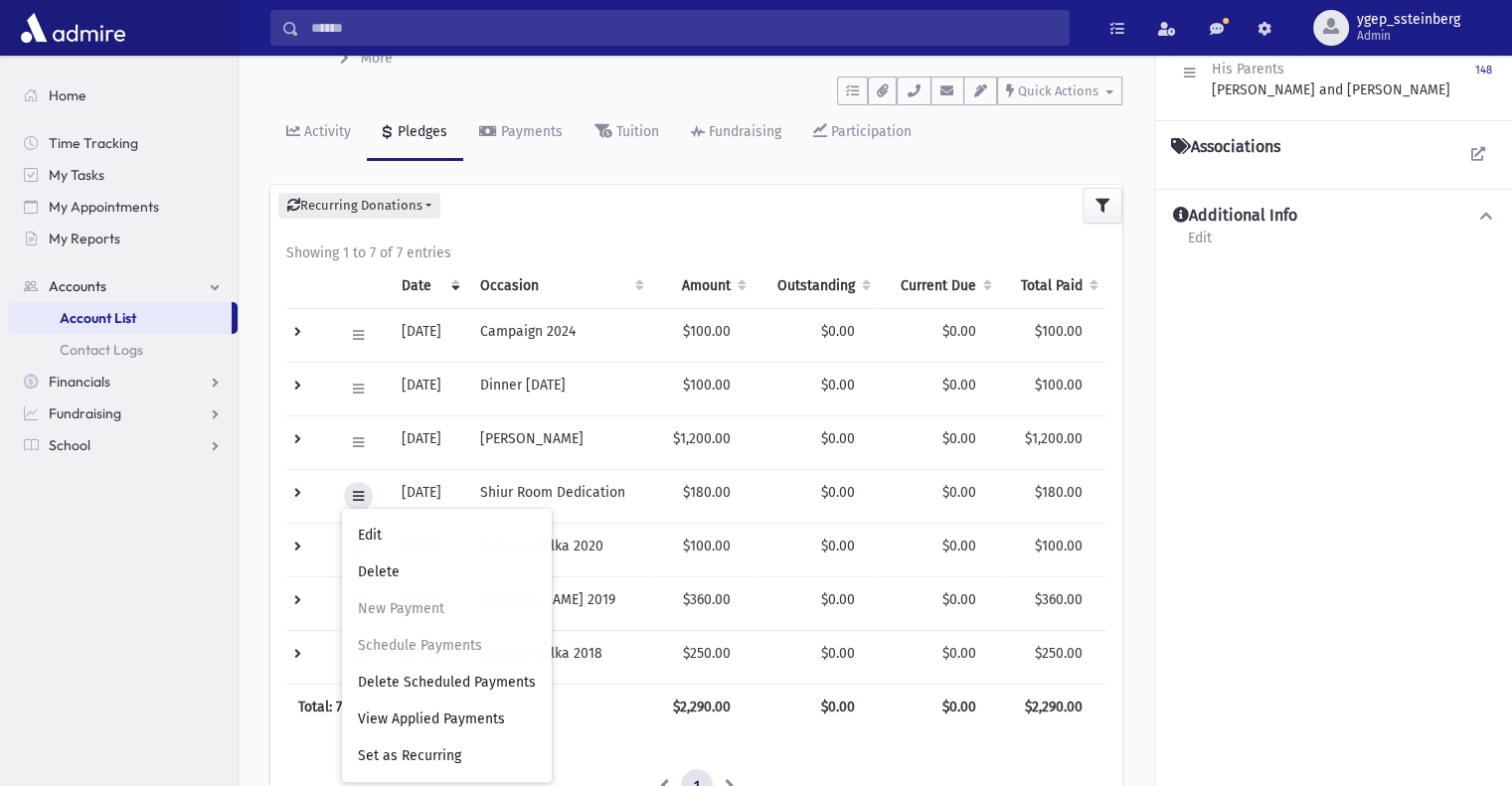 click at bounding box center [358, 496] 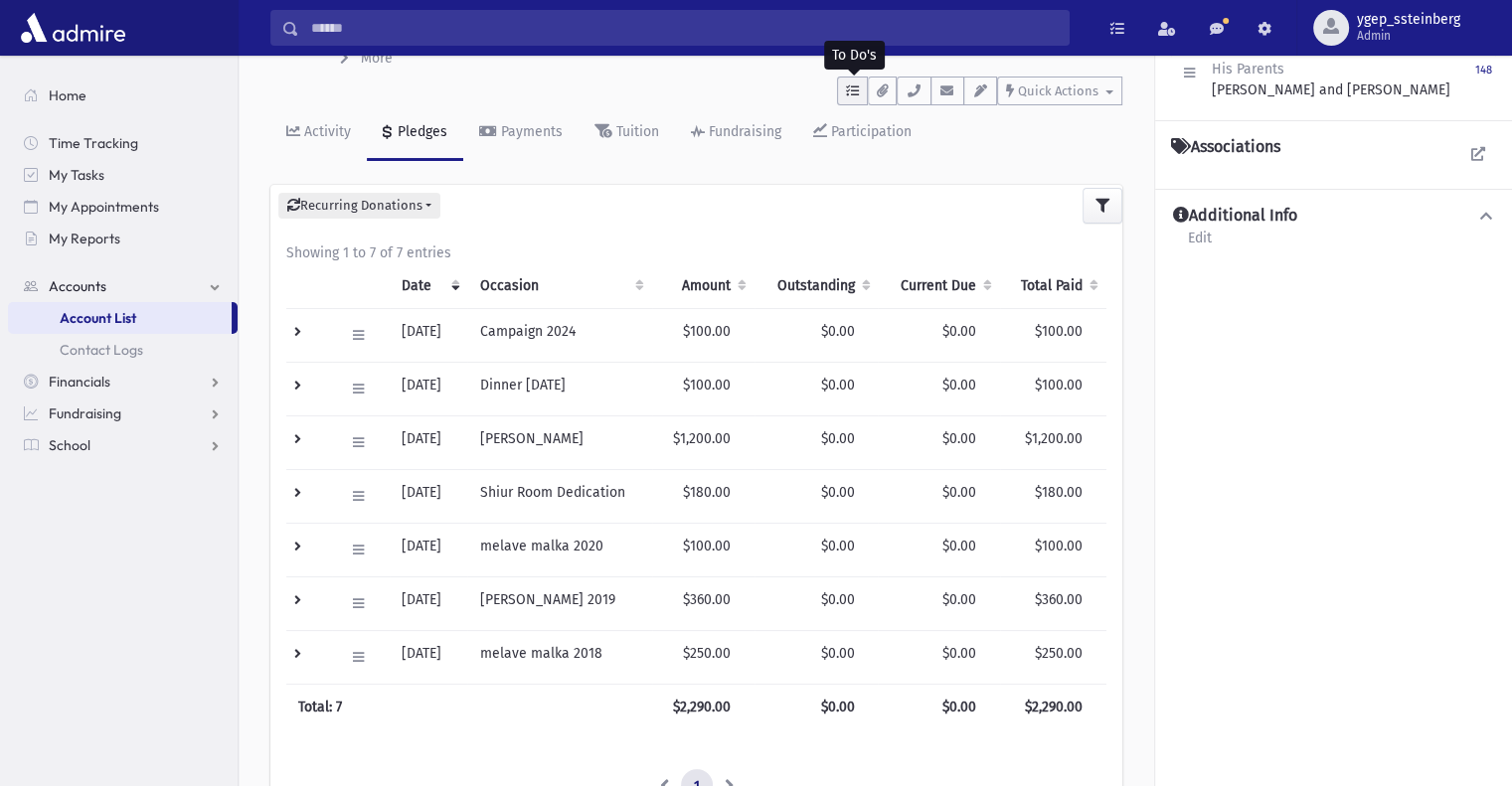 click at bounding box center (852, 90) 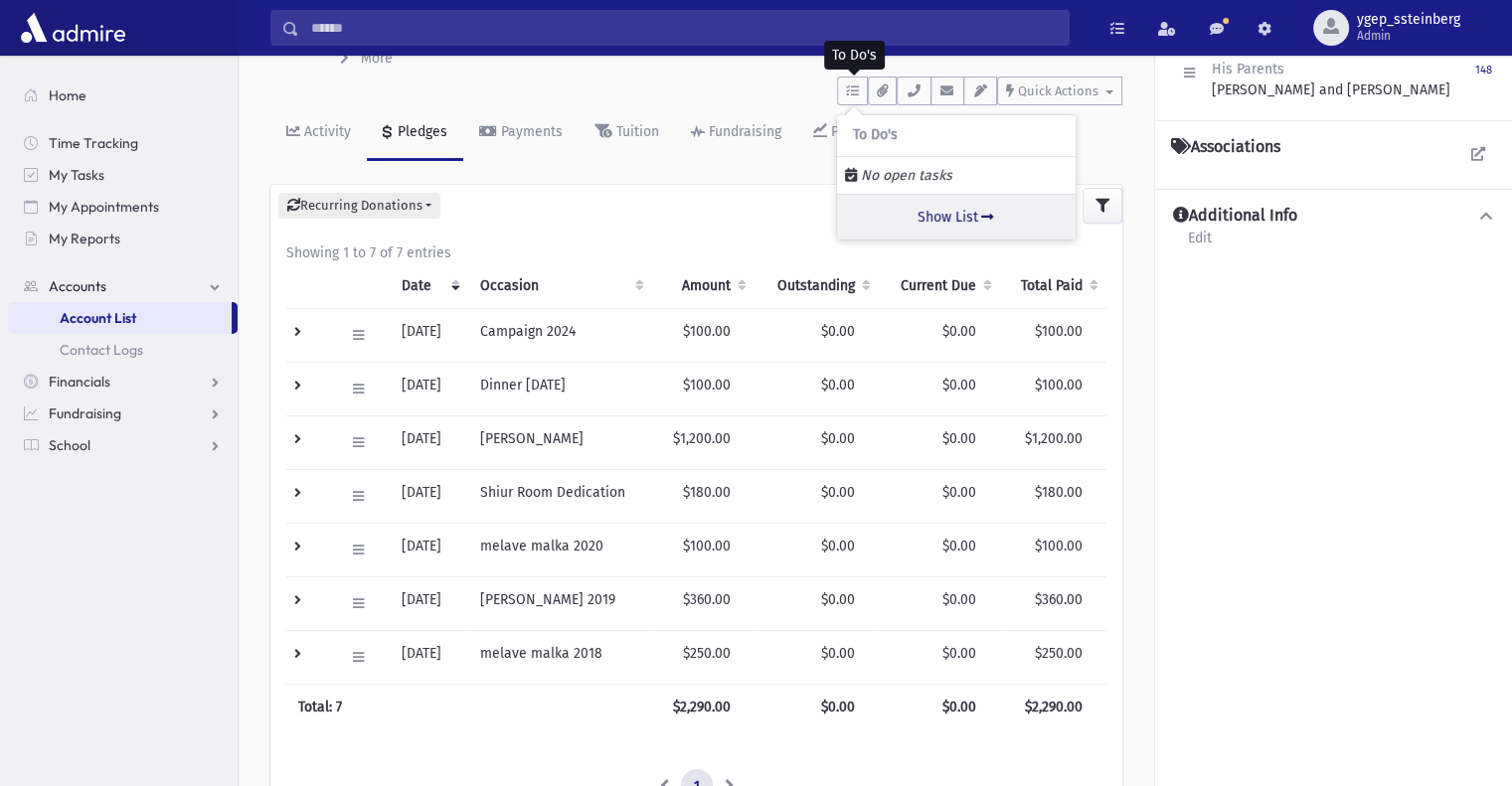 click at bounding box center [987, 217] 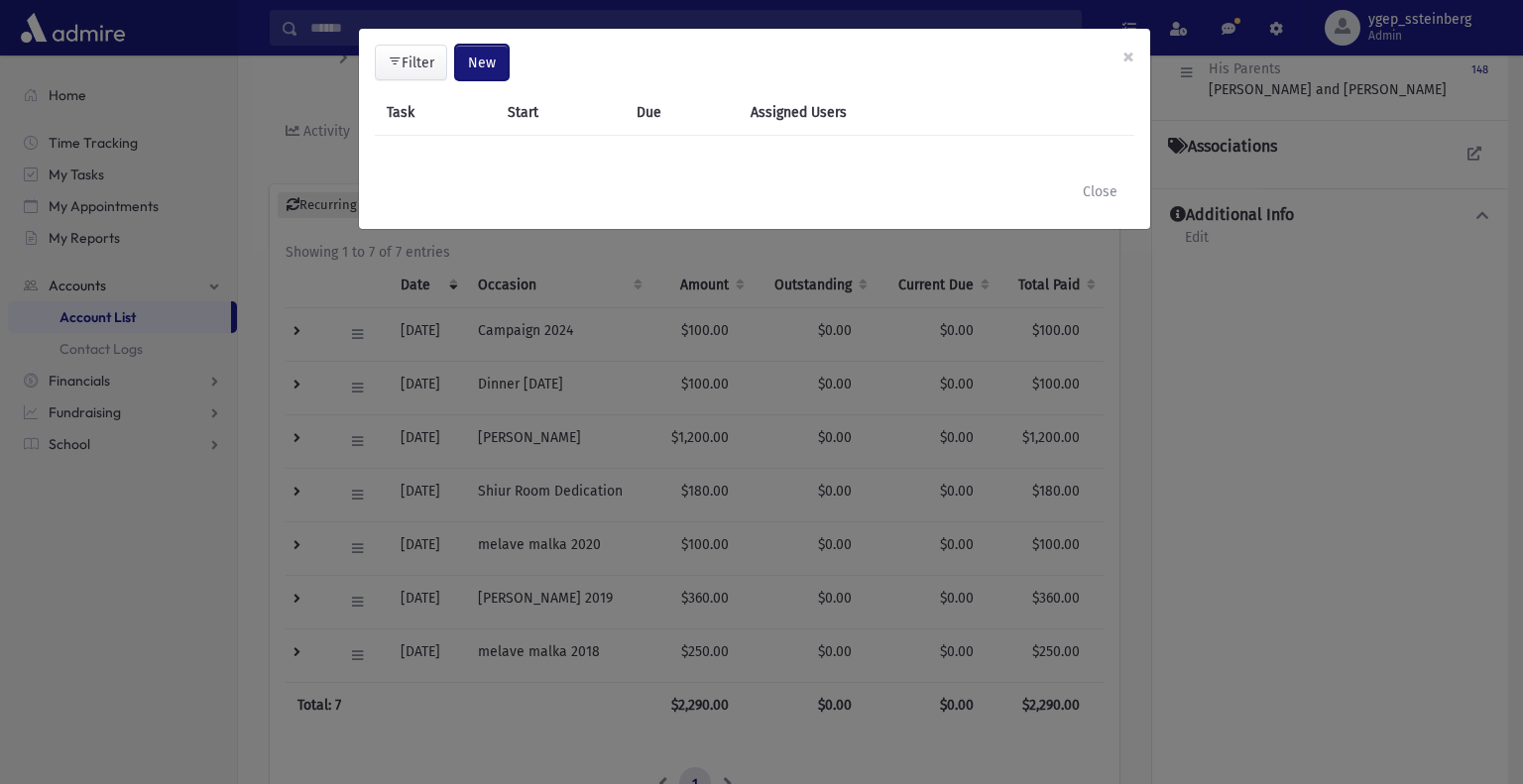 click on "New" at bounding box center (482, 62) 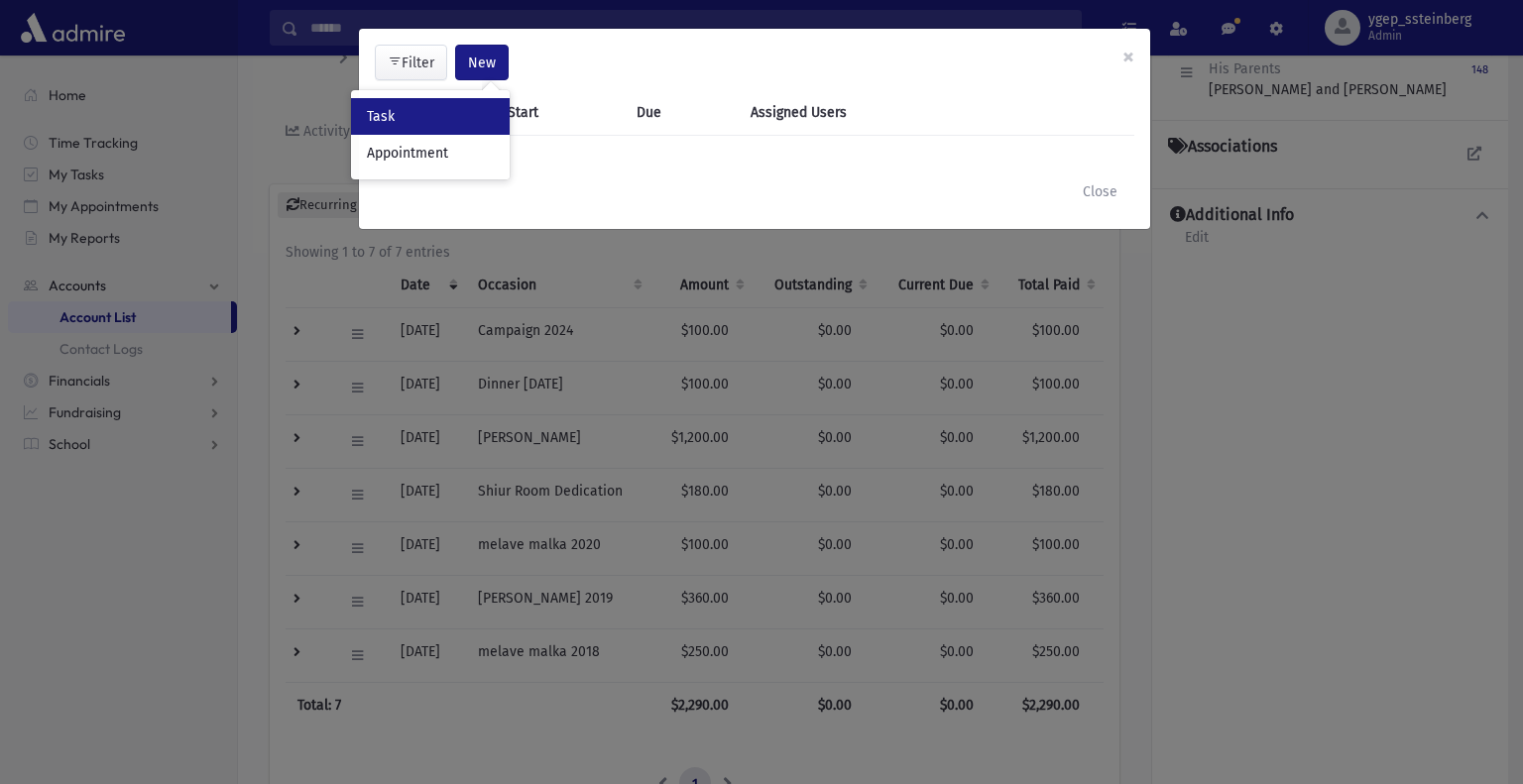click on "Task" at bounding box center [430, 116] 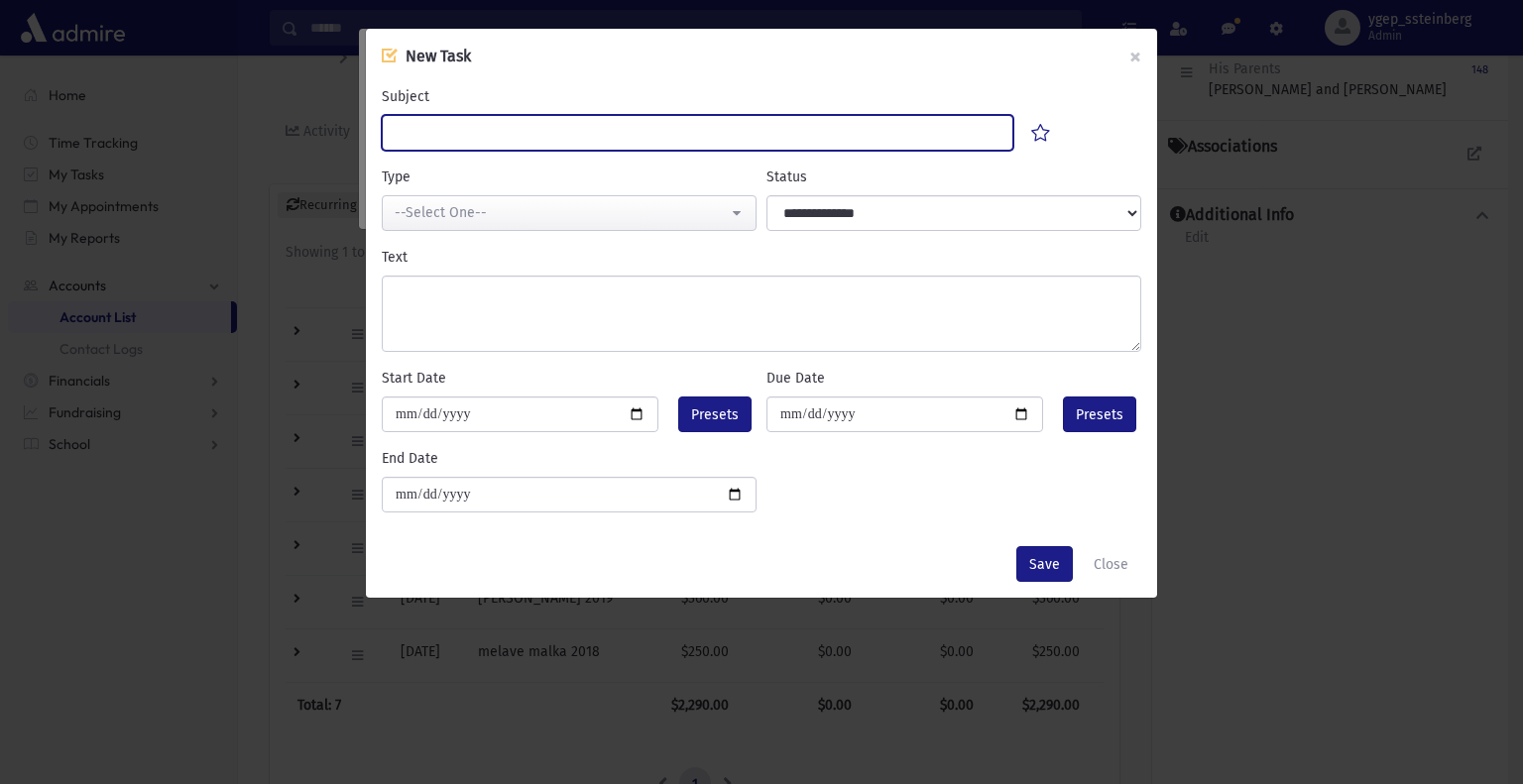 click on "Subject" at bounding box center [697, 133] 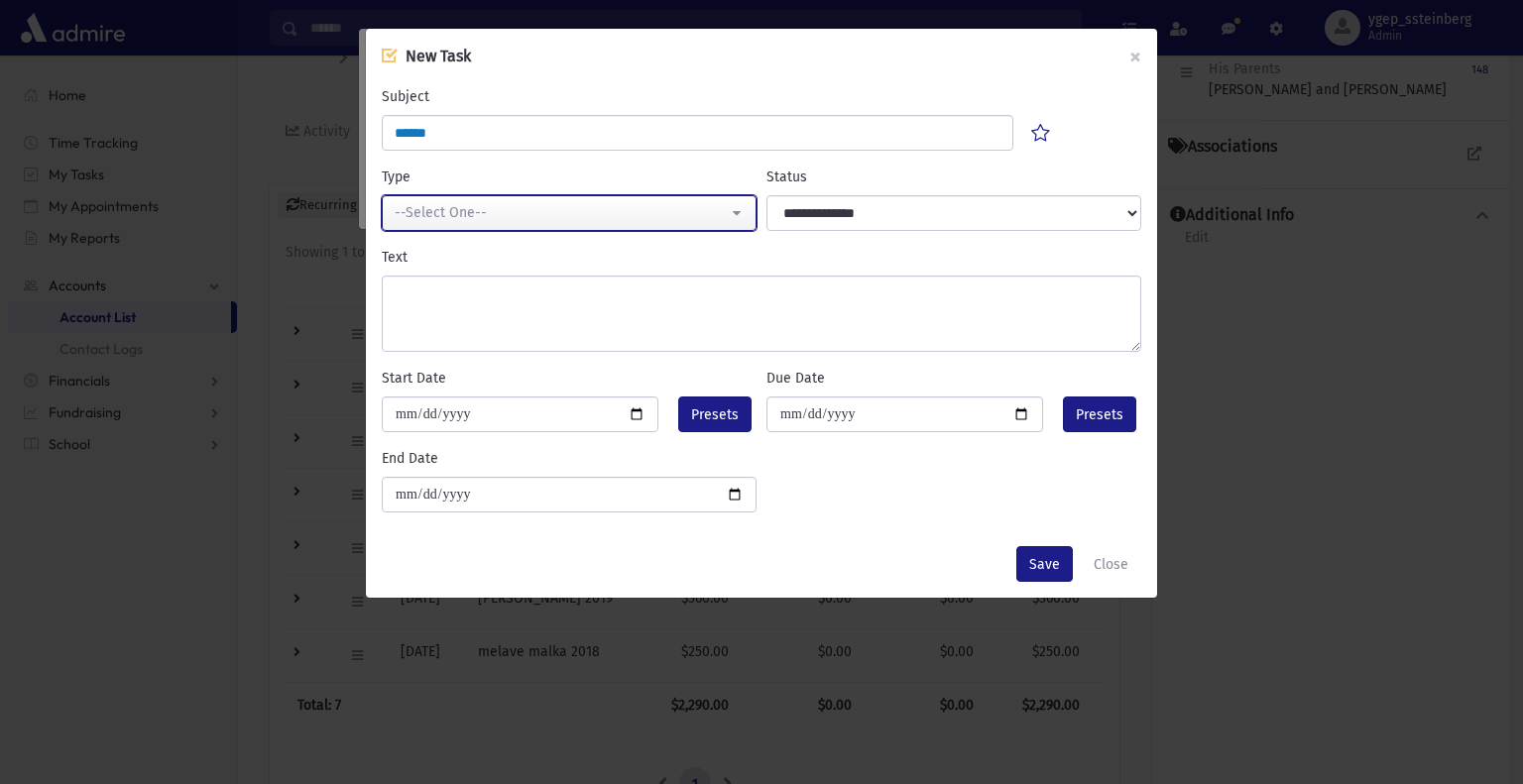 click on "--Select One--" at bounding box center (569, 213) 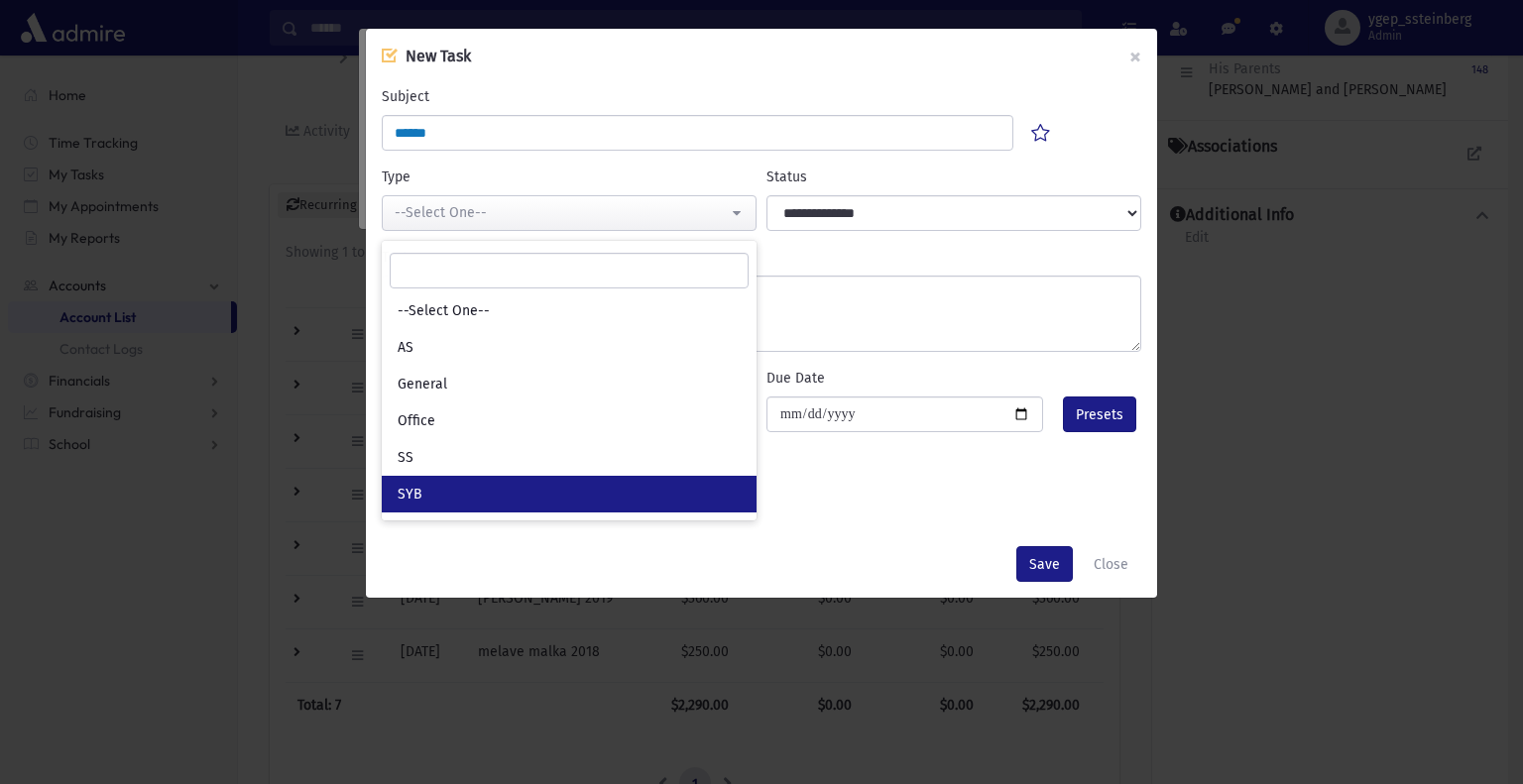 drag, startPoint x: 461, startPoint y: 479, endPoint x: 469, endPoint y: 447, distance: 32.984845 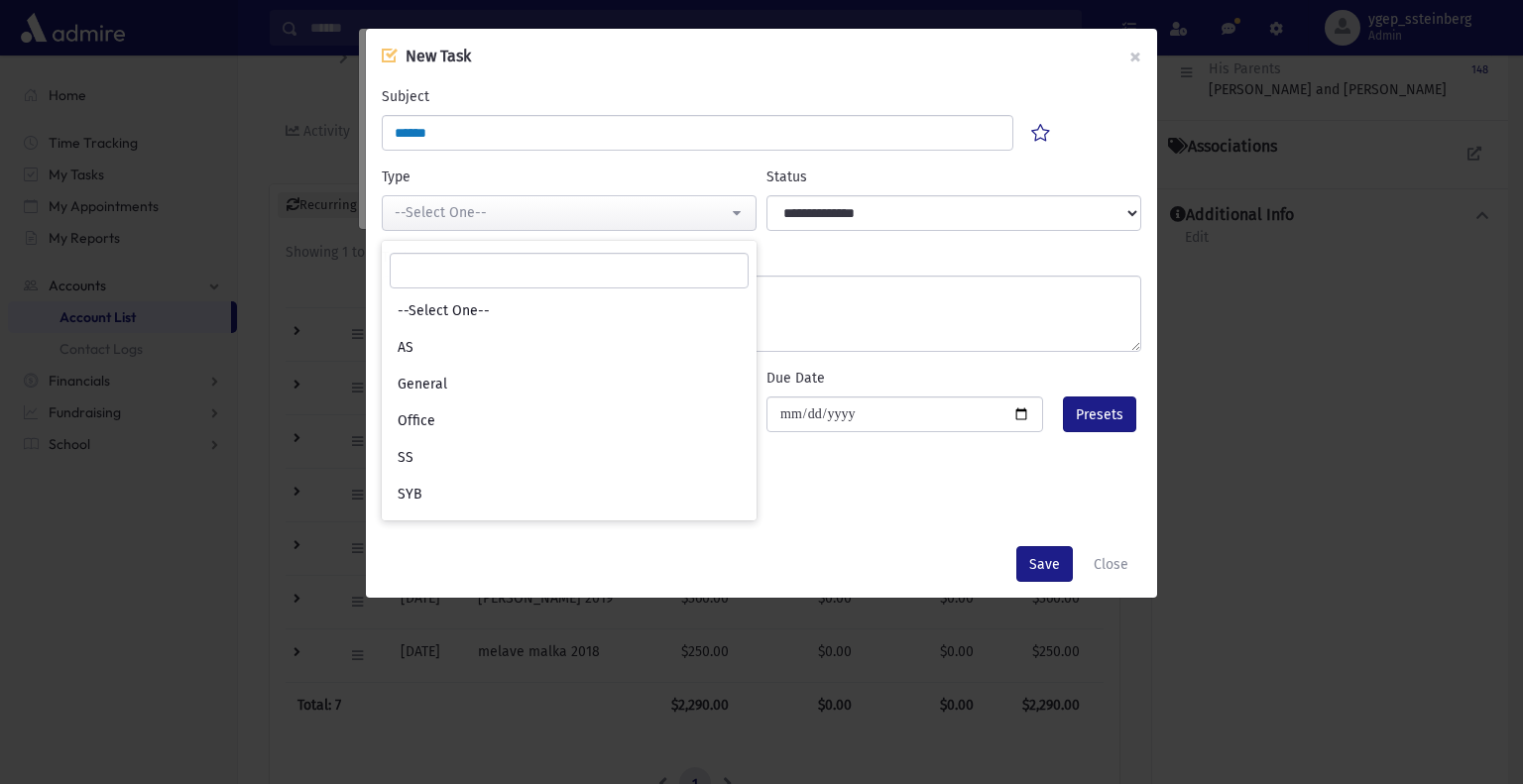 select on "*" 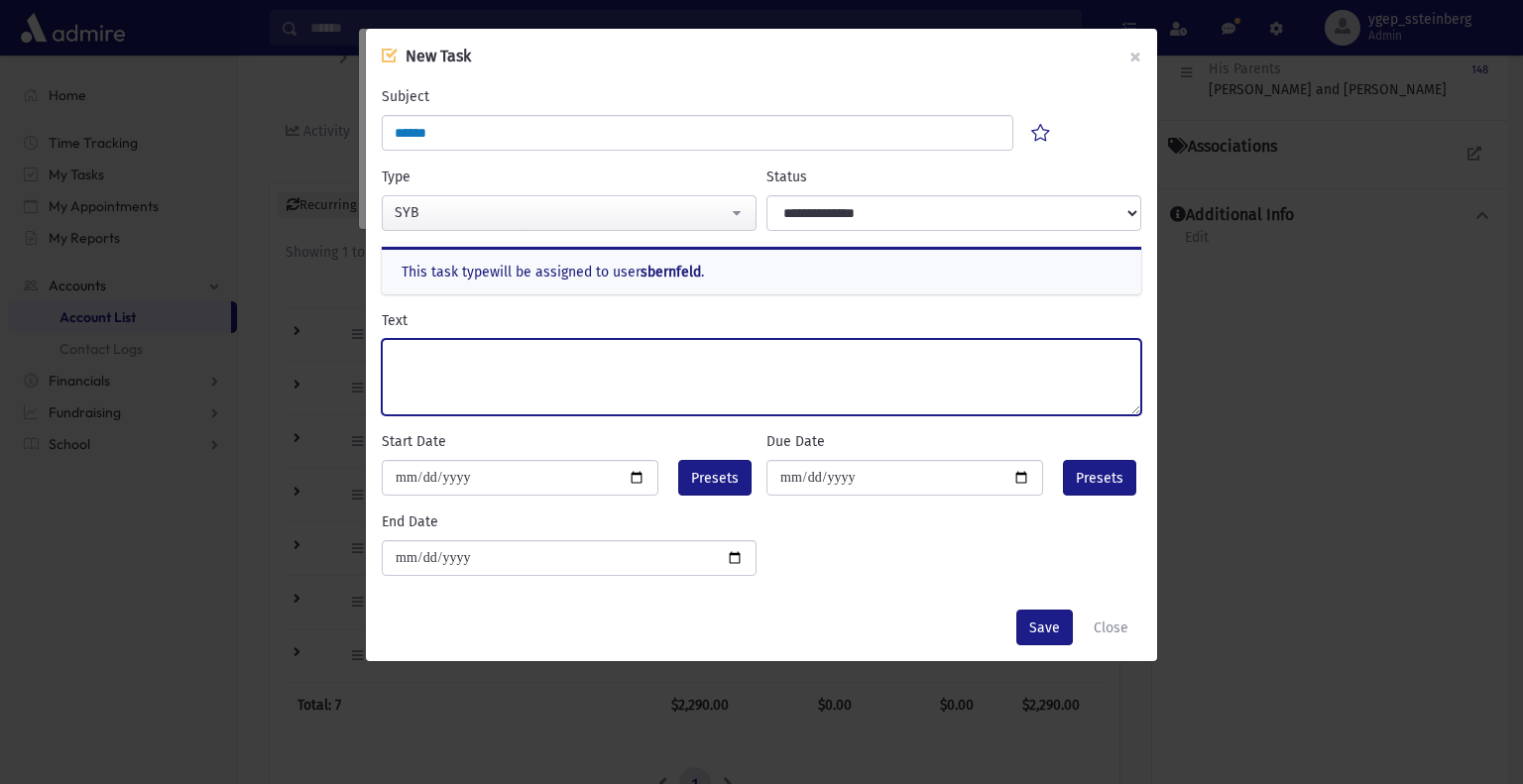 click on "Text" at bounding box center (762, 377) 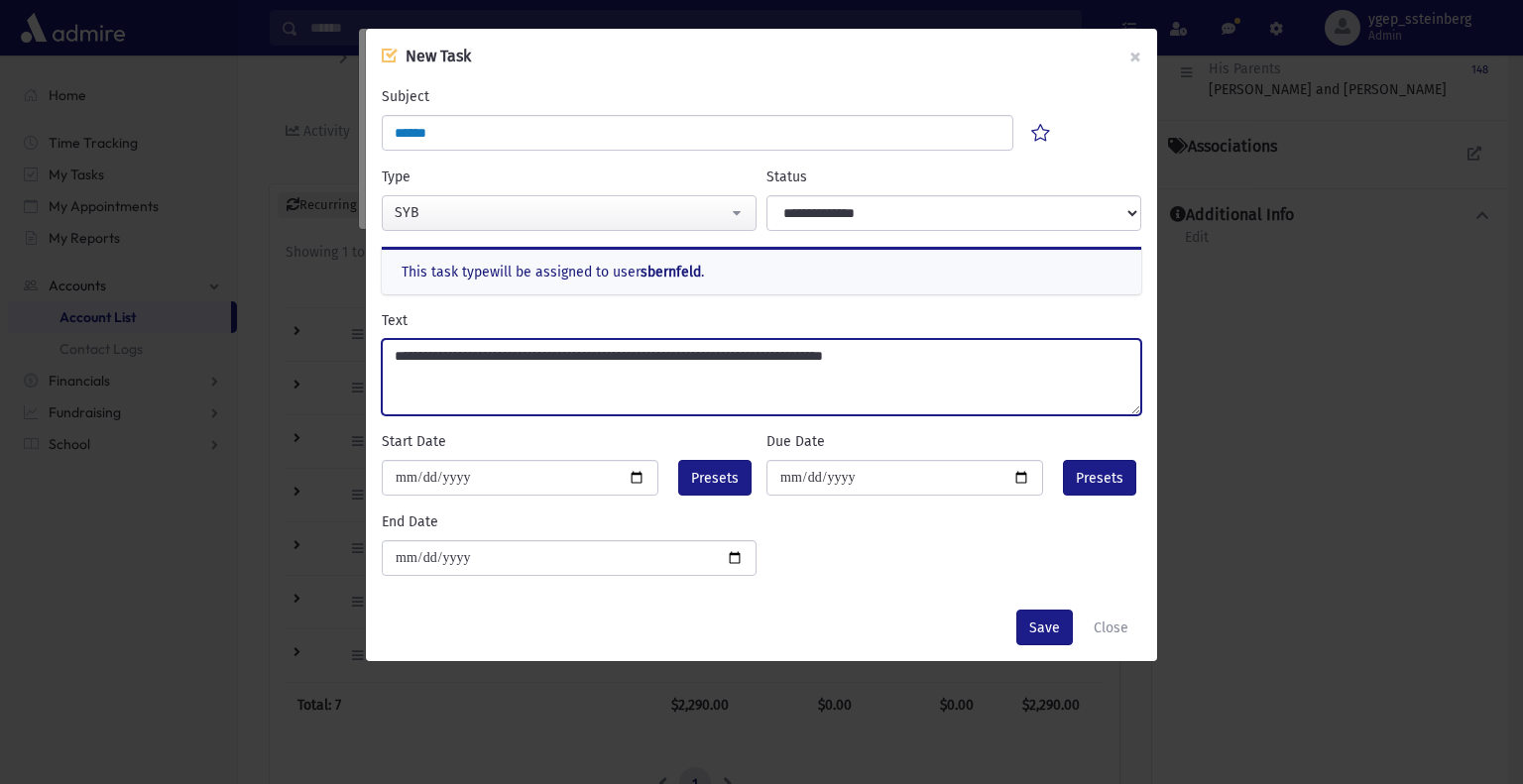 type on "**********" 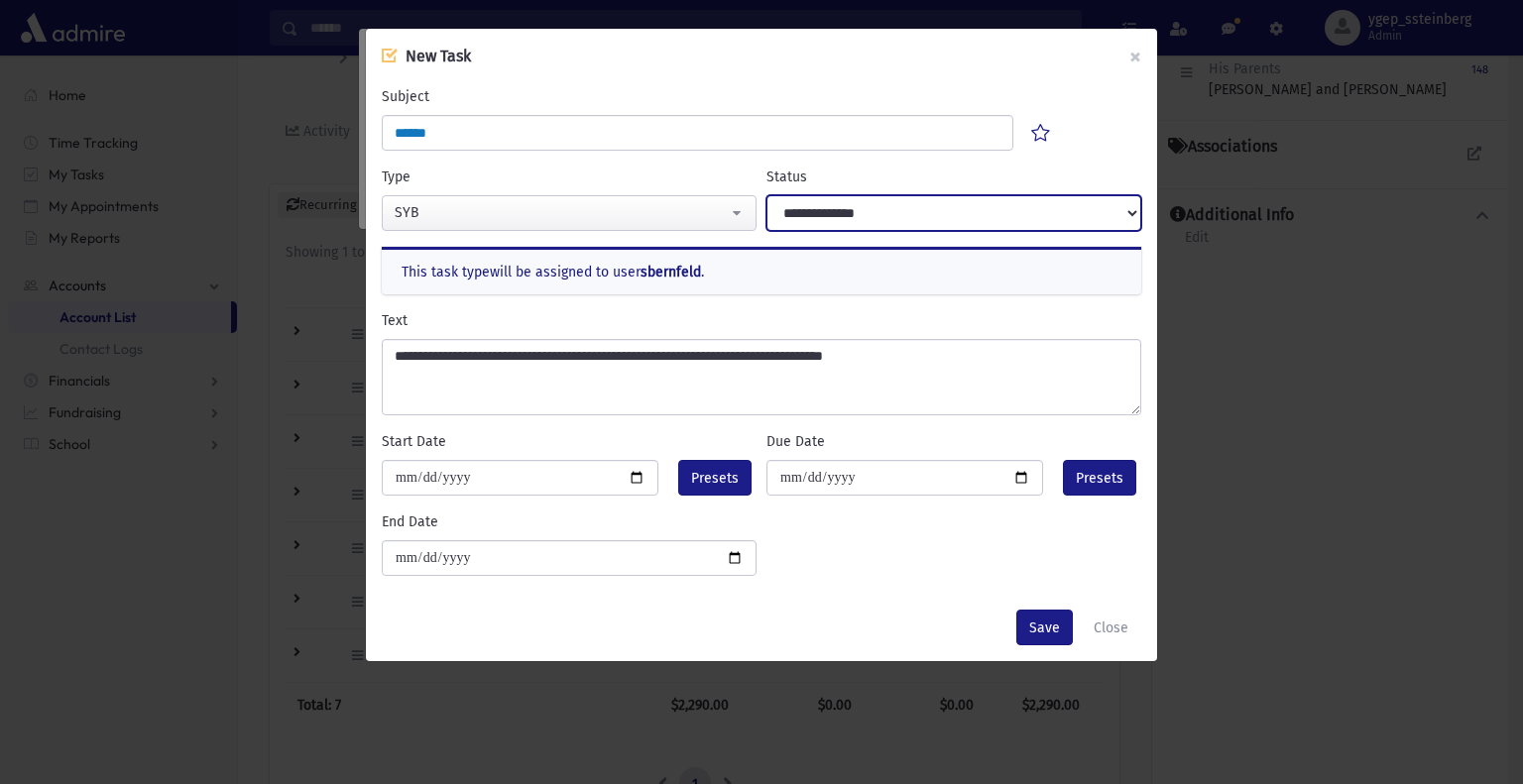 drag, startPoint x: 811, startPoint y: 209, endPoint x: 812, endPoint y: 226, distance: 17.029386 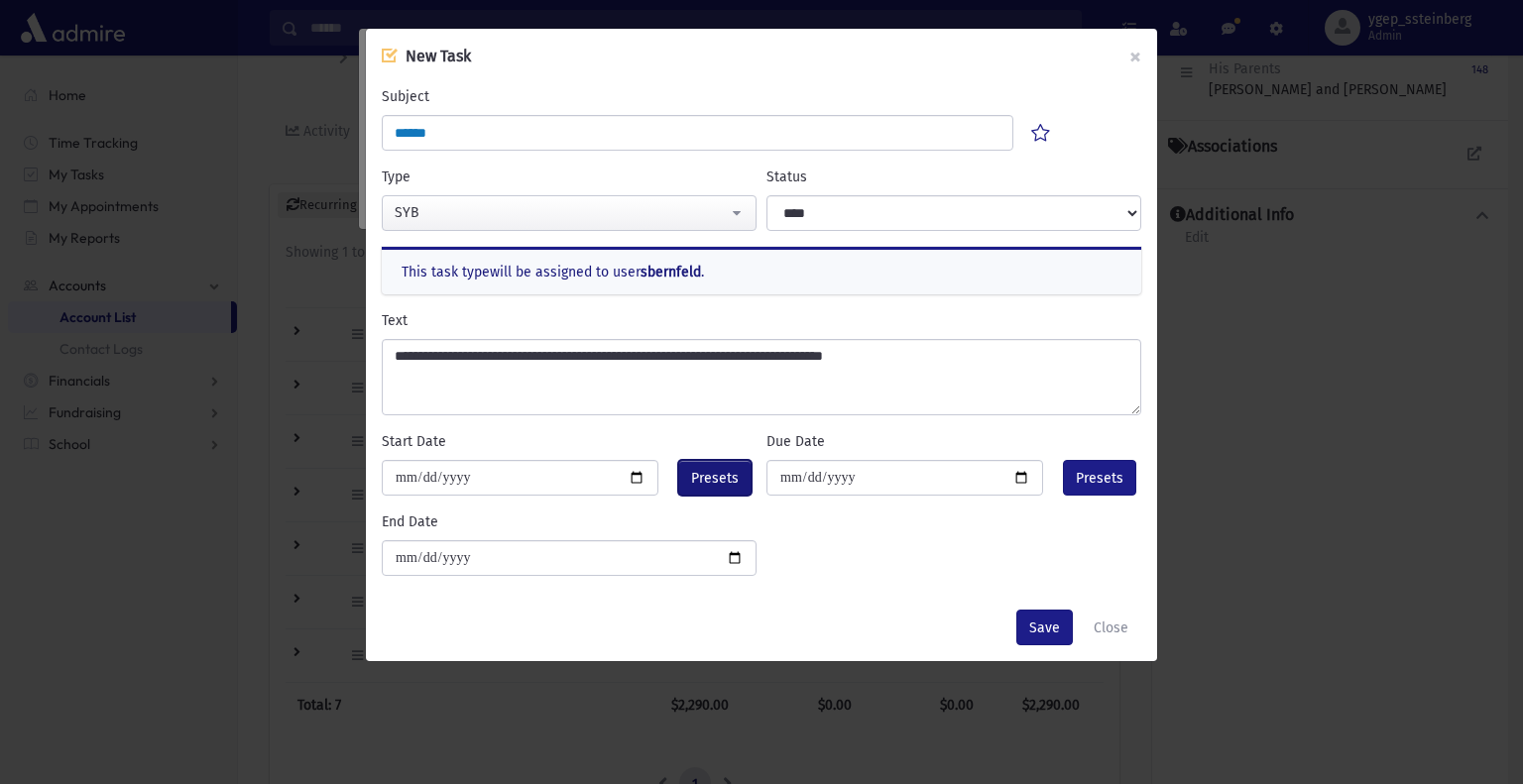 click on "Presets" at bounding box center (715, 478) 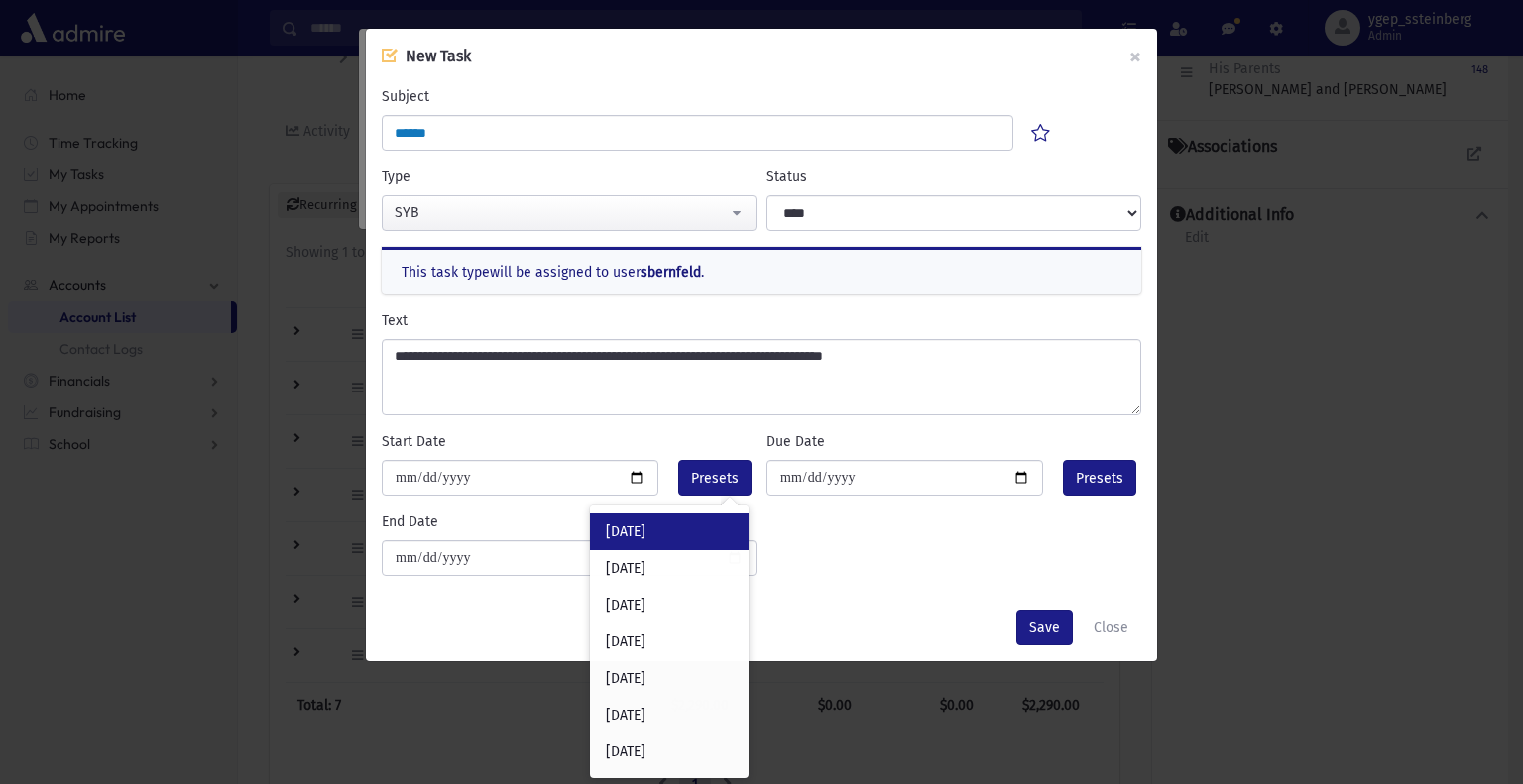 click on "[DATE]" at bounding box center (669, 531) 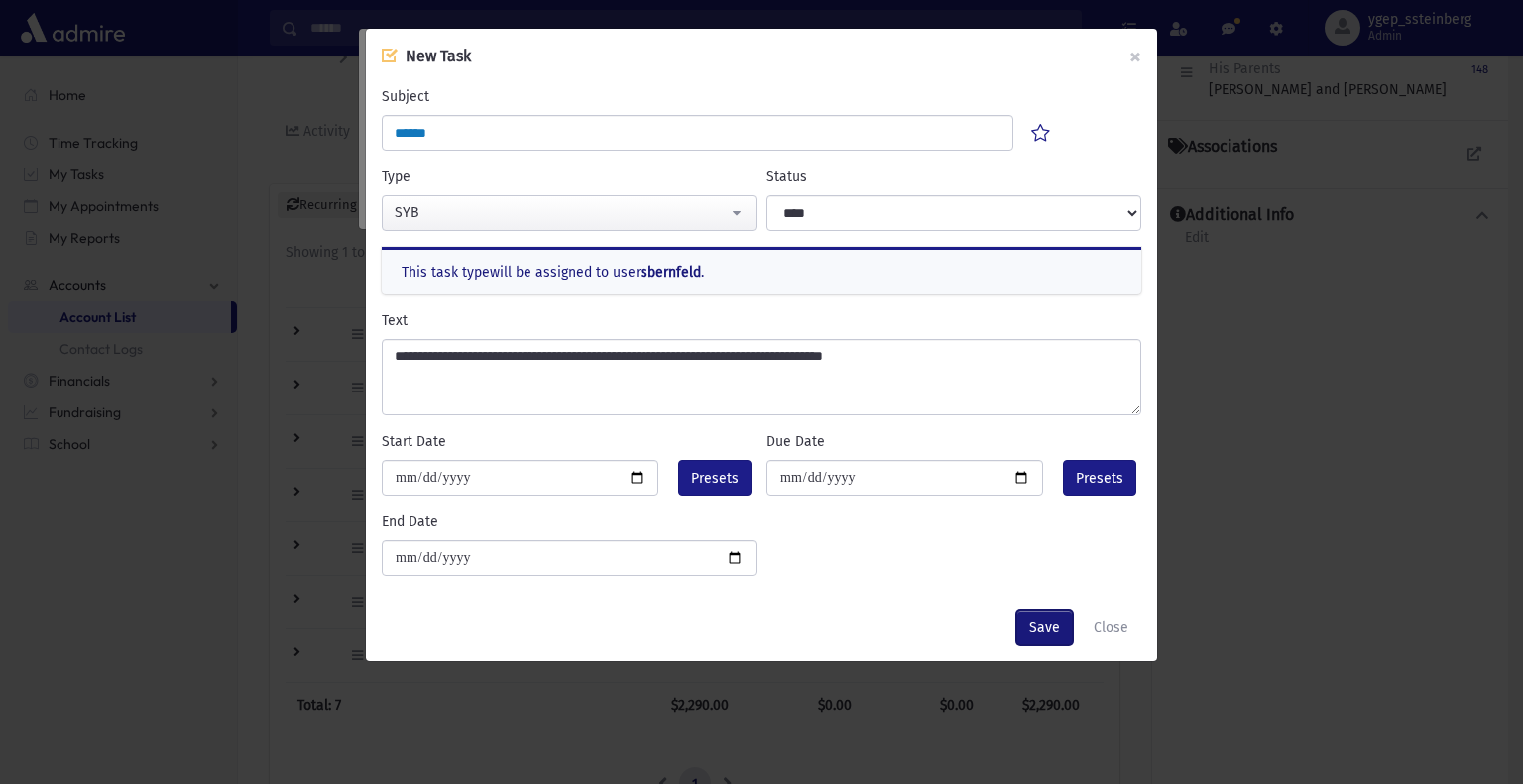 click on "Save" at bounding box center (1044, 627) 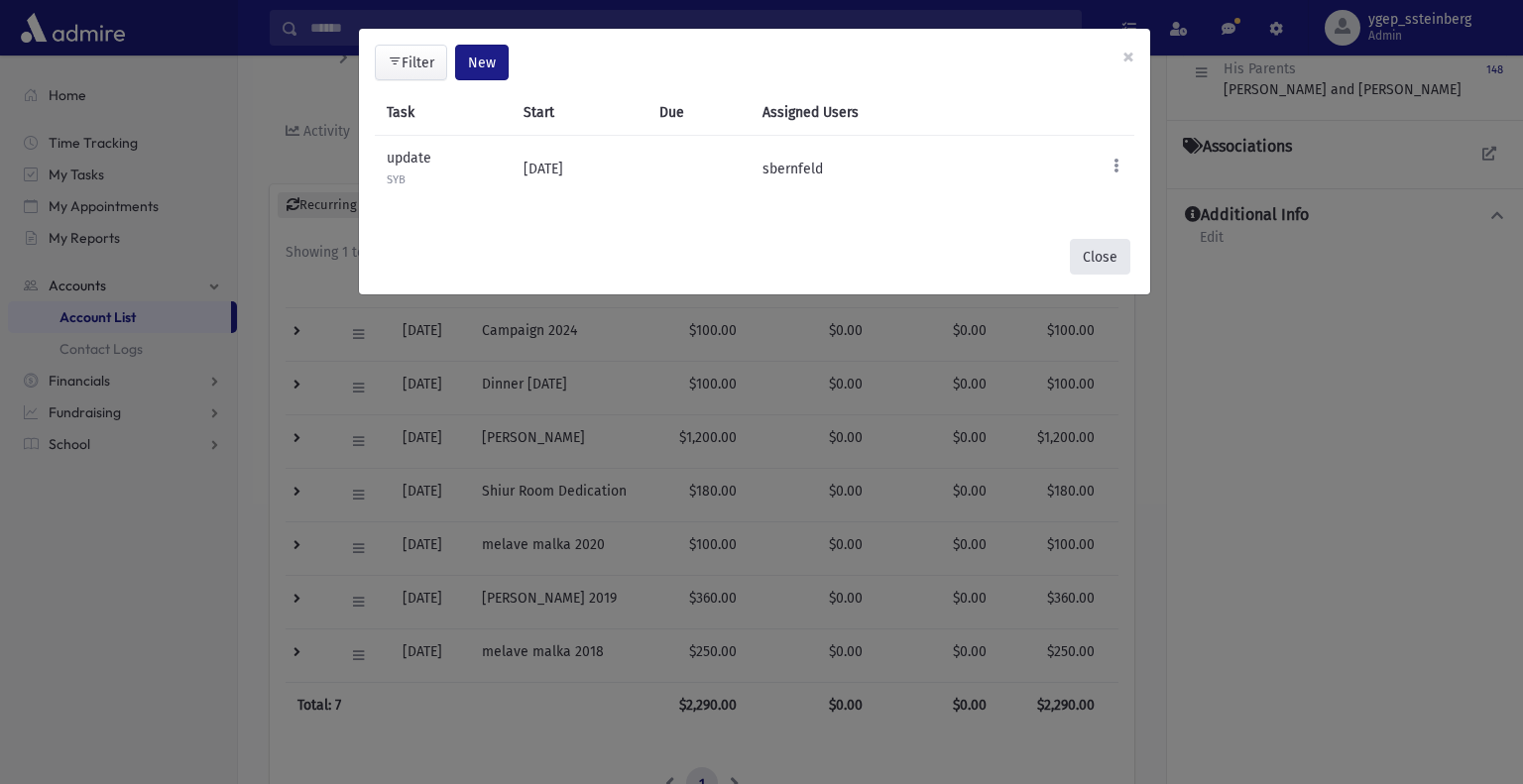 click on "Close" at bounding box center (1100, 257) 